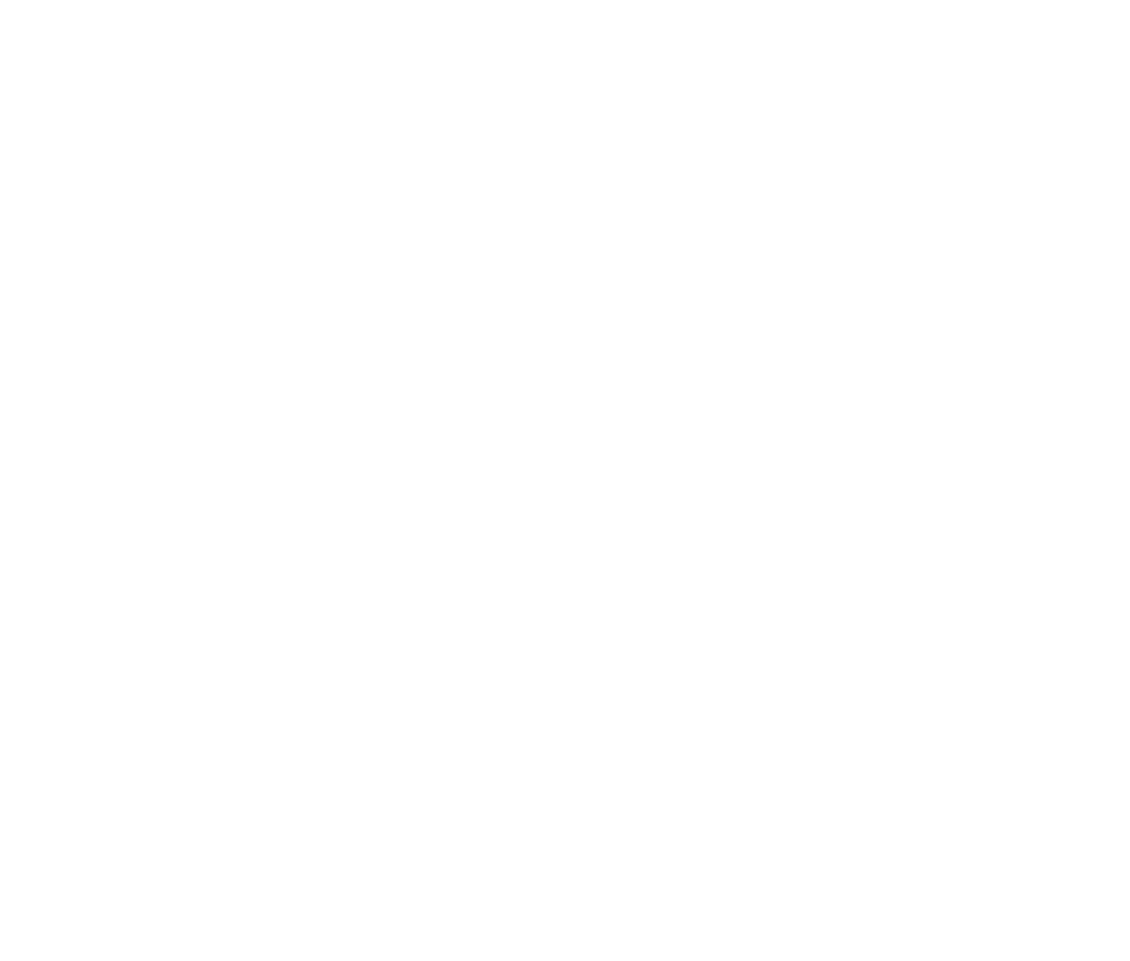 scroll, scrollTop: 0, scrollLeft: 0, axis: both 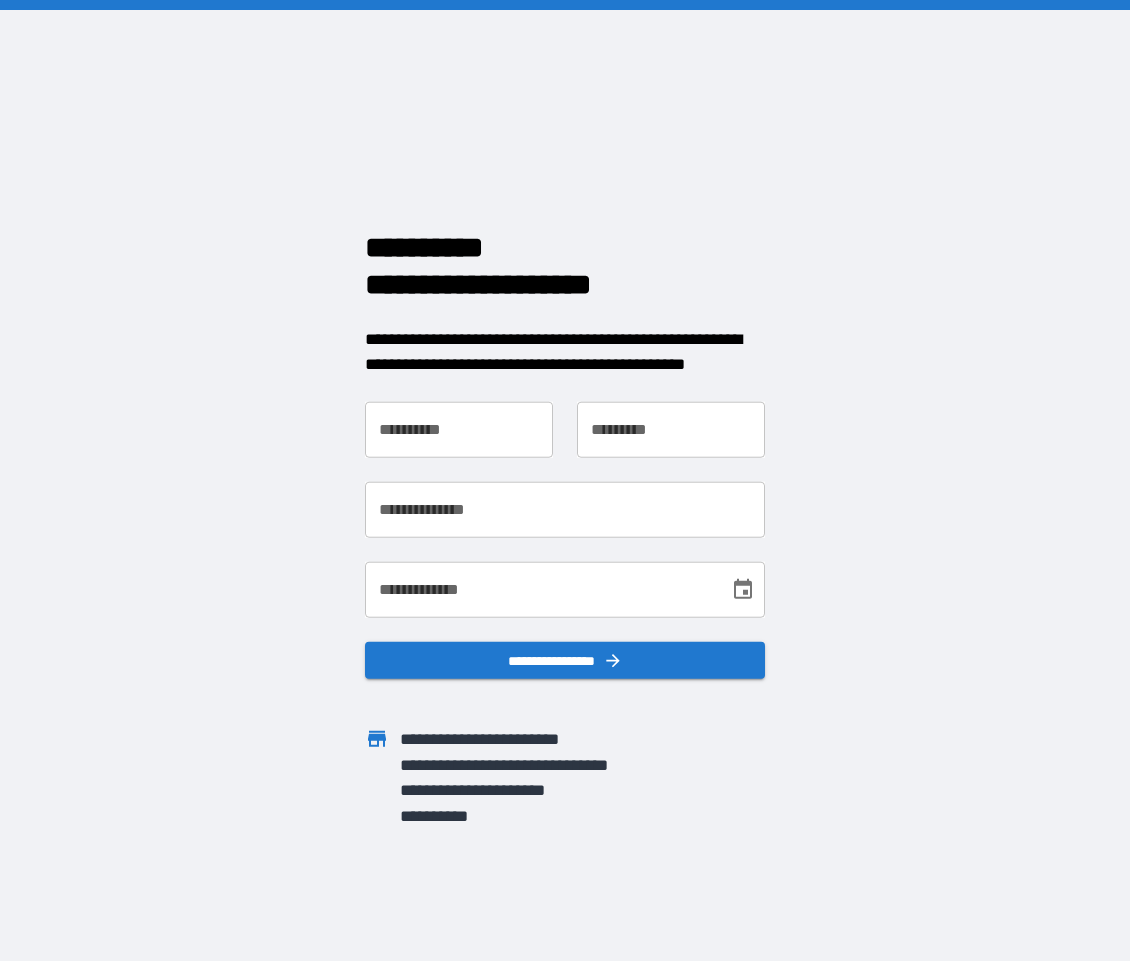 click on "**********" at bounding box center (459, 429) 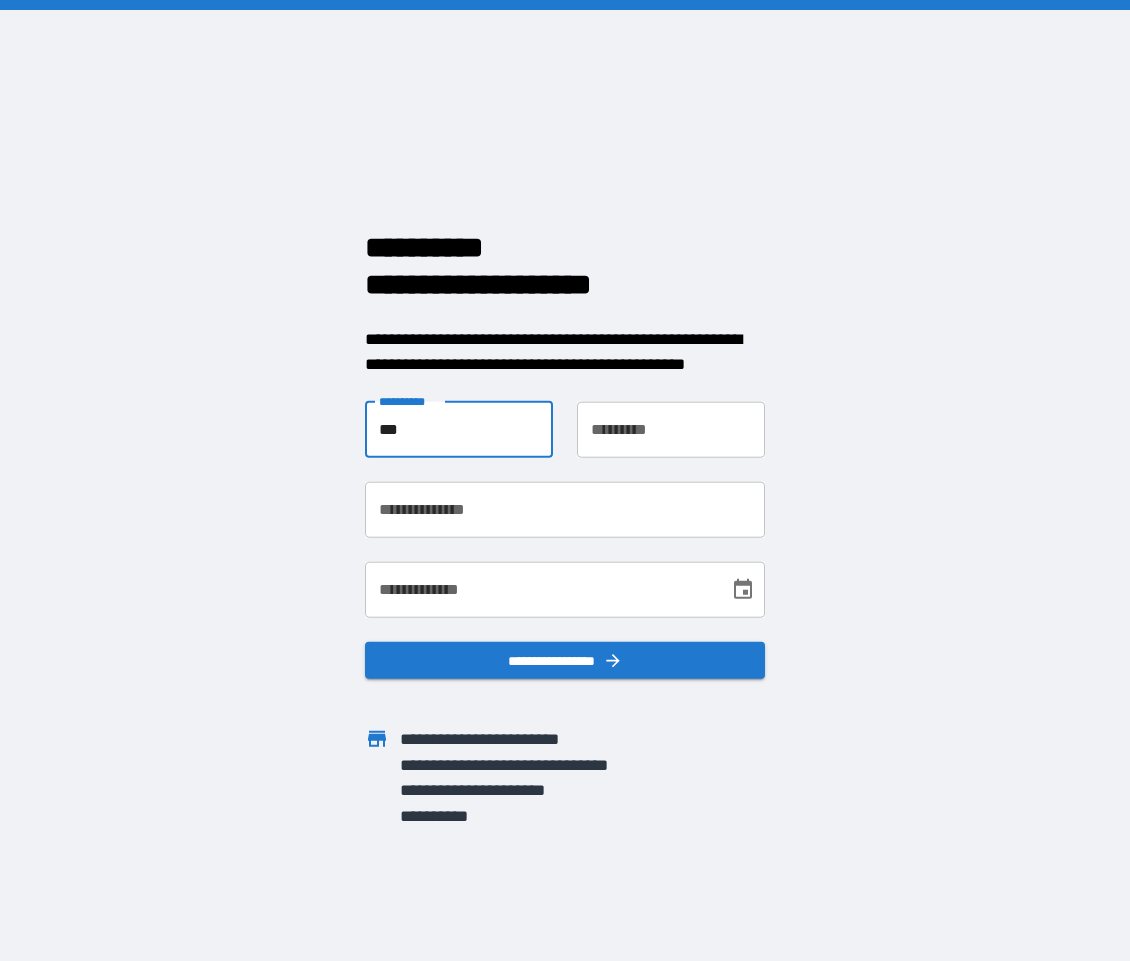 type on "***" 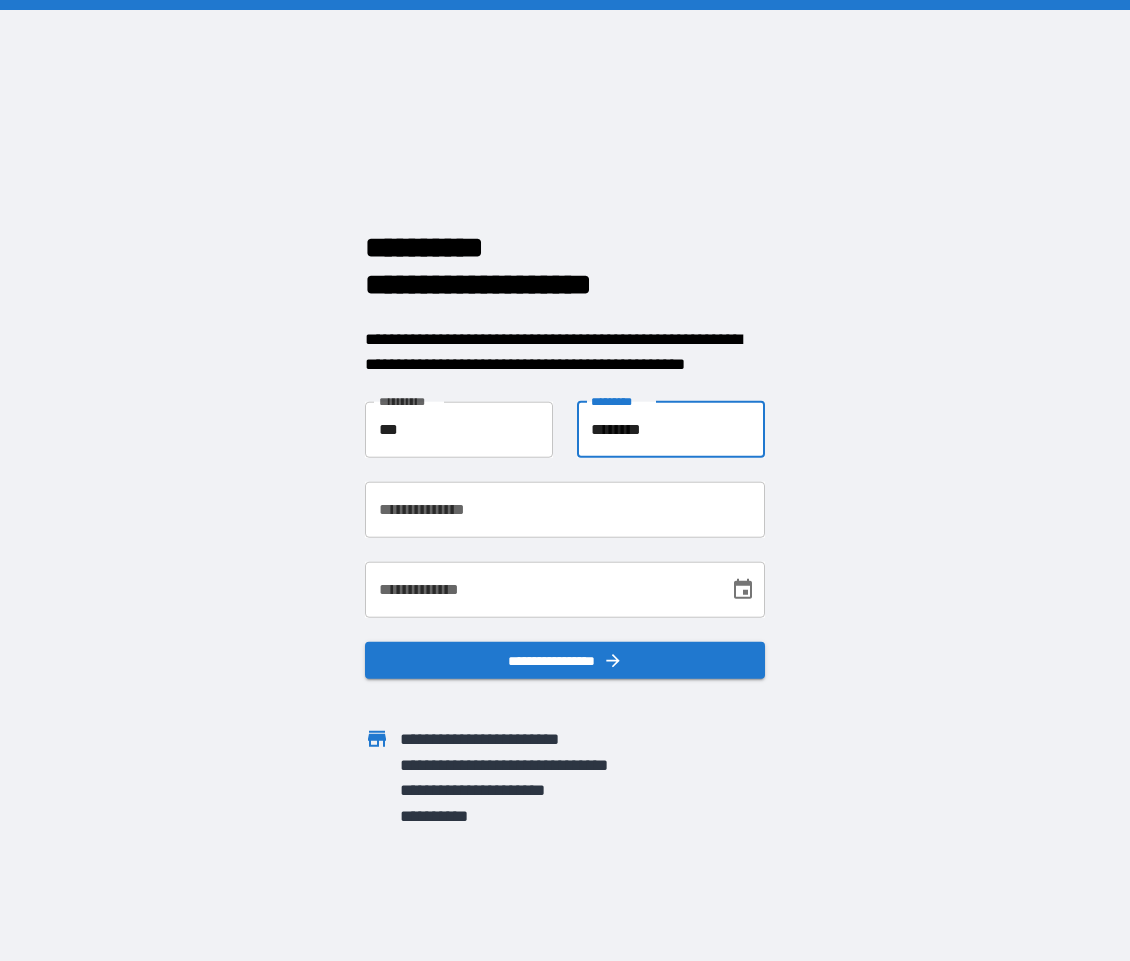 type on "********" 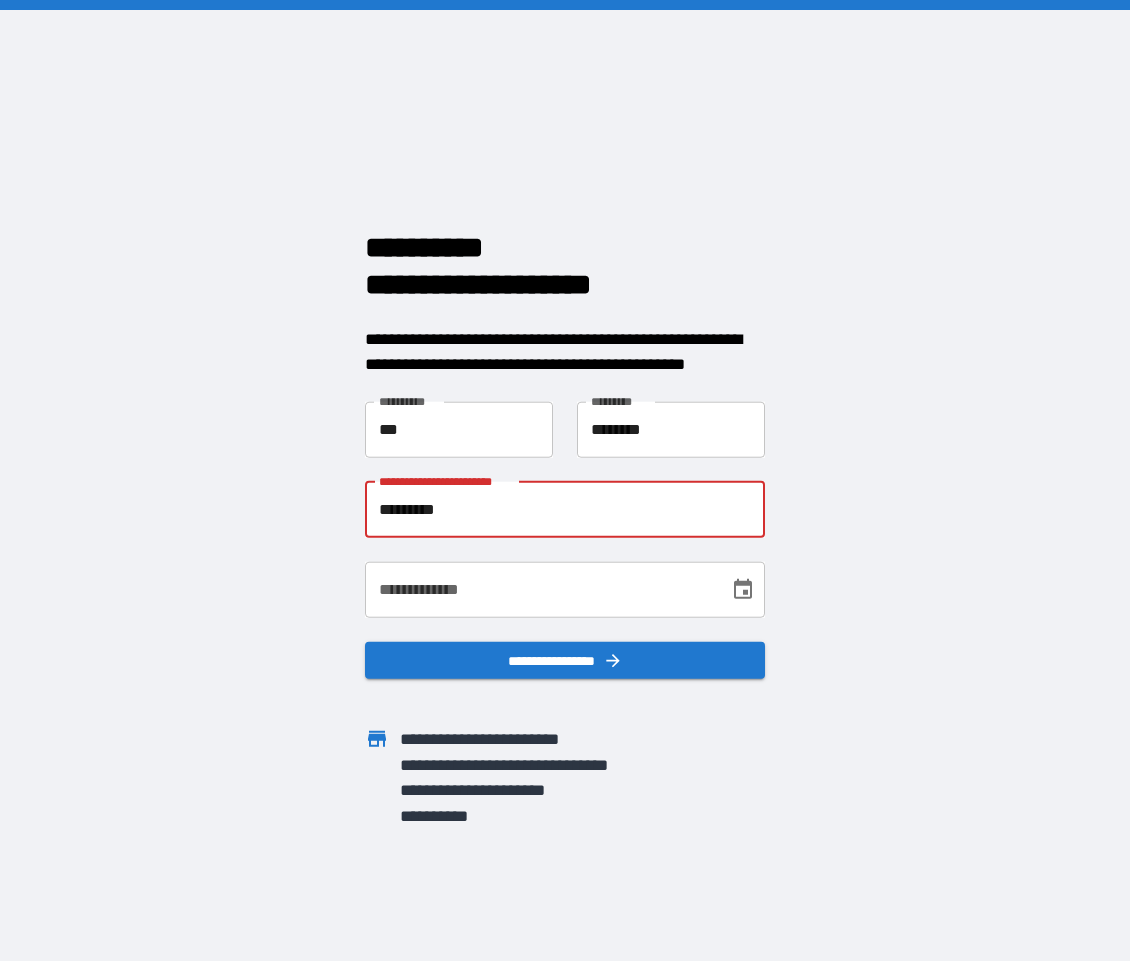 type on "**********" 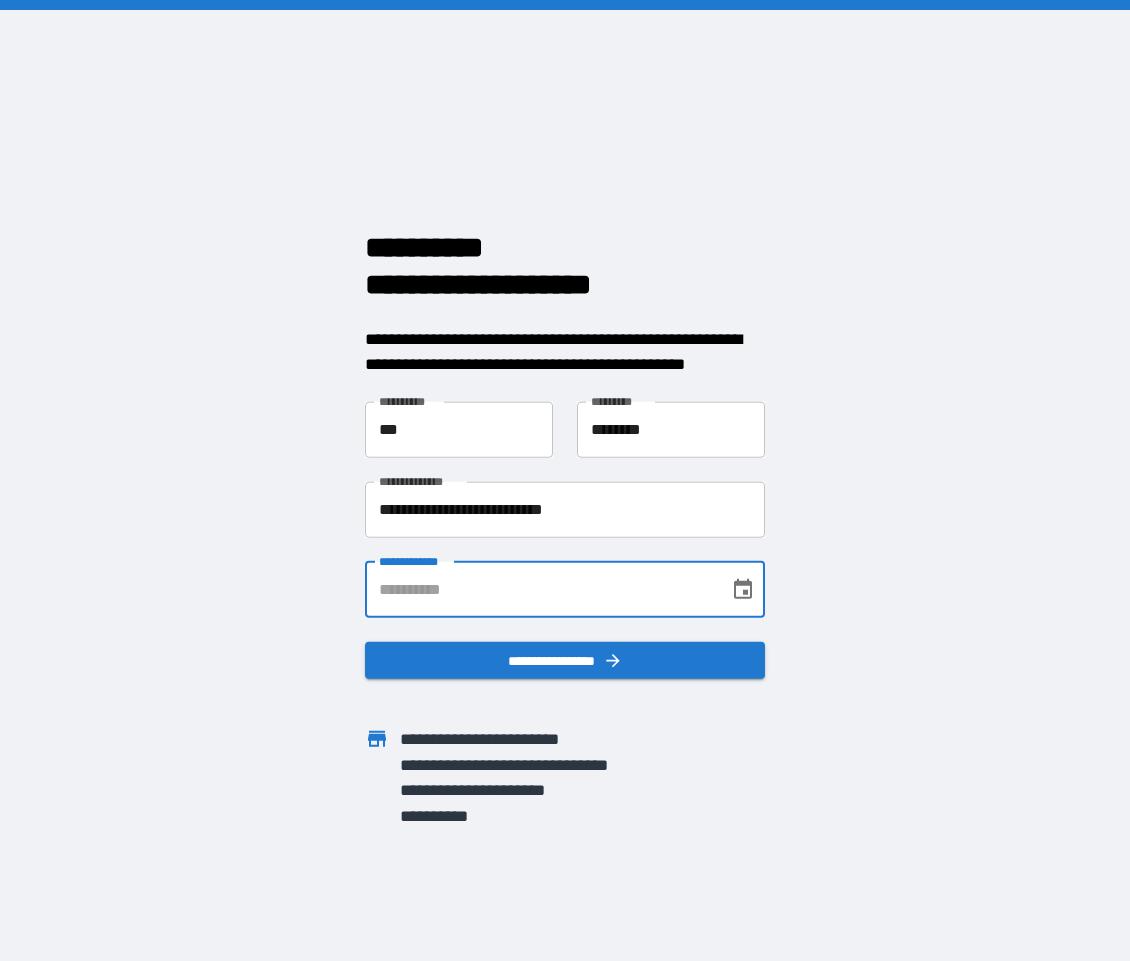 click on "**********" at bounding box center [540, 589] 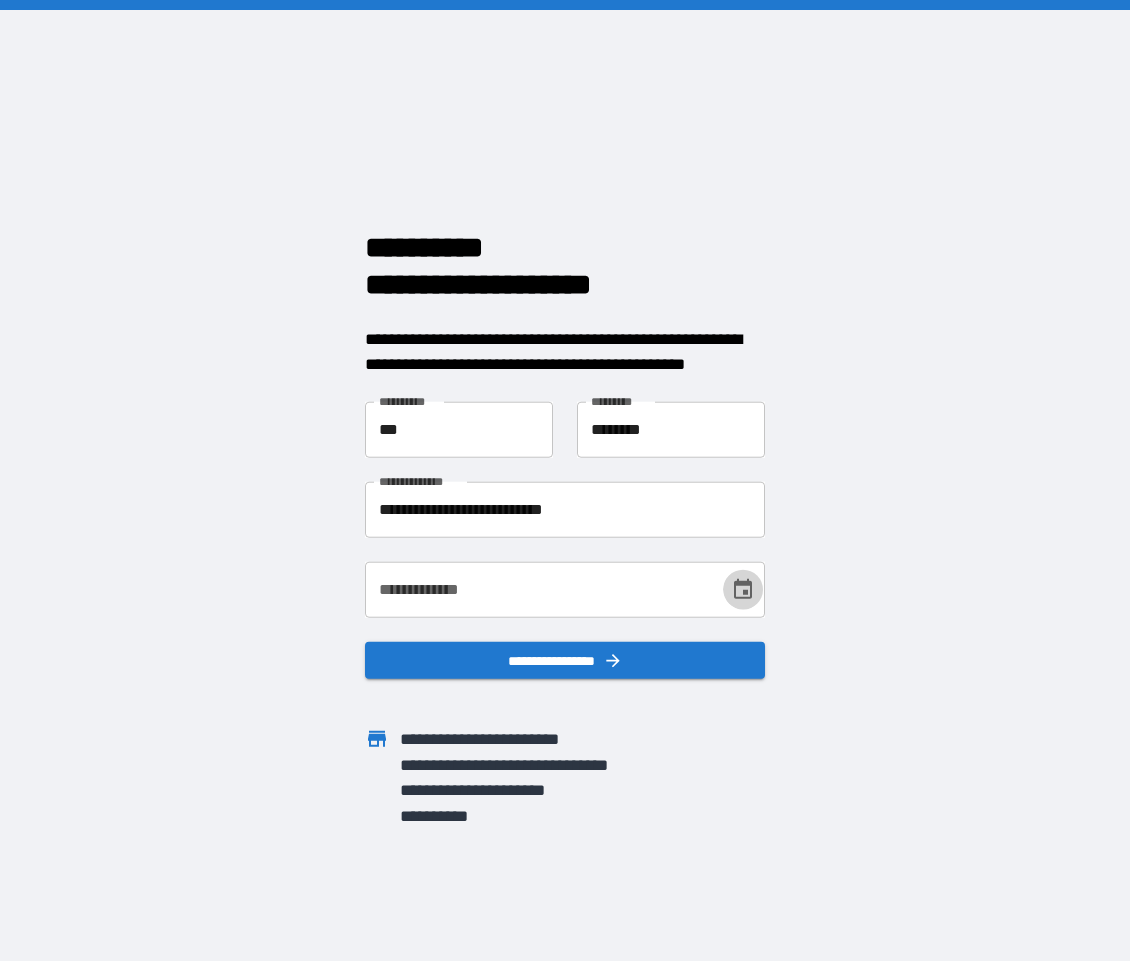 click 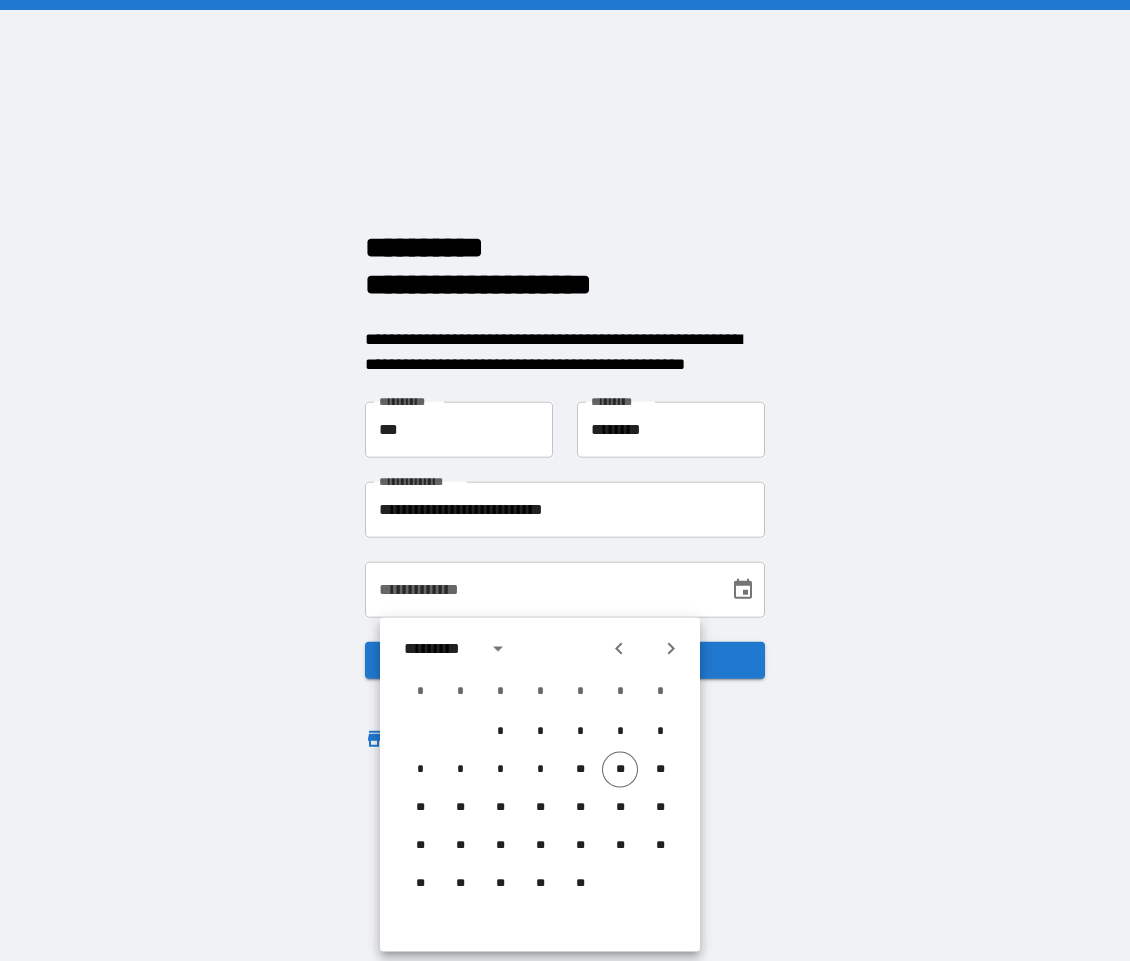click on "*********" at bounding box center [439, 649] 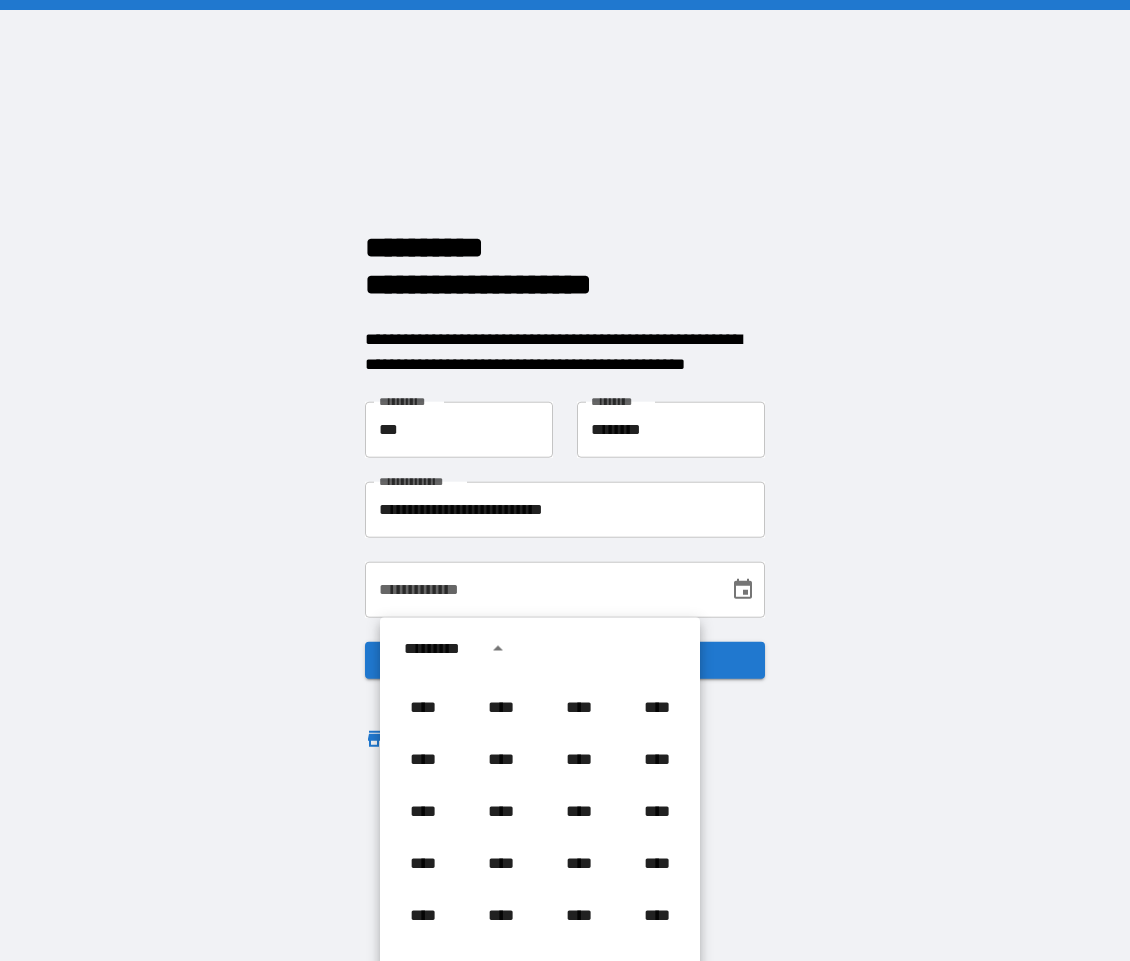 scroll, scrollTop: 1180, scrollLeft: 0, axis: vertical 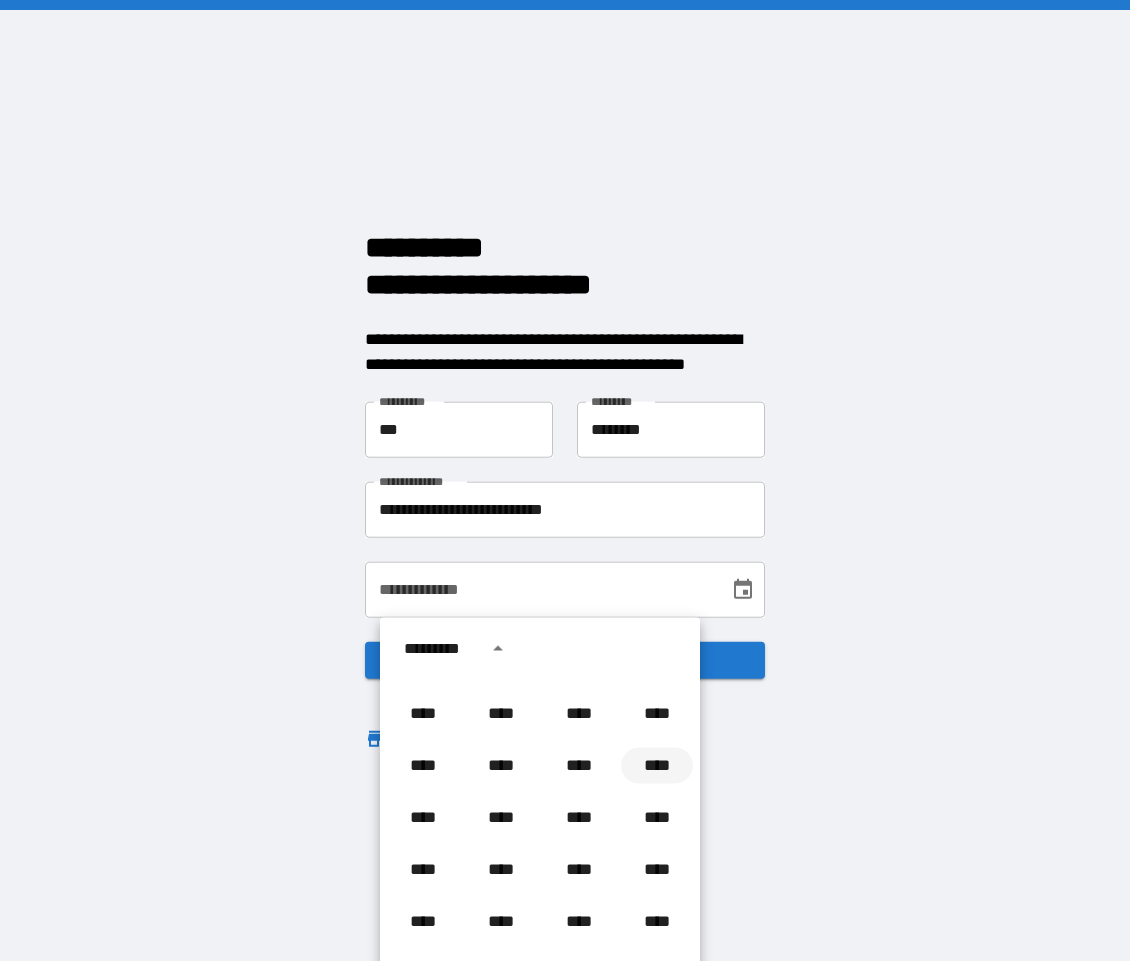 click on "****" at bounding box center (657, 766) 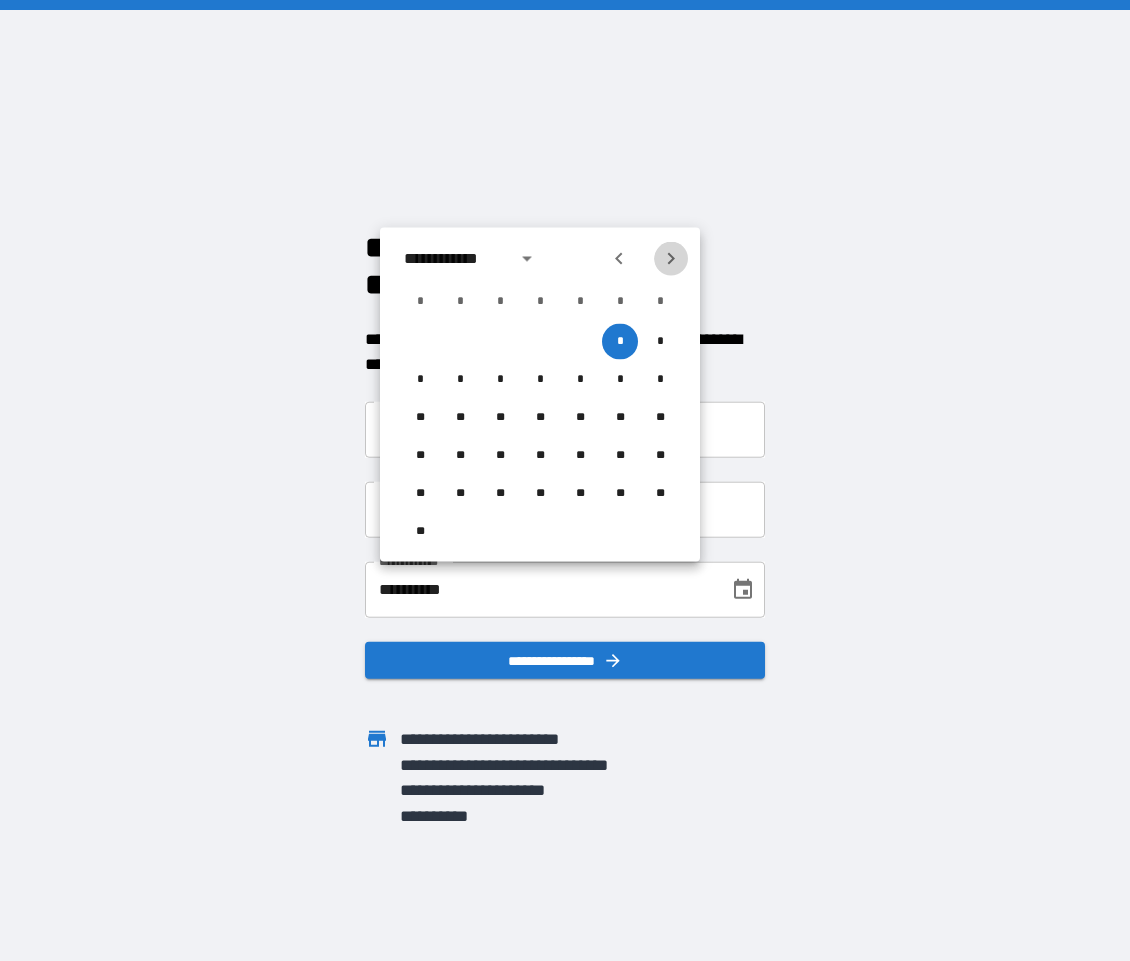 click at bounding box center [671, 259] 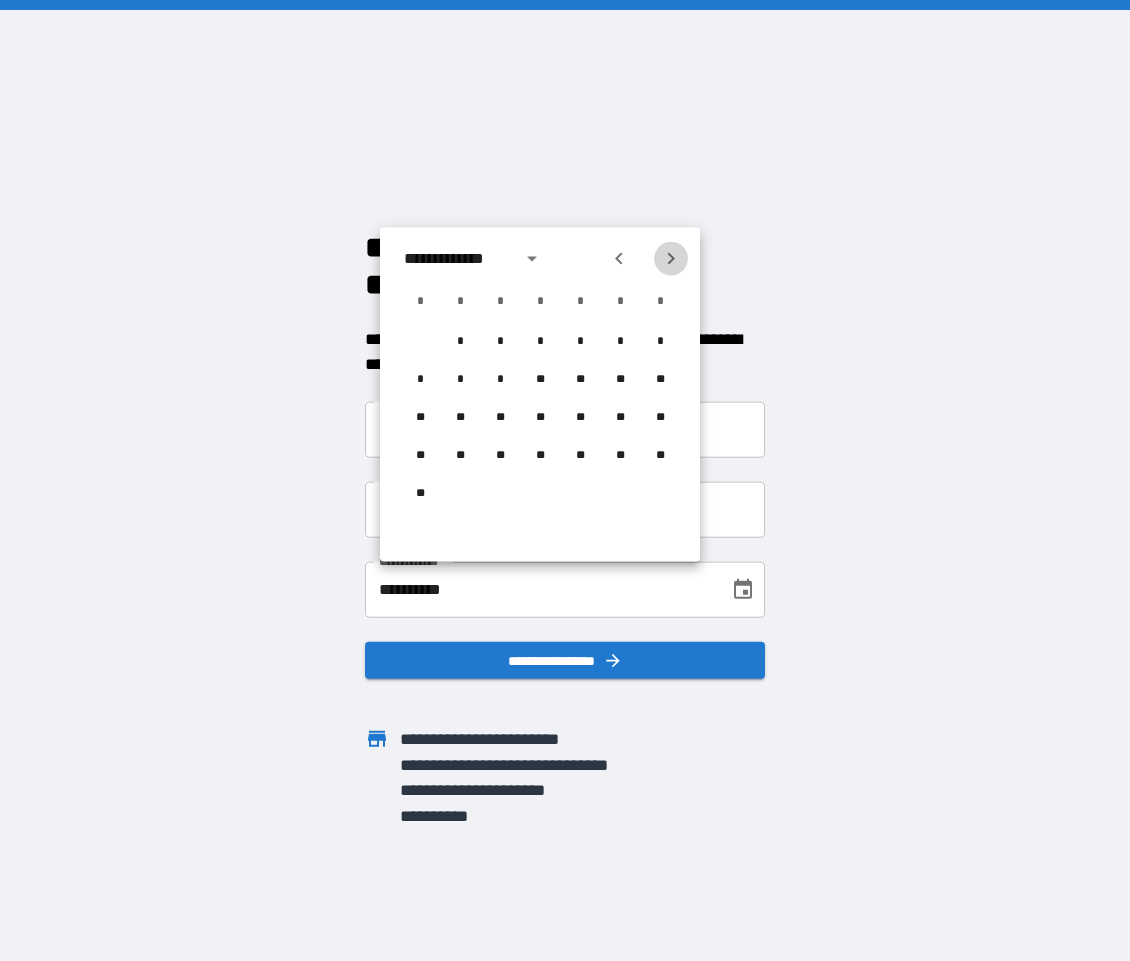 click 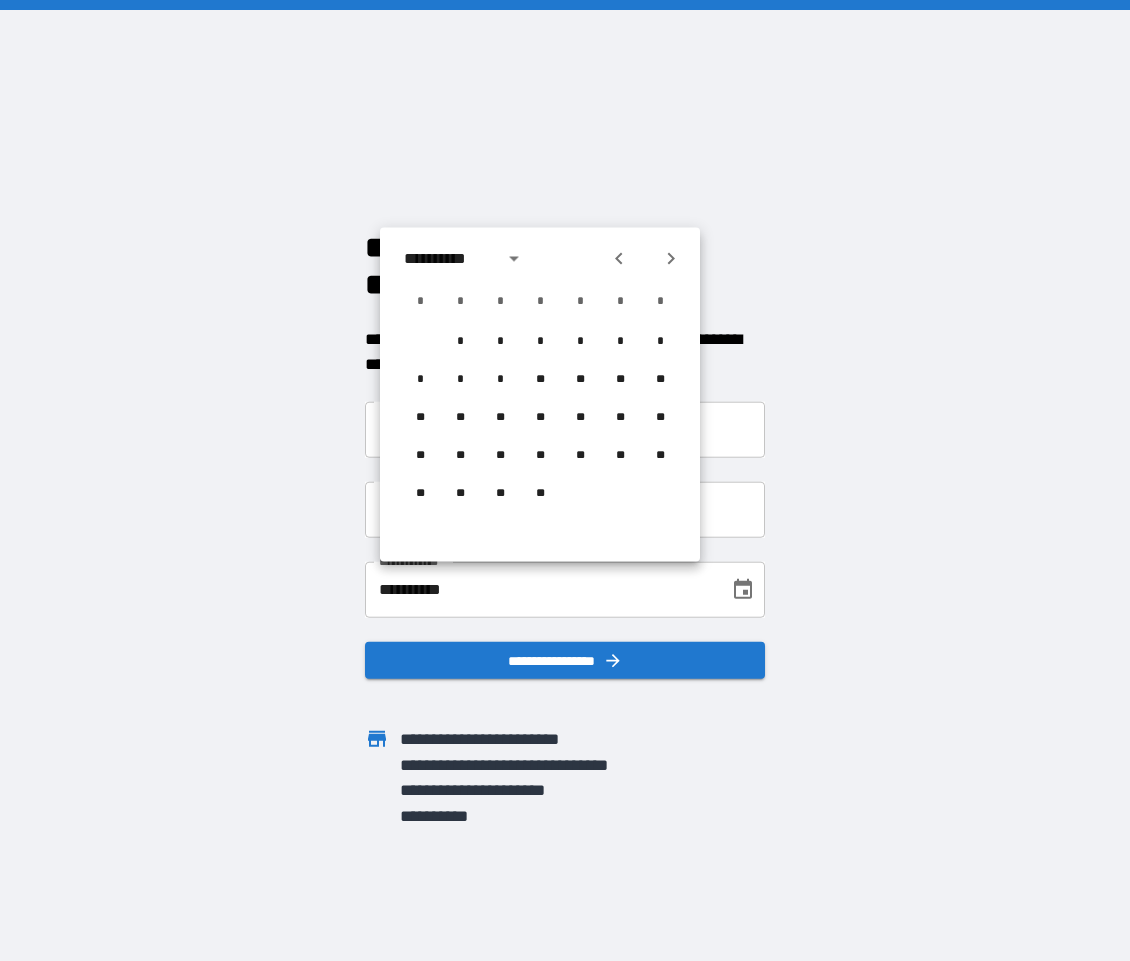click 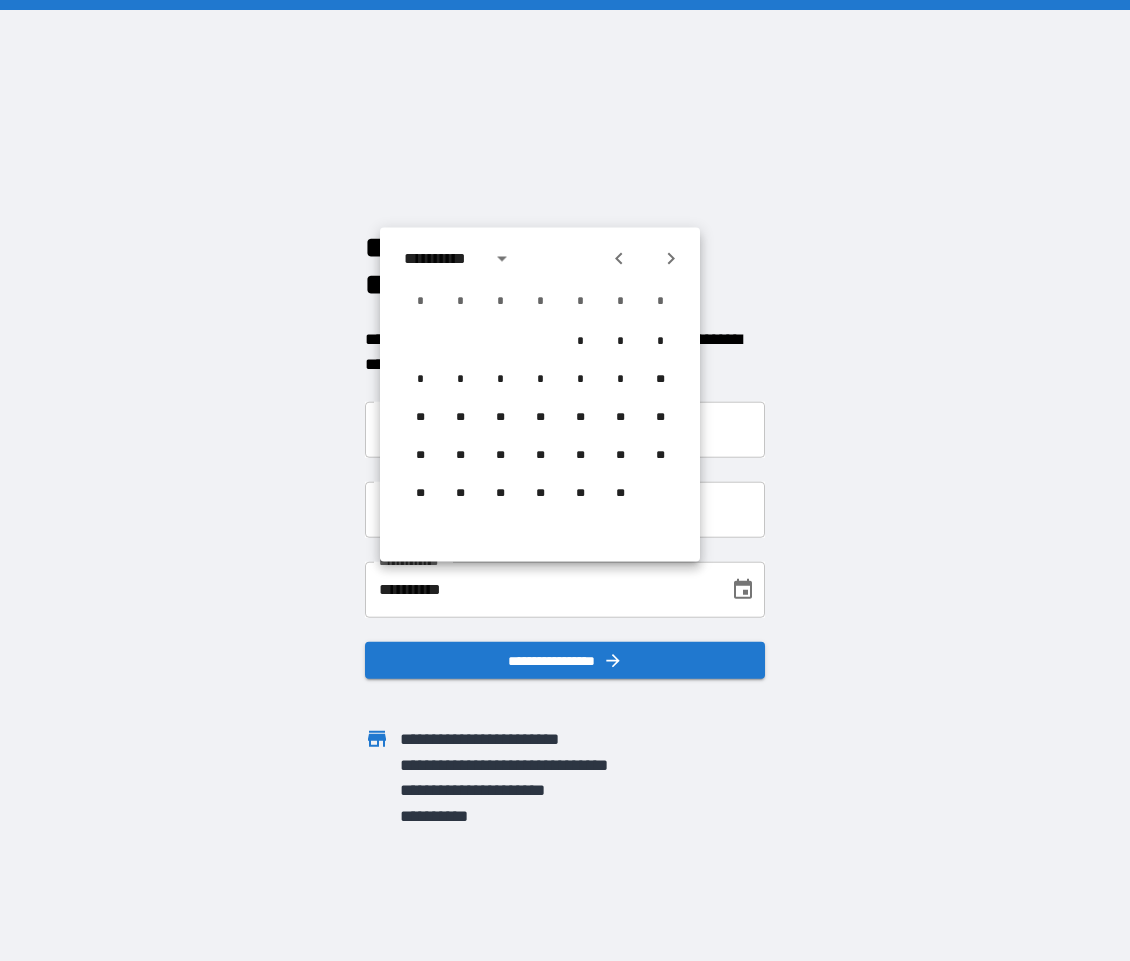 click 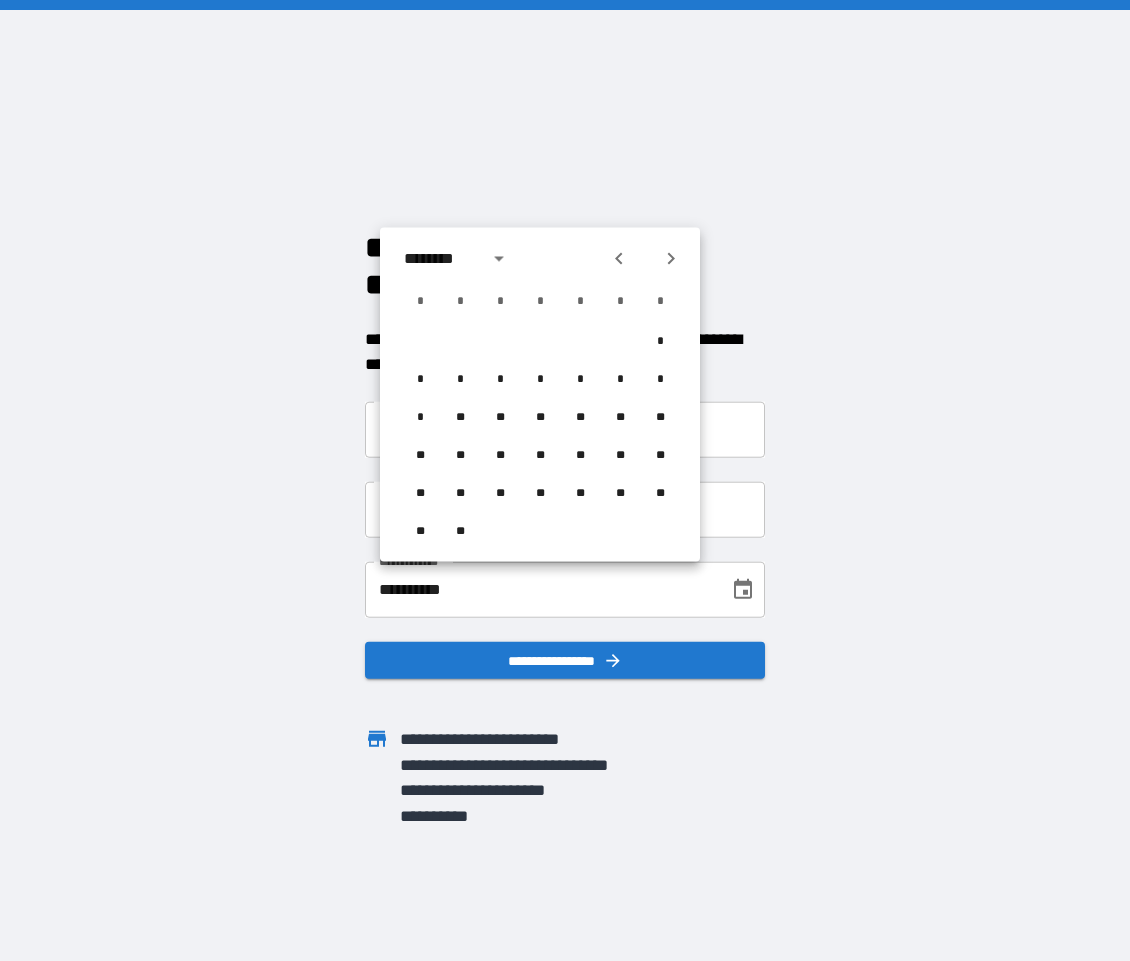 click 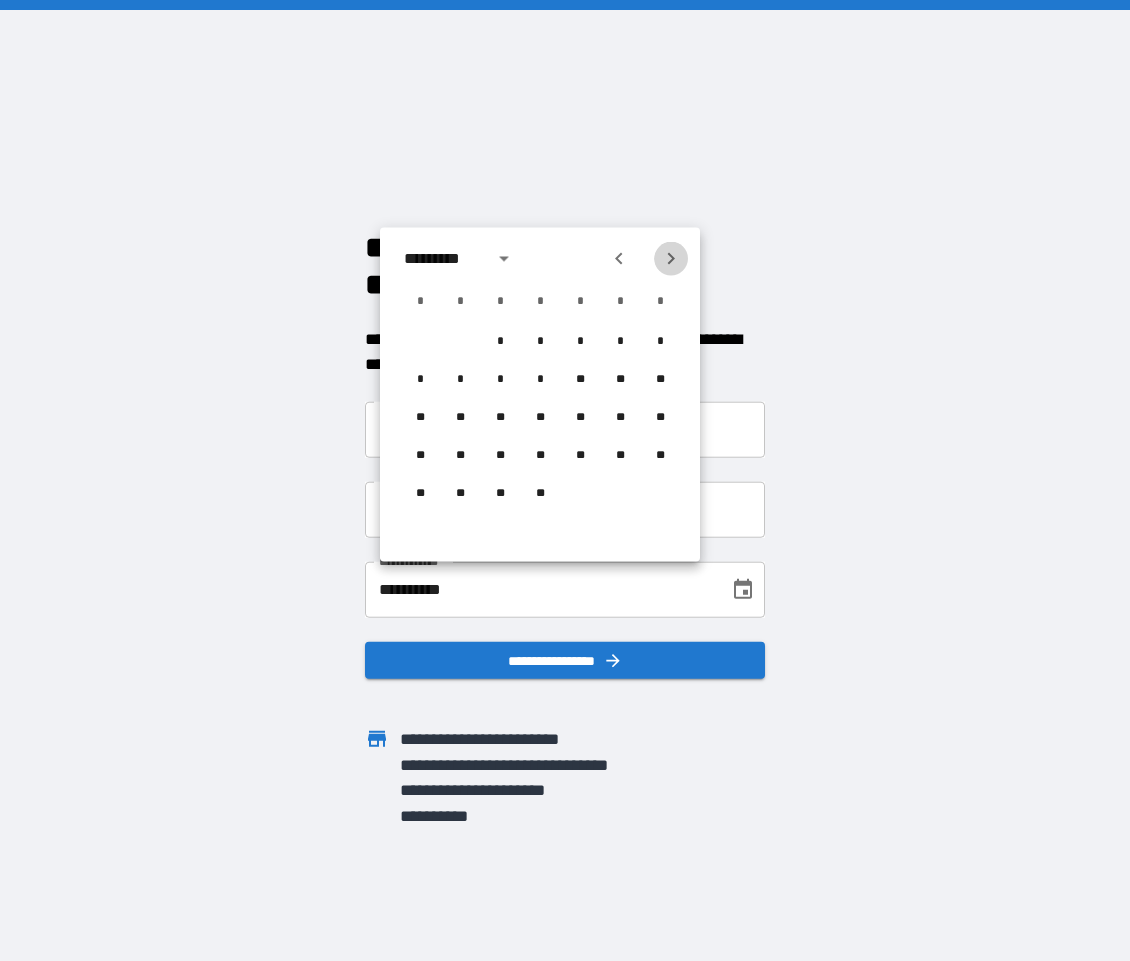 click 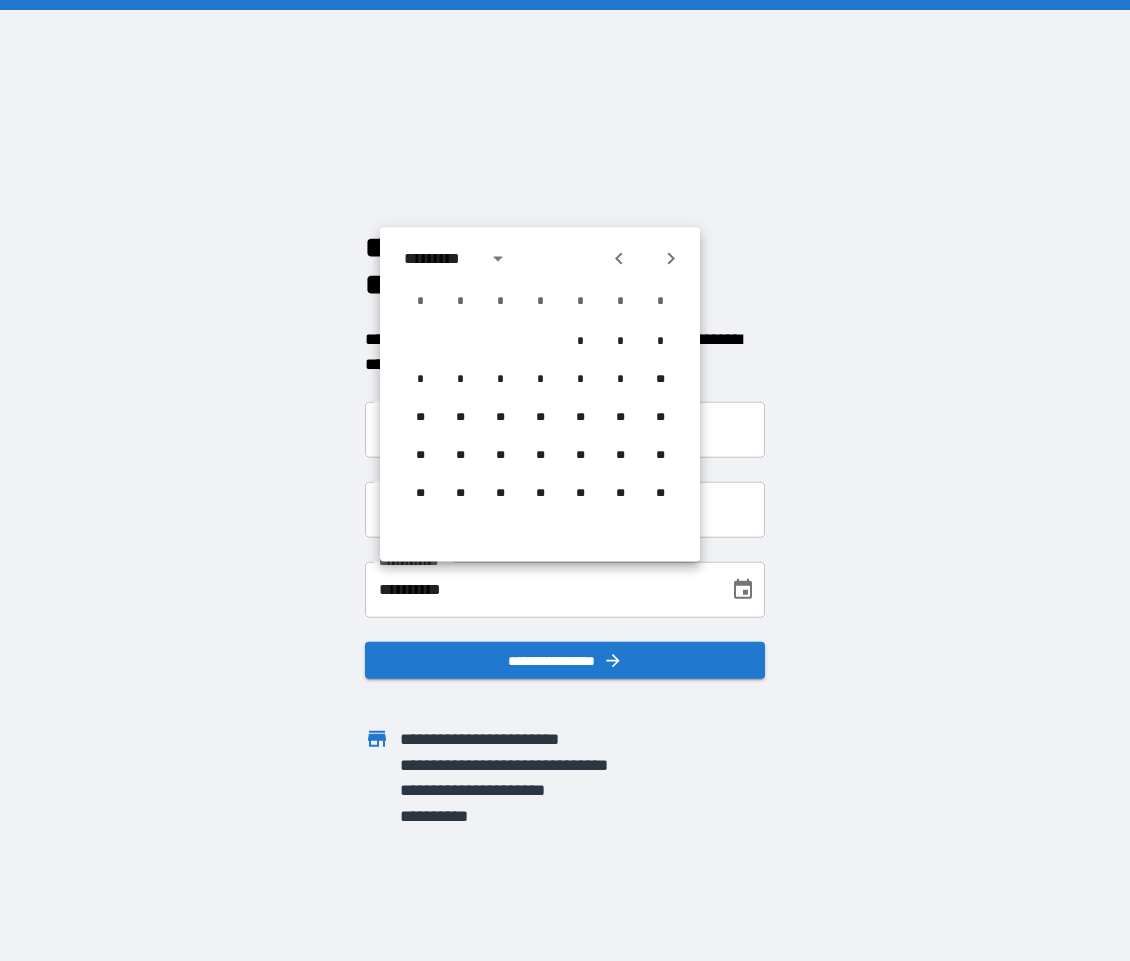 click 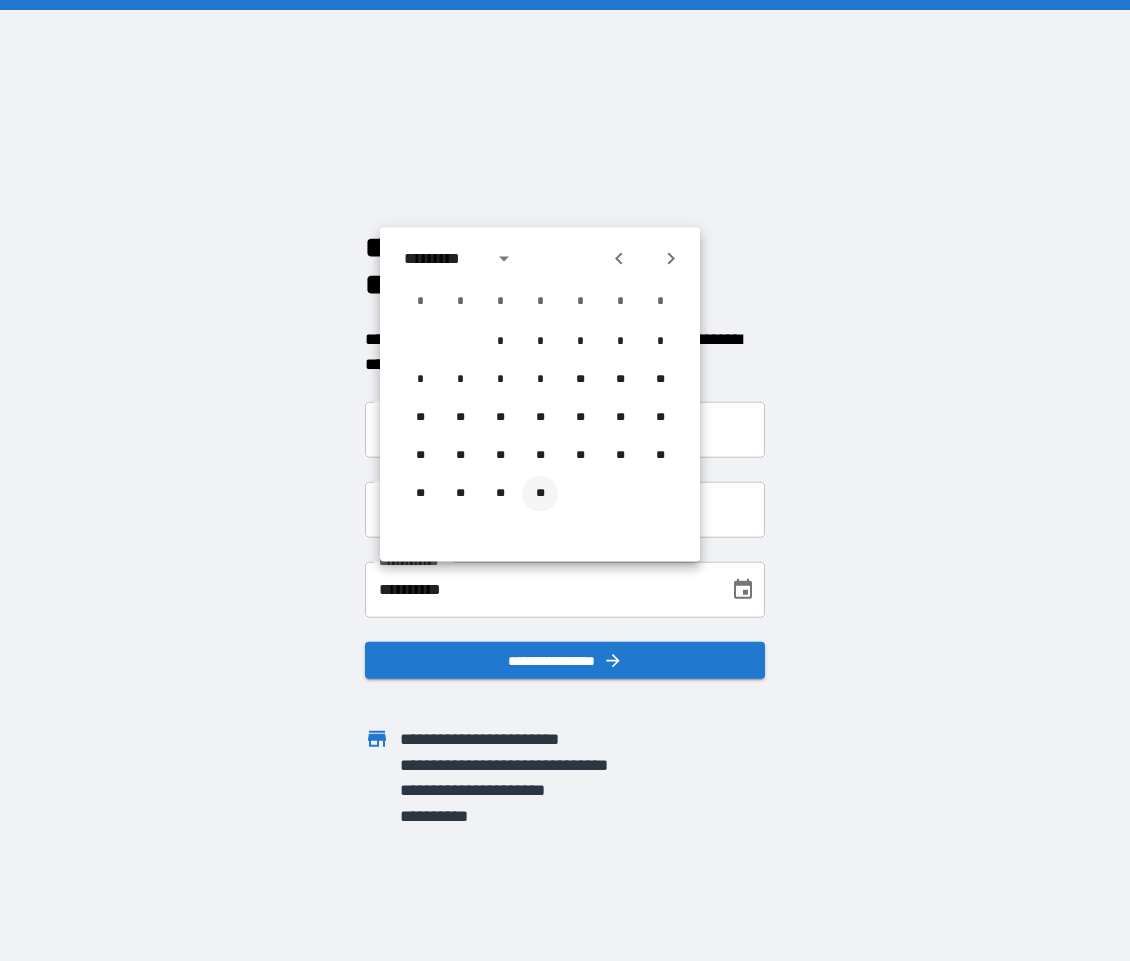click on "**" at bounding box center [540, 494] 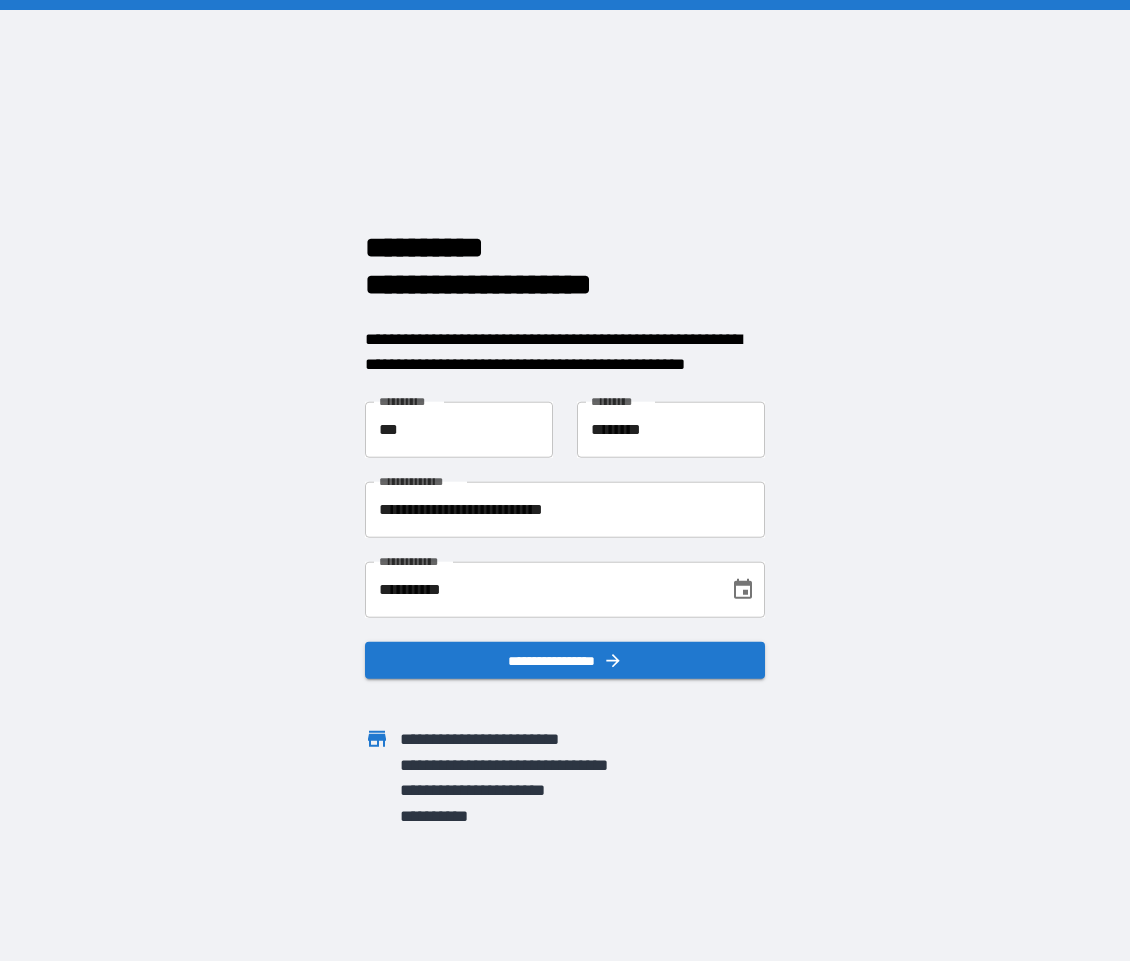 click on "***" at bounding box center [459, 429] 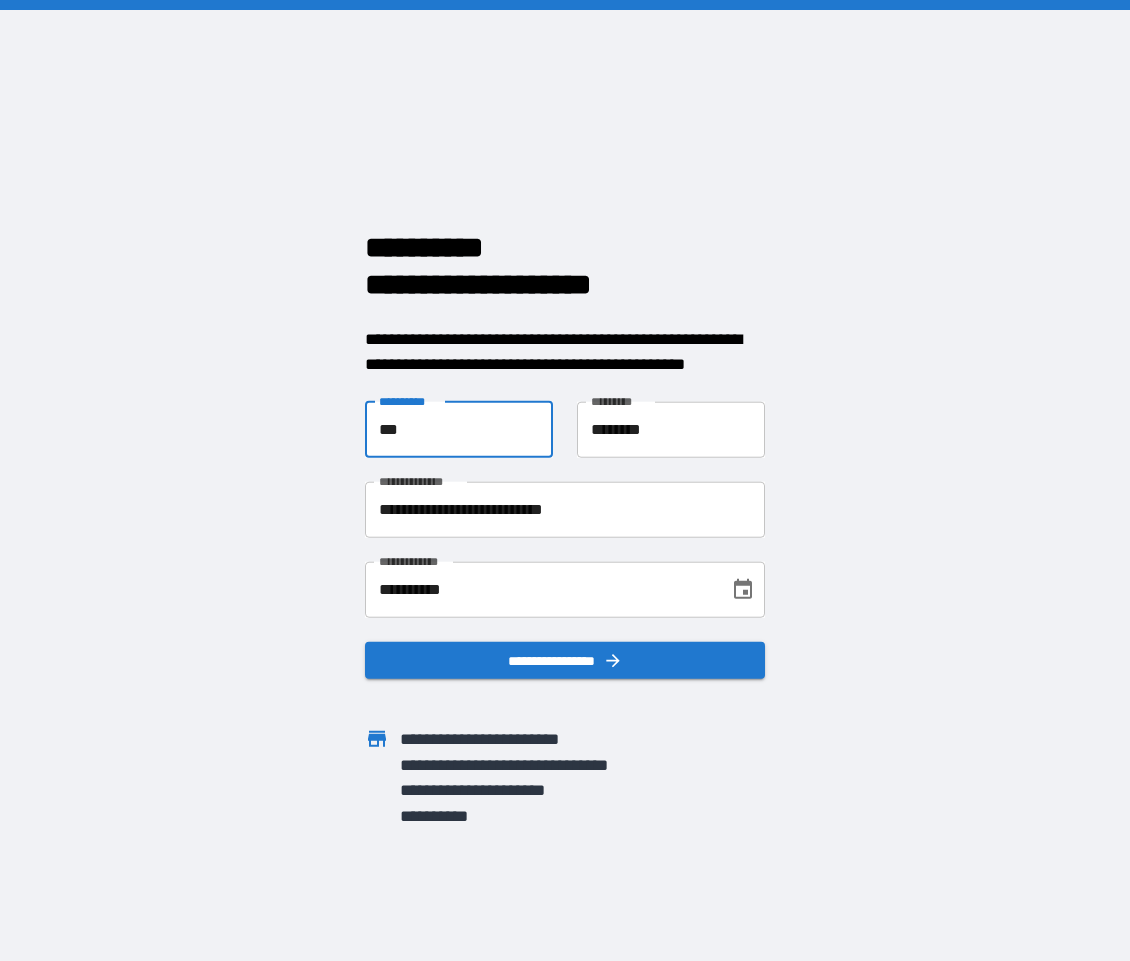 click on "***" at bounding box center [459, 429] 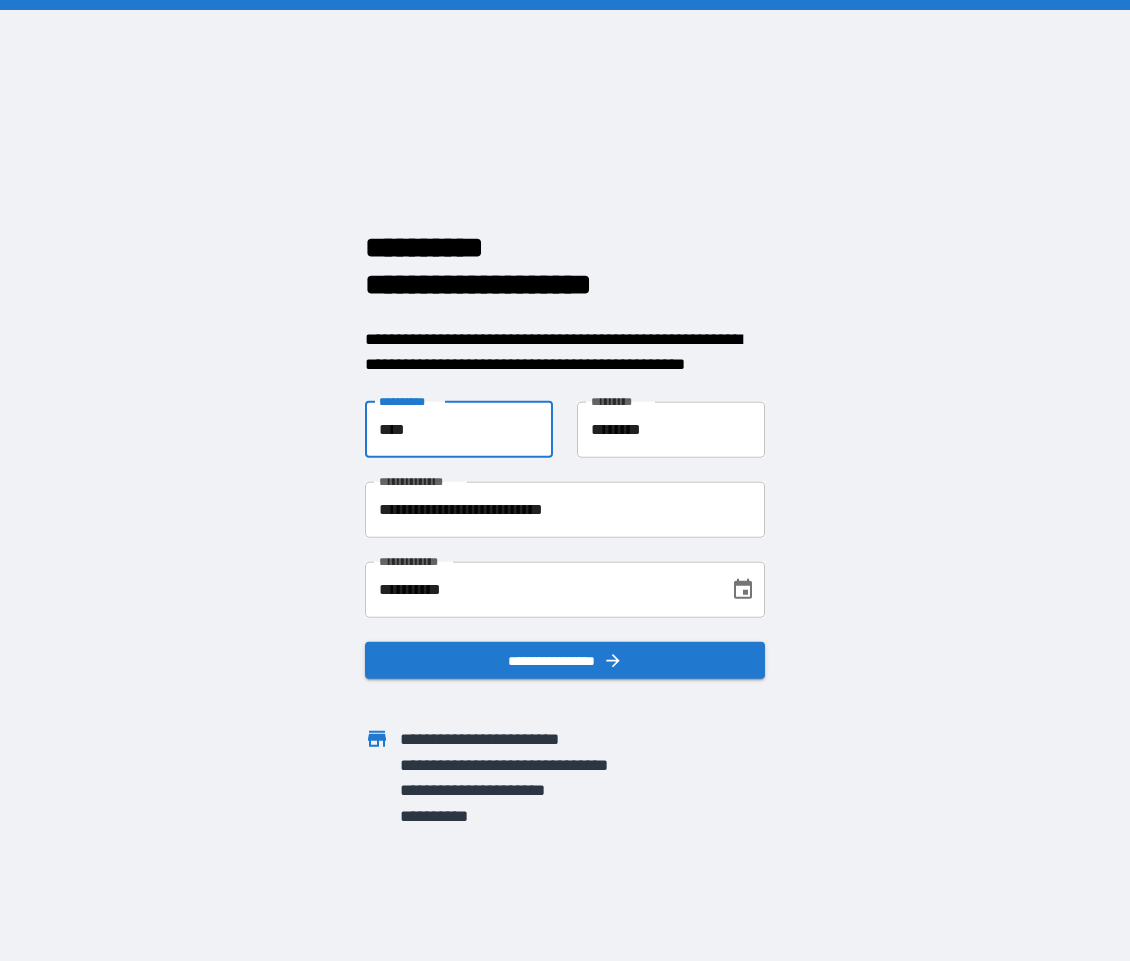 type on "****" 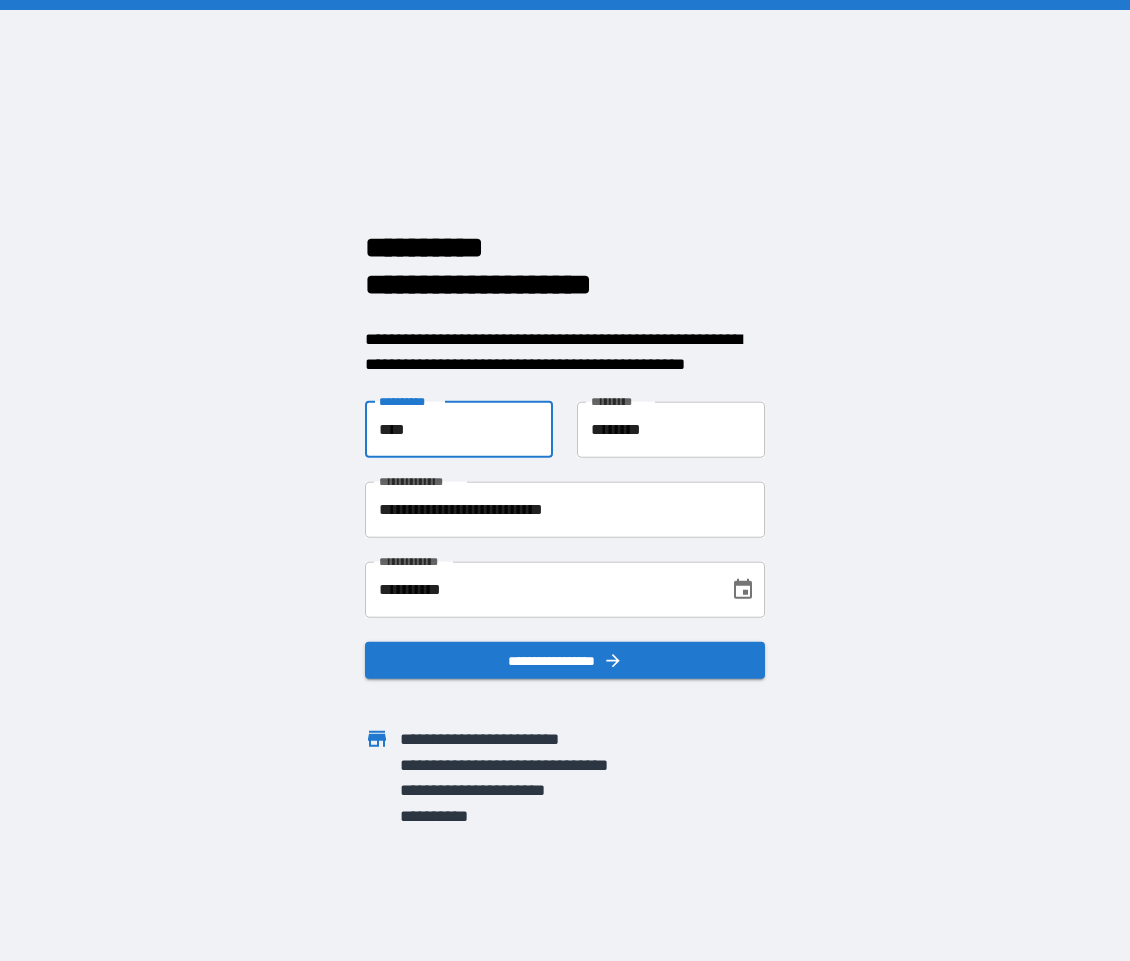 click on "**********" at bounding box center [565, 480] 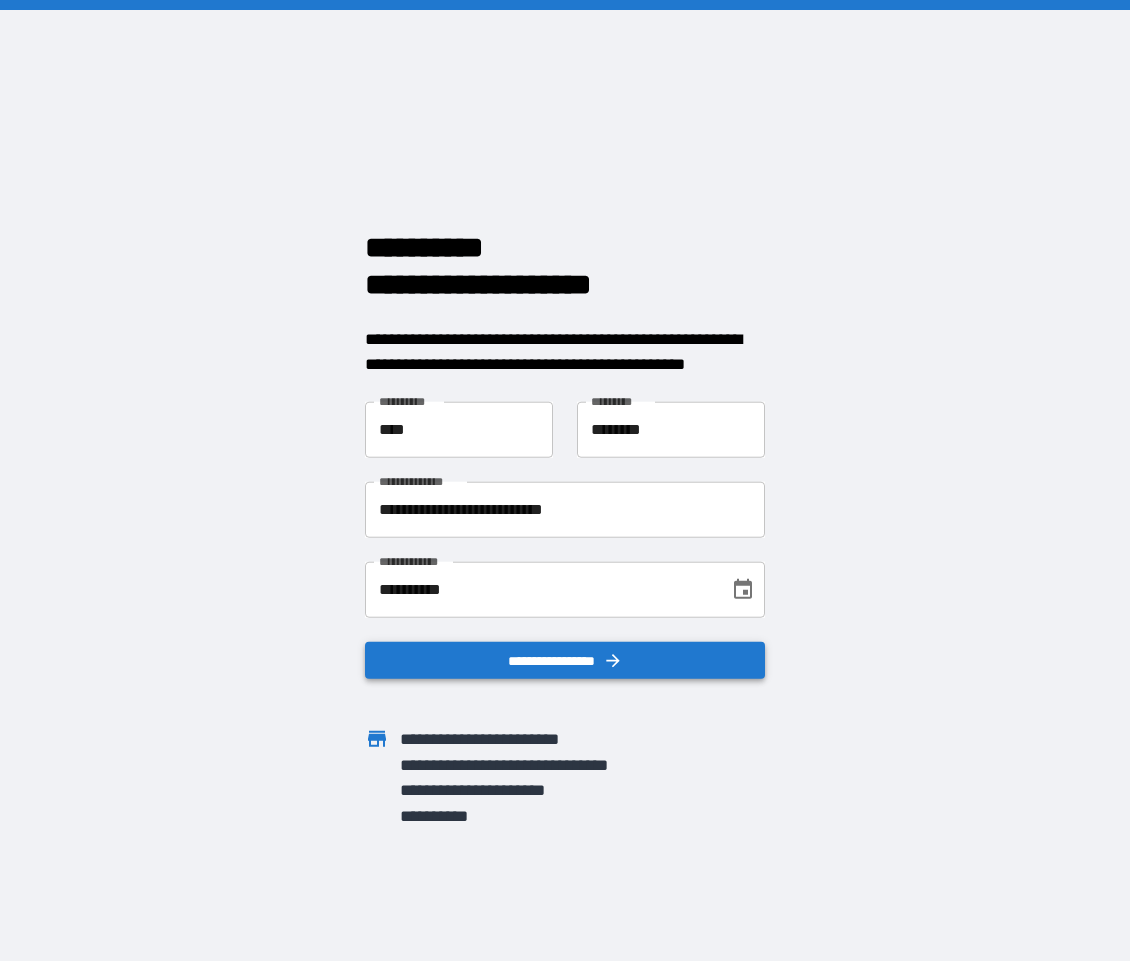 click on "**********" at bounding box center (565, 660) 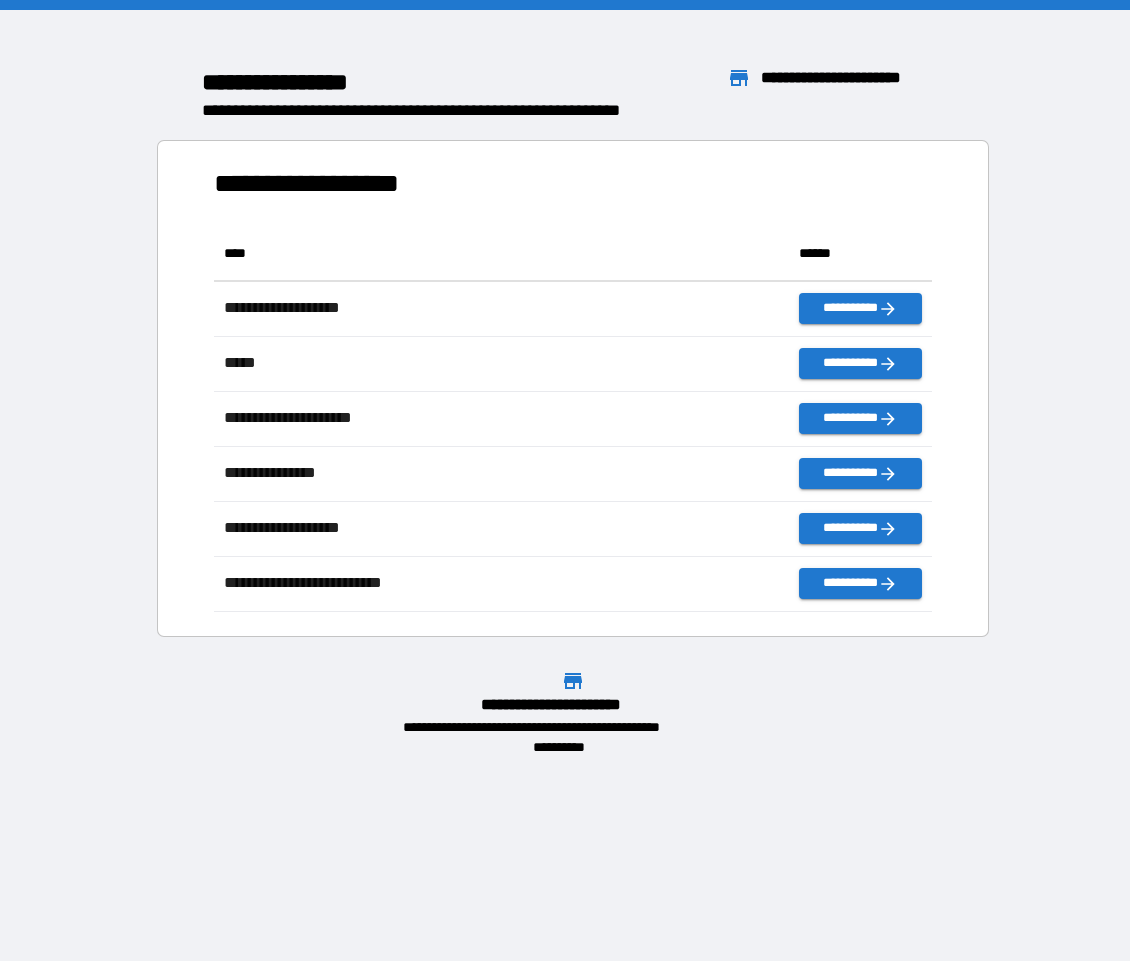 scroll, scrollTop: 1, scrollLeft: 1, axis: both 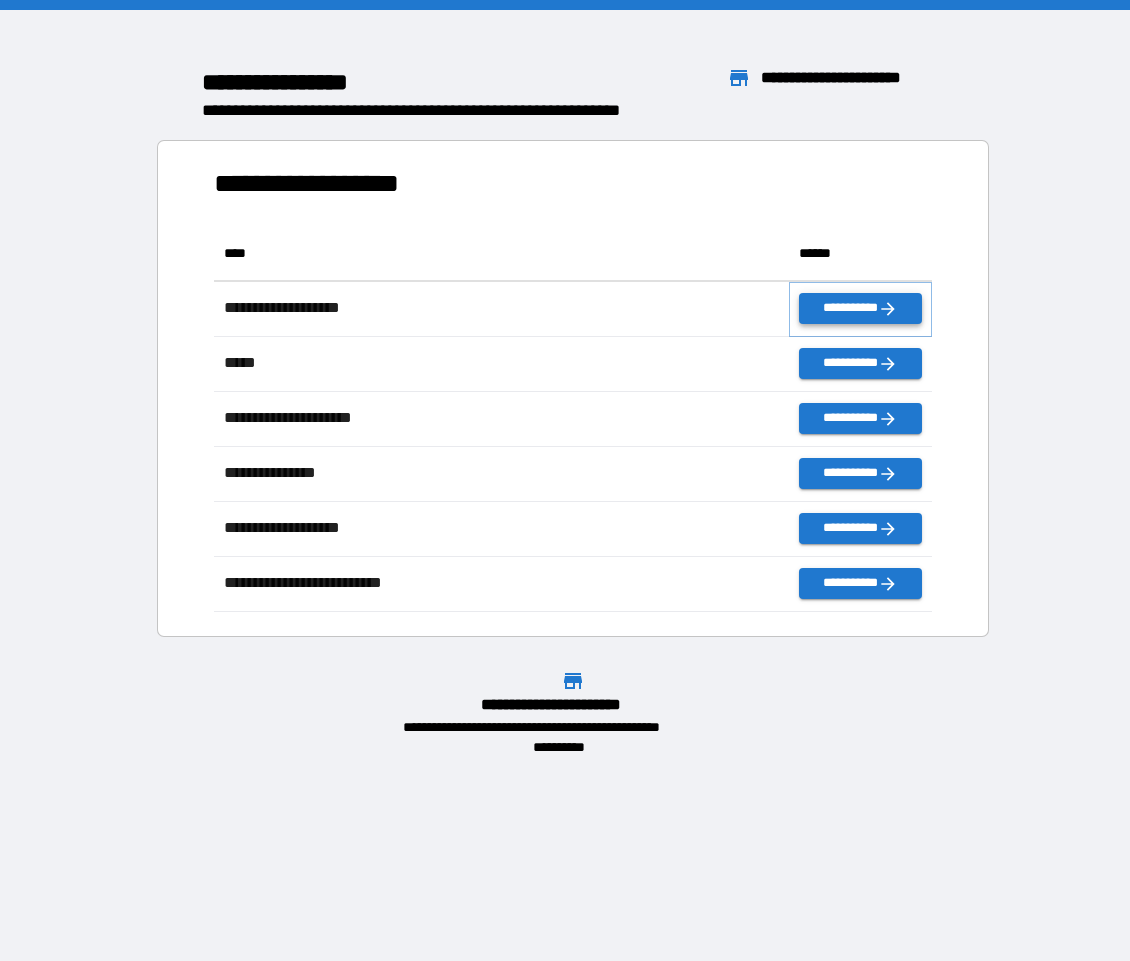 click on "**********" at bounding box center [861, 308] 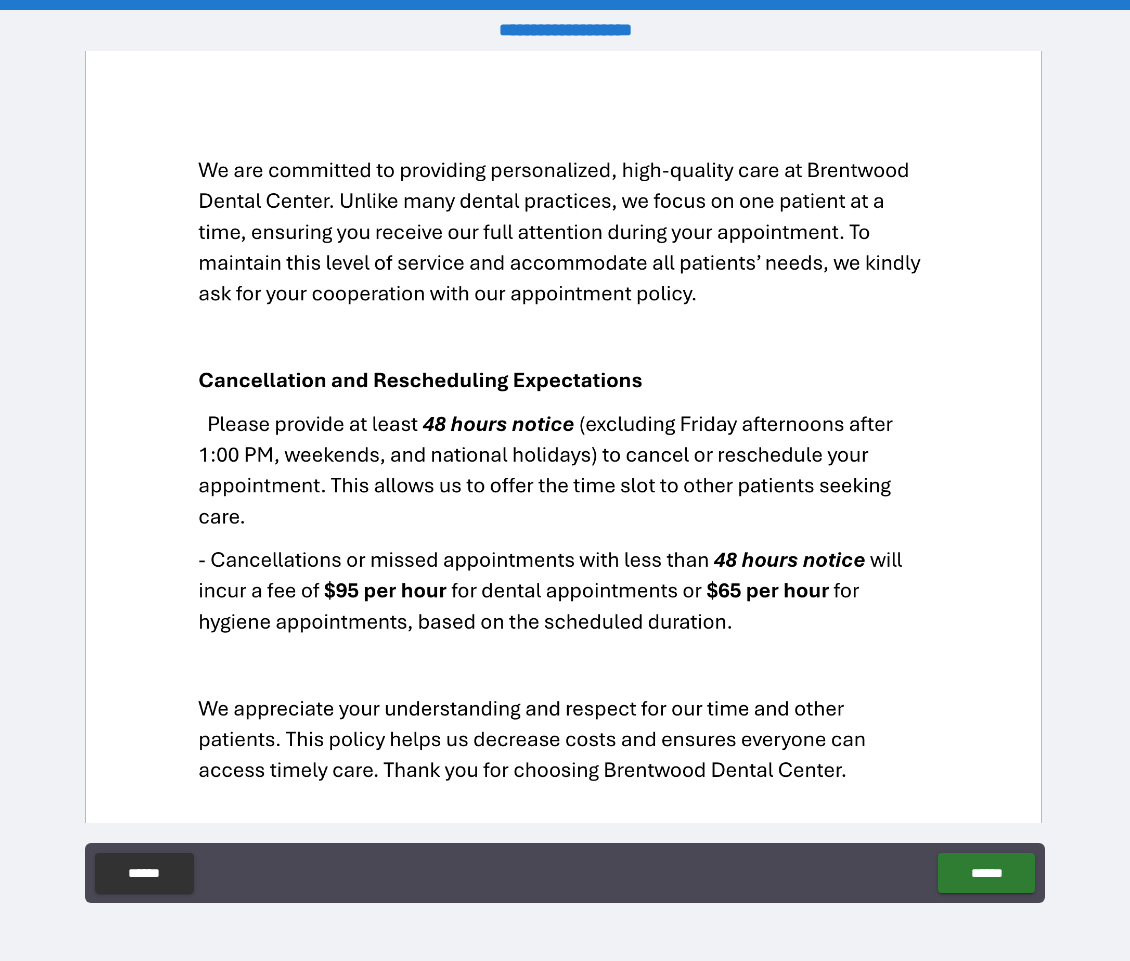 scroll, scrollTop: 885, scrollLeft: 0, axis: vertical 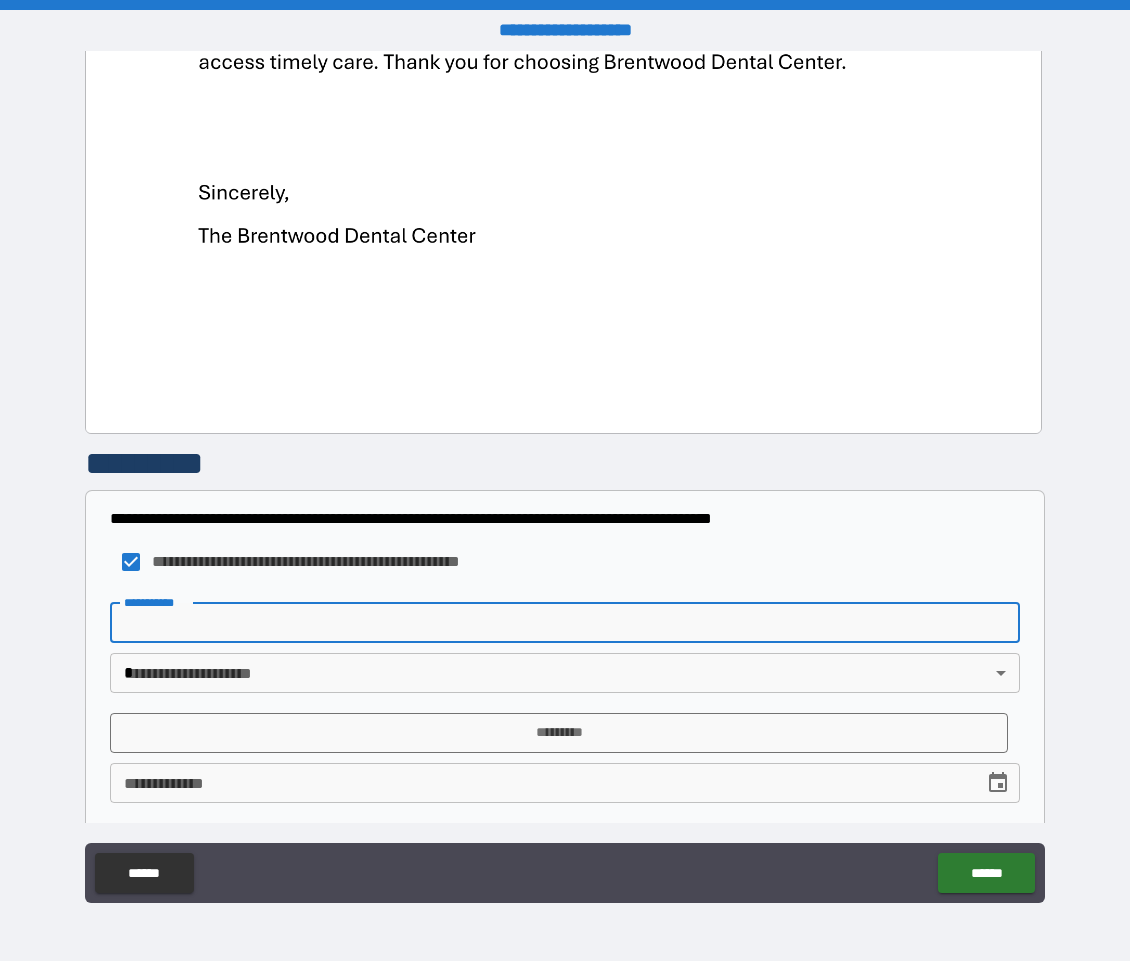 click on "*********   * *********   *" at bounding box center (565, 623) 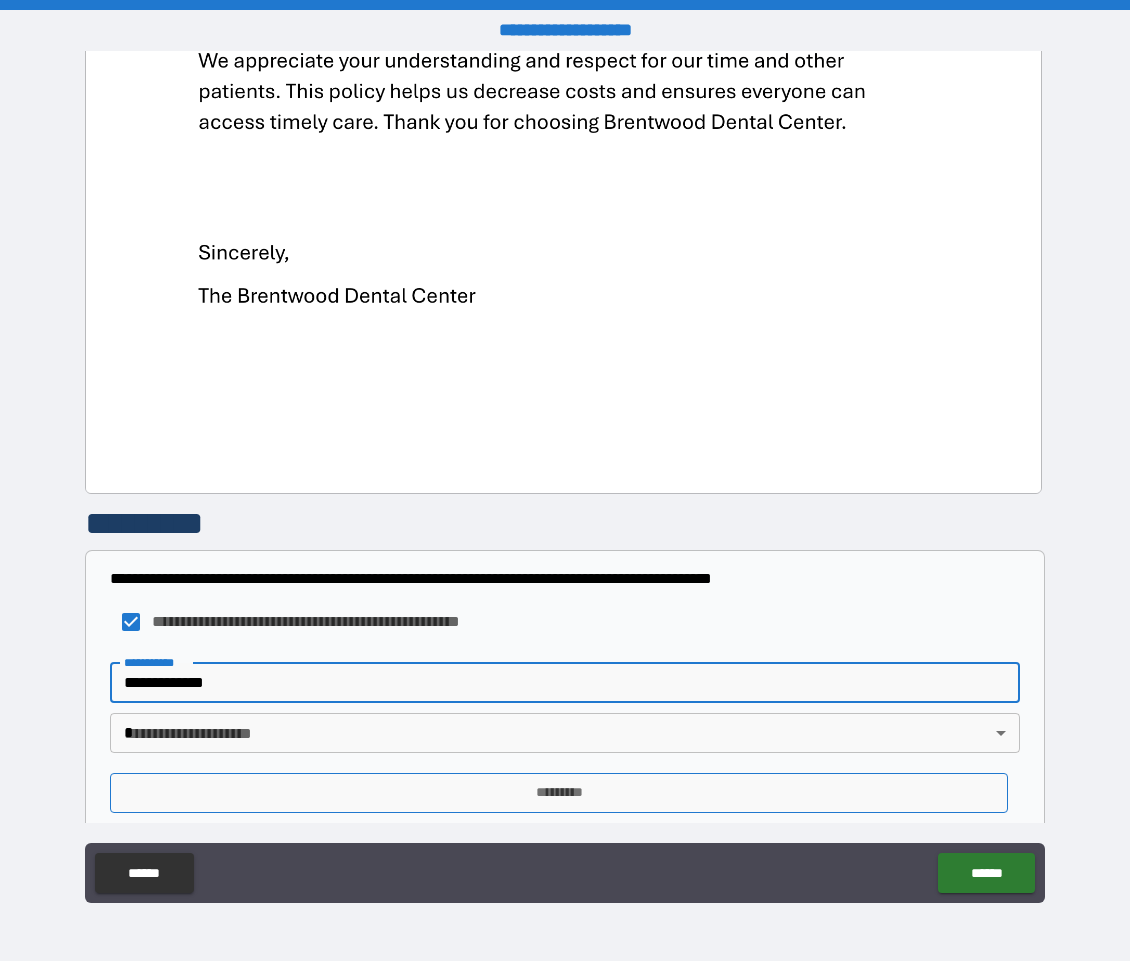 scroll, scrollTop: 798, scrollLeft: 0, axis: vertical 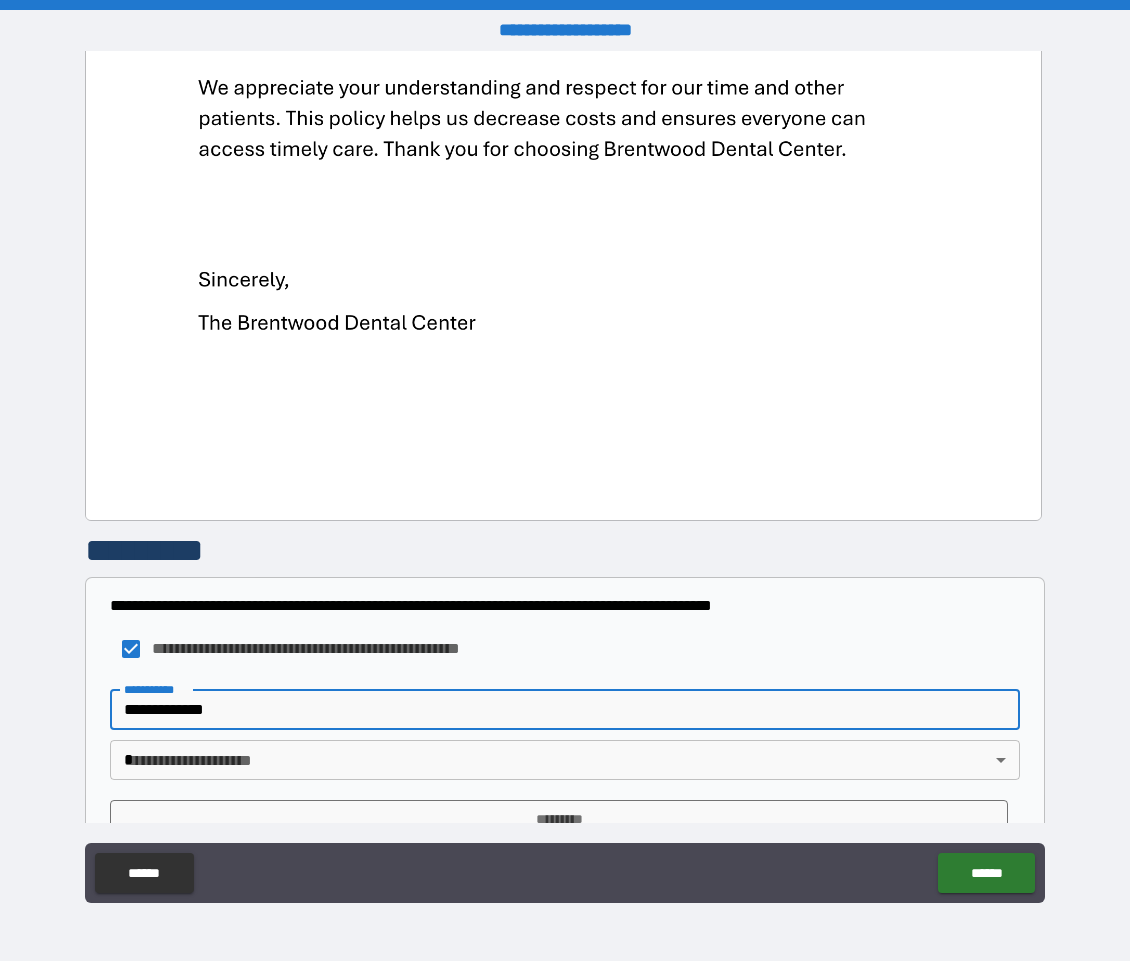 type on "**********" 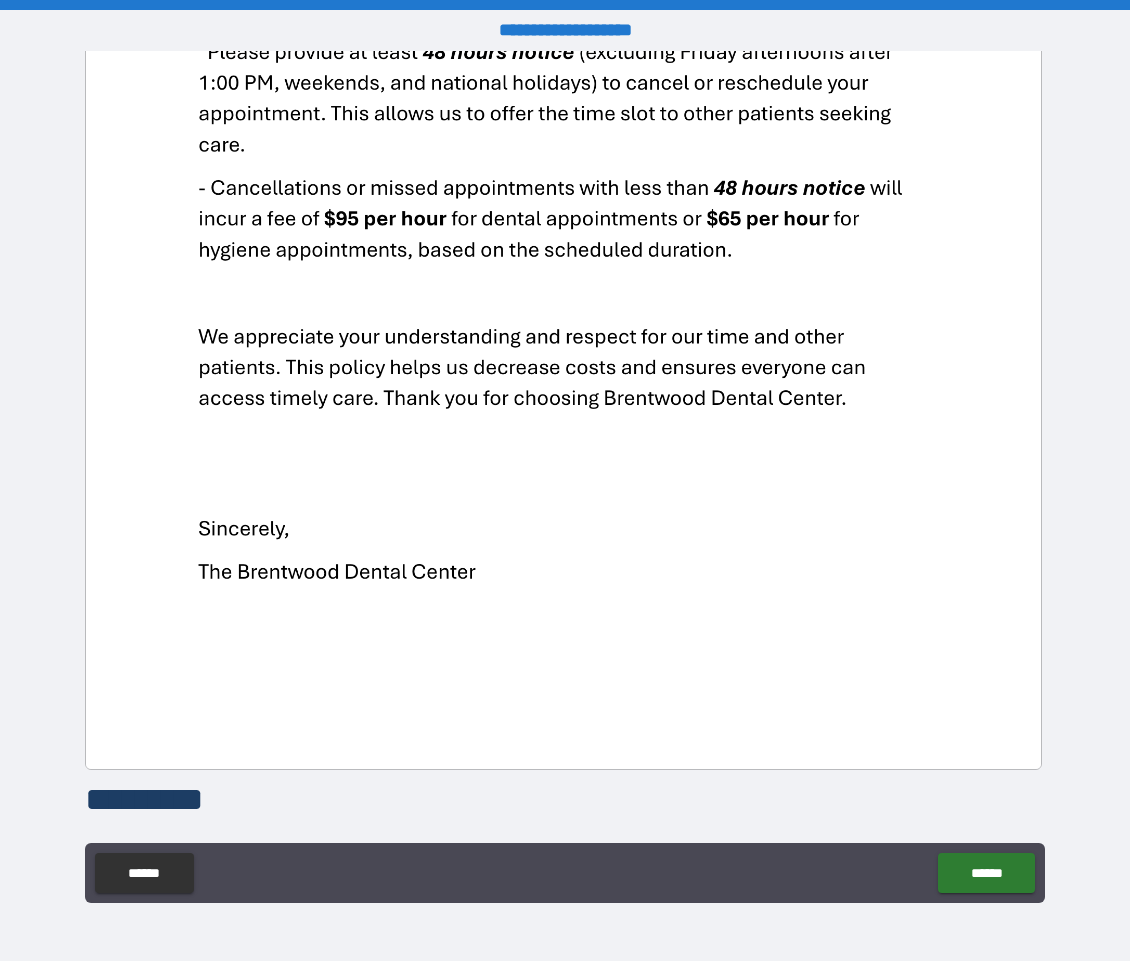 scroll, scrollTop: 885, scrollLeft: 0, axis: vertical 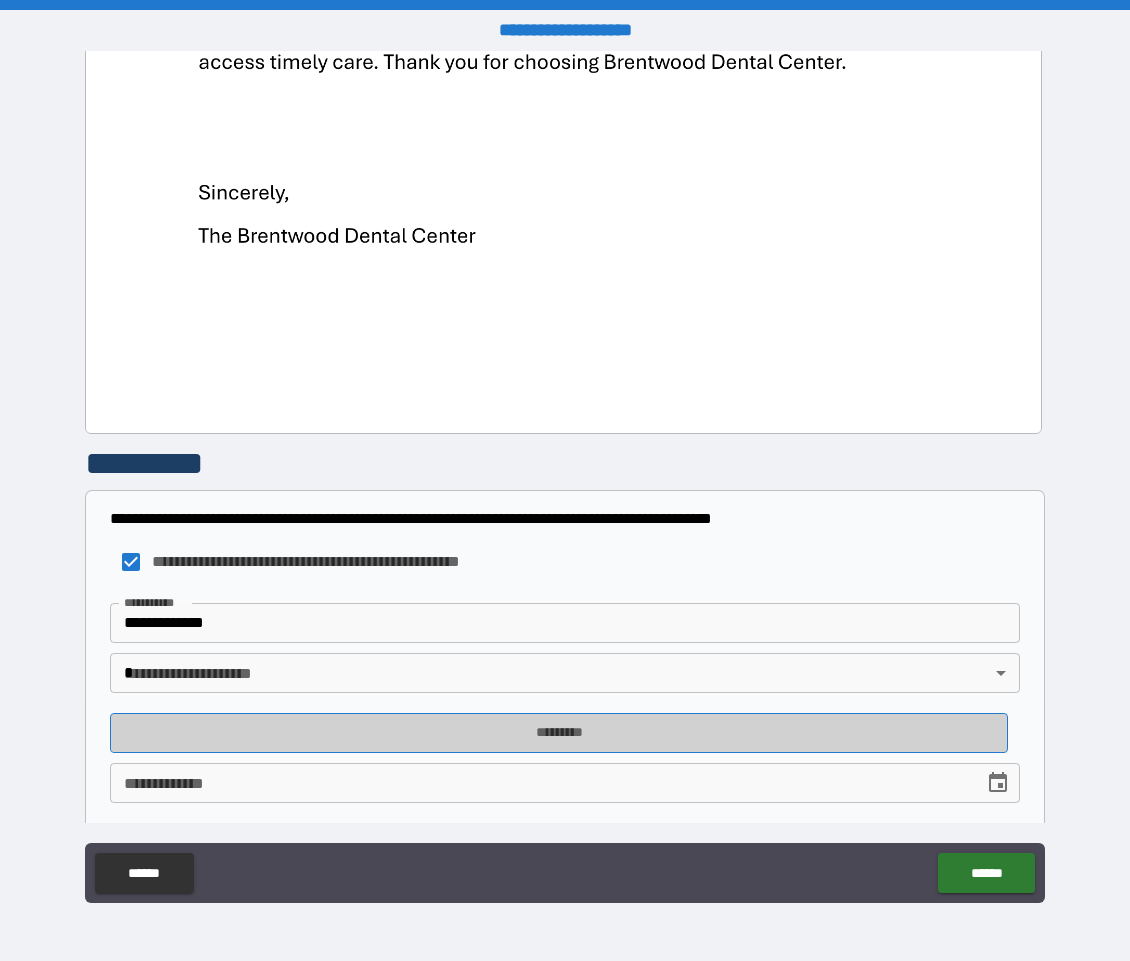 click on "*********" at bounding box center [559, 733] 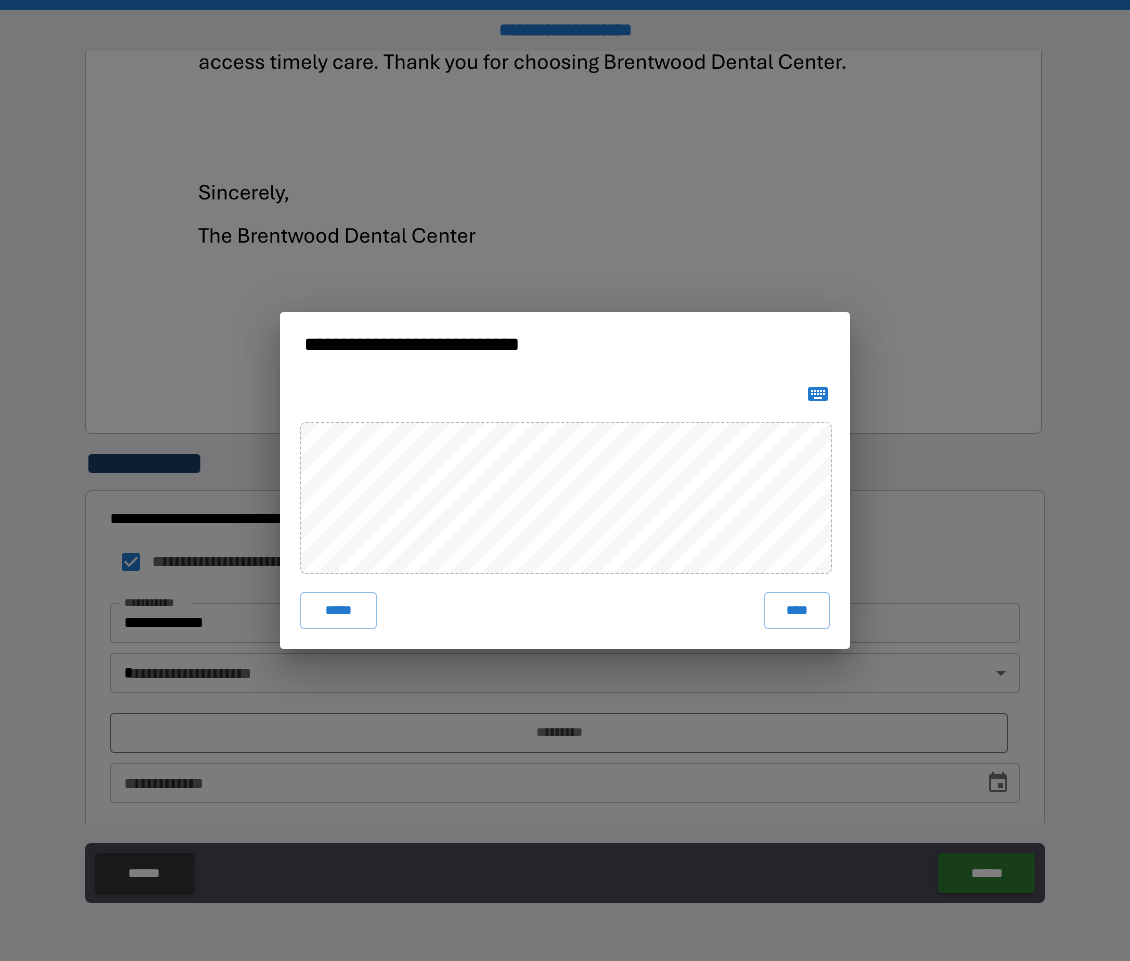 click on "***** ****" at bounding box center [565, 512] 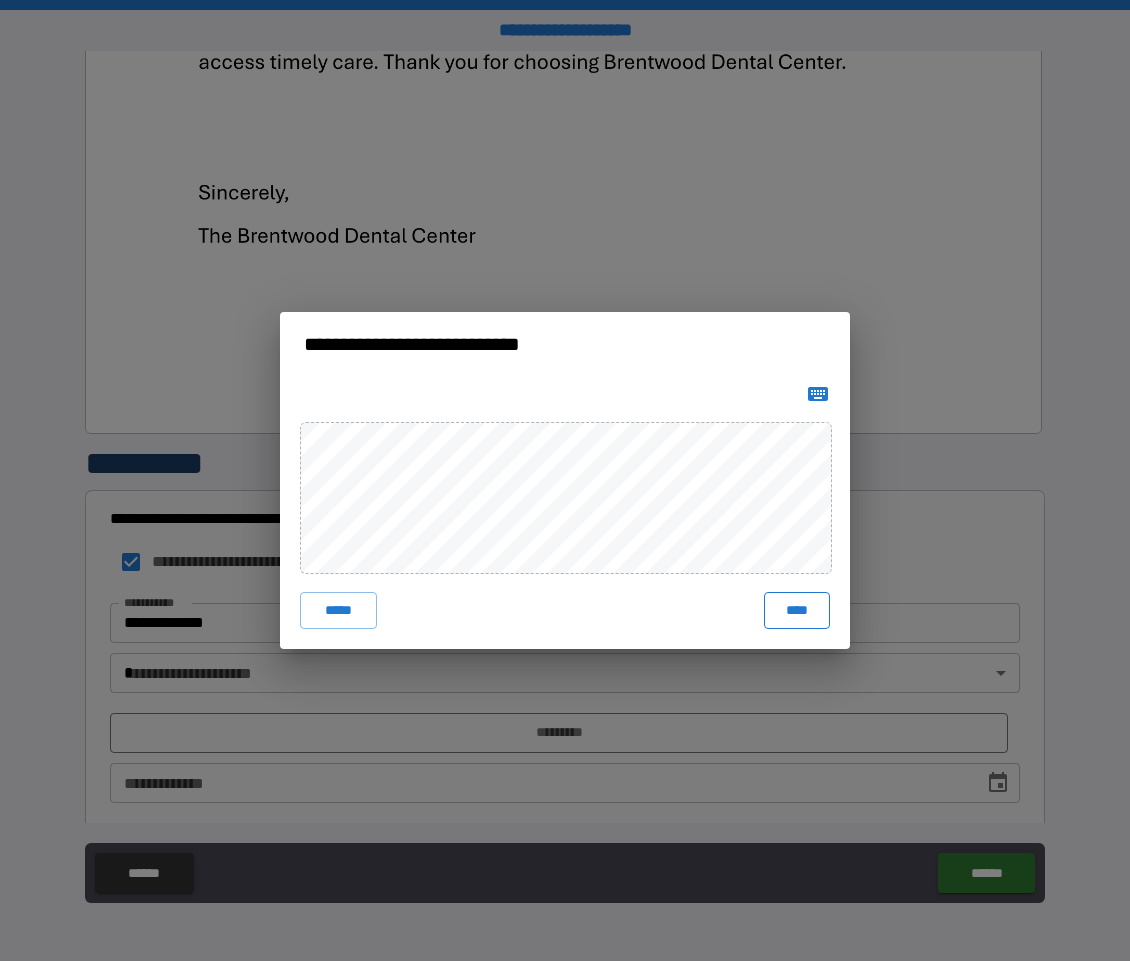 click on "****" at bounding box center [797, 610] 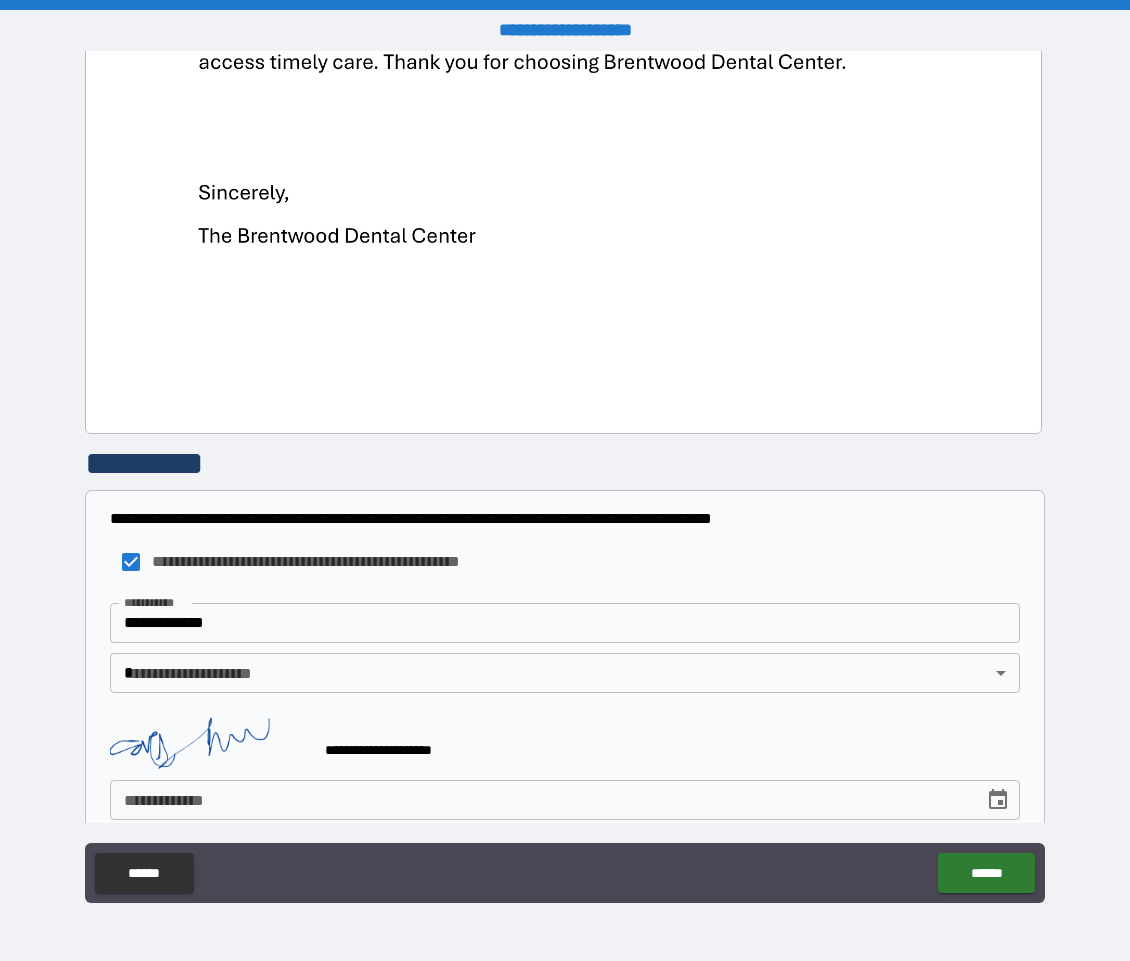 click on "**********" at bounding box center [540, 800] 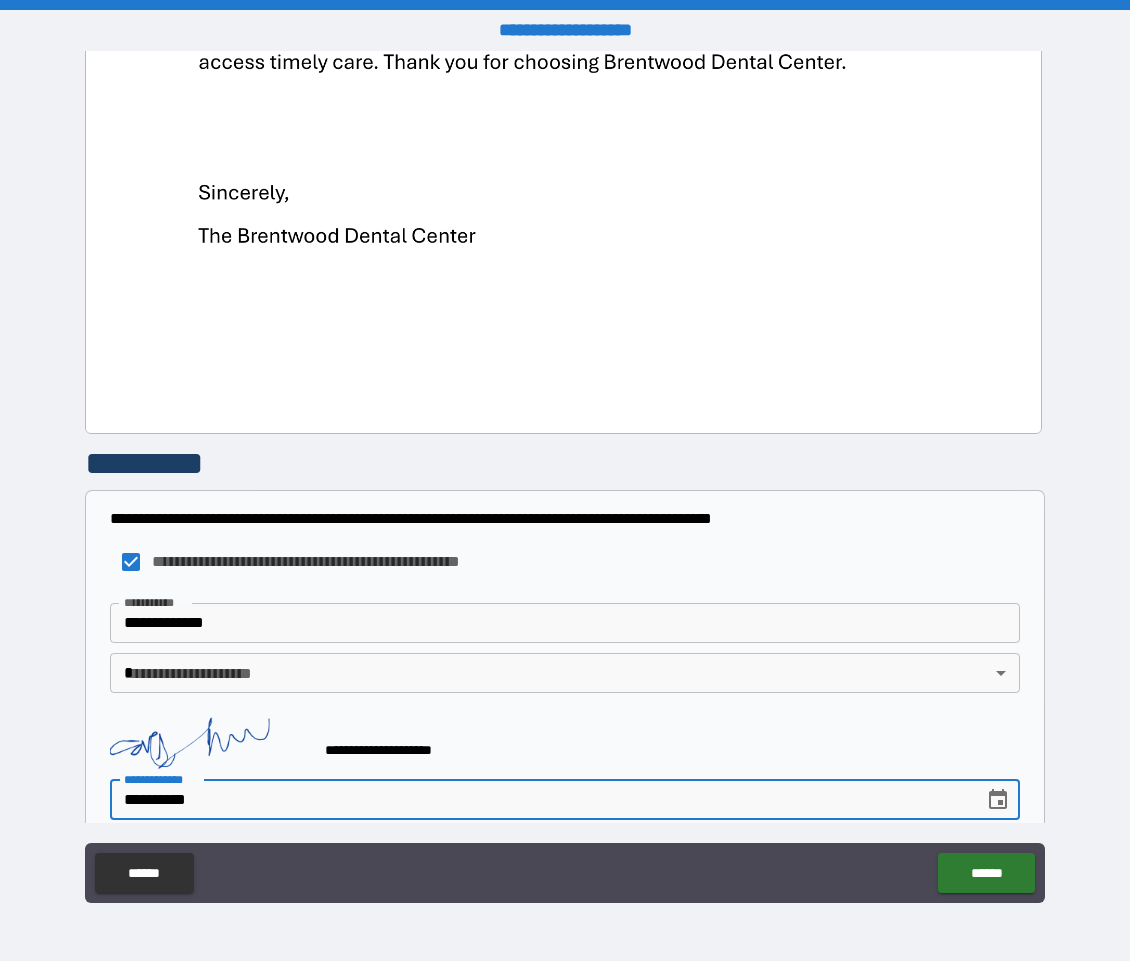 scroll, scrollTop: 902, scrollLeft: 0, axis: vertical 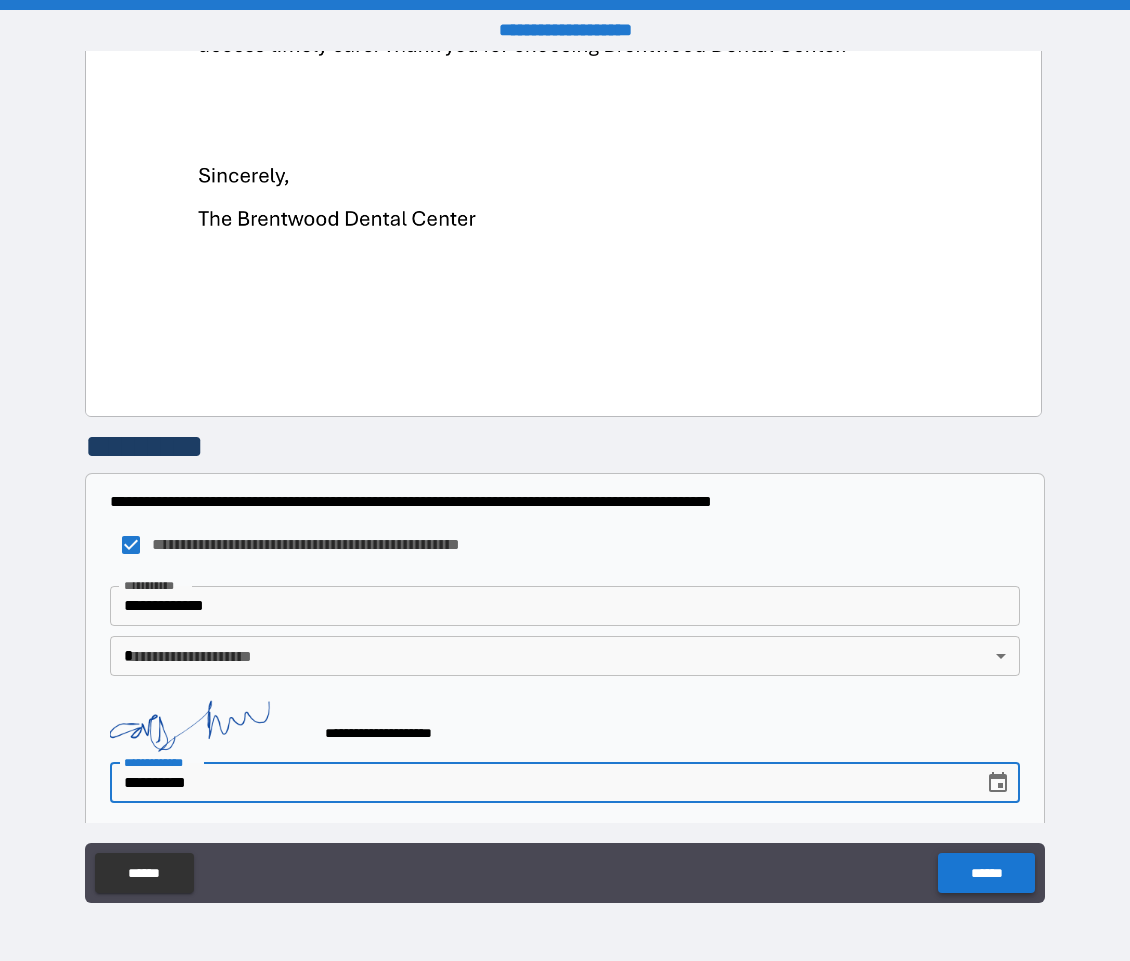type on "**********" 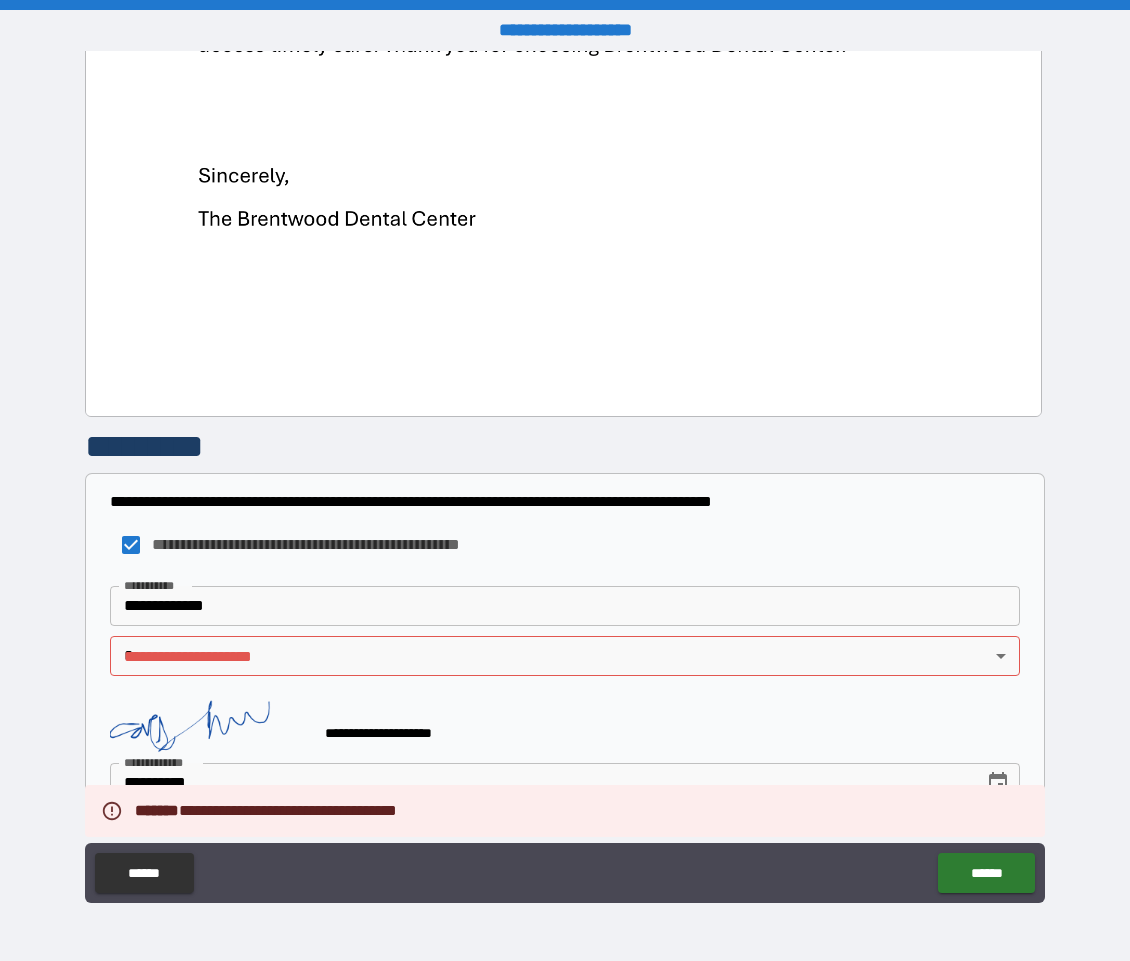 click on "**********" at bounding box center (565, 636) 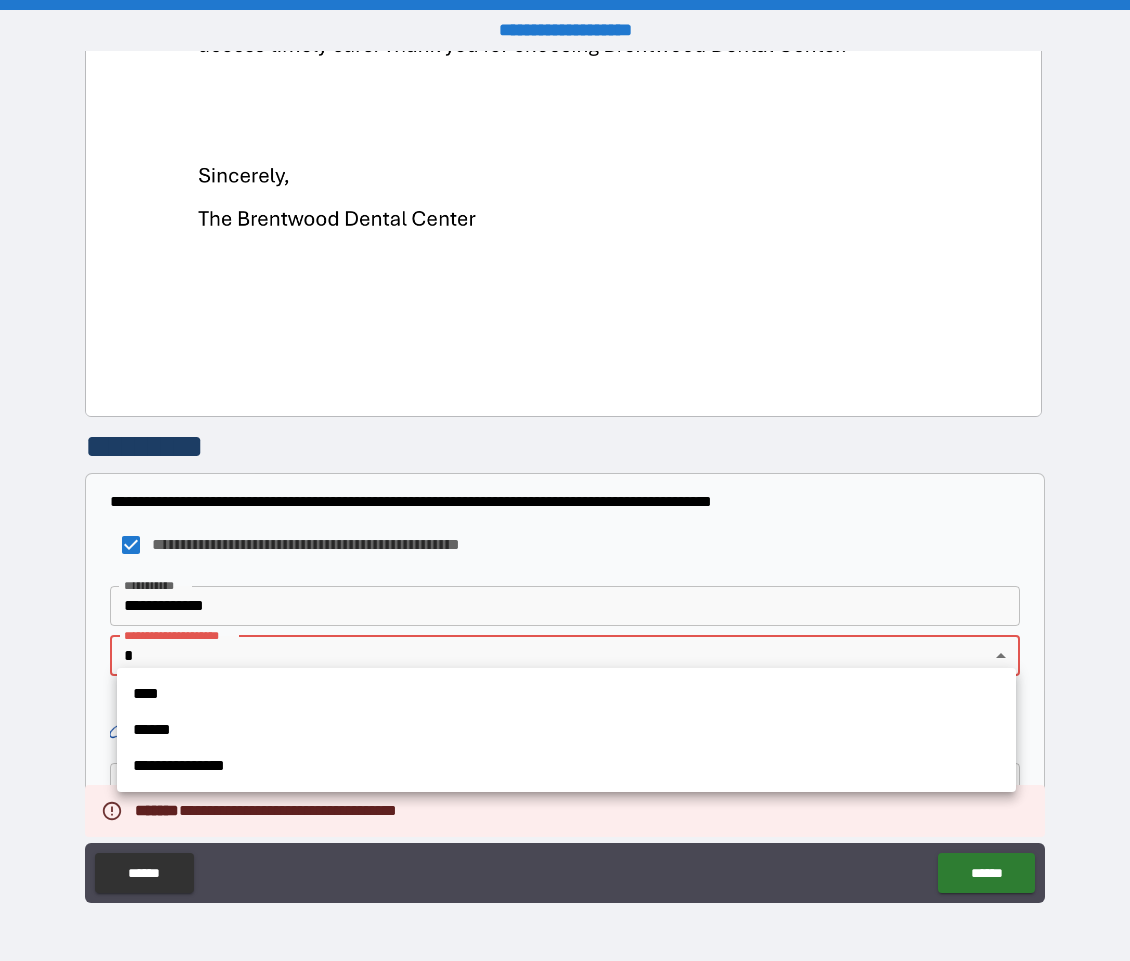 click on "**********" at bounding box center (565, 480) 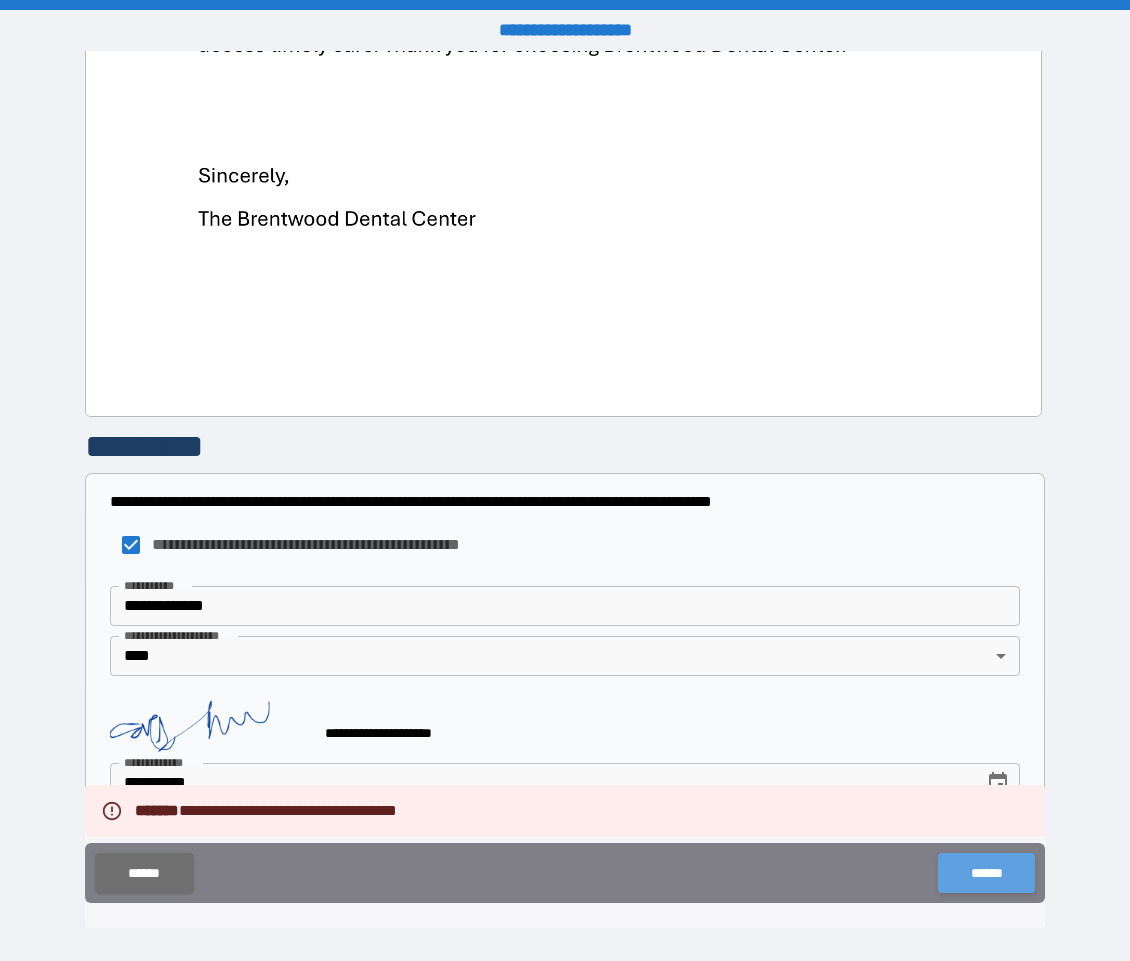 click on "******" at bounding box center [986, 873] 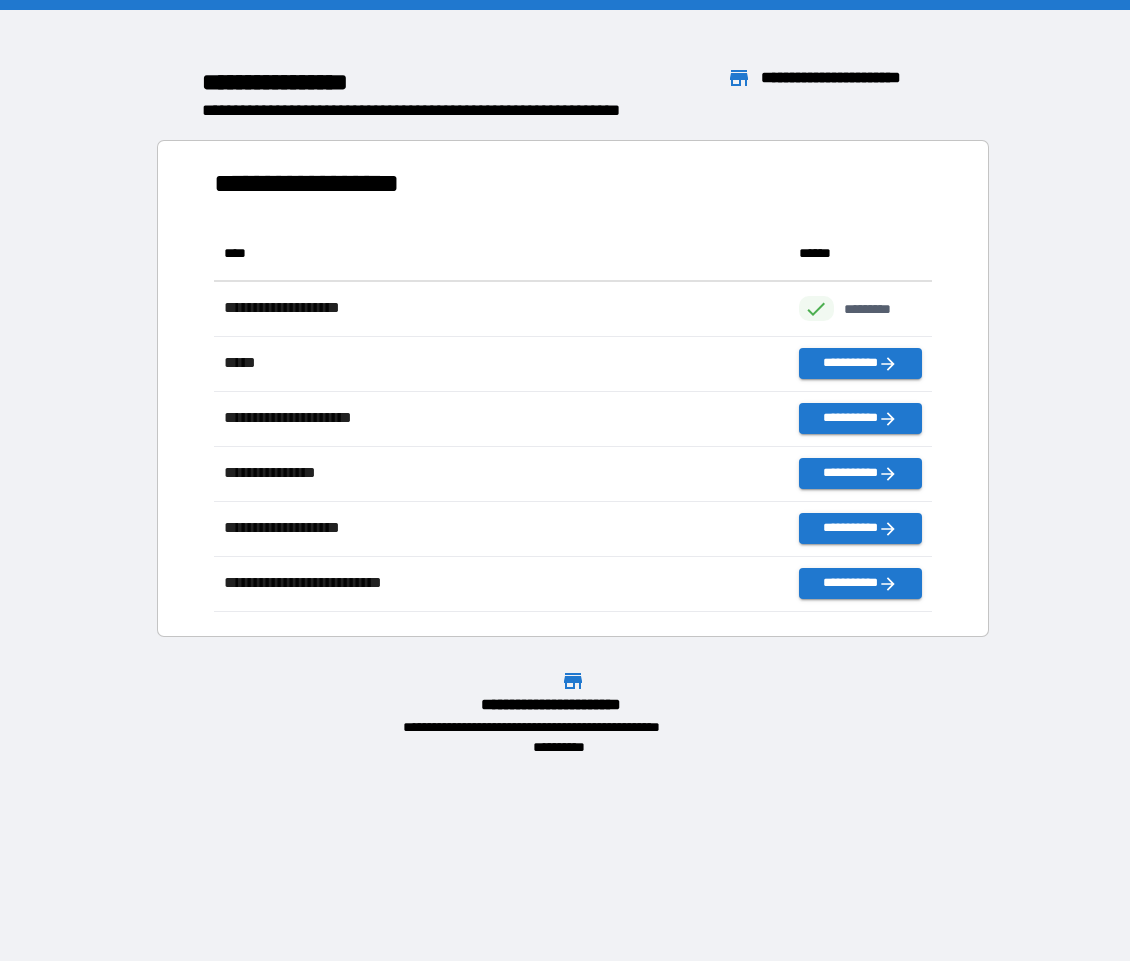 scroll, scrollTop: 1, scrollLeft: 1, axis: both 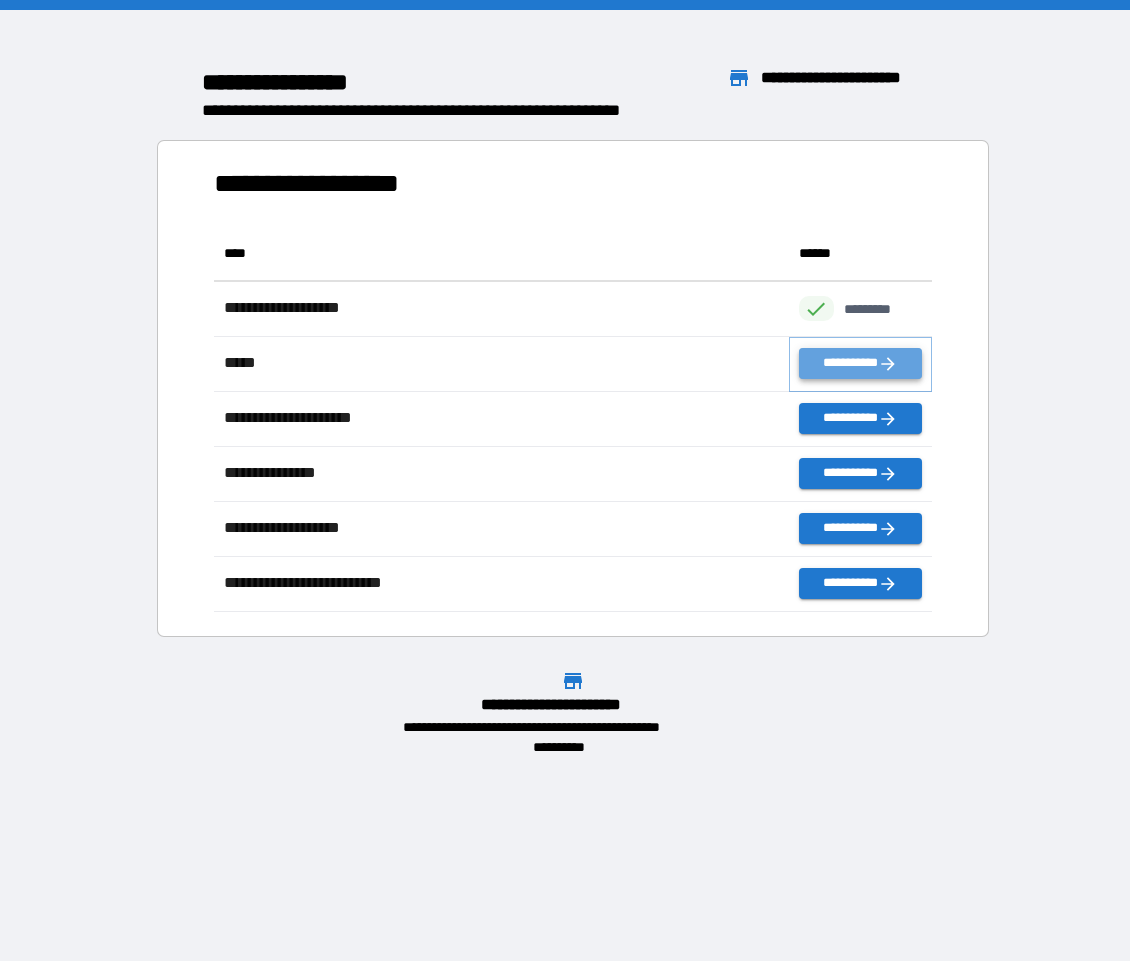 click 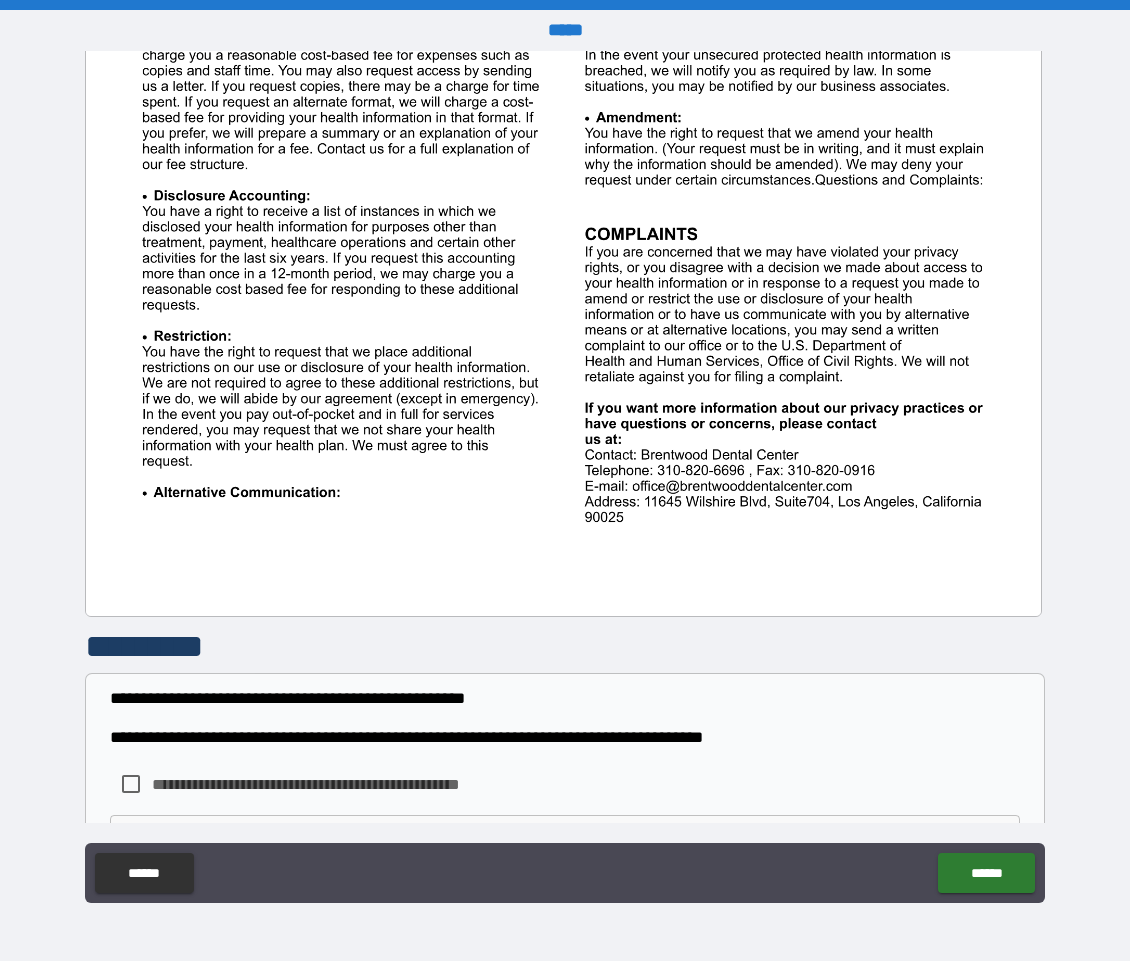 scroll, scrollTop: 2171, scrollLeft: 0, axis: vertical 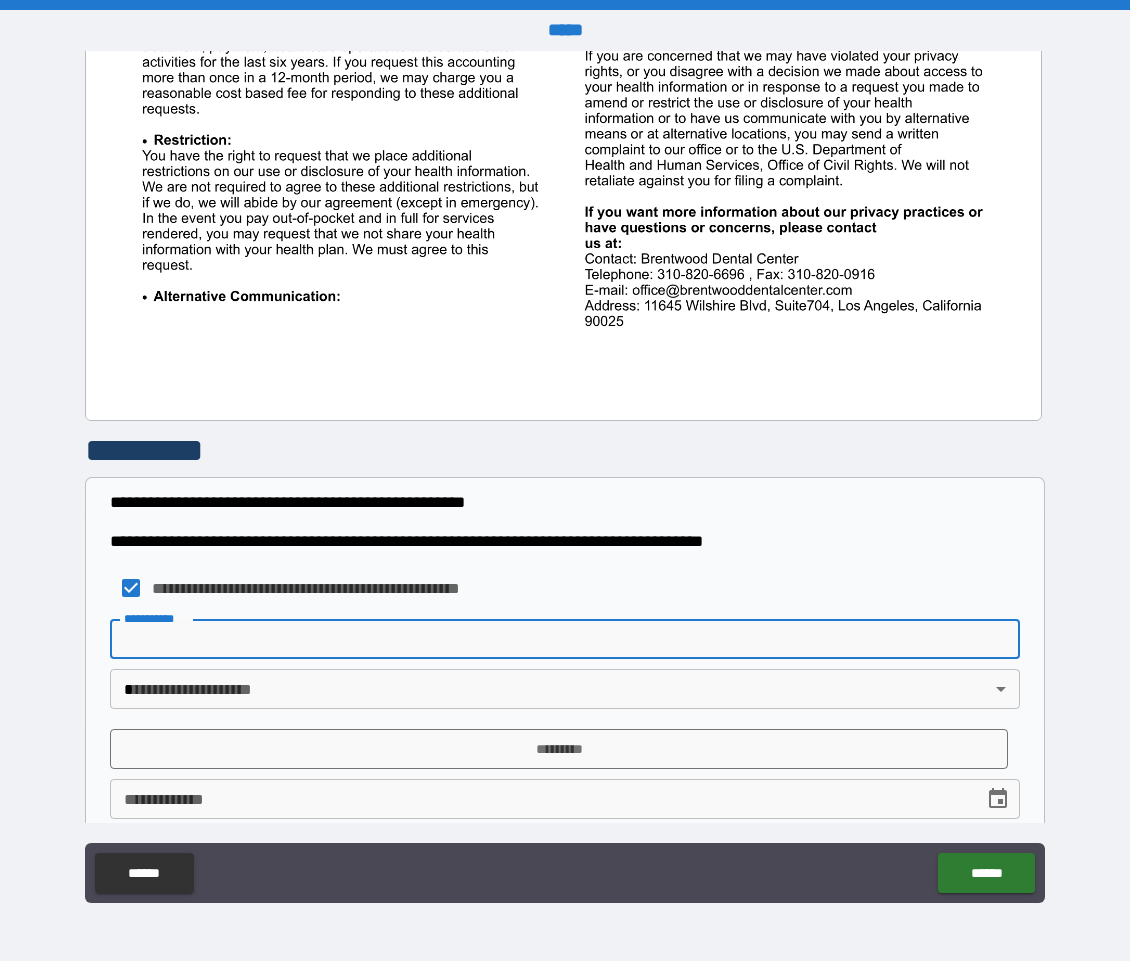 click on "*********   * *********   *" at bounding box center [565, 639] 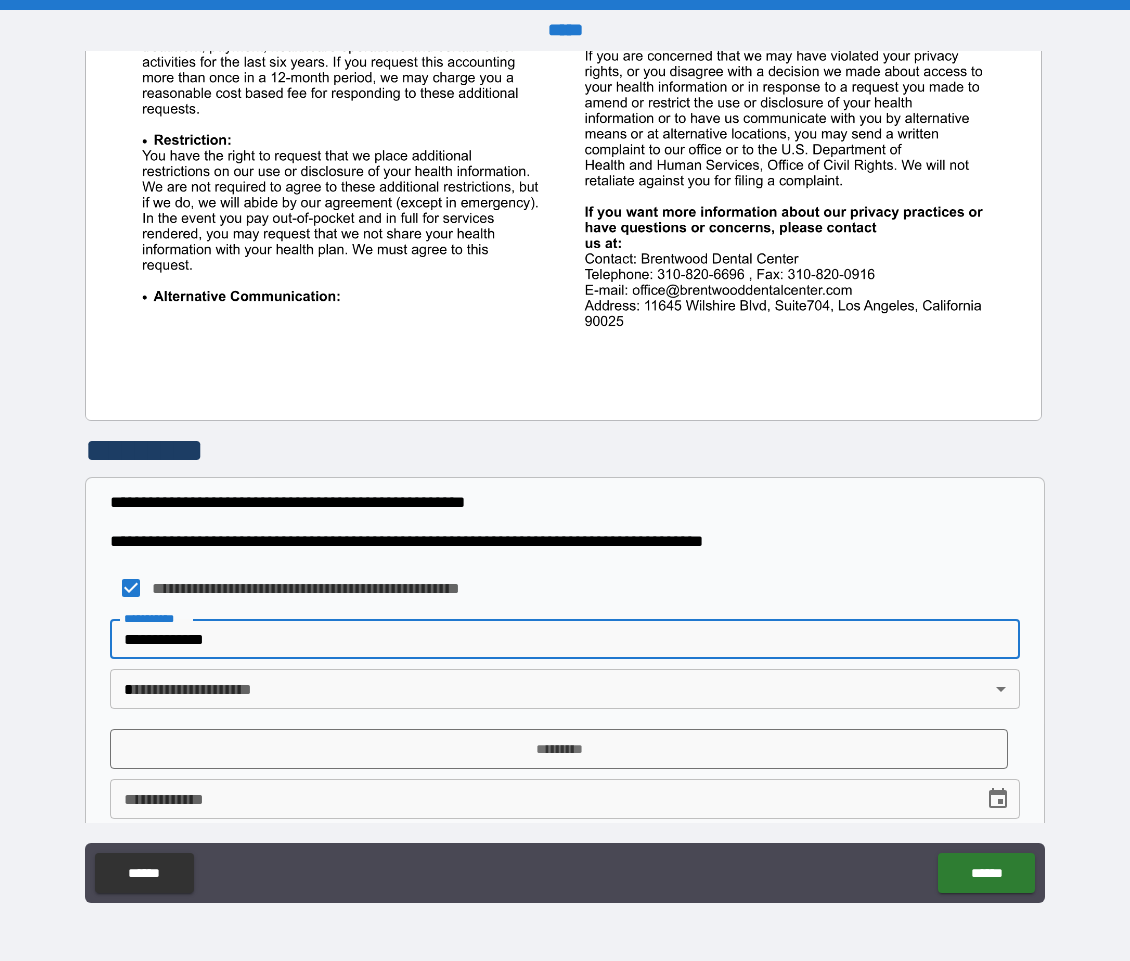 type on "**********" 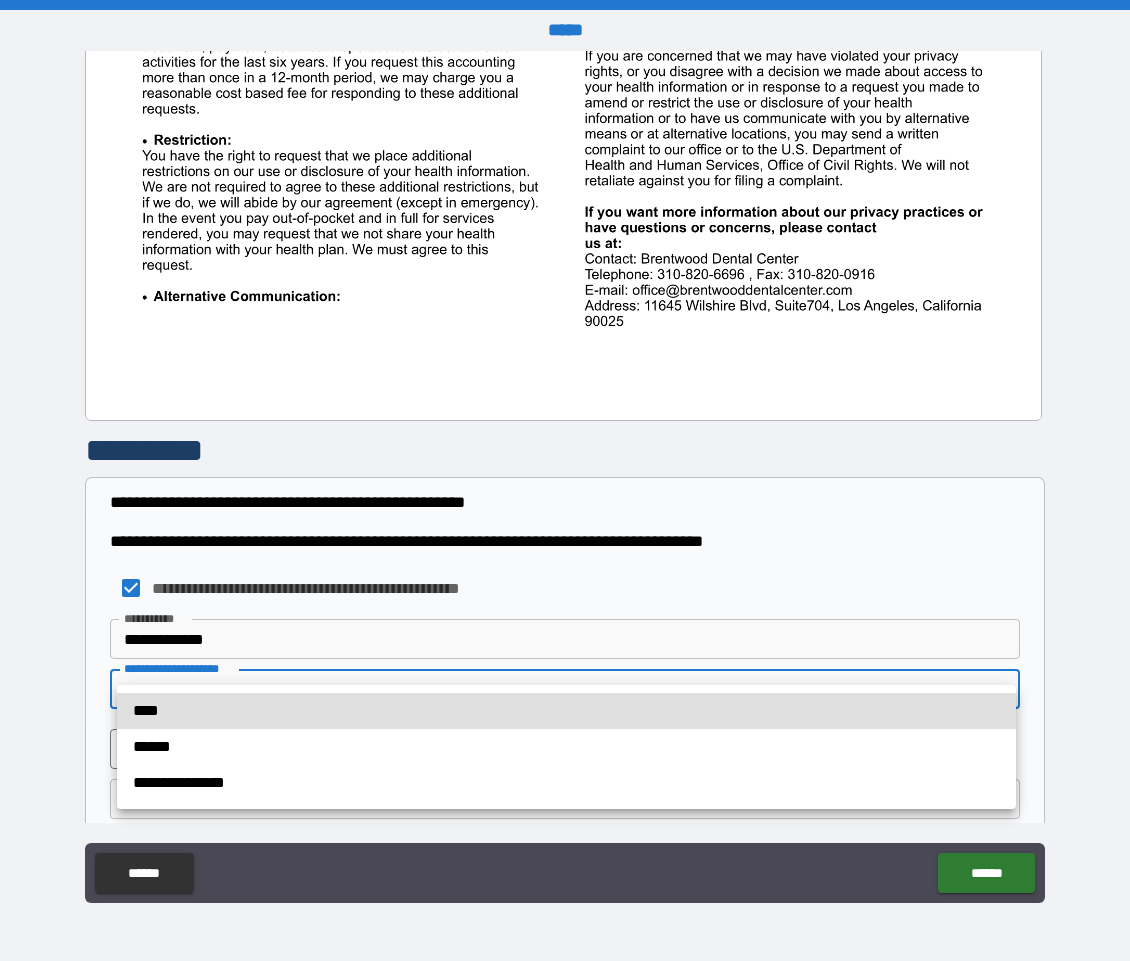 click on "**********" at bounding box center [565, 480] 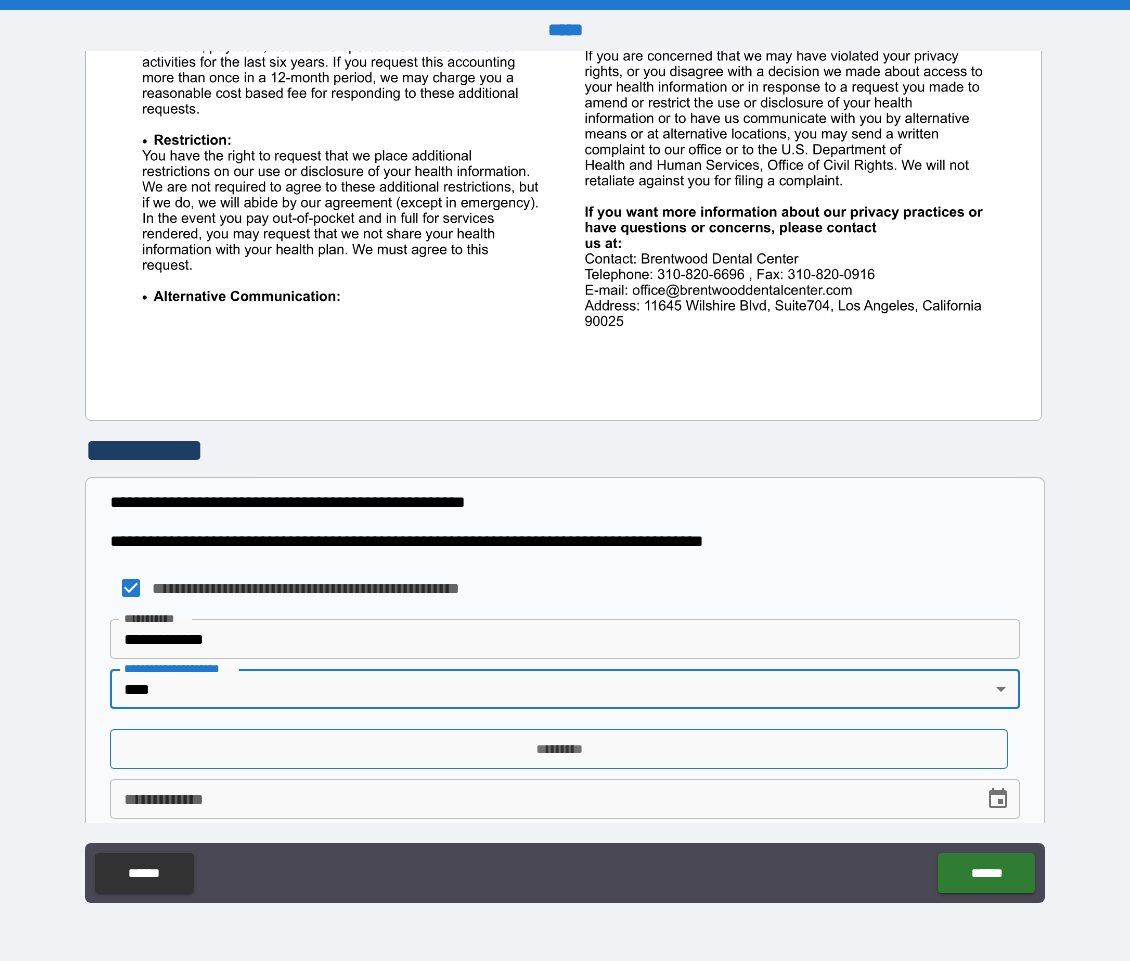 click on "*********" at bounding box center (559, 749) 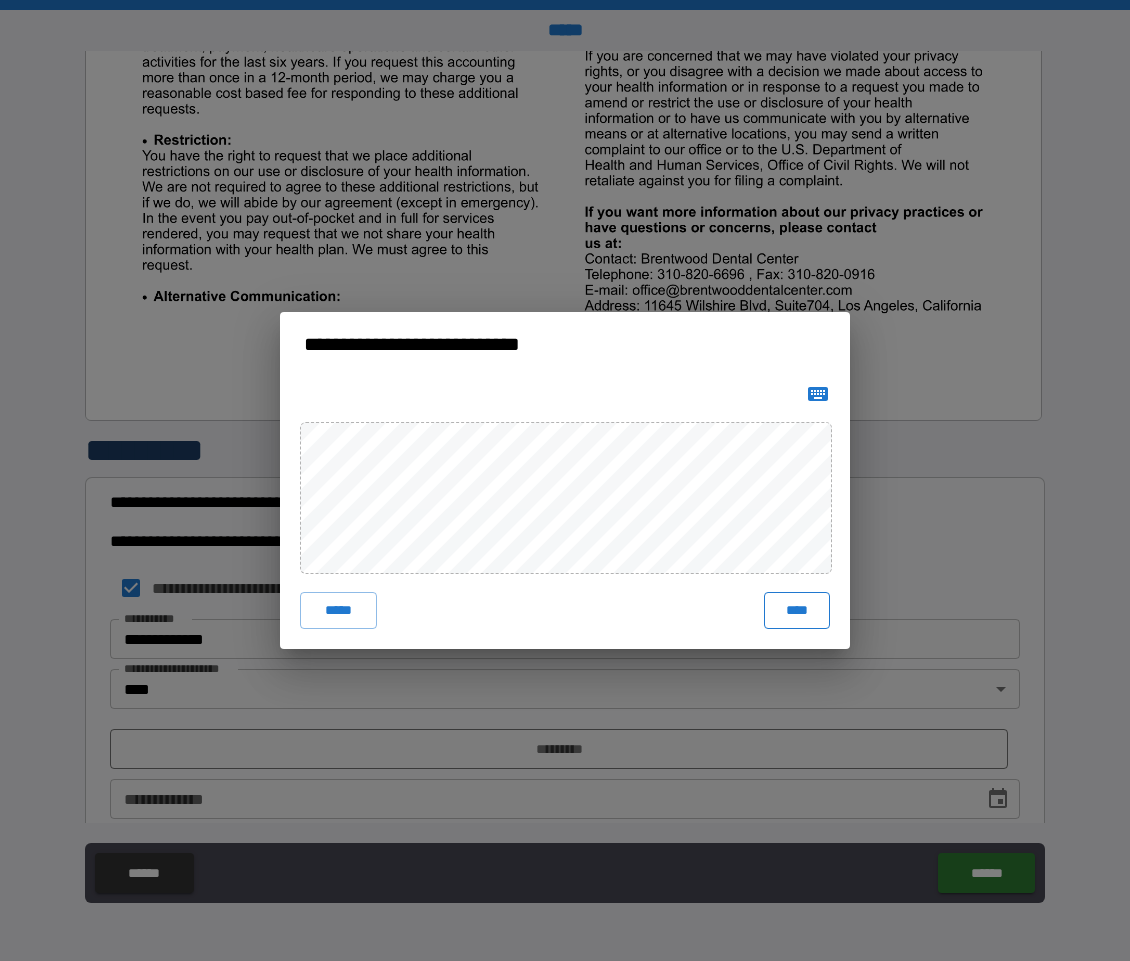 click on "****" at bounding box center [797, 610] 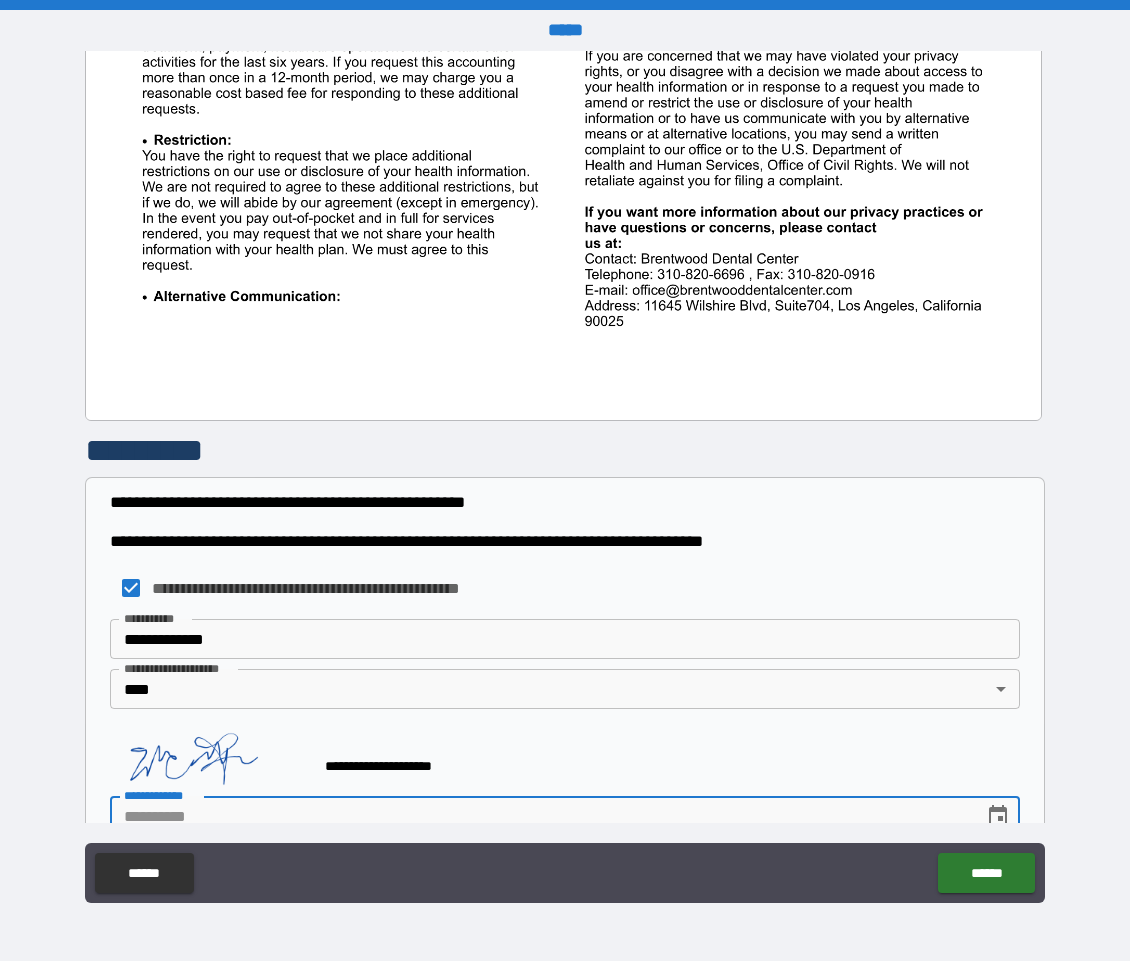 click on "**********" at bounding box center (540, 816) 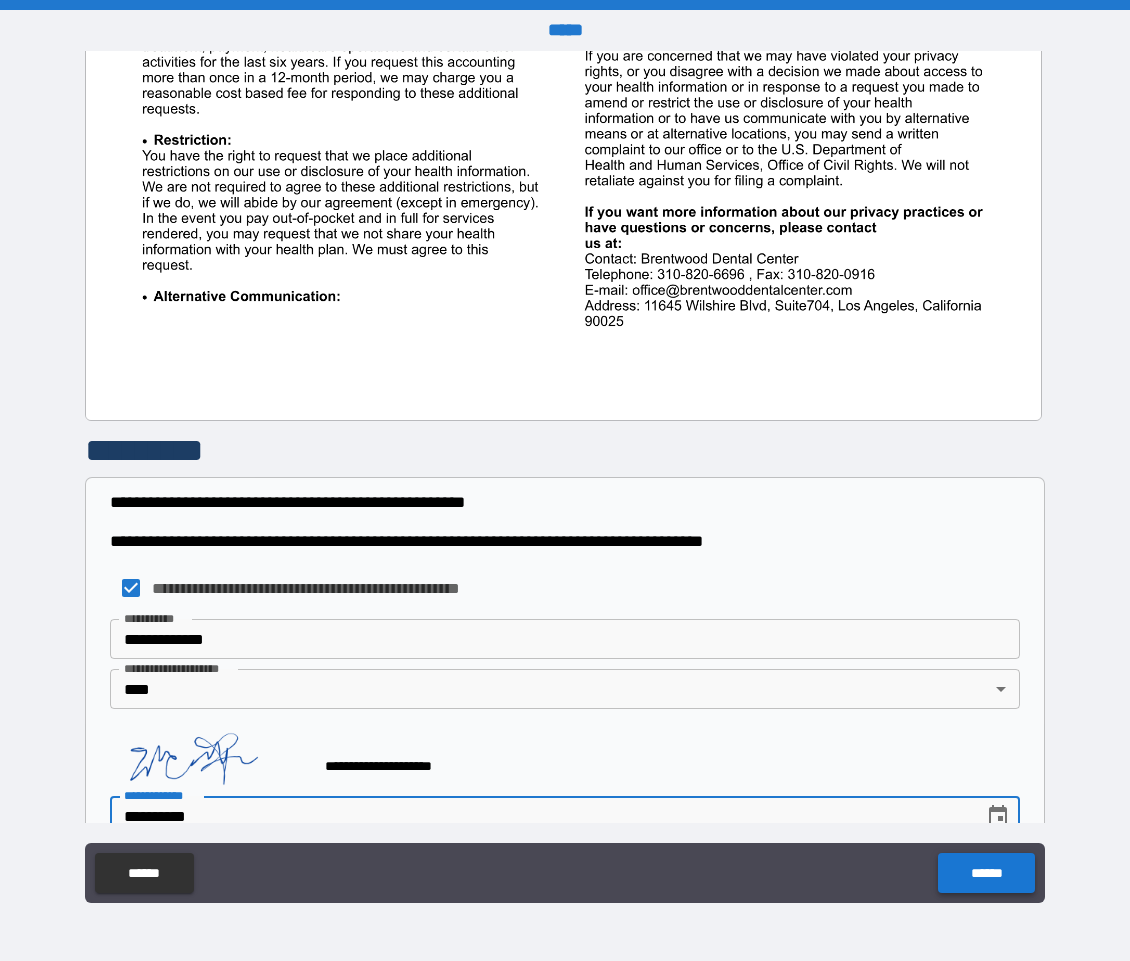 type on "**********" 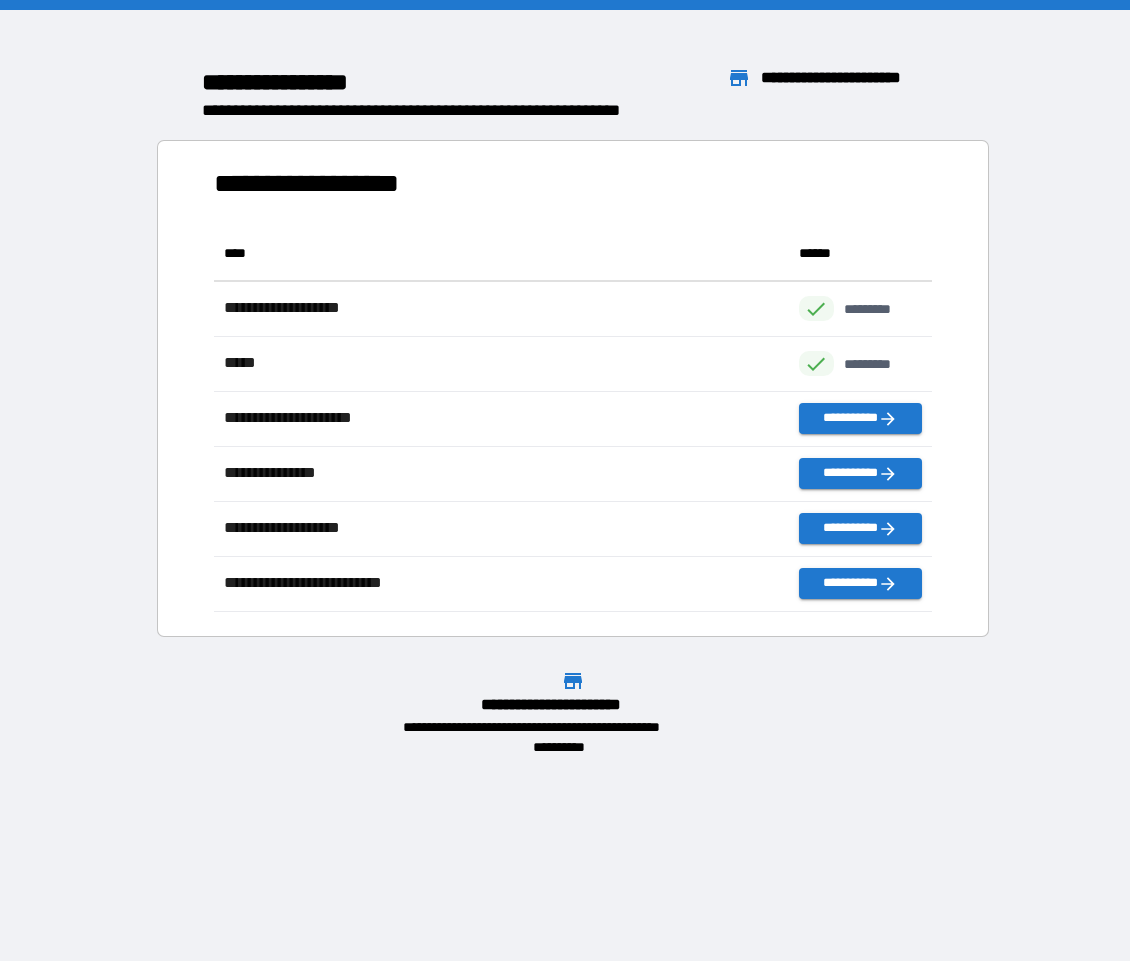 scroll, scrollTop: 1, scrollLeft: 1, axis: both 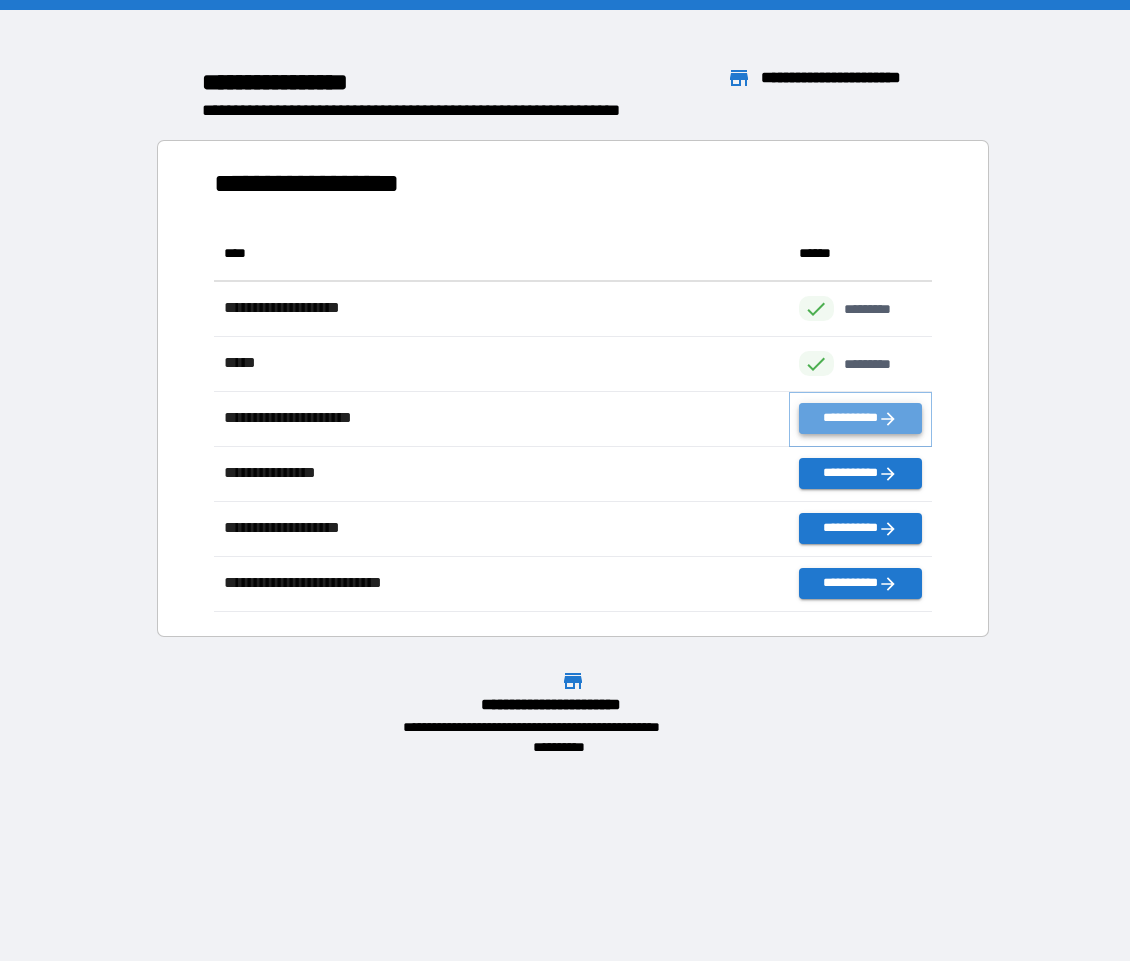 click on "**********" at bounding box center (861, 418) 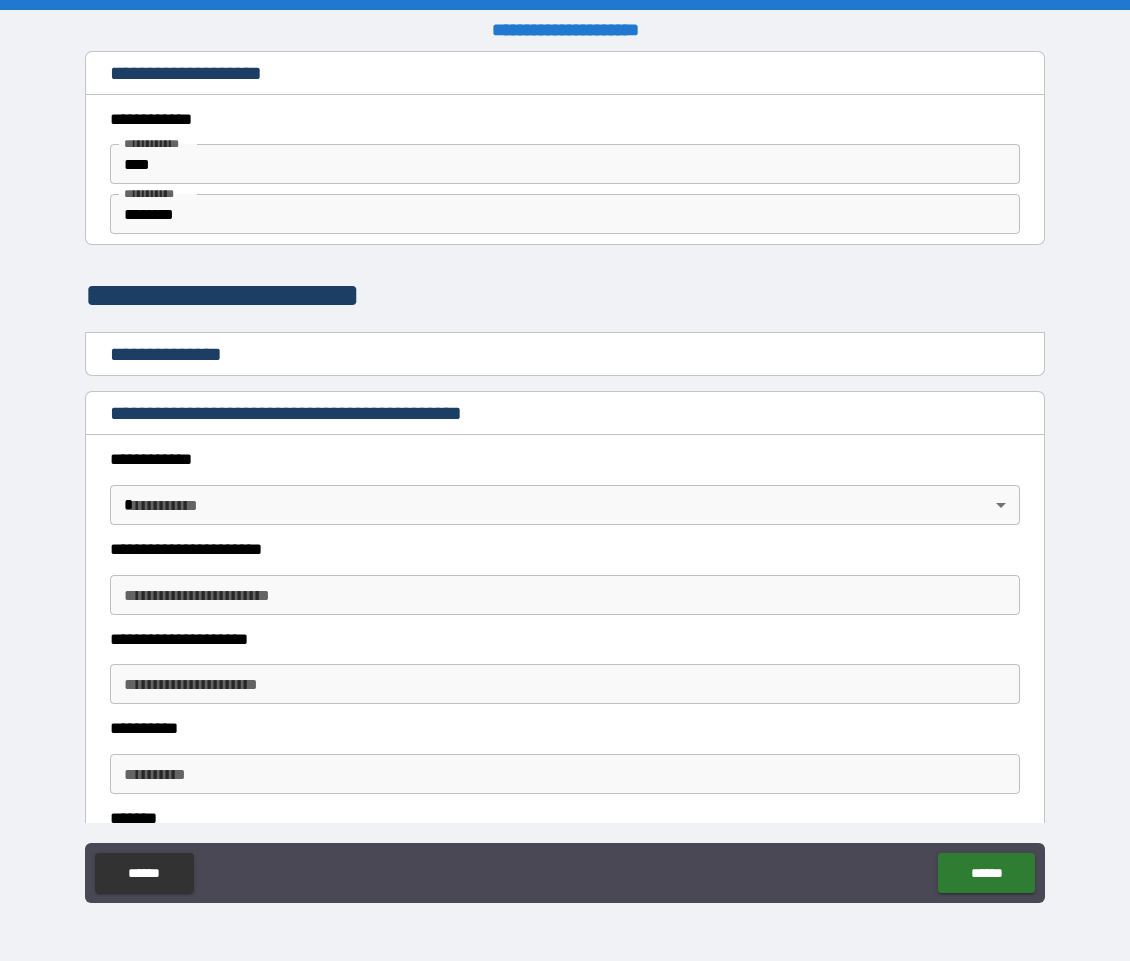 click on "**********" at bounding box center (565, 480) 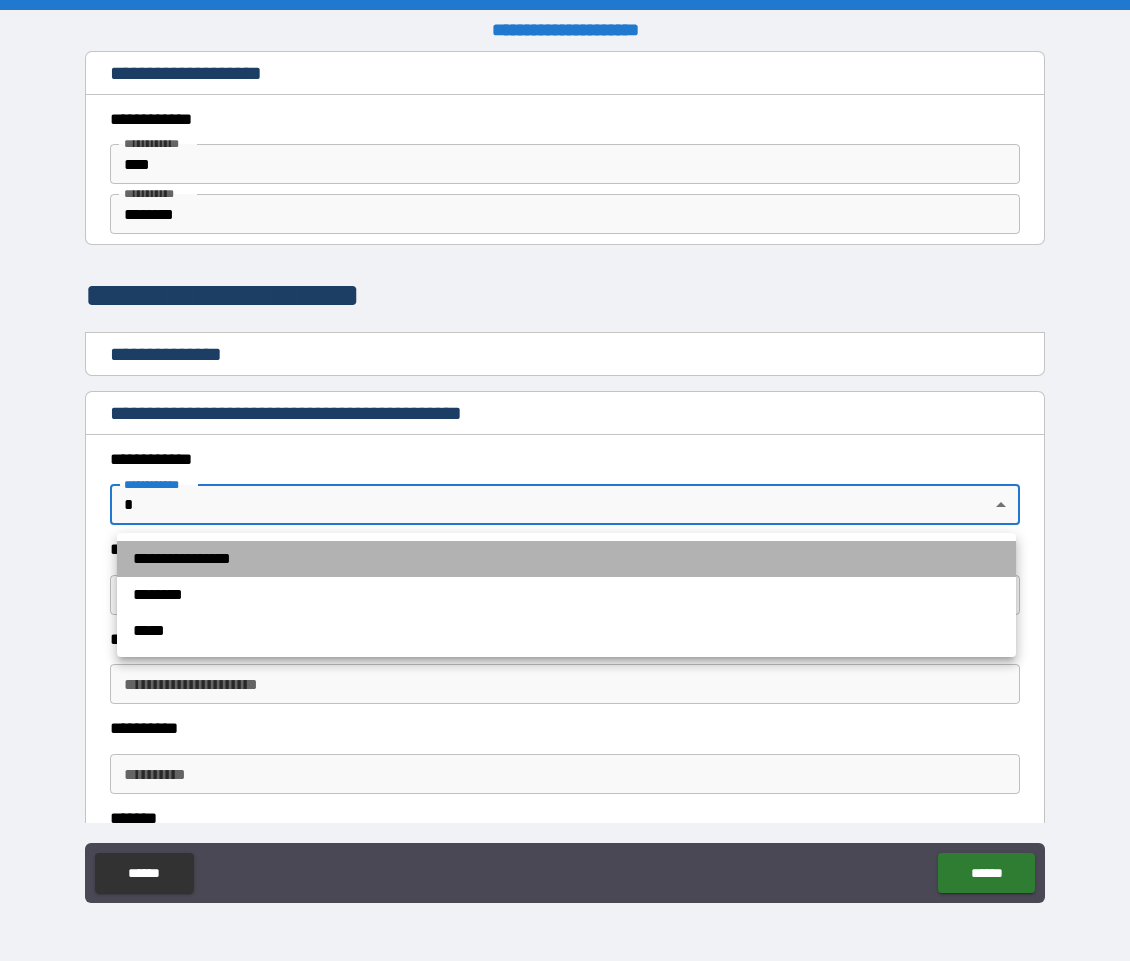 click on "**********" at bounding box center [566, 559] 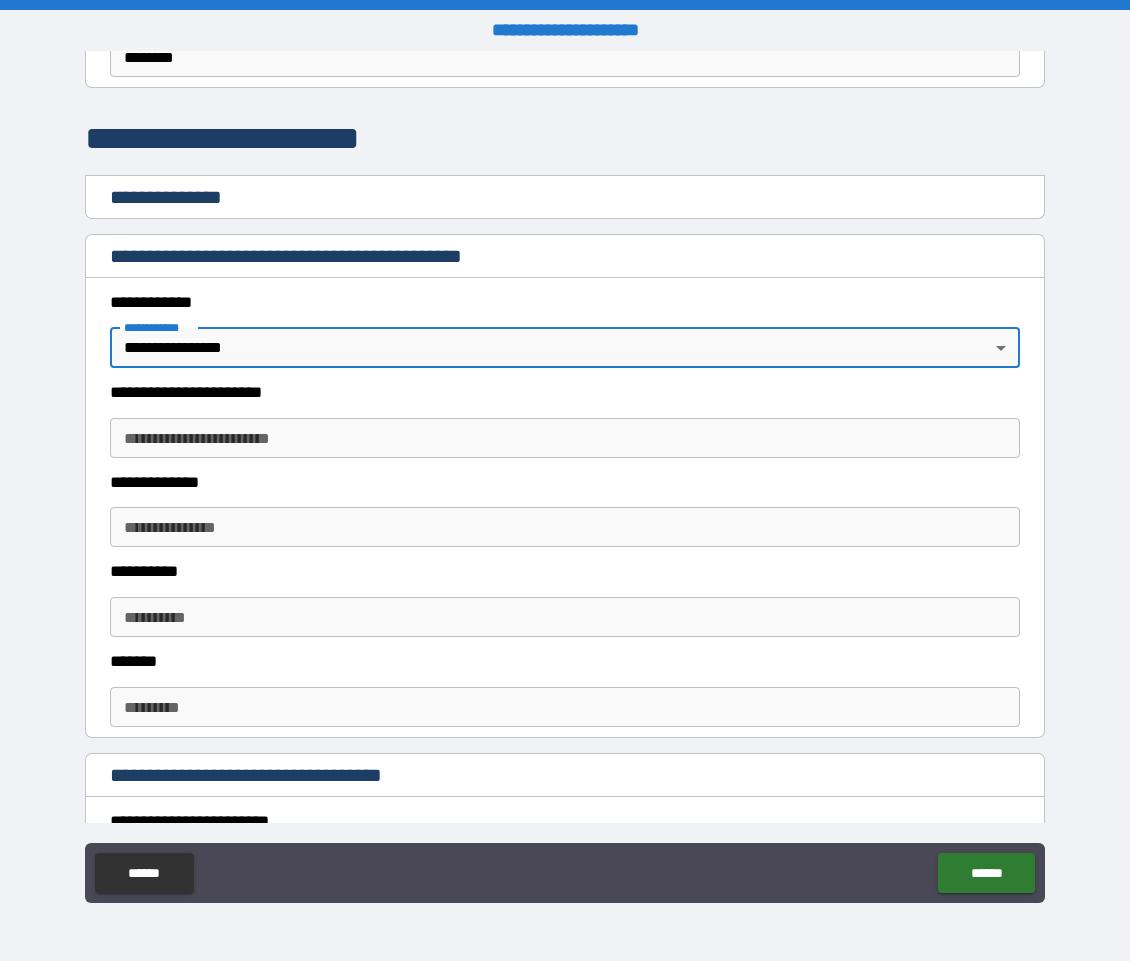 scroll, scrollTop: 158, scrollLeft: 0, axis: vertical 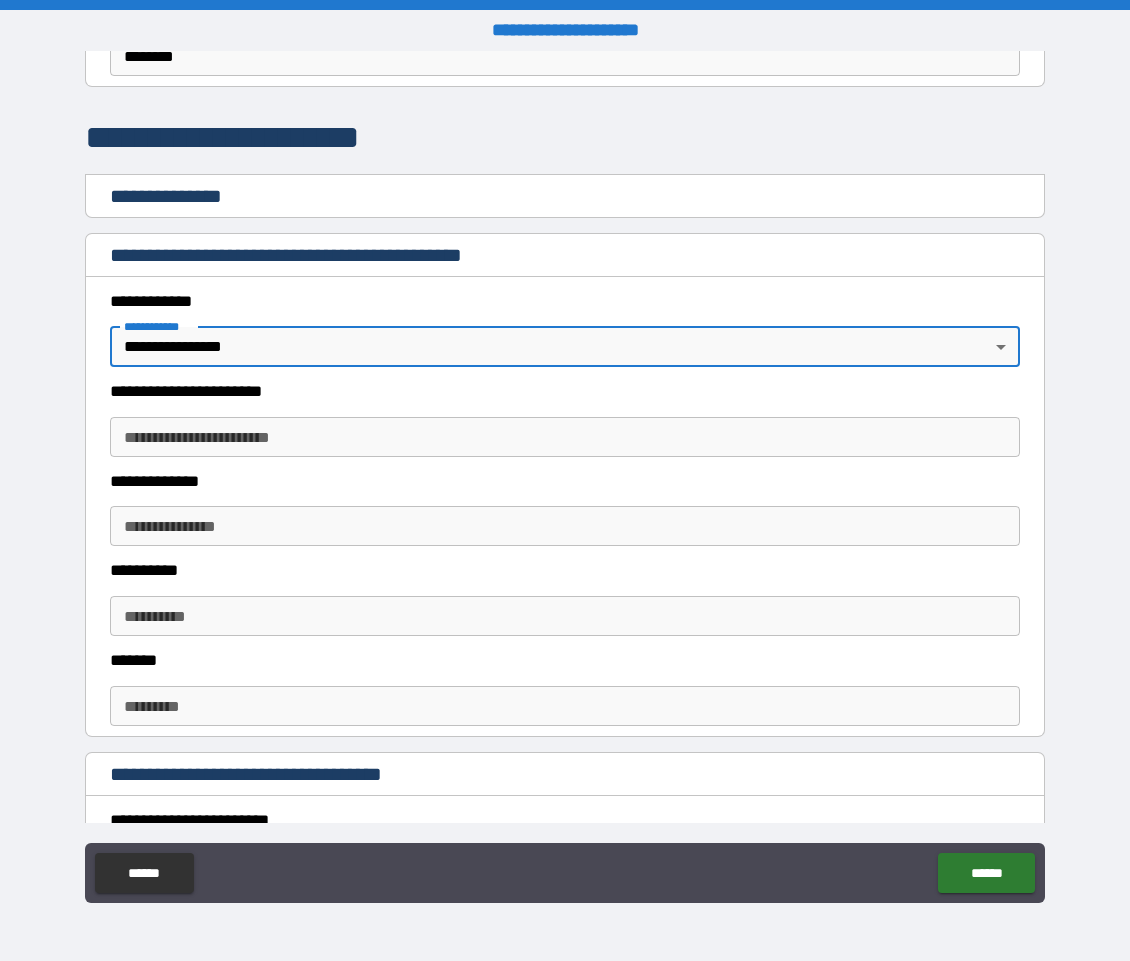 click on "**********" at bounding box center (565, 437) 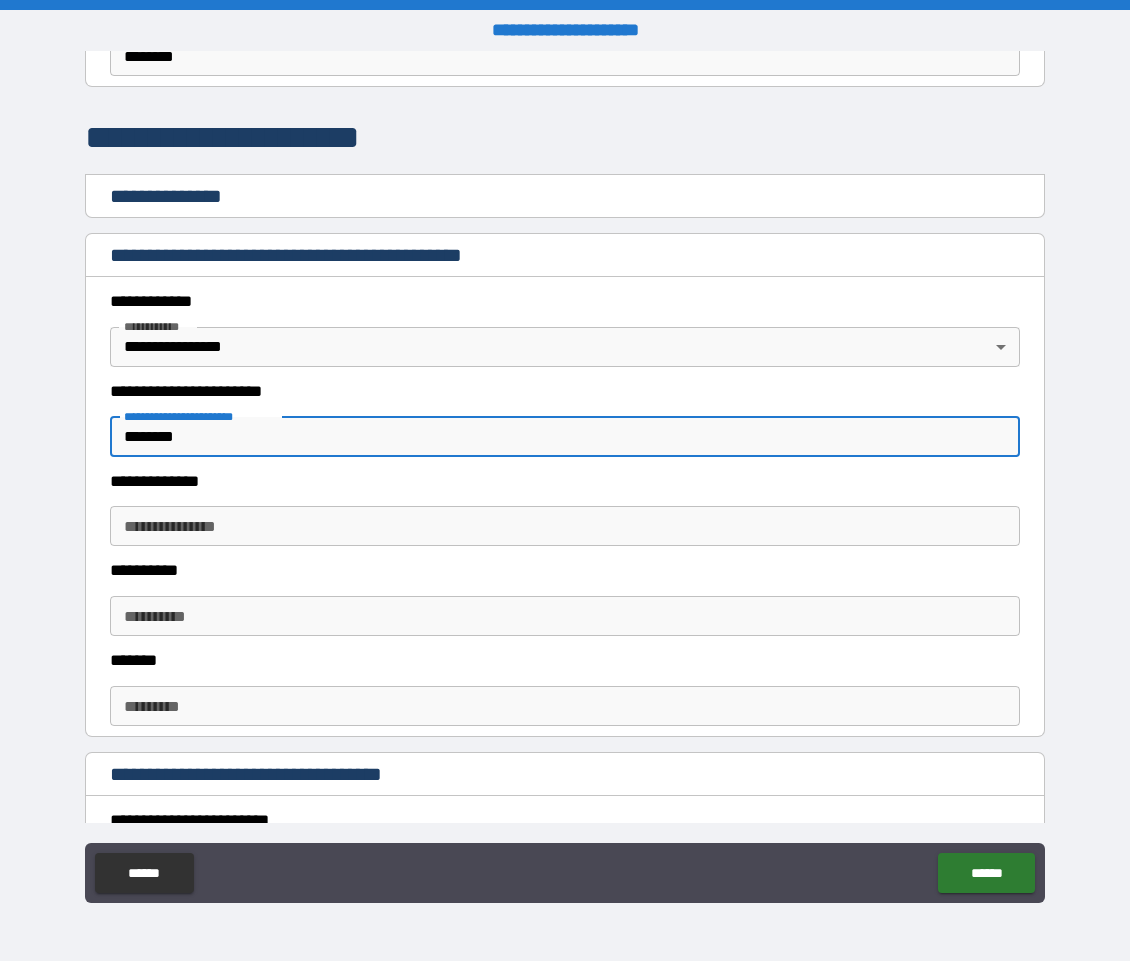 type on "********" 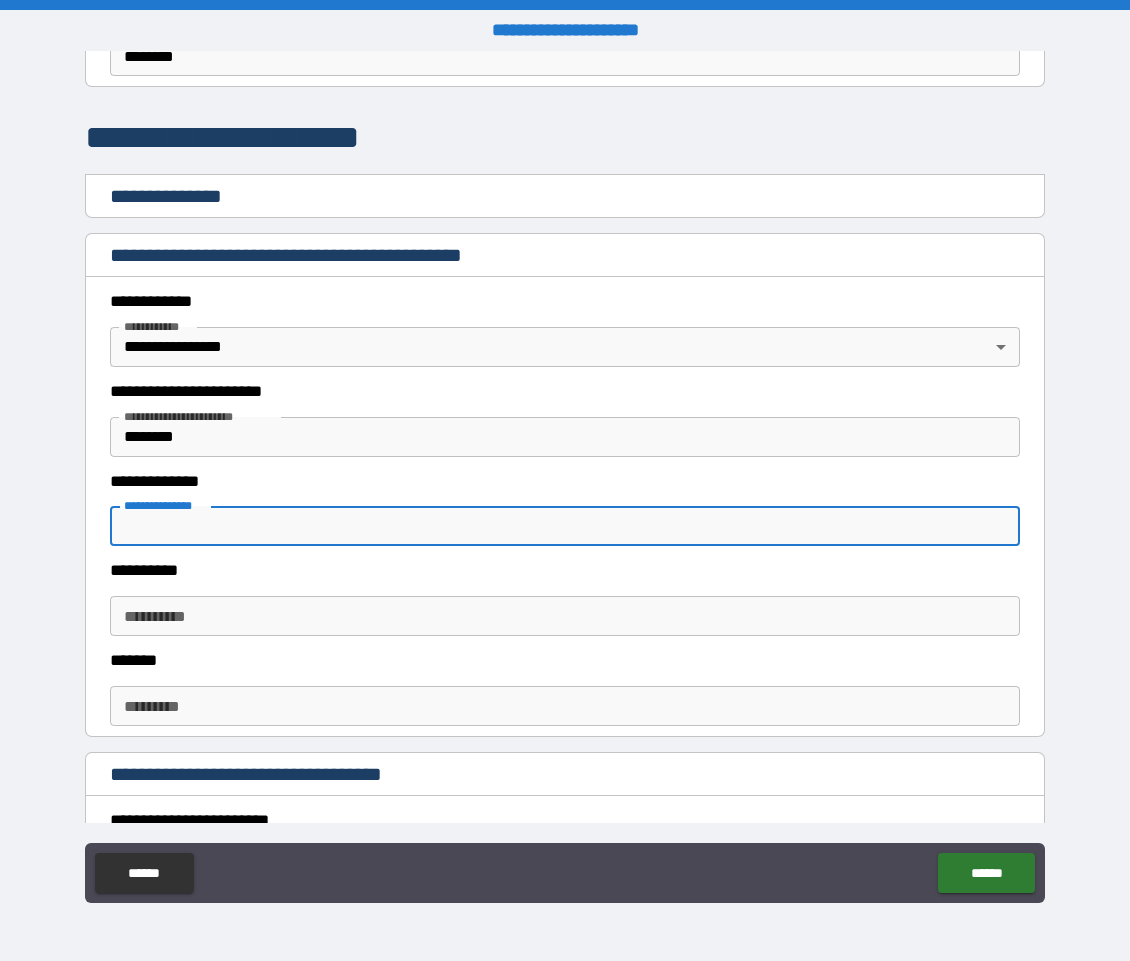 click on "**********" at bounding box center (565, 526) 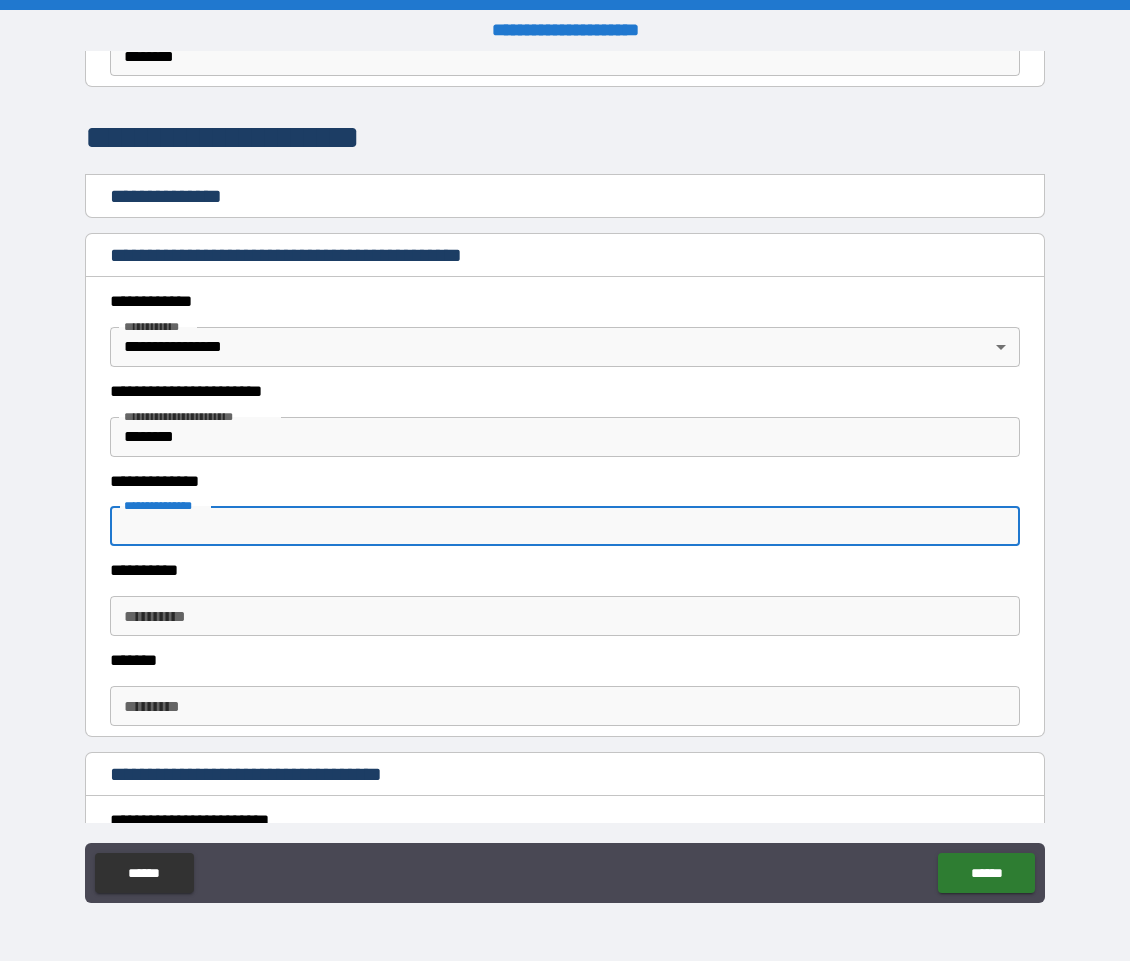 scroll, scrollTop: 174, scrollLeft: 0, axis: vertical 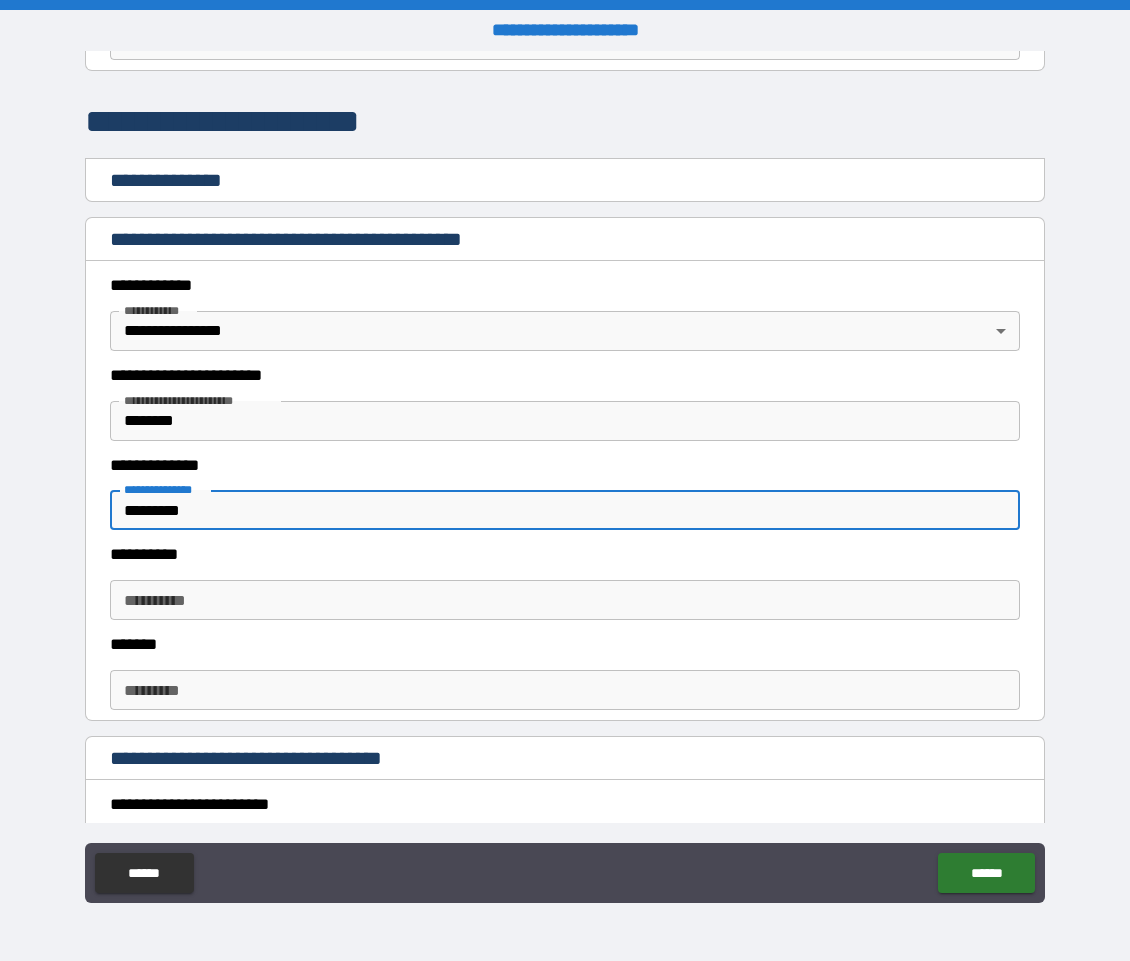 type on "*********" 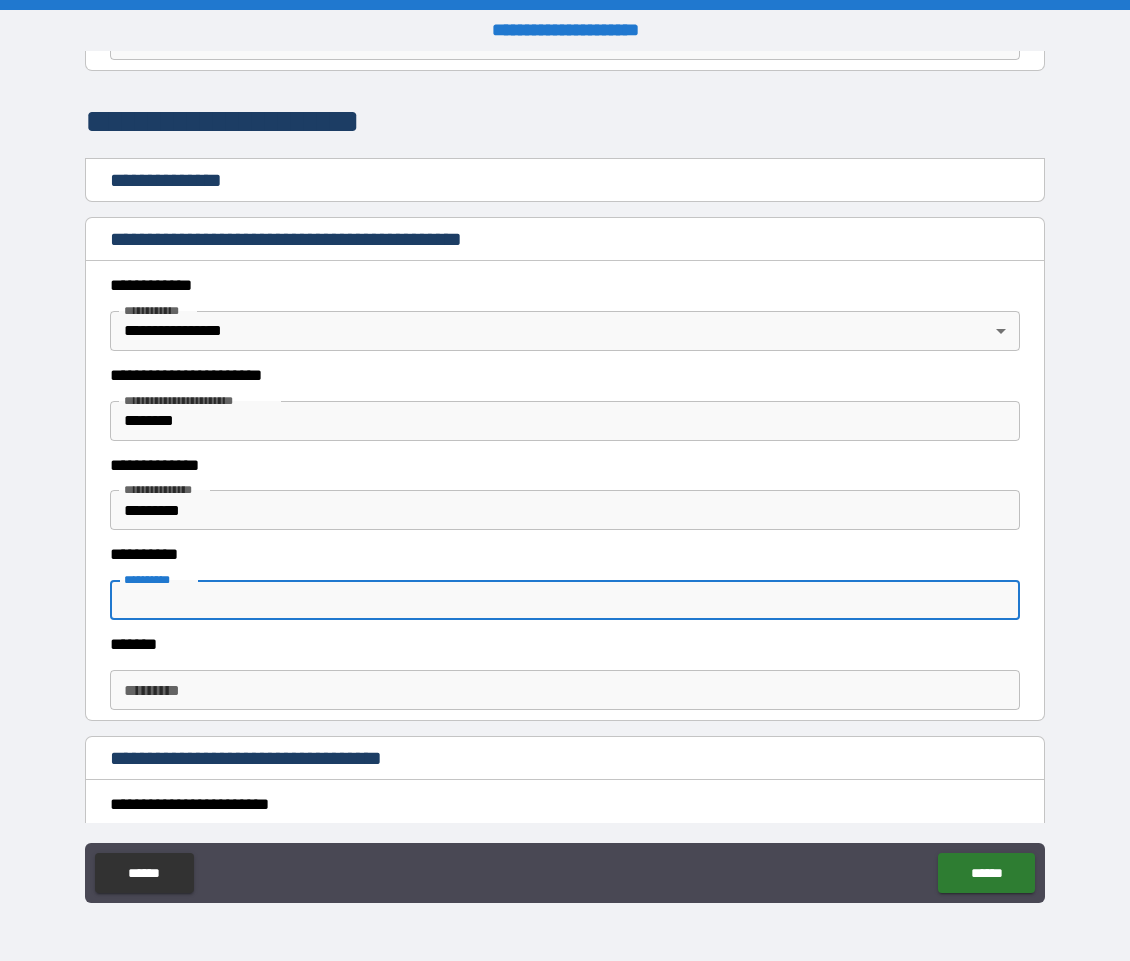 click on "**********" at bounding box center (565, 600) 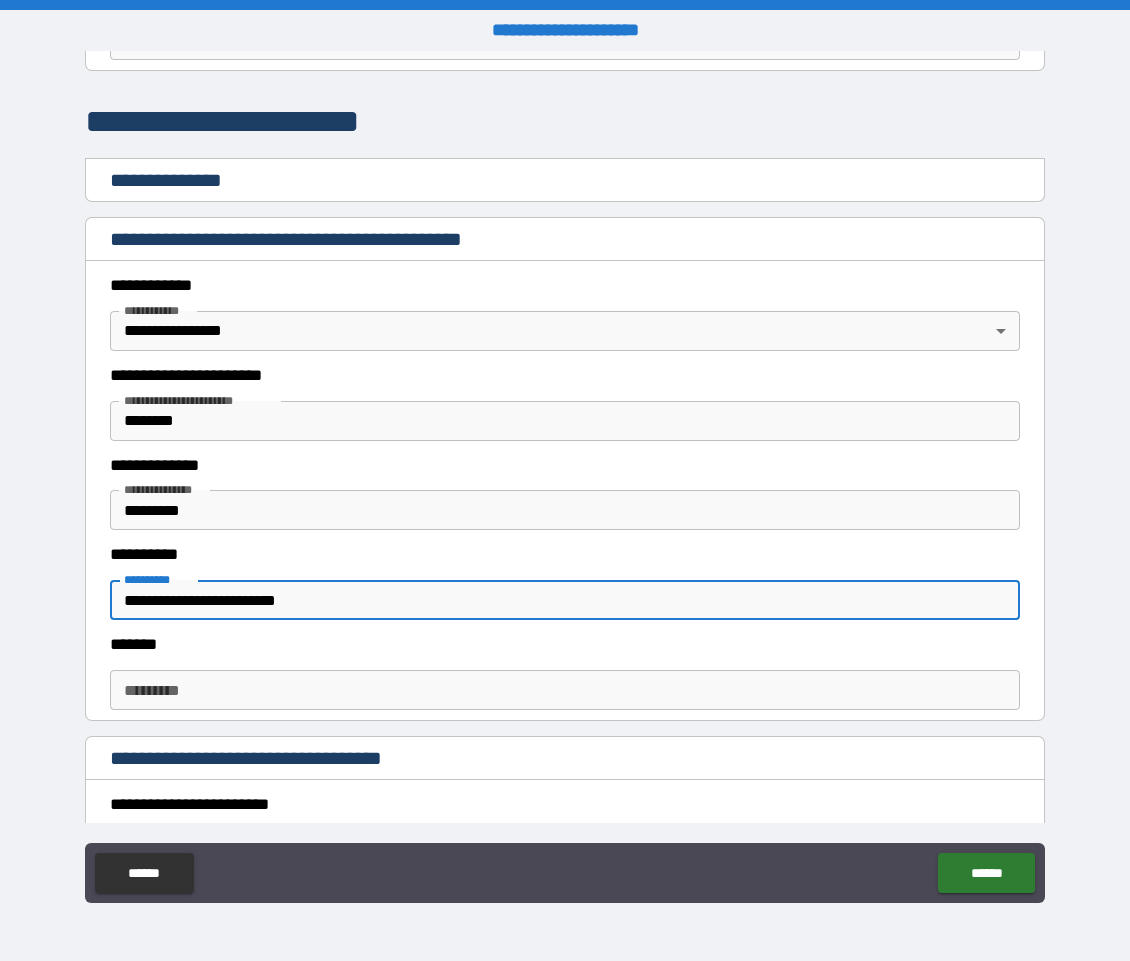 type on "**********" 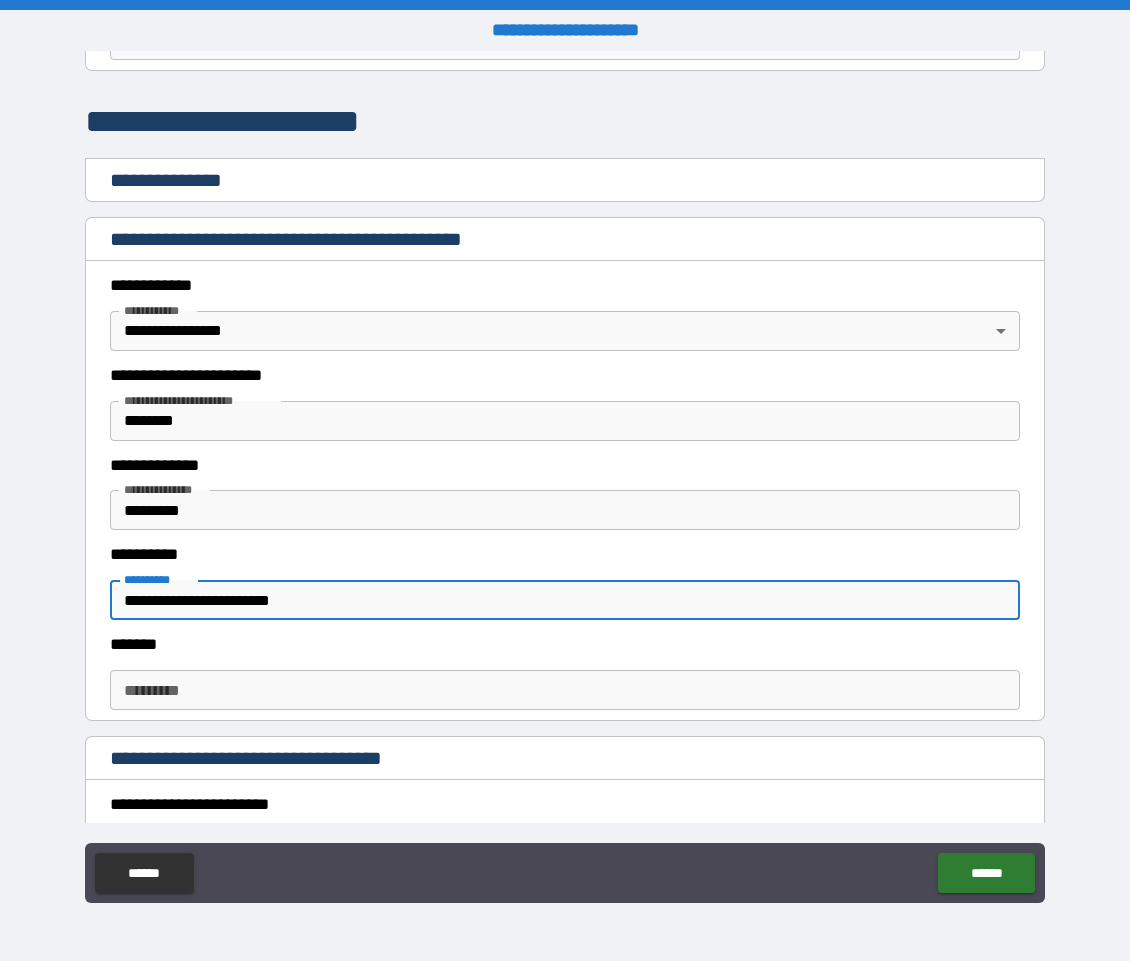 click on "**********" at bounding box center (565, 600) 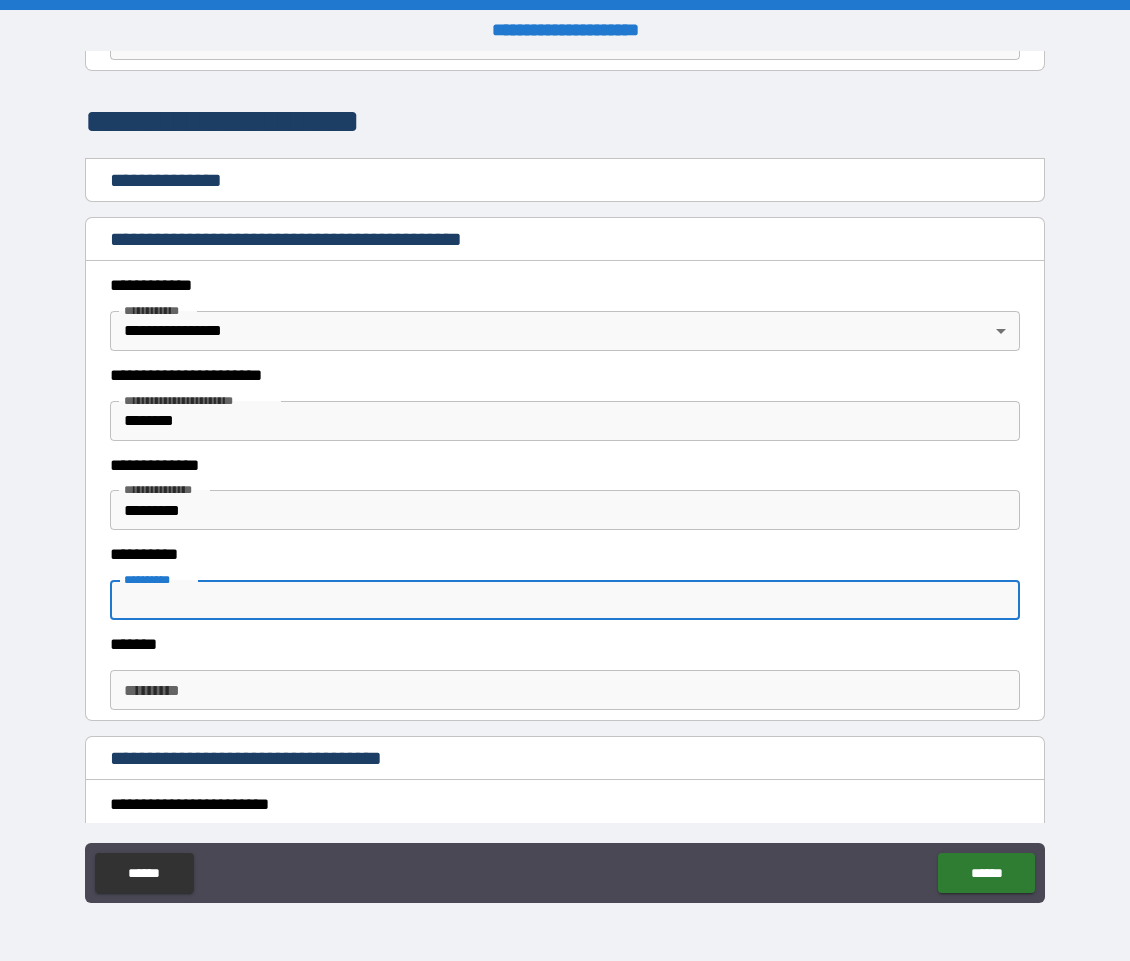 click on "*******" at bounding box center (559, 645) 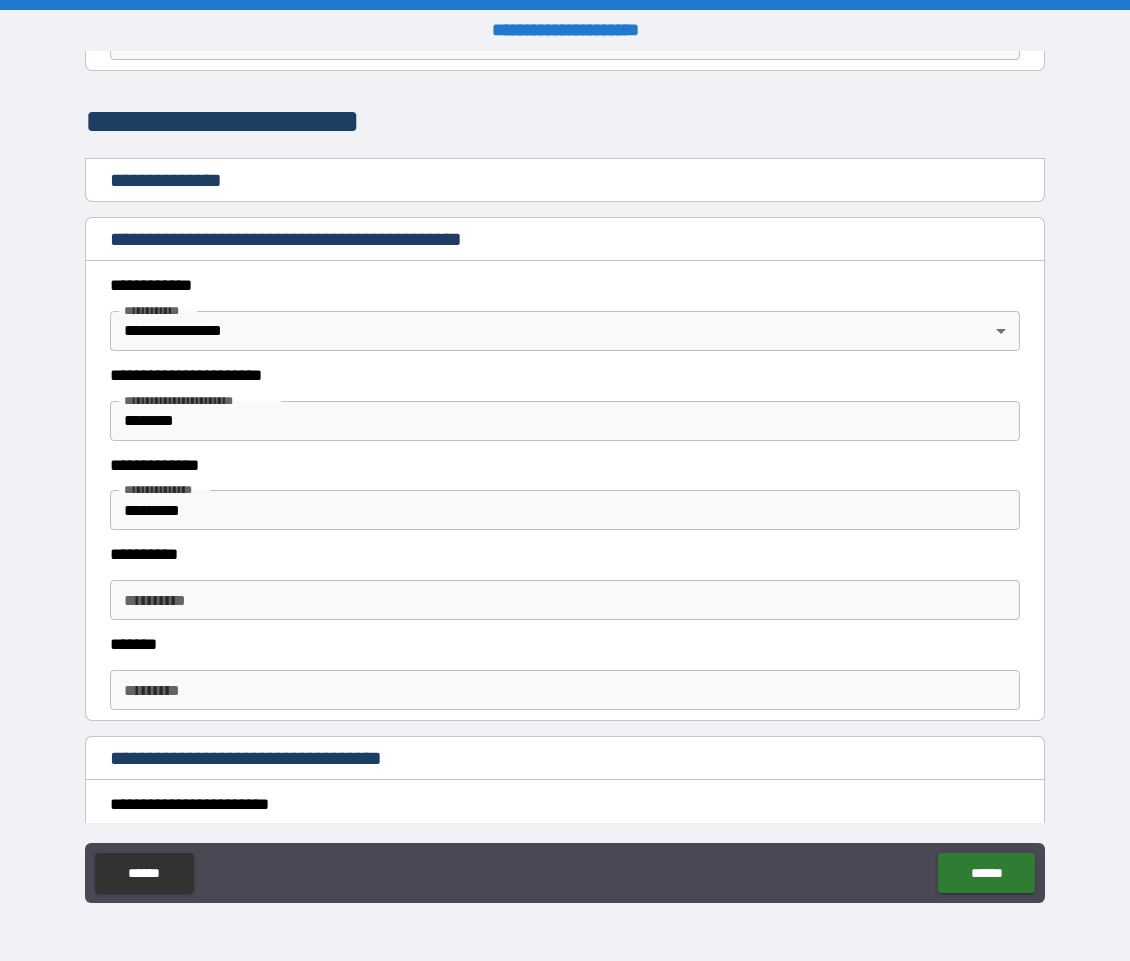 click on "*******   *" at bounding box center (565, 690) 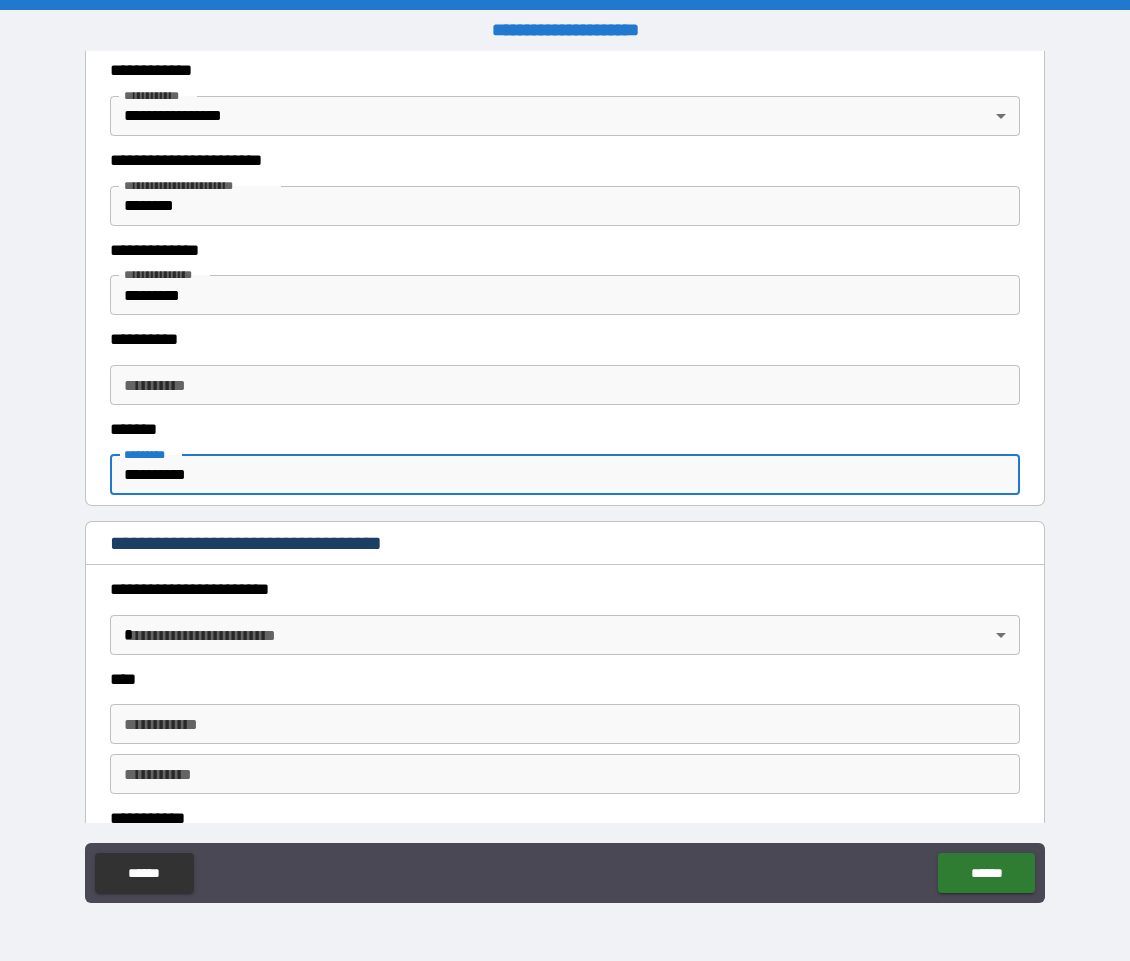 scroll, scrollTop: 407, scrollLeft: 0, axis: vertical 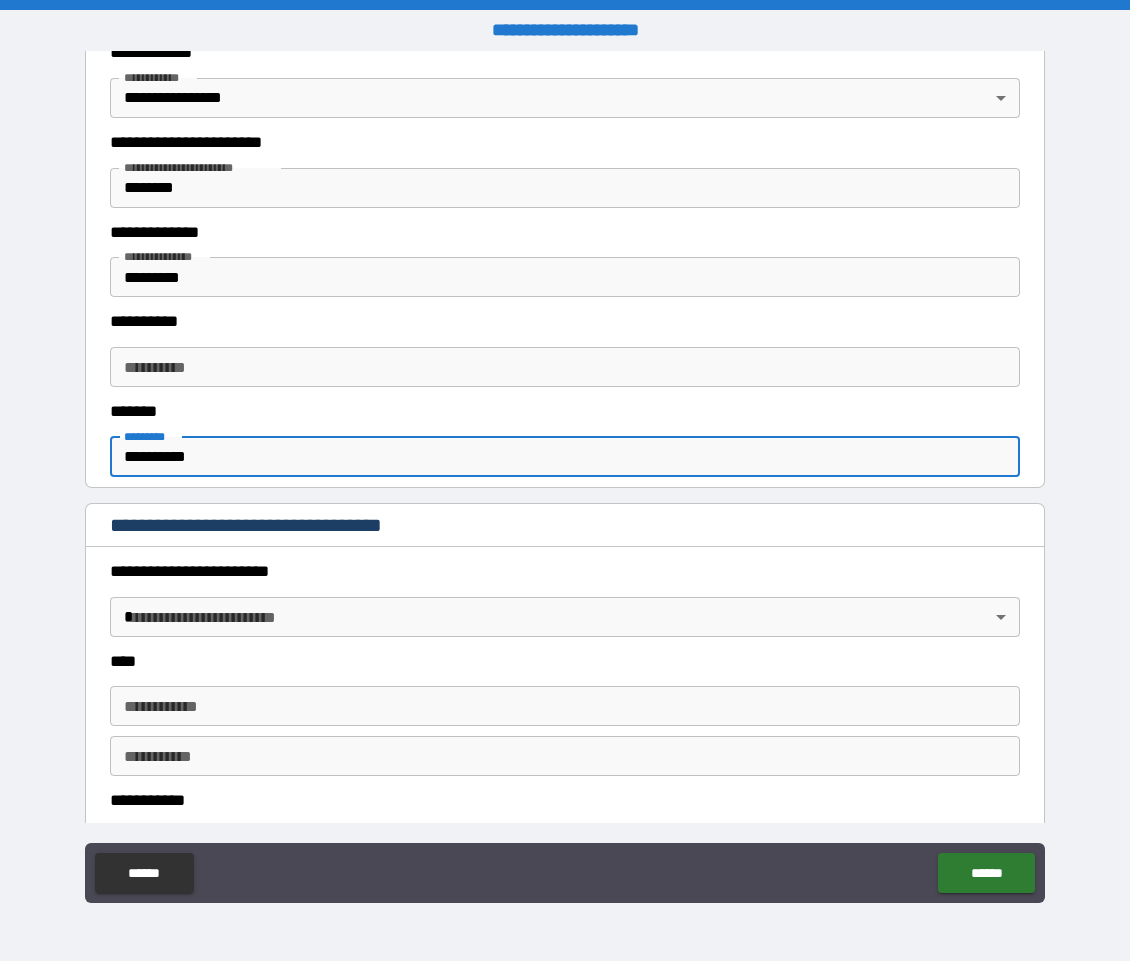 type on "**********" 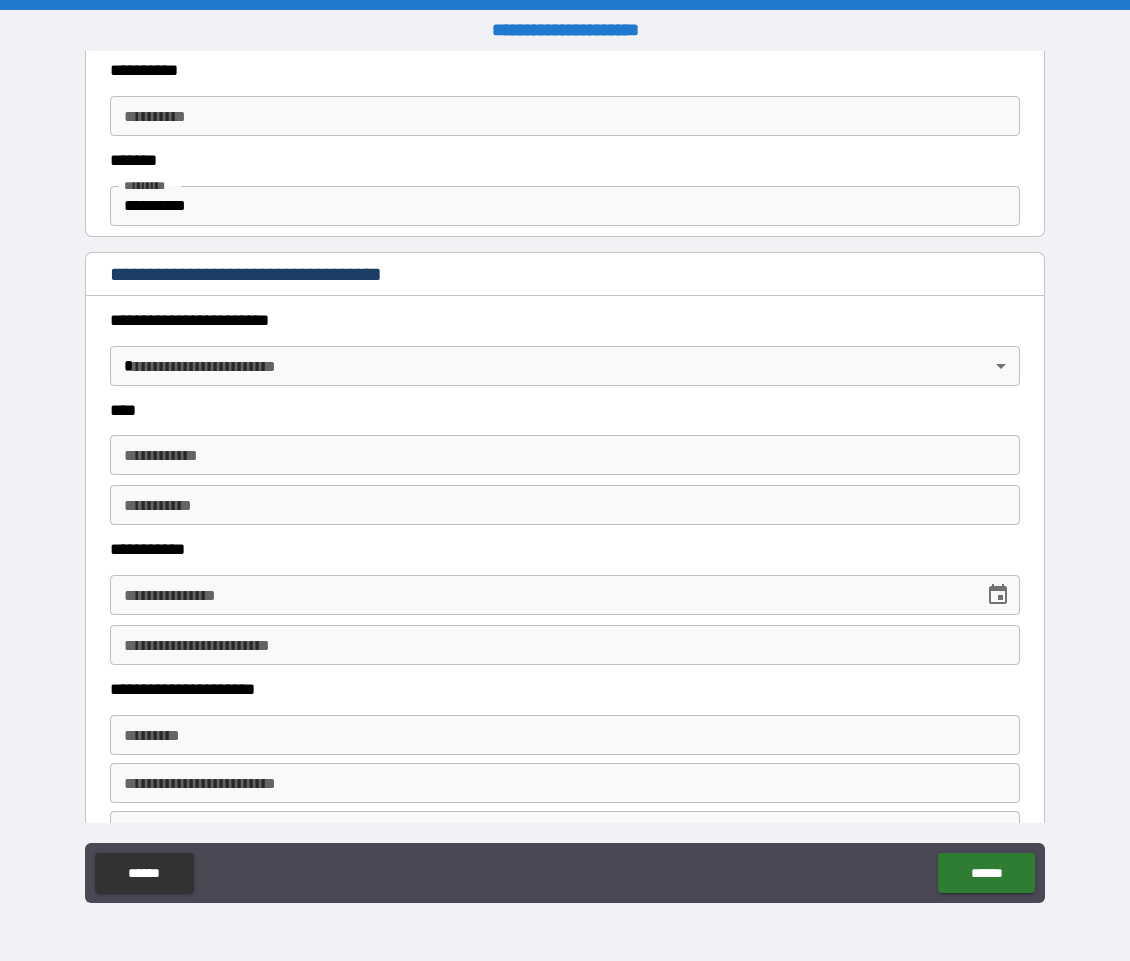 scroll, scrollTop: 771, scrollLeft: 0, axis: vertical 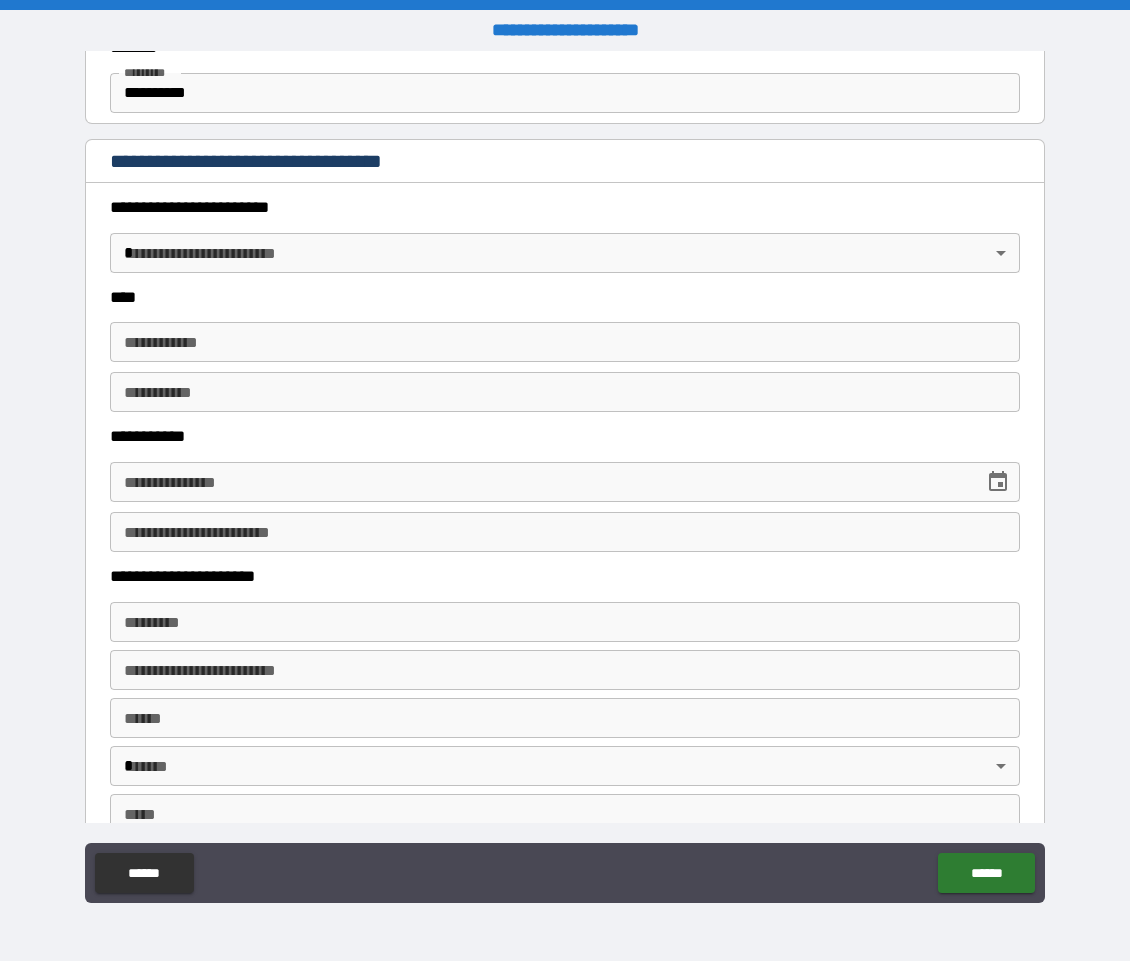 click on "**********" at bounding box center (565, 480) 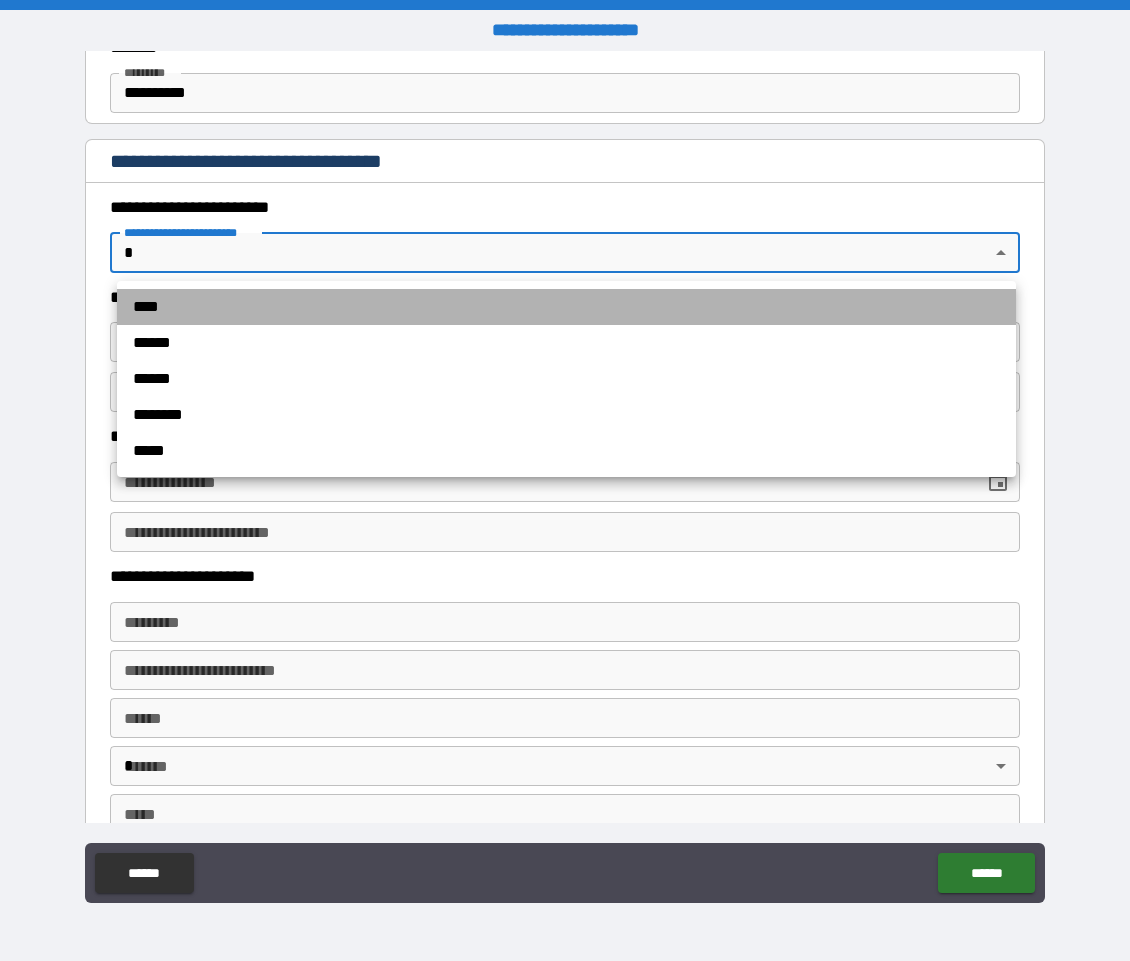 click on "****" at bounding box center (566, 307) 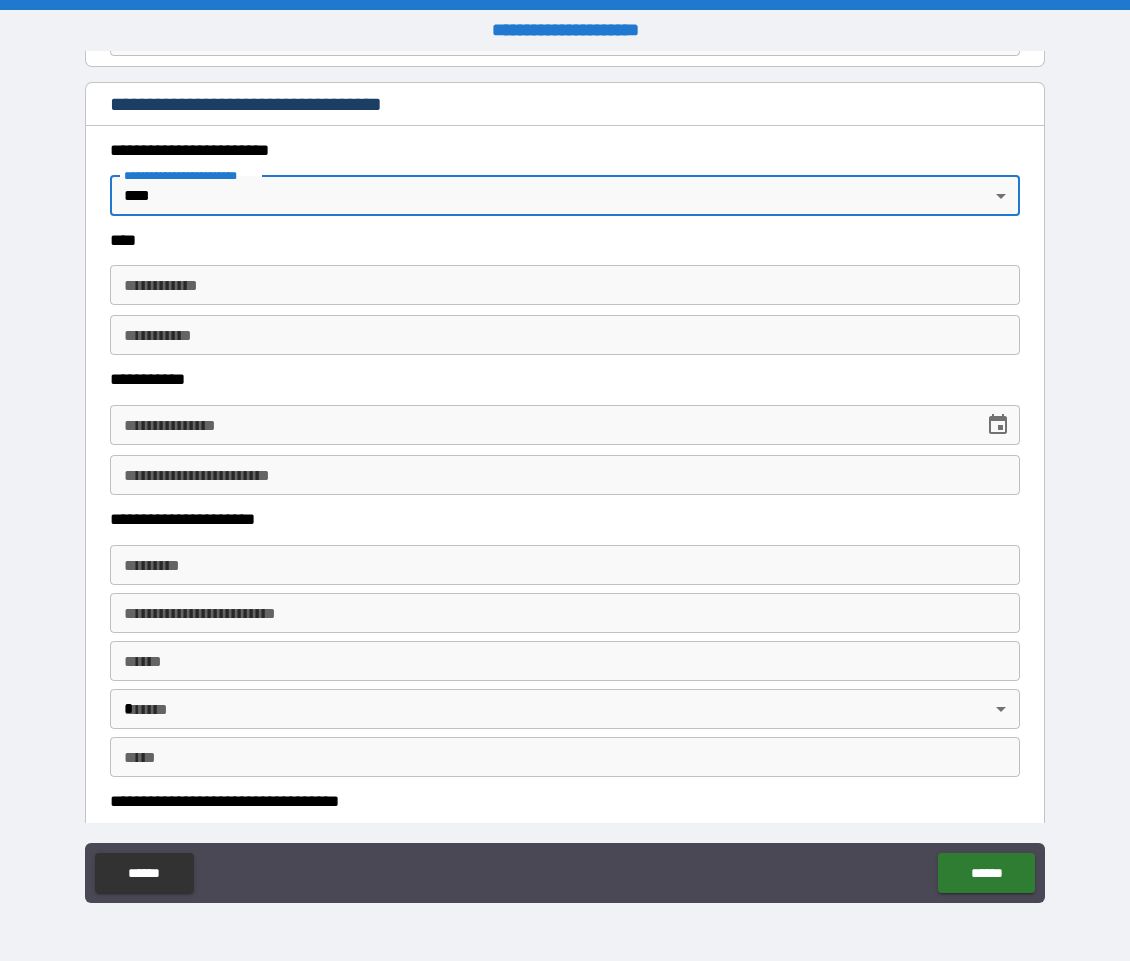 scroll, scrollTop: 851, scrollLeft: 0, axis: vertical 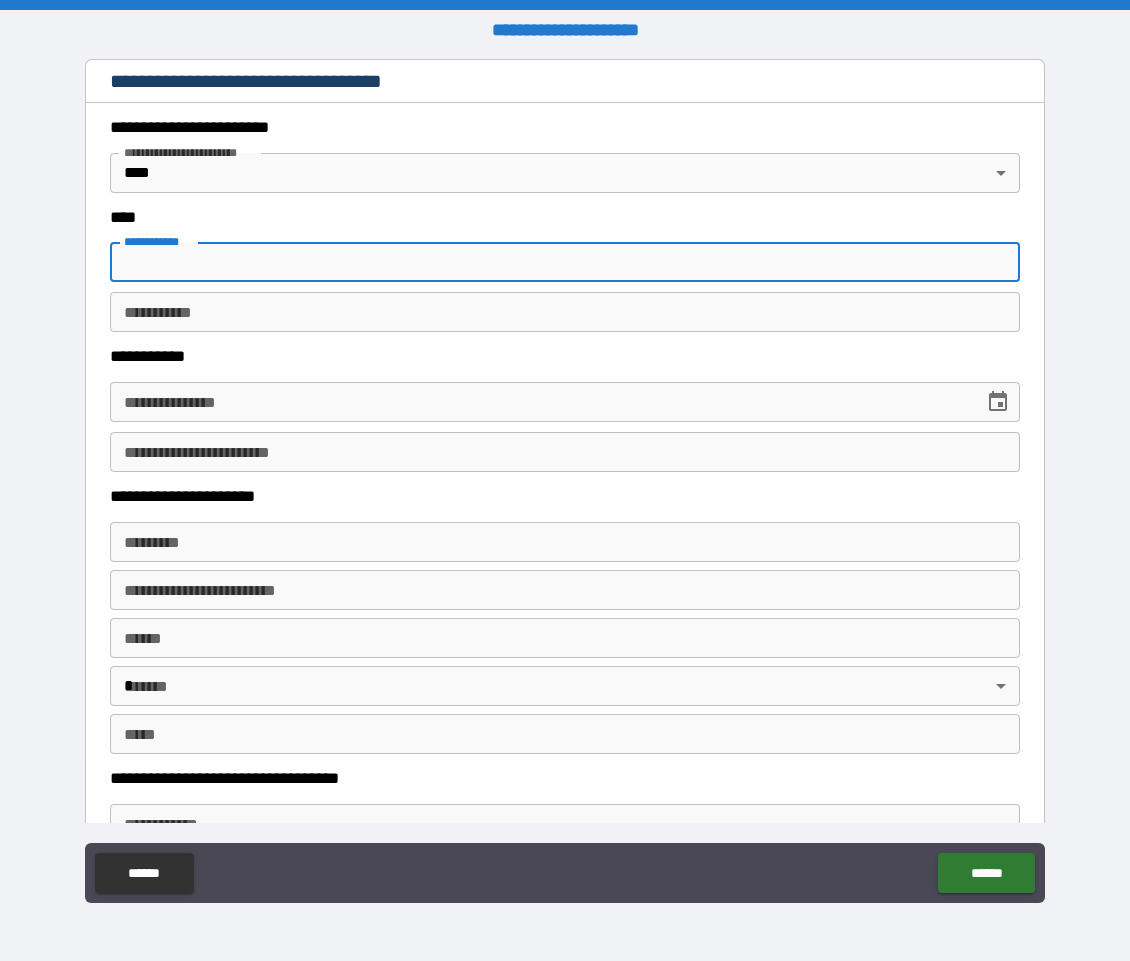 click on "**********" at bounding box center [565, 262] 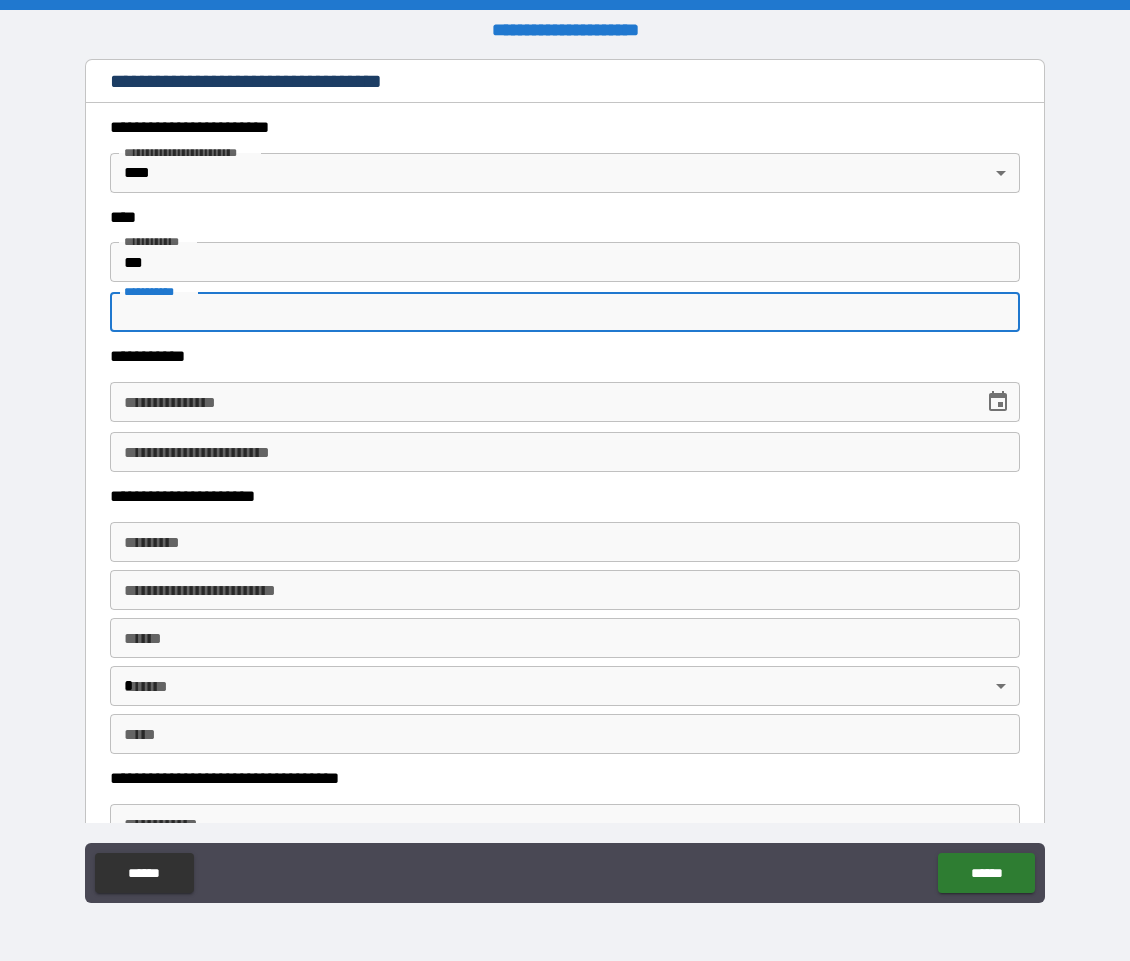 click on "*********   *" at bounding box center (565, 312) 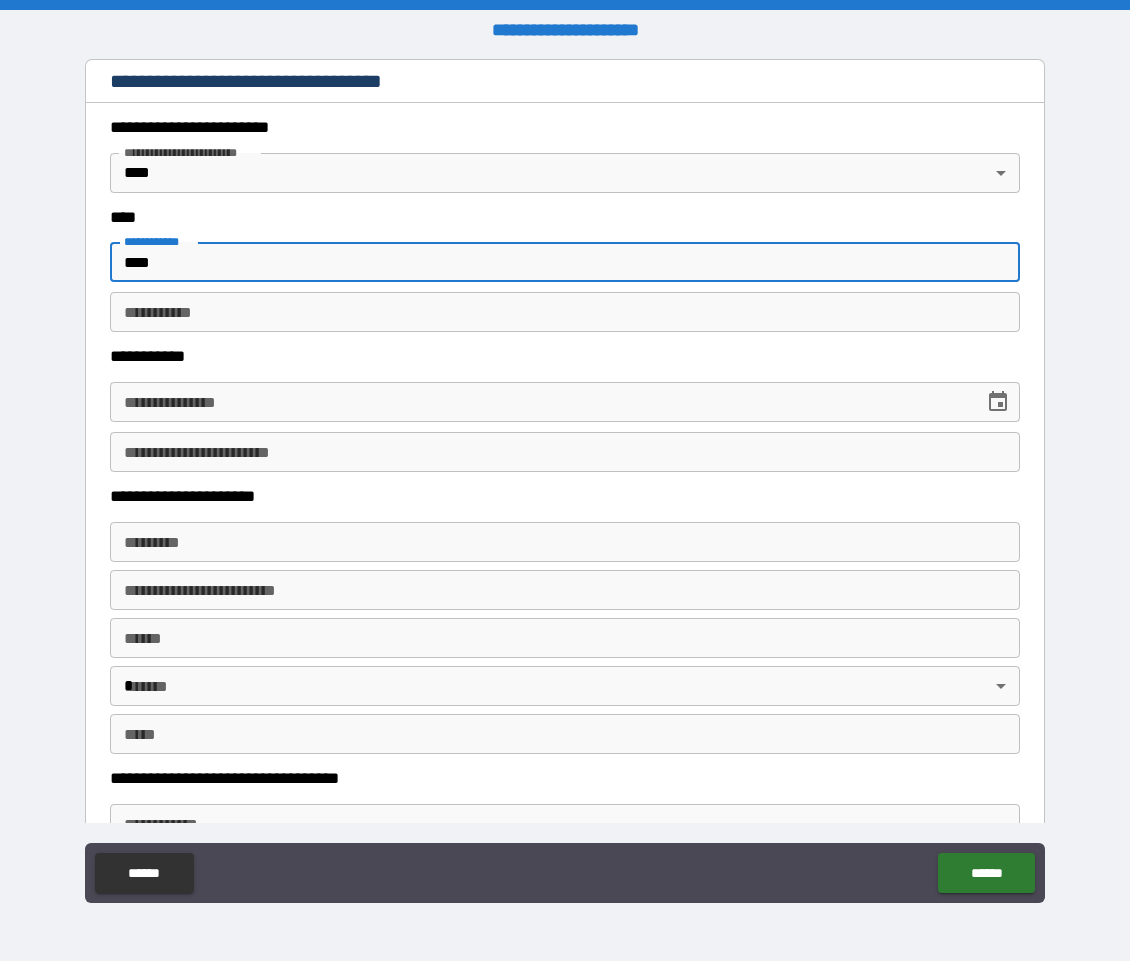 type on "****" 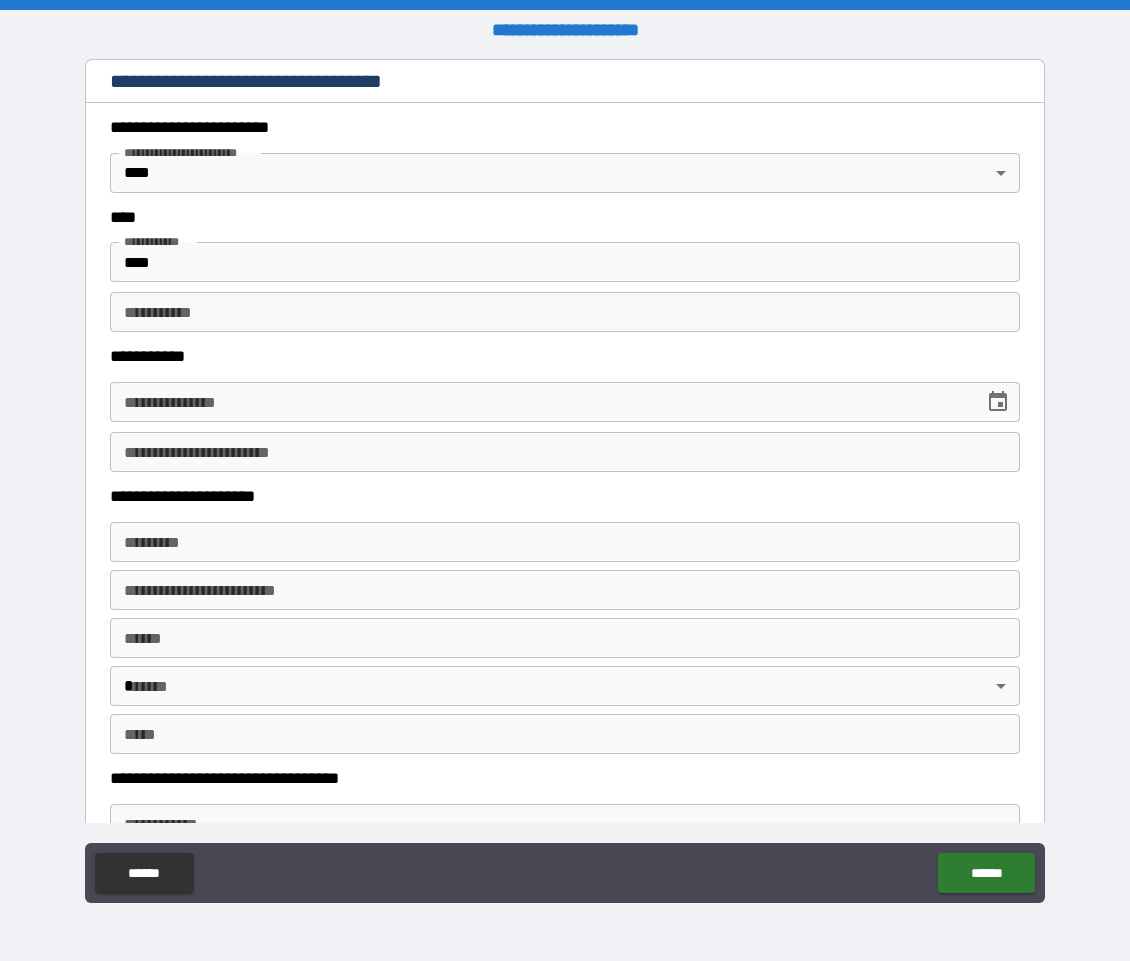 click on "*********   *" at bounding box center (565, 312) 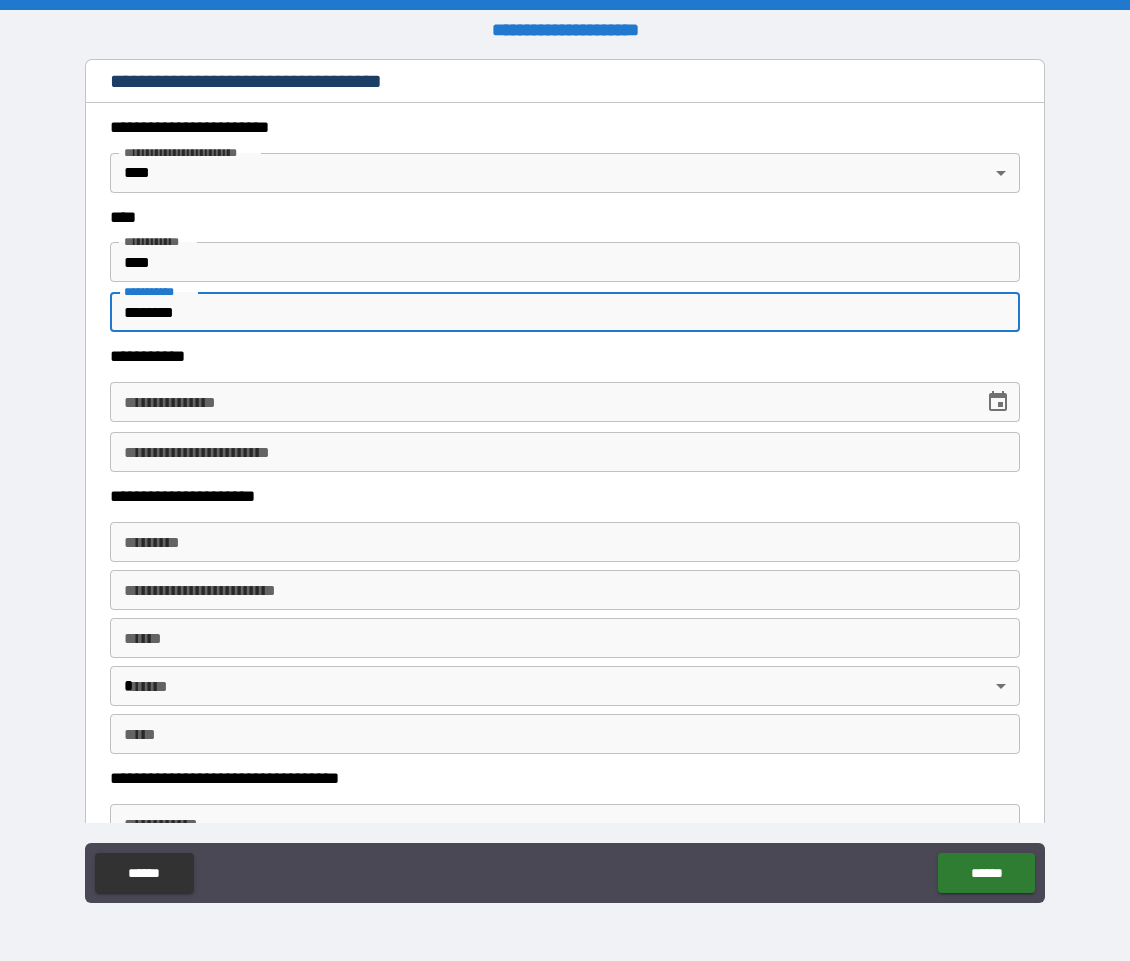 type on "********" 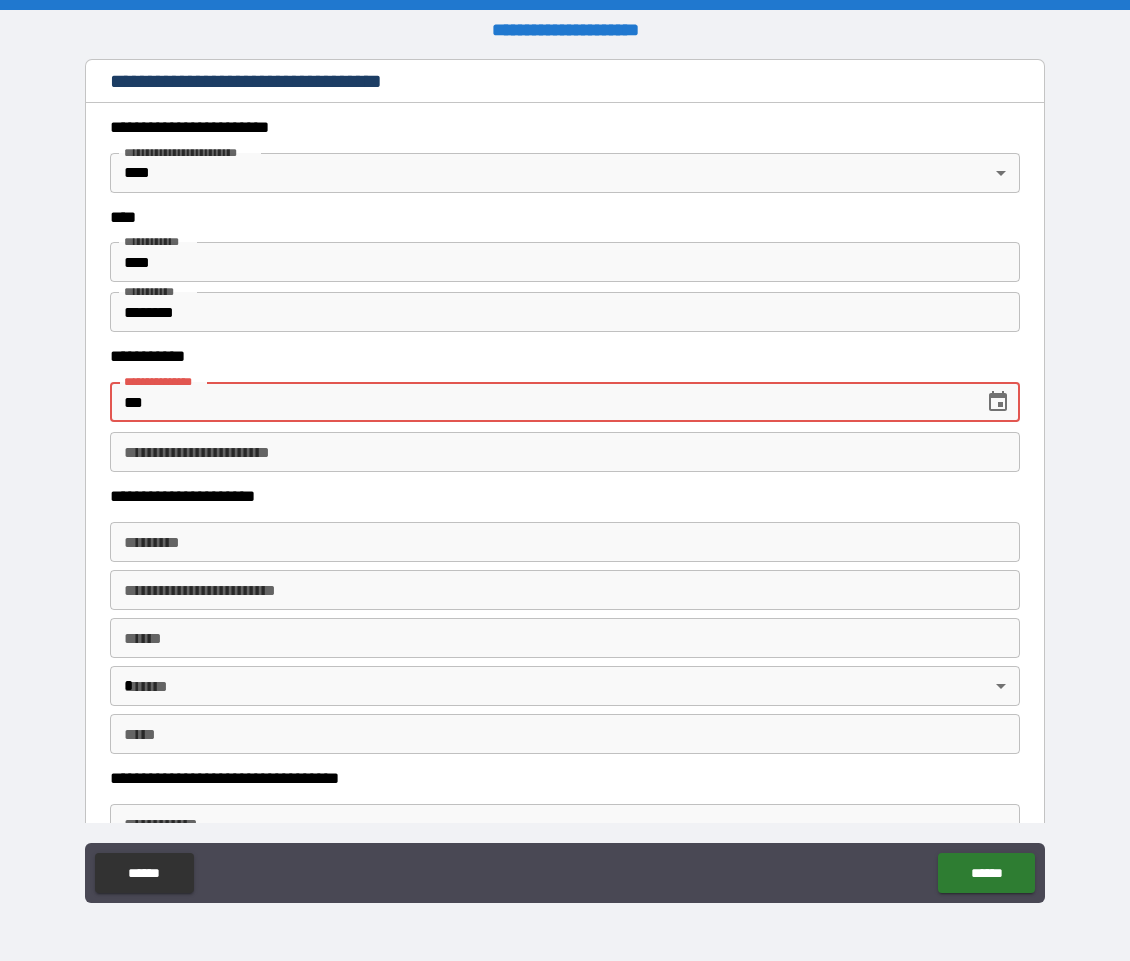 type on "*" 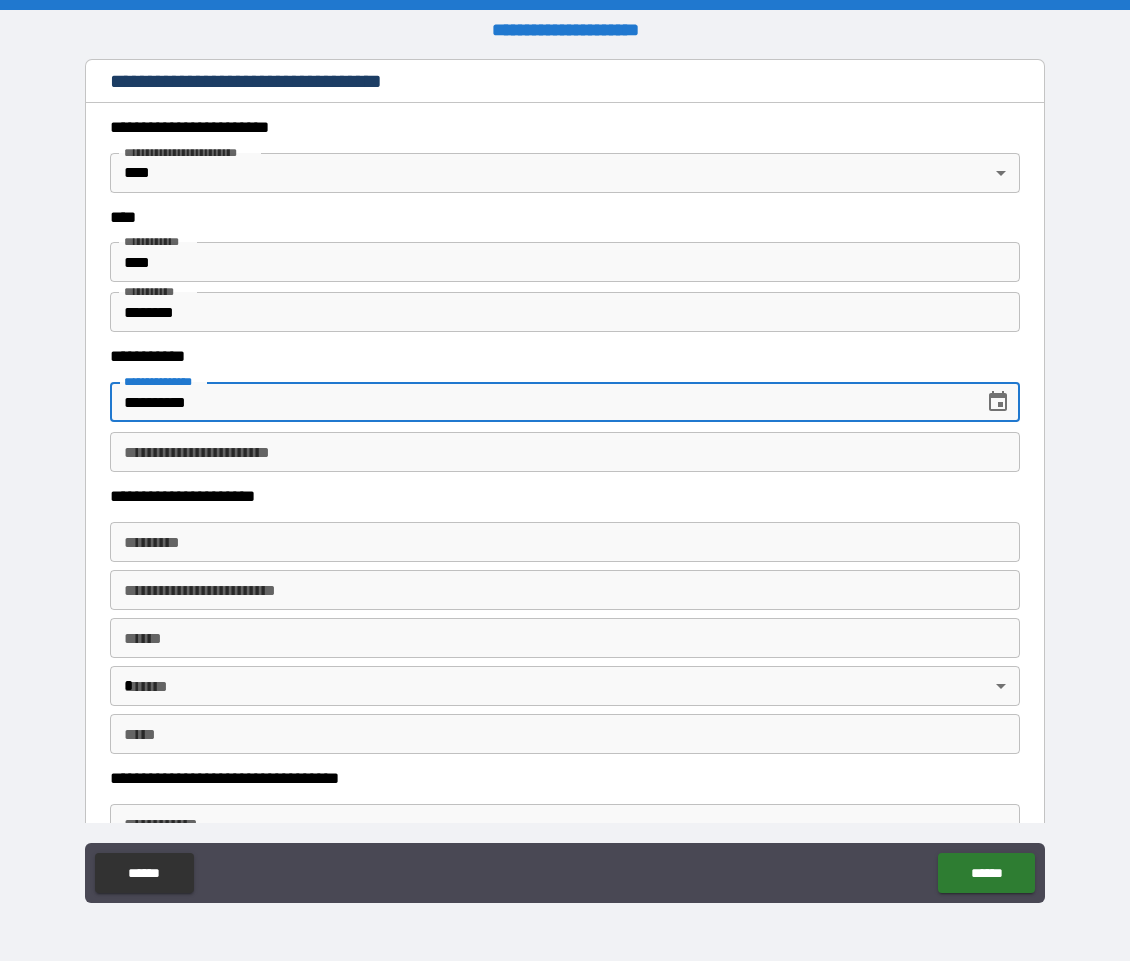 type on "**********" 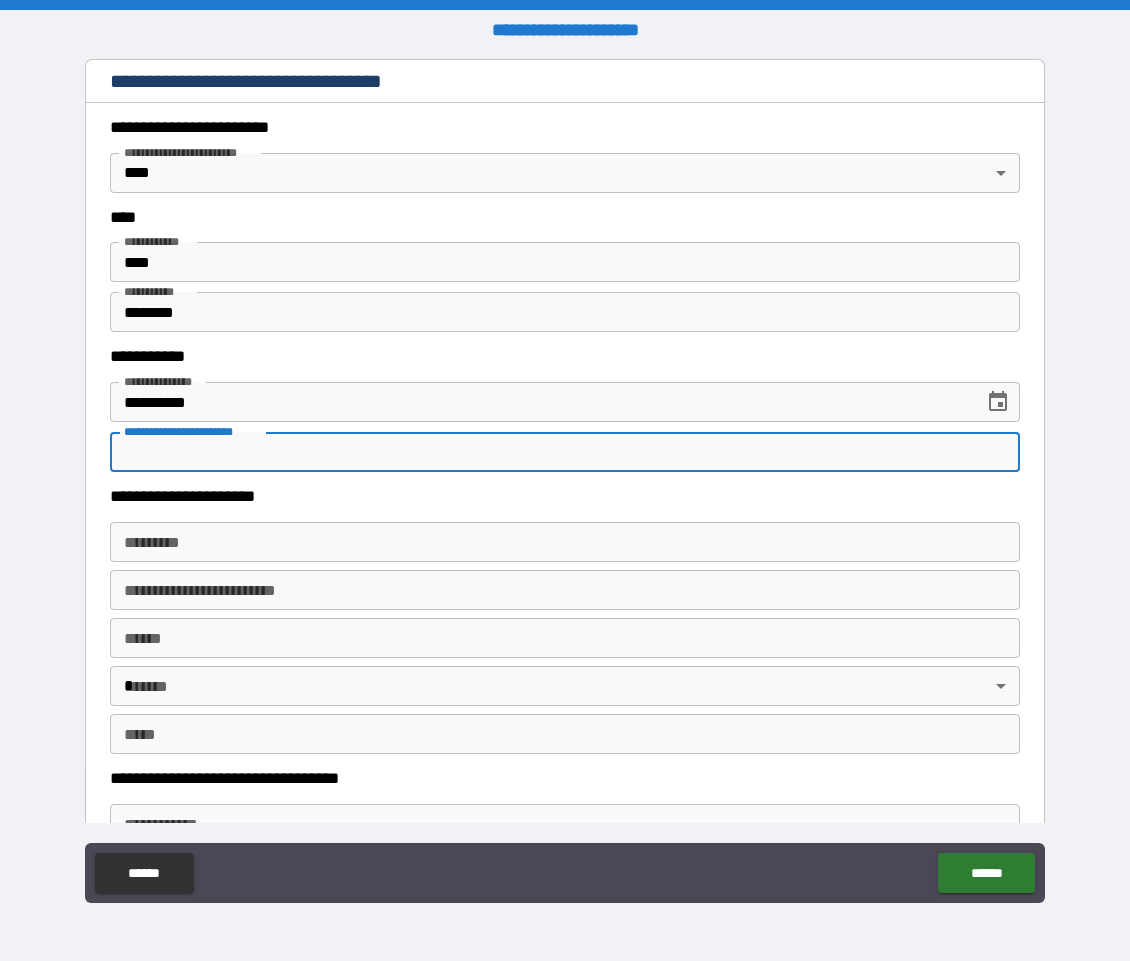 click on "**********" at bounding box center (565, 452) 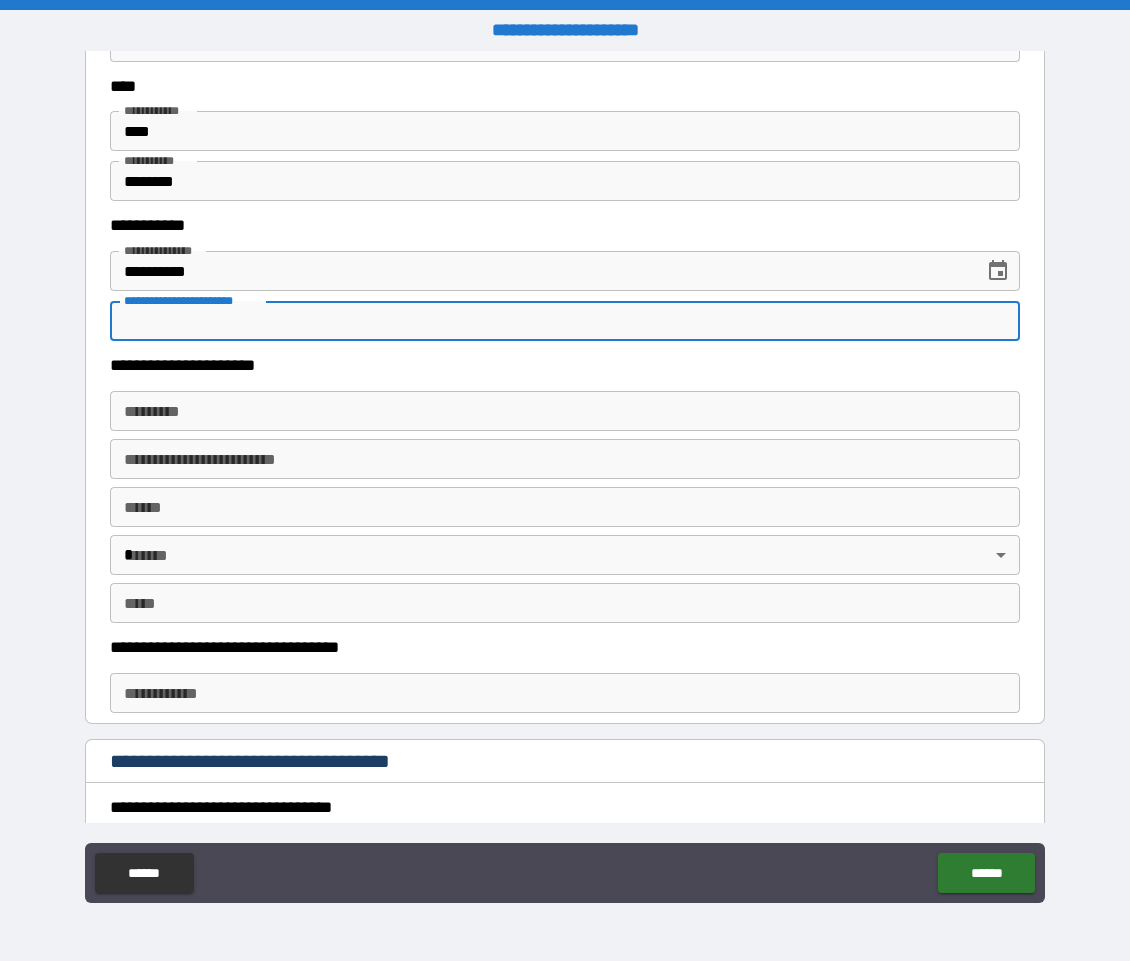 scroll, scrollTop: 916, scrollLeft: 0, axis: vertical 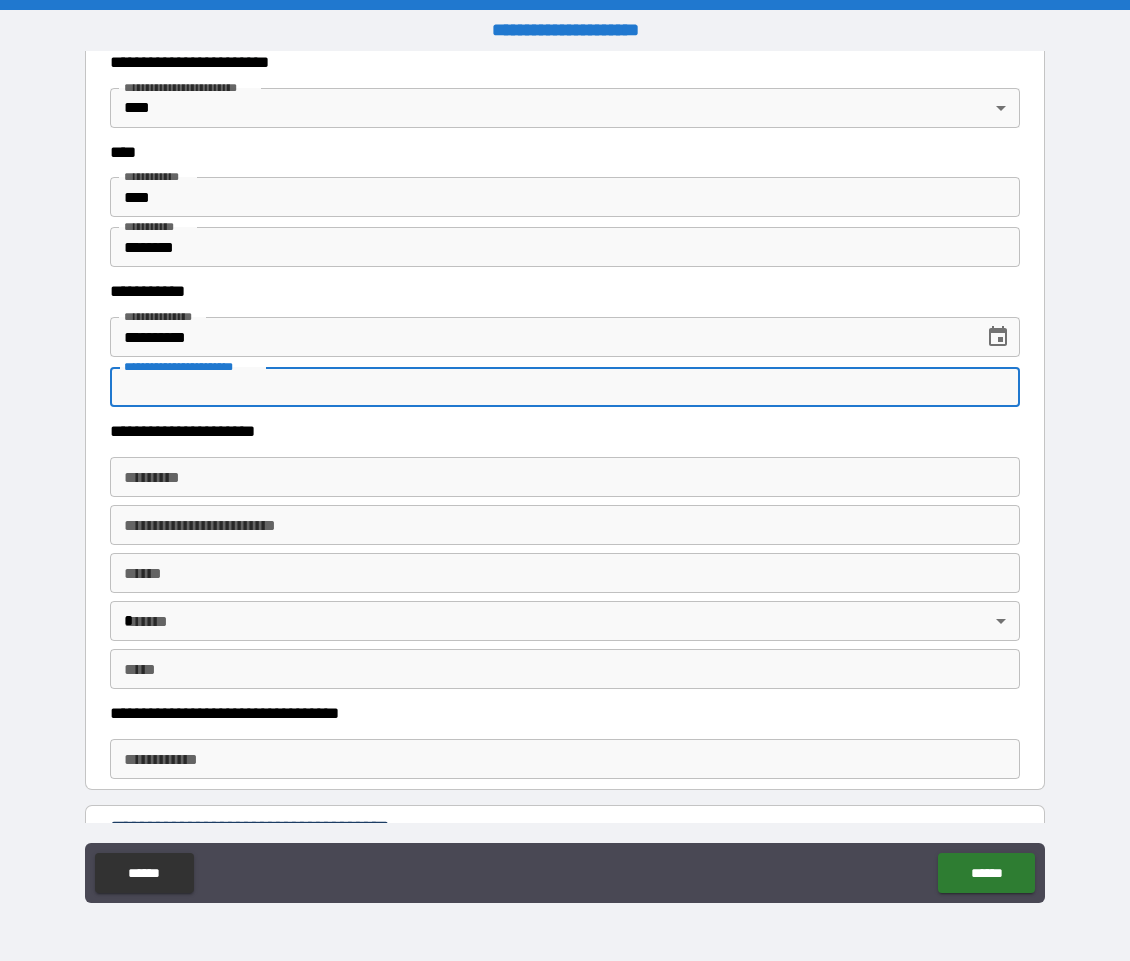 click on "**********" at bounding box center [565, 483] 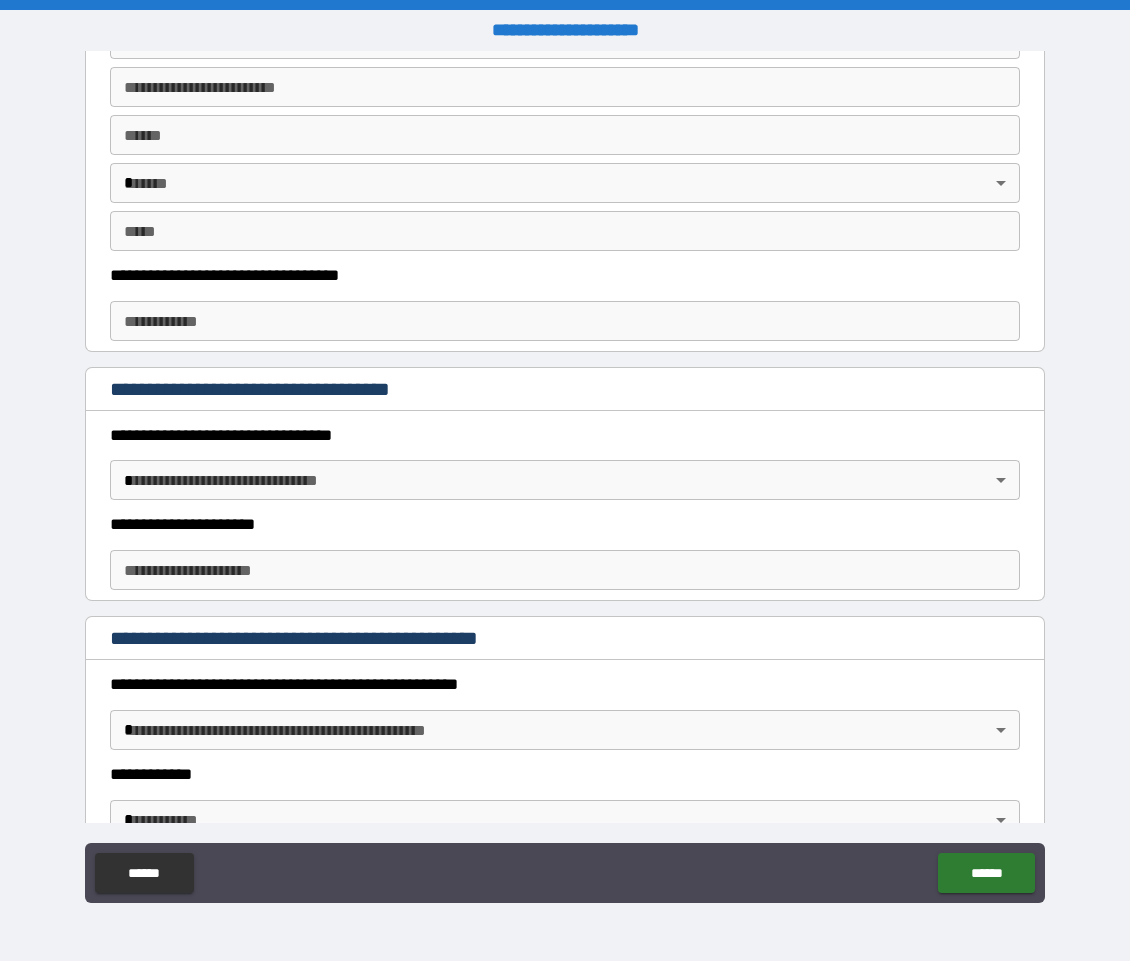 scroll, scrollTop: 1356, scrollLeft: 0, axis: vertical 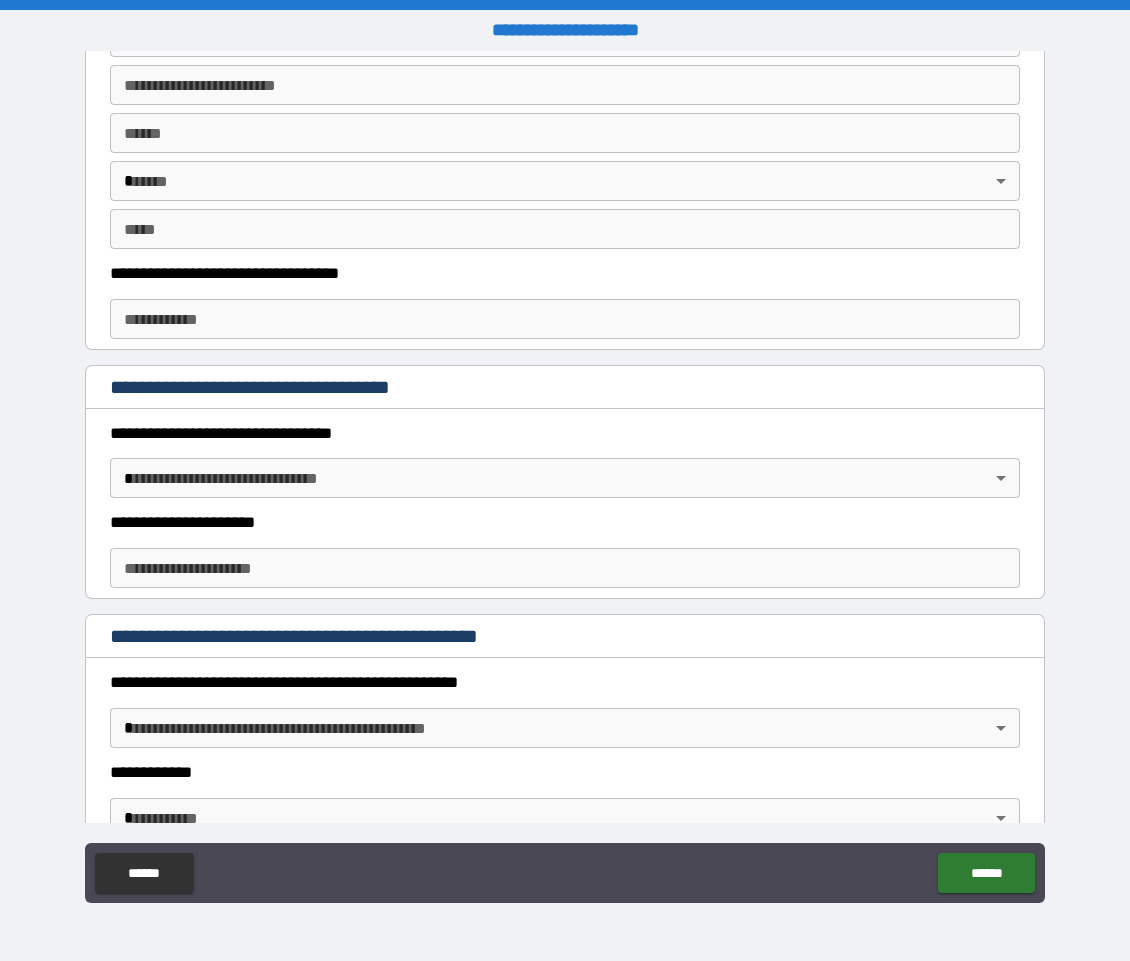 click on "**********" at bounding box center [565, 480] 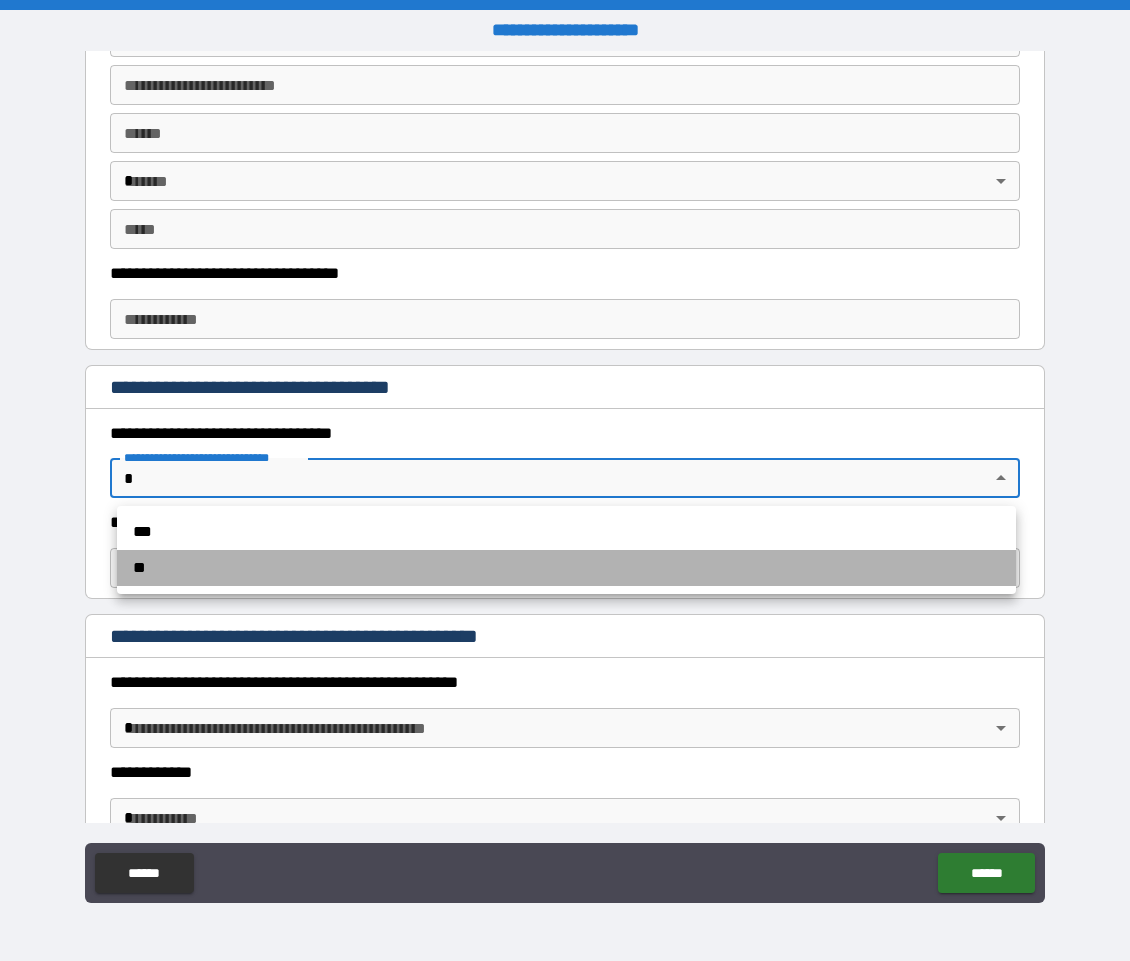 click on "**" at bounding box center (566, 568) 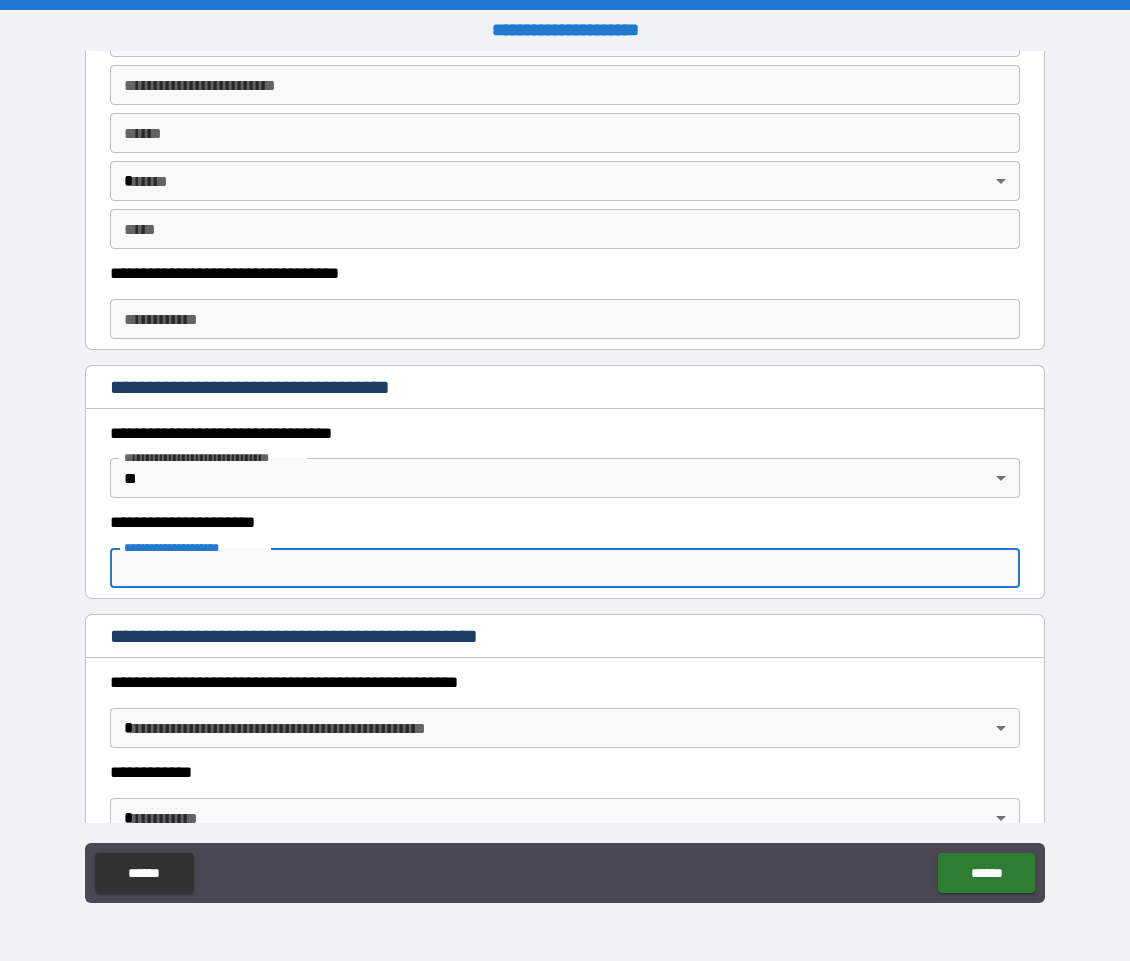 click on "**********" at bounding box center (565, 568) 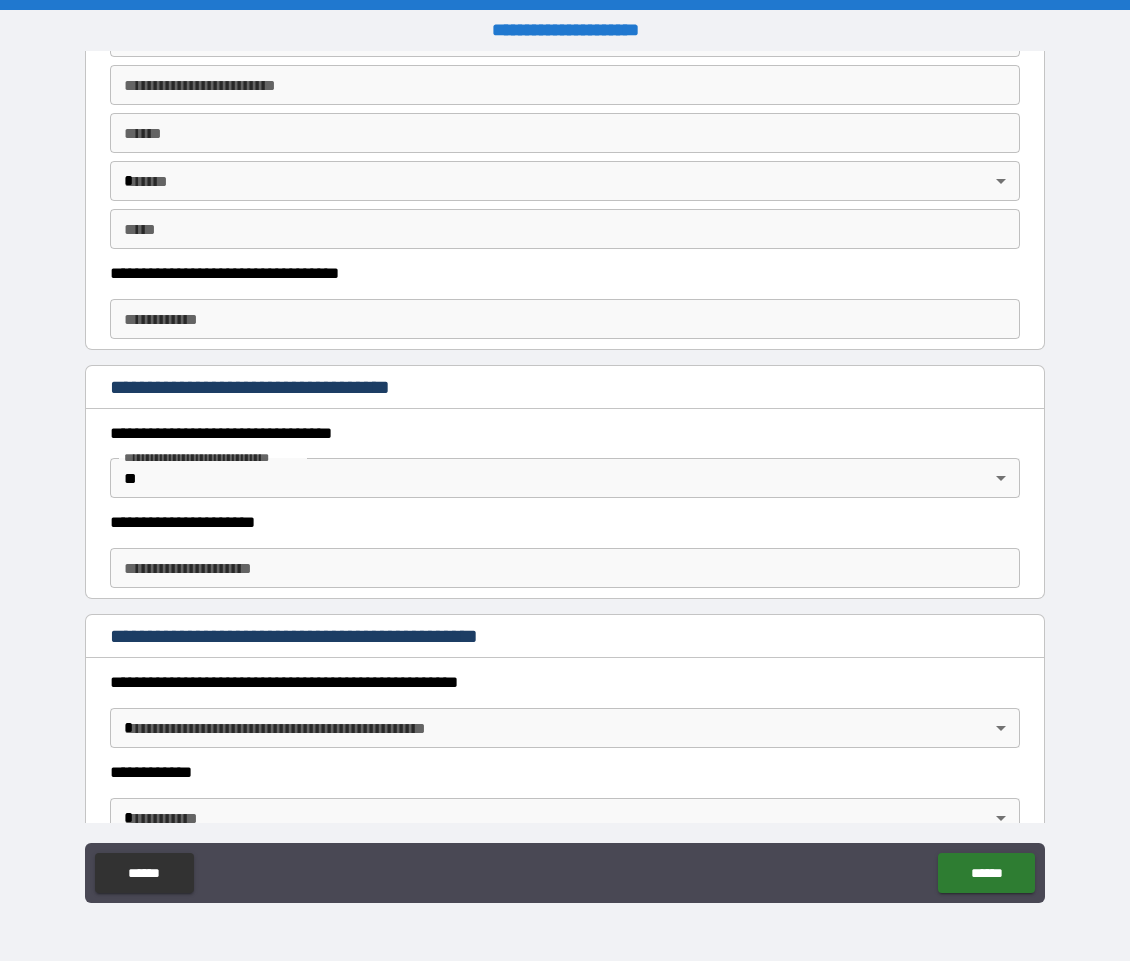 click on "**********" at bounding box center (565, 553) 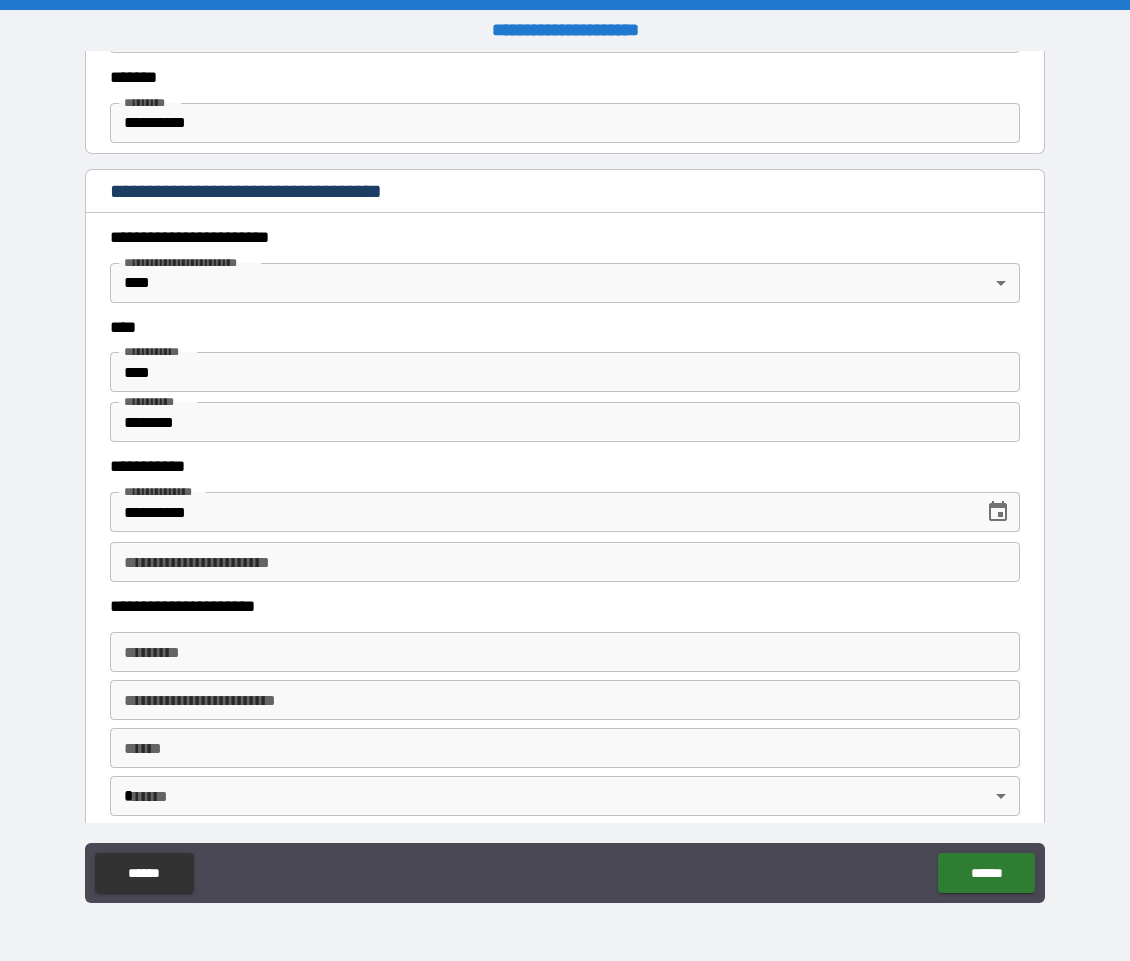 scroll, scrollTop: 841, scrollLeft: 0, axis: vertical 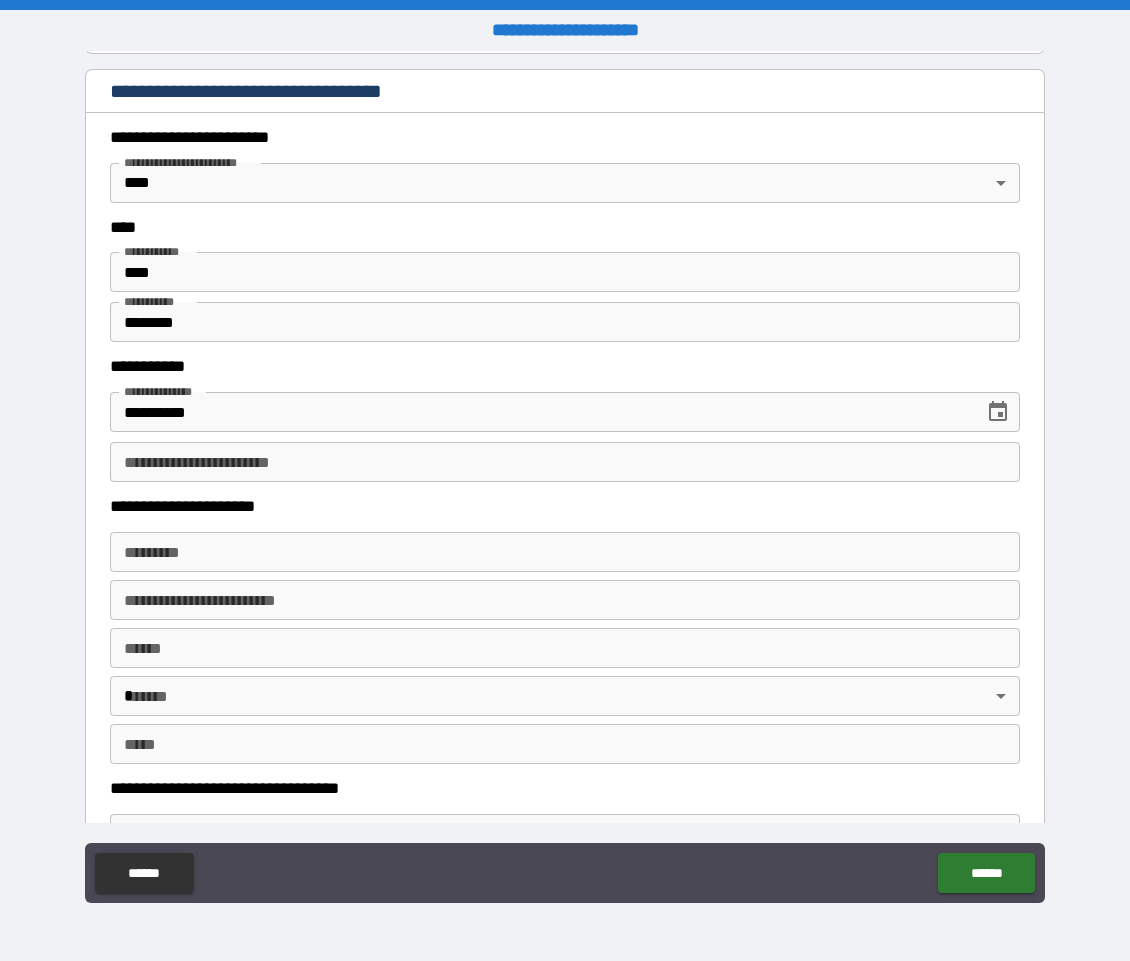 click on "**********" at bounding box center [565, 462] 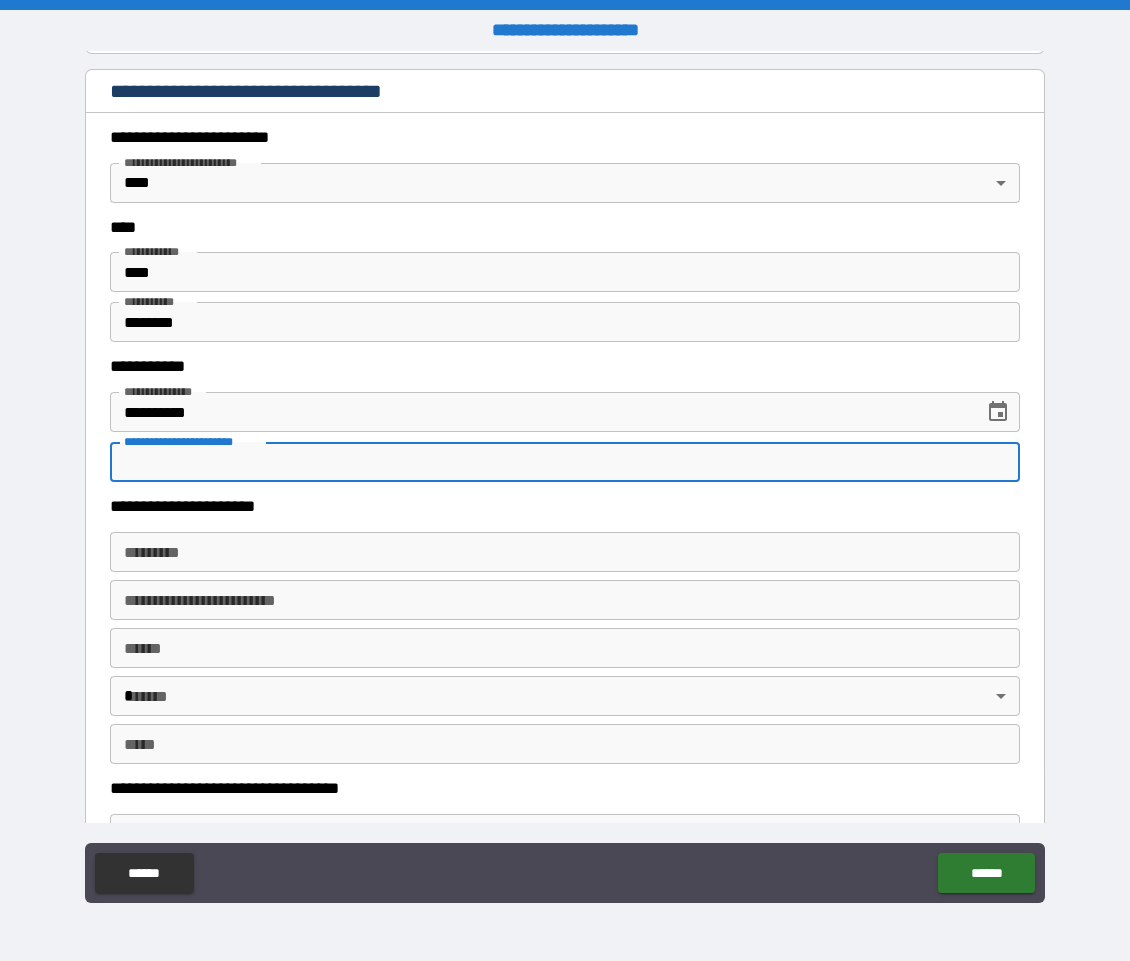 click on "*******   * *******   *" at bounding box center (565, 552) 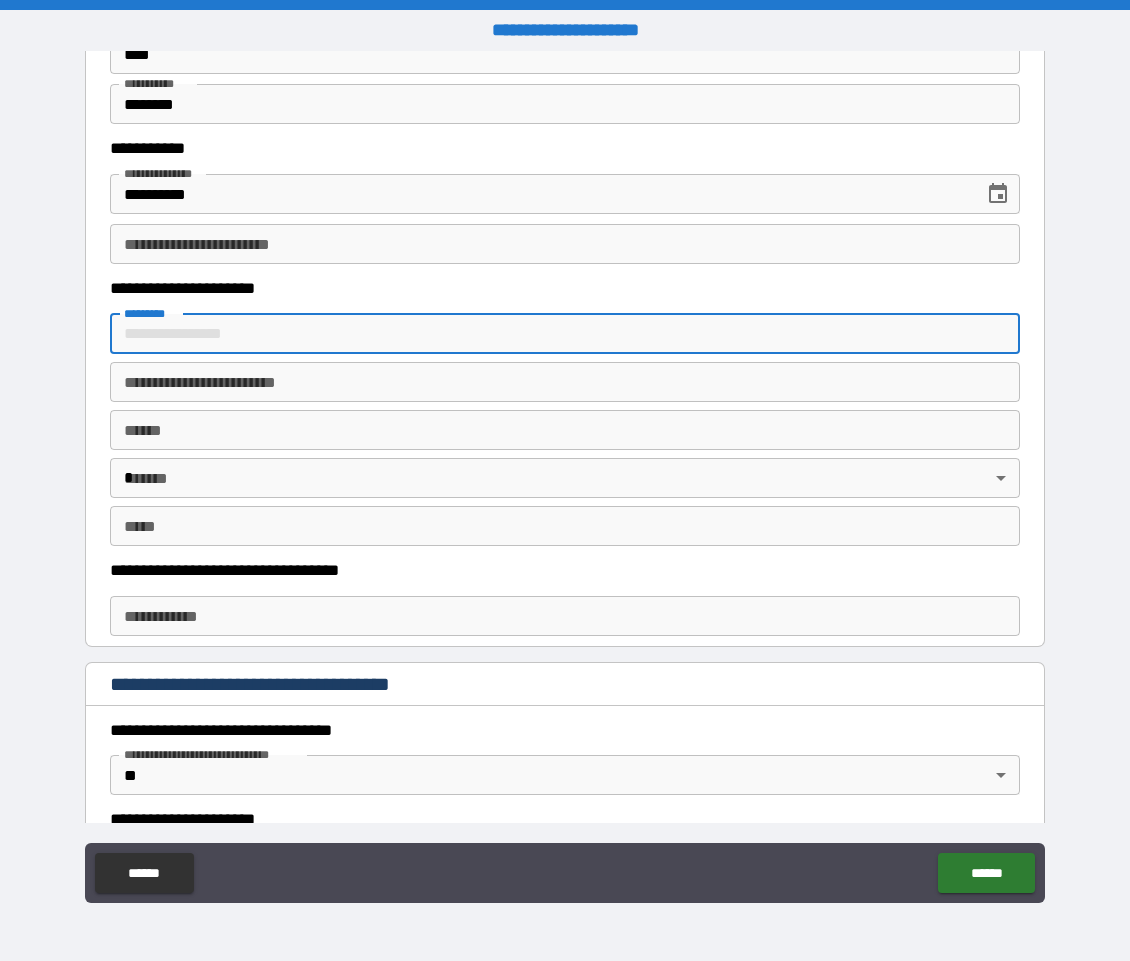 scroll, scrollTop: 1103, scrollLeft: 0, axis: vertical 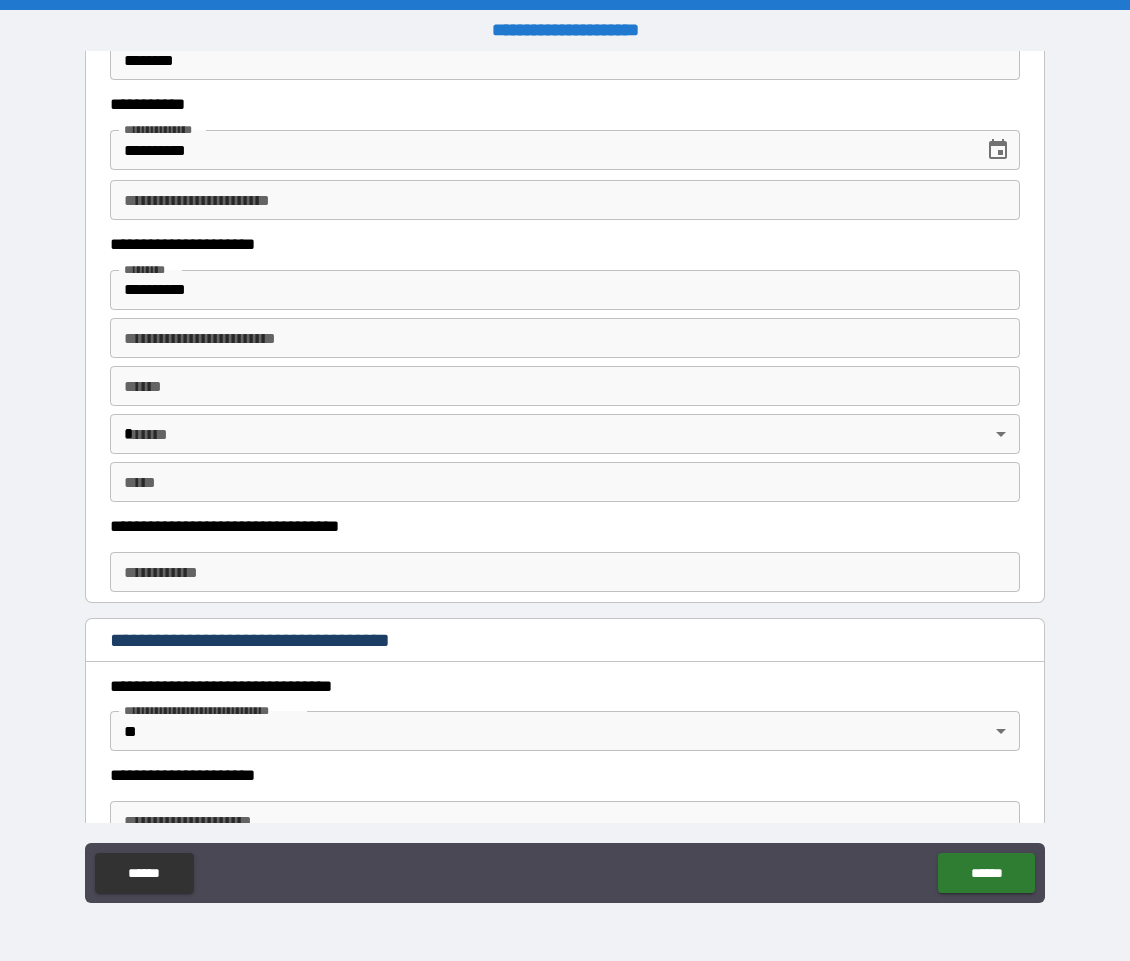 type on "**********" 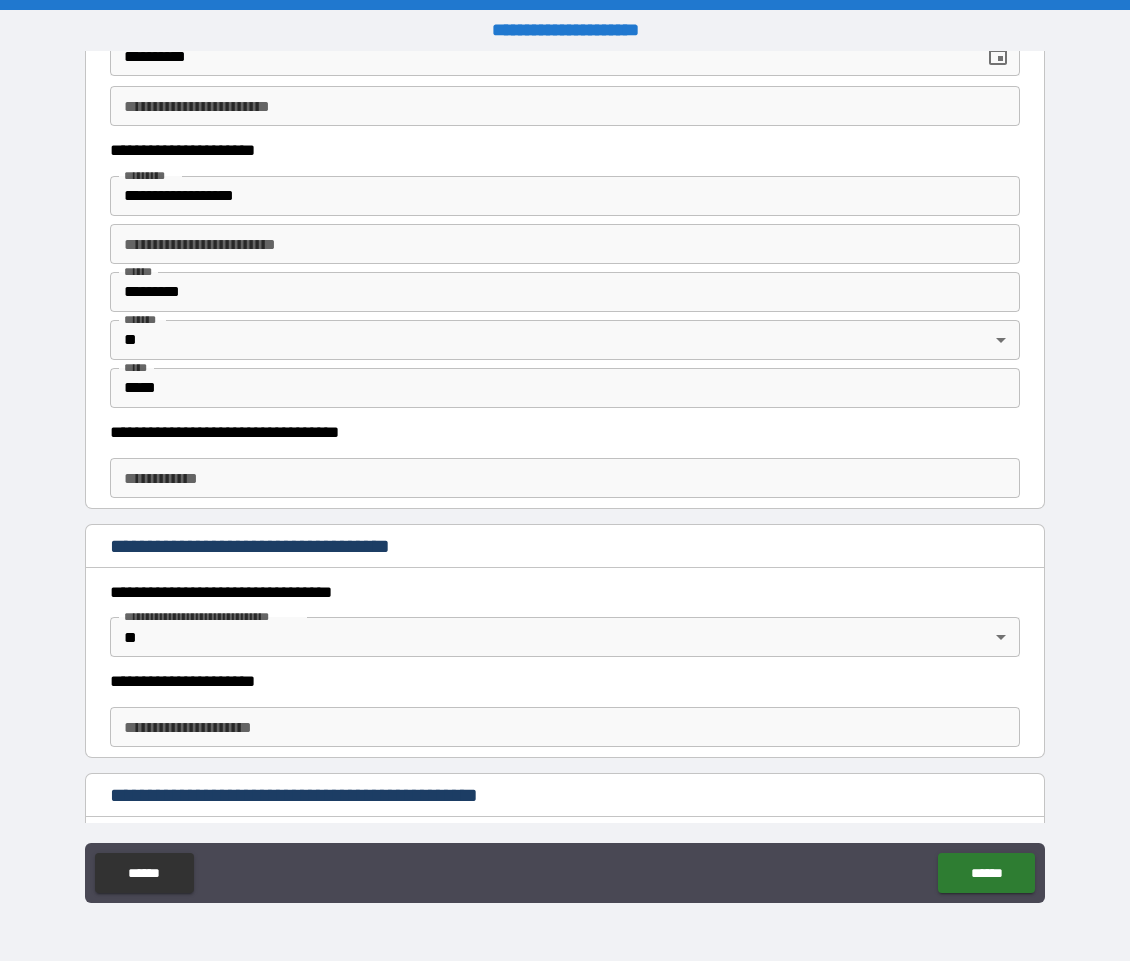 scroll, scrollTop: 1199, scrollLeft: 0, axis: vertical 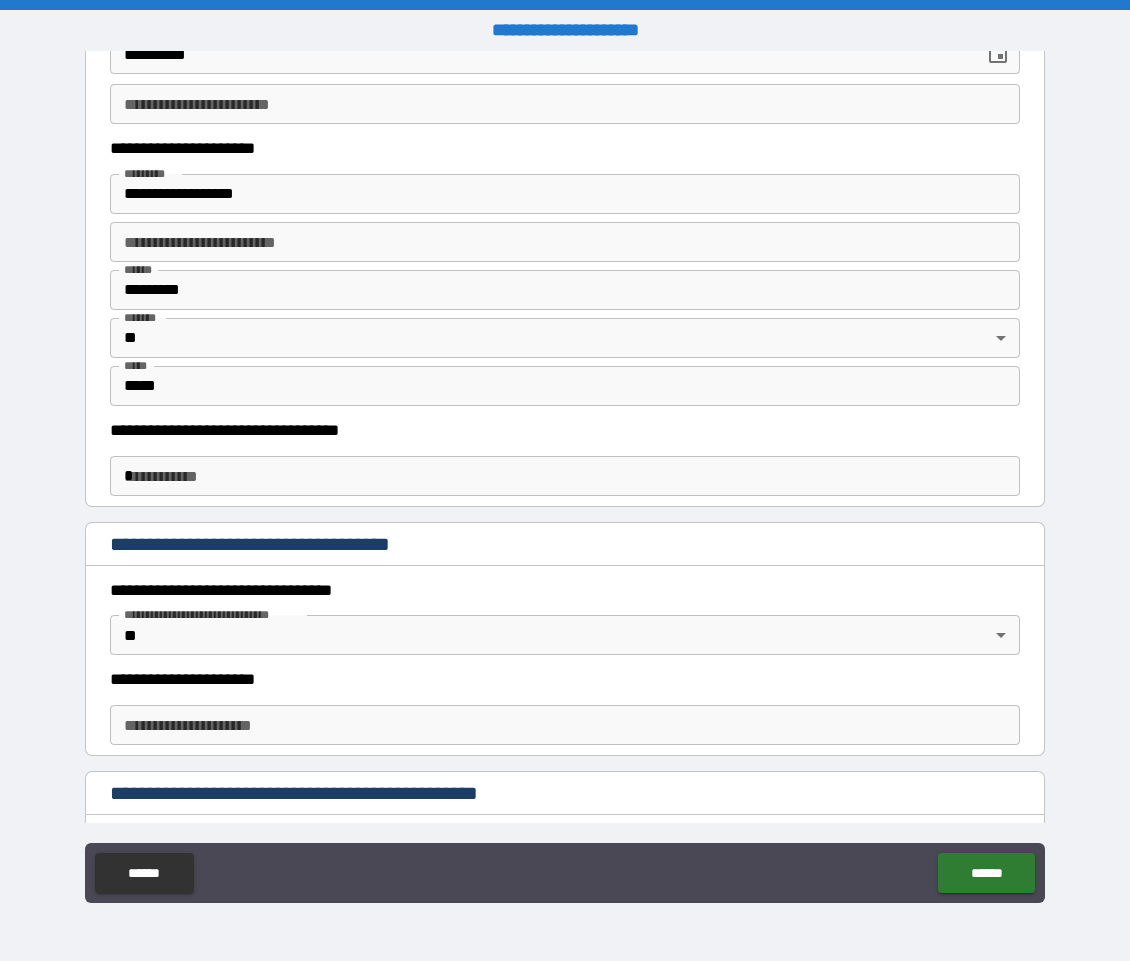 click on "*" at bounding box center [565, 476] 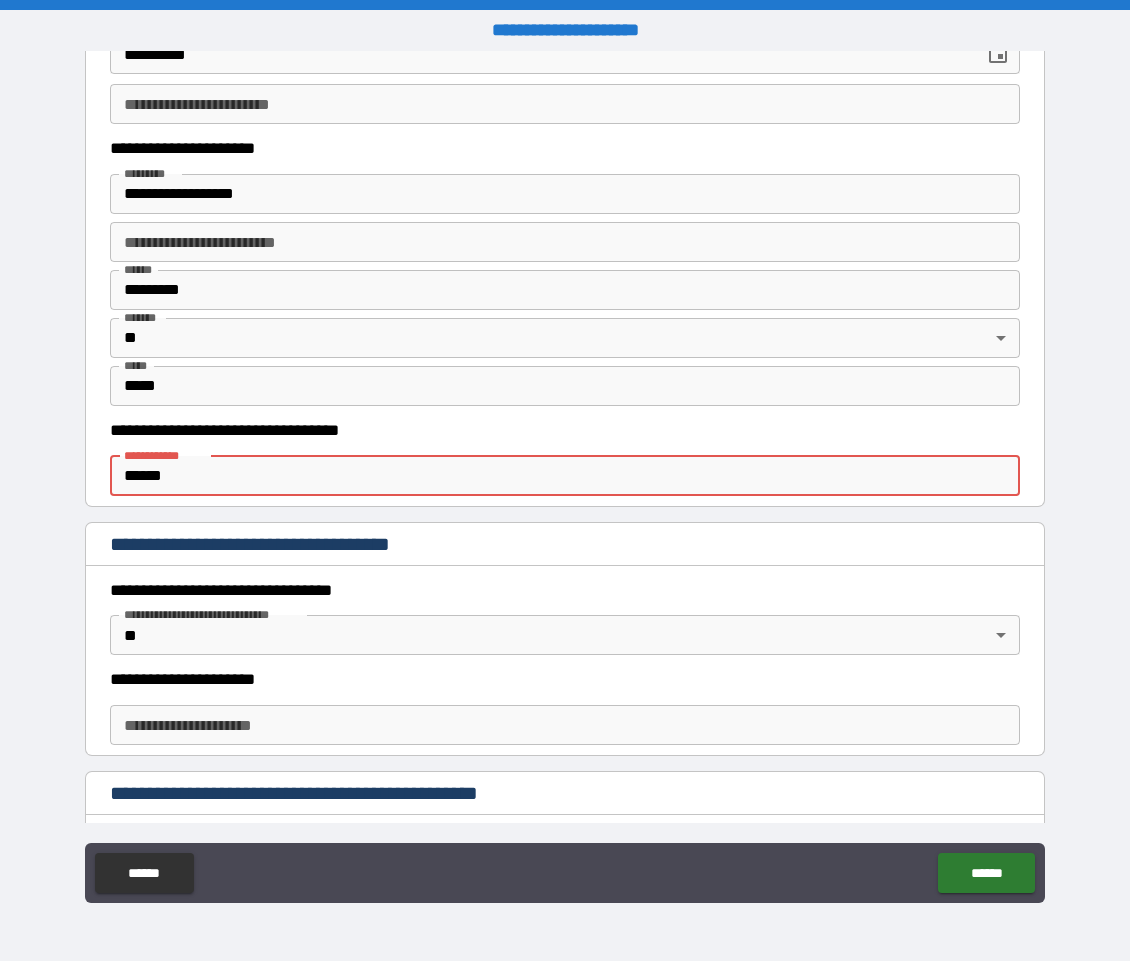 type on "*****" 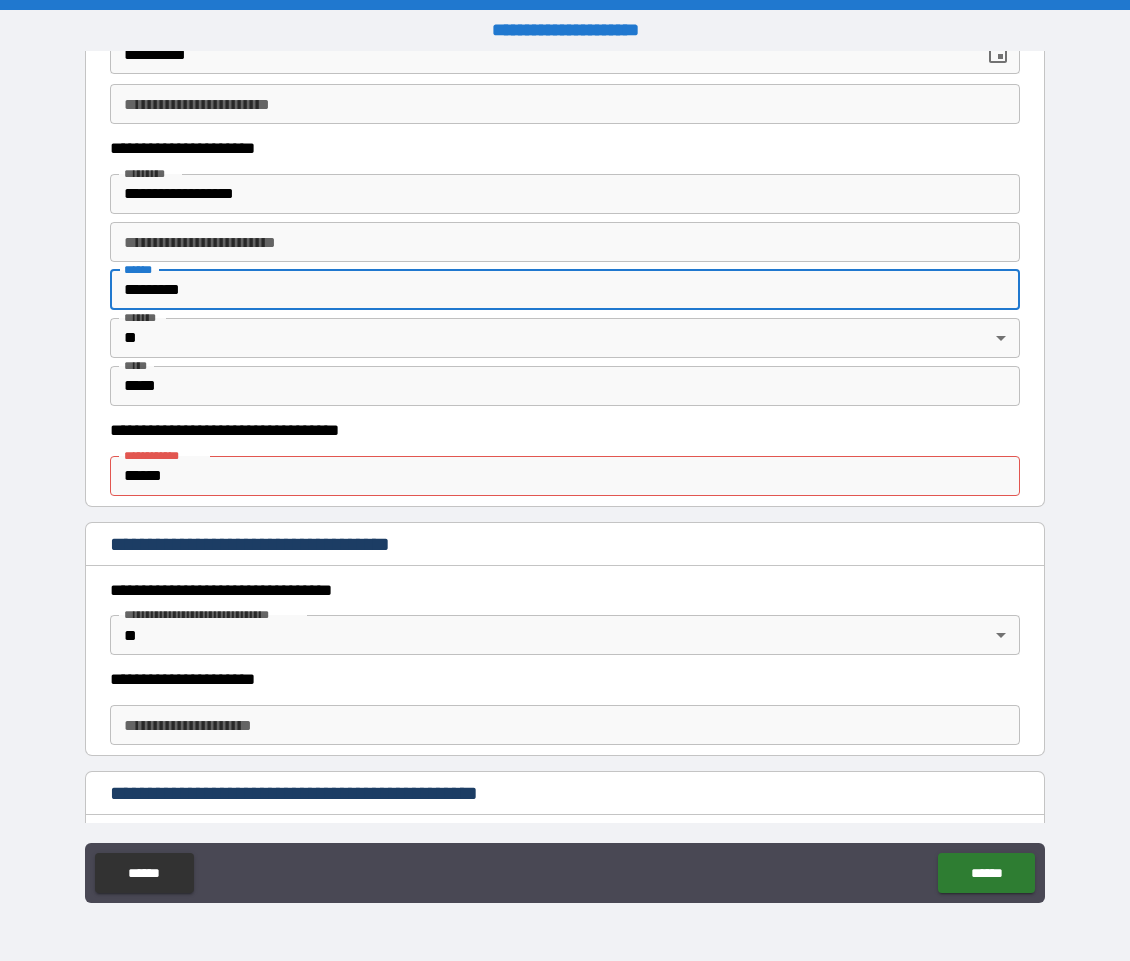 click on "**********" at bounding box center [565, 194] 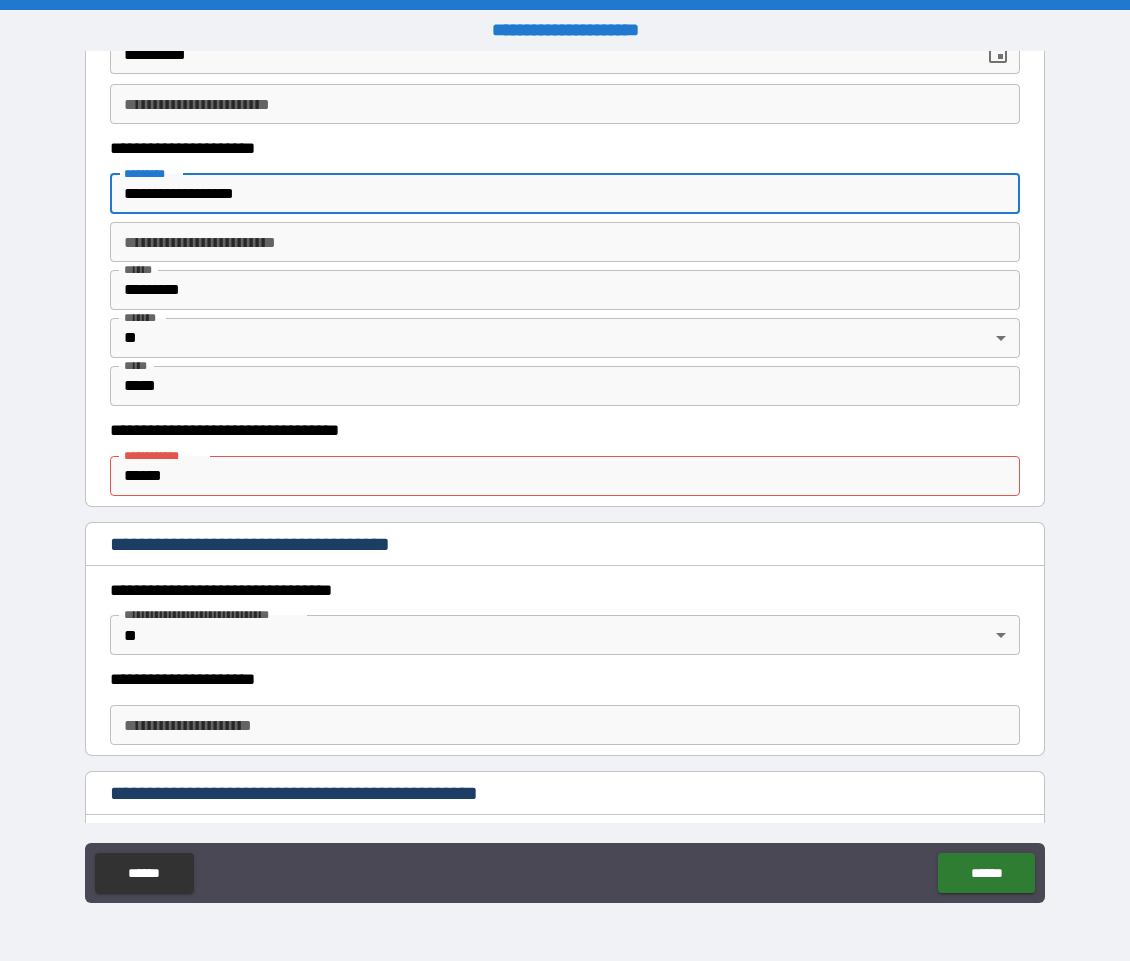 click on "**********" at bounding box center [565, 194] 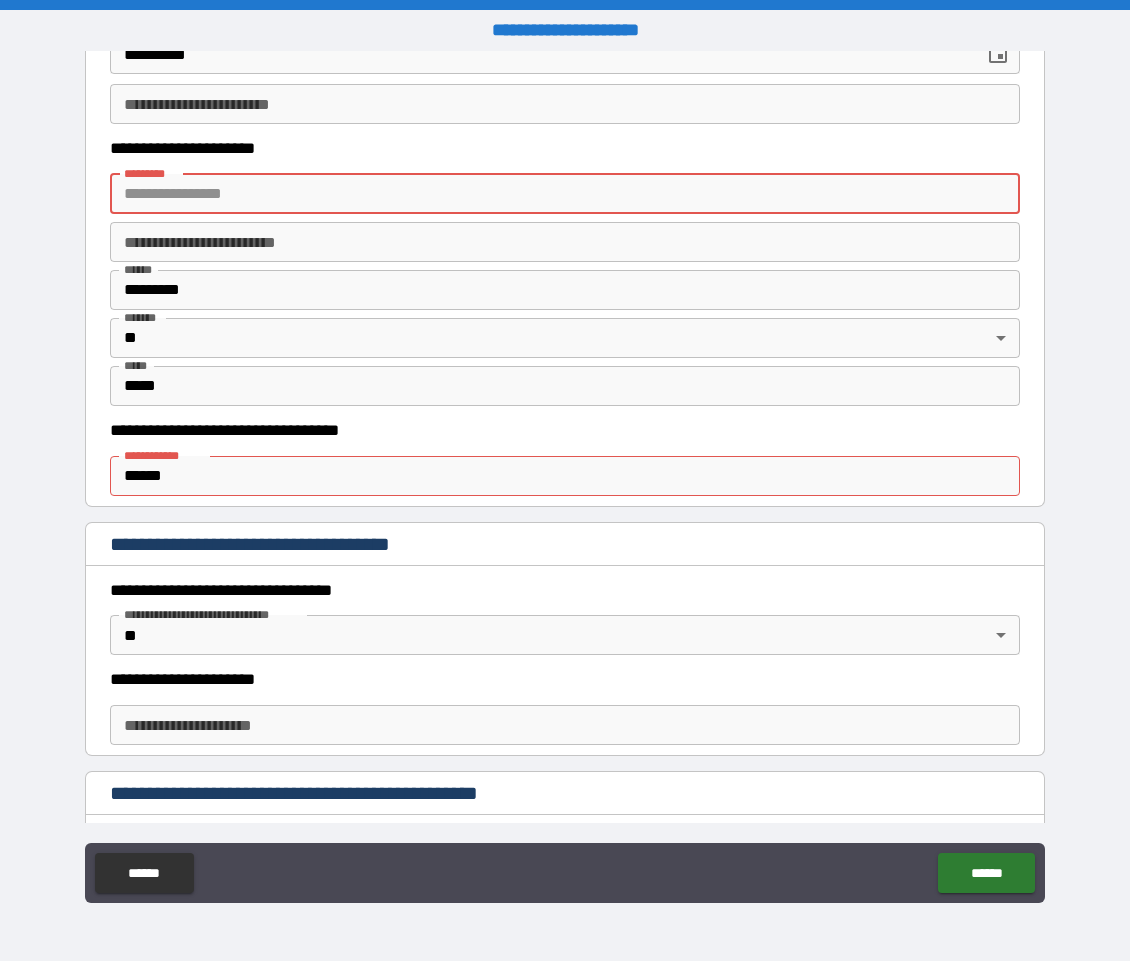 type 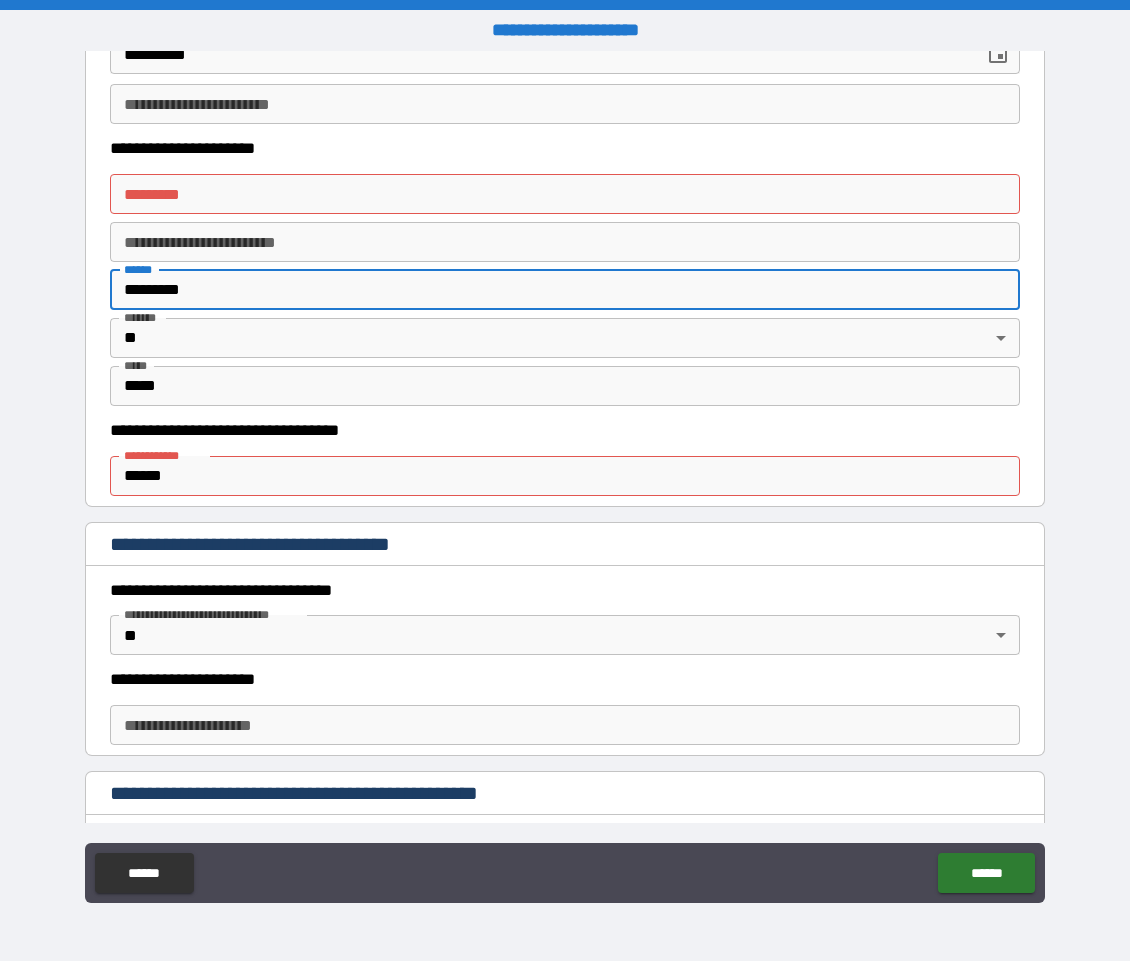 click on "*********" at bounding box center (565, 290) 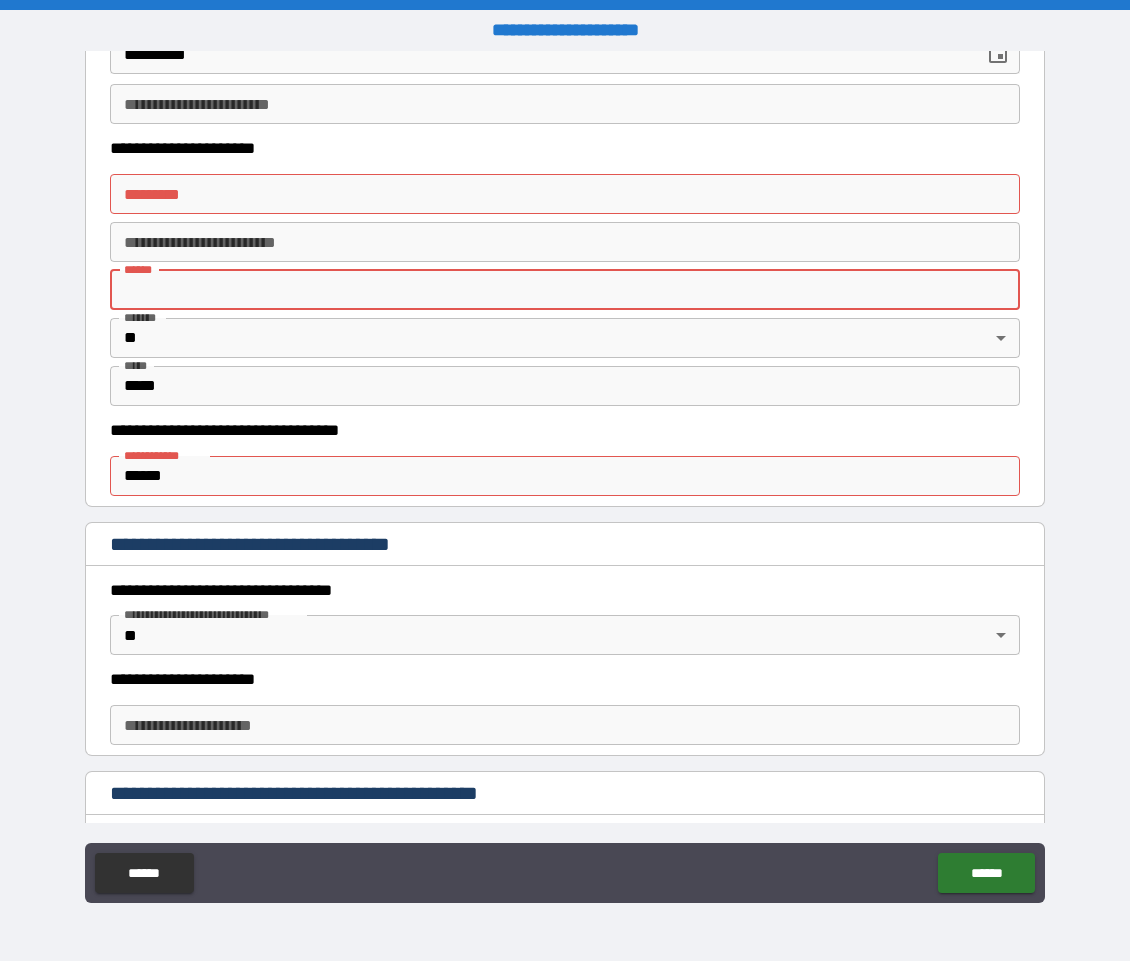 type 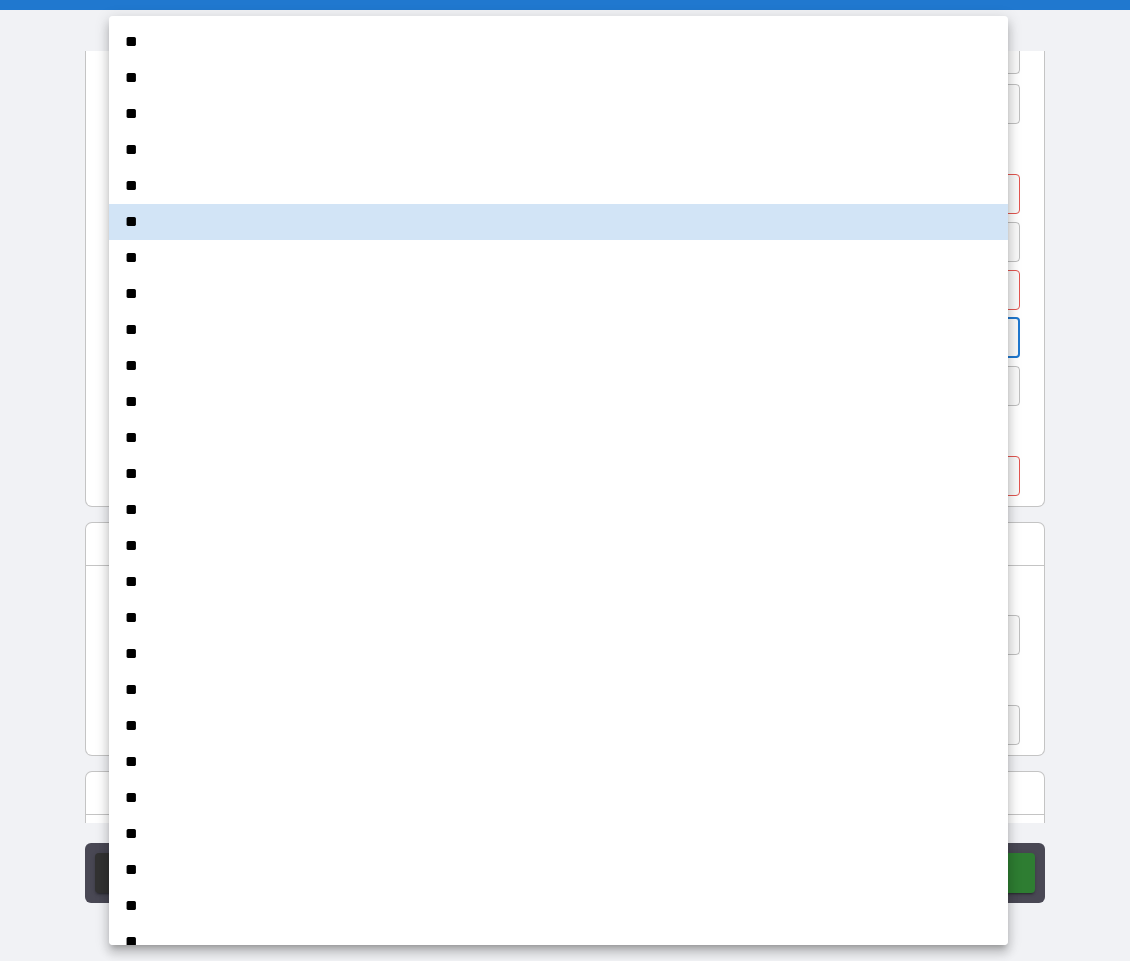 click on "**********" at bounding box center (565, 480) 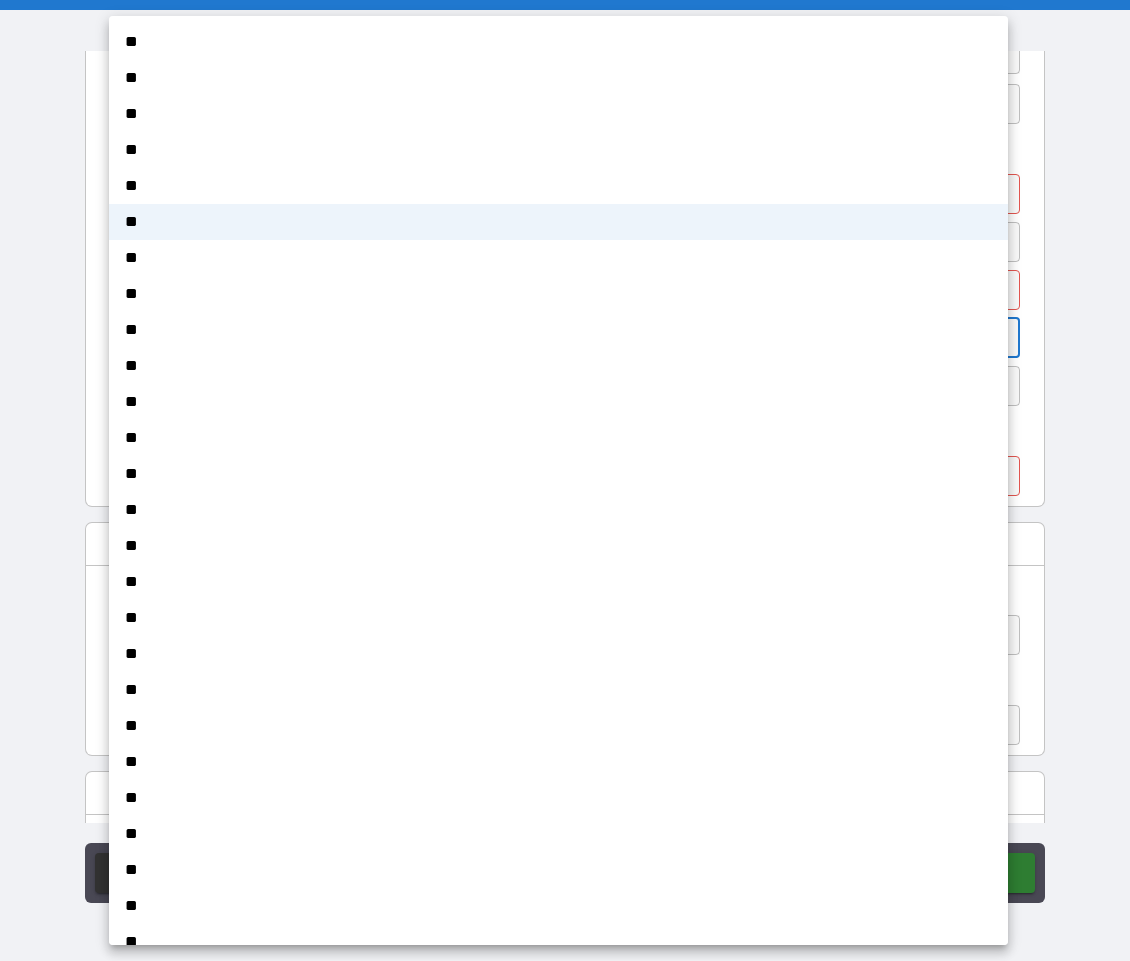 click at bounding box center (565, 480) 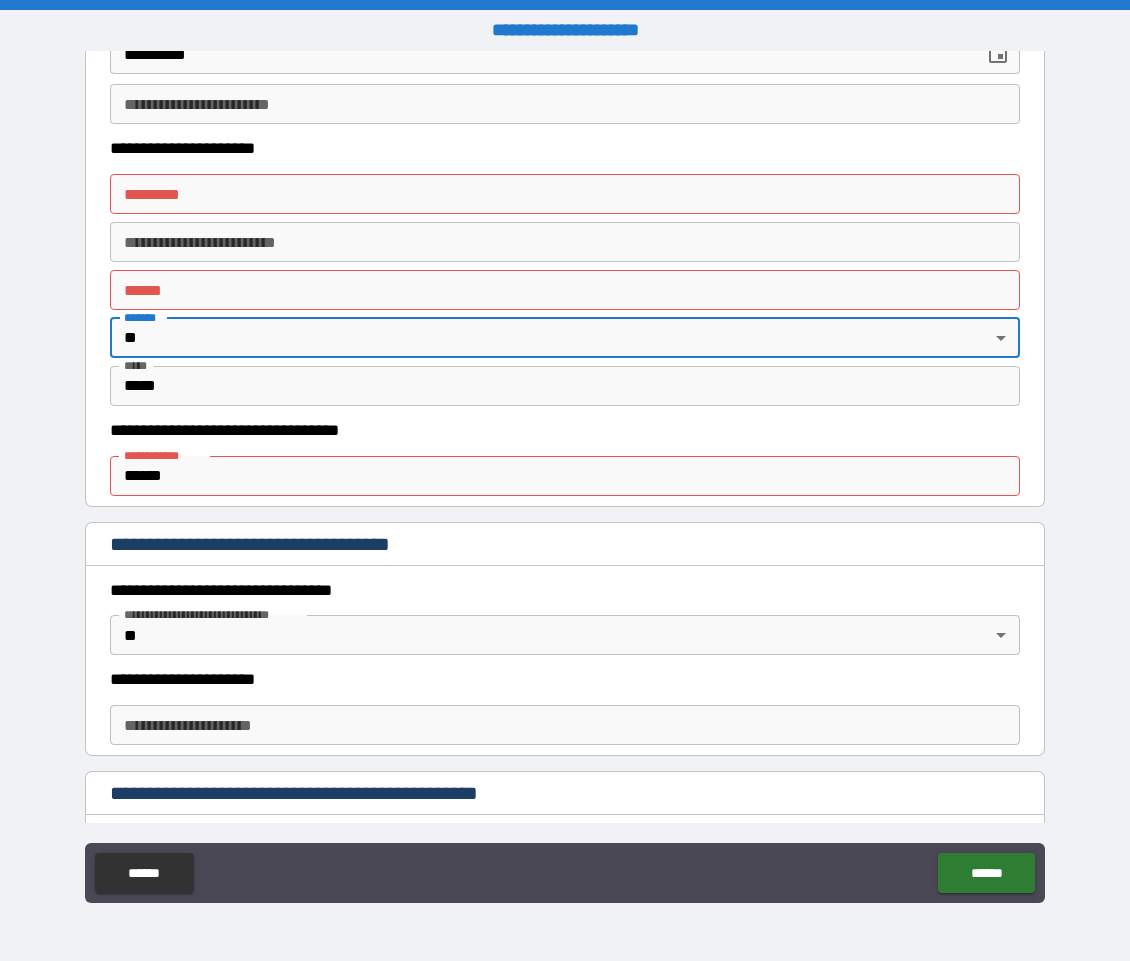 click on "*****" at bounding box center (565, 386) 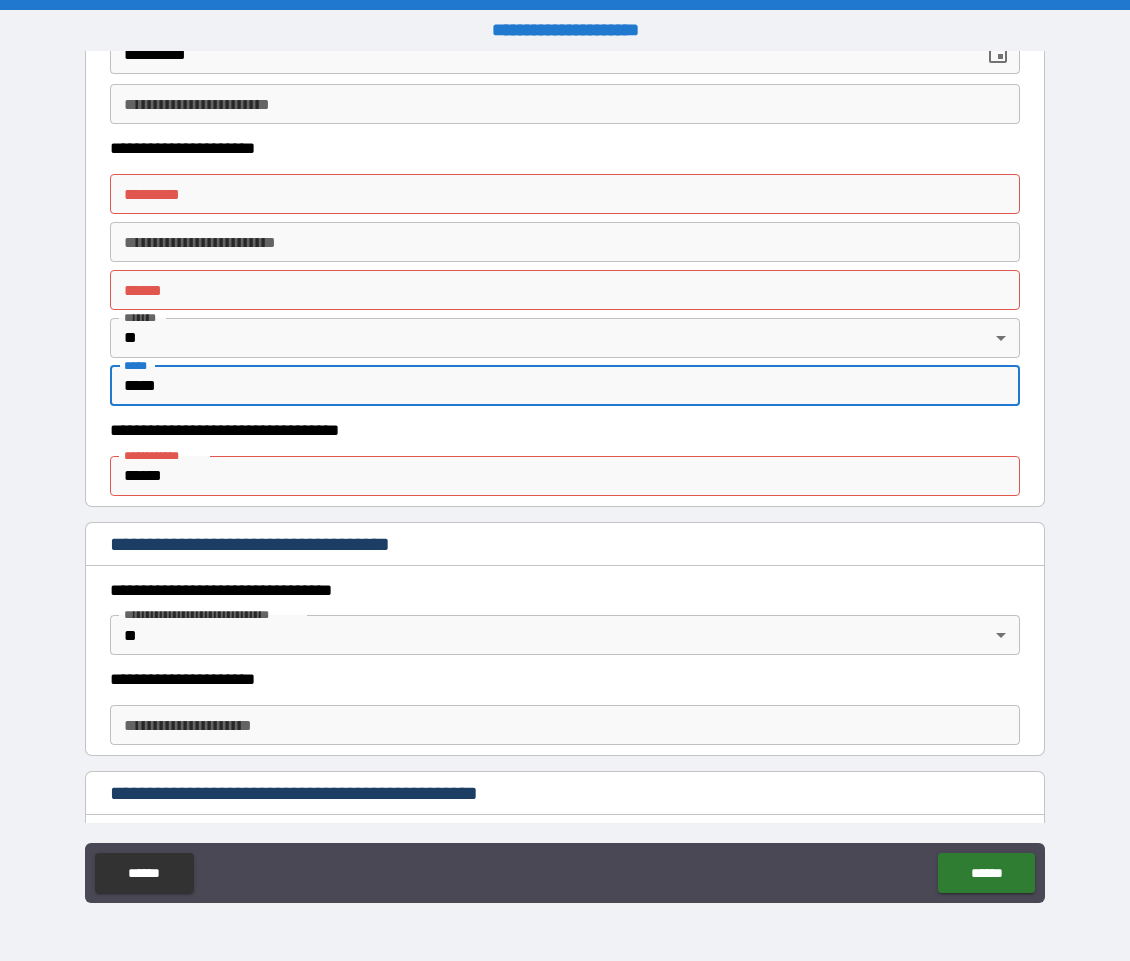 click on "*****" at bounding box center (565, 386) 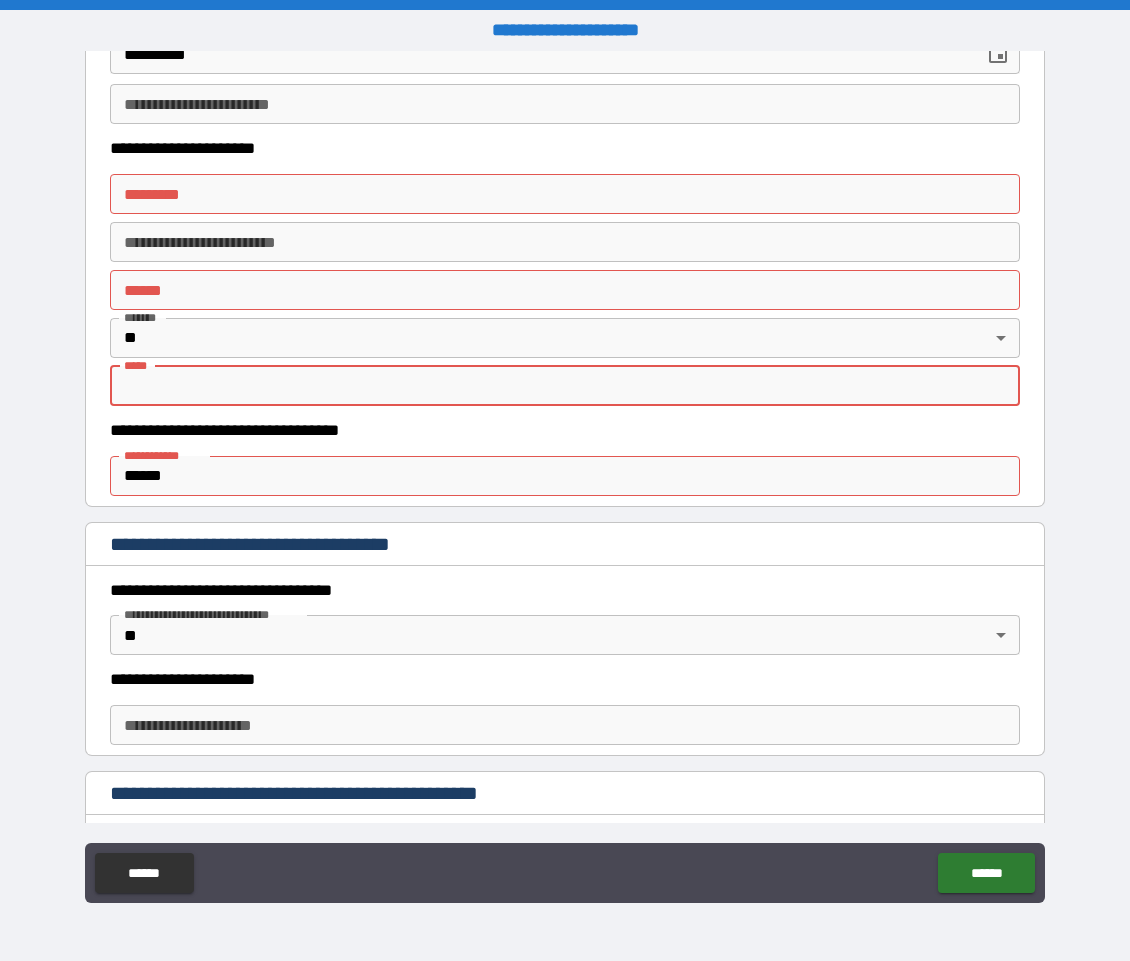type 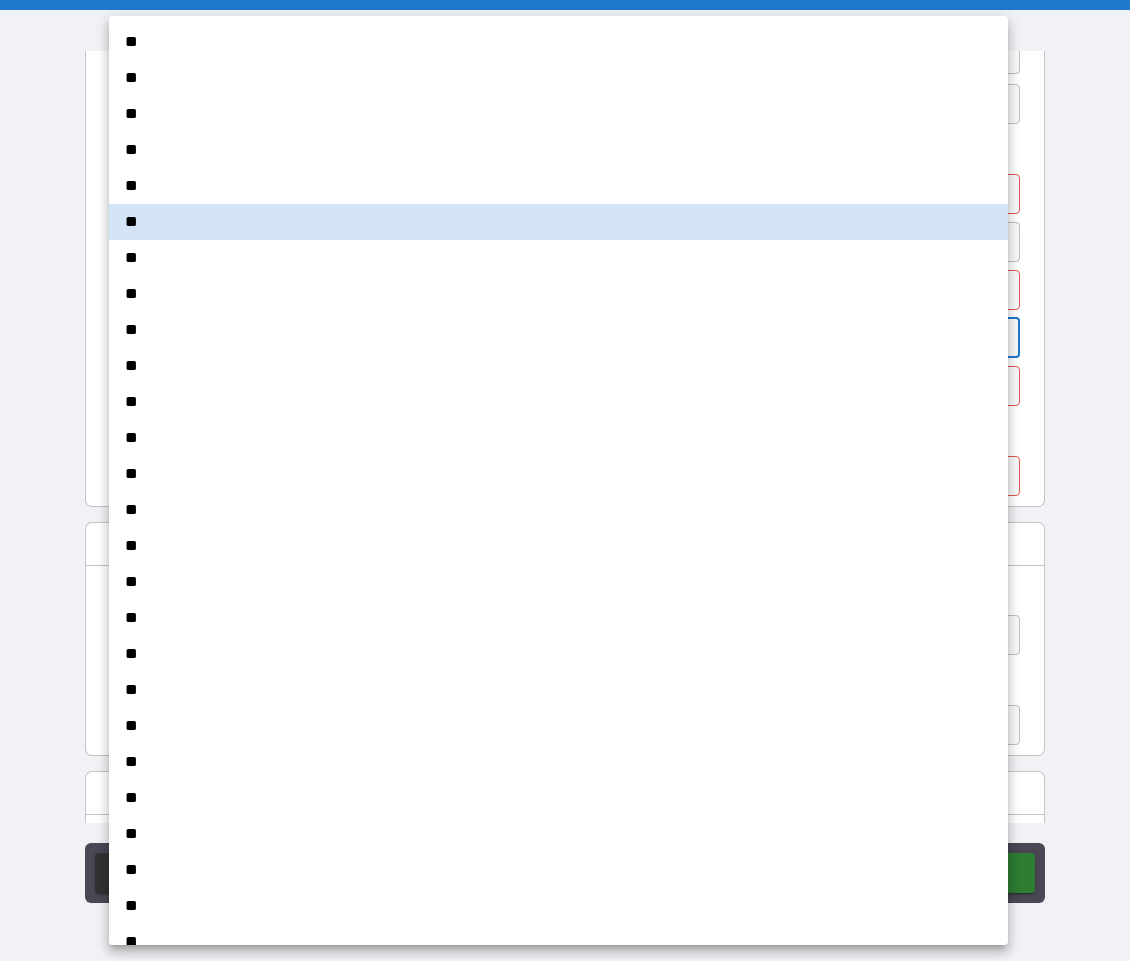 click on "**********" at bounding box center (565, 480) 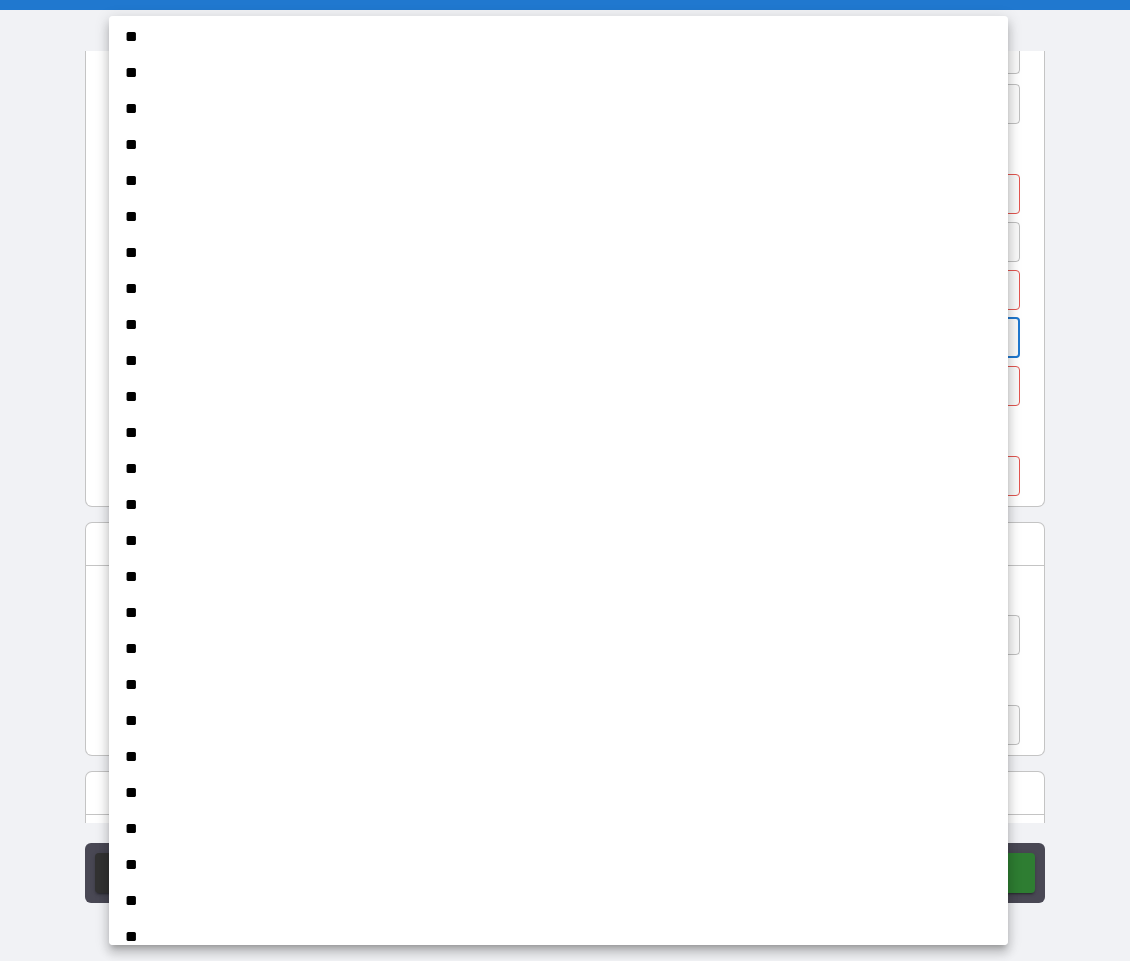 scroll, scrollTop: 0, scrollLeft: 0, axis: both 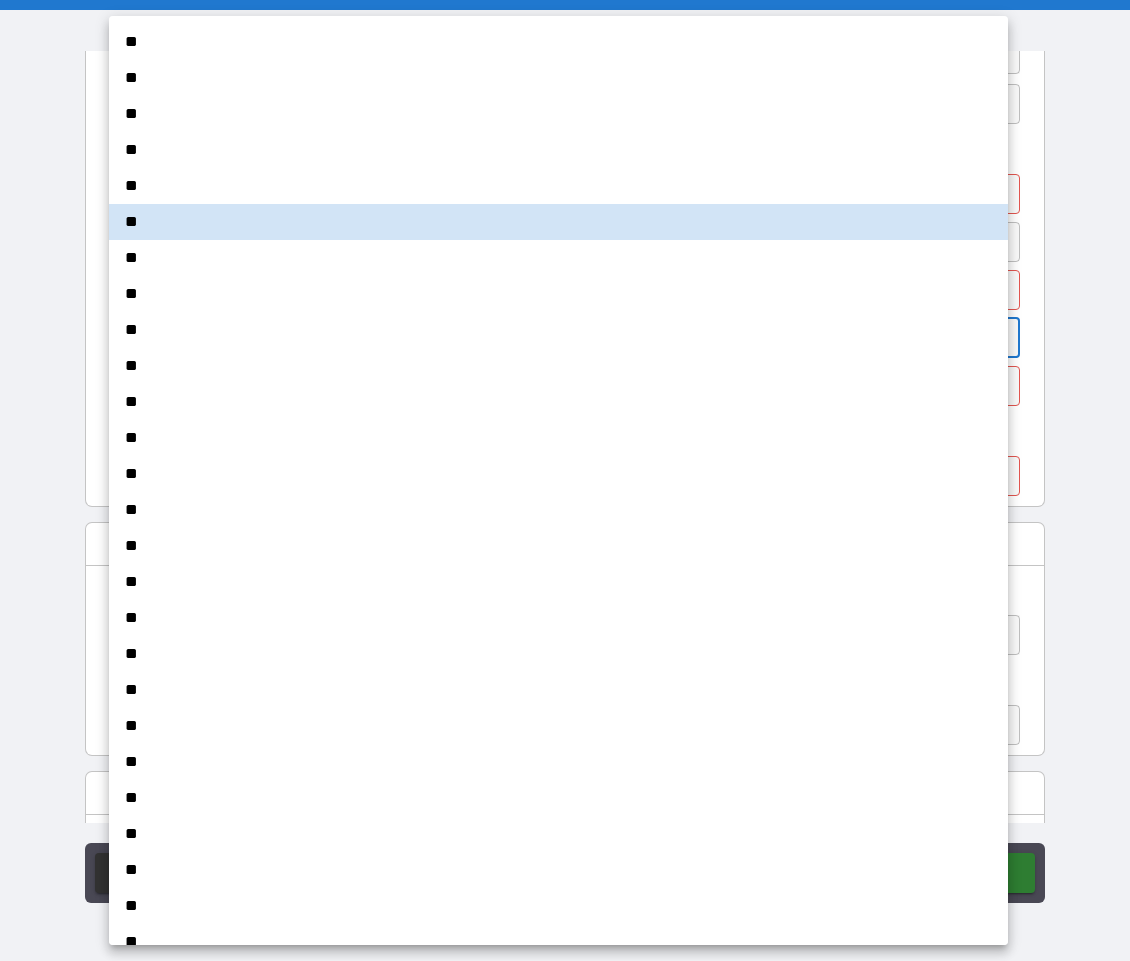 click at bounding box center [565, 480] 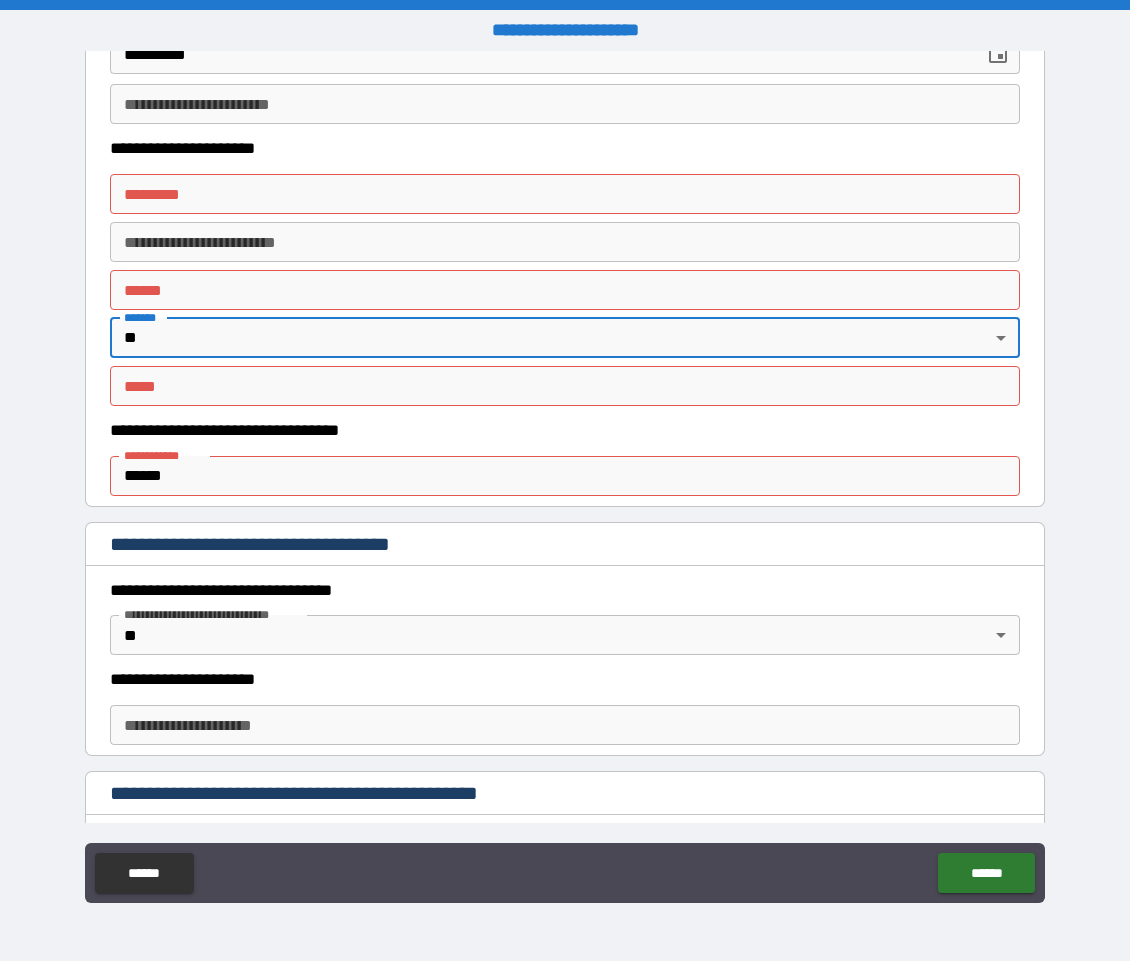 click on "**********" at bounding box center [565, 242] 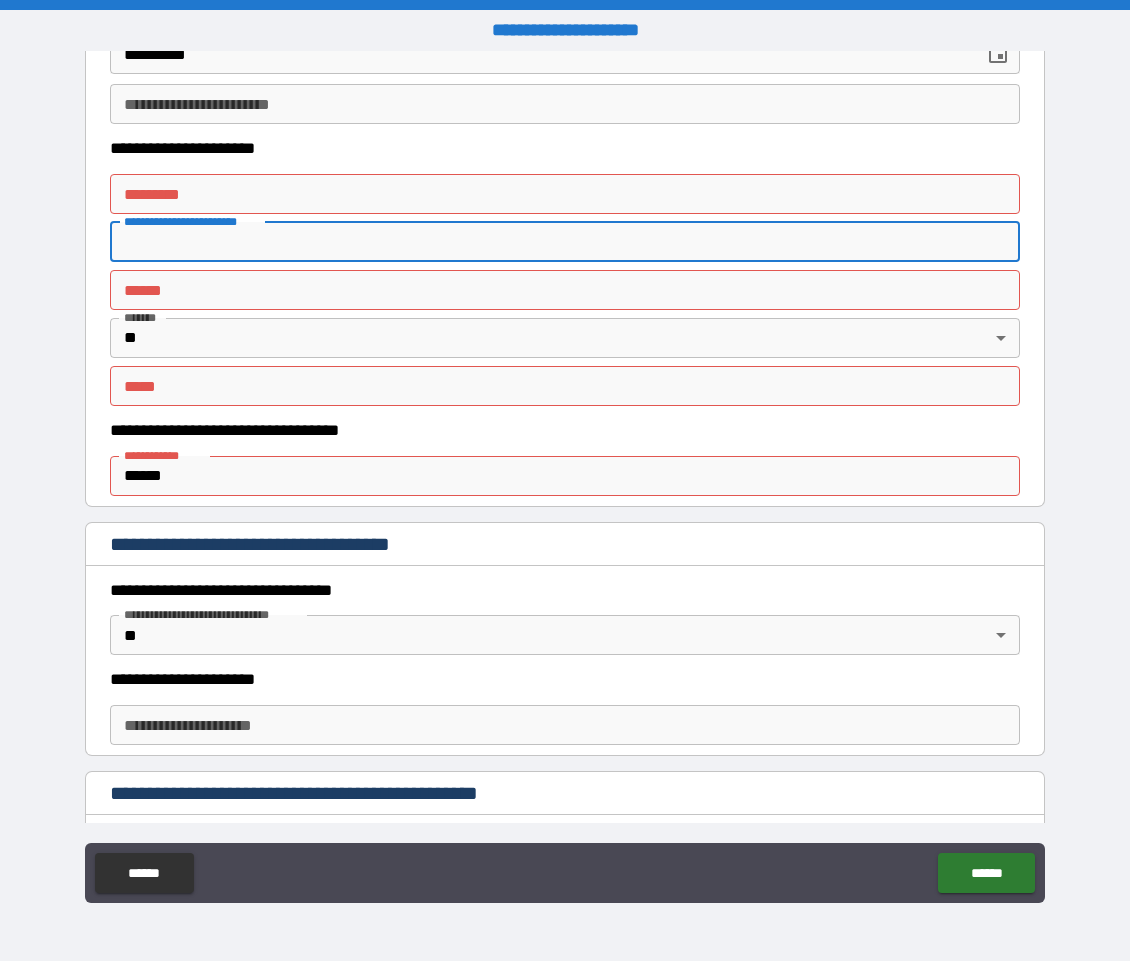 click on "*******   *" at bounding box center (565, 194) 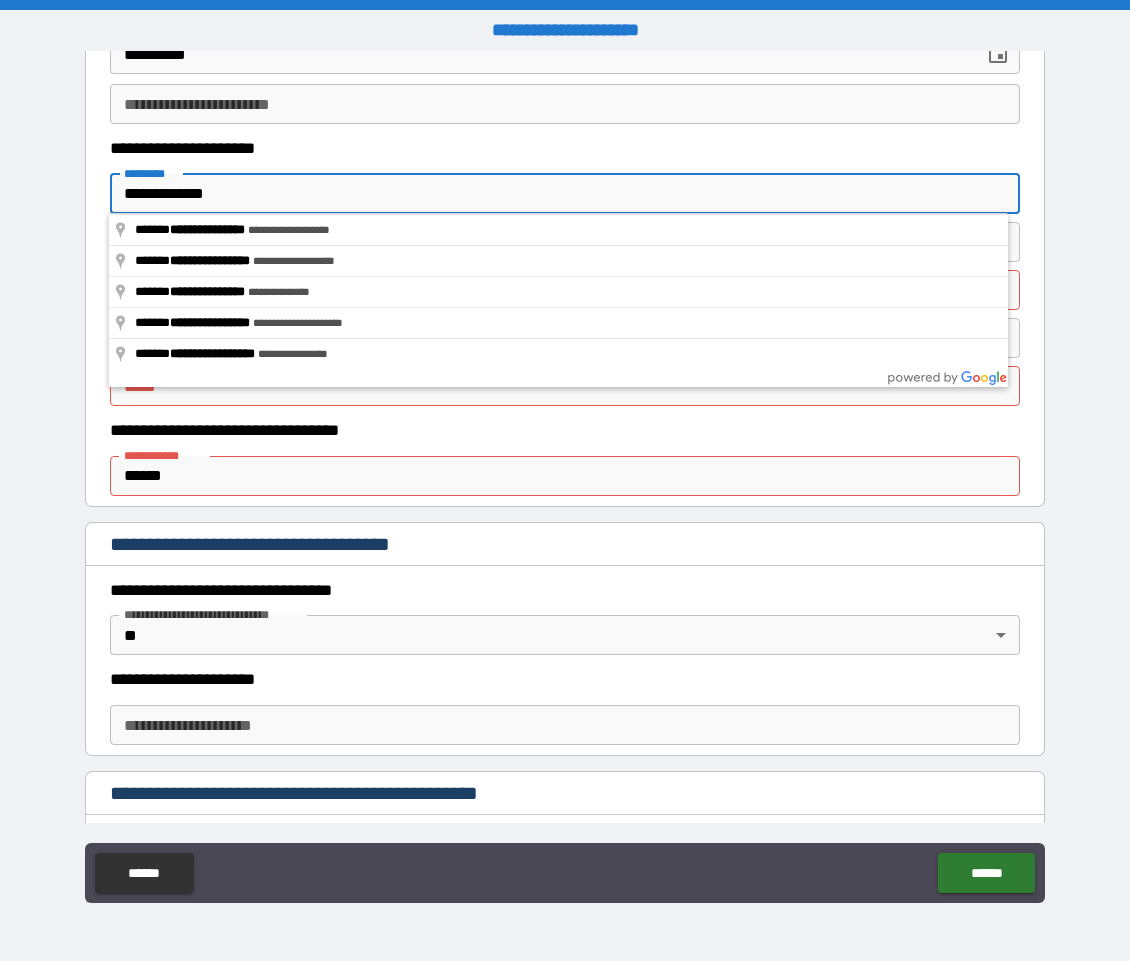 type on "**********" 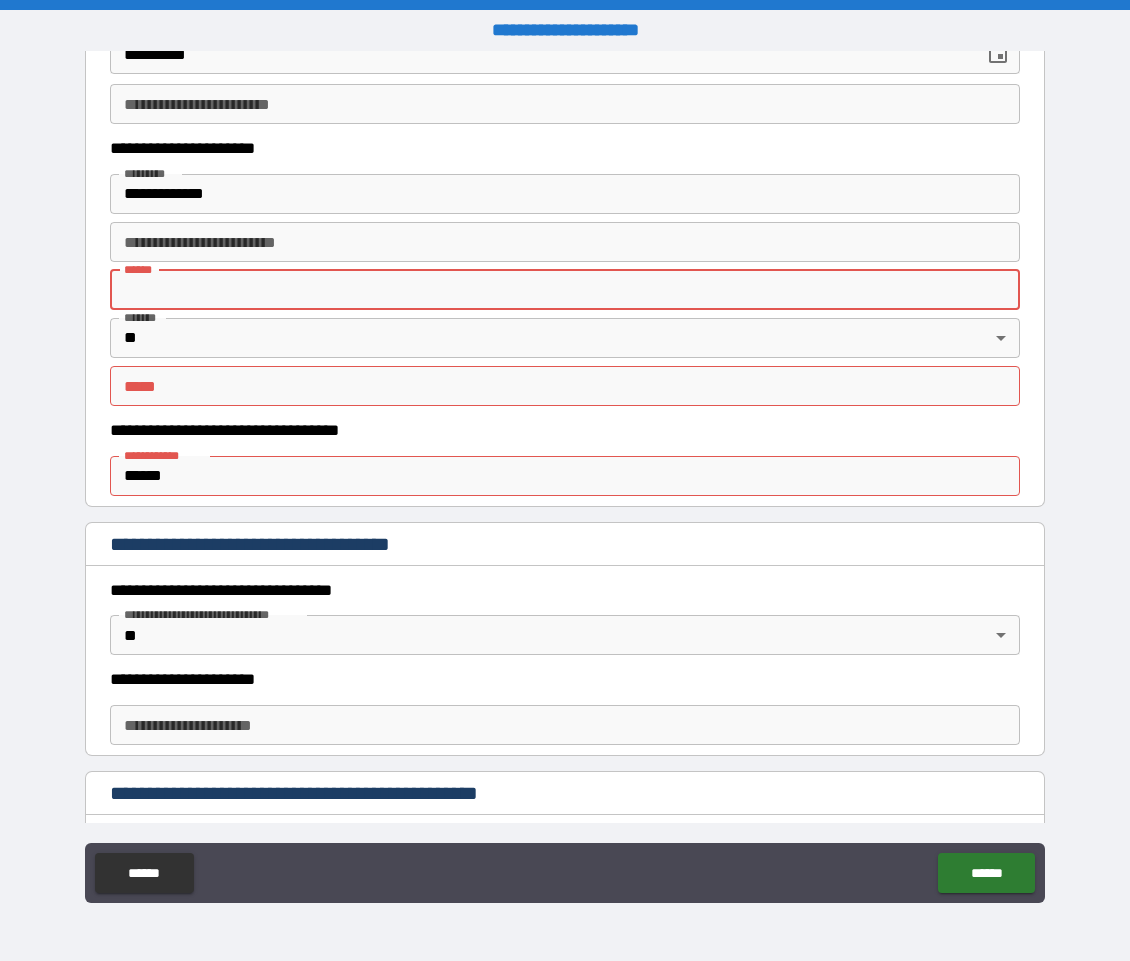 click on "****   *" at bounding box center (565, 290) 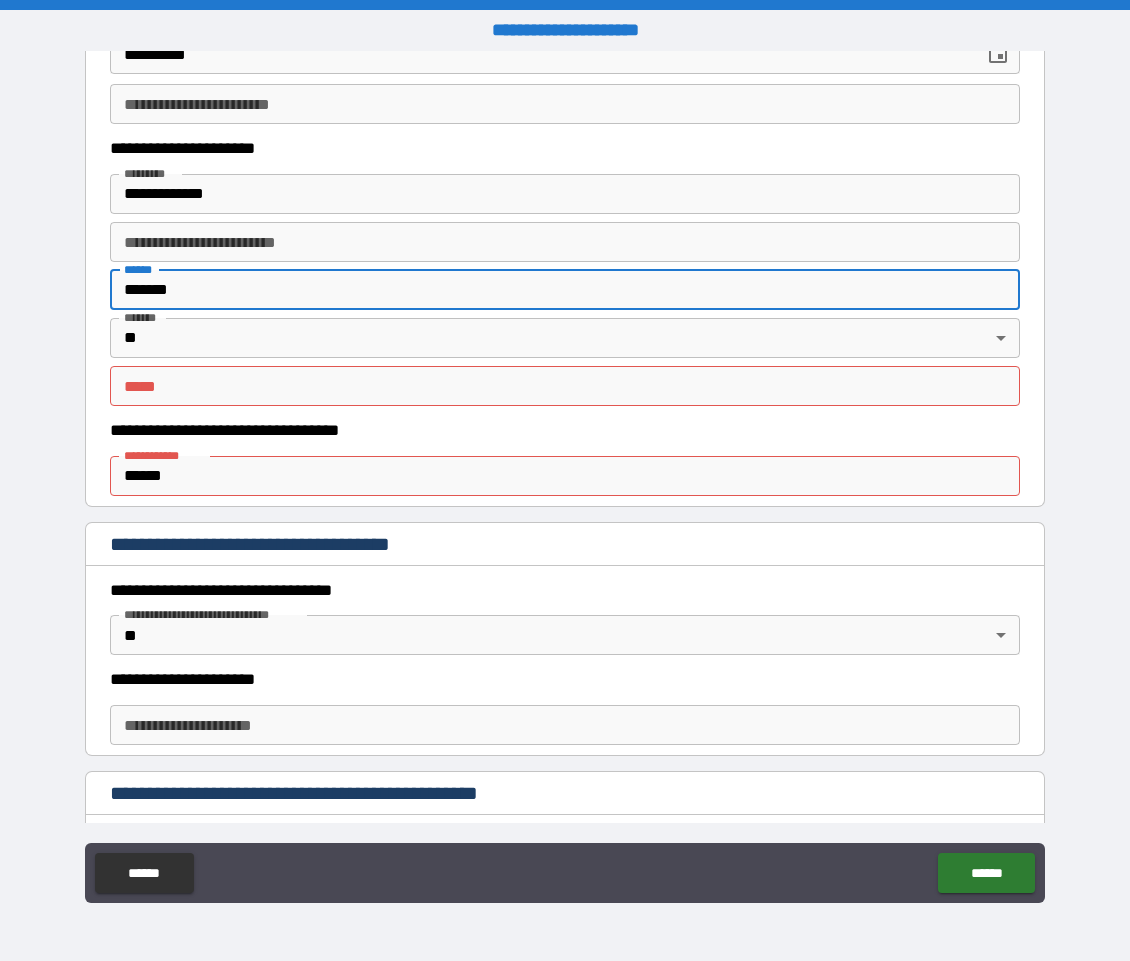 type on "*******" 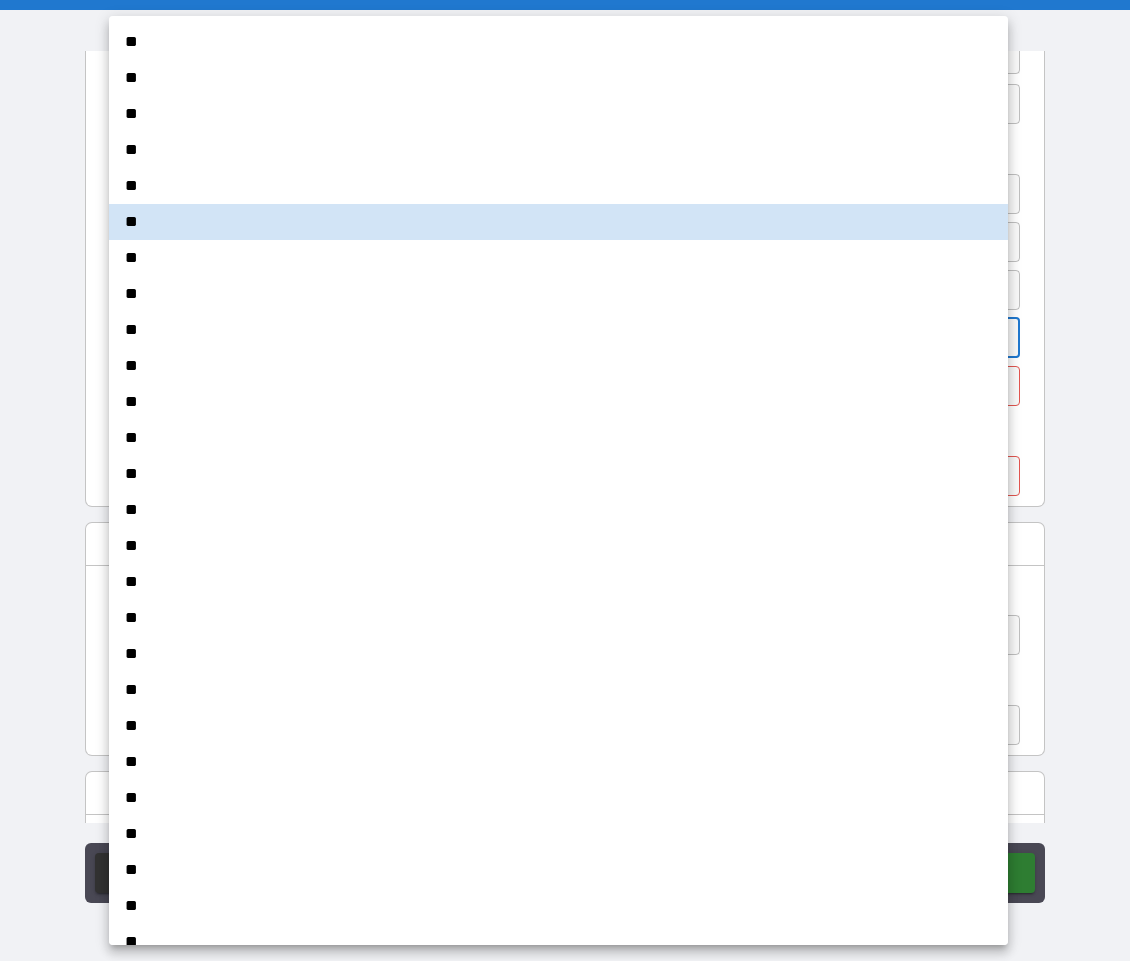 click on "**********" at bounding box center (565, 480) 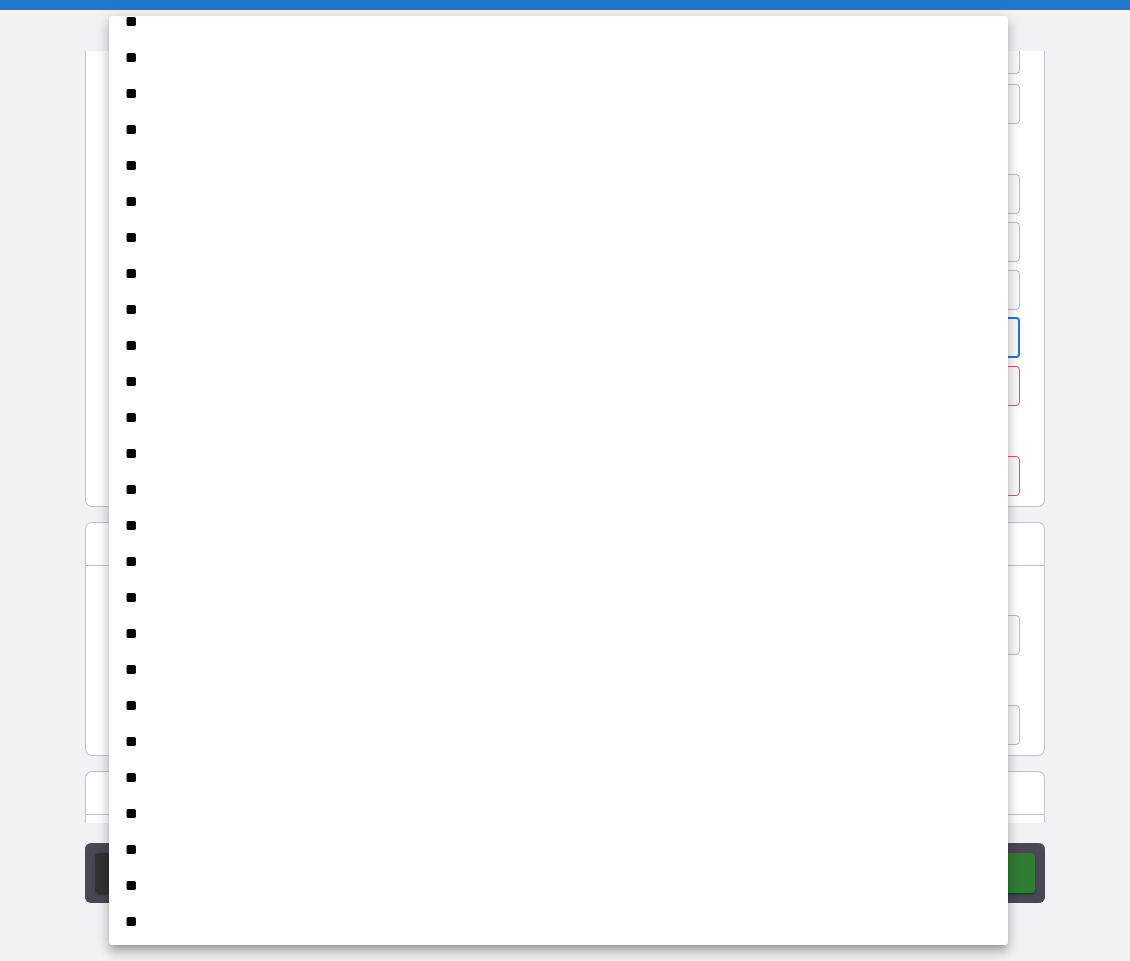 scroll, scrollTop: 1211, scrollLeft: 0, axis: vertical 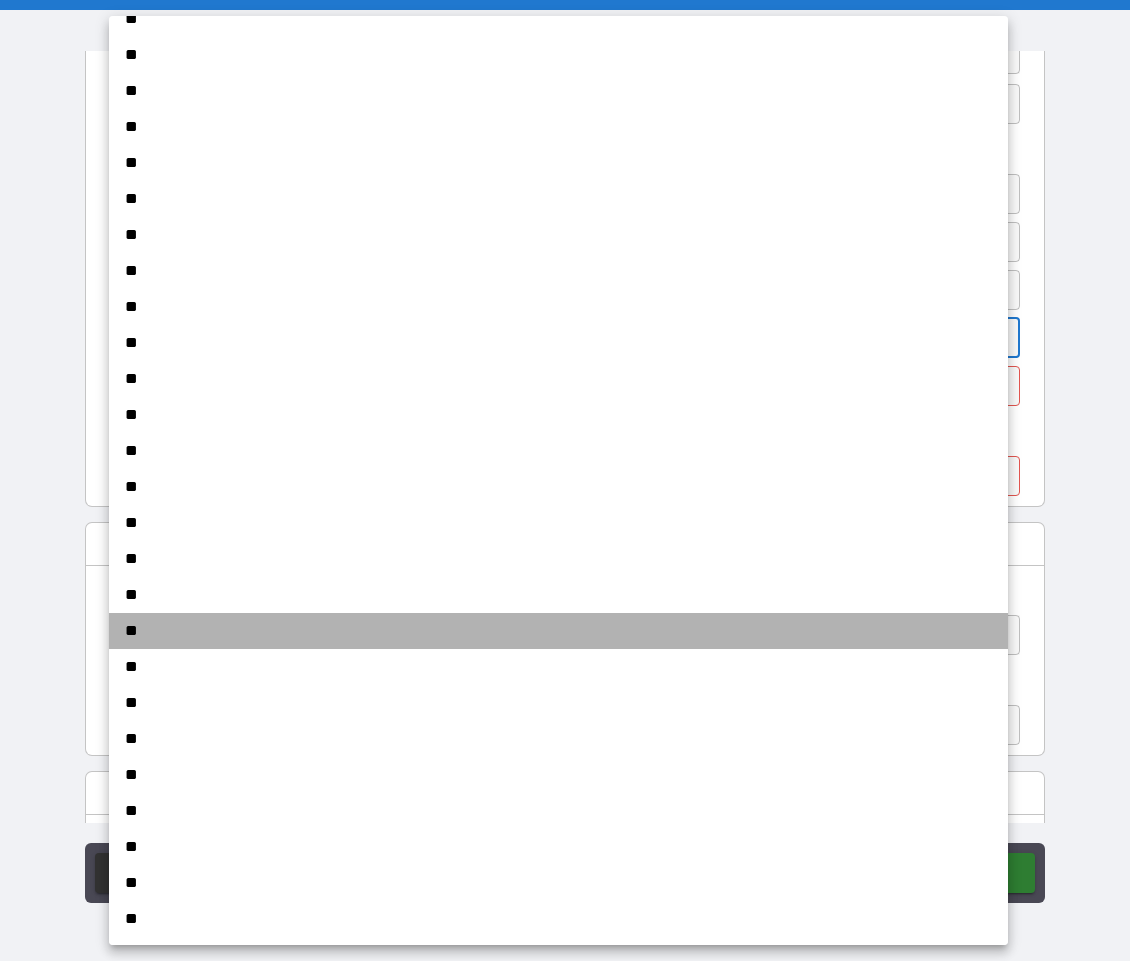 click on "**" at bounding box center (558, 631) 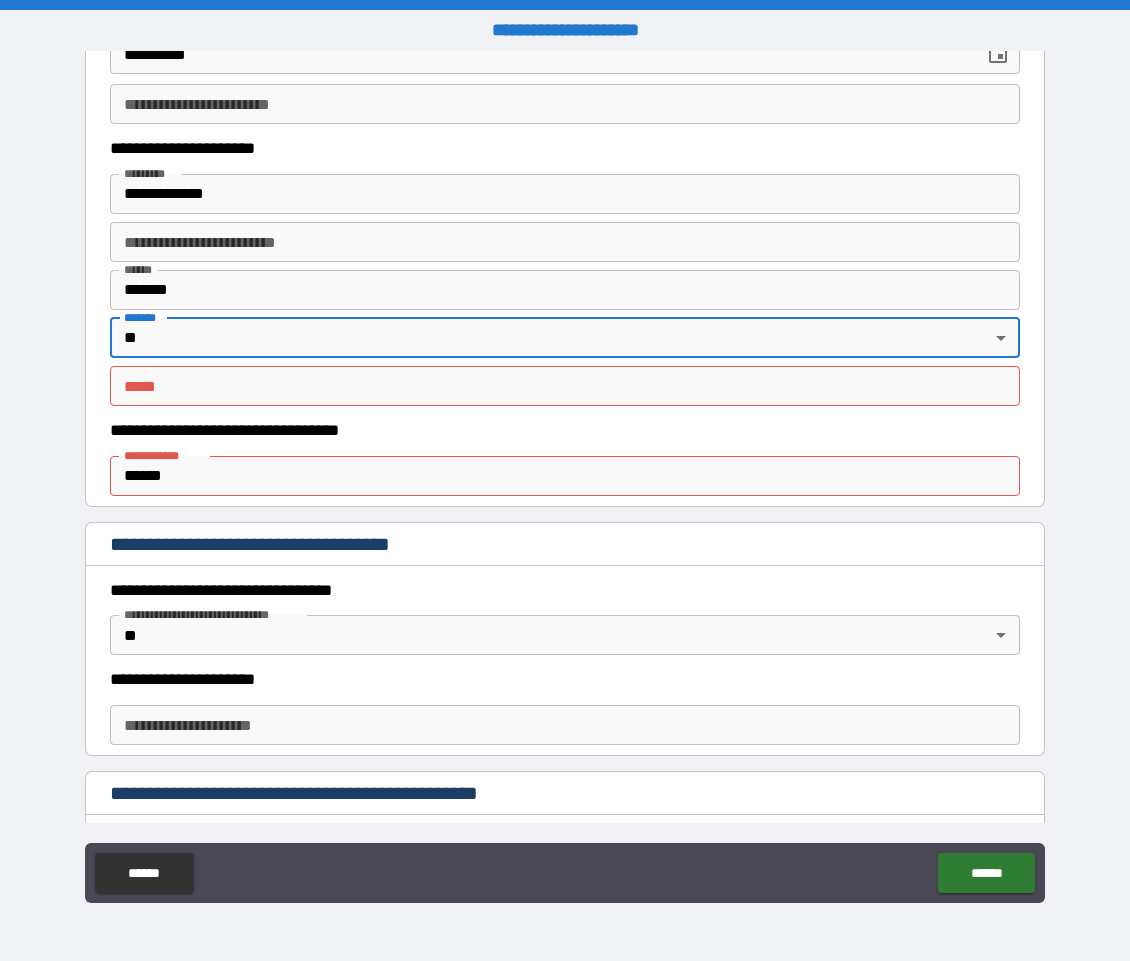 click on "***   *" at bounding box center (565, 386) 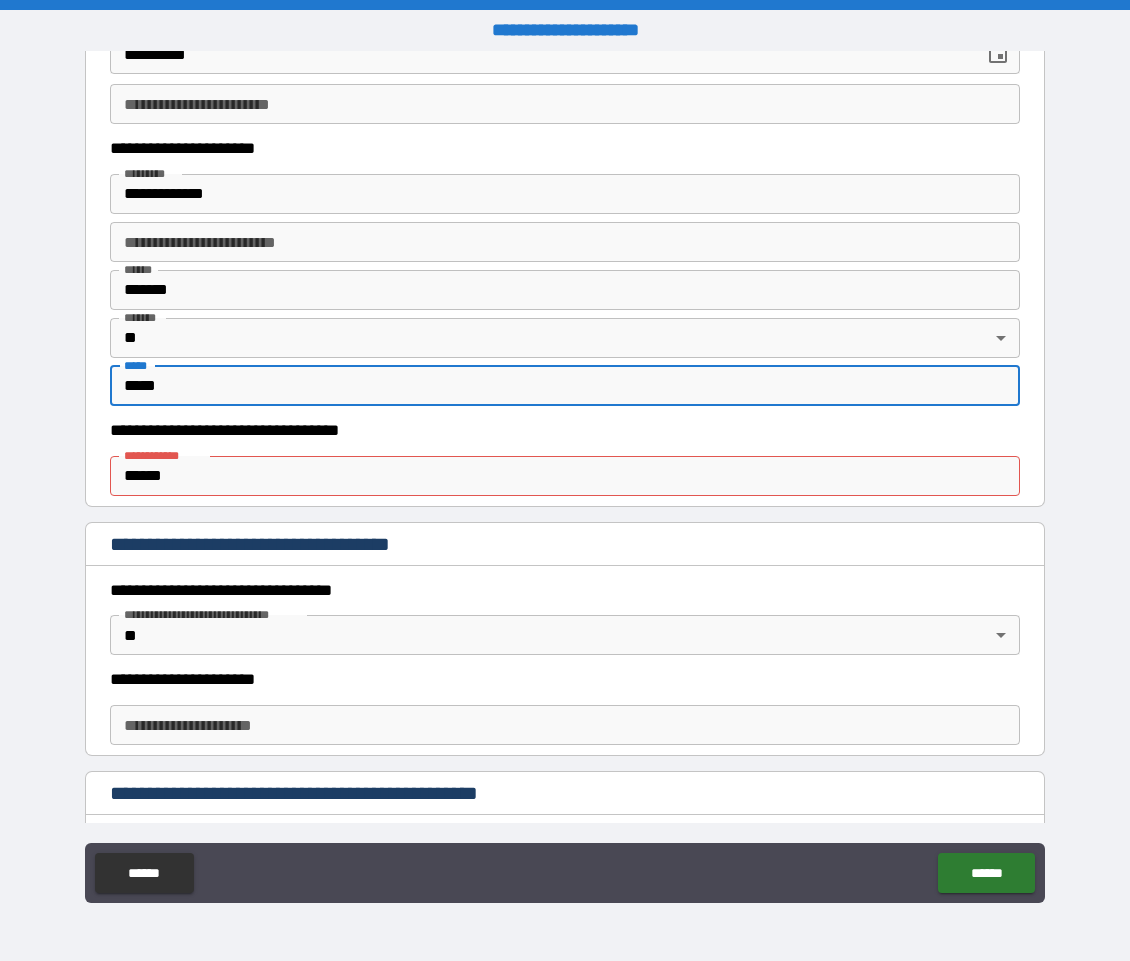 click on "*****" at bounding box center [565, 386] 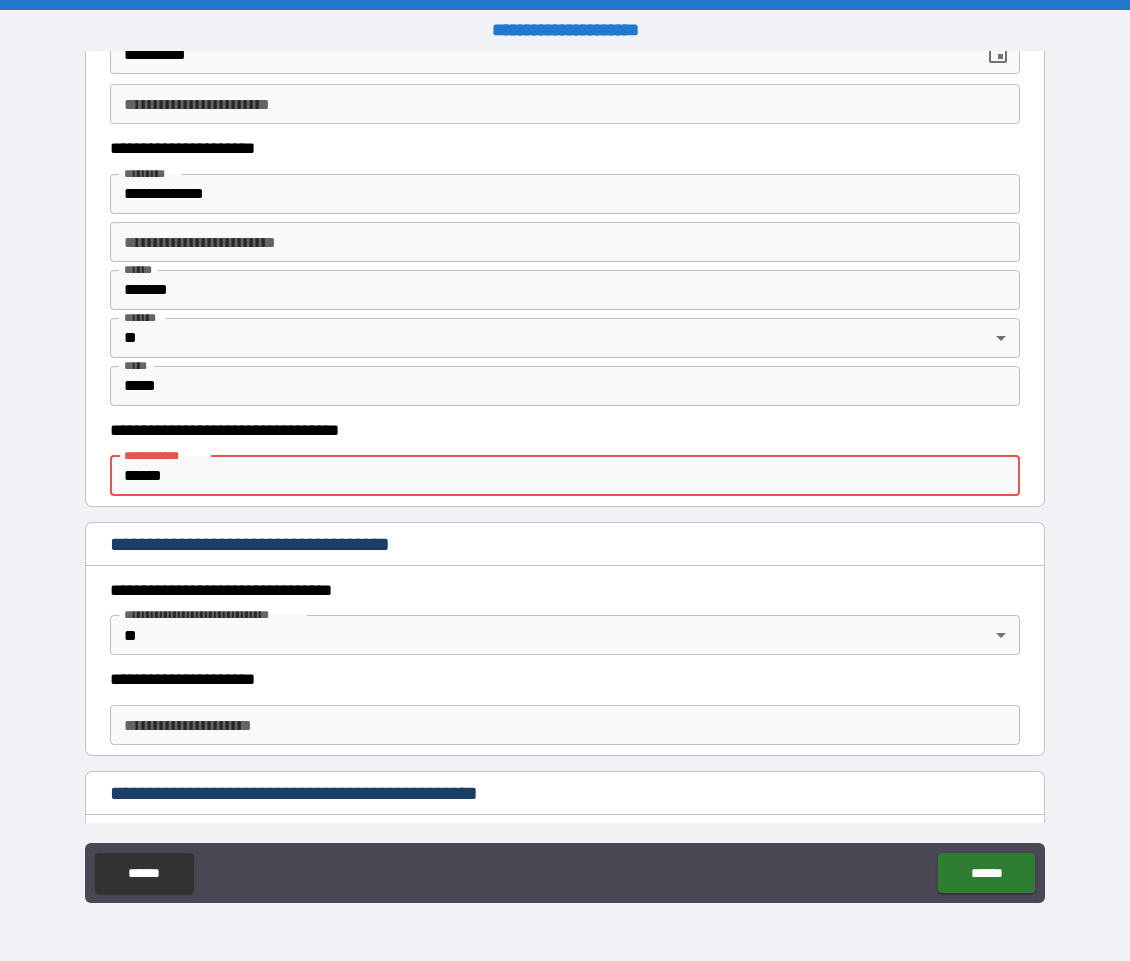 click on "*****" at bounding box center (565, 476) 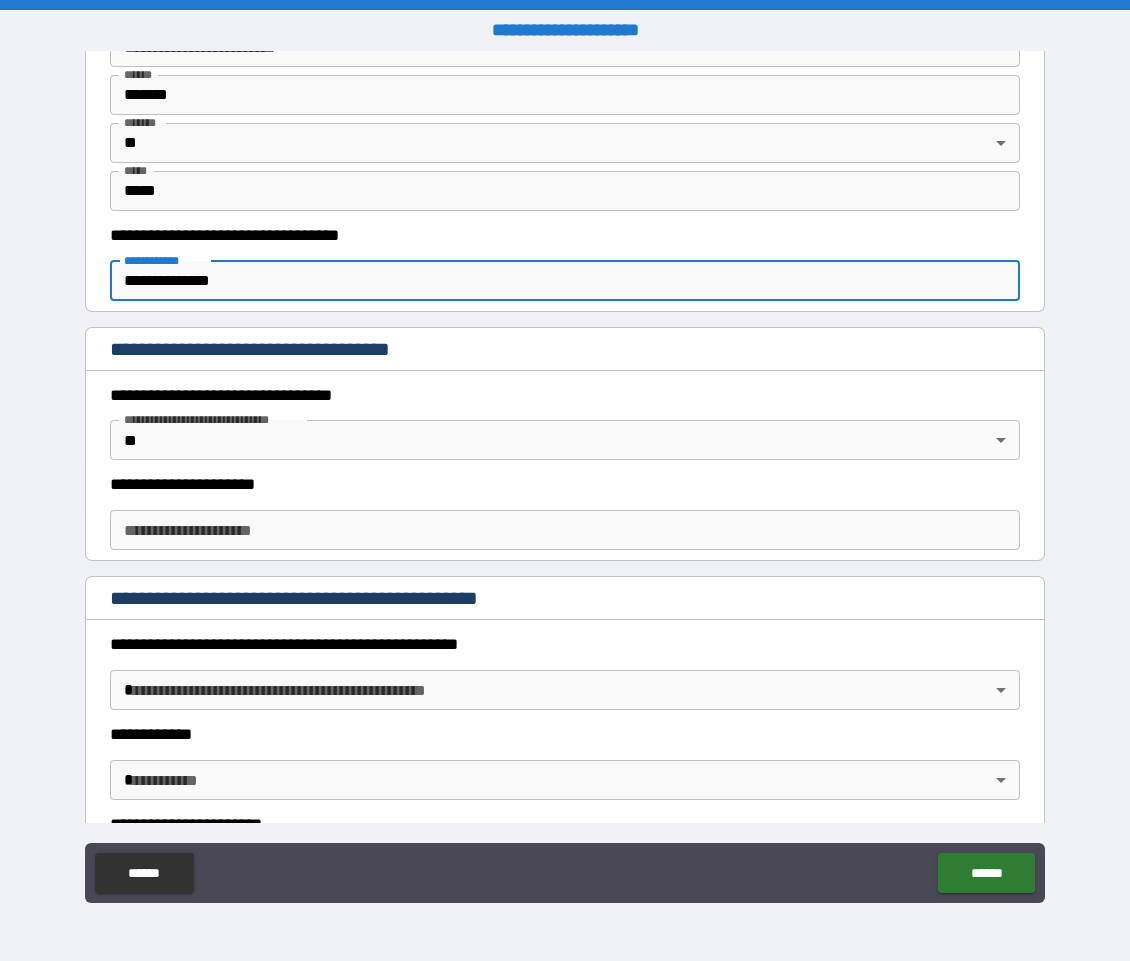 scroll, scrollTop: 1453, scrollLeft: 0, axis: vertical 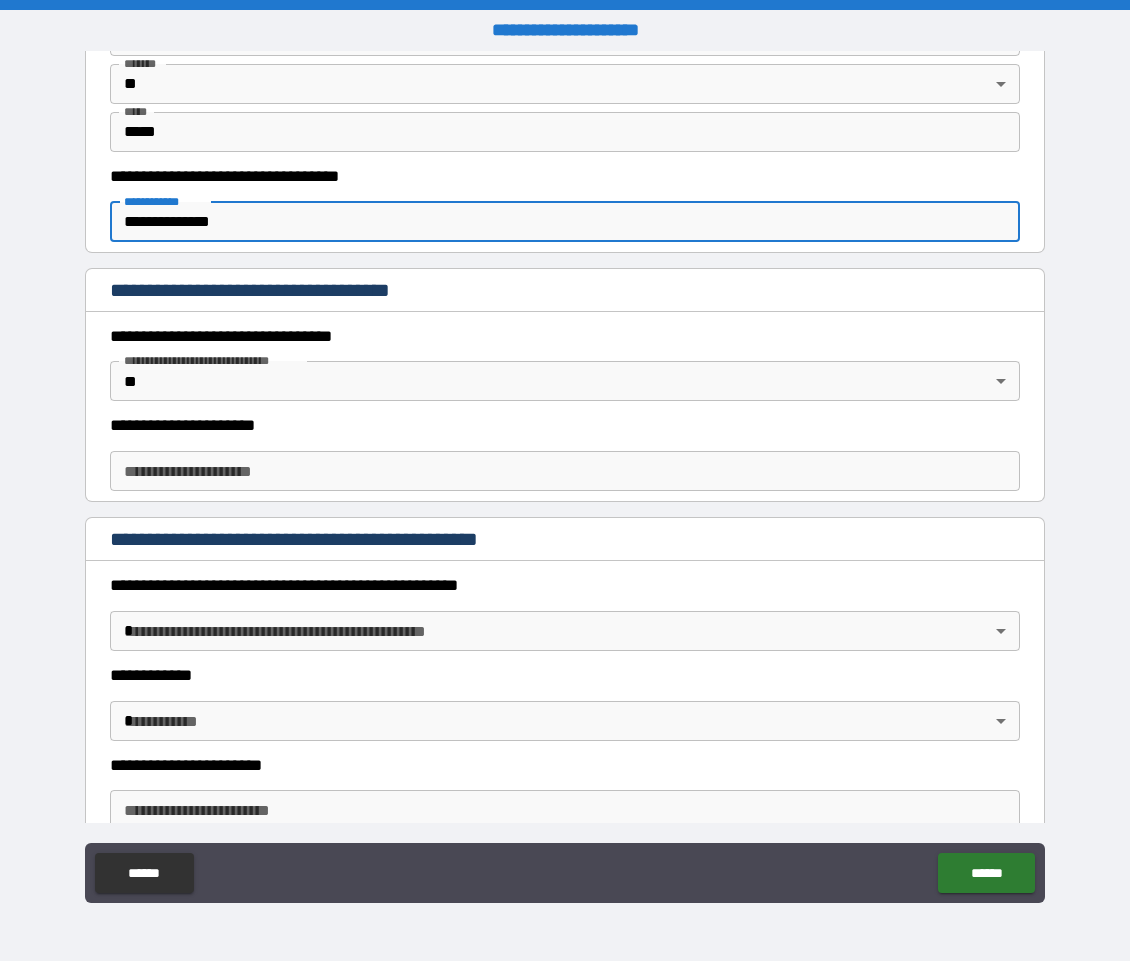 type on "**********" 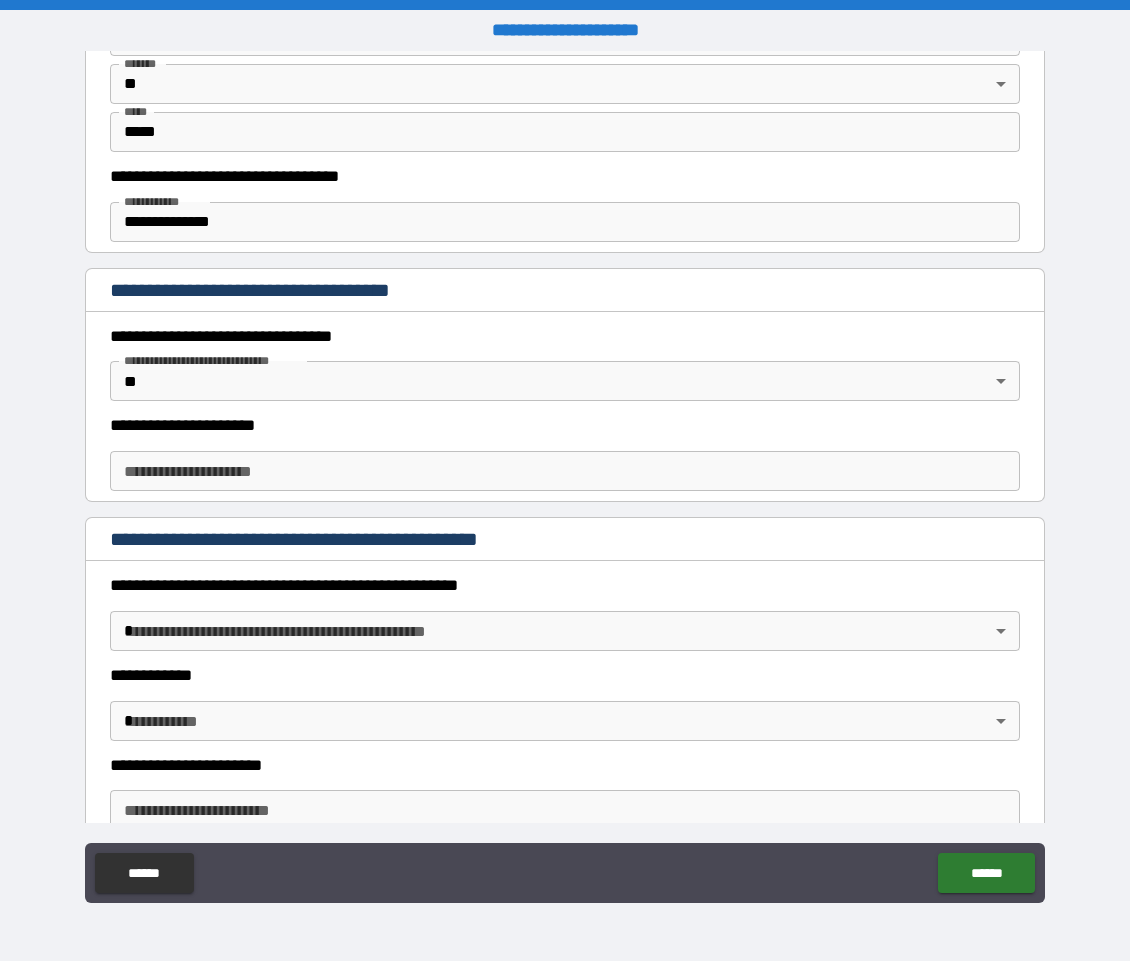 click on "**********" at bounding box center [565, 483] 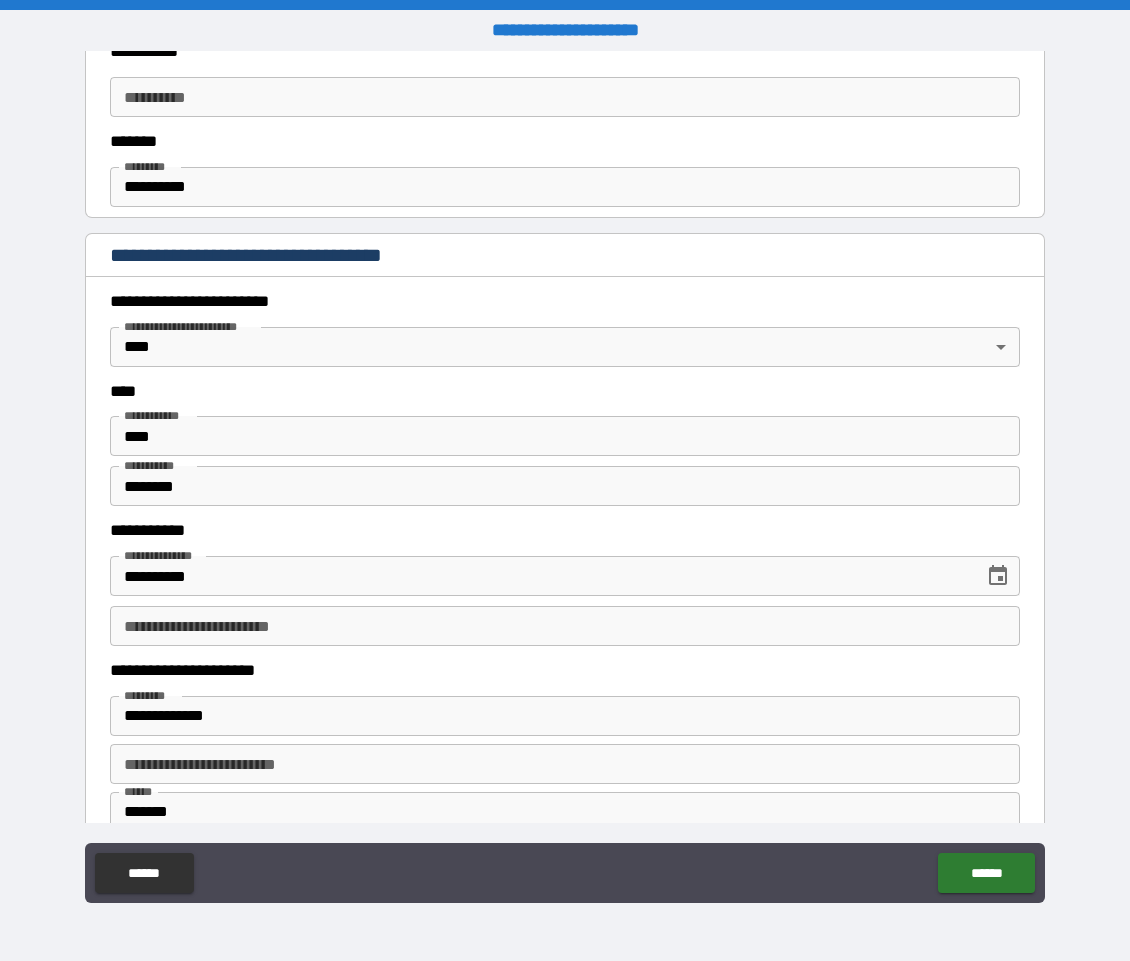 scroll, scrollTop: 766, scrollLeft: 0, axis: vertical 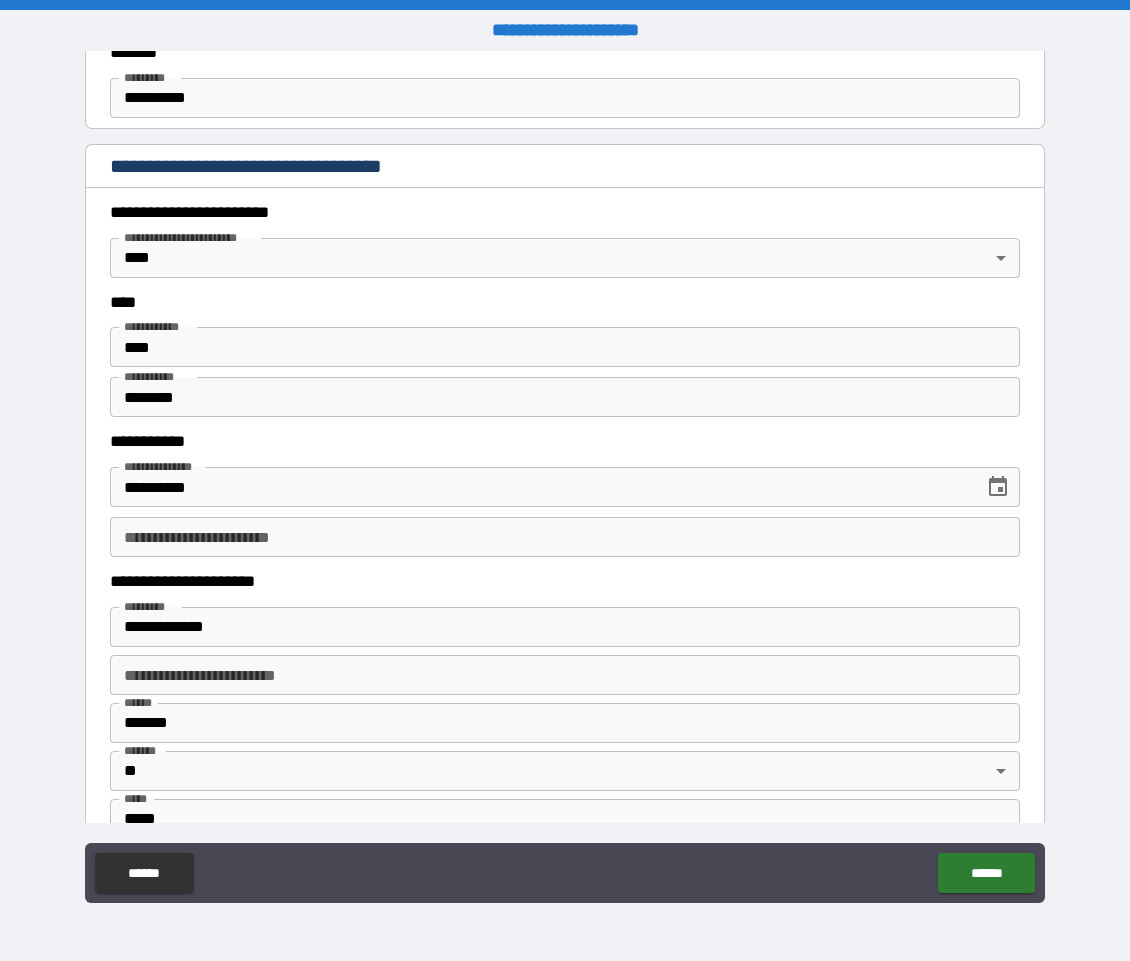 click on "**********" at bounding box center (565, 537) 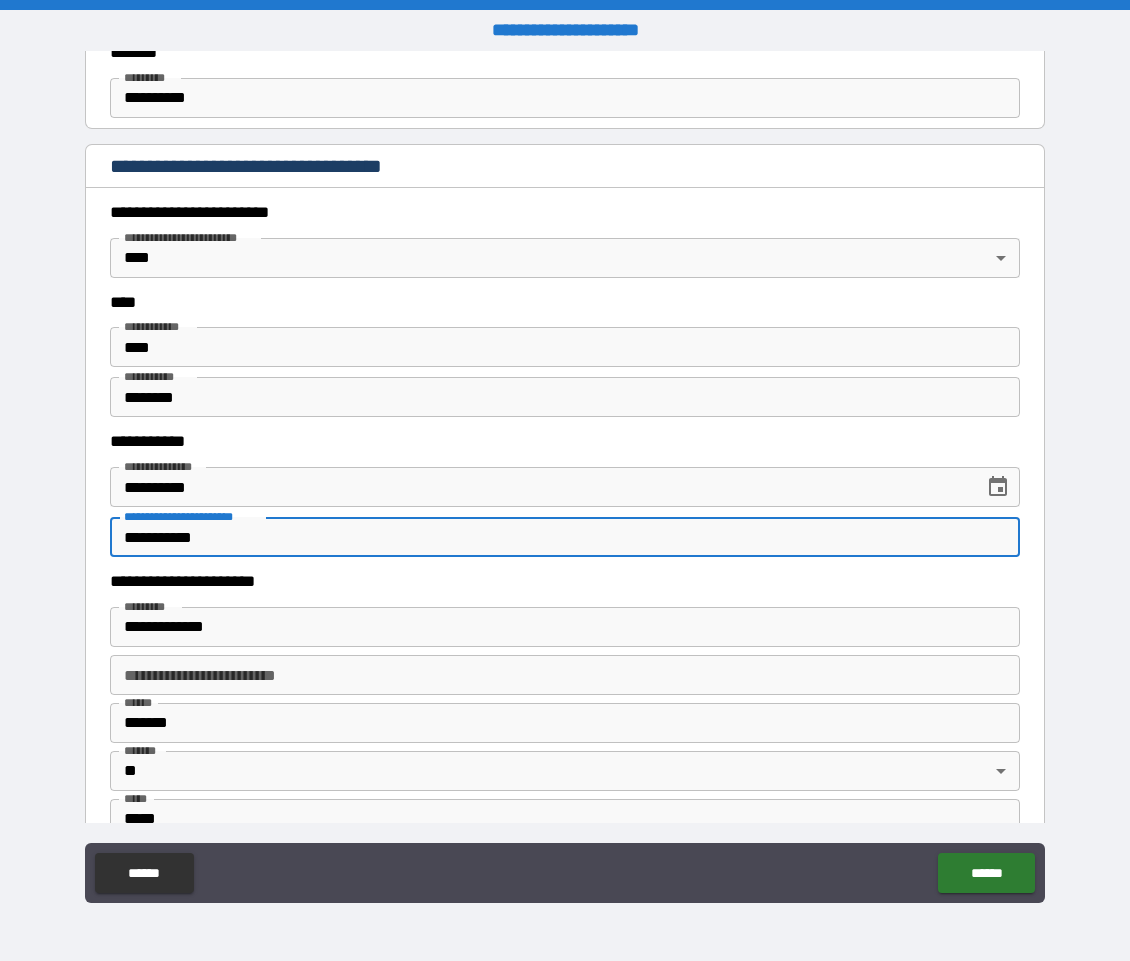 type on "**********" 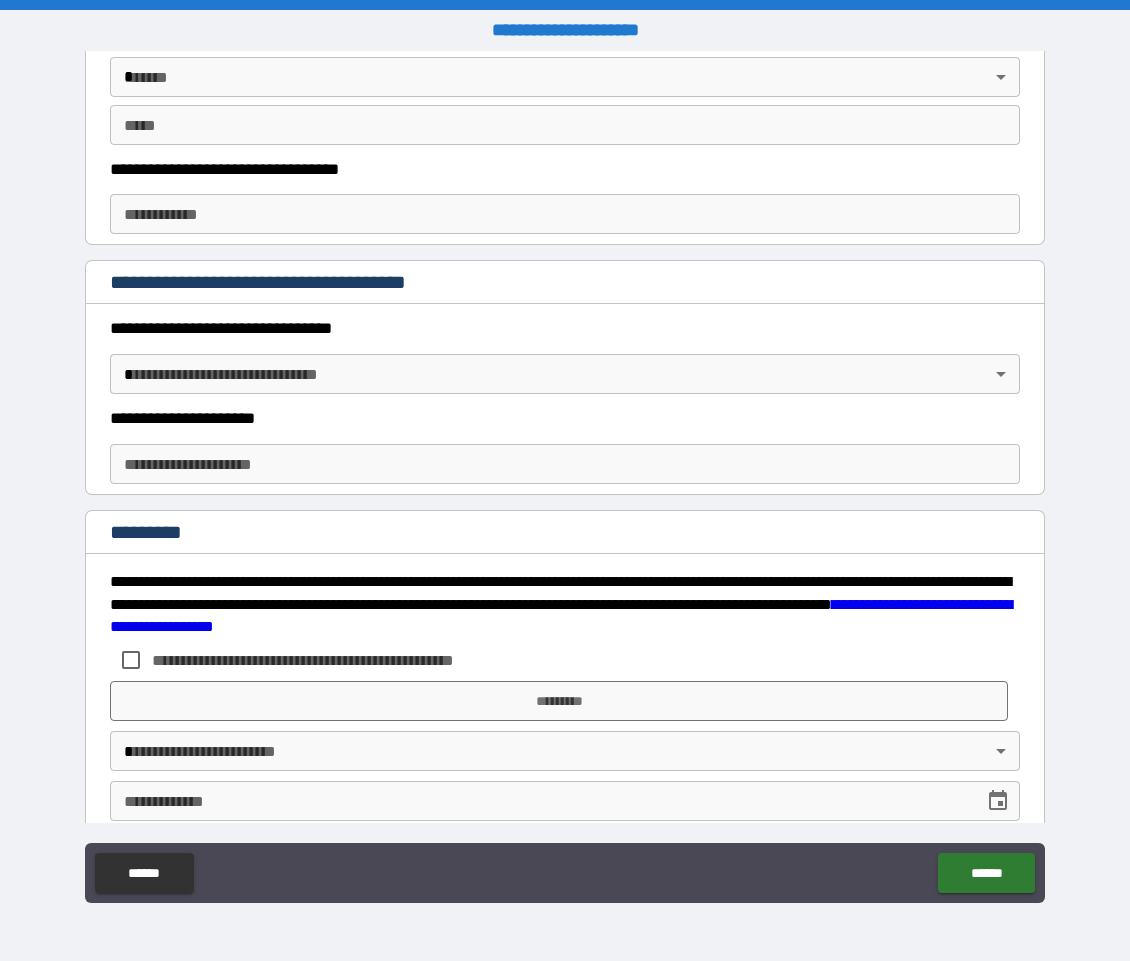 scroll, scrollTop: 3158, scrollLeft: 0, axis: vertical 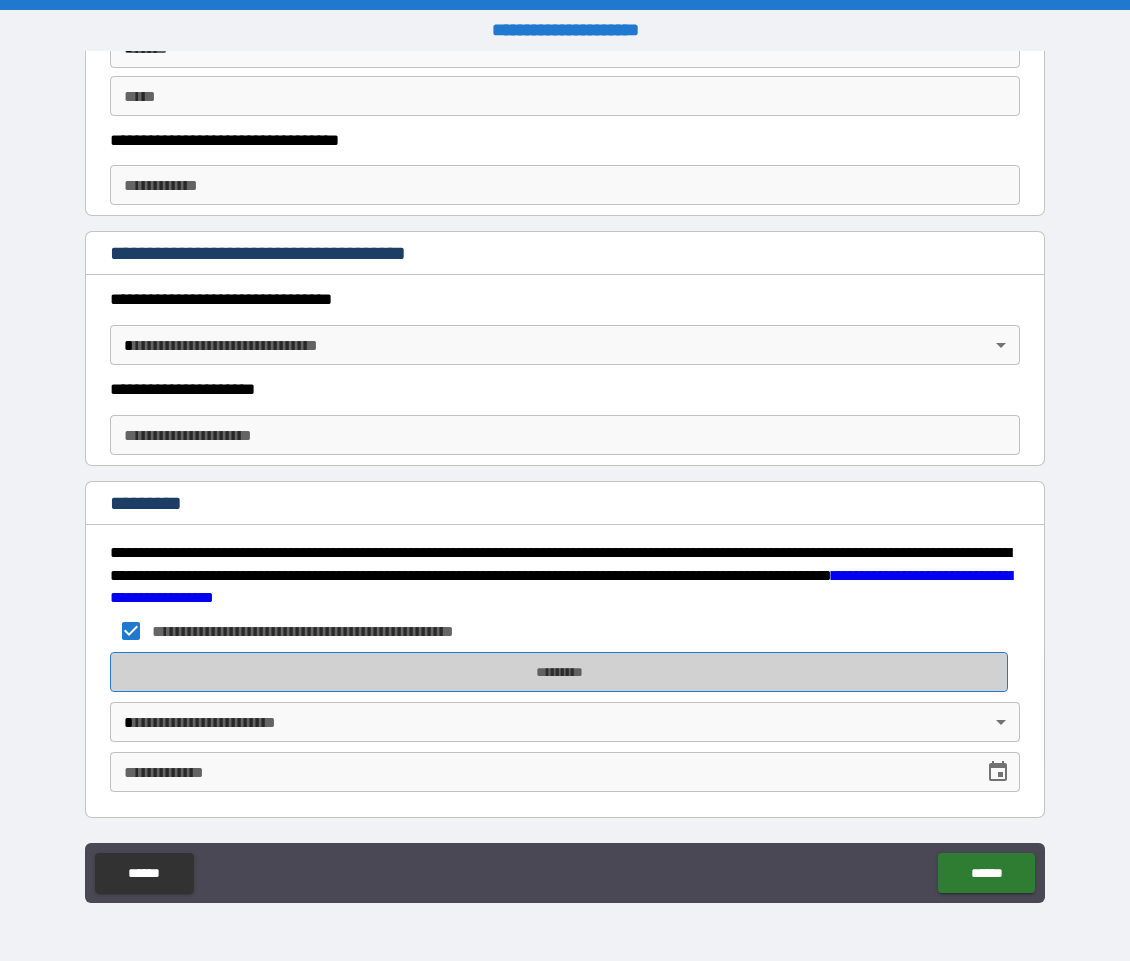 click on "*********" at bounding box center (559, 672) 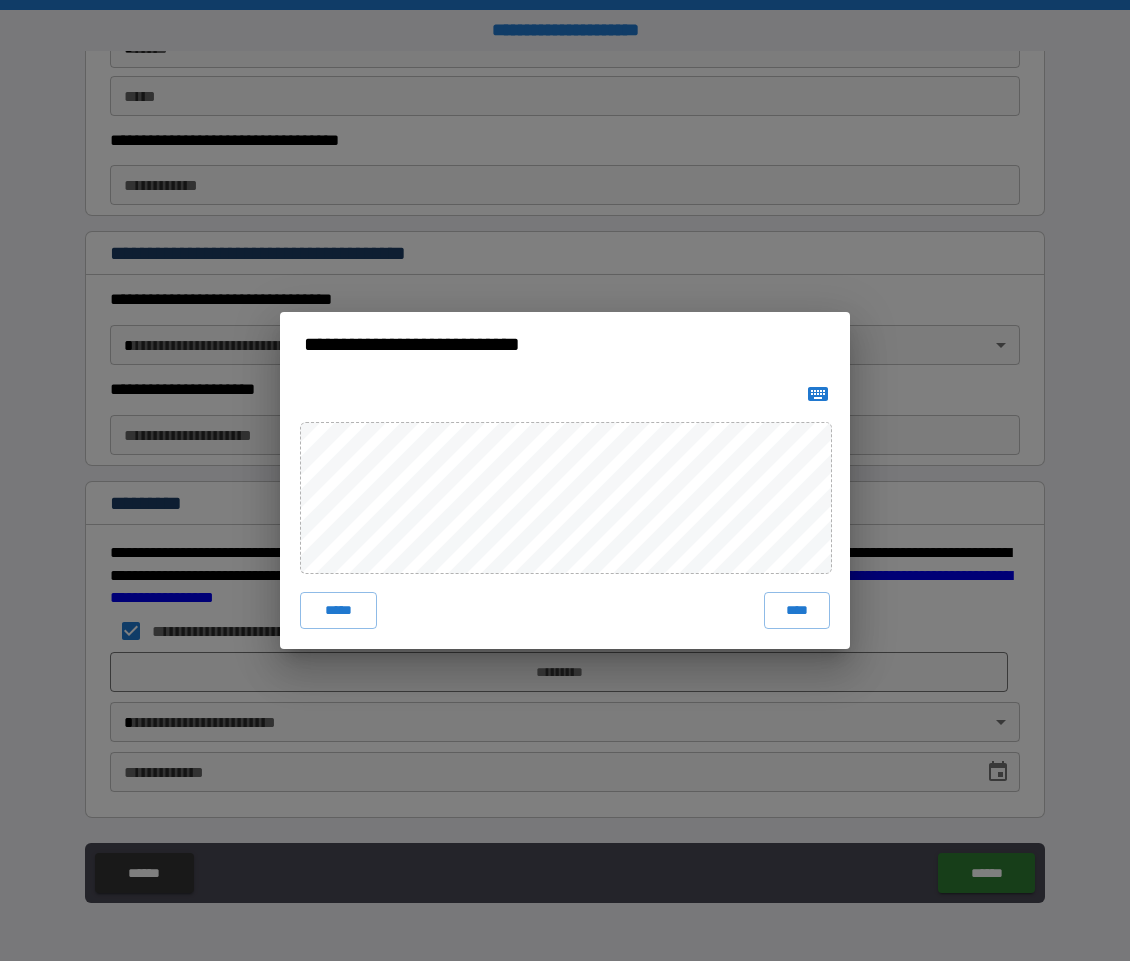 click on "**********" at bounding box center (565, 480) 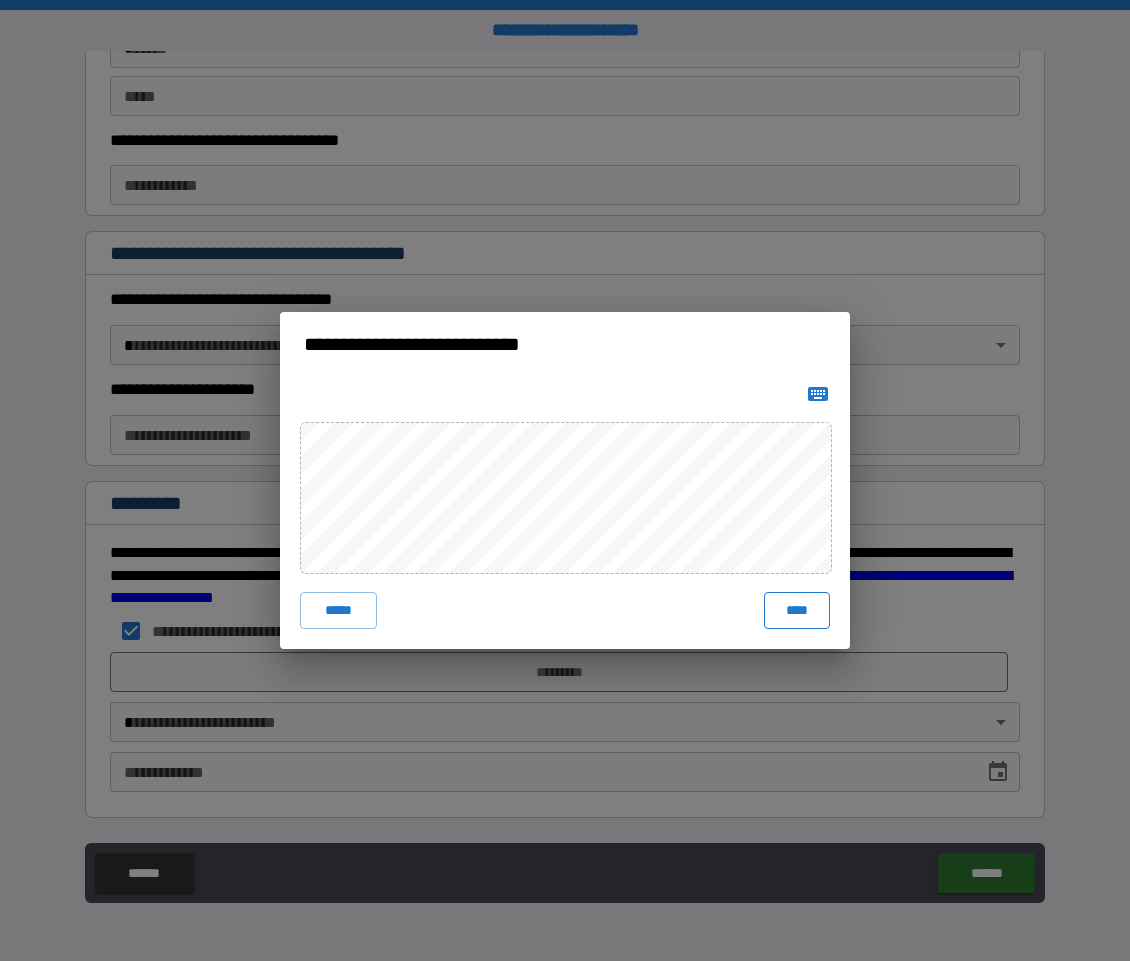 click on "****" at bounding box center [797, 610] 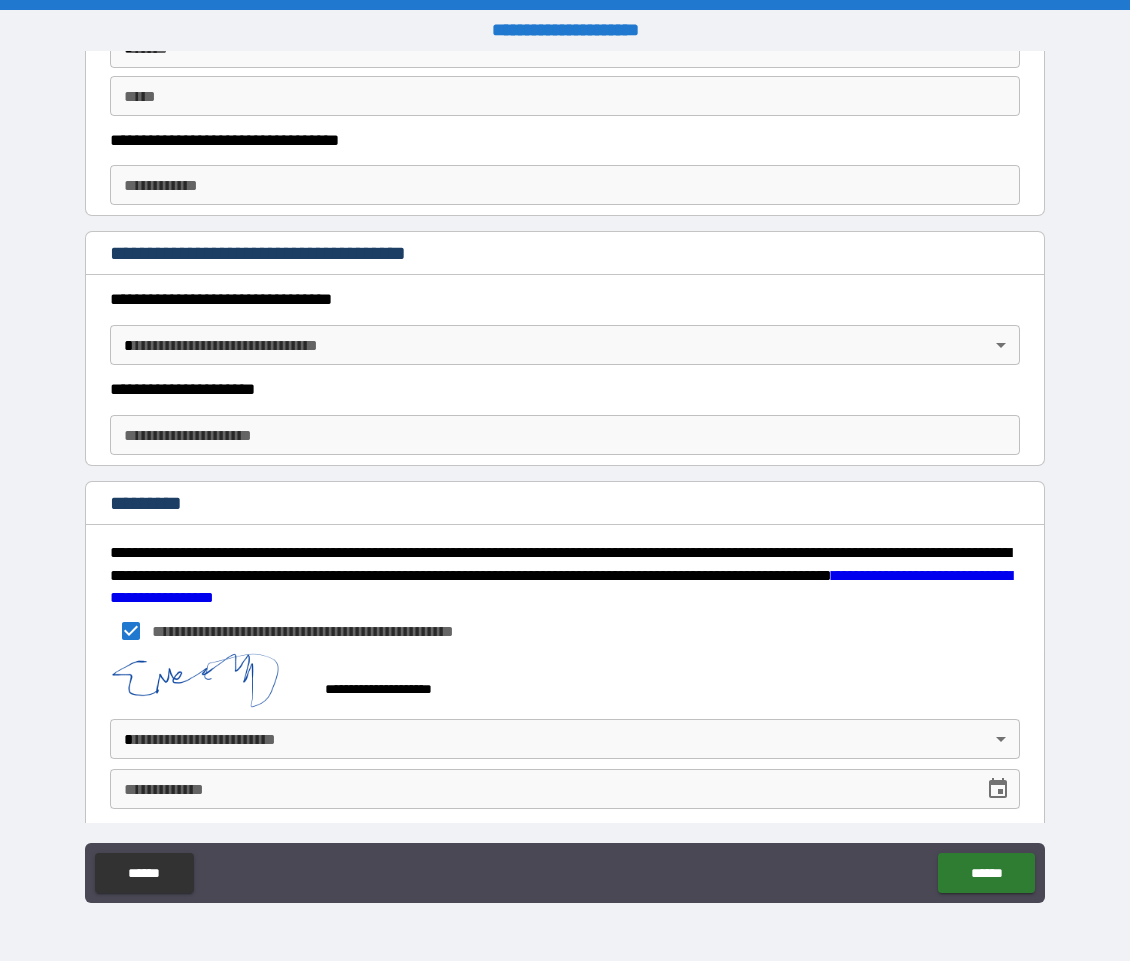 click on "**********" at bounding box center [565, 480] 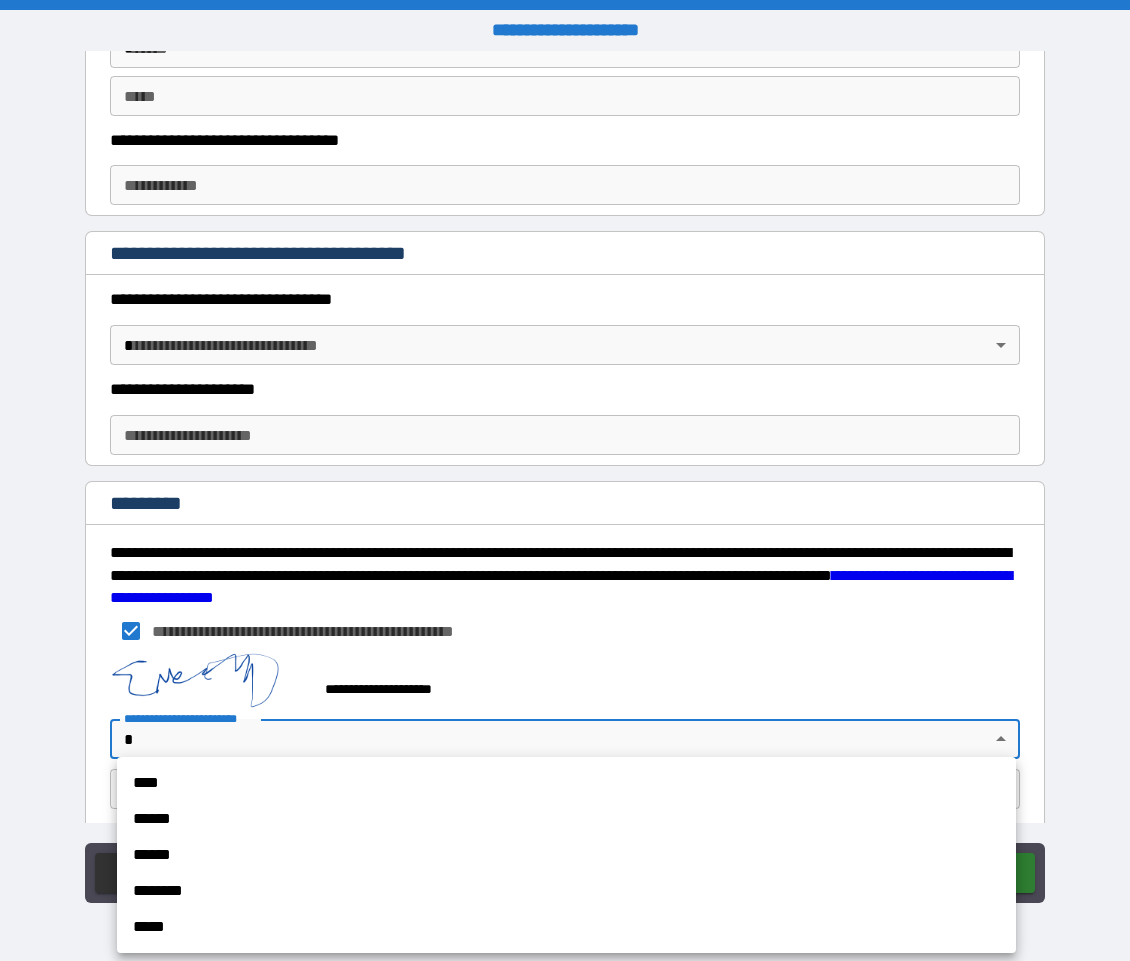 click at bounding box center (565, 480) 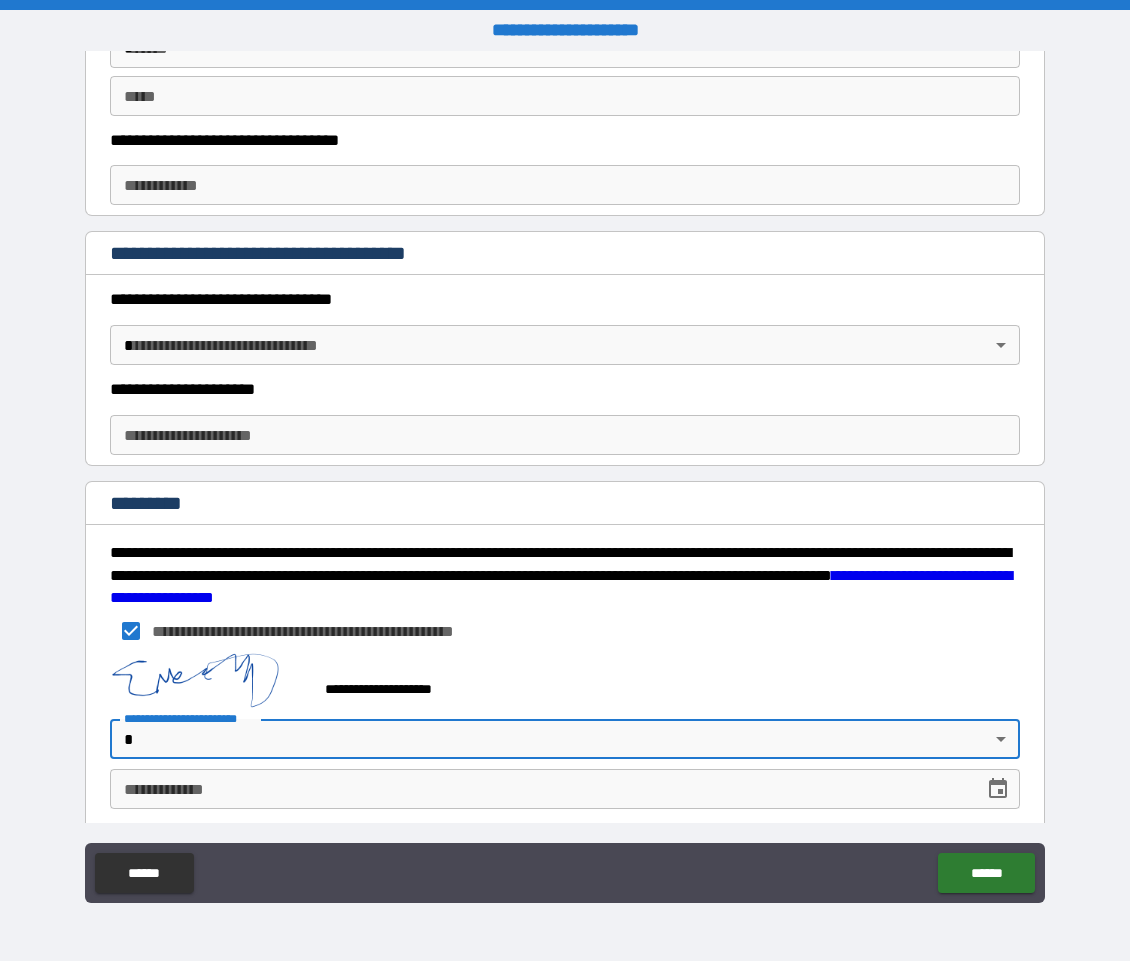click on "**********" at bounding box center [565, 480] 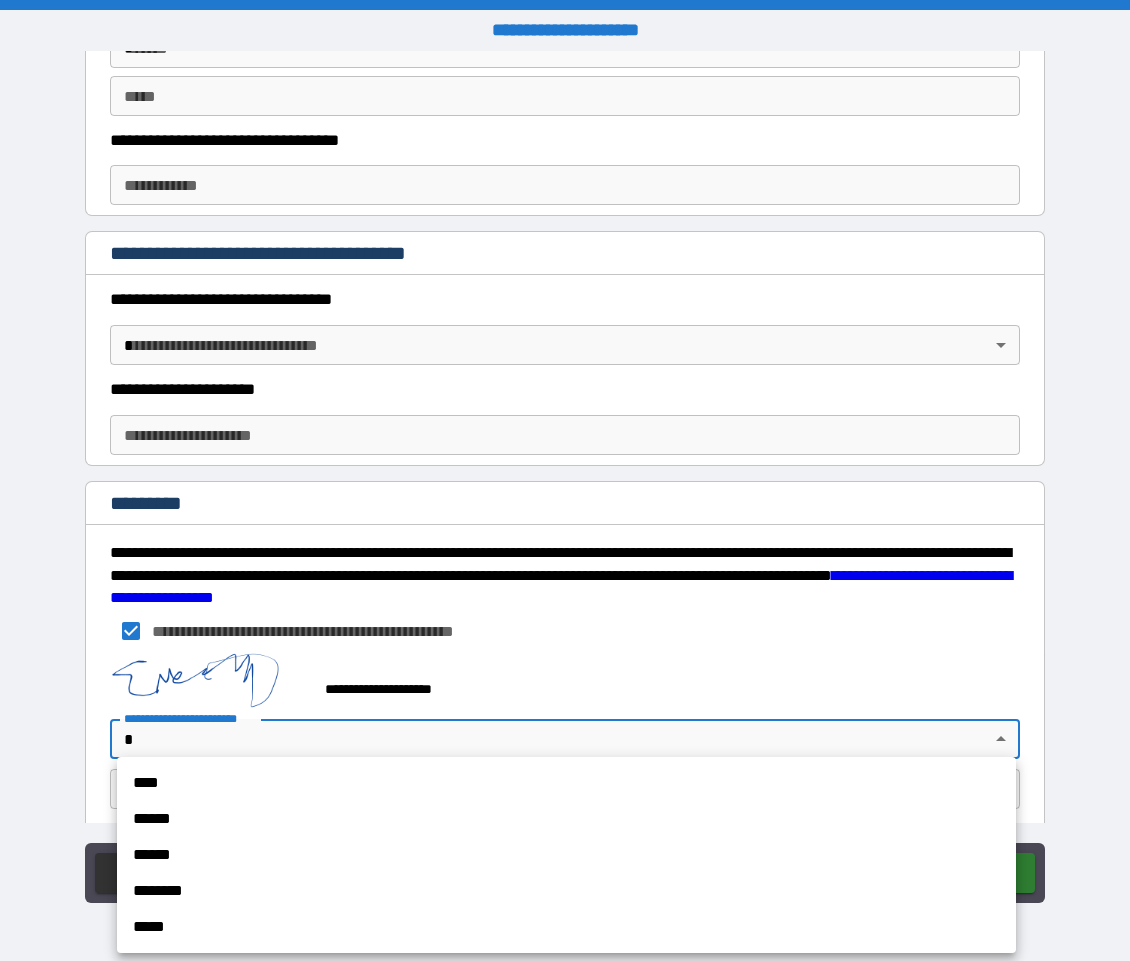 click on "****" at bounding box center [566, 783] 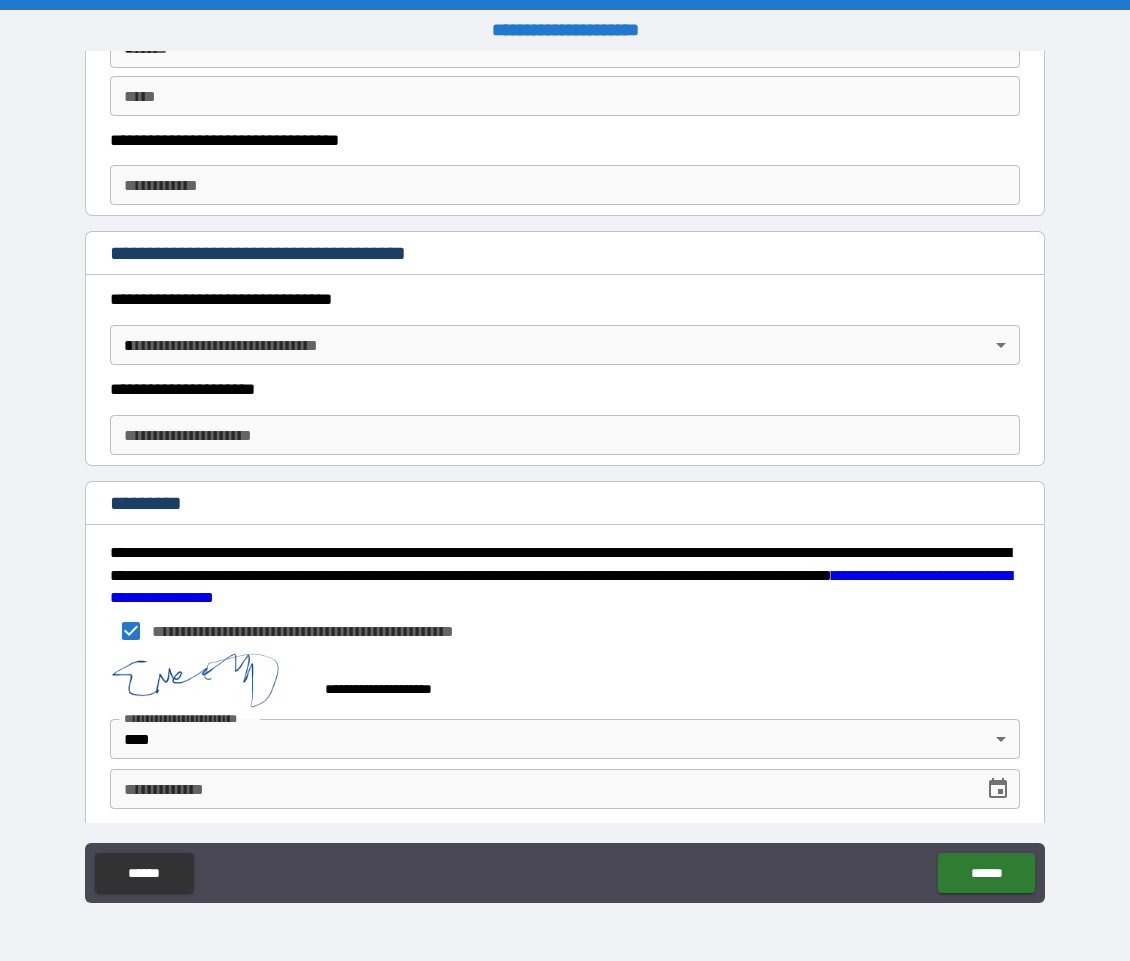 click on "**********" at bounding box center (540, 789) 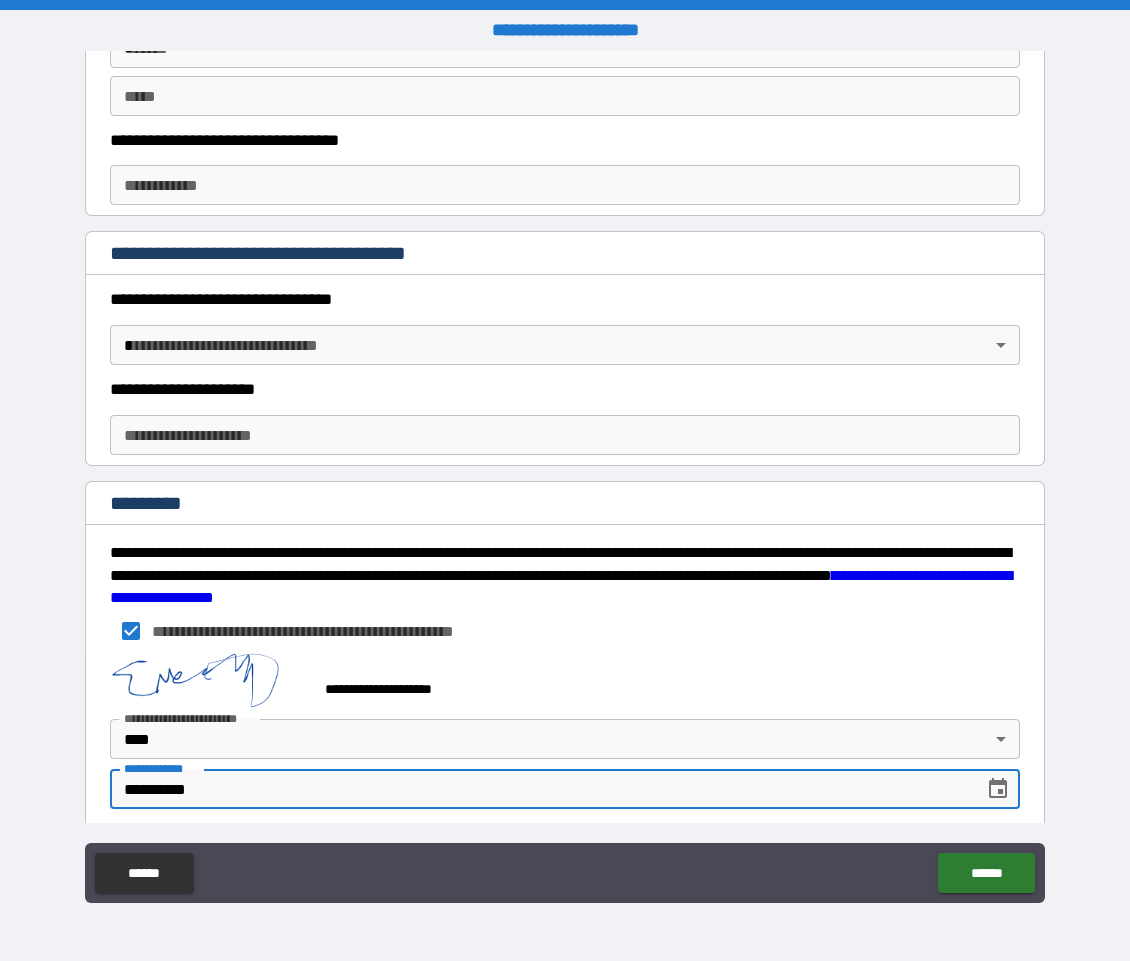 scroll, scrollTop: 3176, scrollLeft: 0, axis: vertical 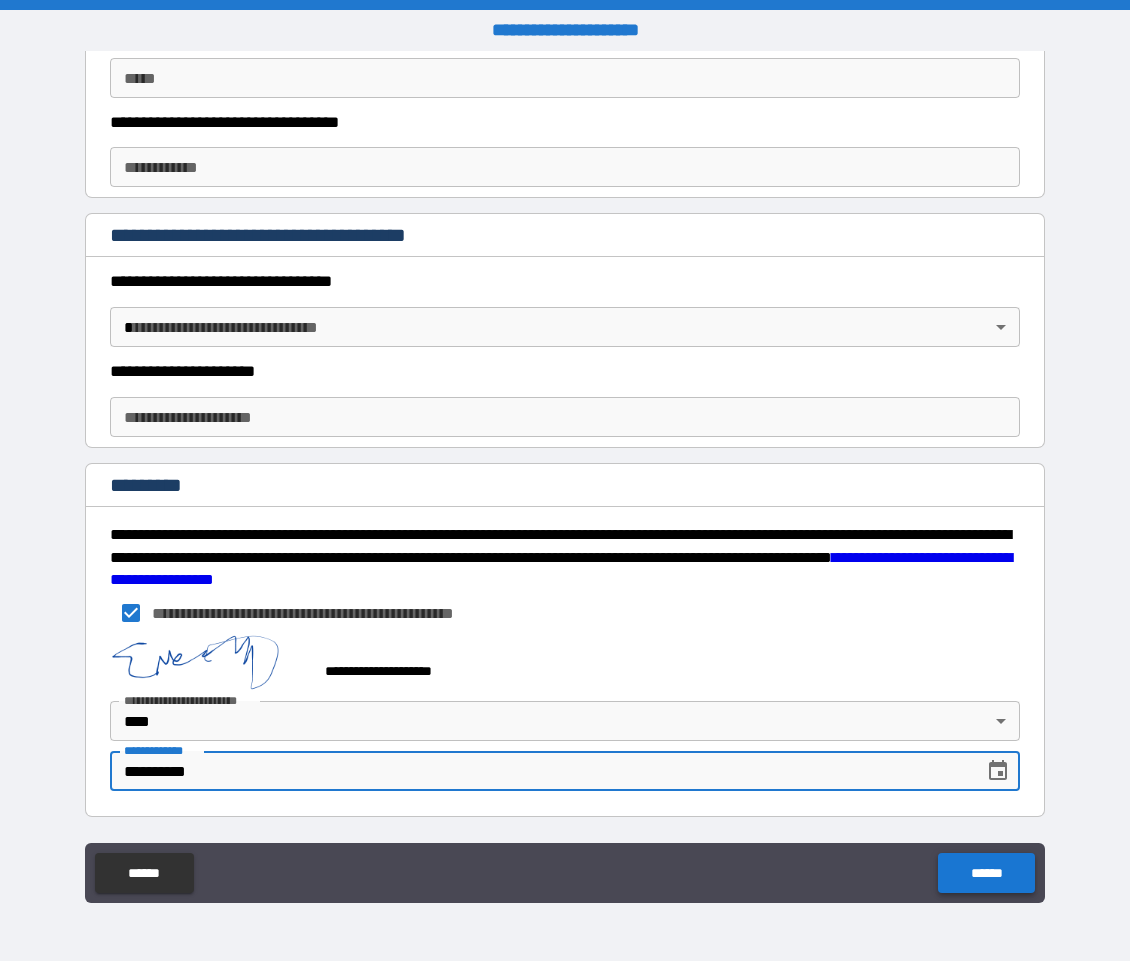 type on "**********" 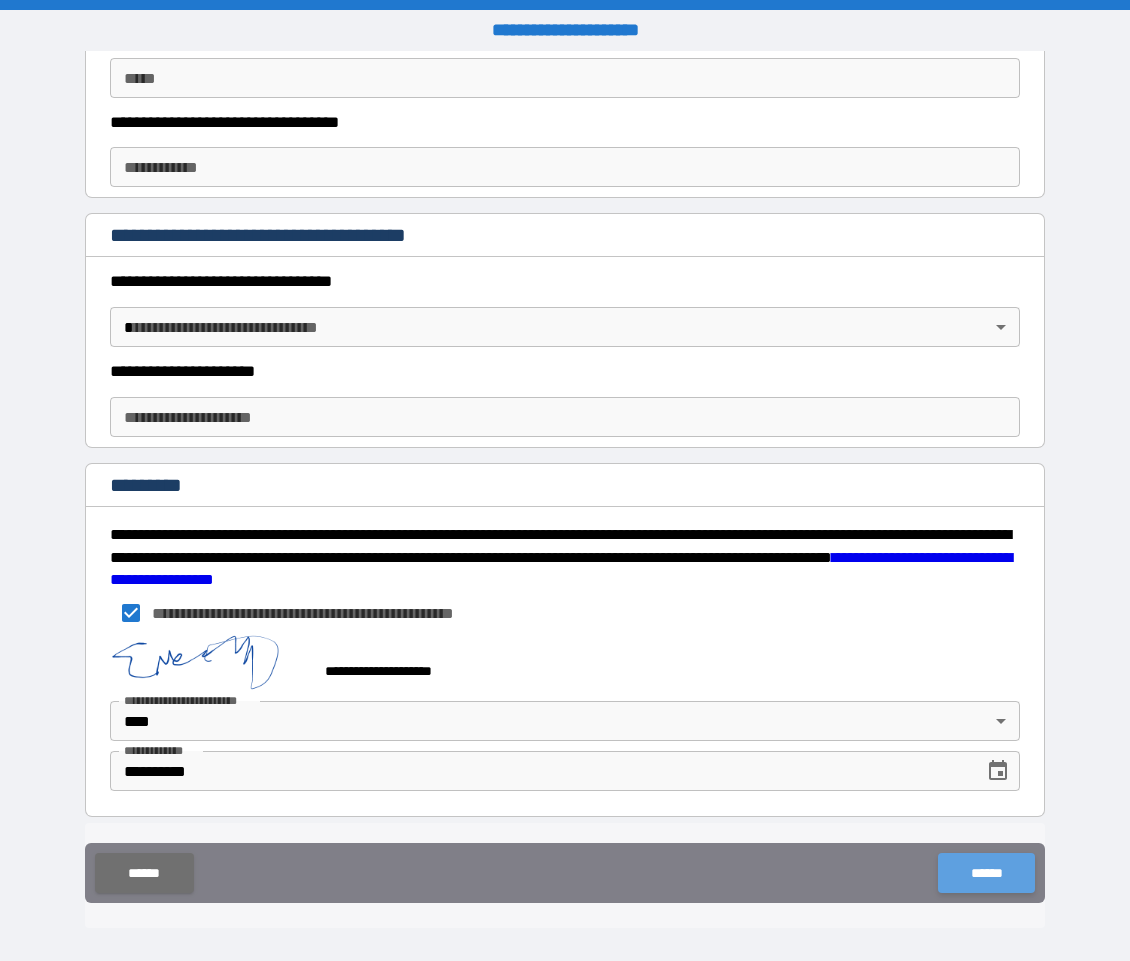 click on "******" at bounding box center (986, 873) 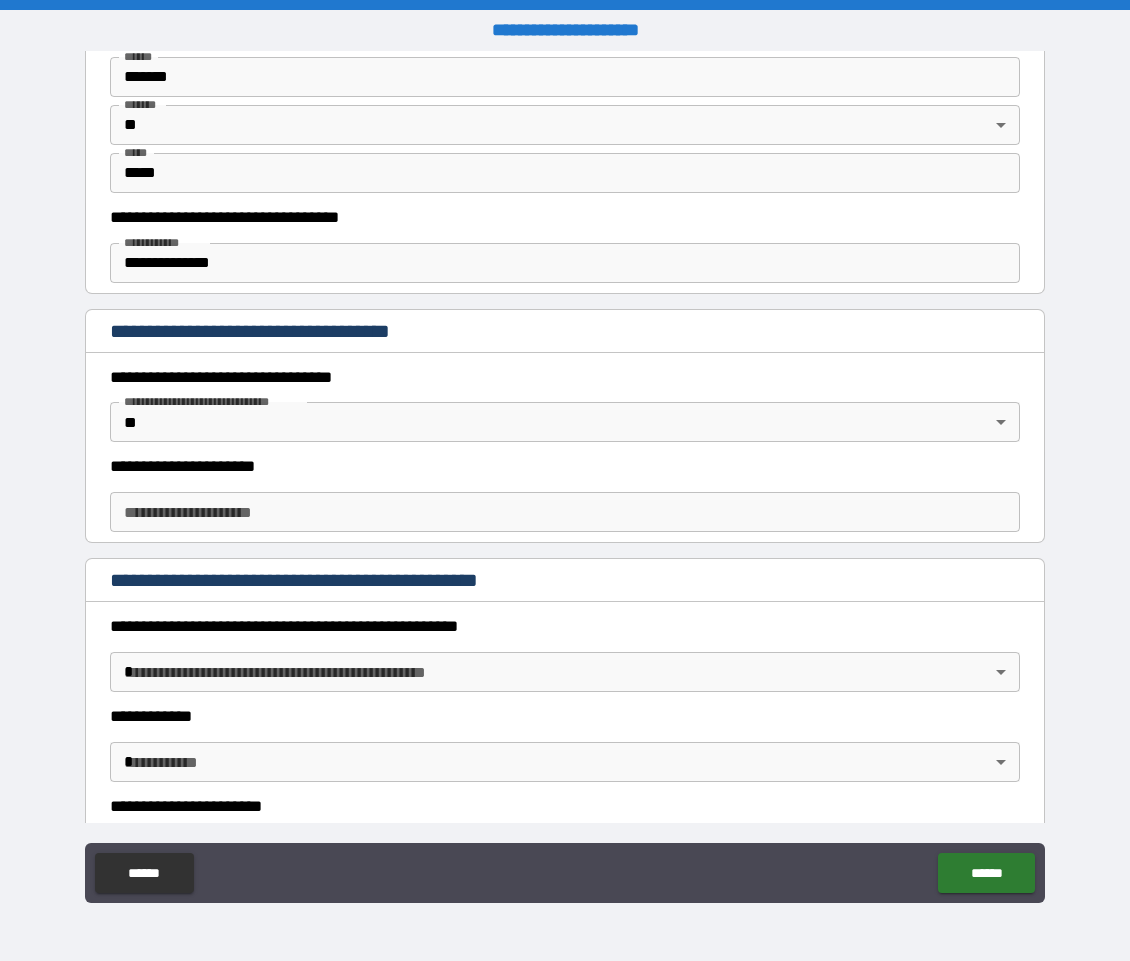 scroll, scrollTop: 1643, scrollLeft: 0, axis: vertical 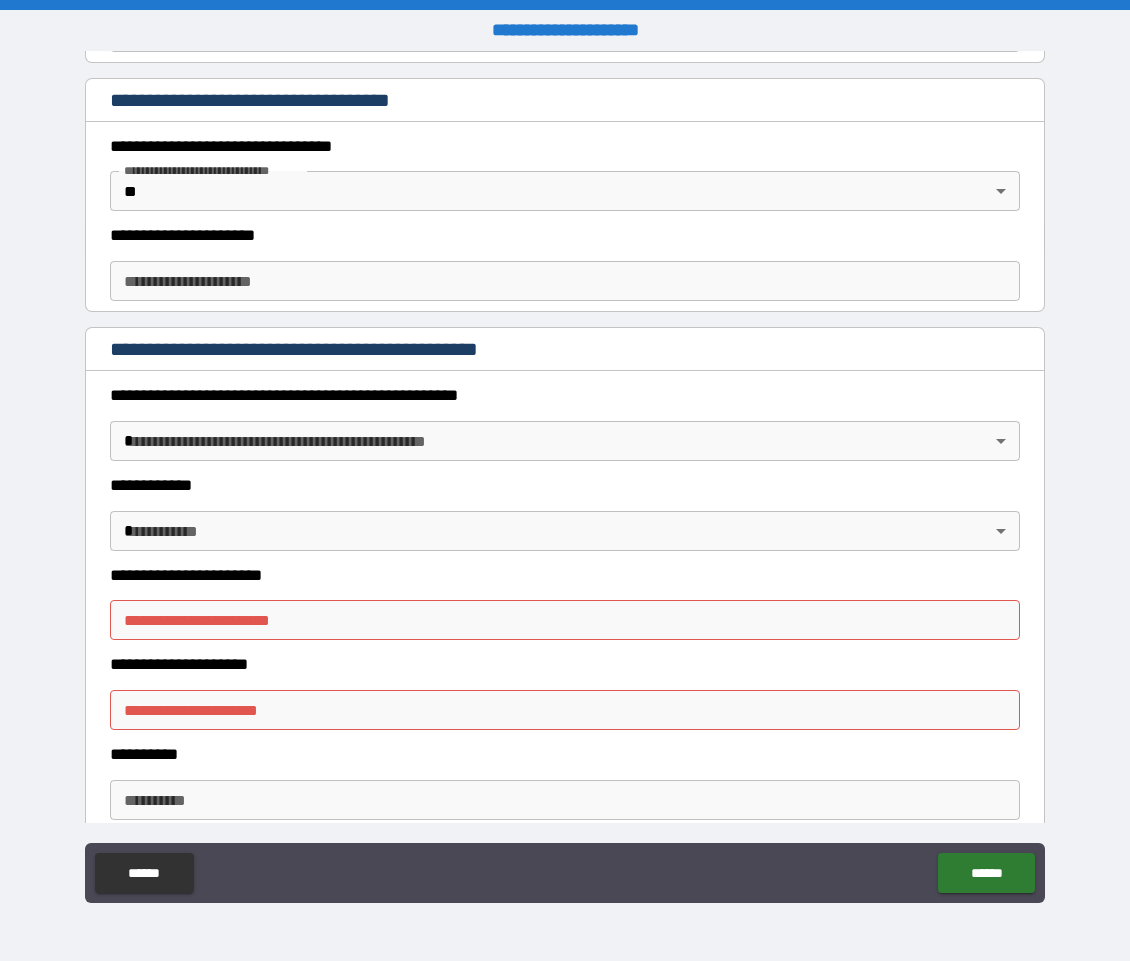 click on "**********" at bounding box center (565, 620) 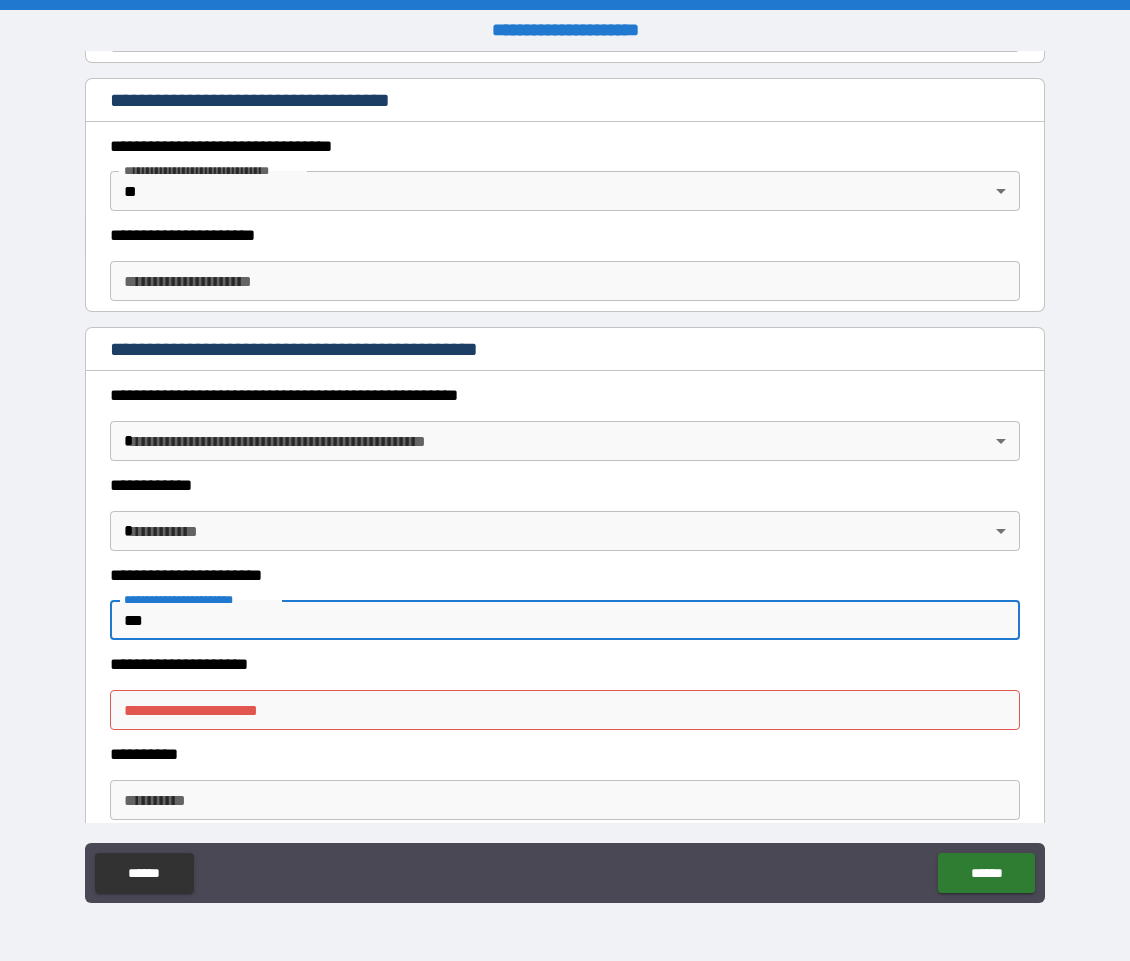 scroll, scrollTop: 1728, scrollLeft: 0, axis: vertical 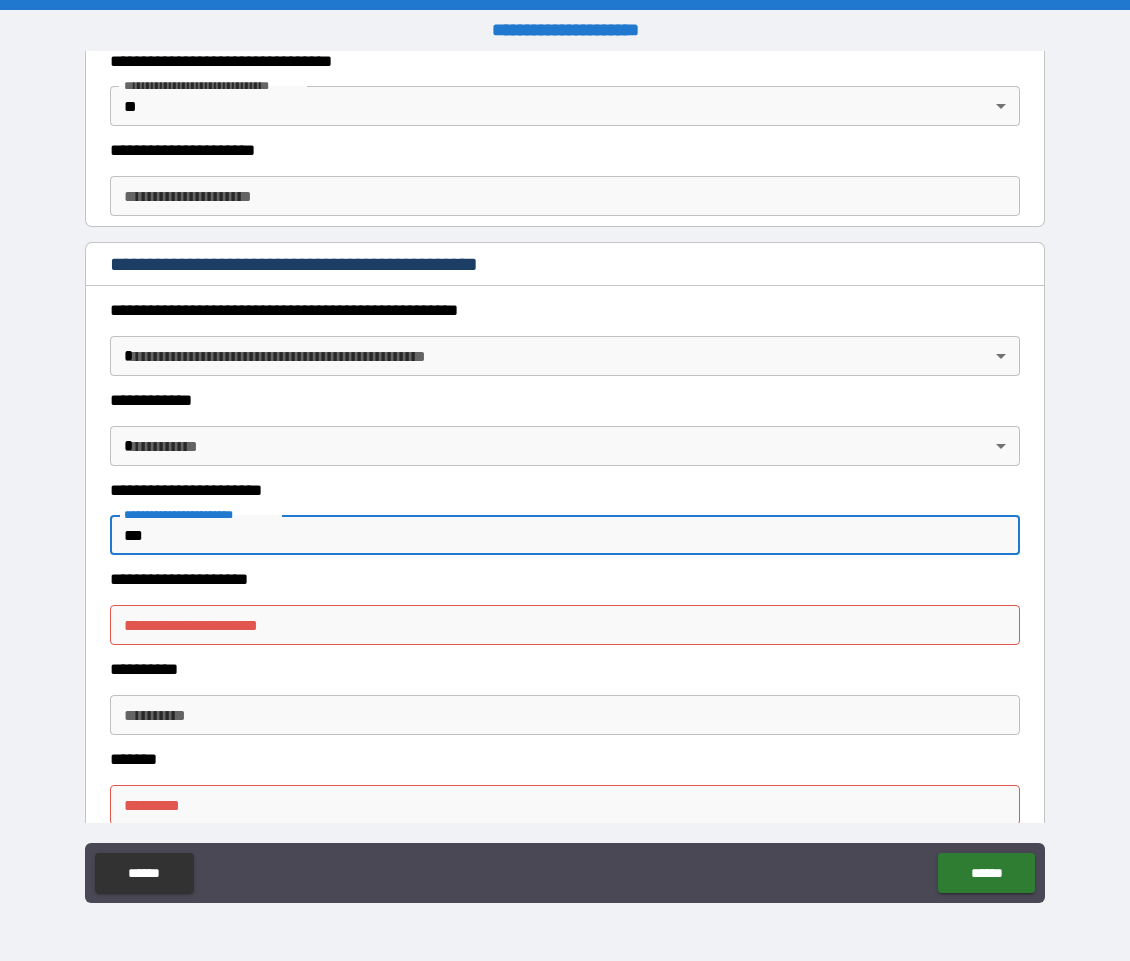type on "***" 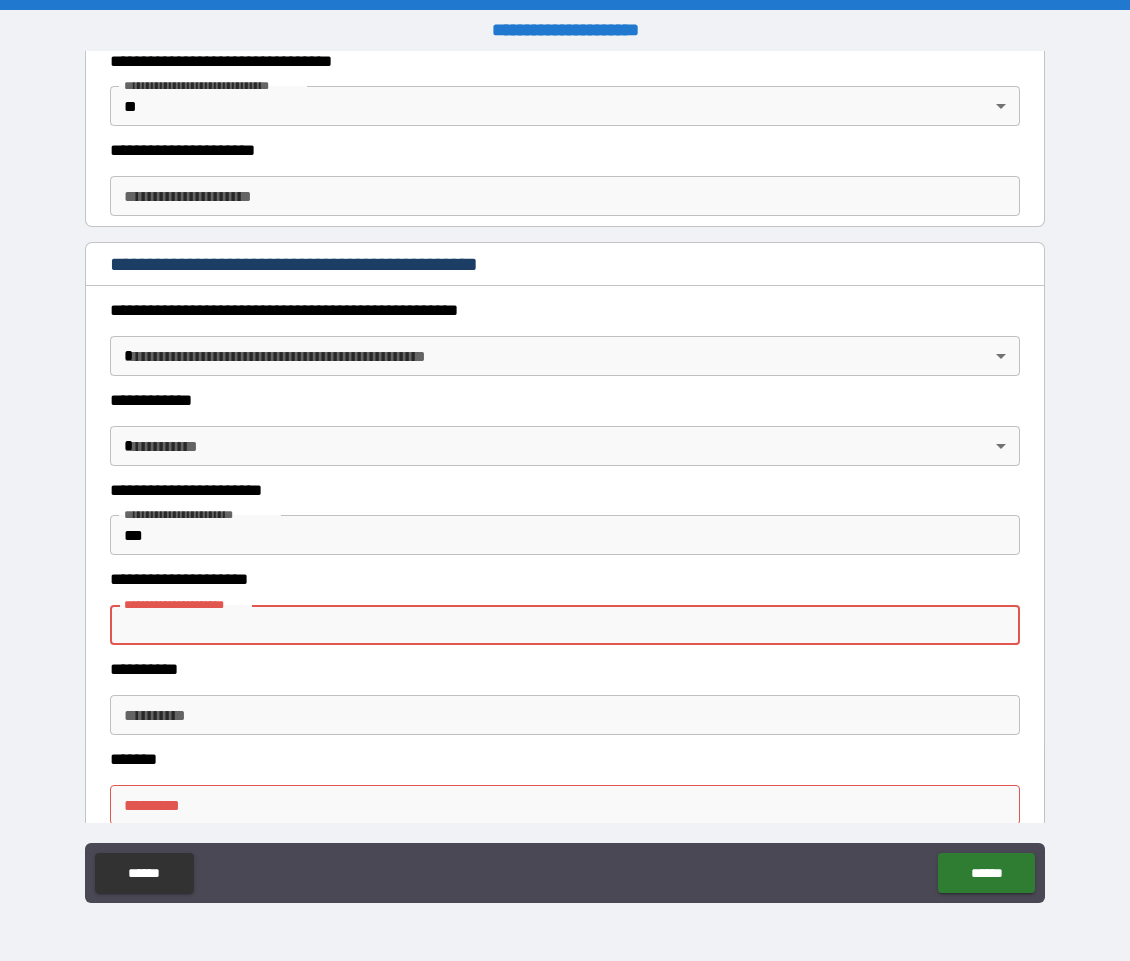 click on "**********" at bounding box center (565, 625) 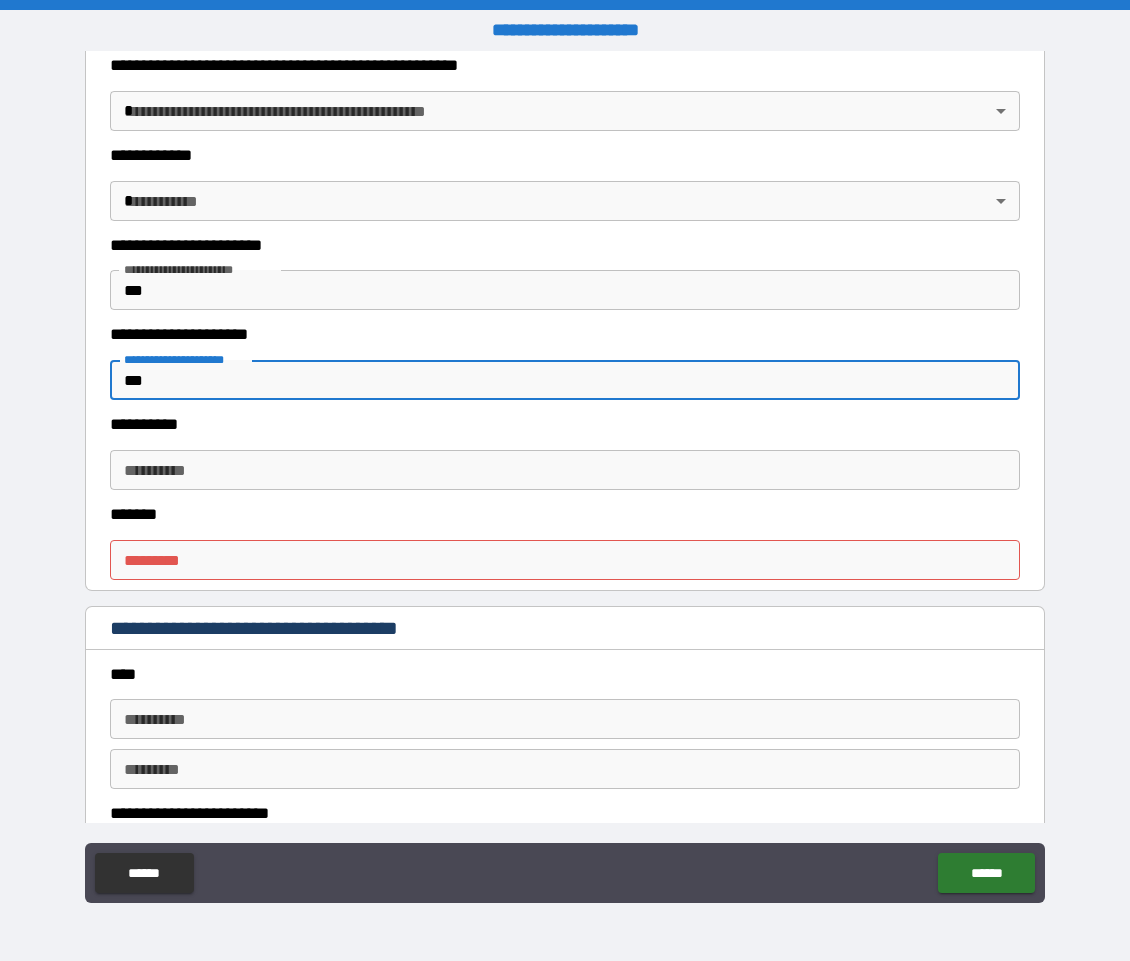 scroll, scrollTop: 2028, scrollLeft: 0, axis: vertical 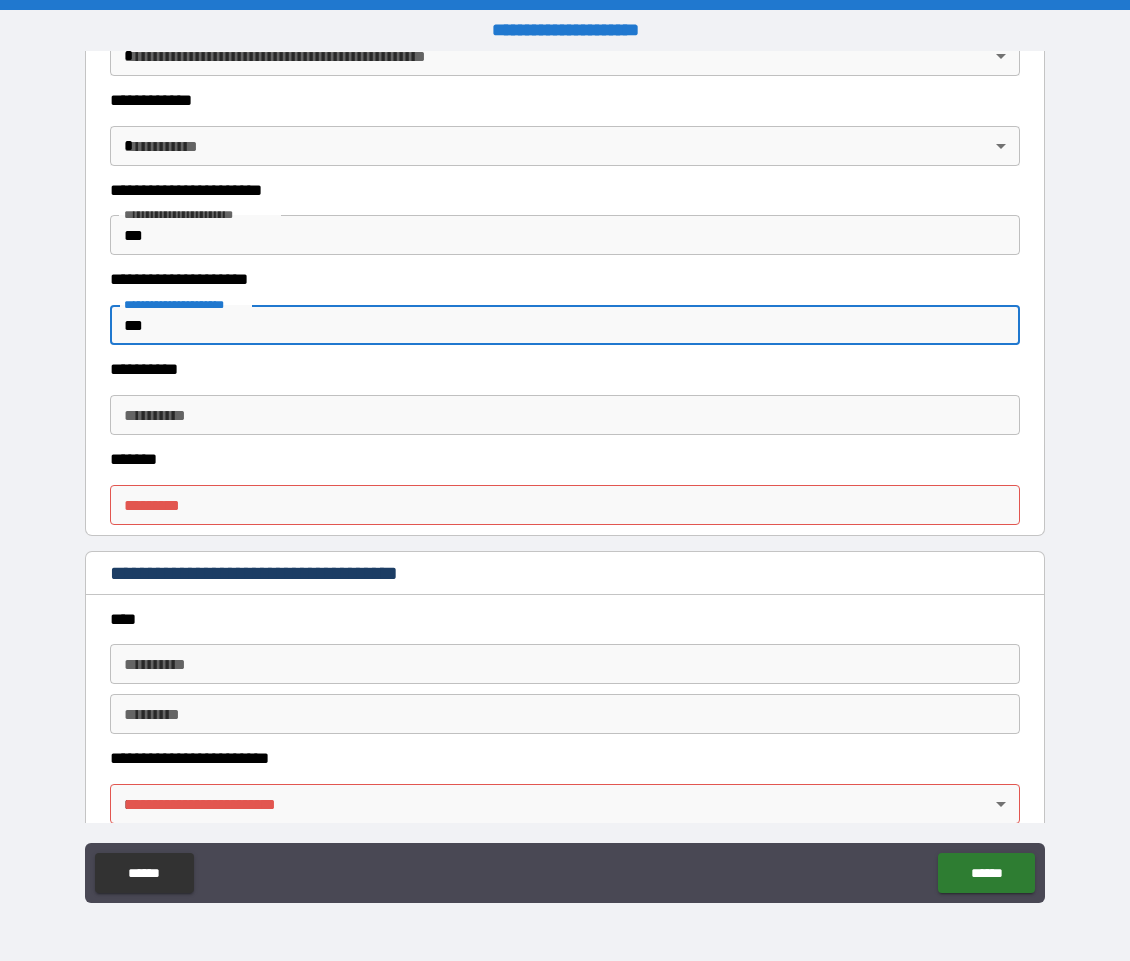 type on "***" 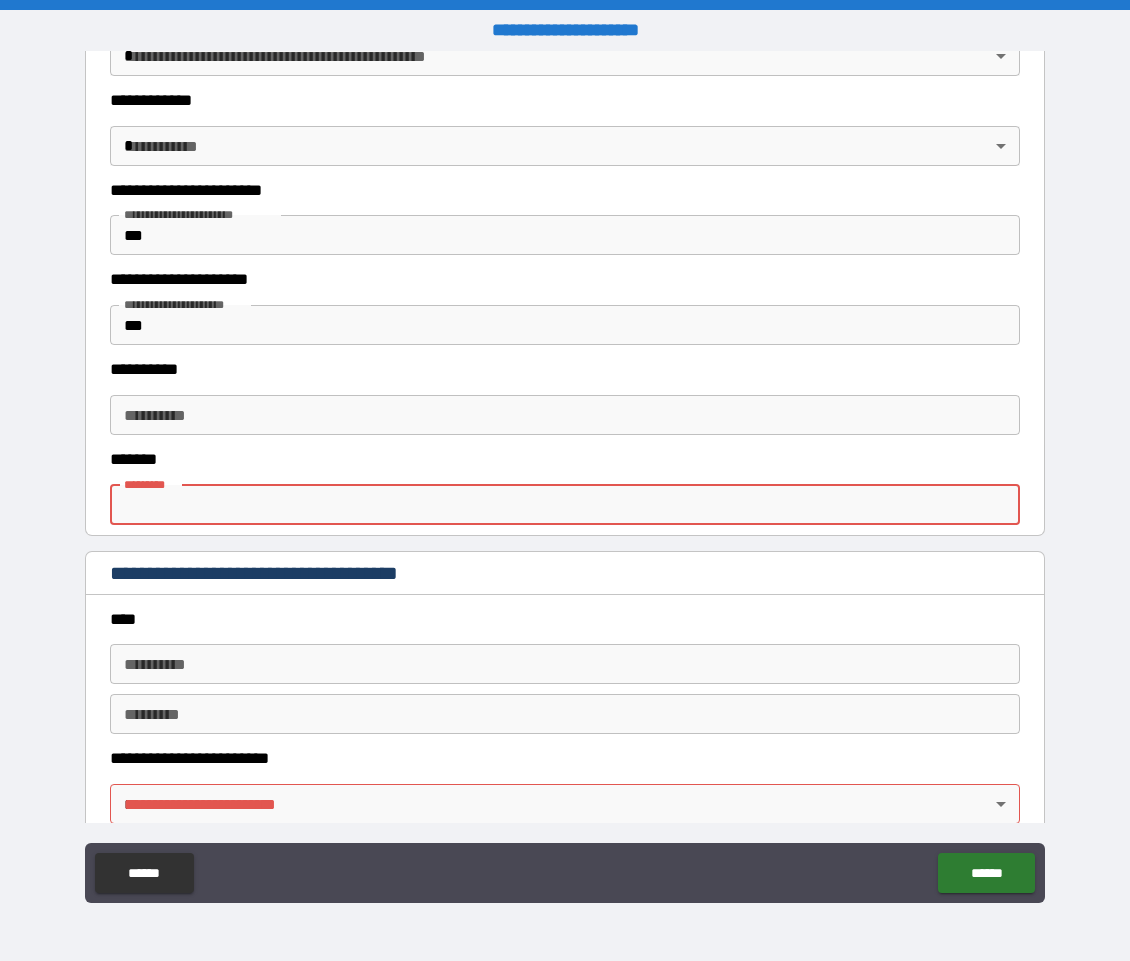 click on "*******   *" at bounding box center (565, 505) 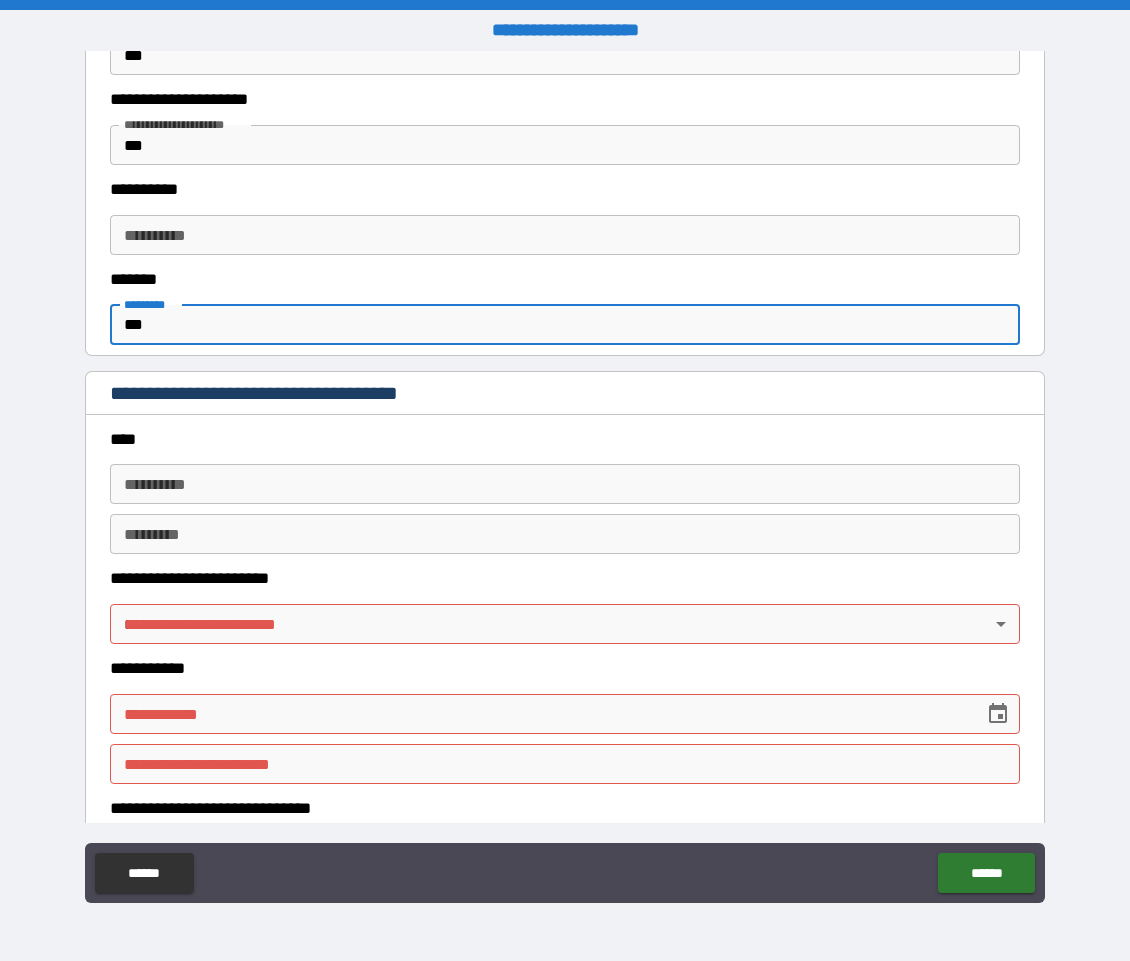 scroll, scrollTop: 2356, scrollLeft: 0, axis: vertical 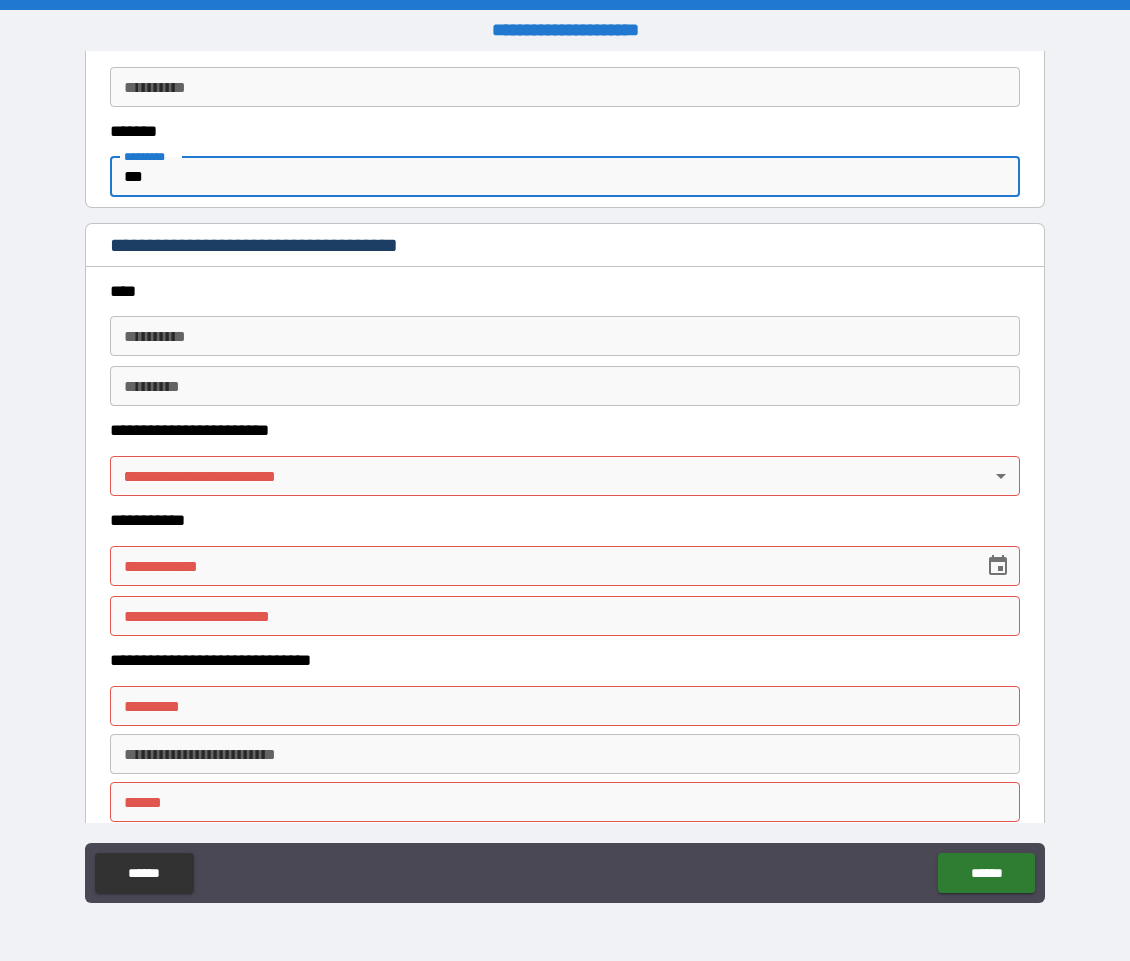 type on "***" 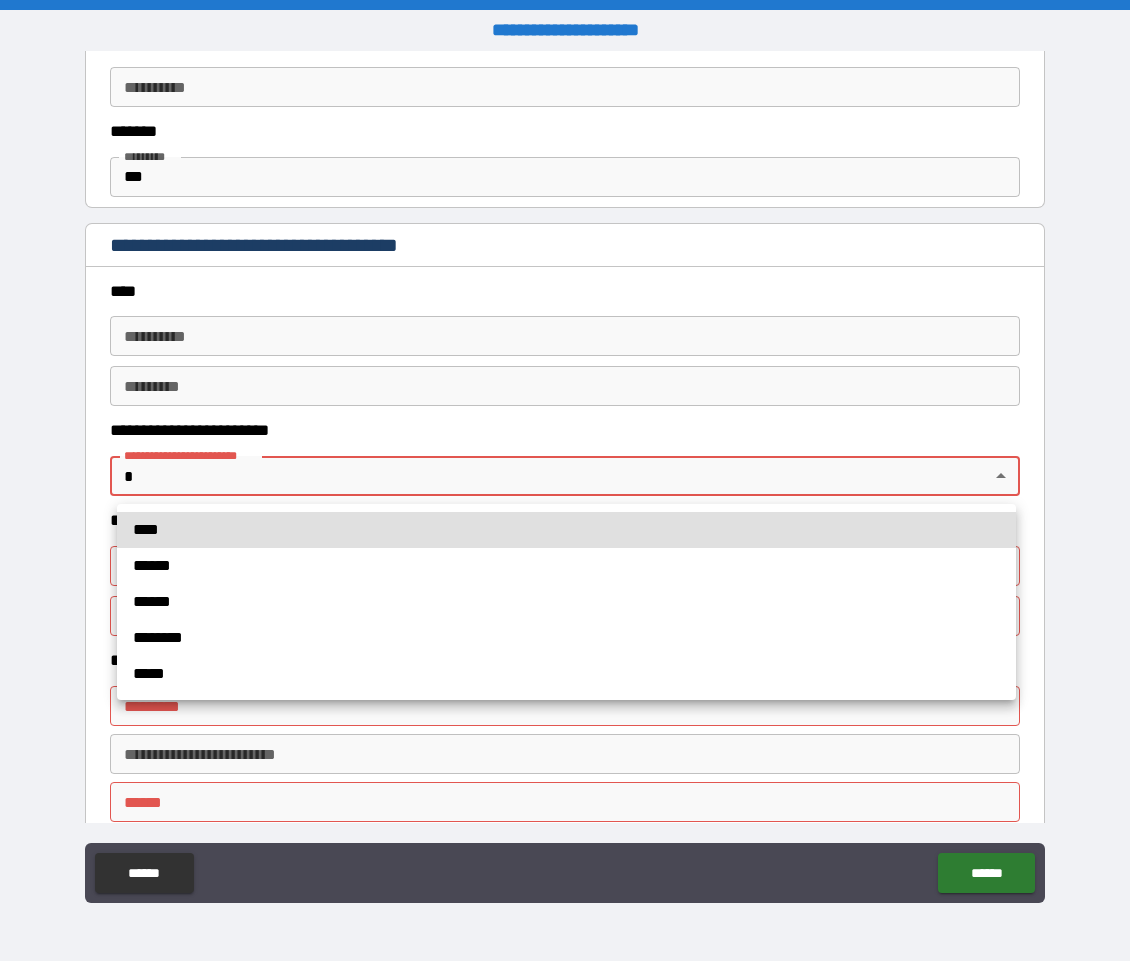 click on "**********" at bounding box center [565, 480] 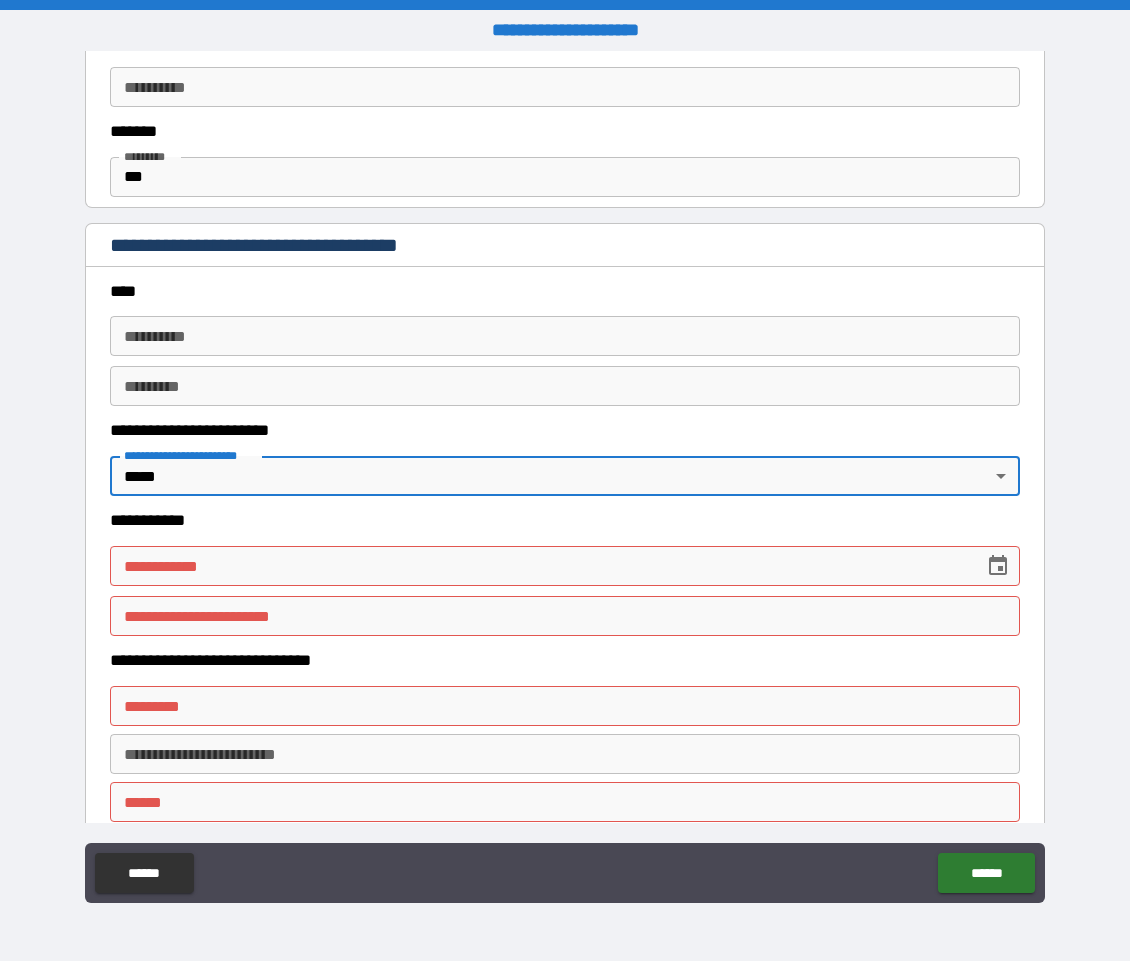 scroll, scrollTop: 2388, scrollLeft: 0, axis: vertical 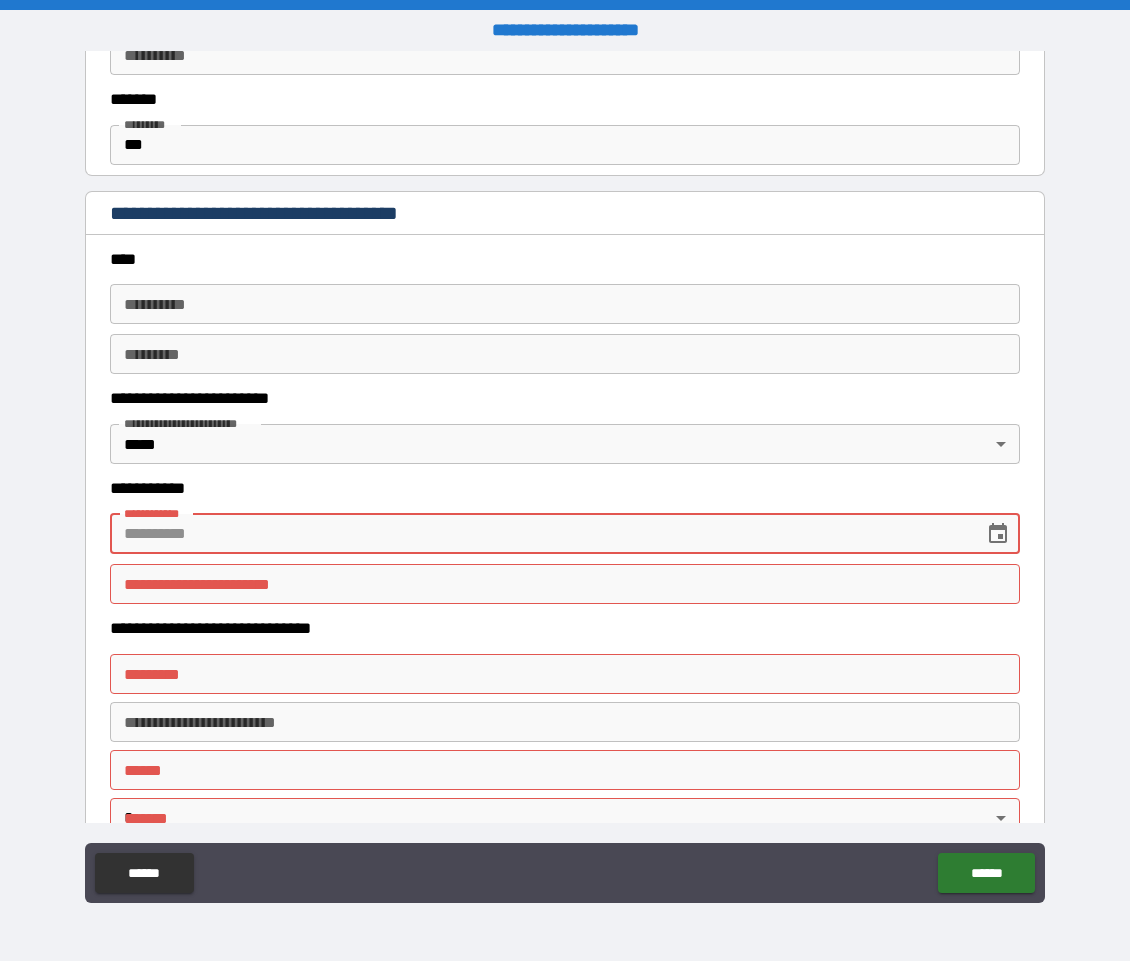 click on "**********" at bounding box center (540, 534) 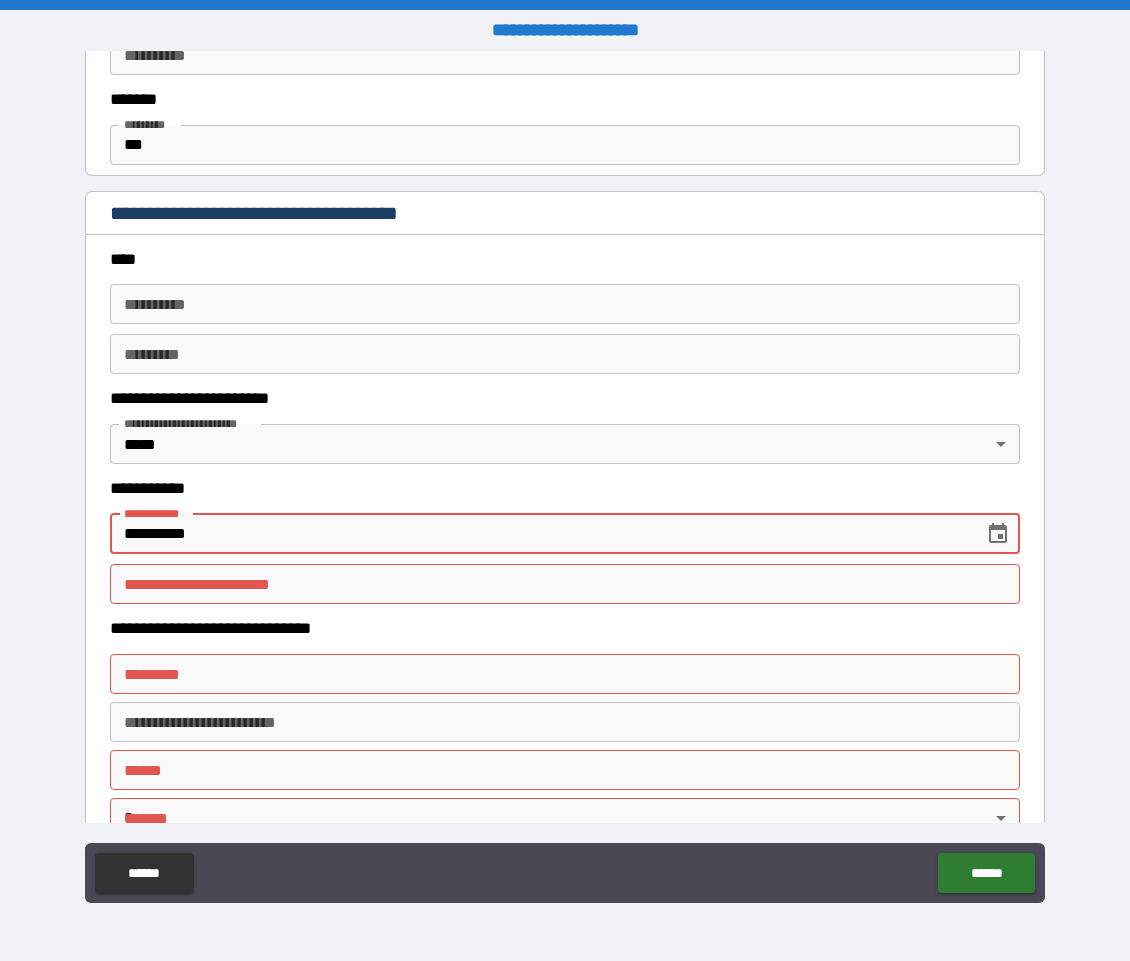 type on "**********" 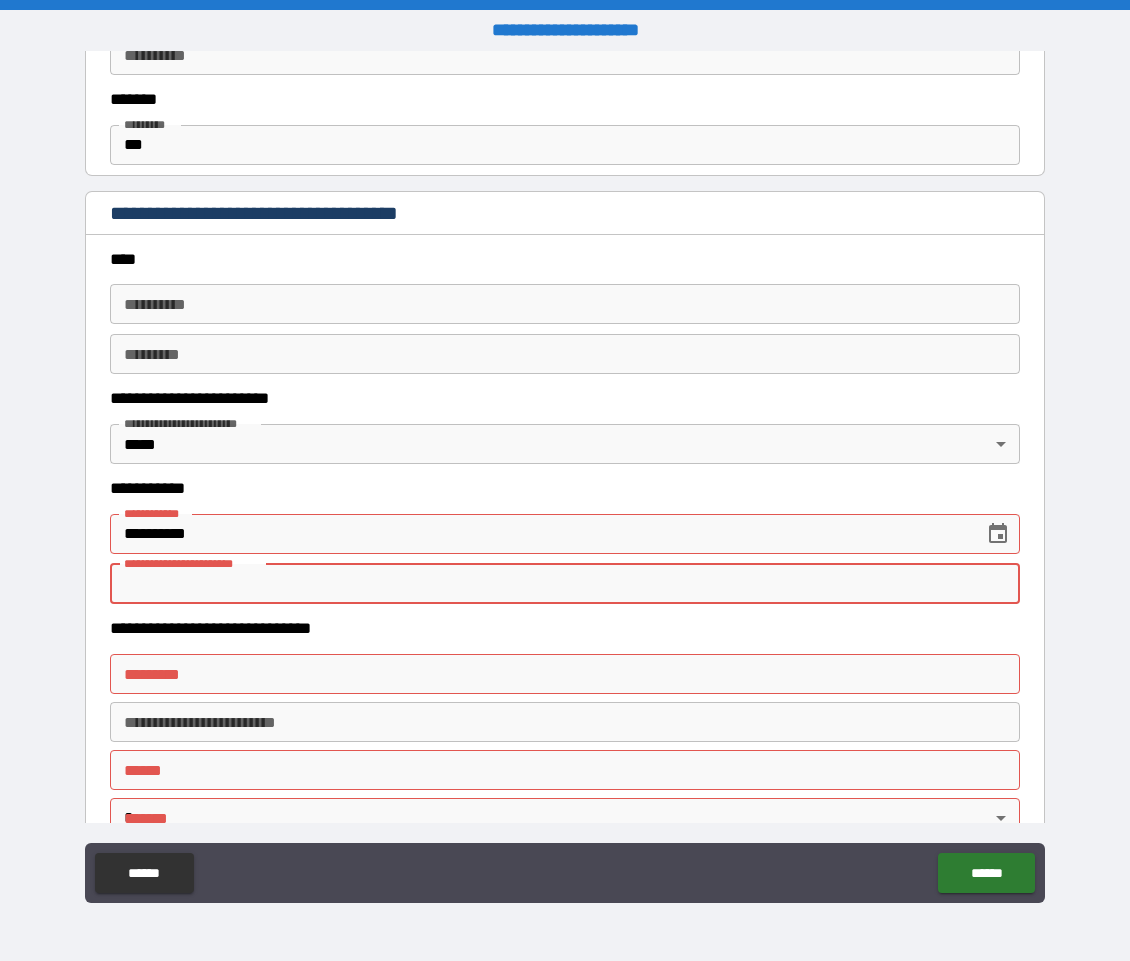 click on "**********" at bounding box center [565, 584] 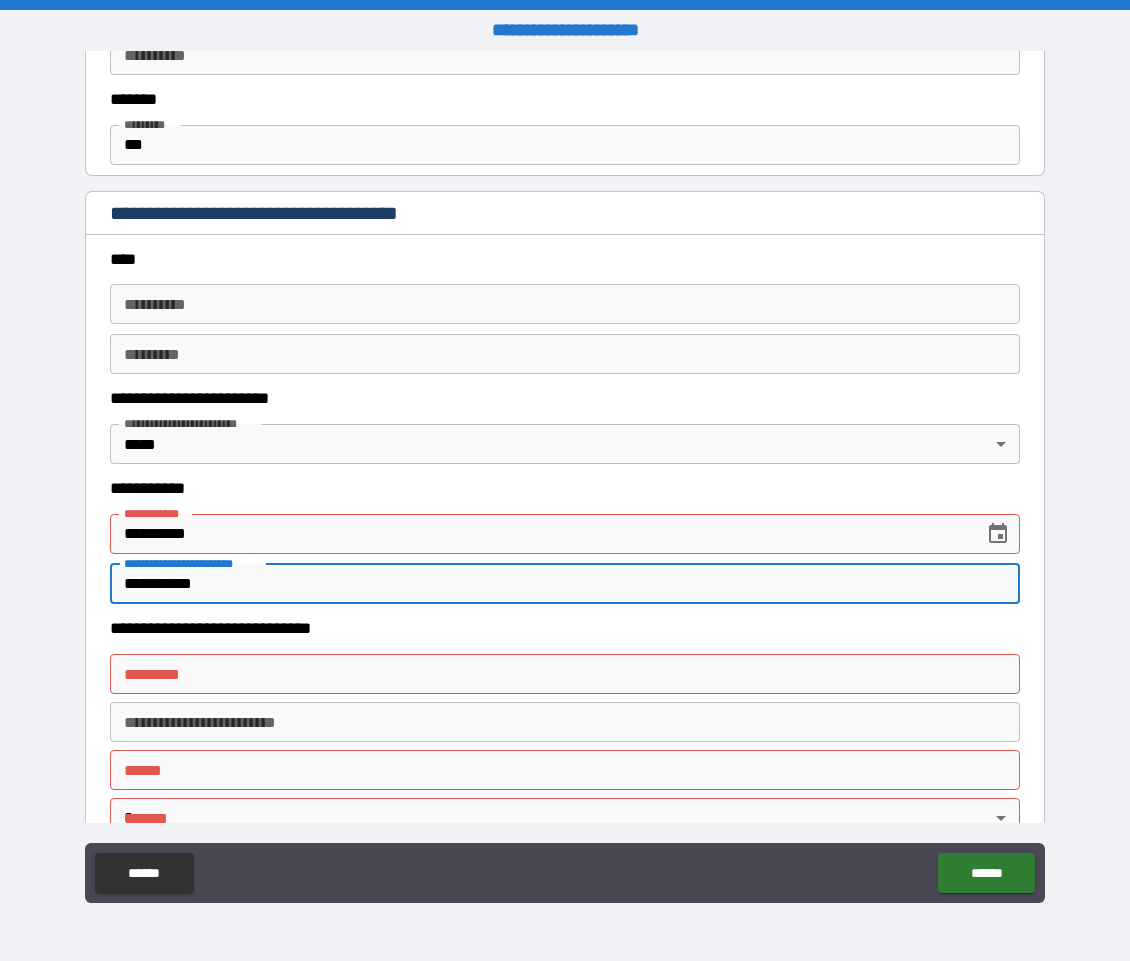 scroll, scrollTop: 2561, scrollLeft: 0, axis: vertical 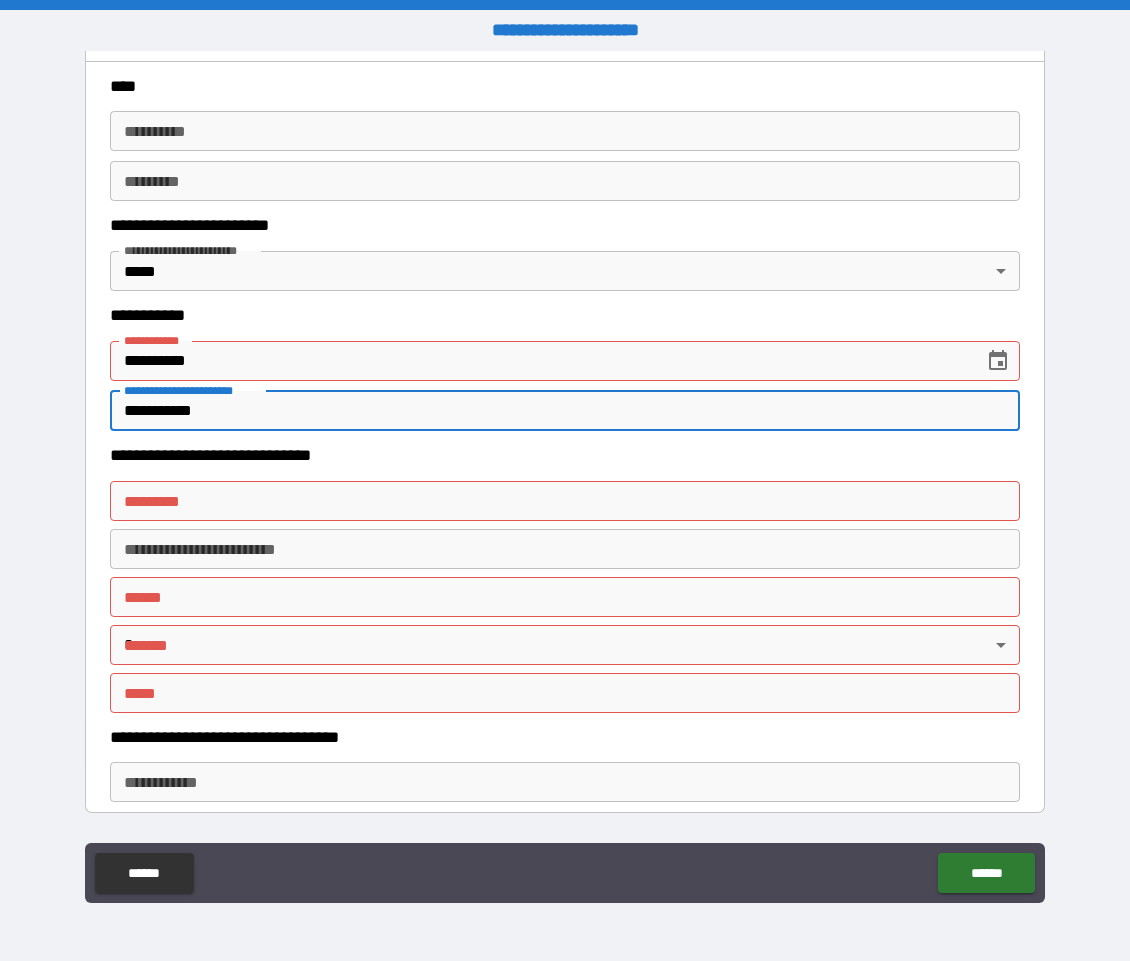 type on "**********" 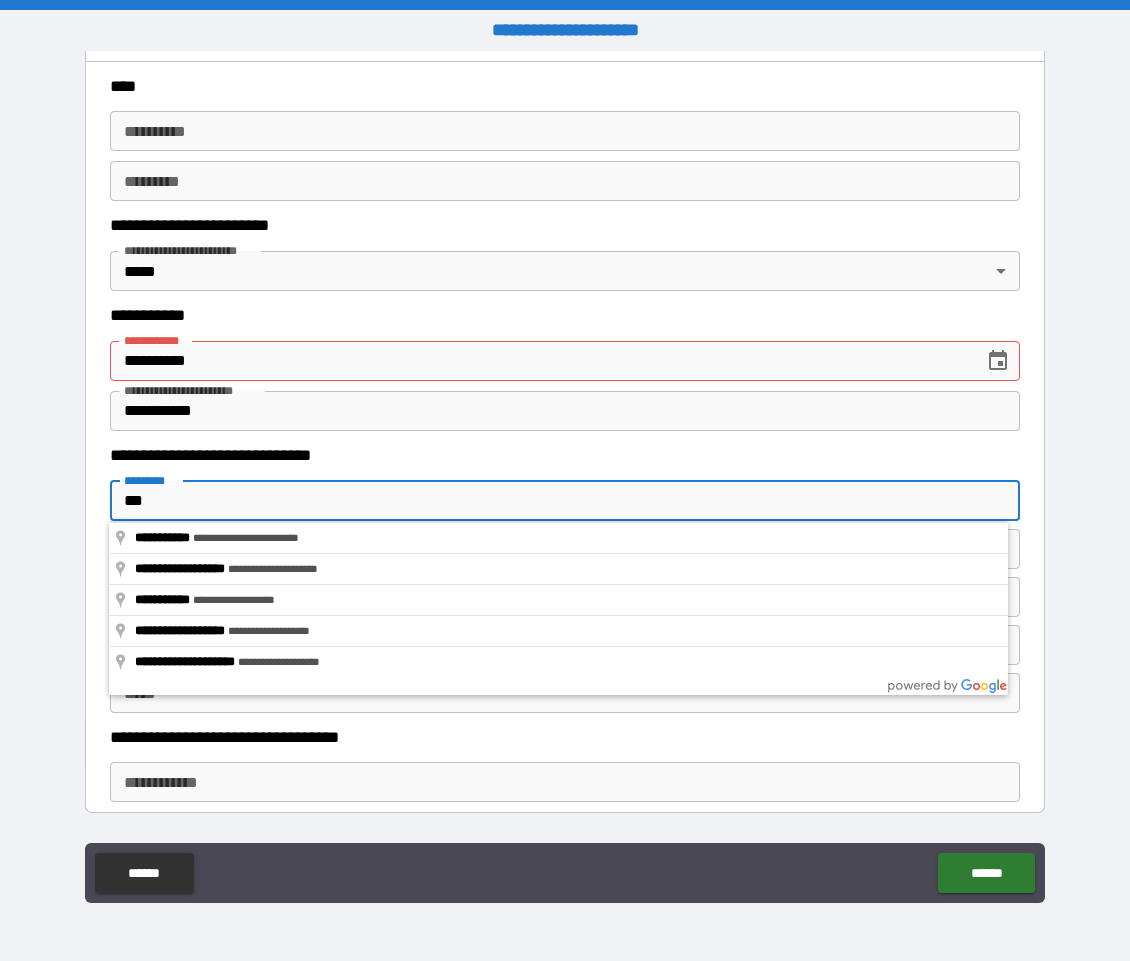 type on "***" 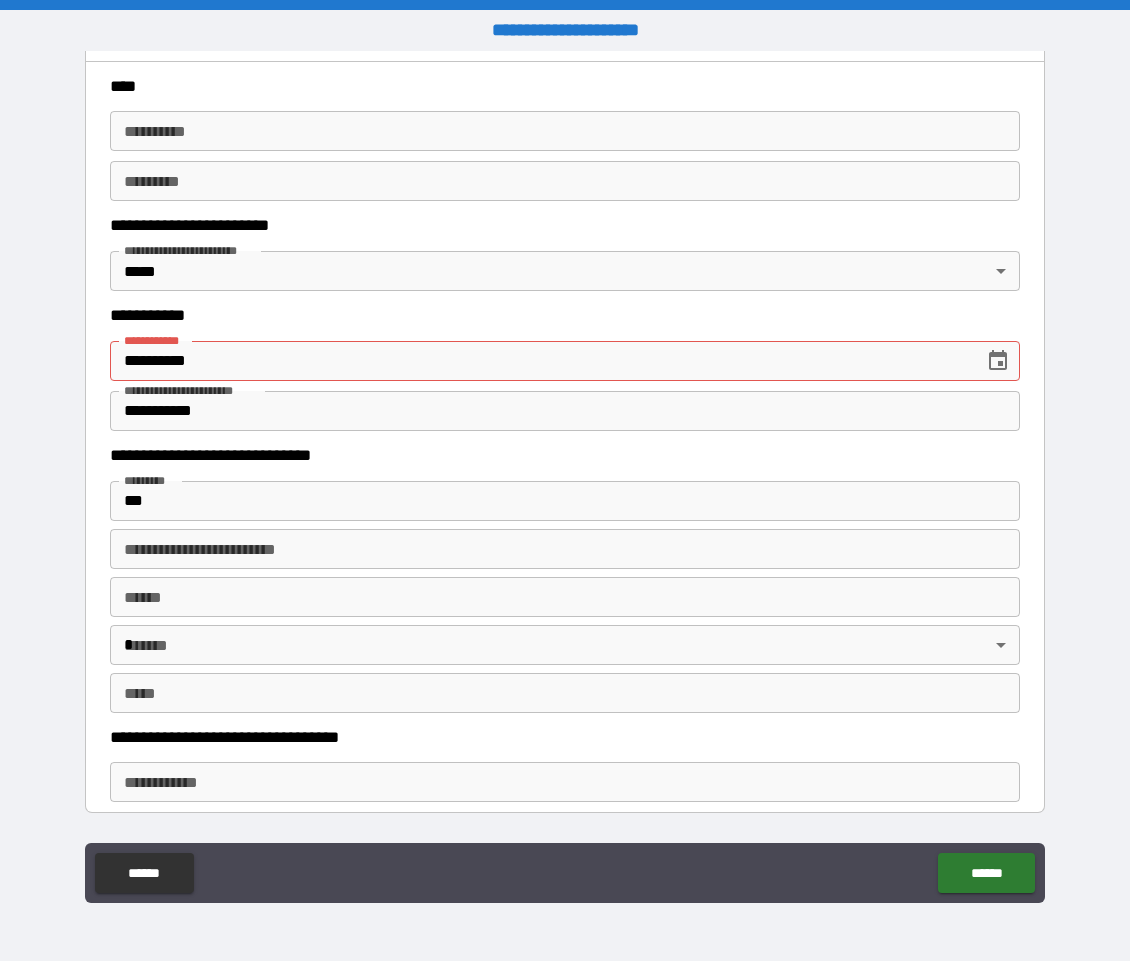 click on "****   *" at bounding box center (565, 597) 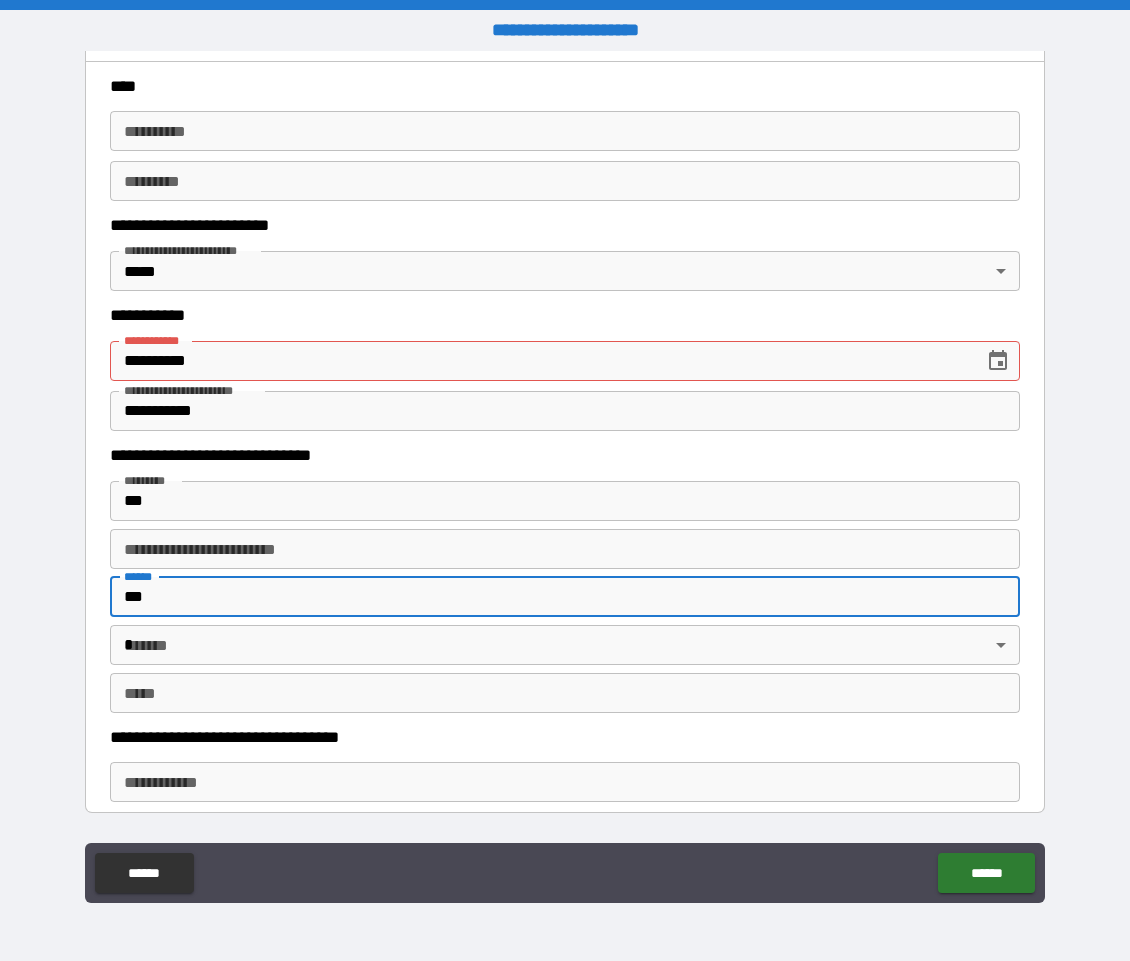 type on "***" 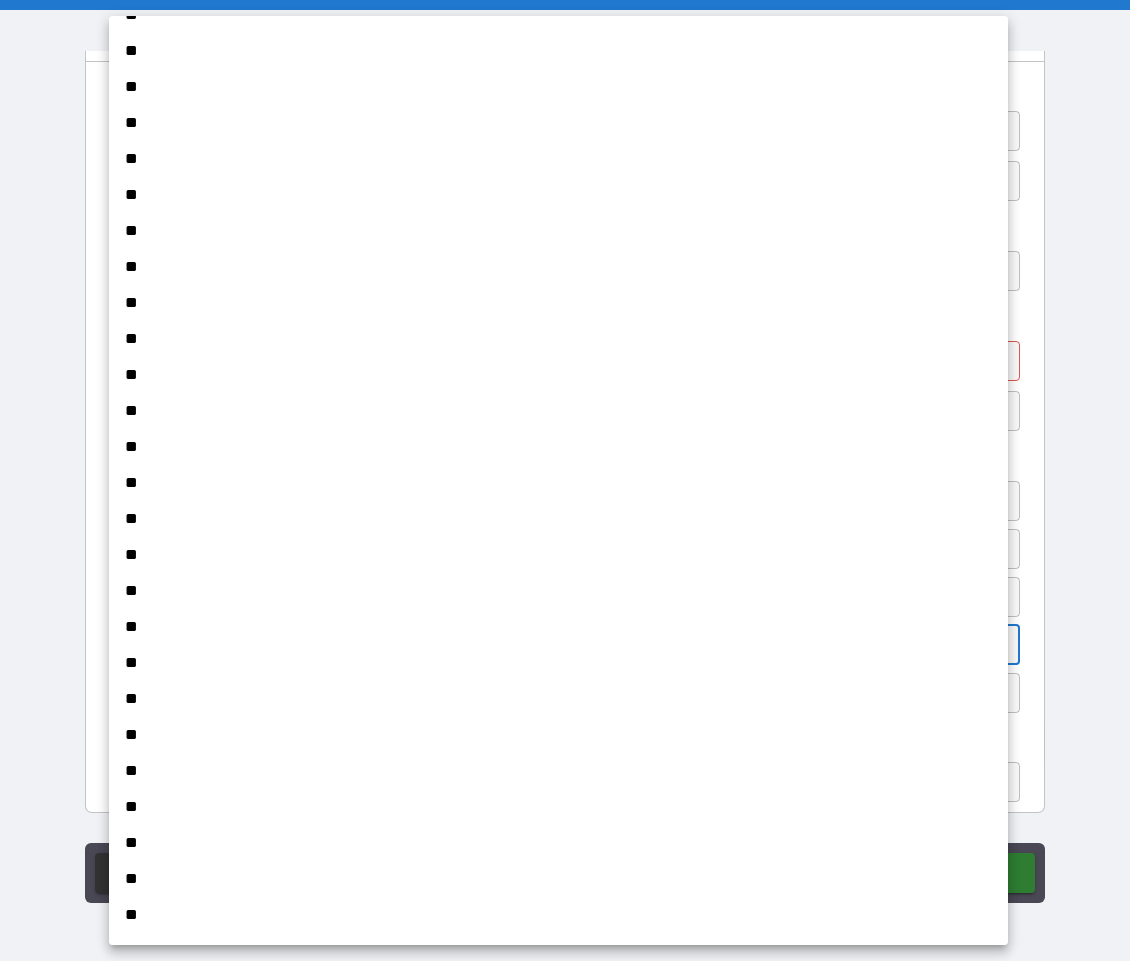 scroll, scrollTop: 0, scrollLeft: 0, axis: both 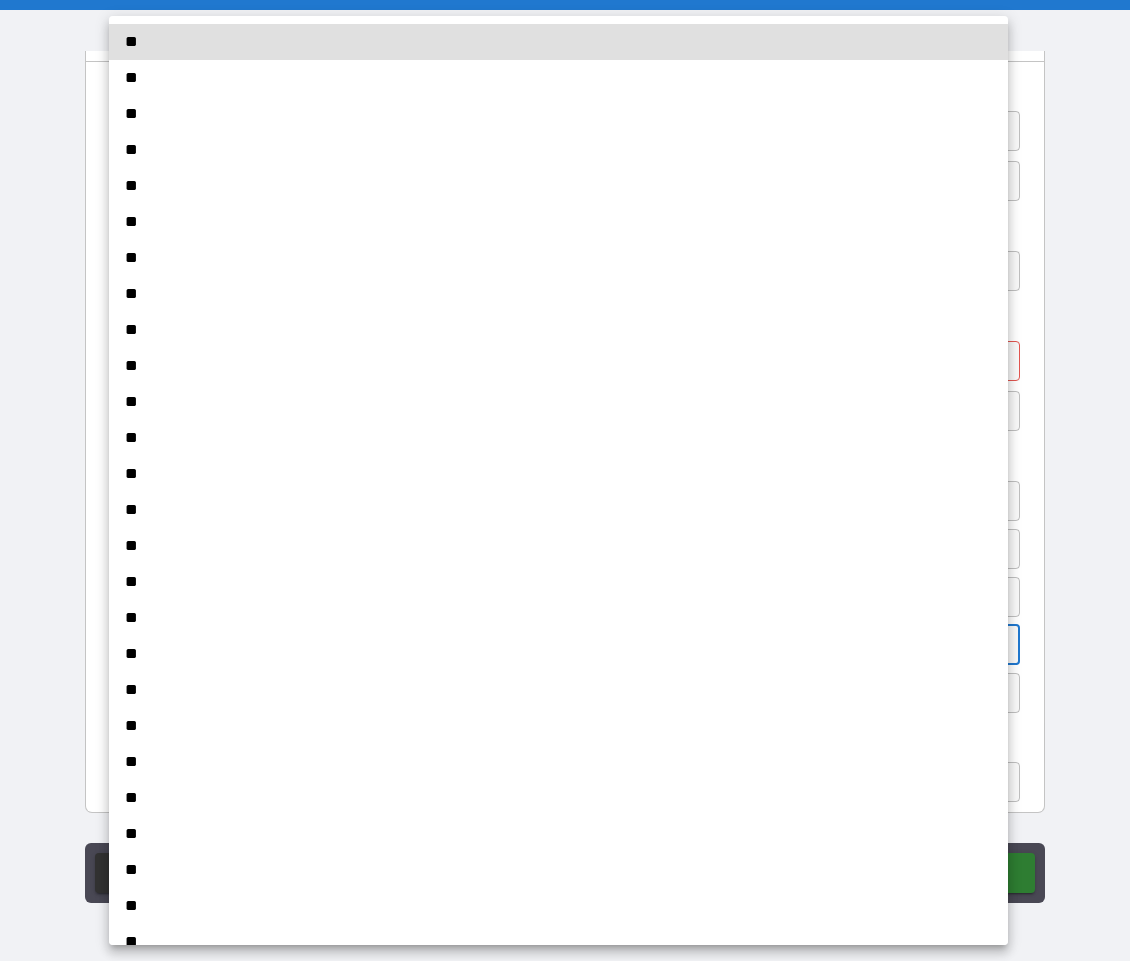 click on "**" at bounding box center [558, 222] 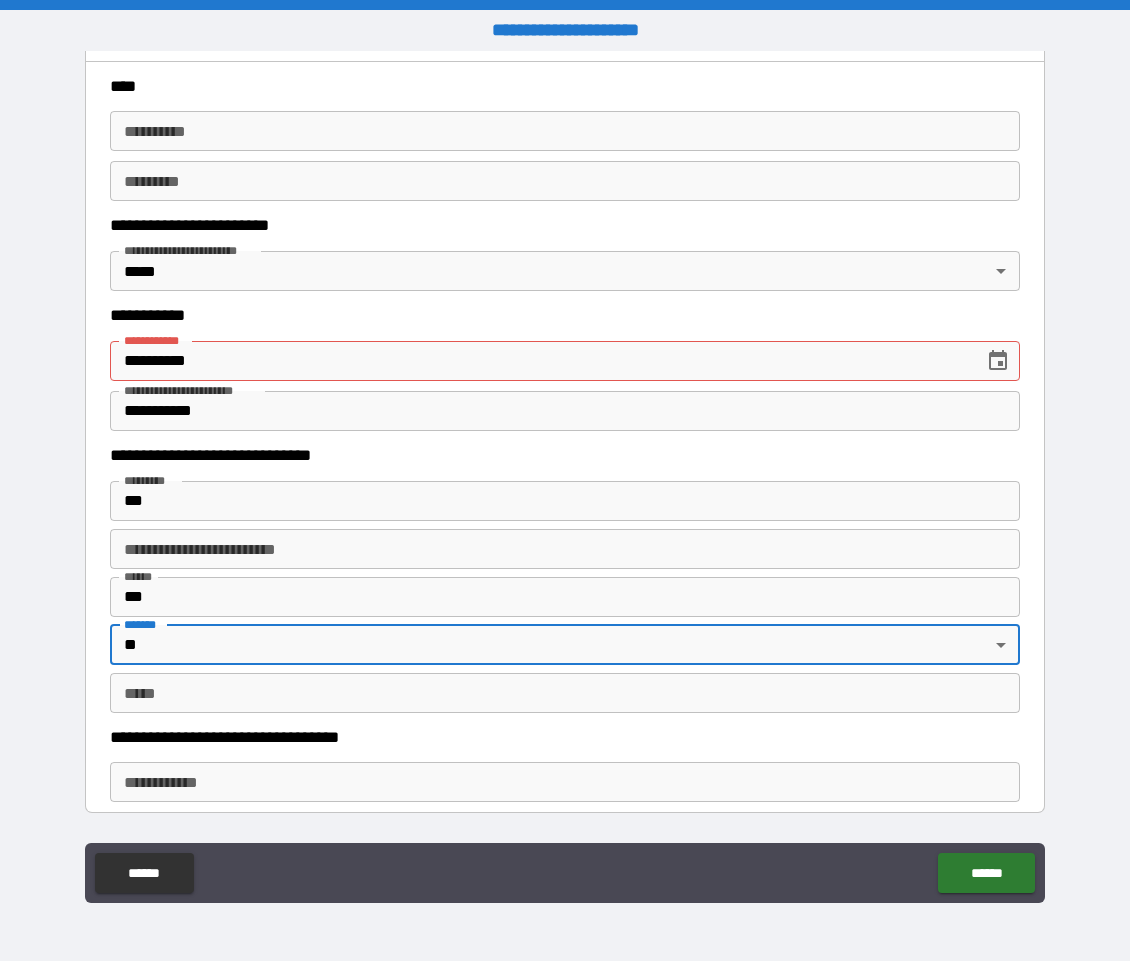 click on "***   *" at bounding box center [565, 693] 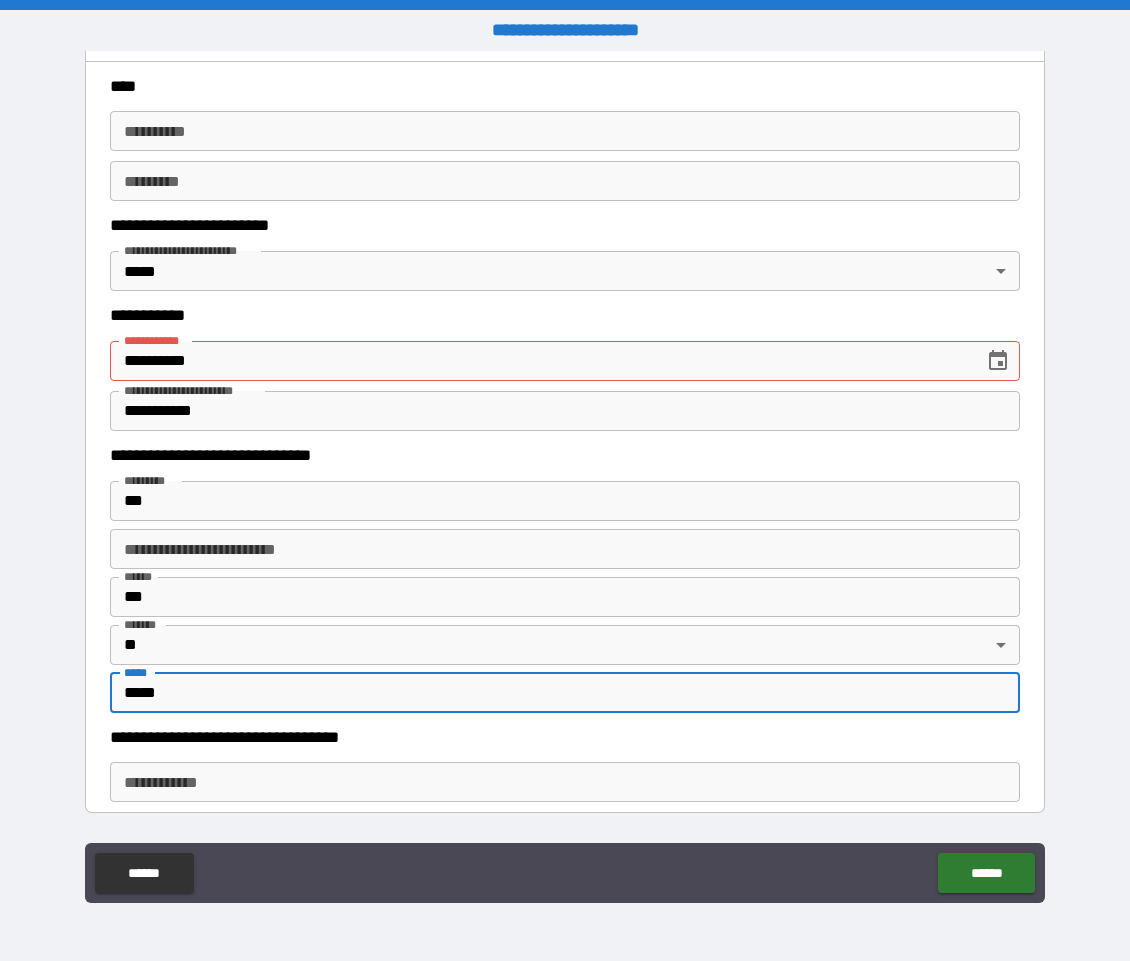 type on "*****" 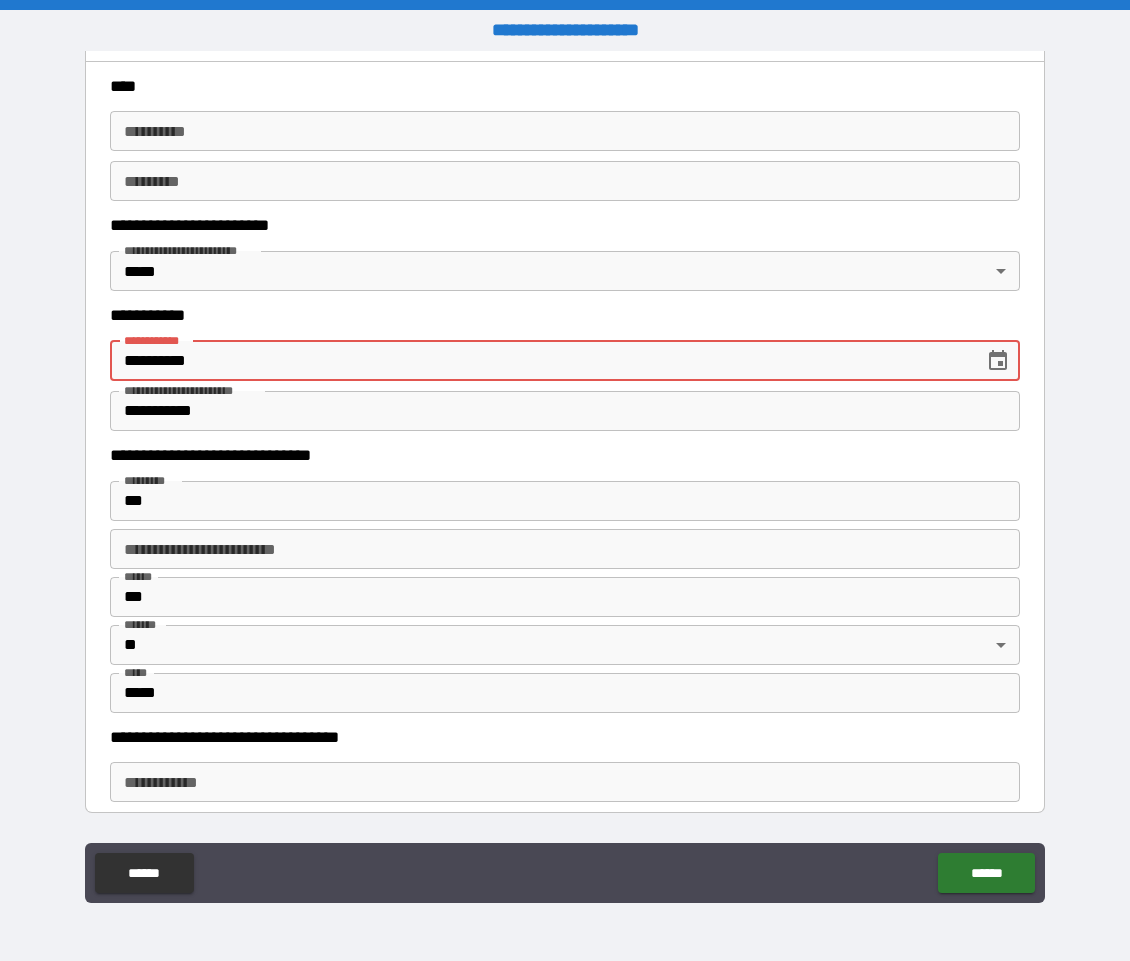 click on "**********" at bounding box center [540, 361] 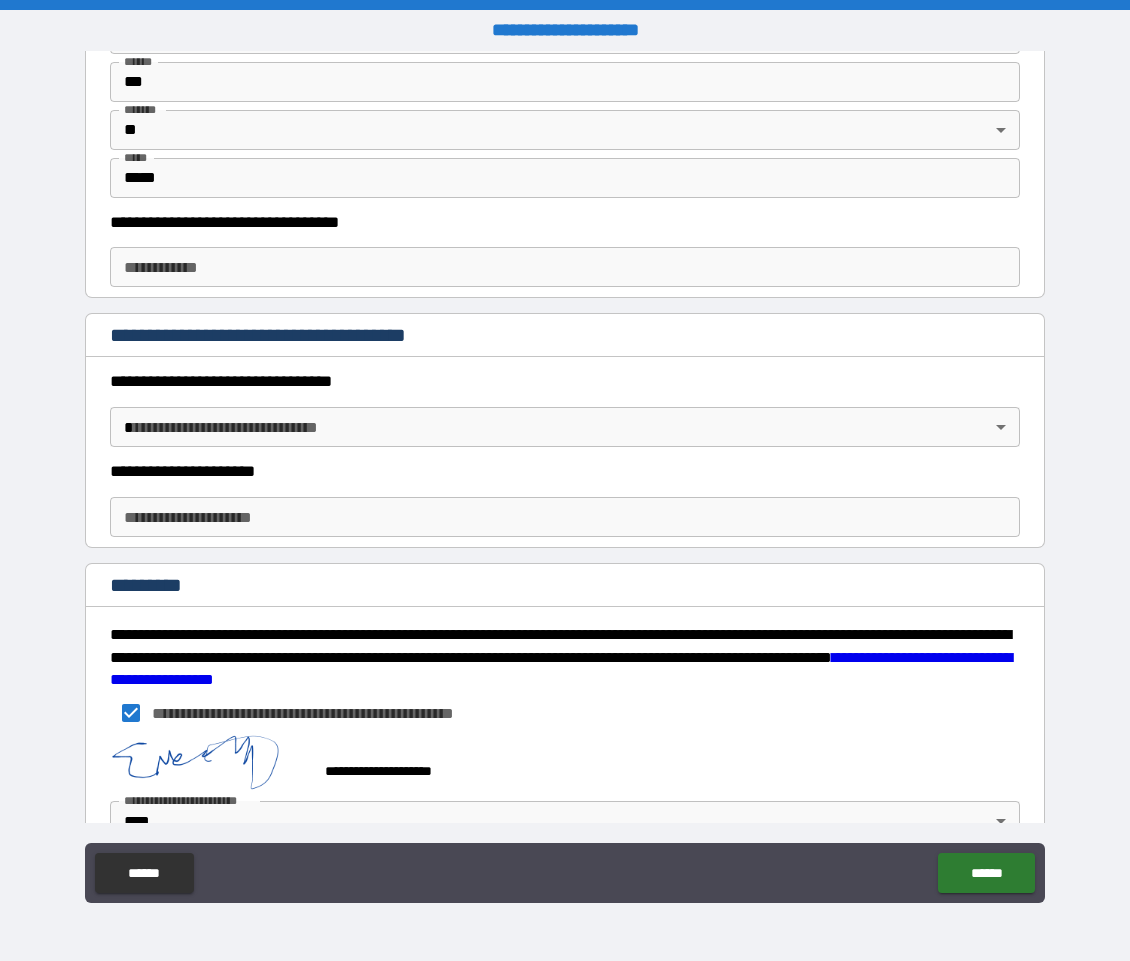 scroll, scrollTop: 3176, scrollLeft: 0, axis: vertical 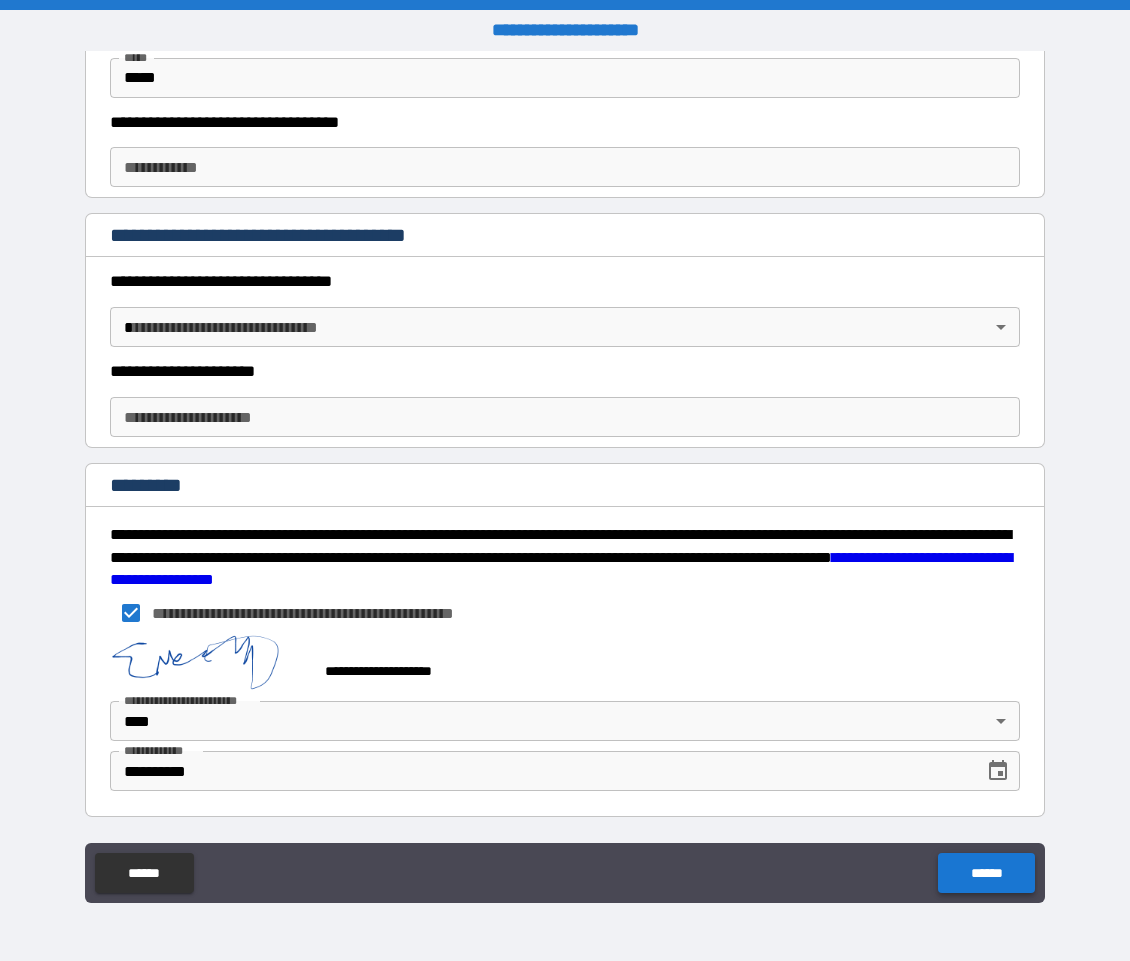 click on "******" at bounding box center (986, 873) 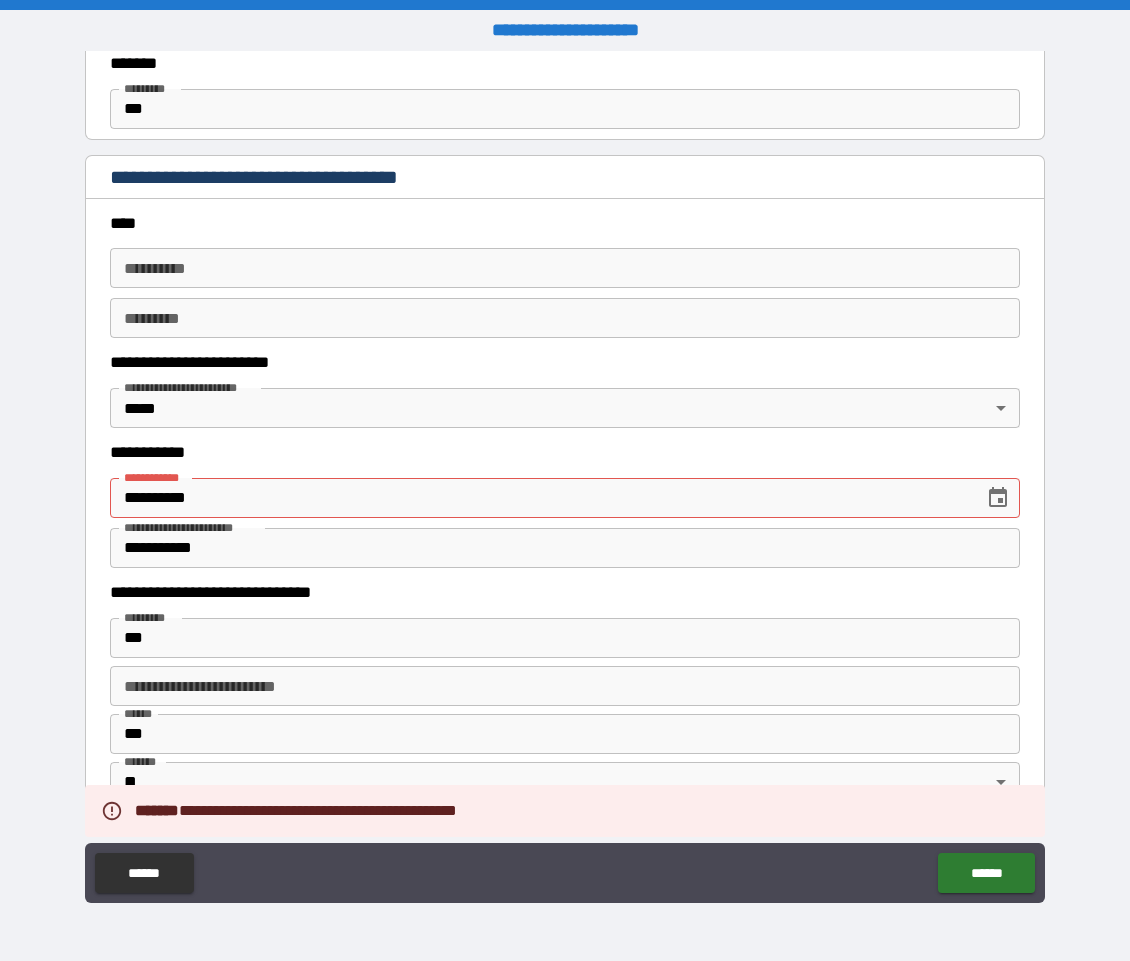 scroll, scrollTop: 2467, scrollLeft: 0, axis: vertical 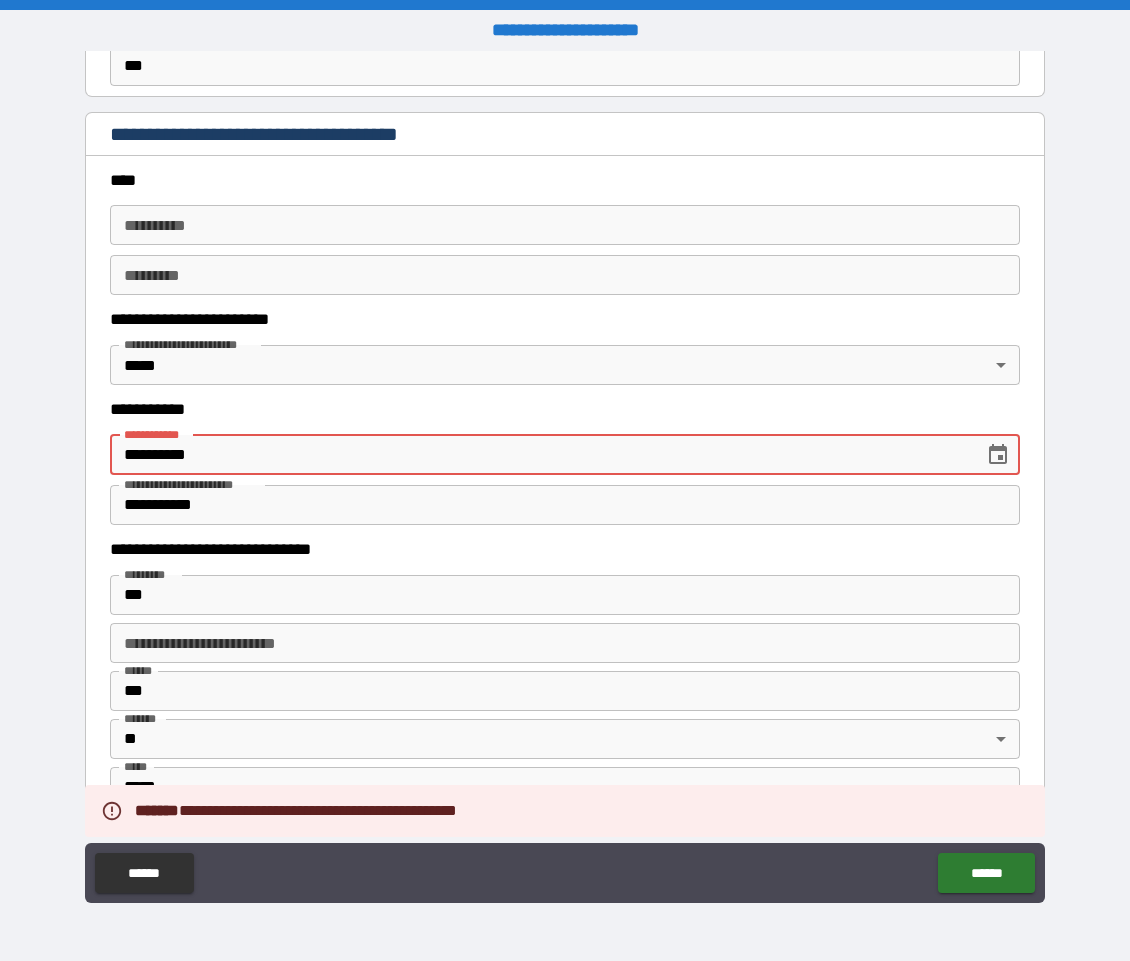 drag, startPoint x: 228, startPoint y: 463, endPoint x: 106, endPoint y: 458, distance: 122.10242 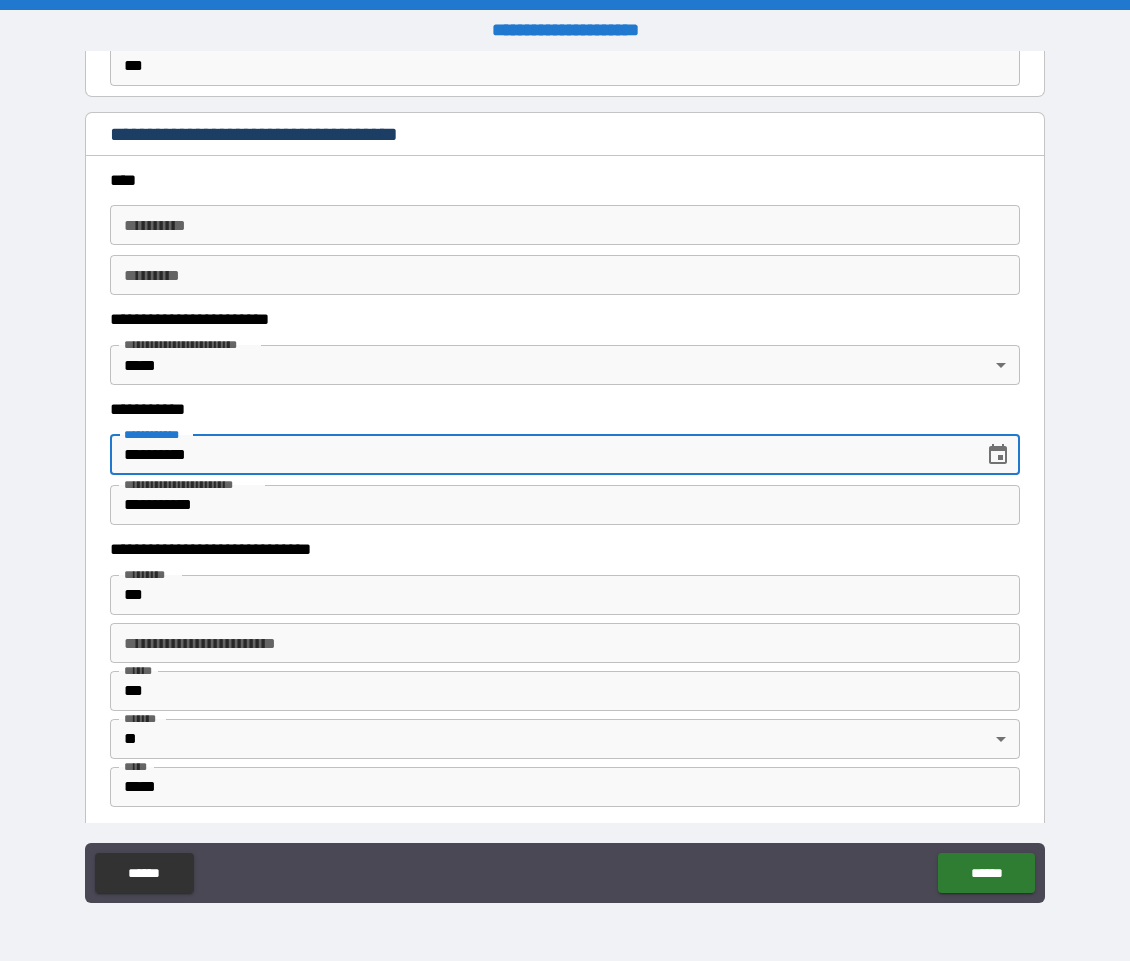 type on "**********" 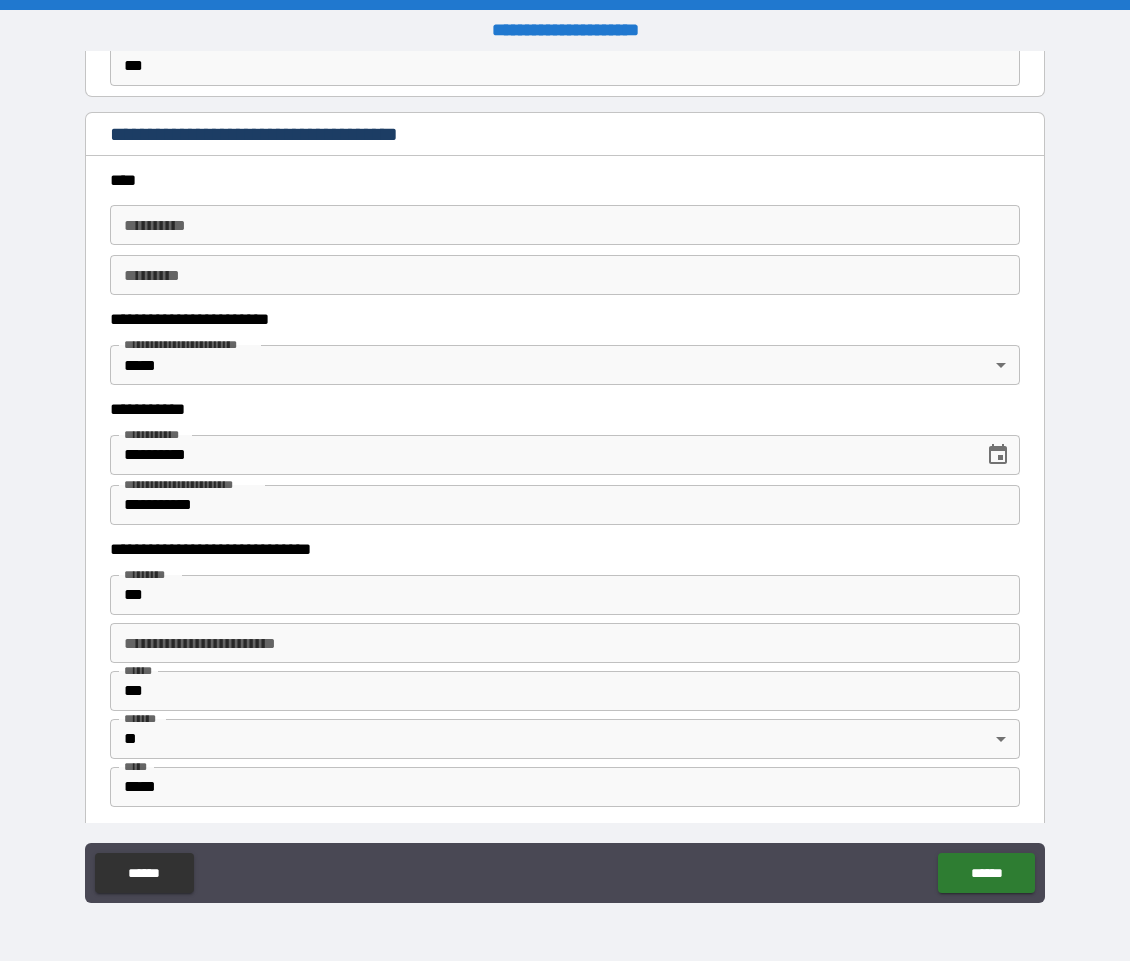 click on "**********" at bounding box center [565, 465] 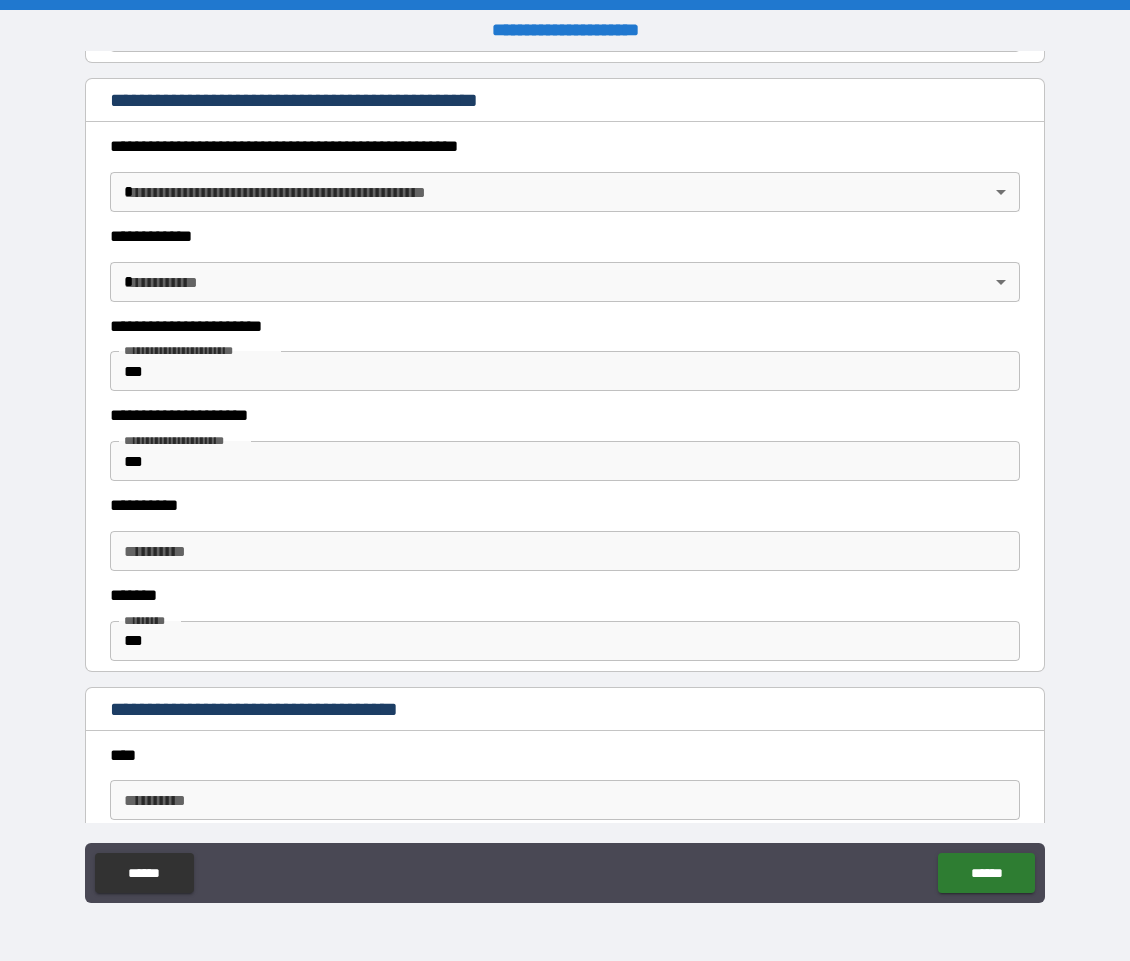scroll, scrollTop: 1893, scrollLeft: 0, axis: vertical 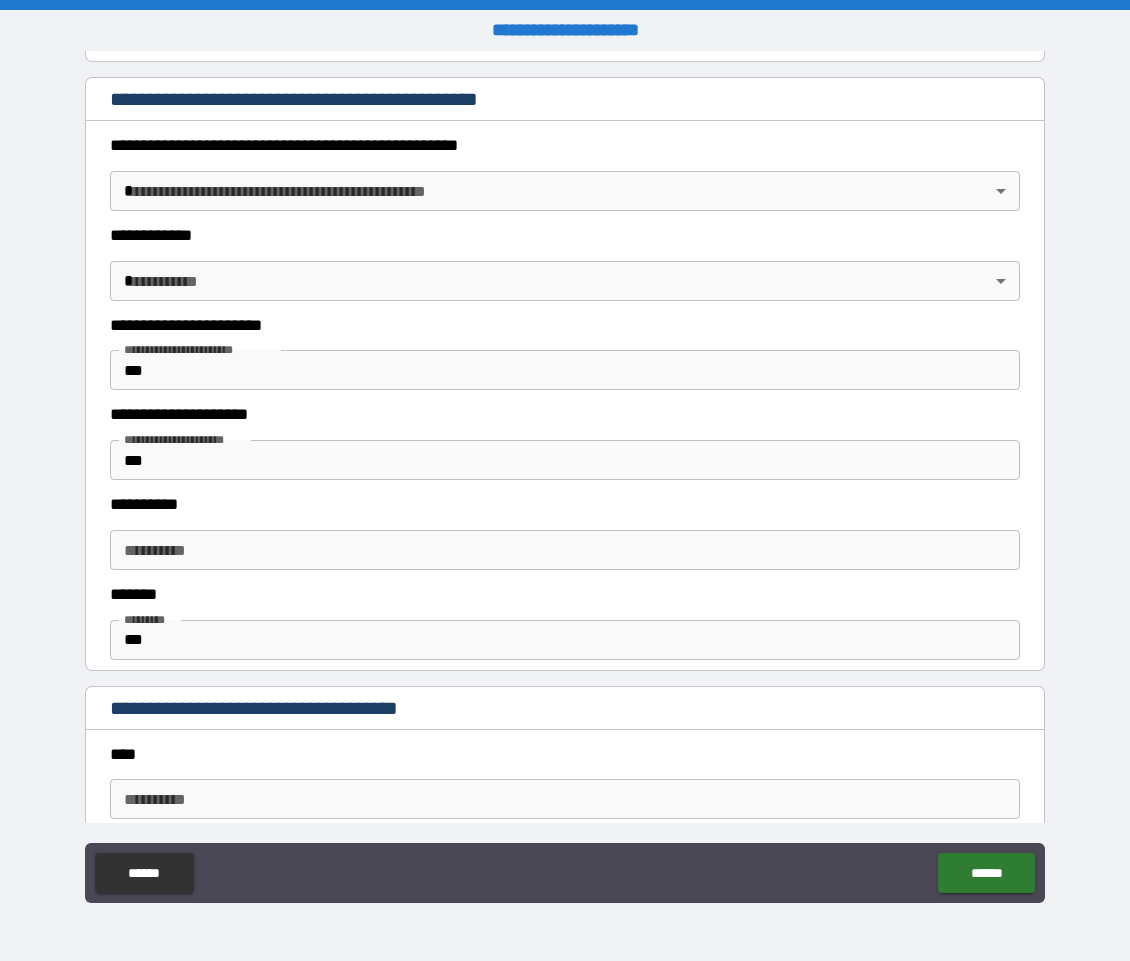 click on "**********" at bounding box center (559, 236) 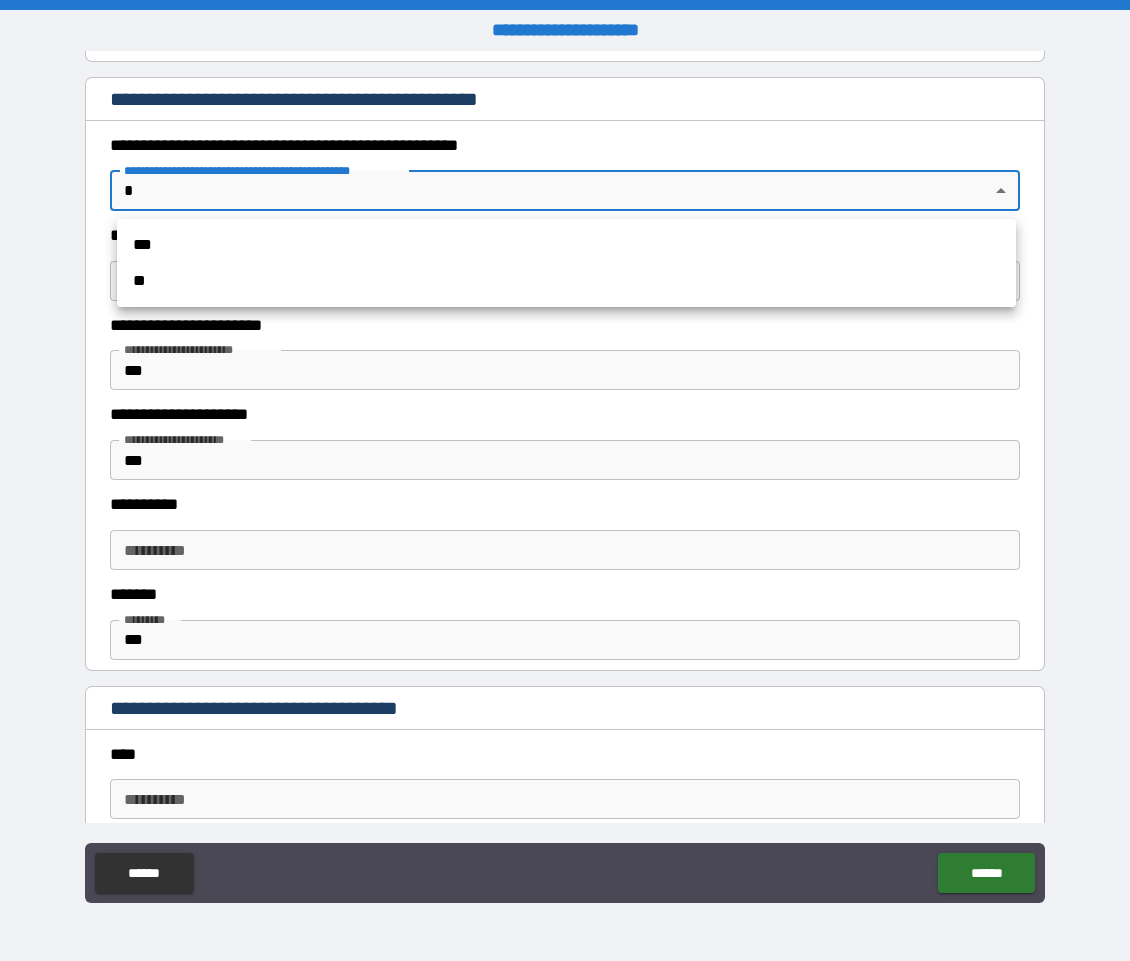 click on "**" at bounding box center (566, 281) 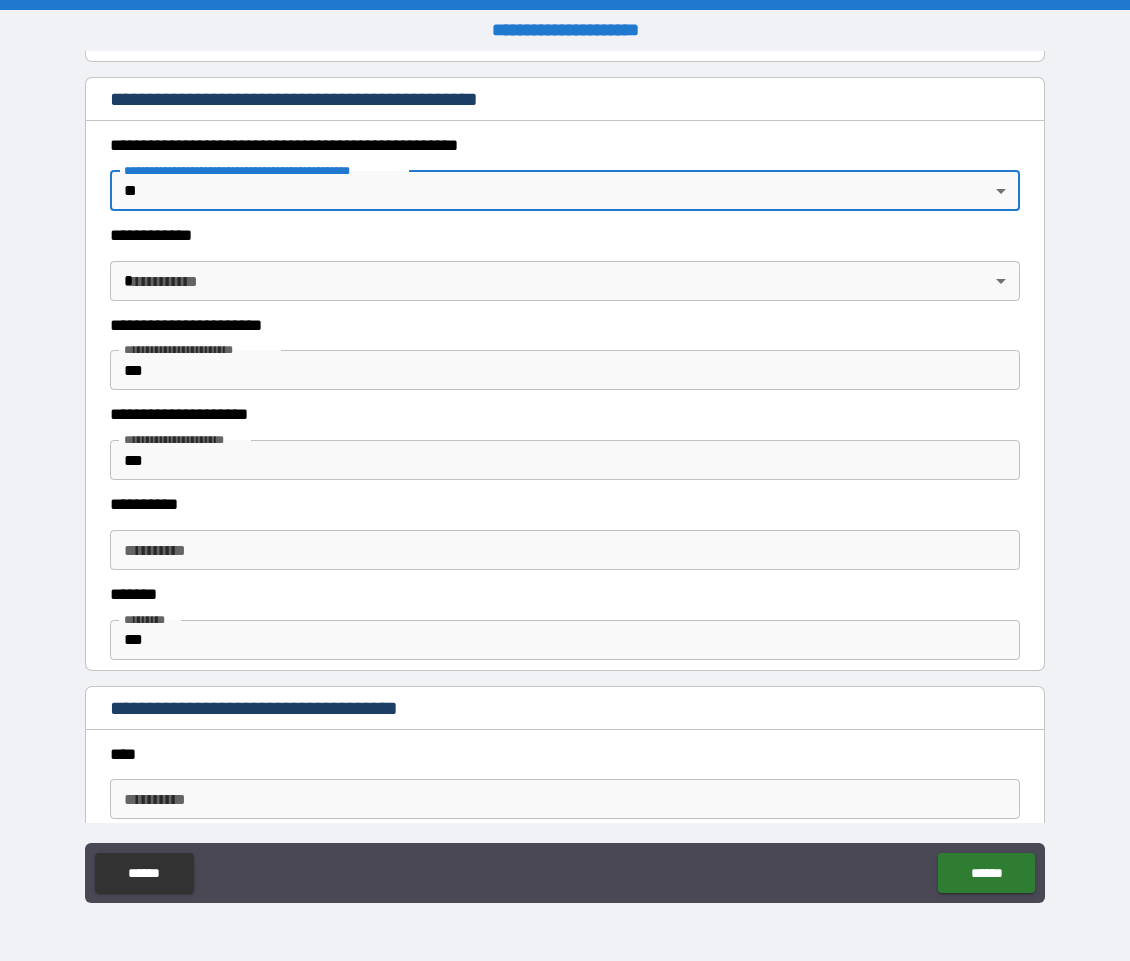 scroll, scrollTop: 1885, scrollLeft: 0, axis: vertical 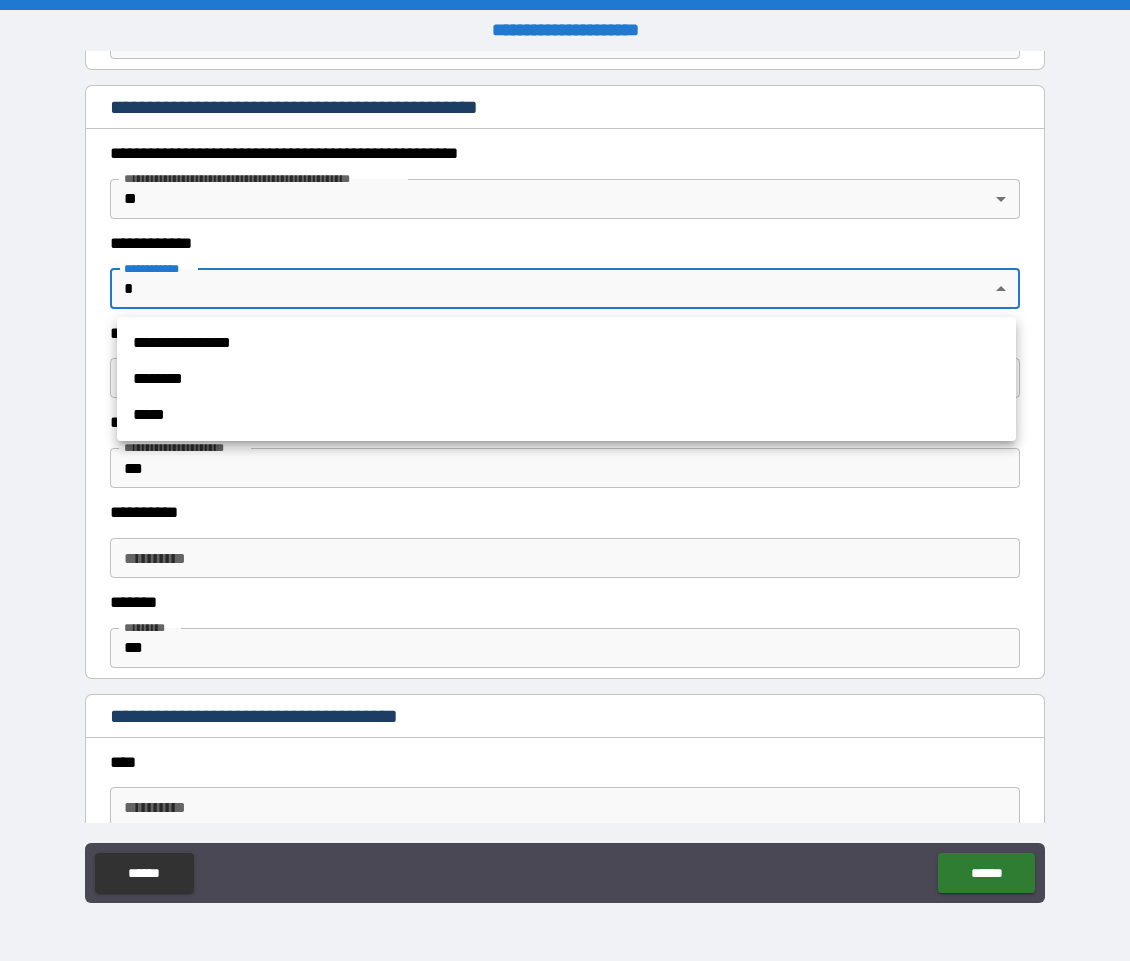 click on "**********" at bounding box center [565, 480] 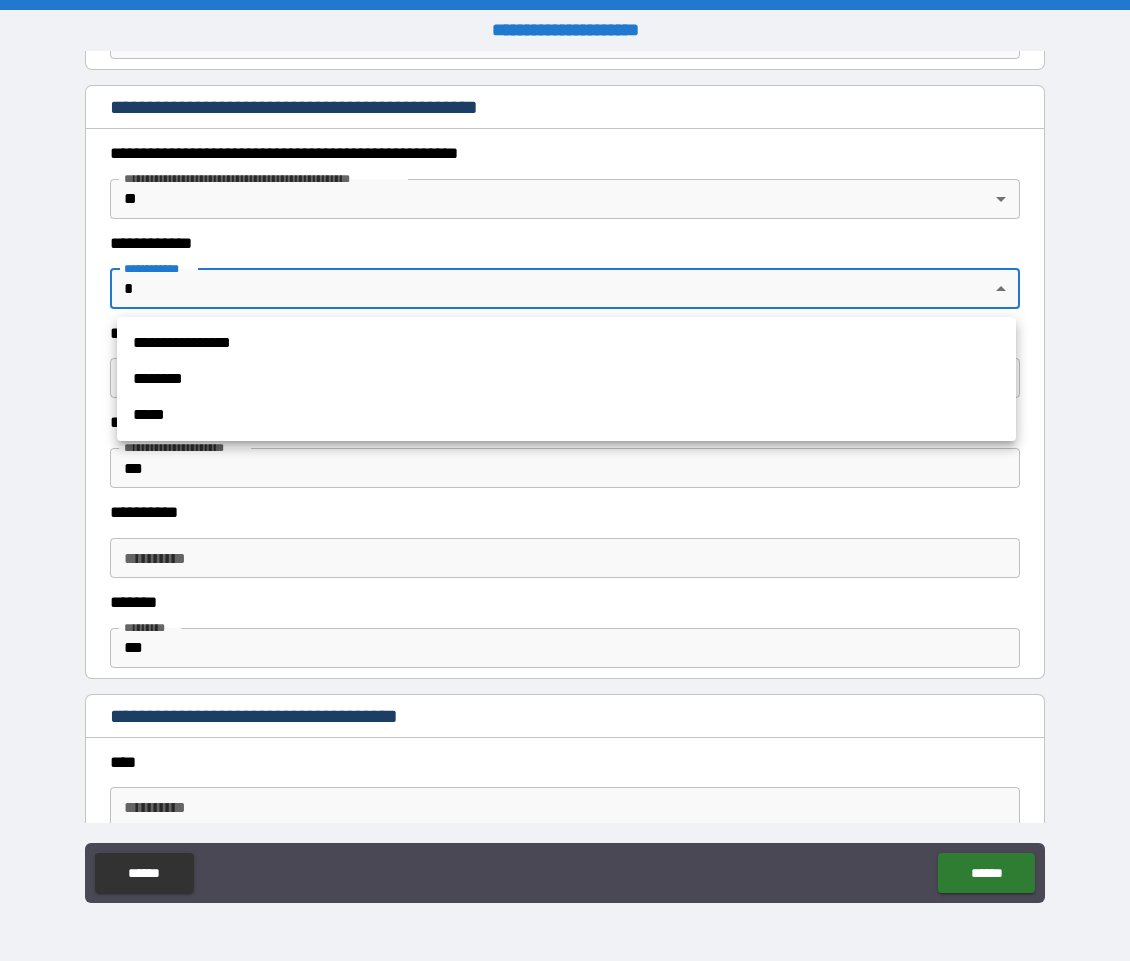click at bounding box center (565, 480) 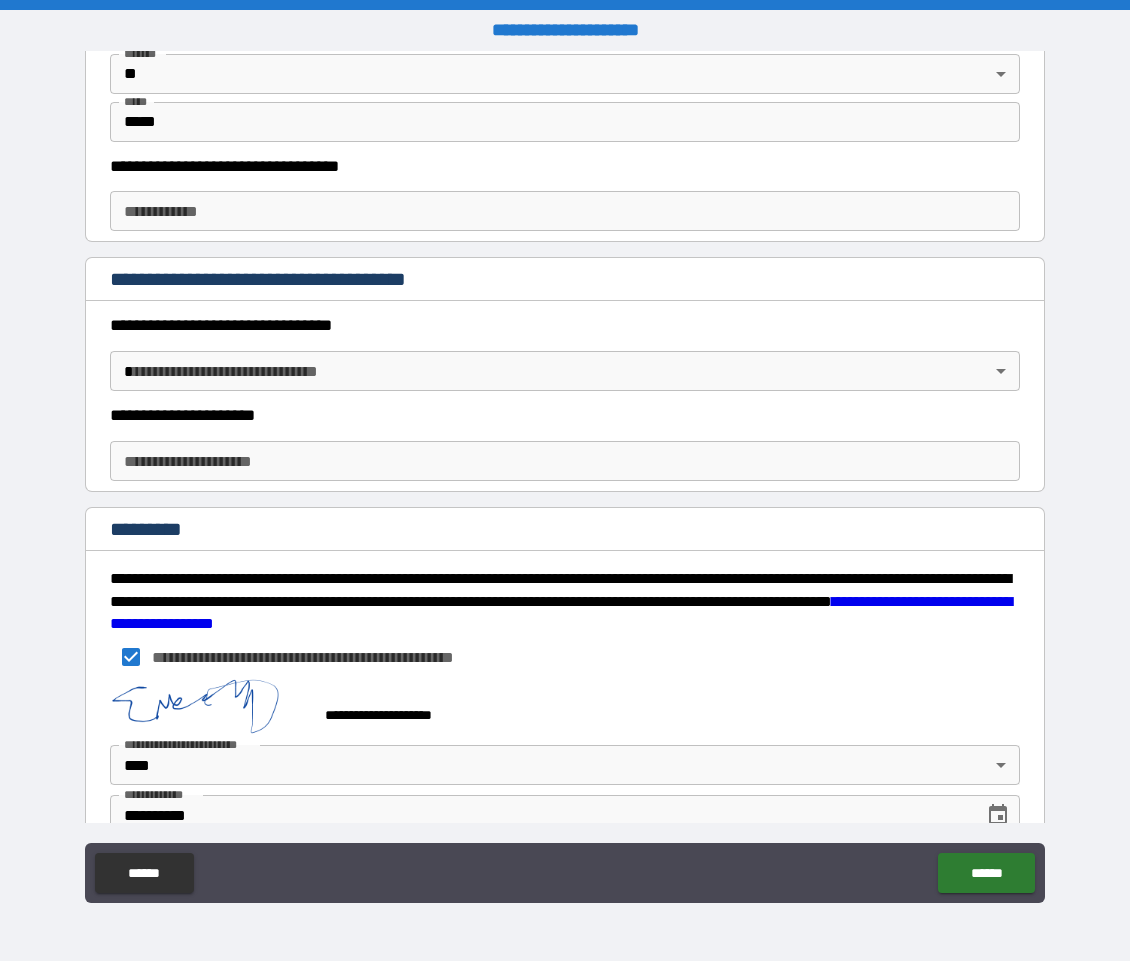 scroll, scrollTop: 3176, scrollLeft: 0, axis: vertical 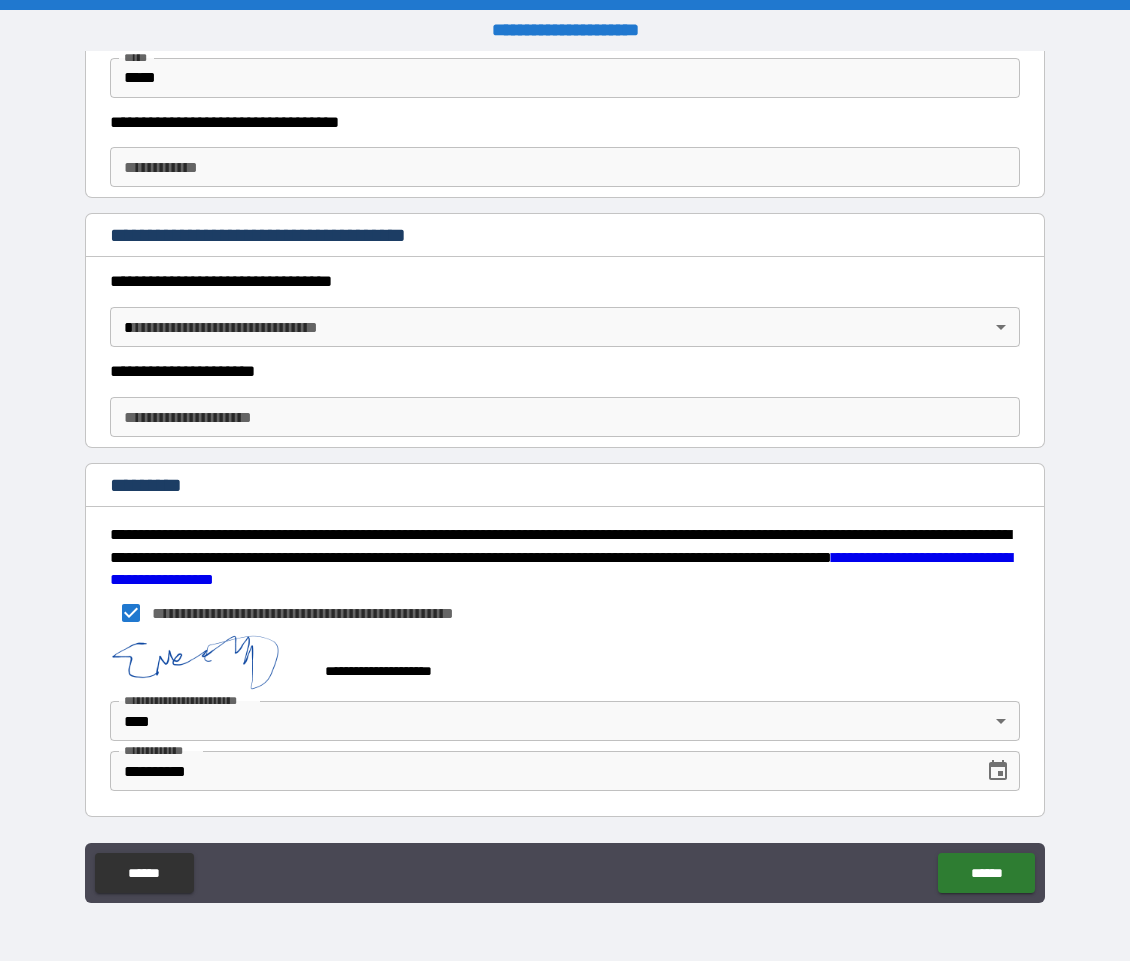 click on "**********" at bounding box center (565, 417) 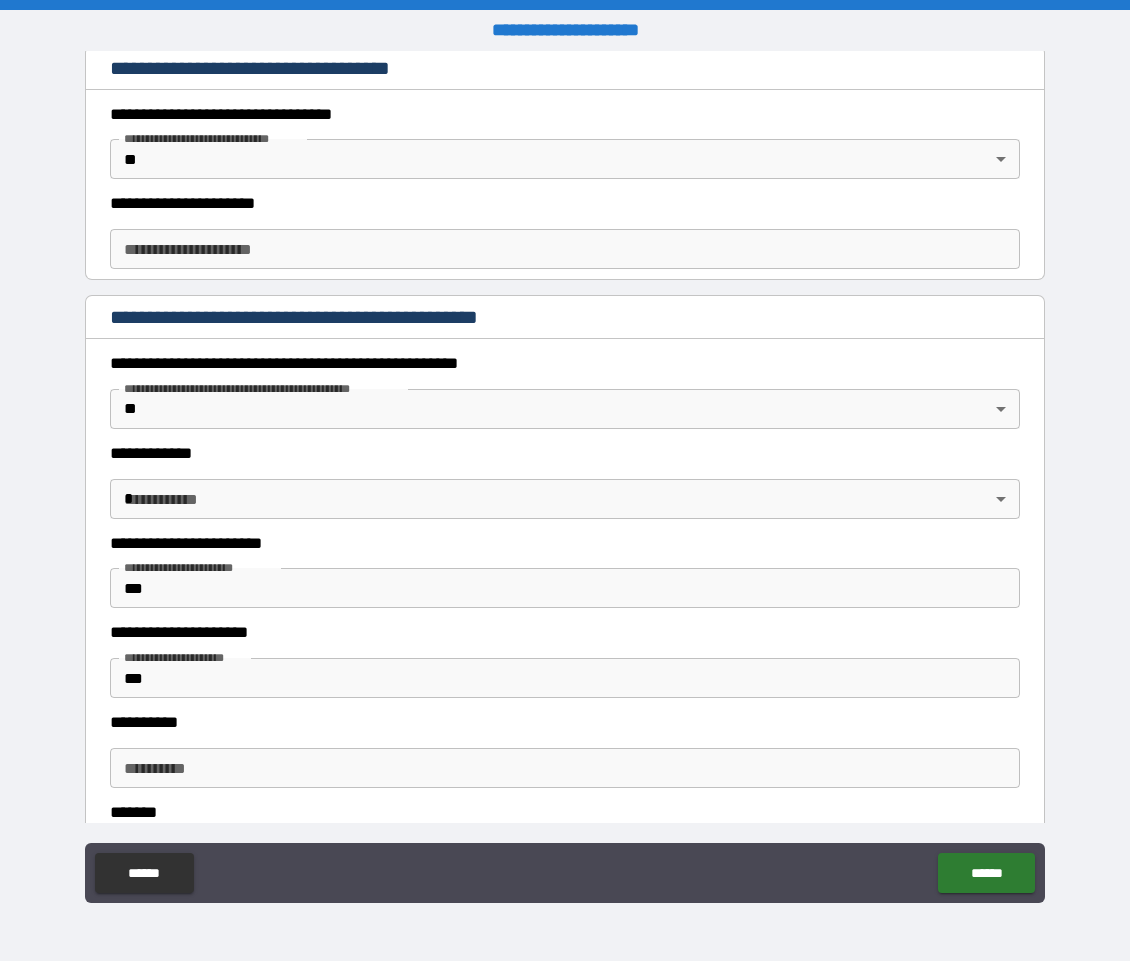 scroll, scrollTop: 1676, scrollLeft: 0, axis: vertical 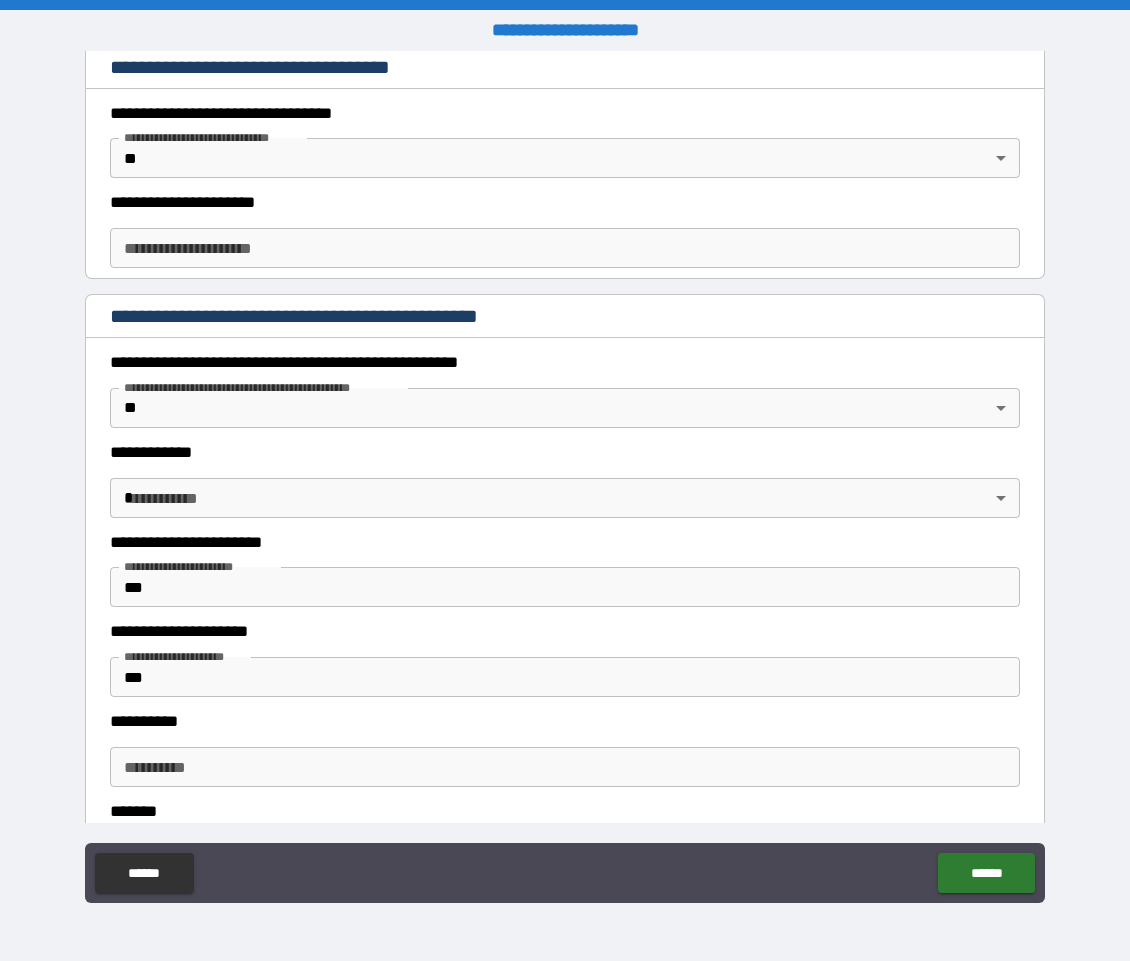click on "**********" at bounding box center [565, 480] 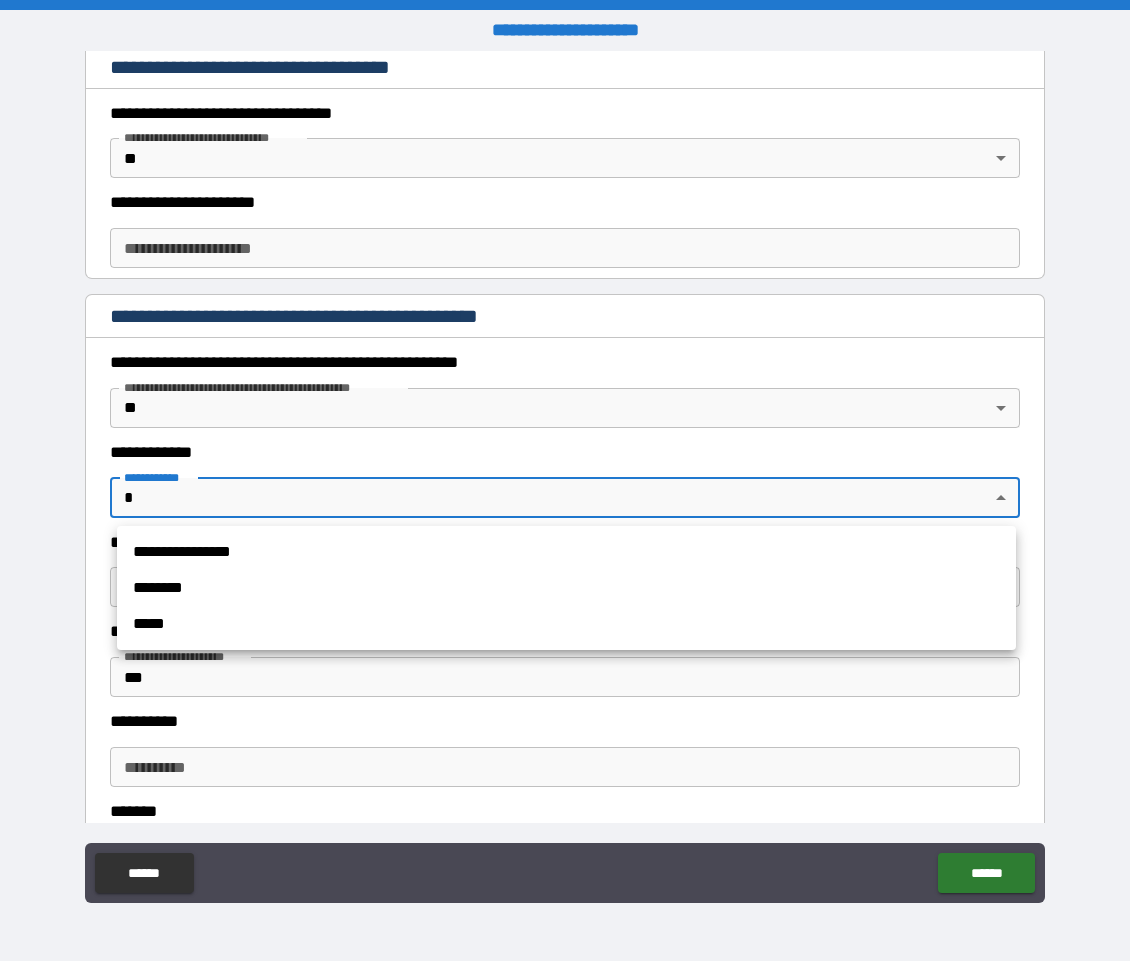 click at bounding box center (565, 480) 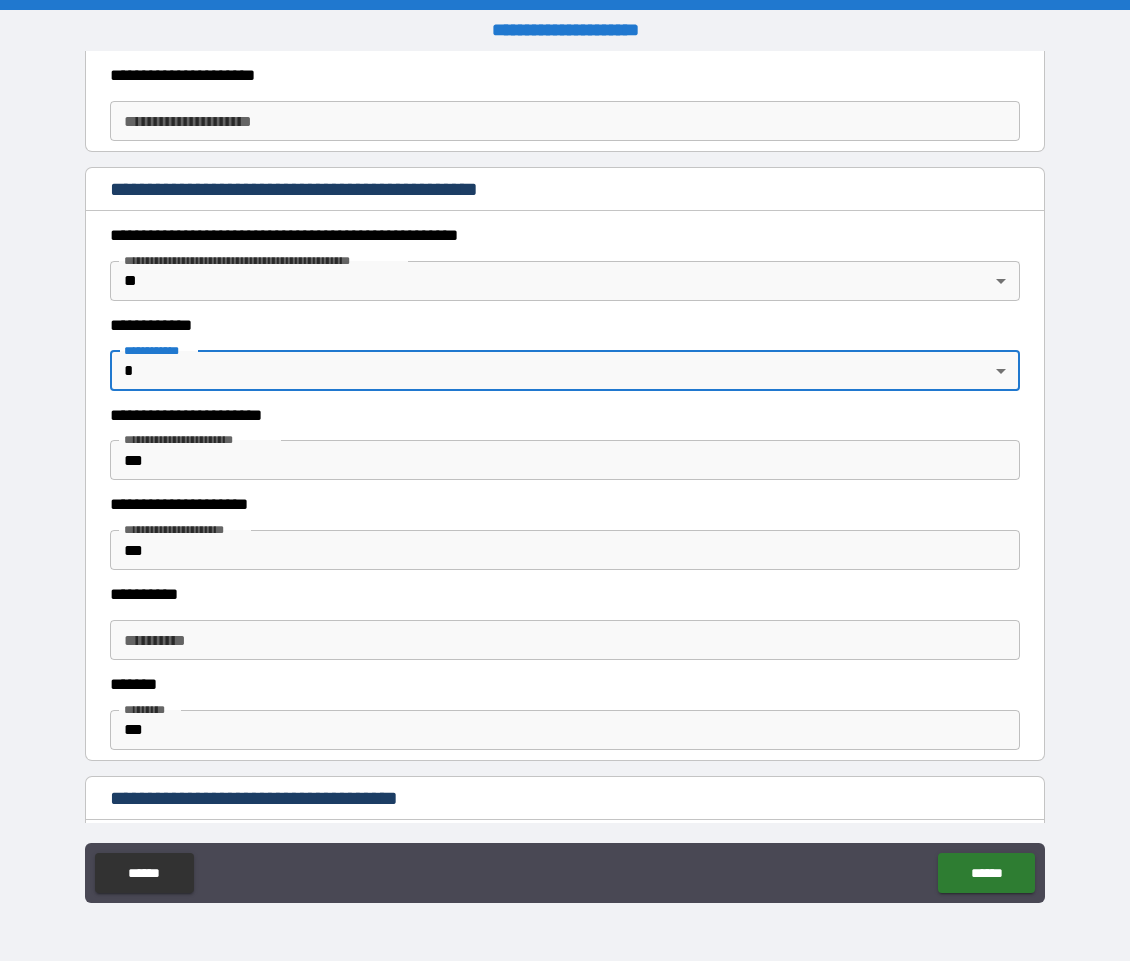 scroll, scrollTop: 1804, scrollLeft: 0, axis: vertical 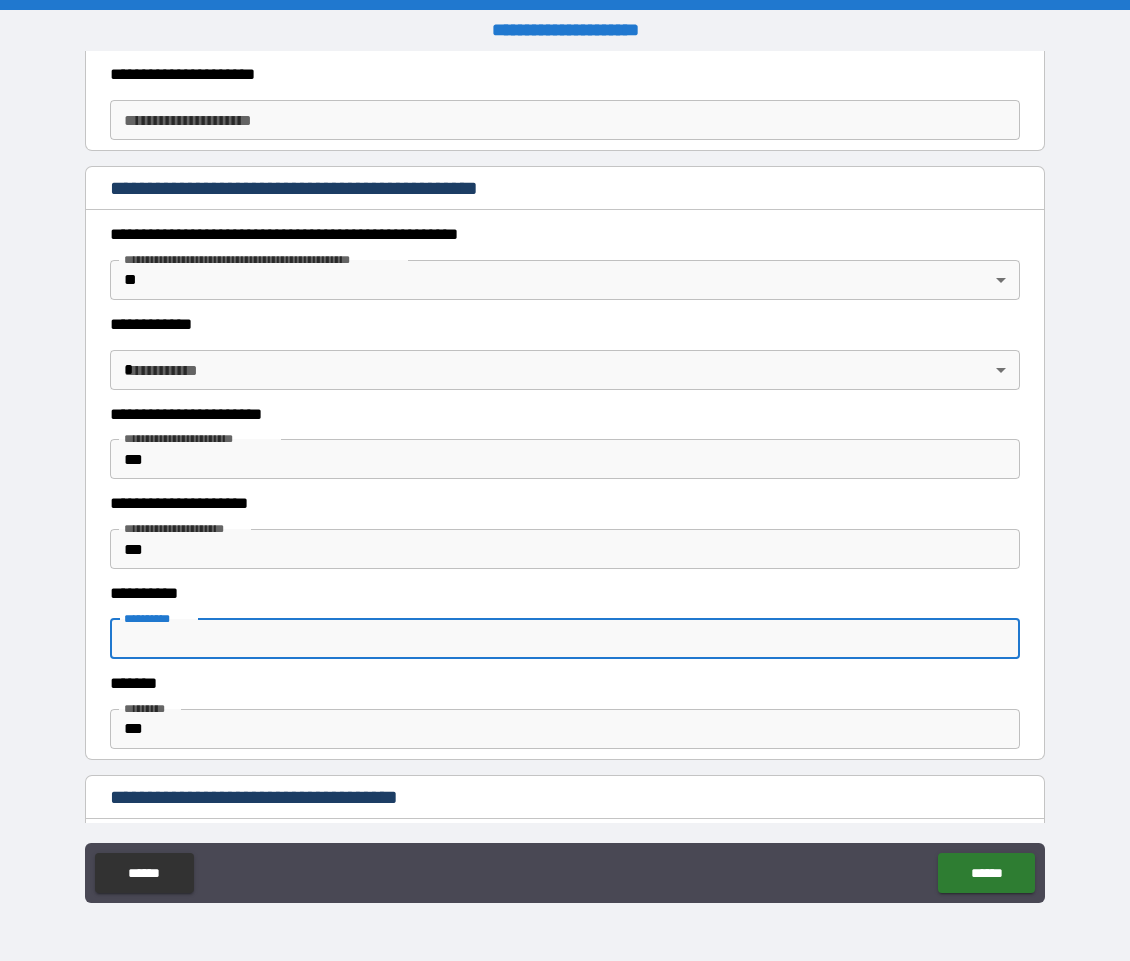 click on "**********" at bounding box center (565, 639) 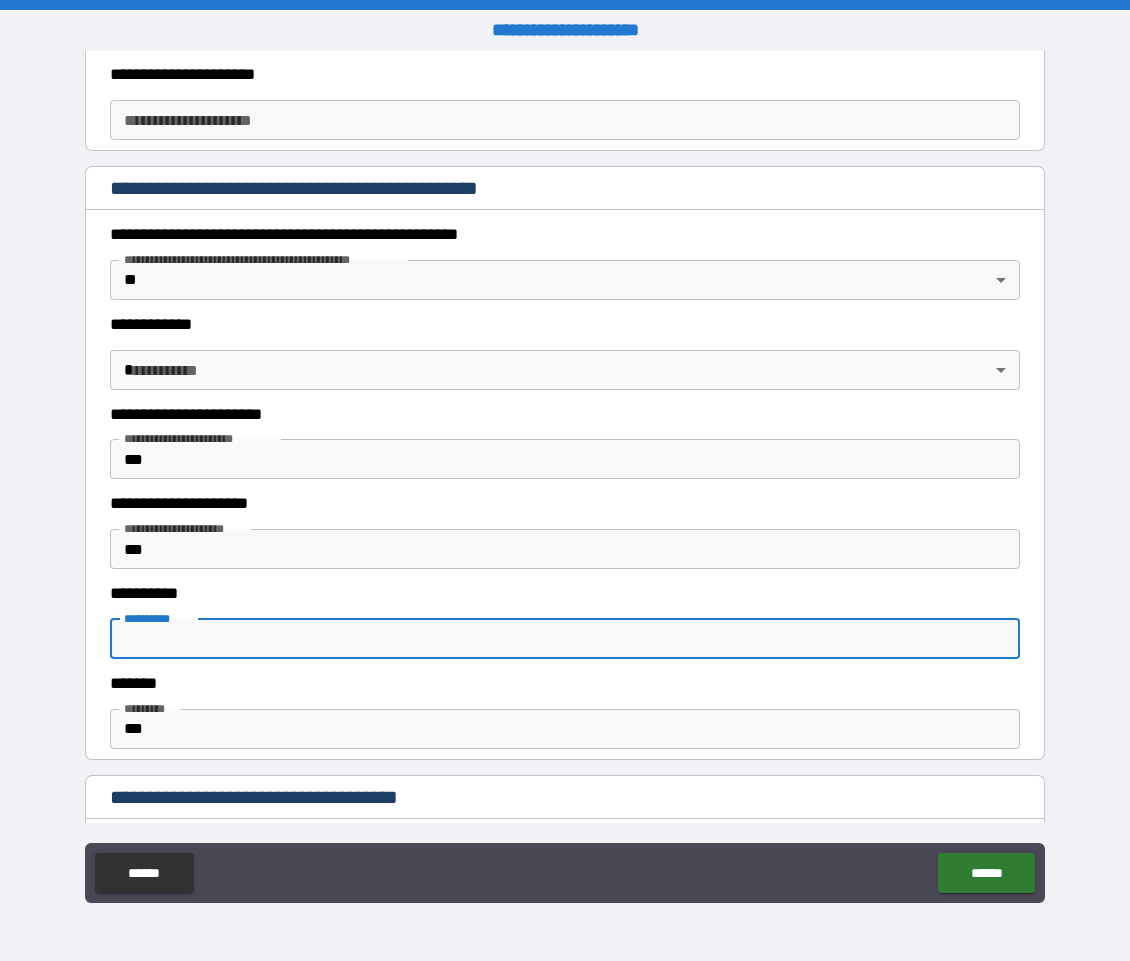 type on "*" 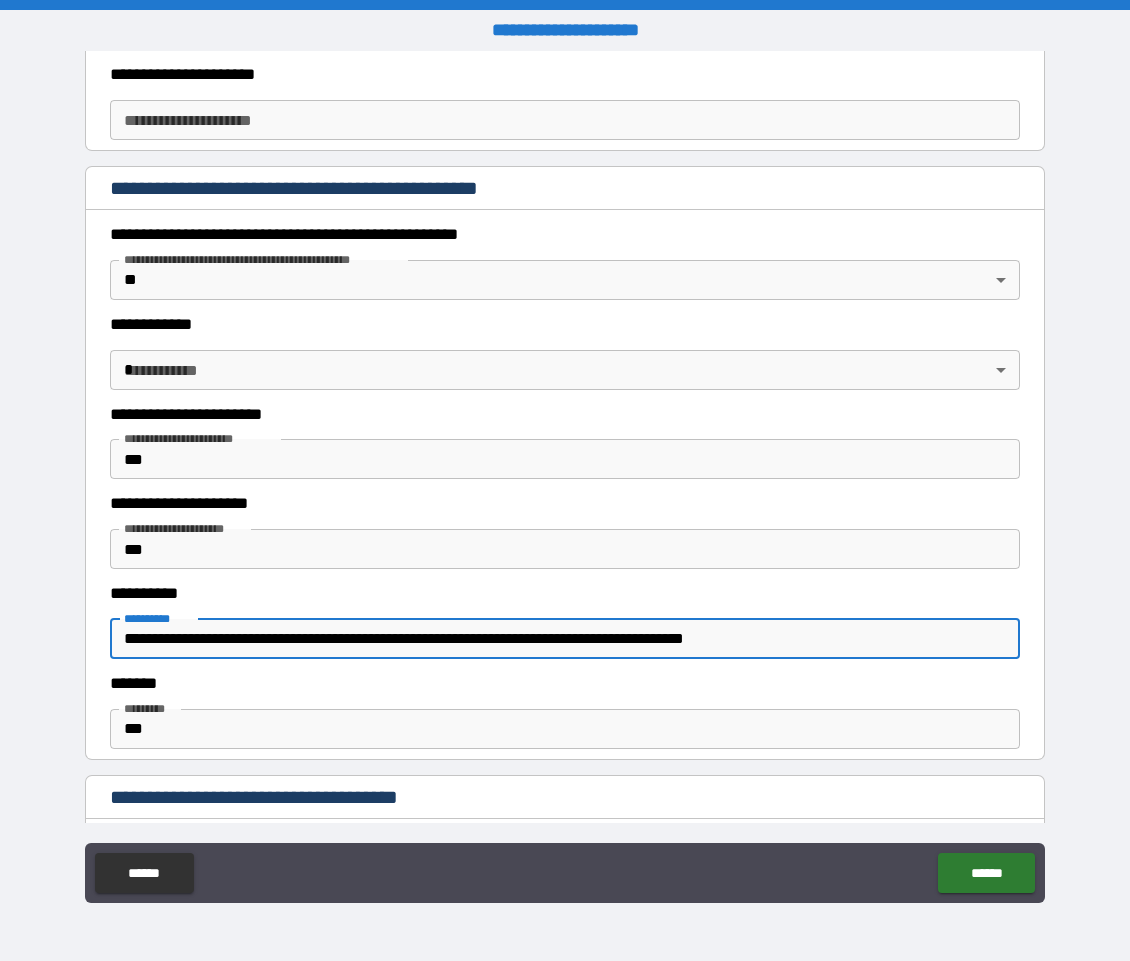 scroll, scrollTop: 1822, scrollLeft: 0, axis: vertical 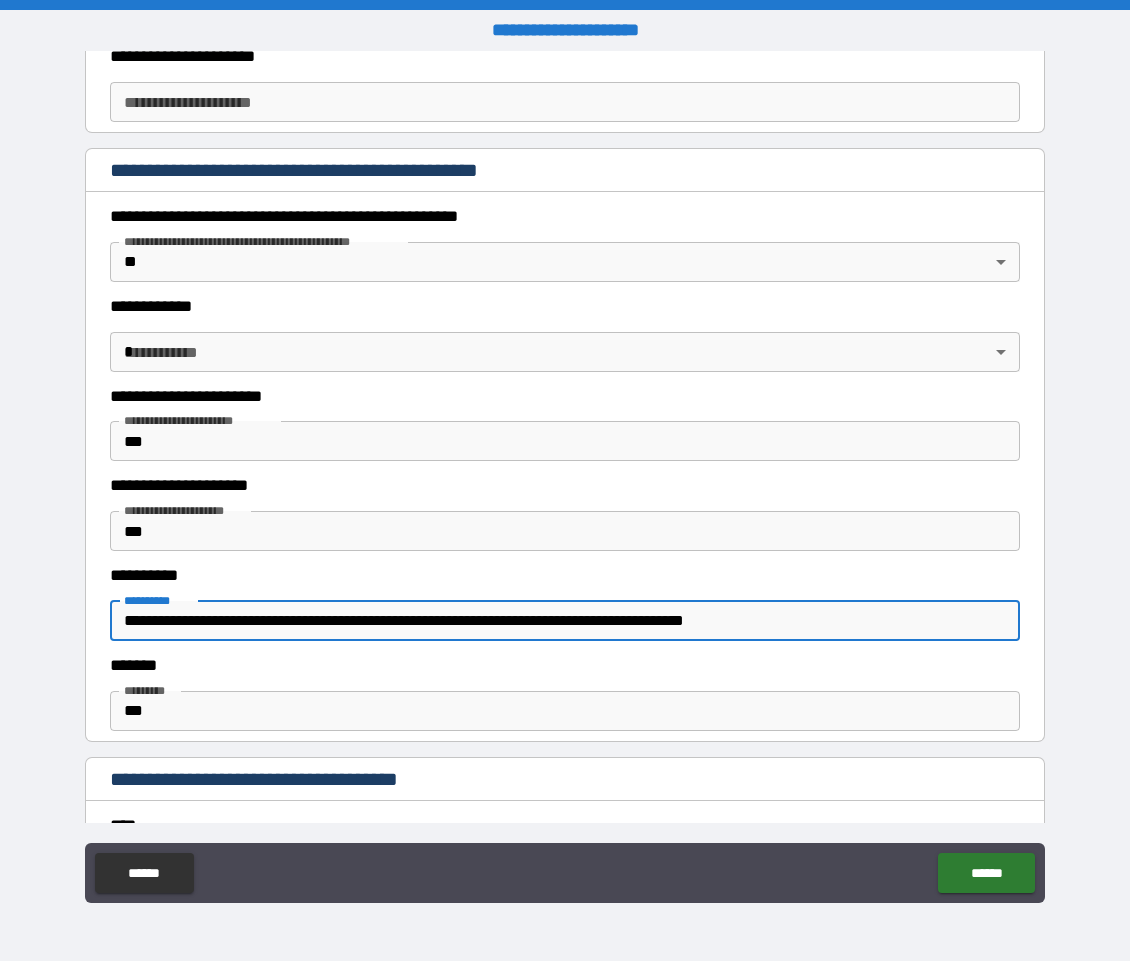type on "**********" 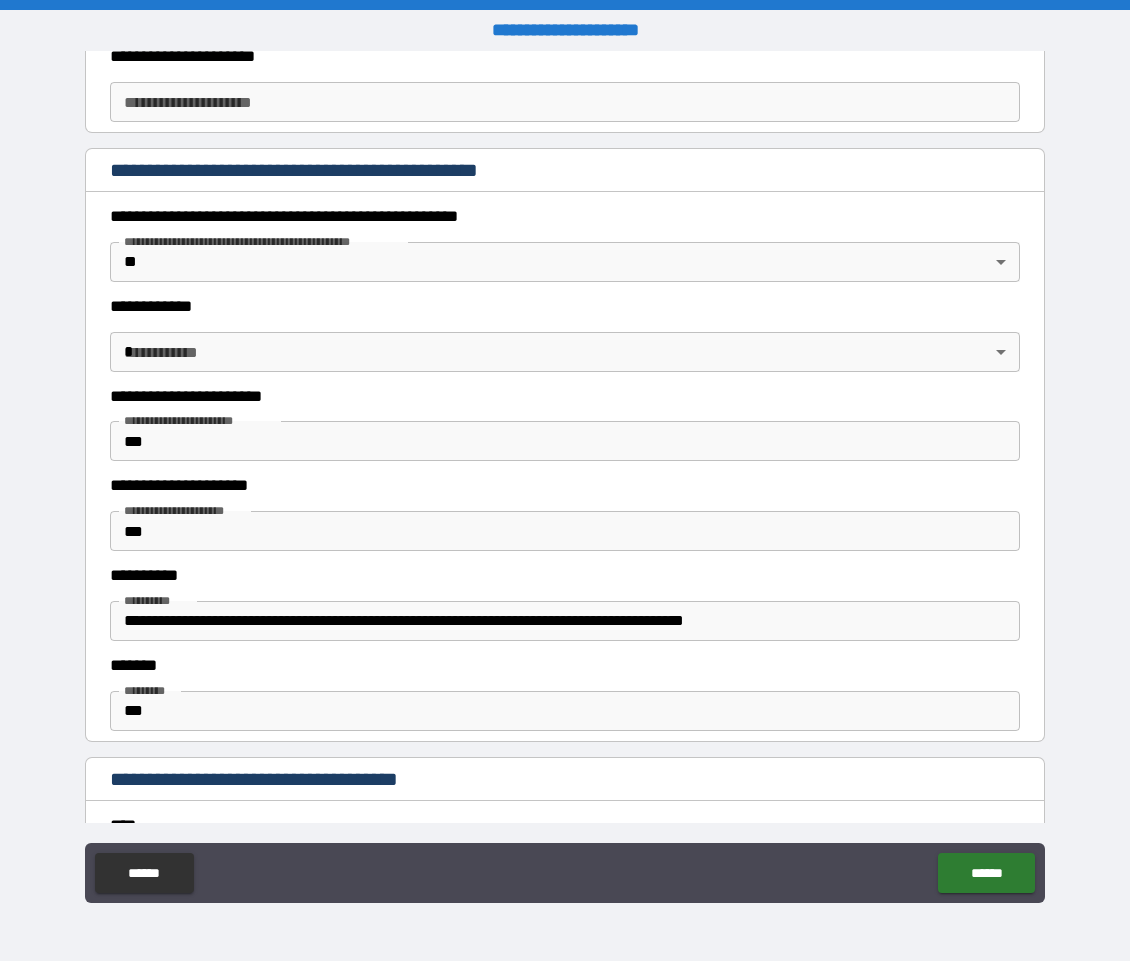 click on "**********" at bounding box center [565, 606] 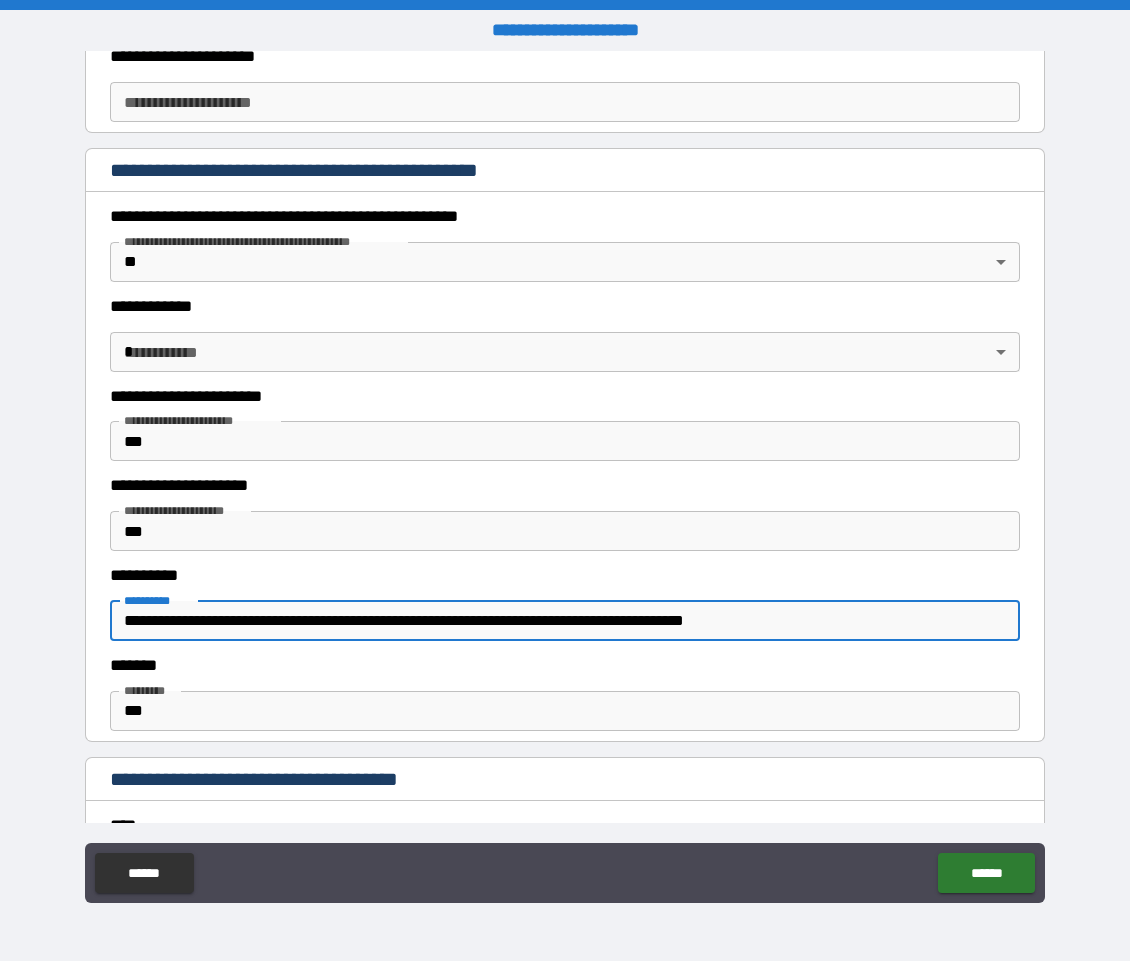 click on "**********" at bounding box center (565, 621) 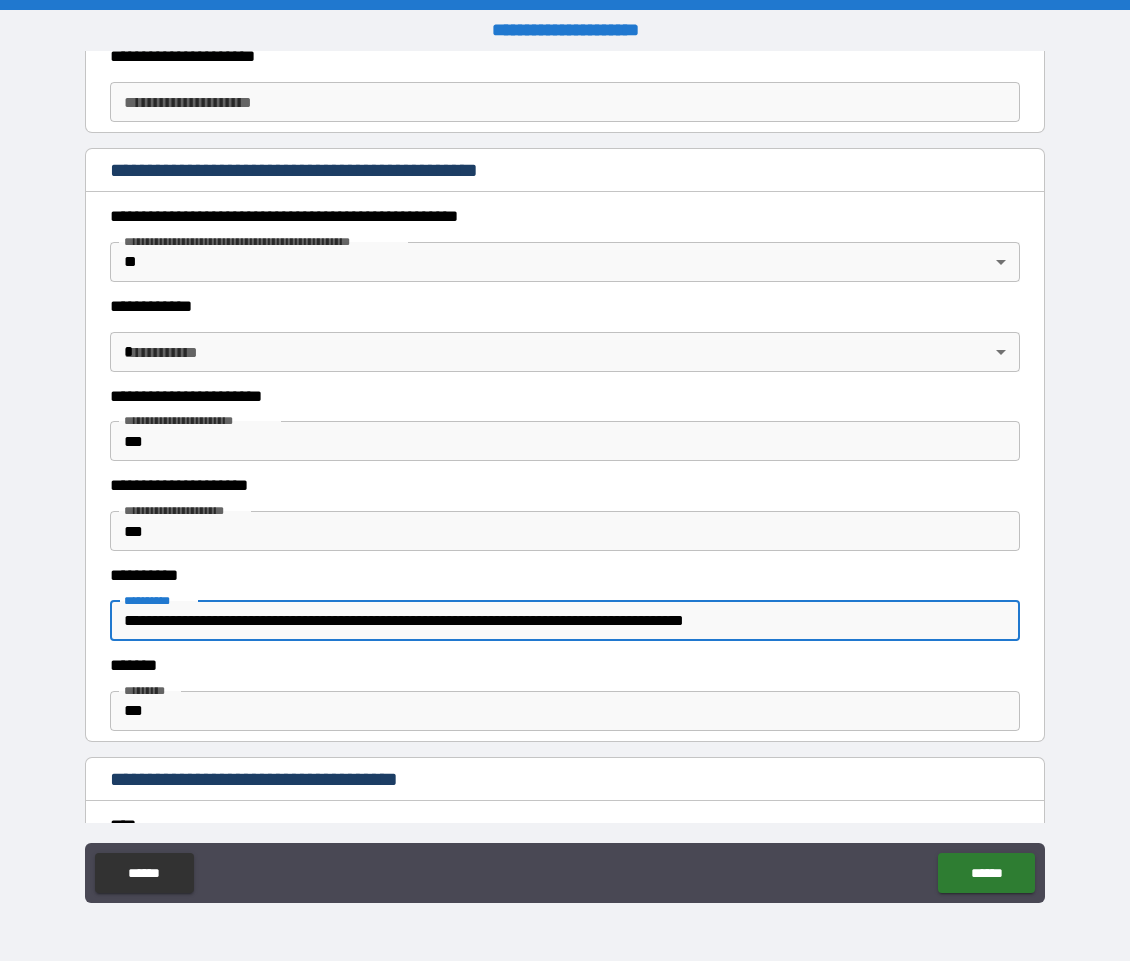 click on "**********" at bounding box center (565, 483) 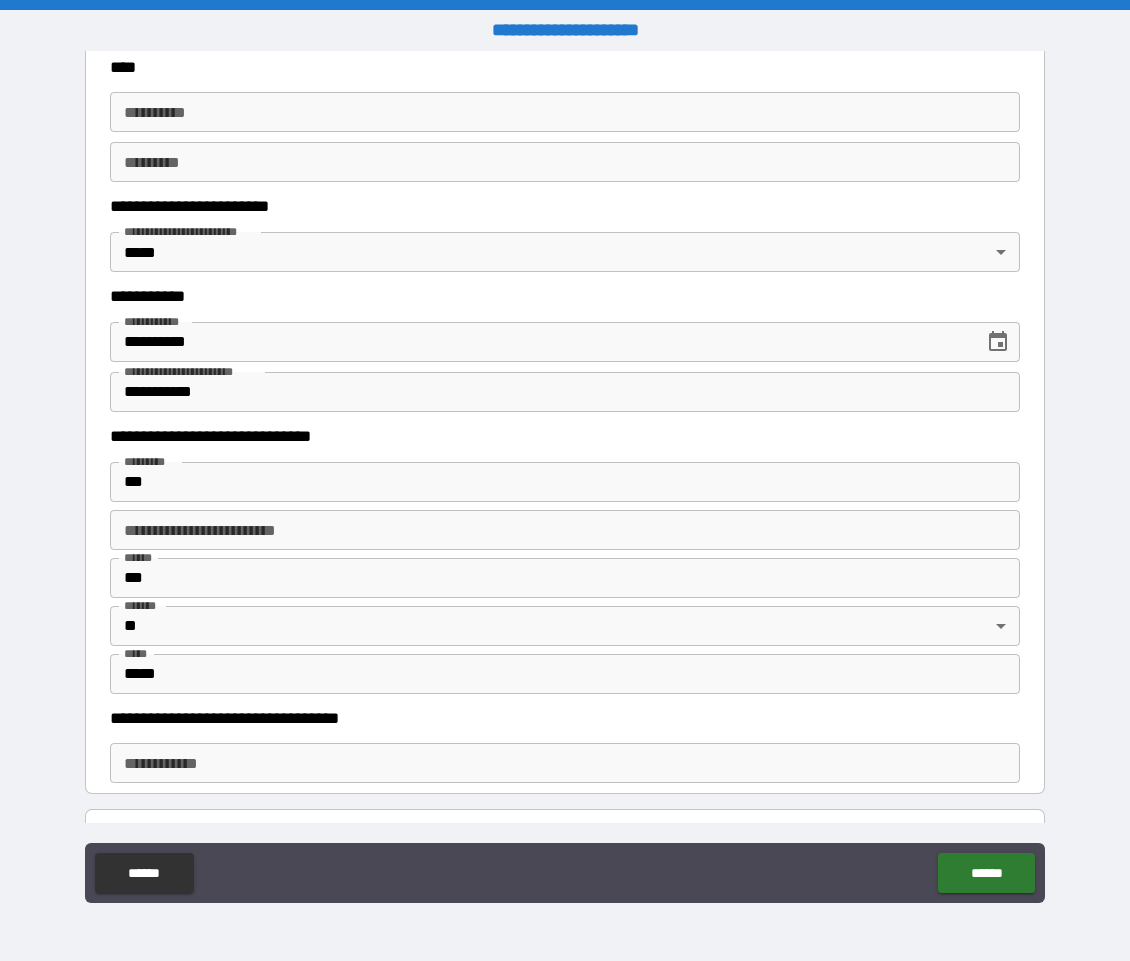 scroll, scrollTop: 2535, scrollLeft: 0, axis: vertical 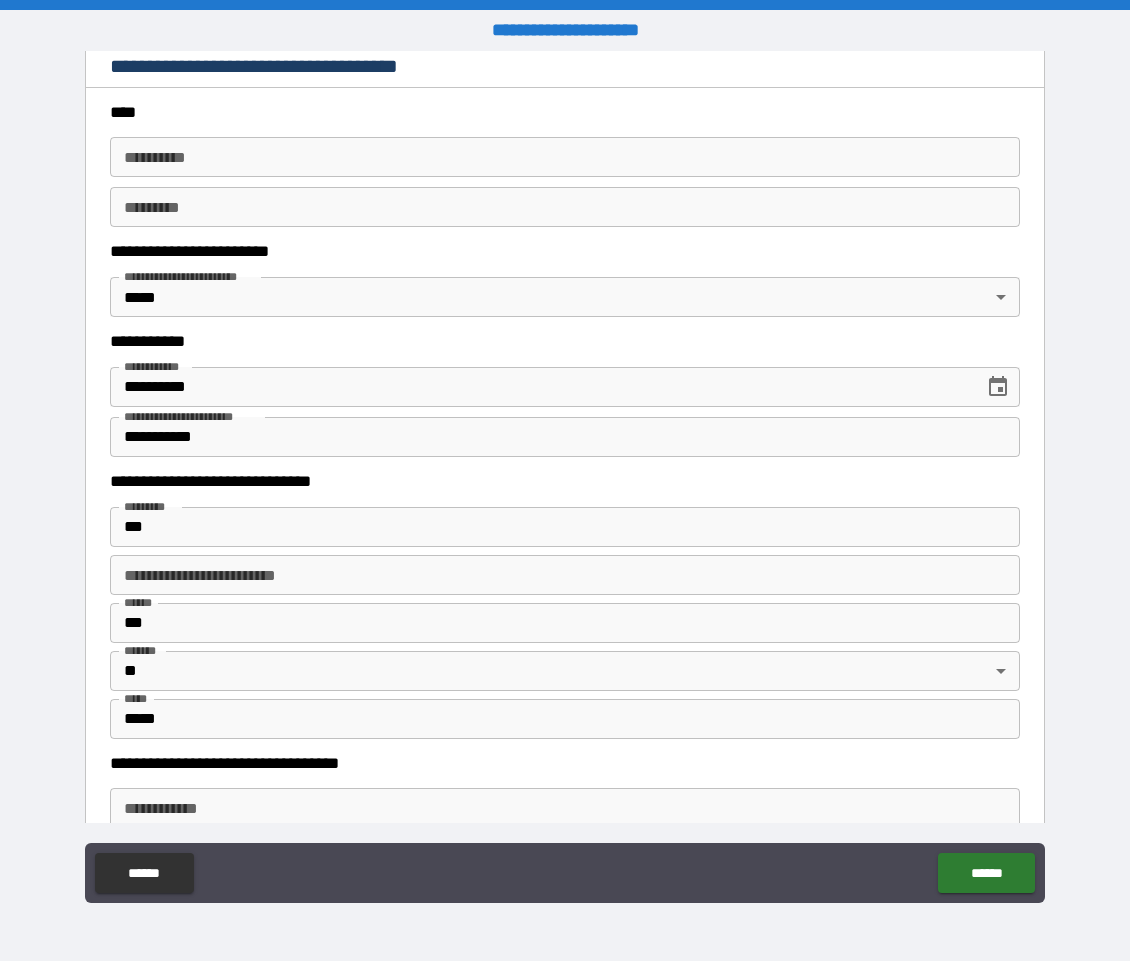 click on "**********" at bounding box center [565, 168] 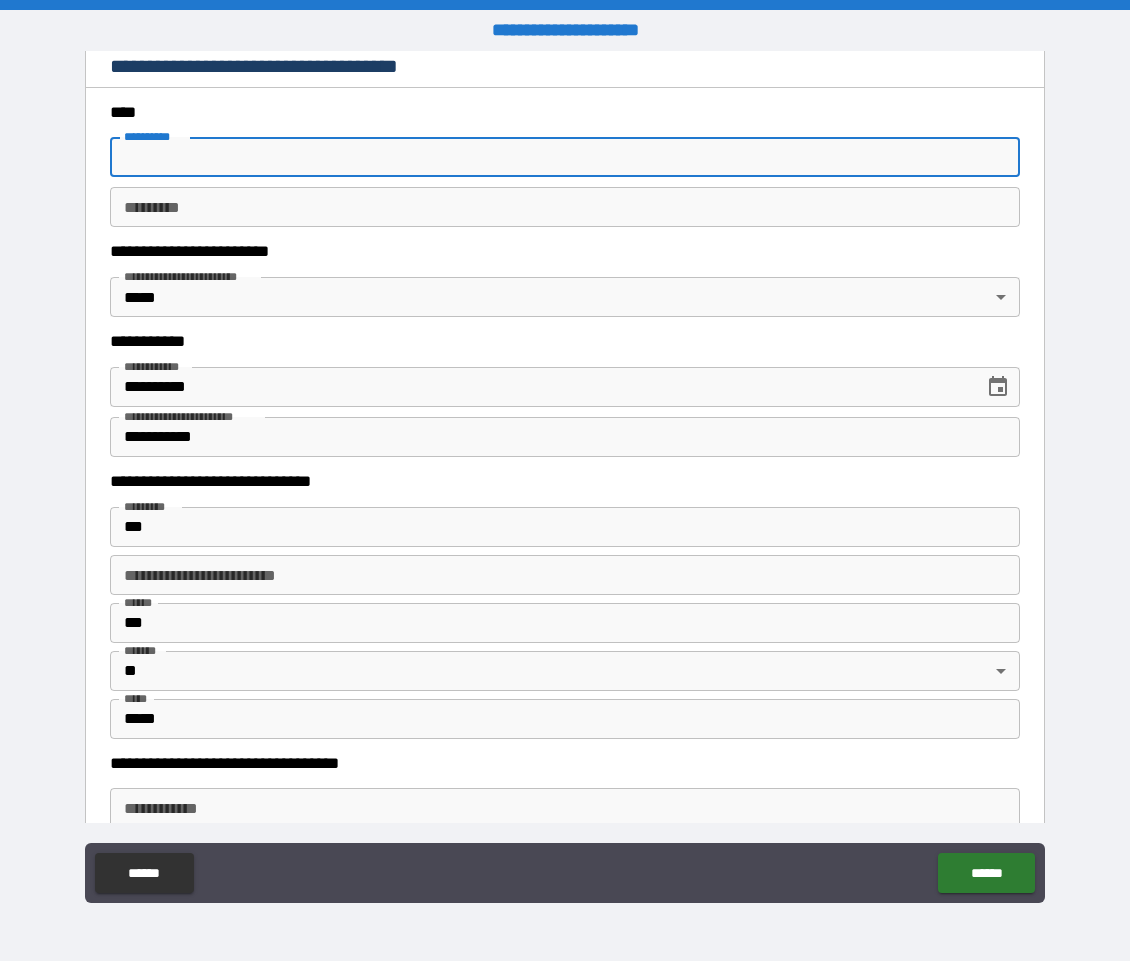 paste on "**********" 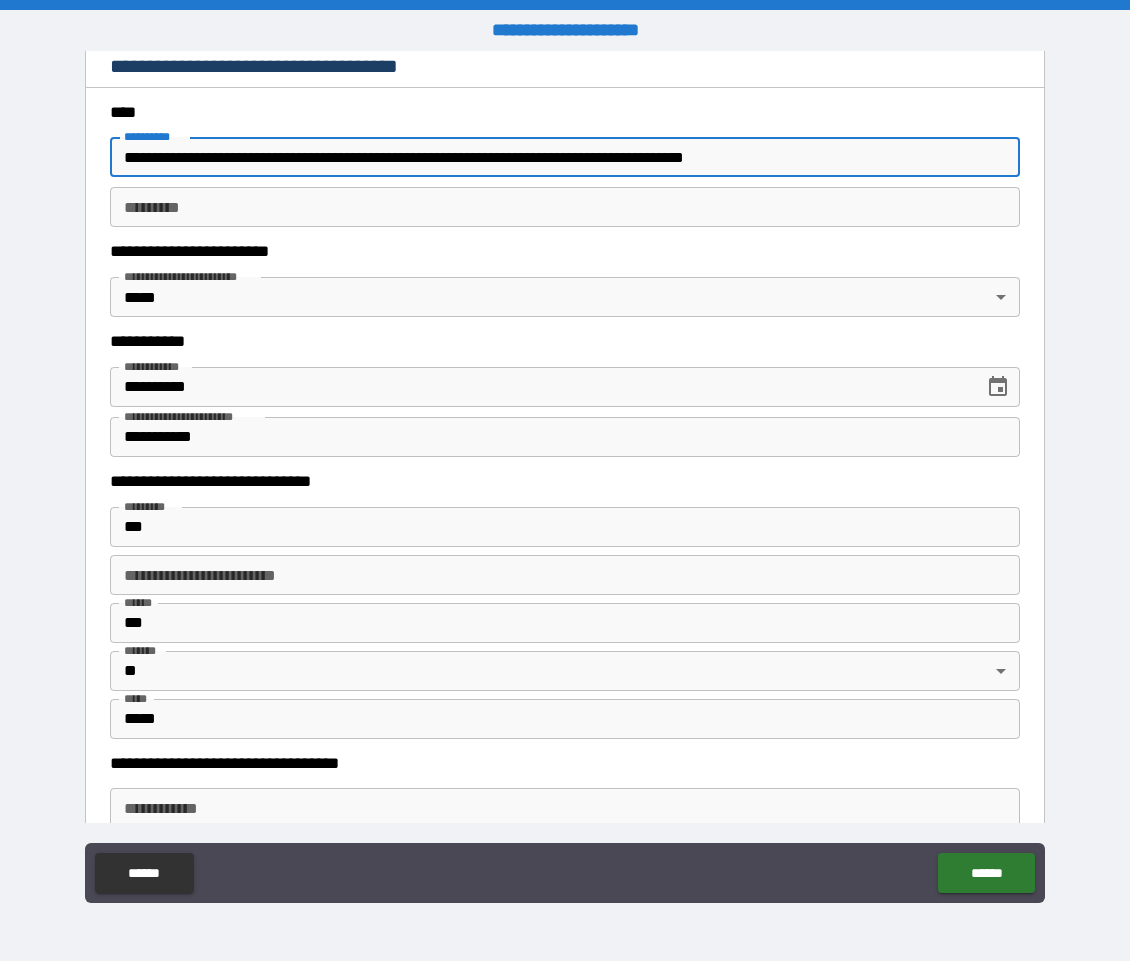 type on "**********" 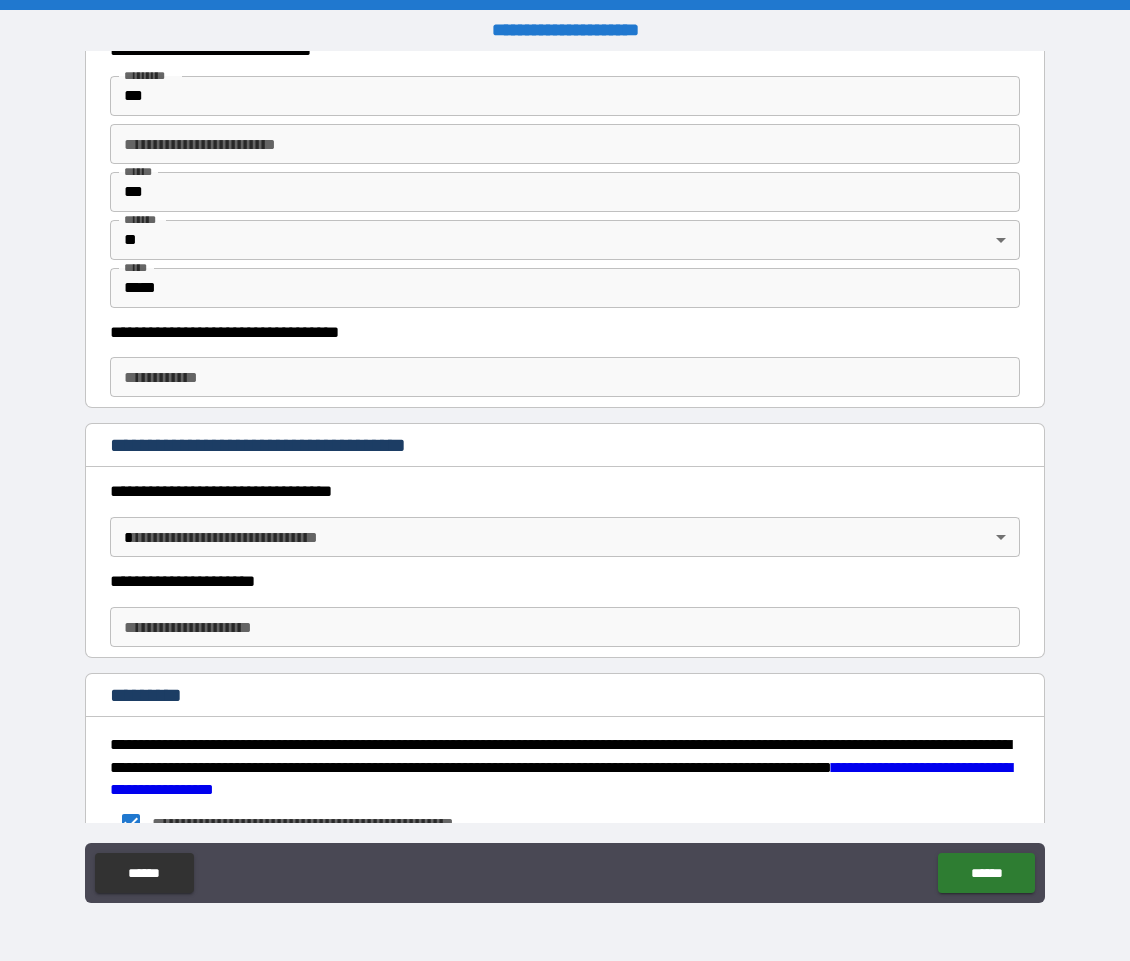 scroll, scrollTop: 3176, scrollLeft: 0, axis: vertical 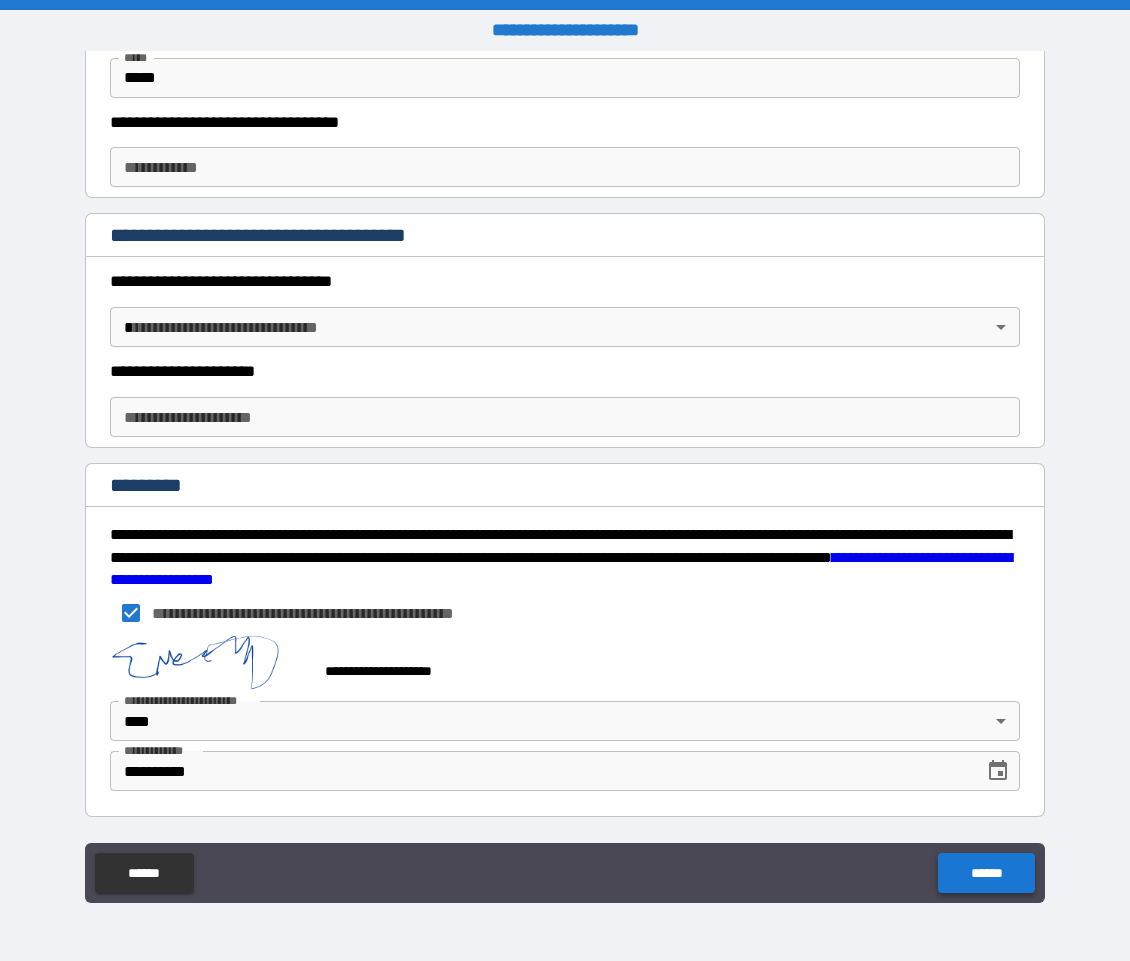 click on "******" at bounding box center [986, 873] 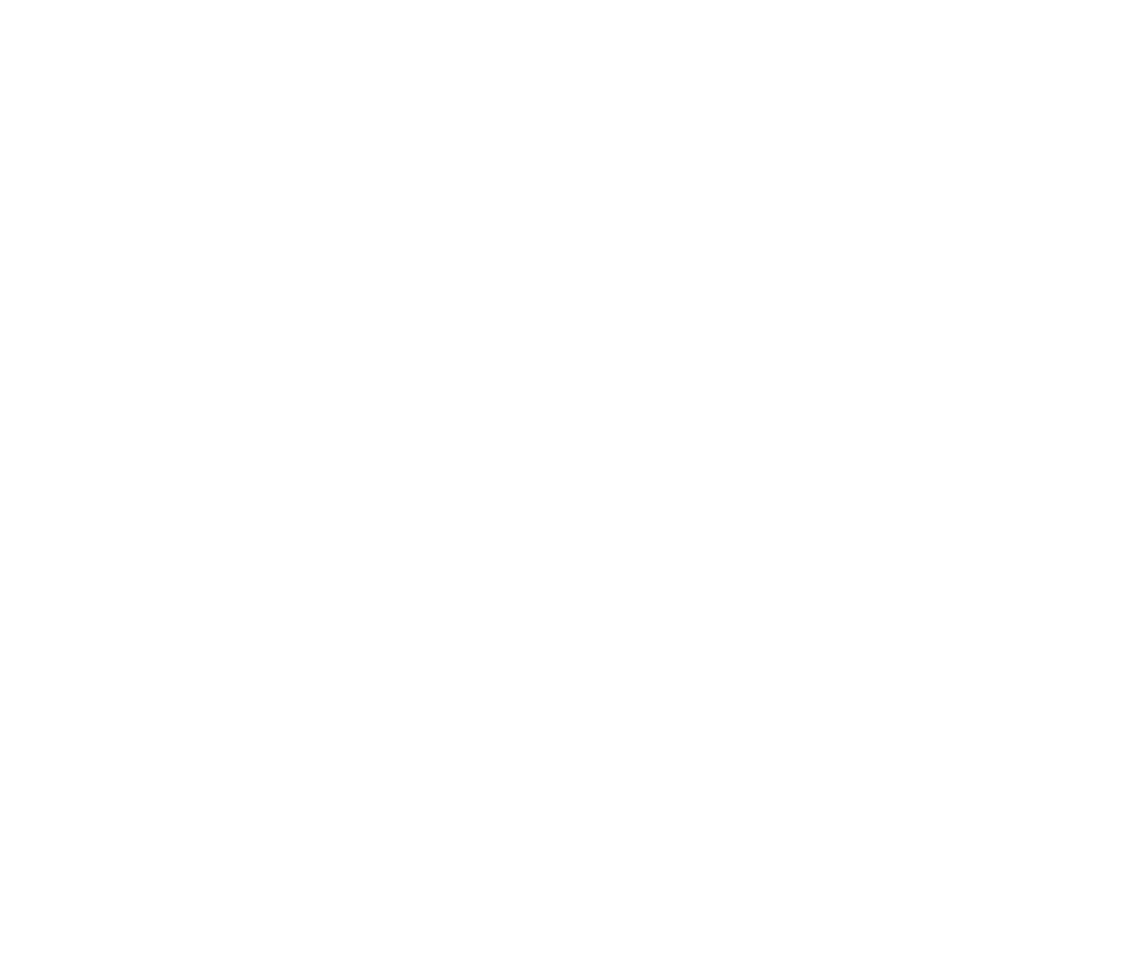scroll, scrollTop: 0, scrollLeft: 0, axis: both 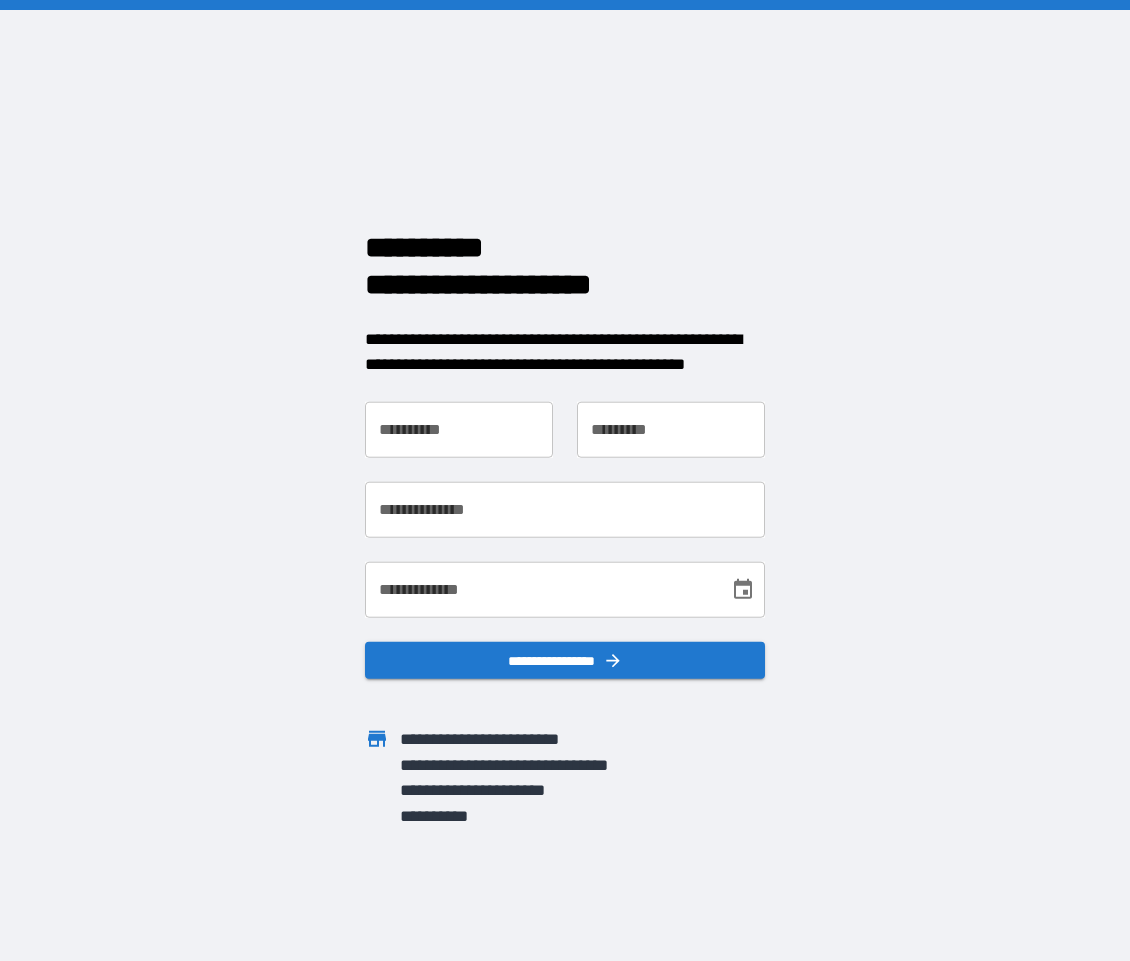 click on "**********" at bounding box center [553, 497] 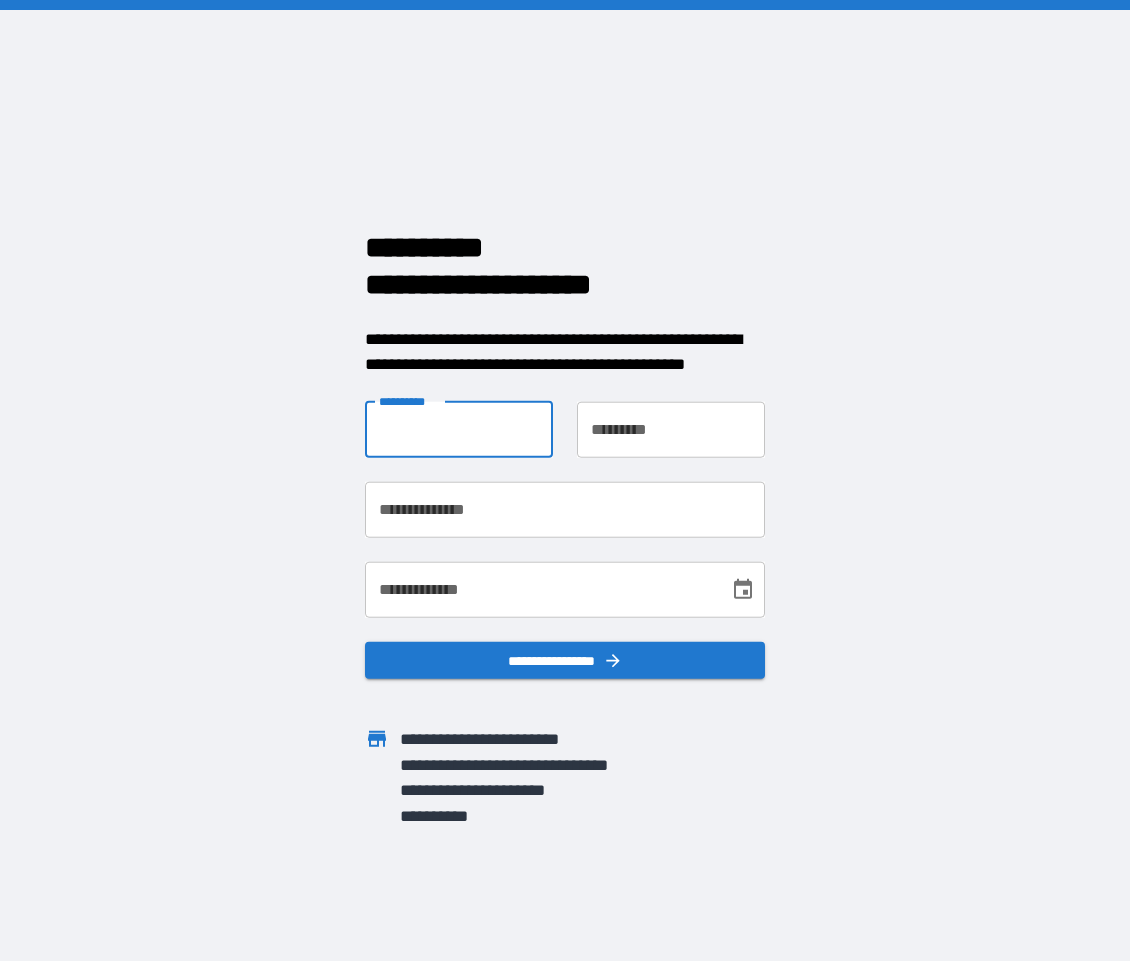 click on "**********" at bounding box center (459, 429) 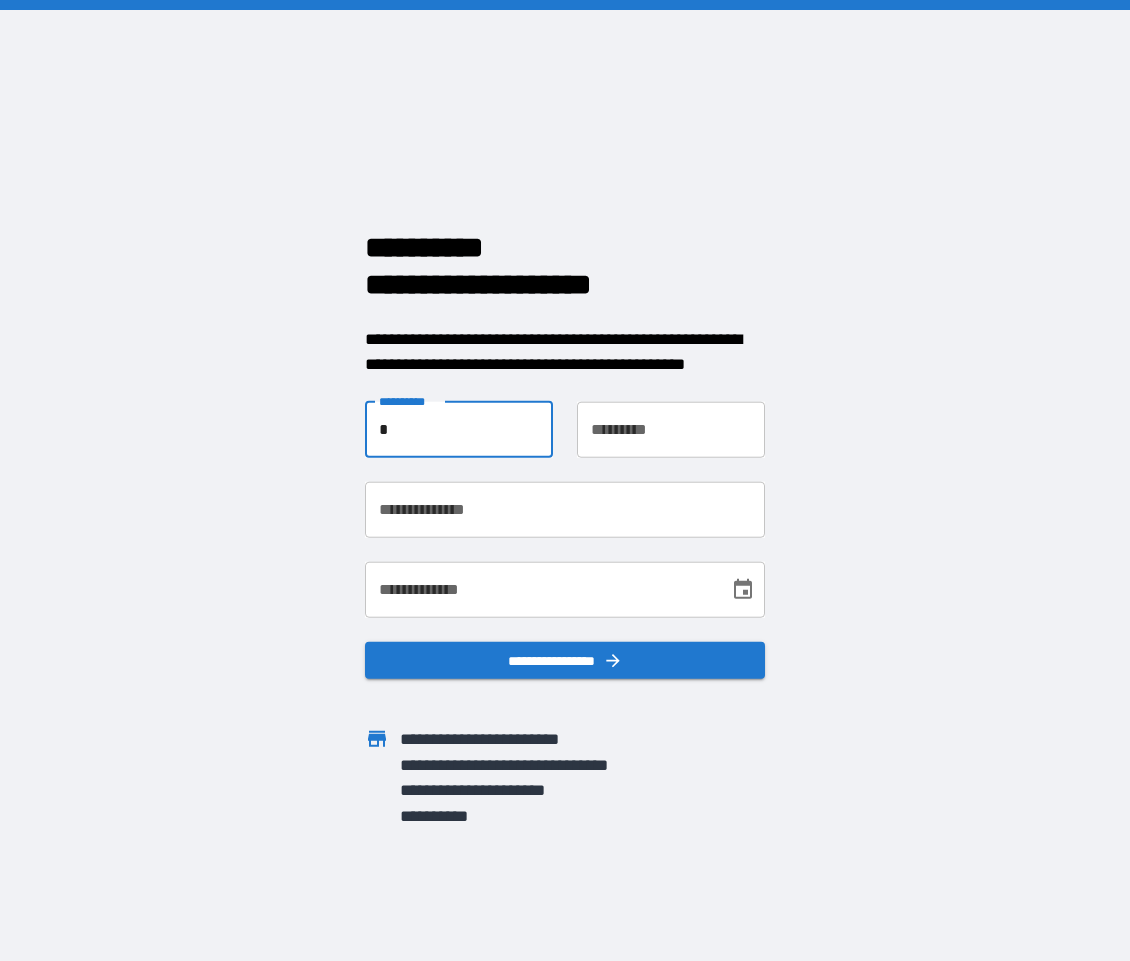 type on "****" 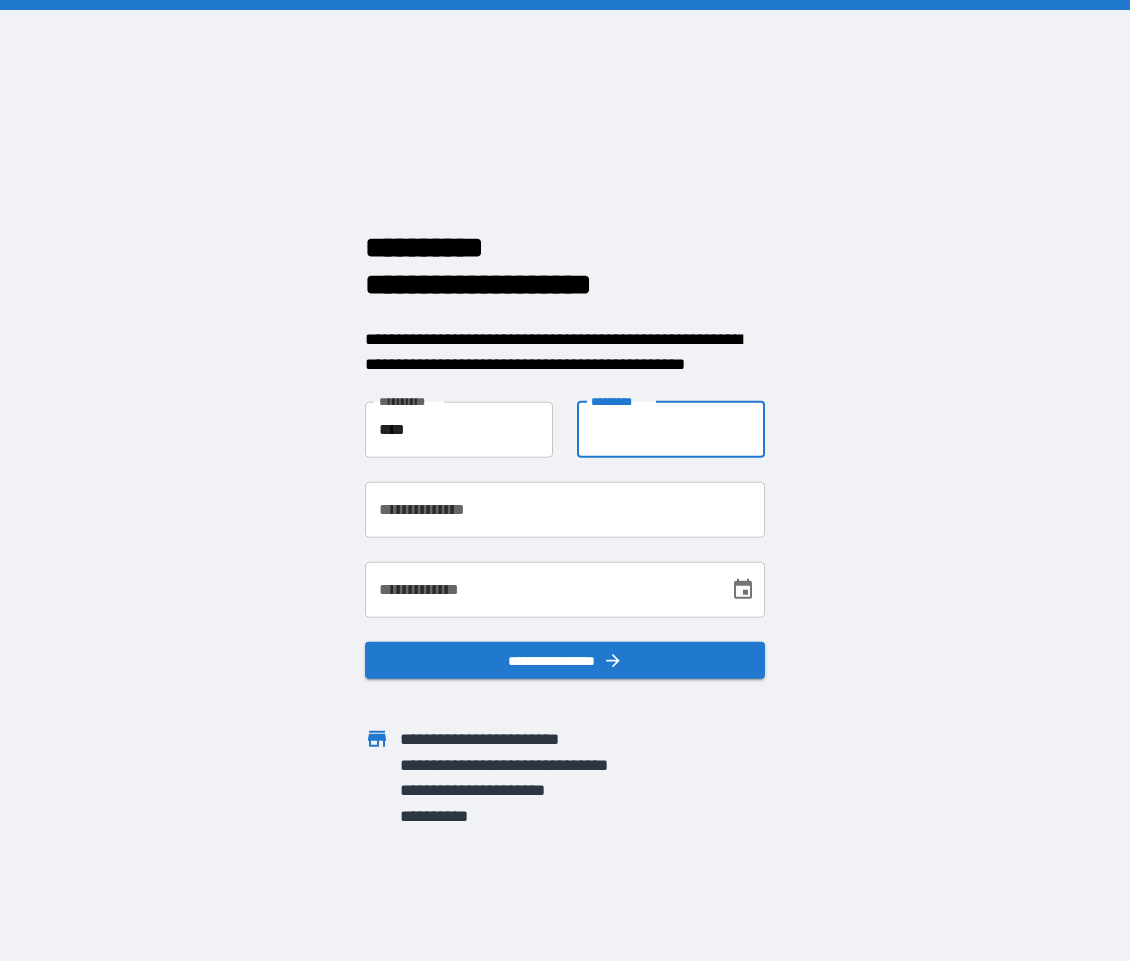 click on "**********" at bounding box center [671, 429] 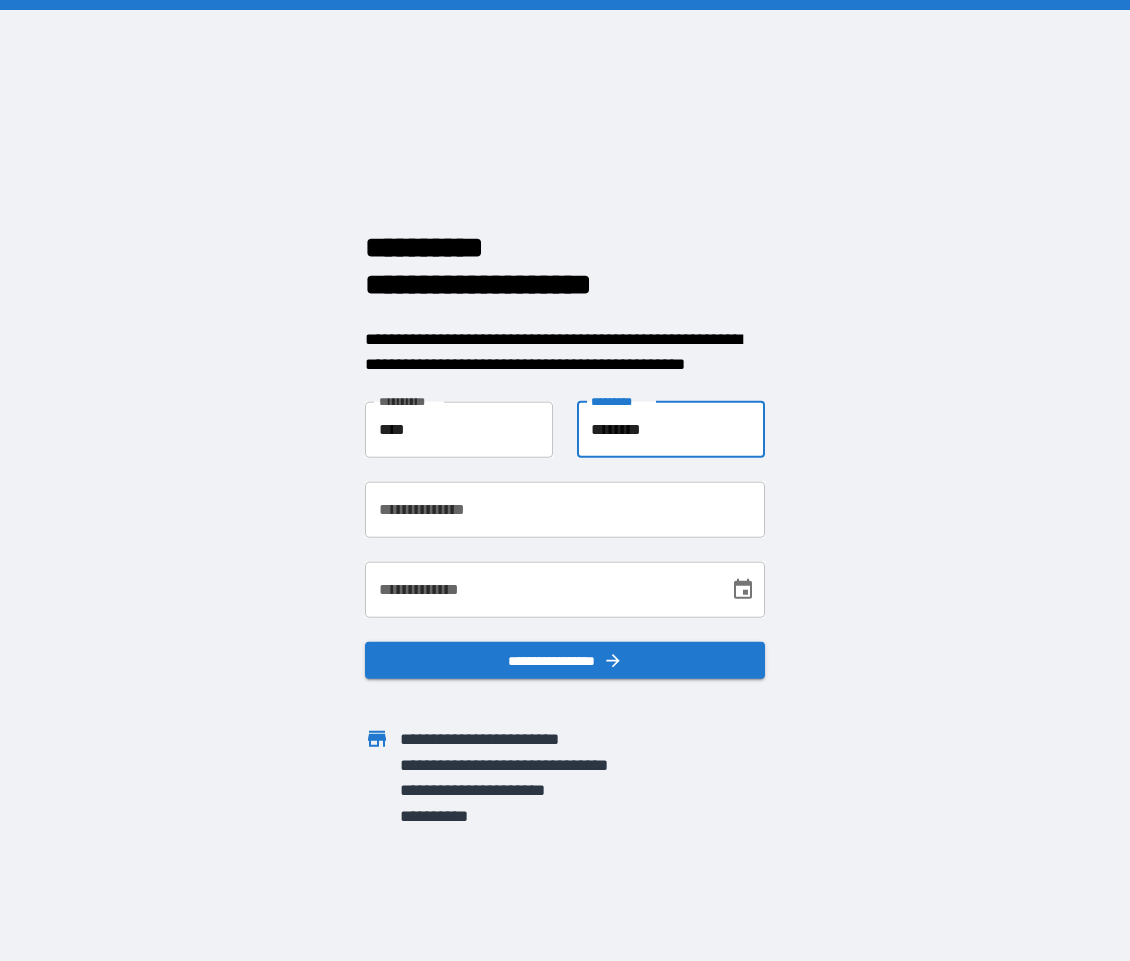 type on "********" 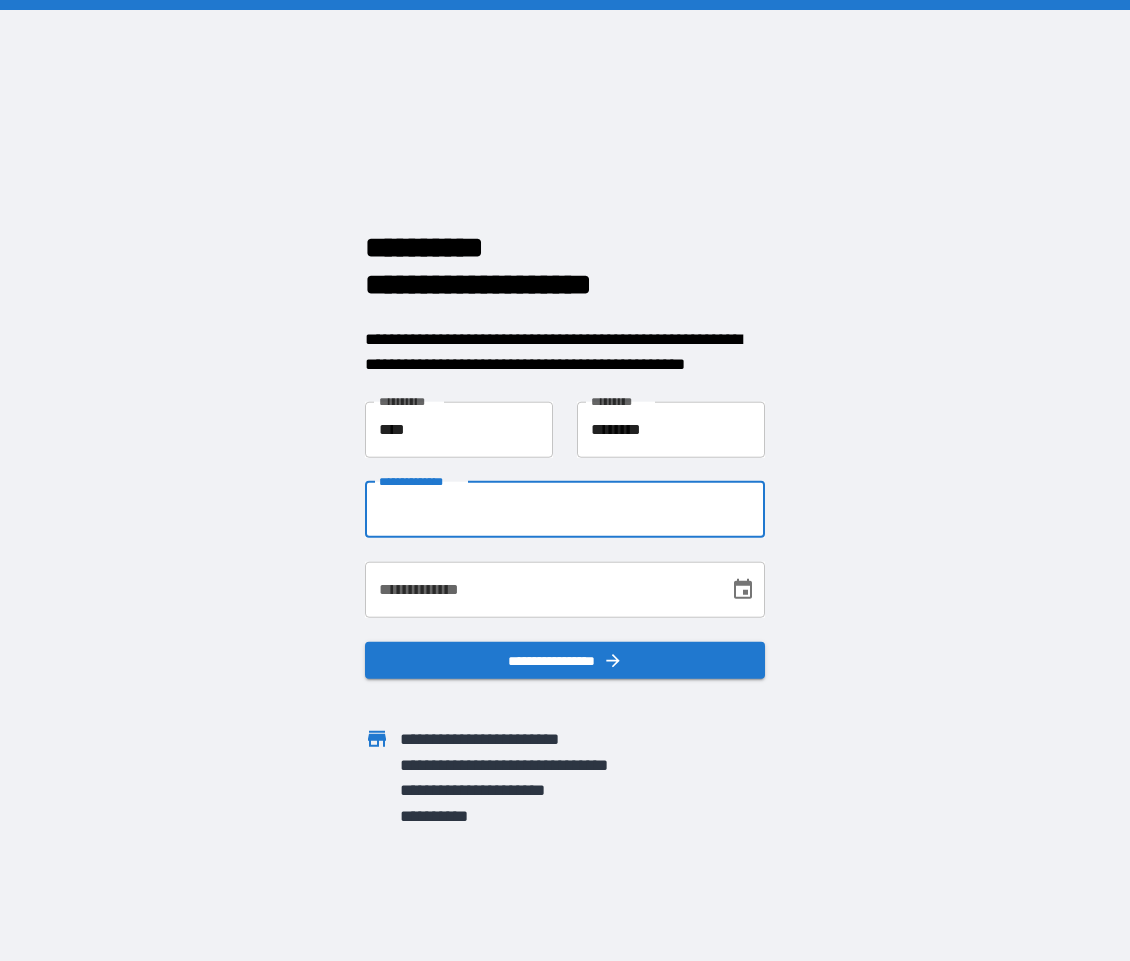 type on "**********" 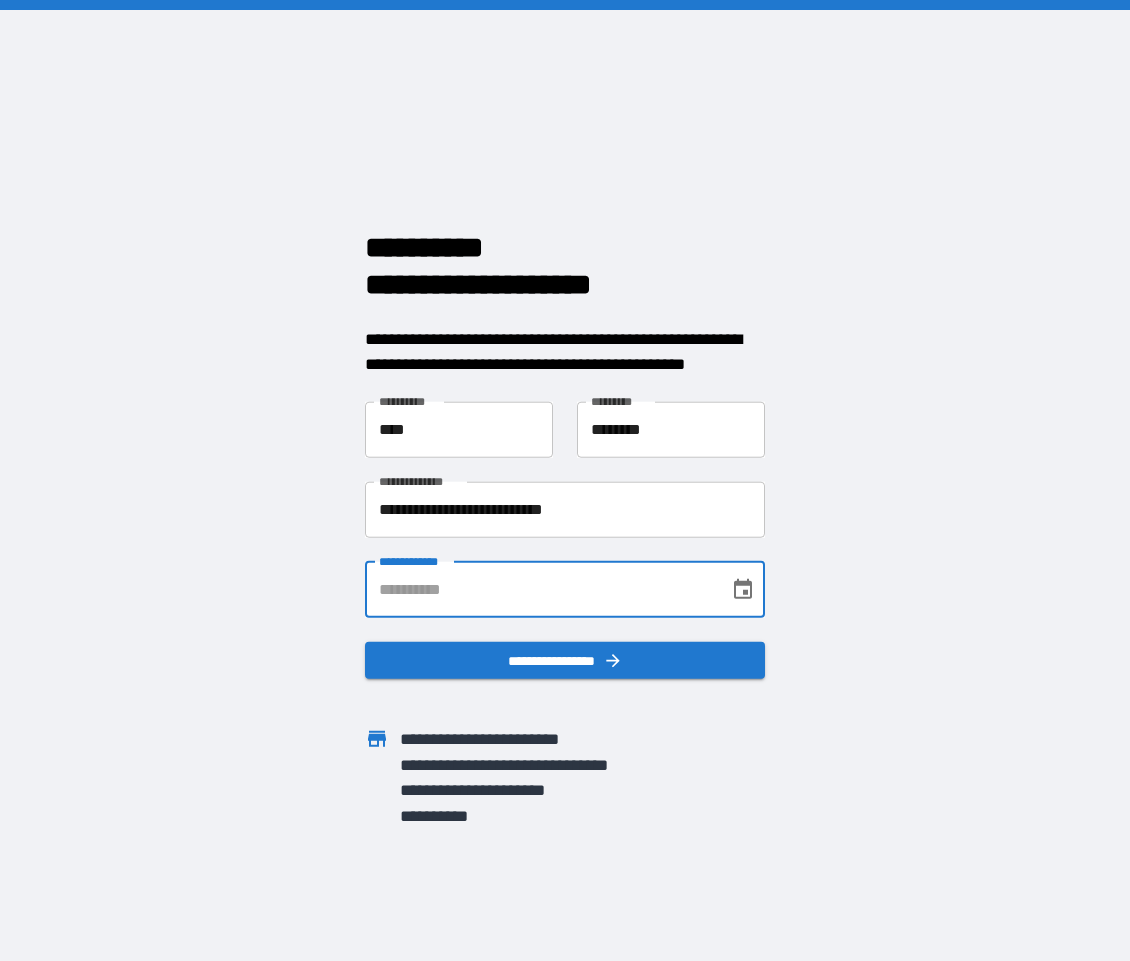 click on "**********" at bounding box center (540, 589) 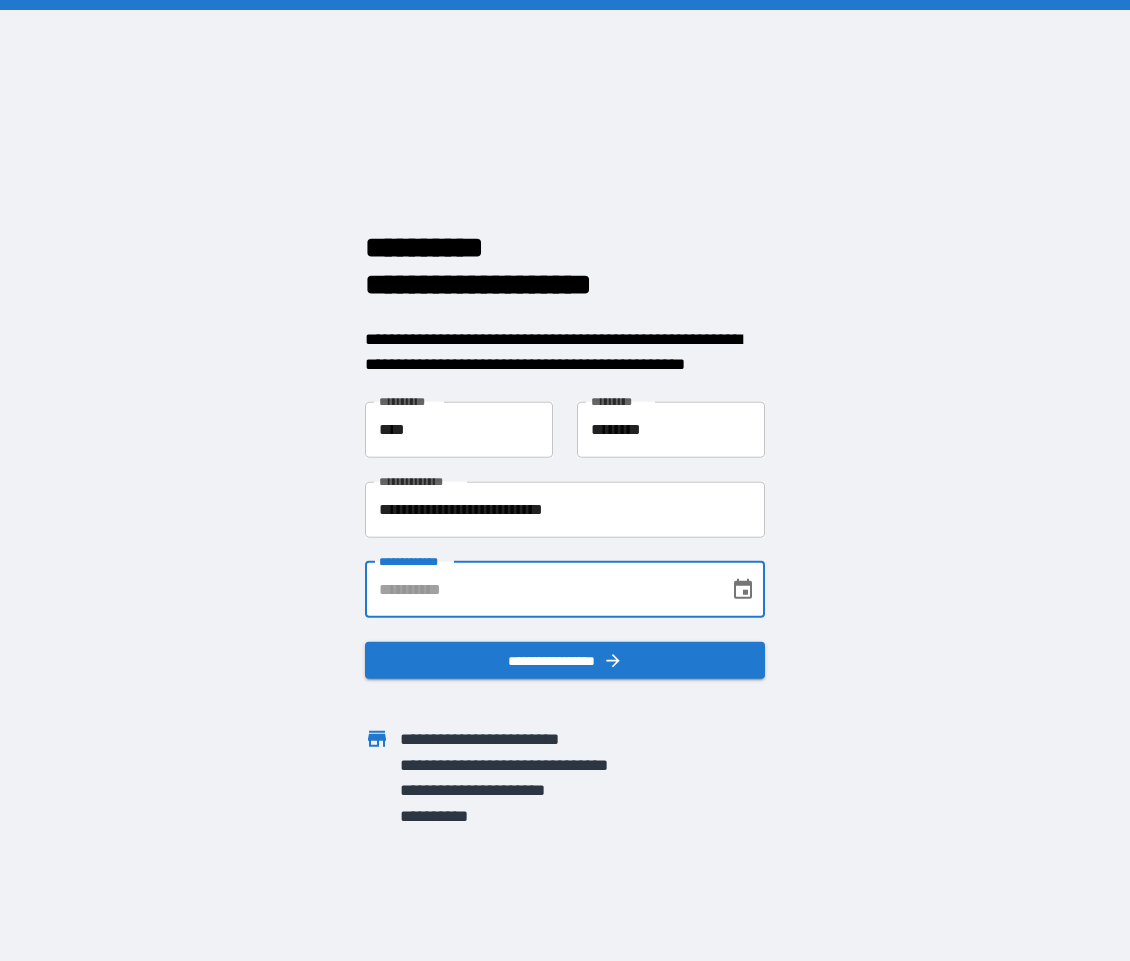 type on "**********" 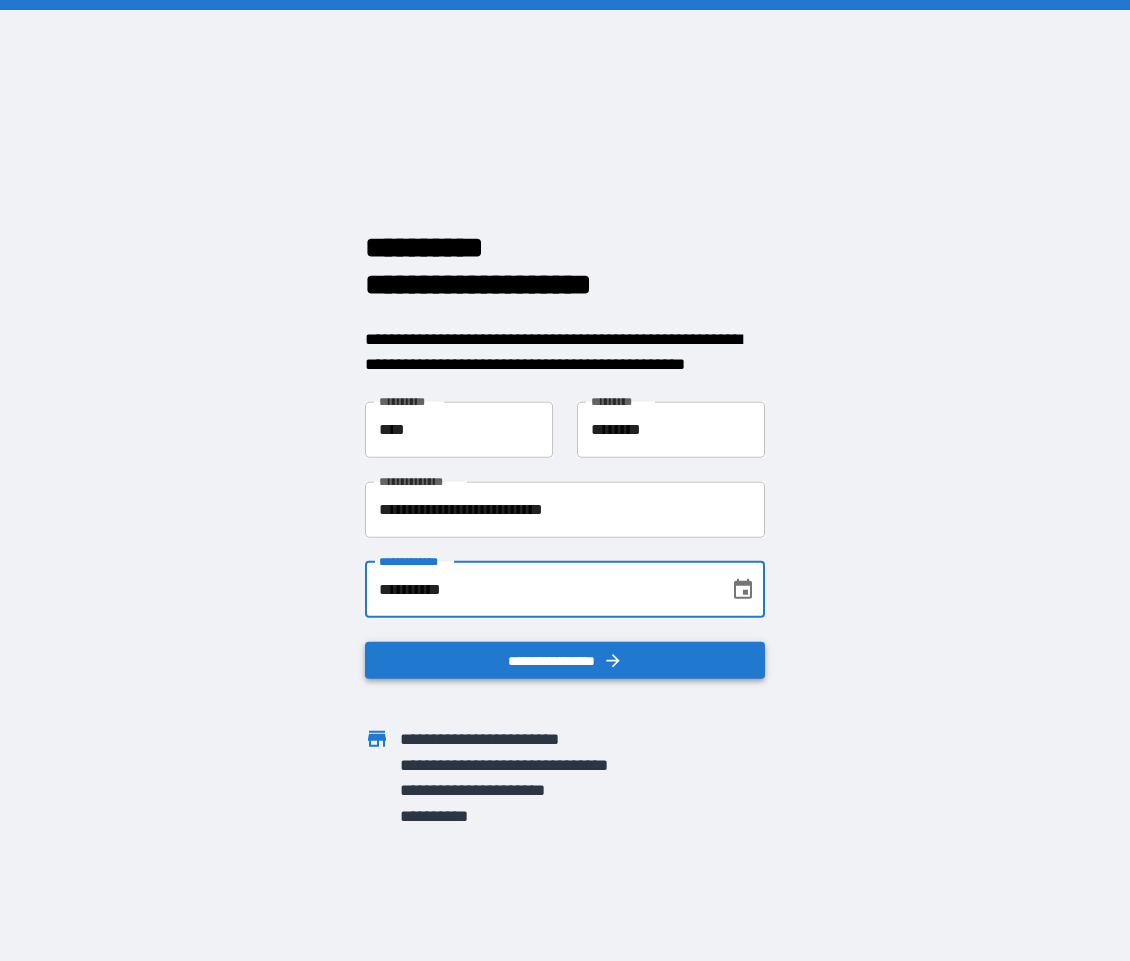 click on "**********" at bounding box center (565, 660) 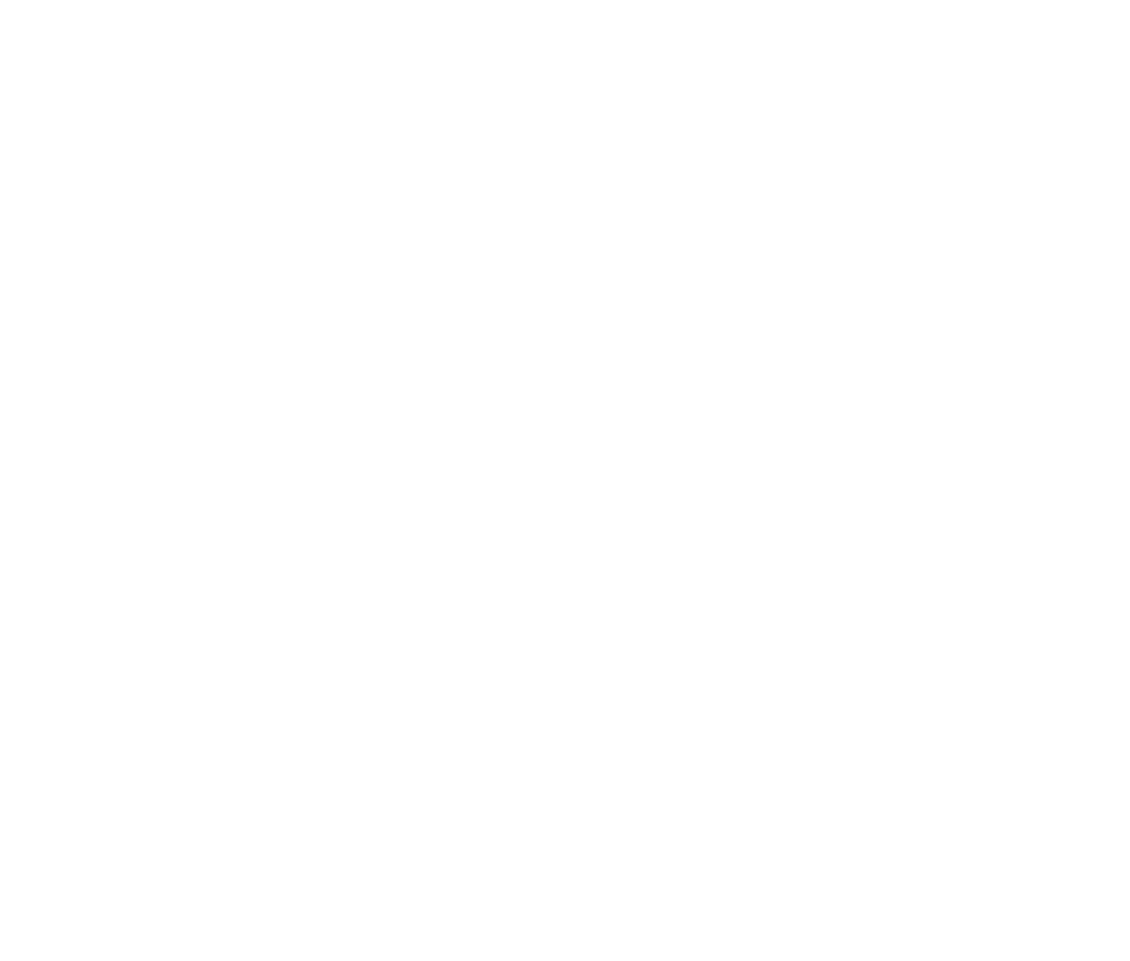 scroll, scrollTop: 0, scrollLeft: 0, axis: both 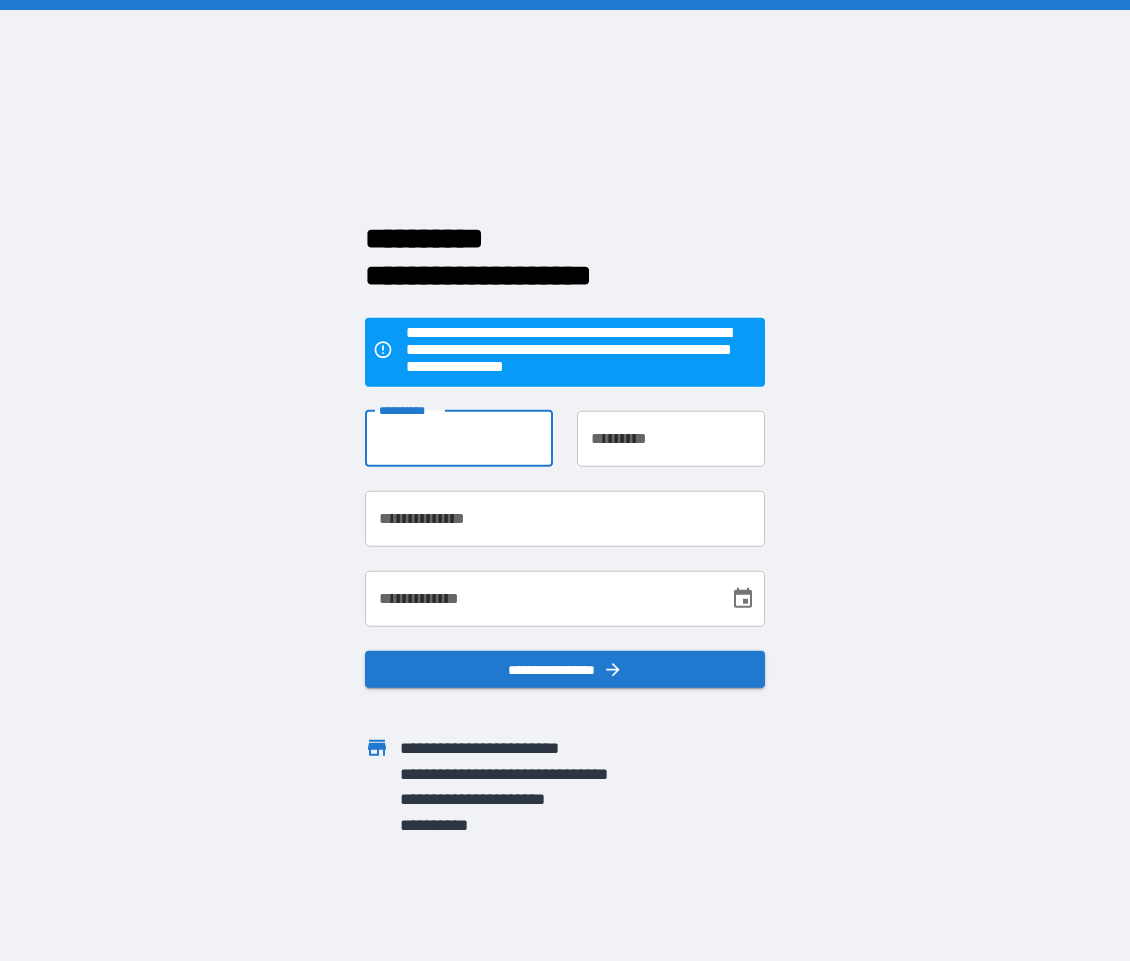 click on "**********" at bounding box center (459, 438) 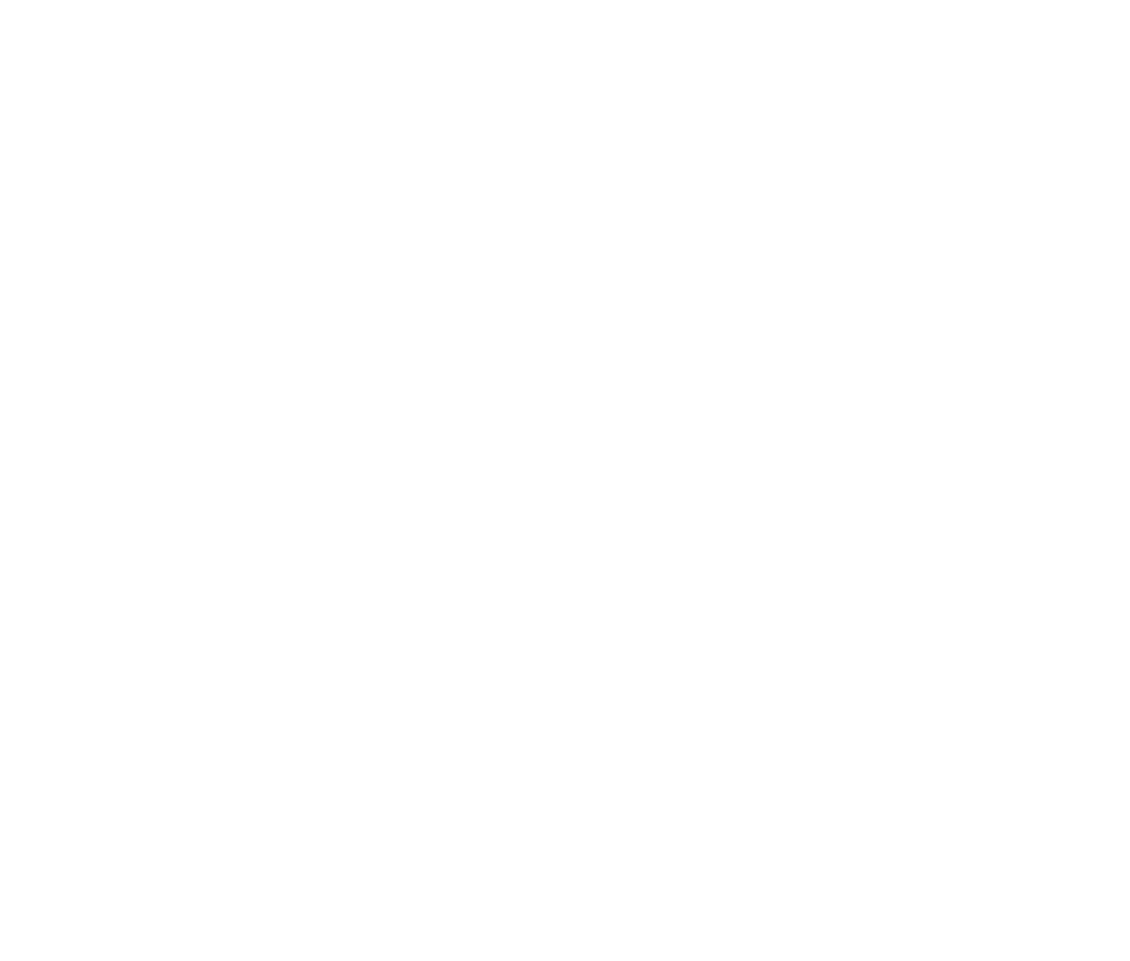 scroll, scrollTop: 0, scrollLeft: 0, axis: both 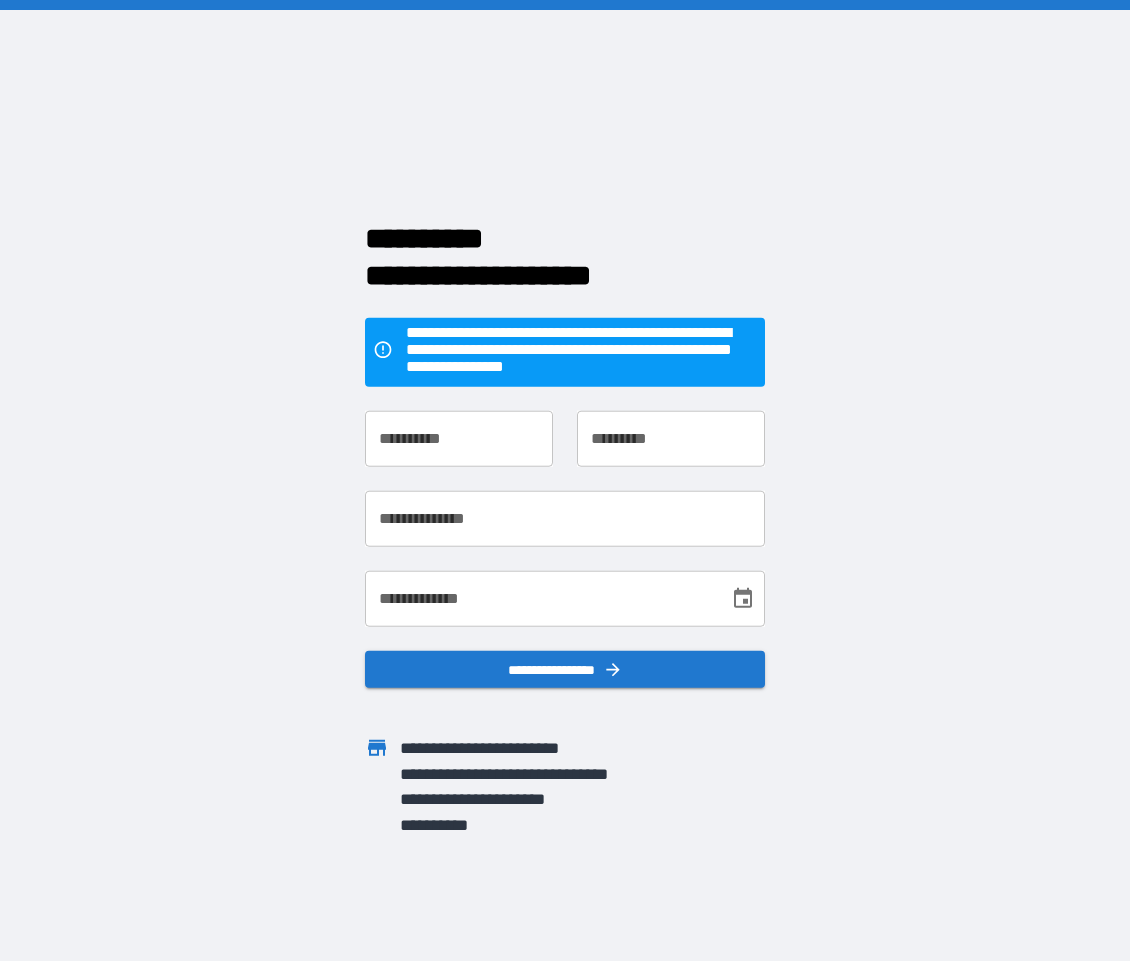 click on "**********" at bounding box center (459, 438) 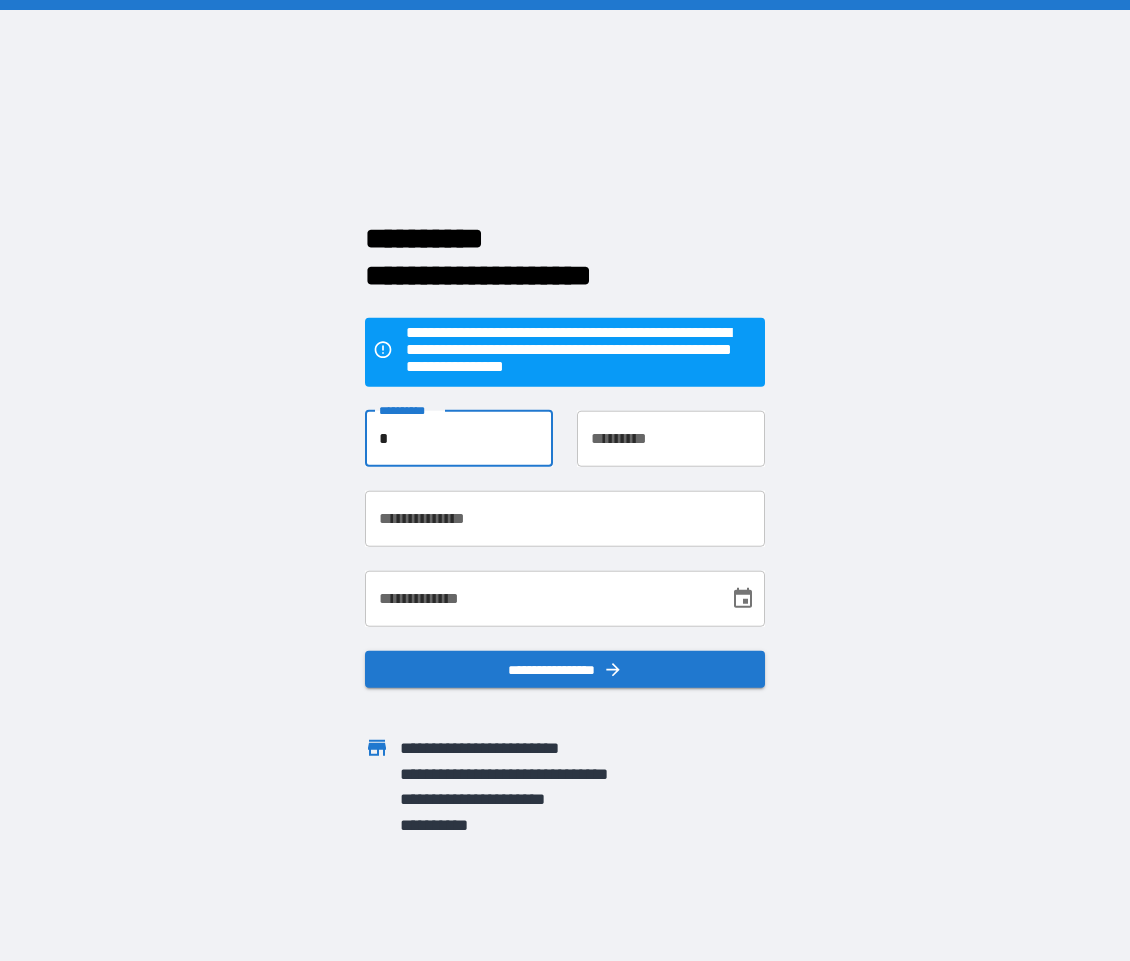 type on "****" 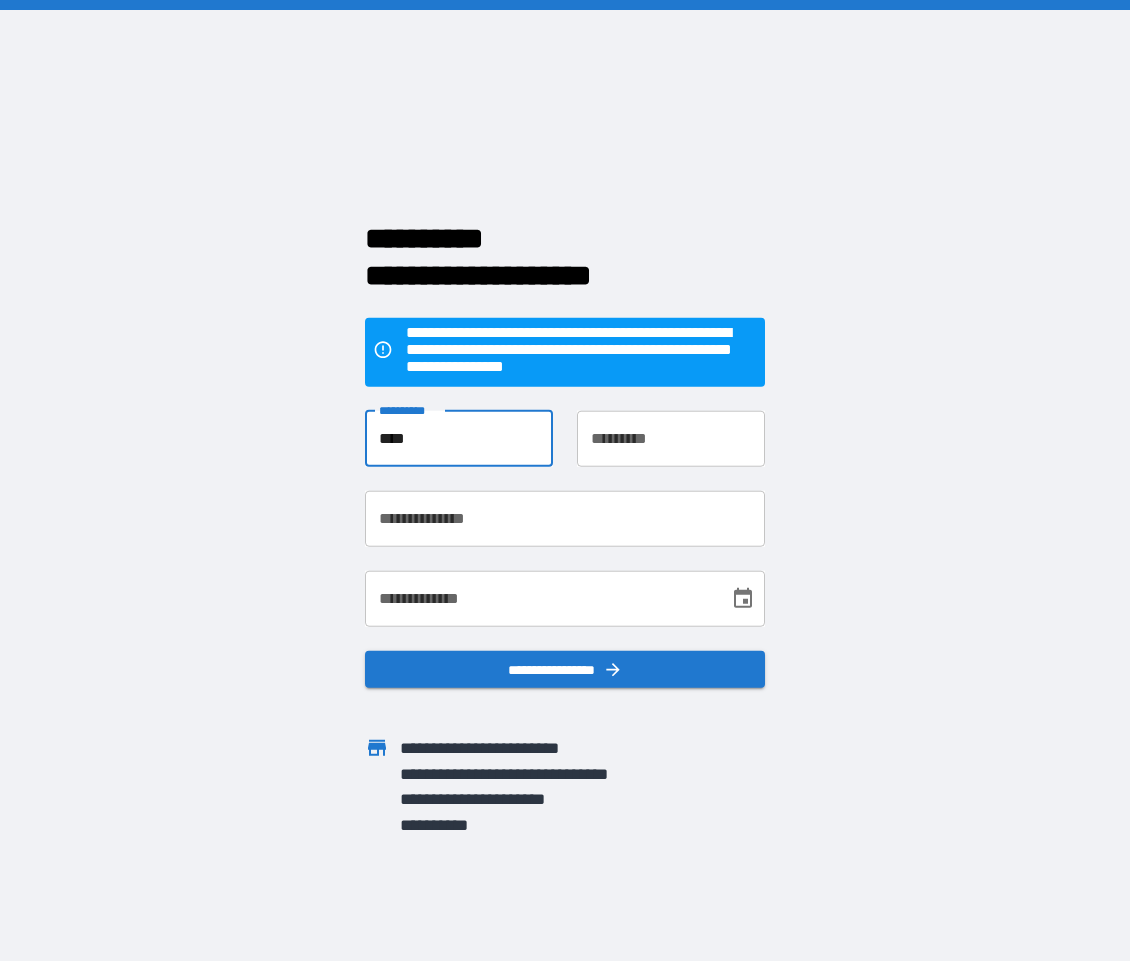click on "**********" at bounding box center (671, 438) 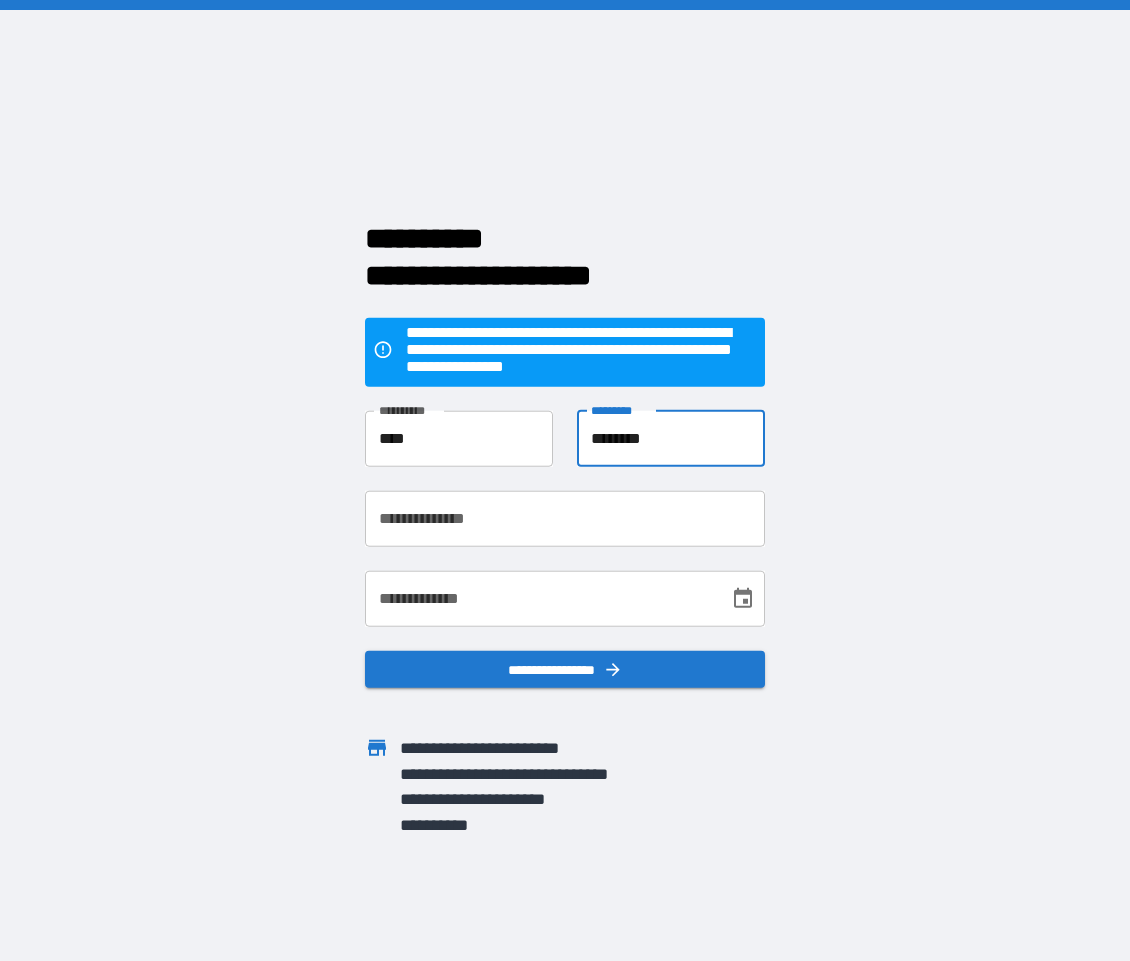 type on "********" 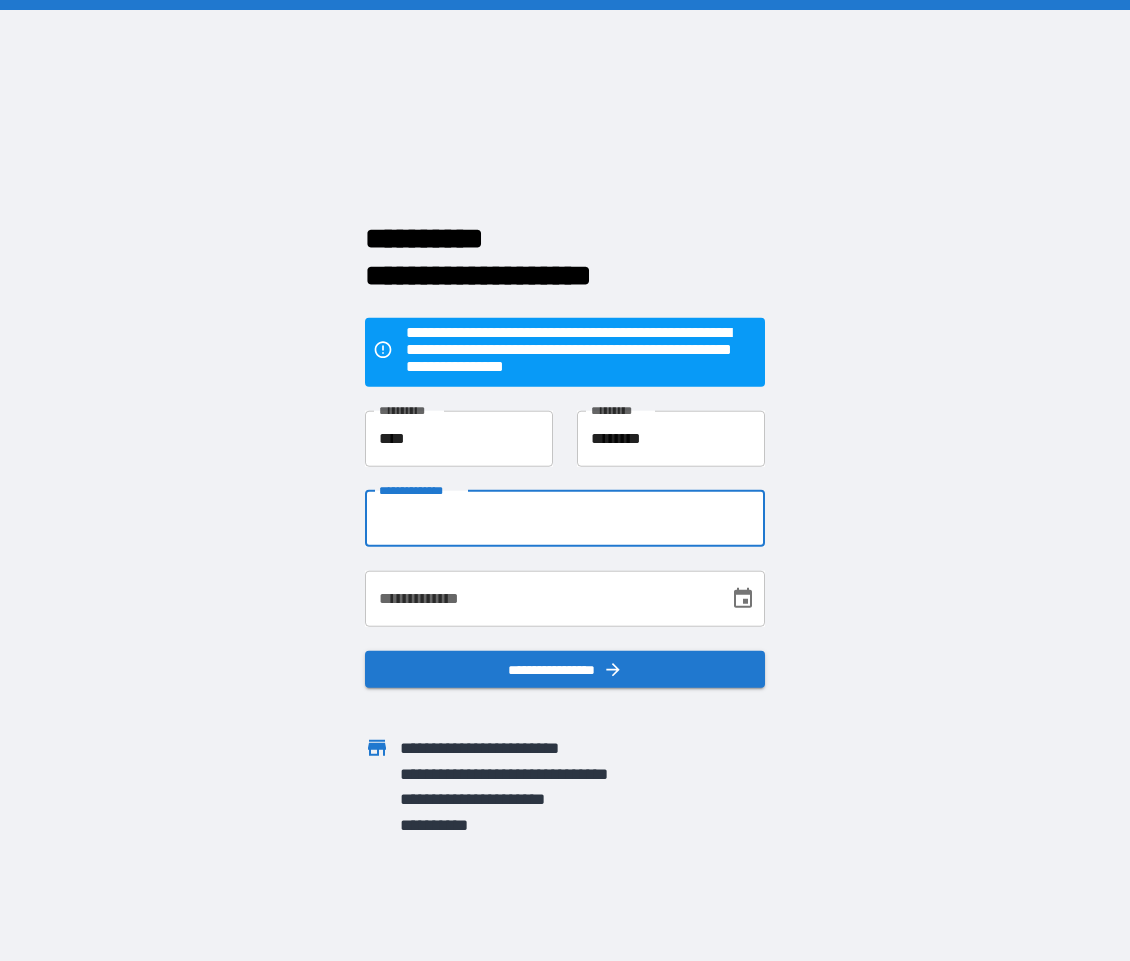 type on "**********" 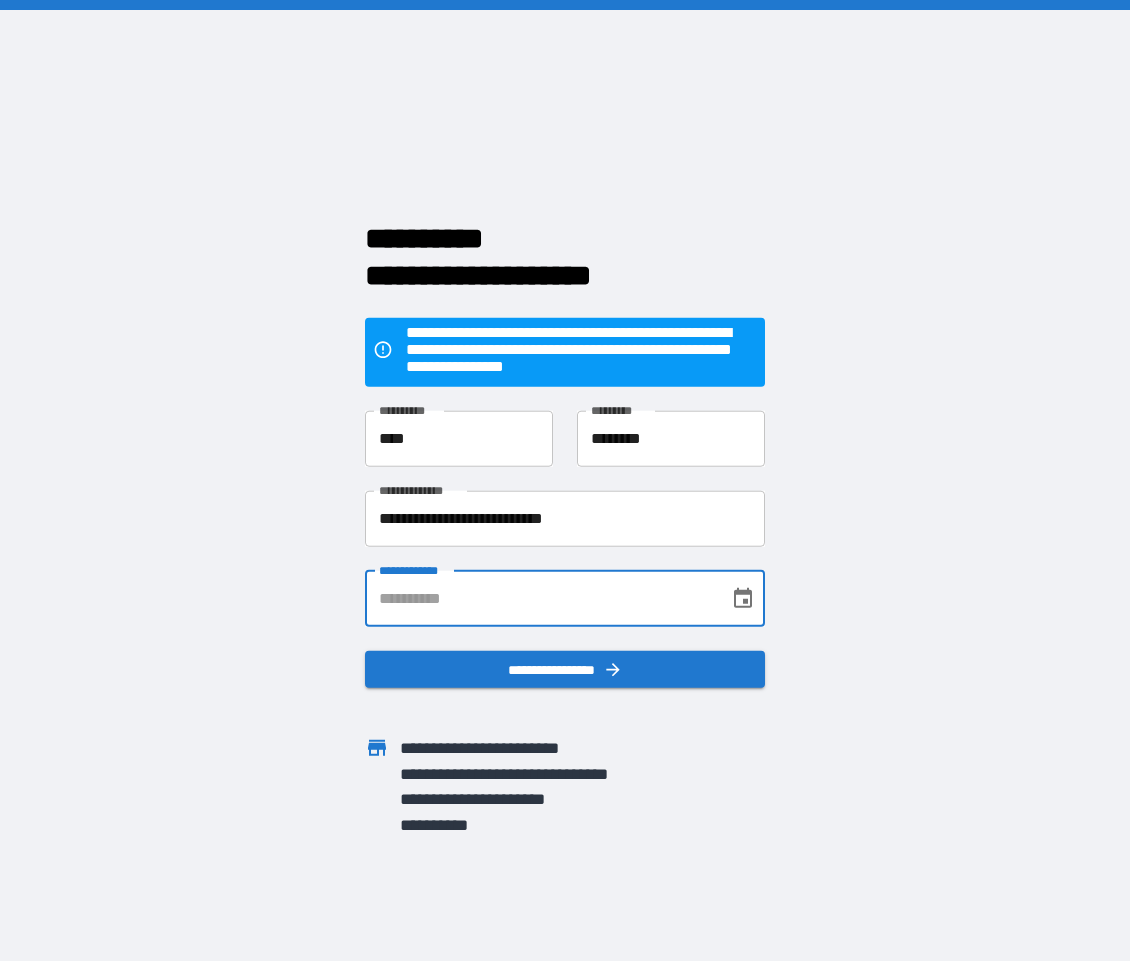 click on "**********" at bounding box center [540, 598] 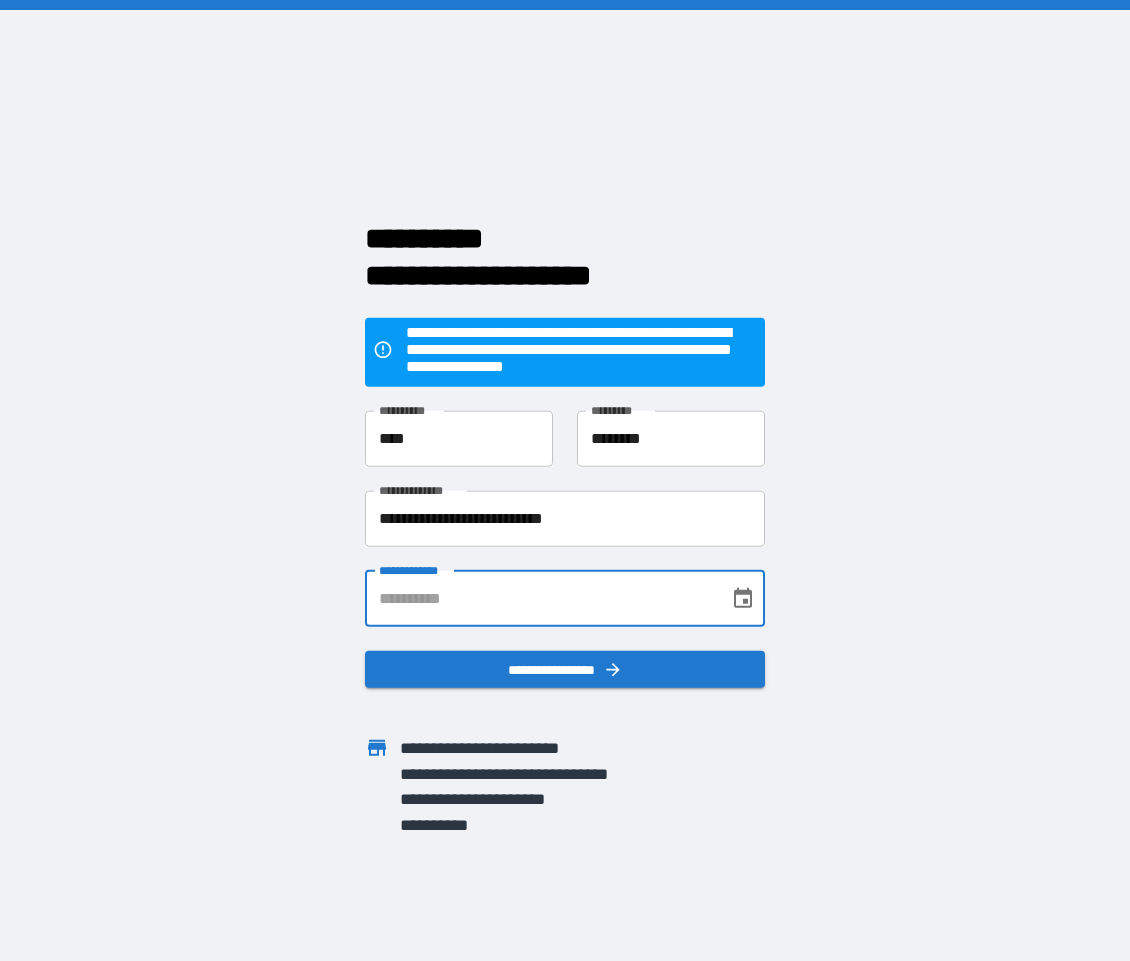 type on "**********" 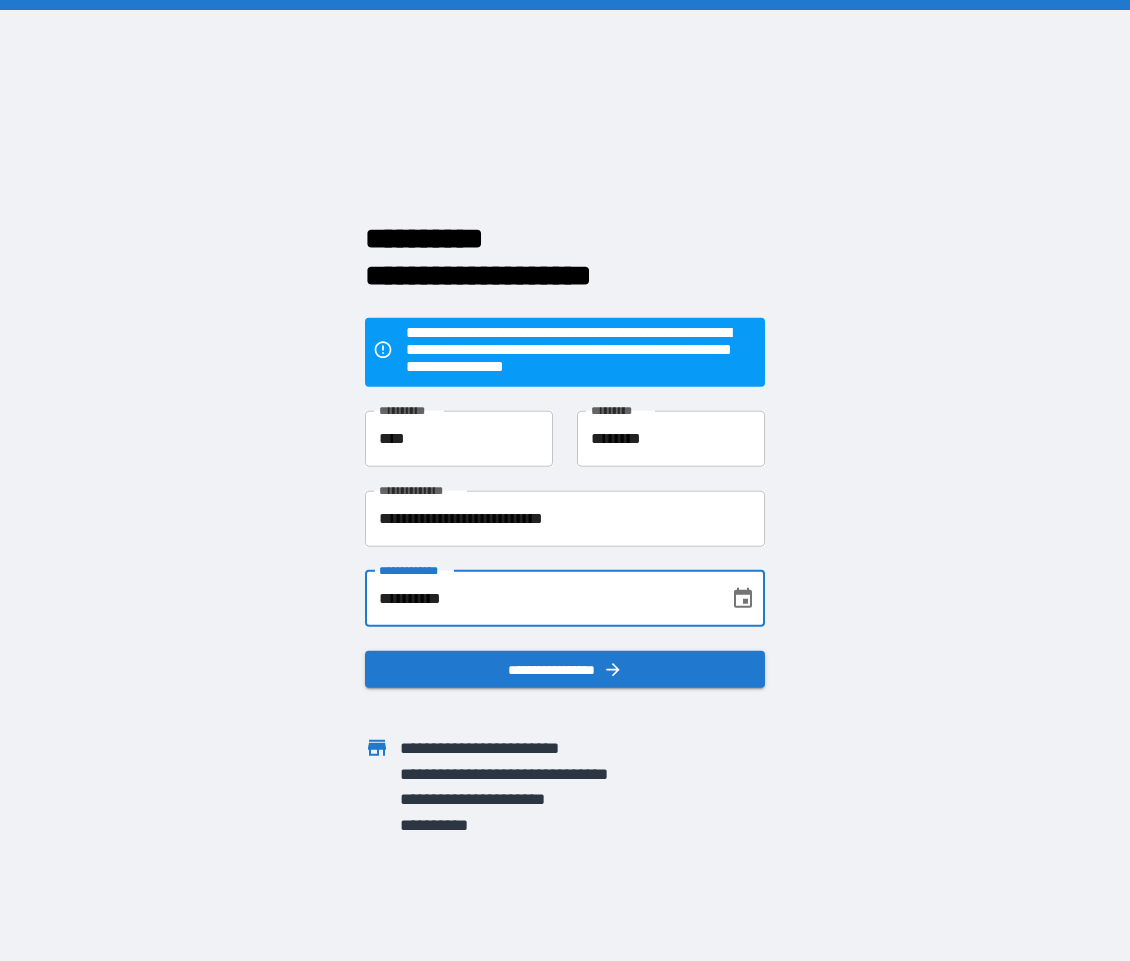 click at bounding box center (553, 700) 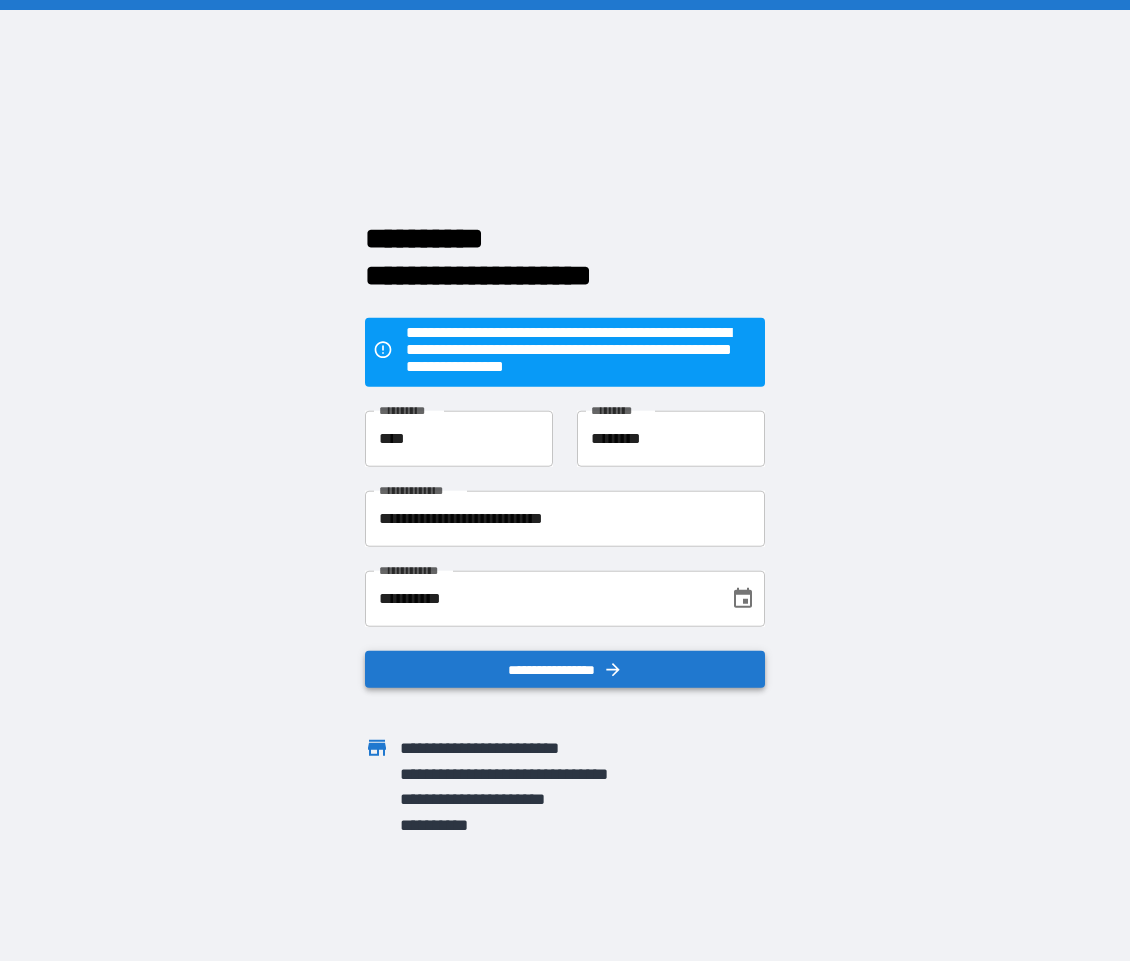 click on "**********" at bounding box center [565, 669] 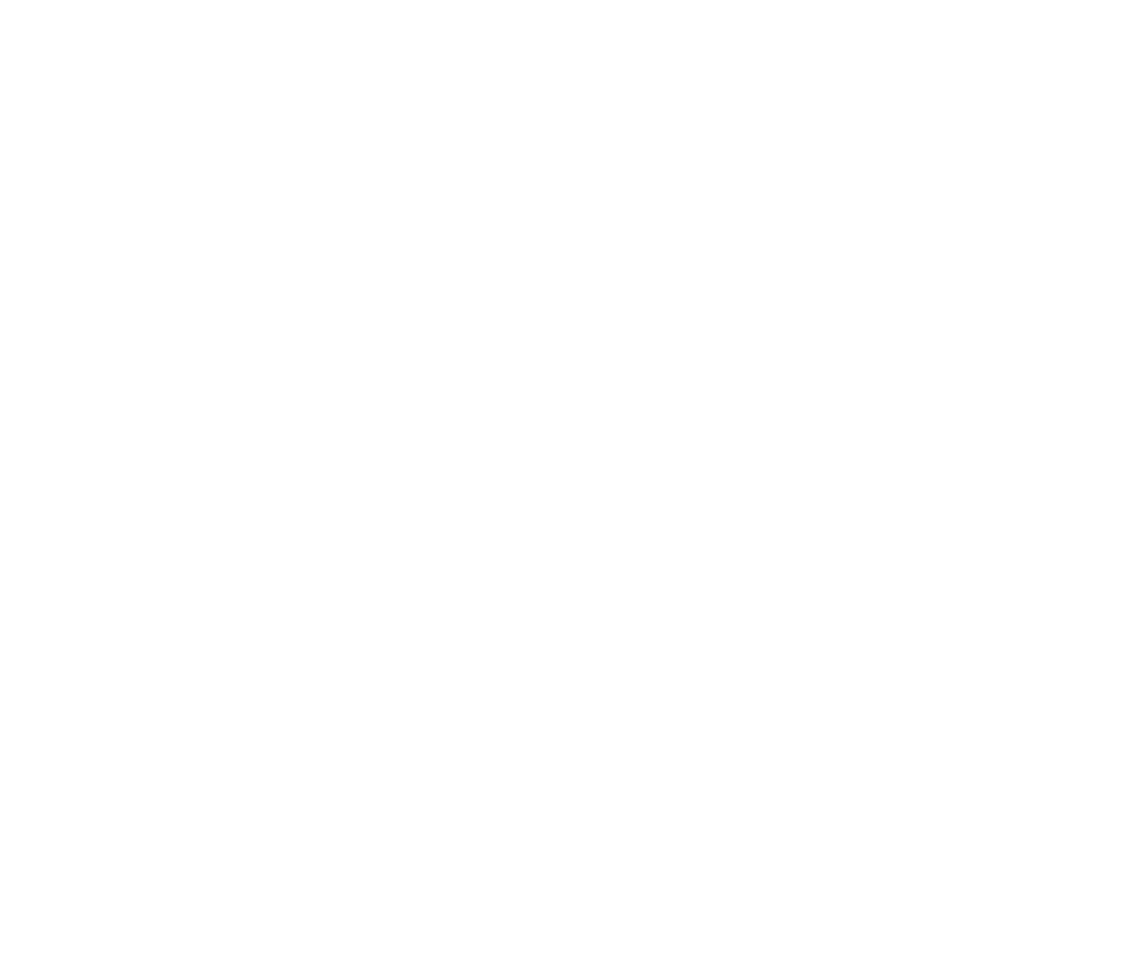 scroll, scrollTop: 0, scrollLeft: 0, axis: both 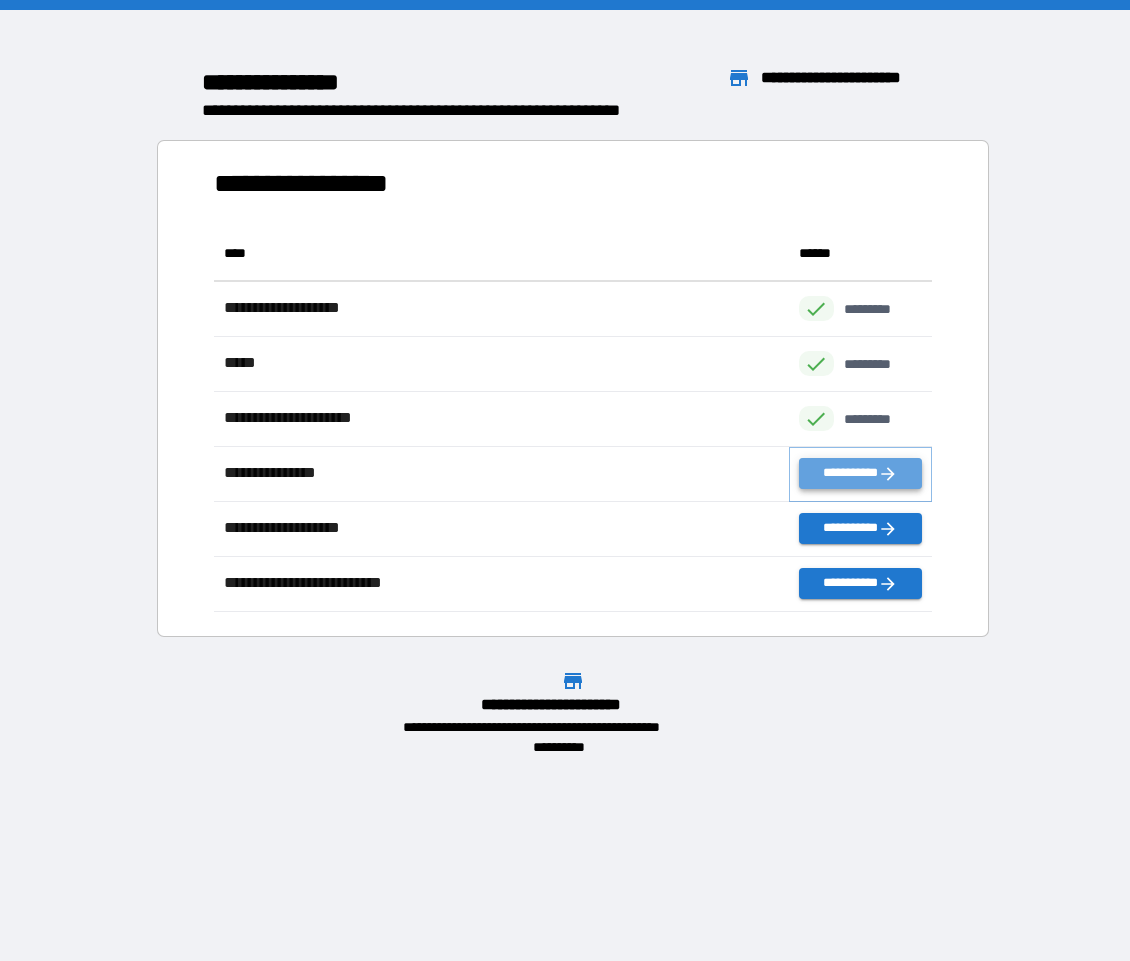 click on "**********" at bounding box center [861, 473] 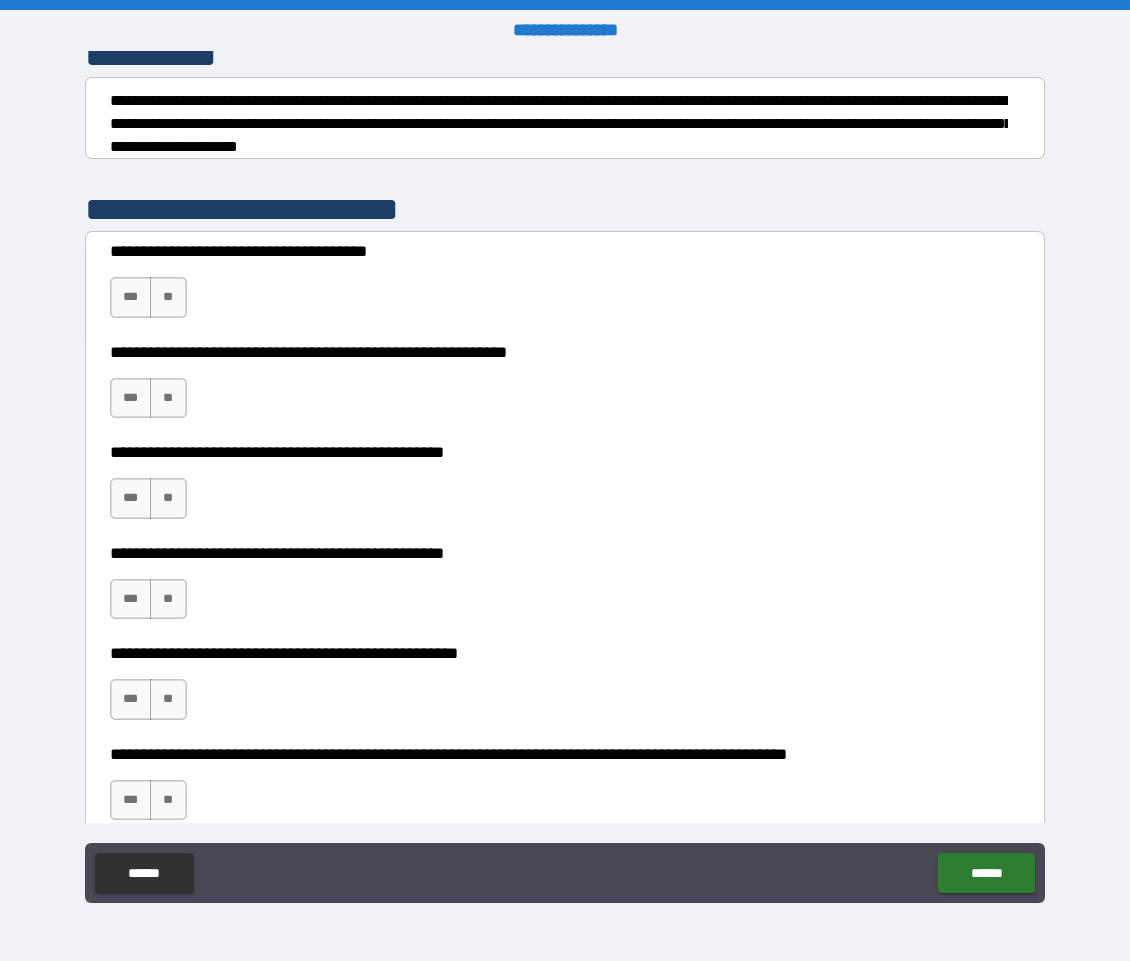 scroll, scrollTop: 304, scrollLeft: 0, axis: vertical 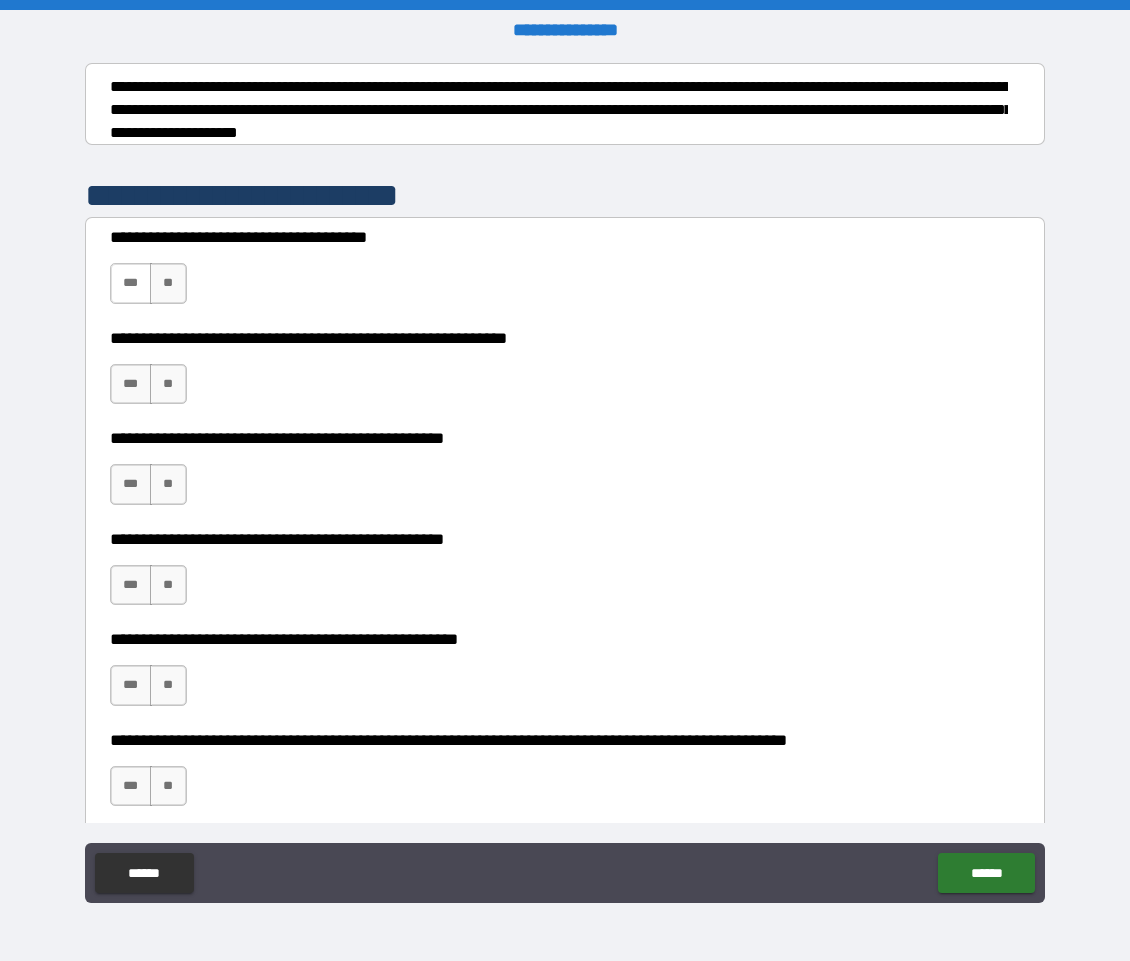 click on "***" at bounding box center (131, 283) 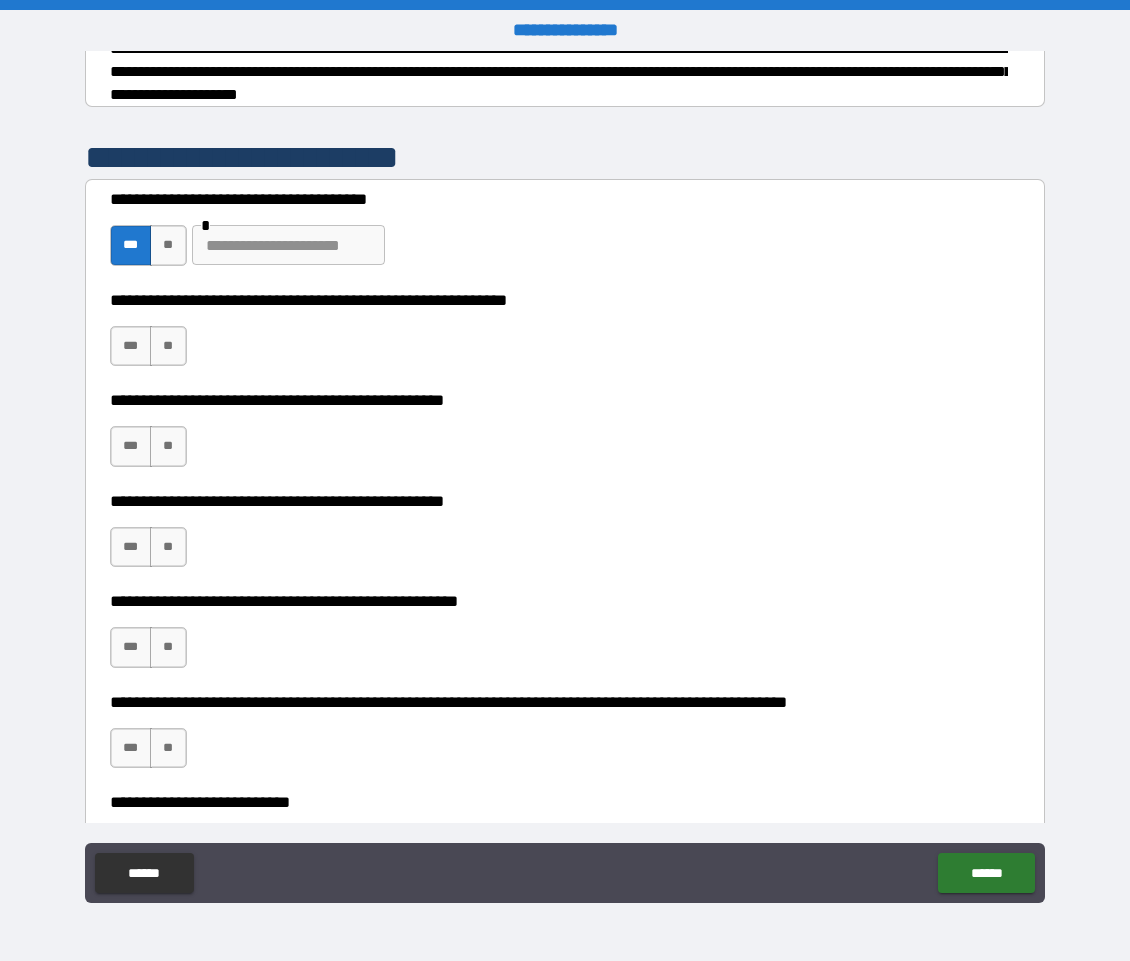 scroll, scrollTop: 344, scrollLeft: 0, axis: vertical 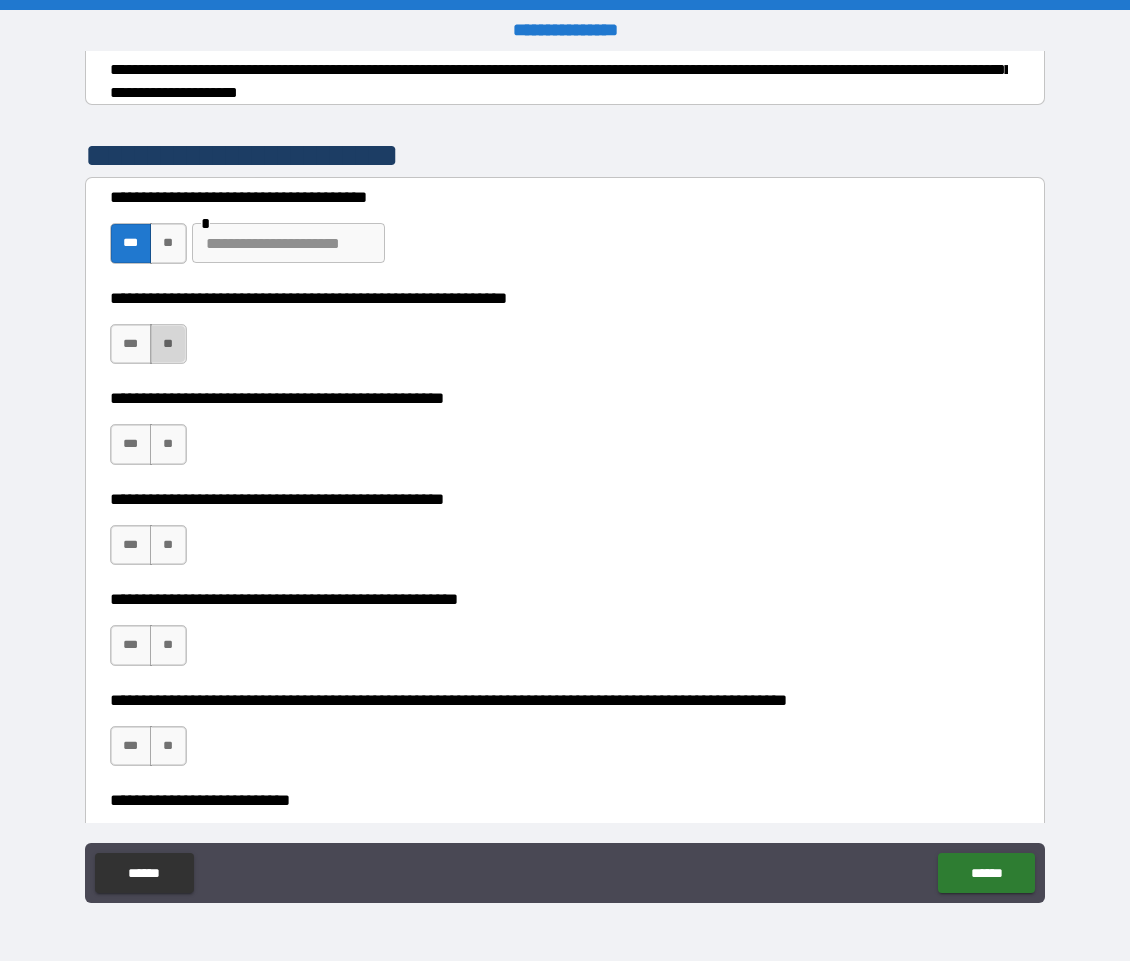 click on "**" at bounding box center (168, 344) 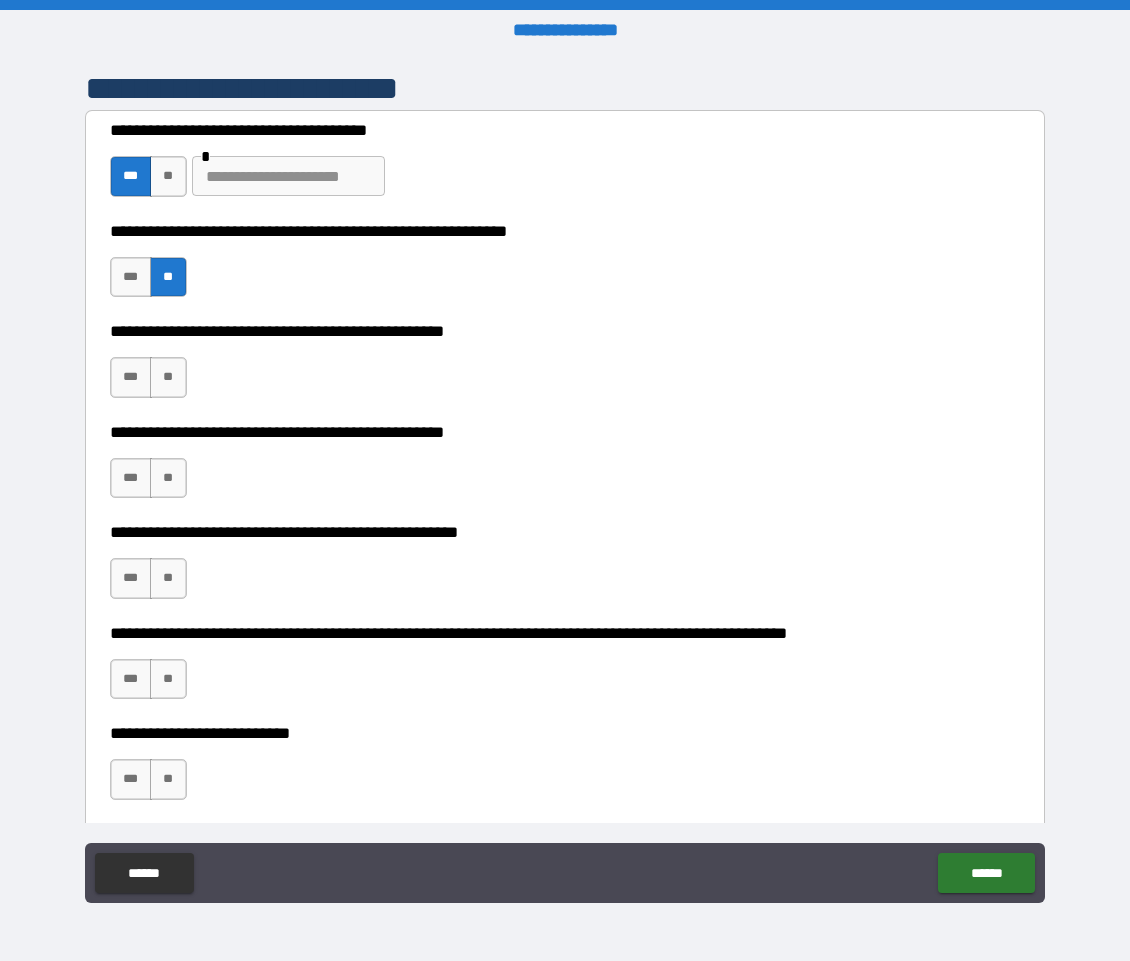 scroll, scrollTop: 410, scrollLeft: 0, axis: vertical 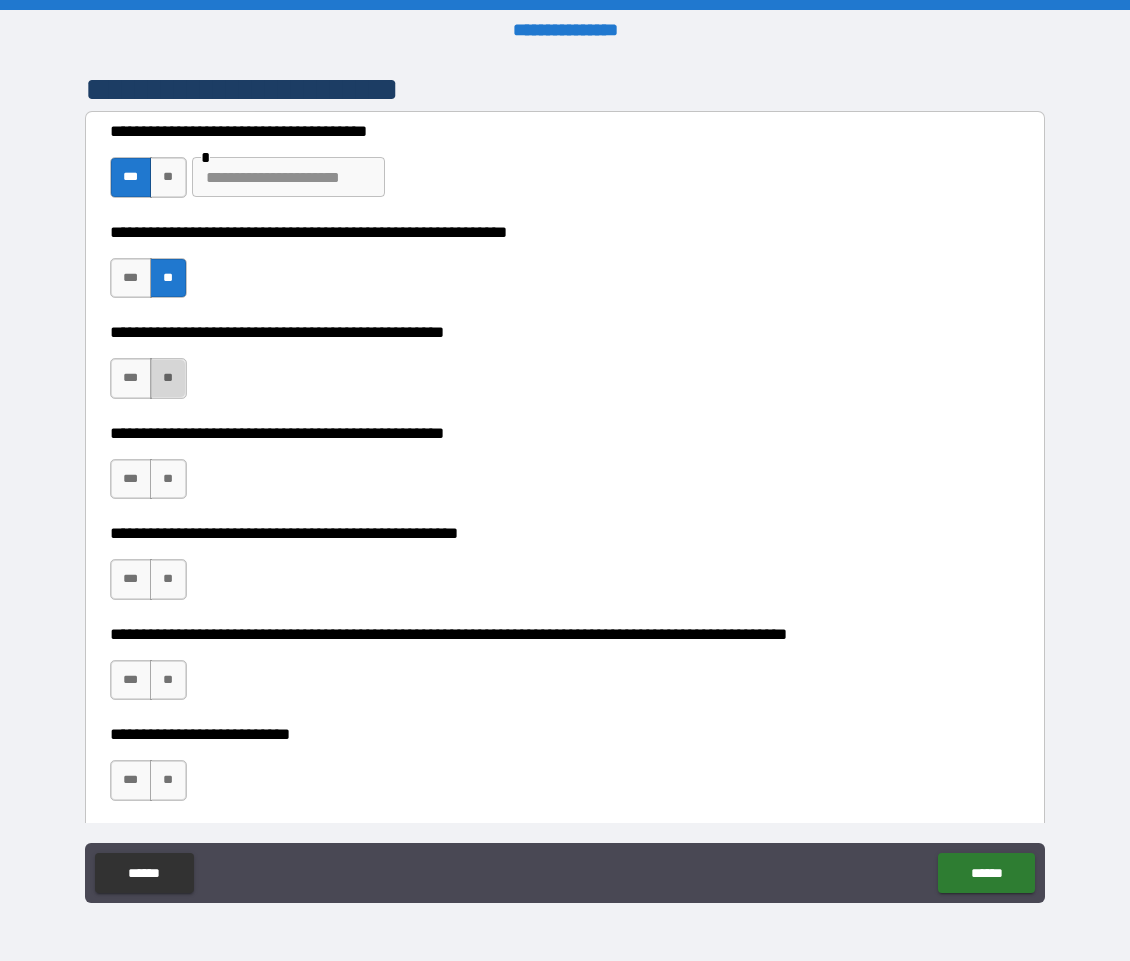 click on "**" at bounding box center [168, 378] 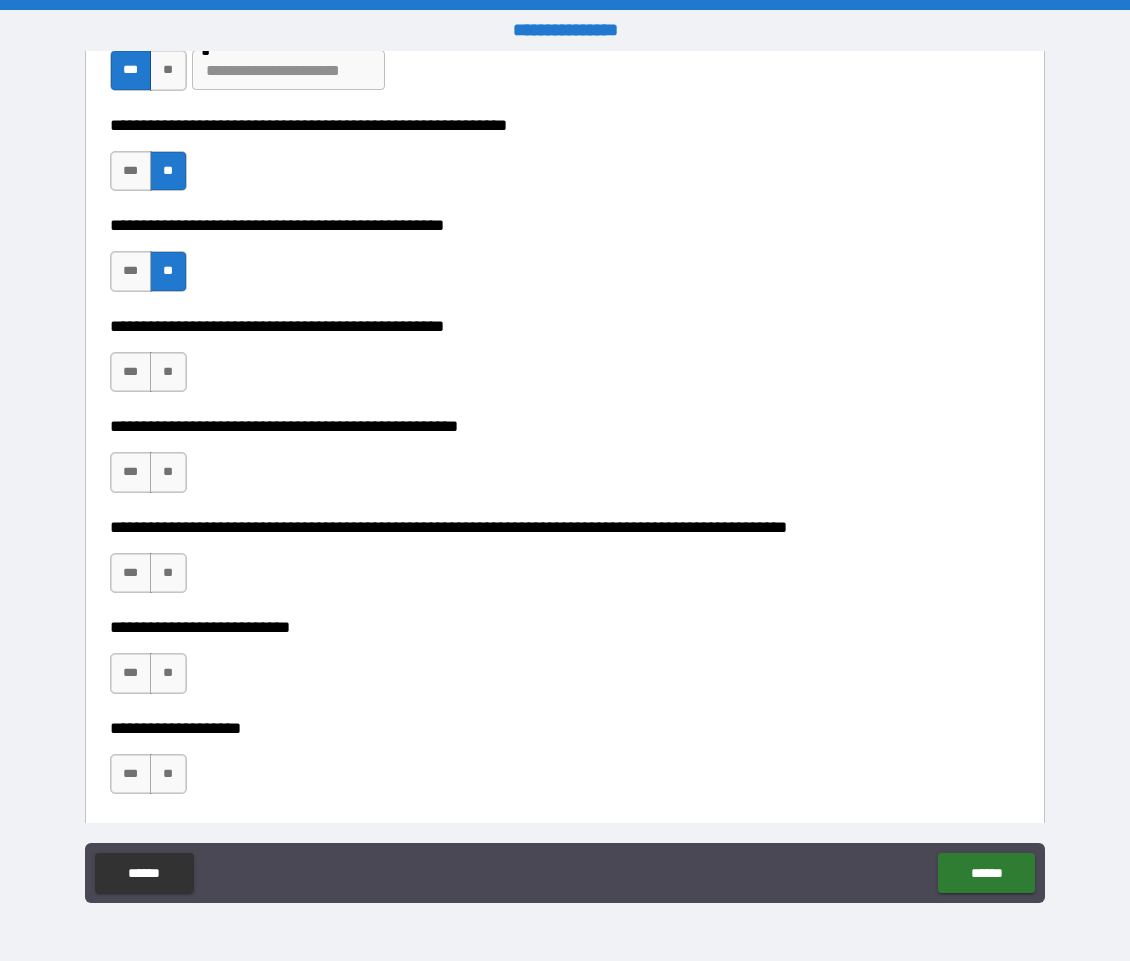 scroll, scrollTop: 521, scrollLeft: 0, axis: vertical 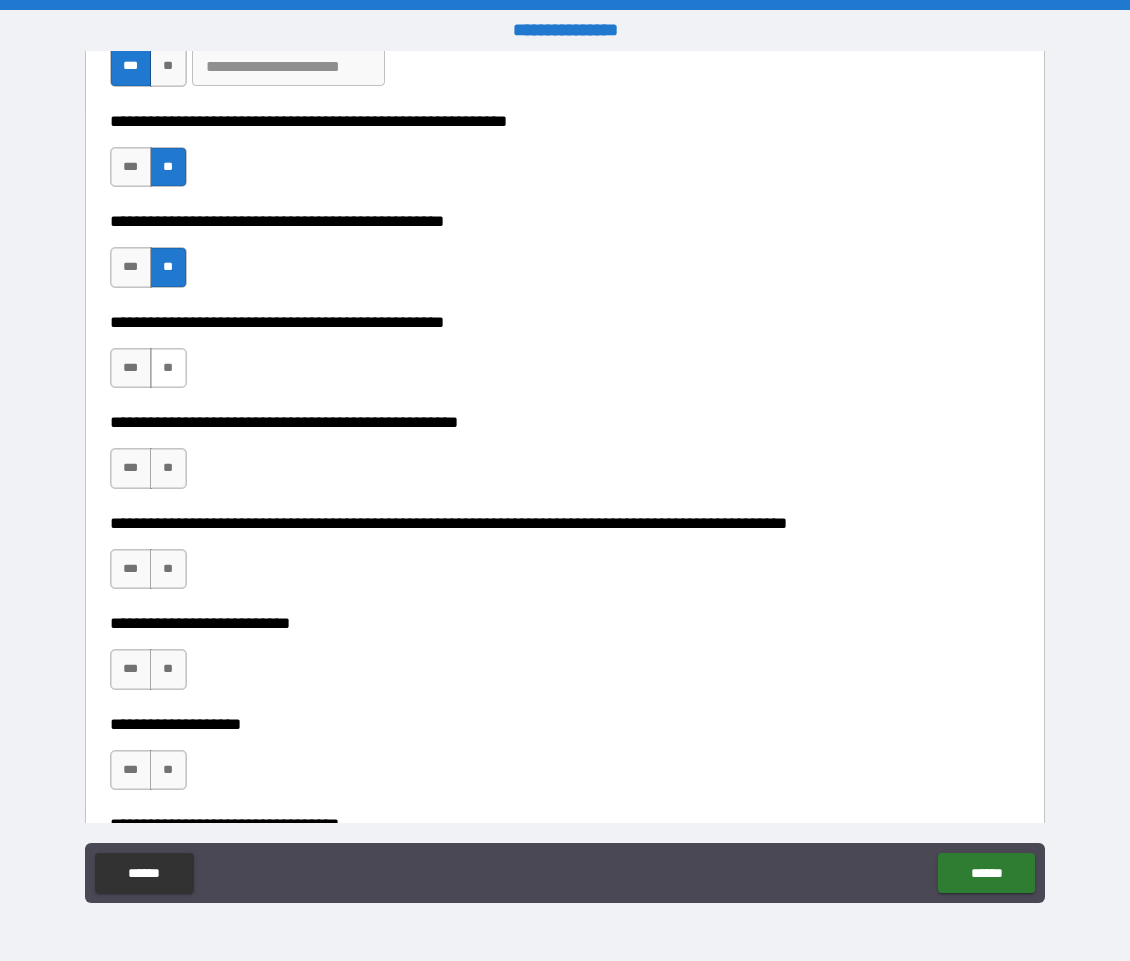 click on "**" at bounding box center [168, 368] 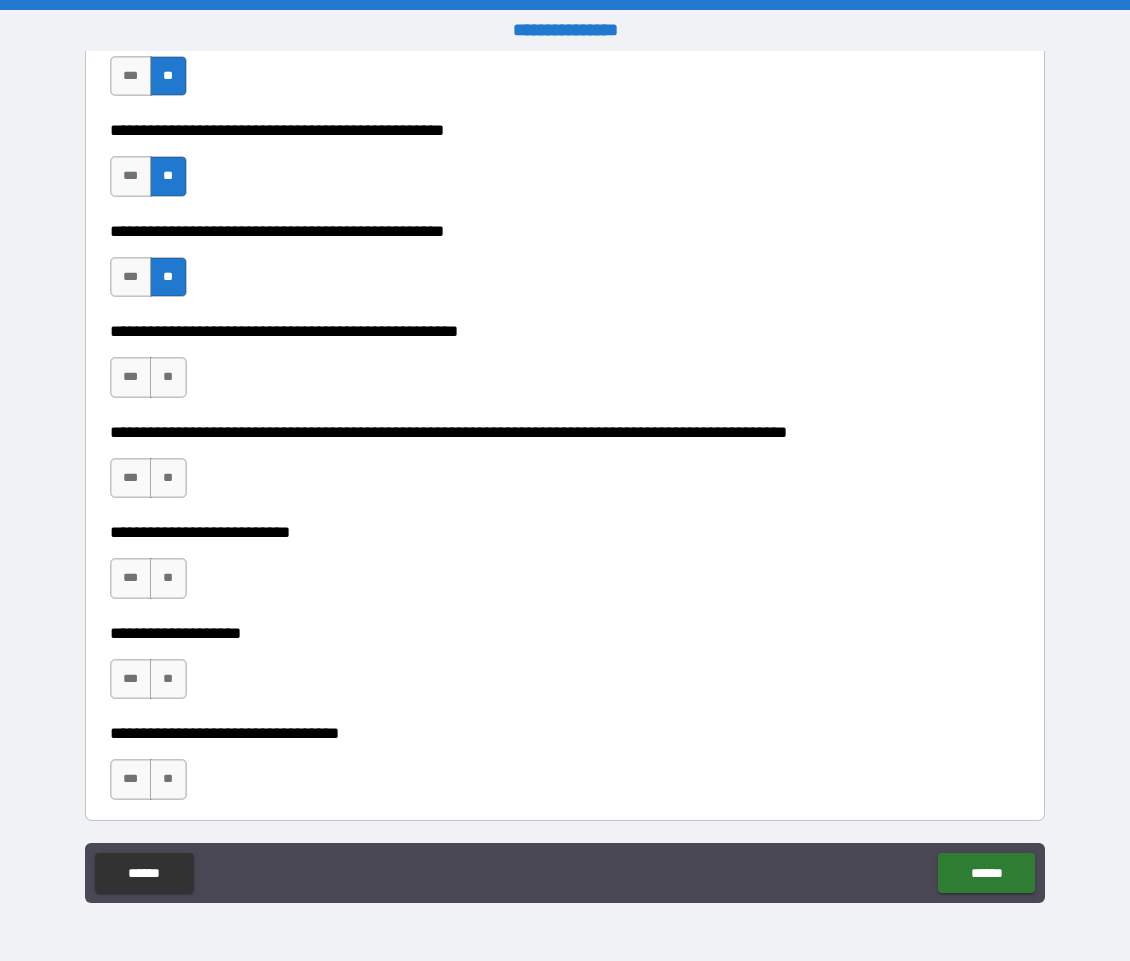 scroll, scrollTop: 610, scrollLeft: 0, axis: vertical 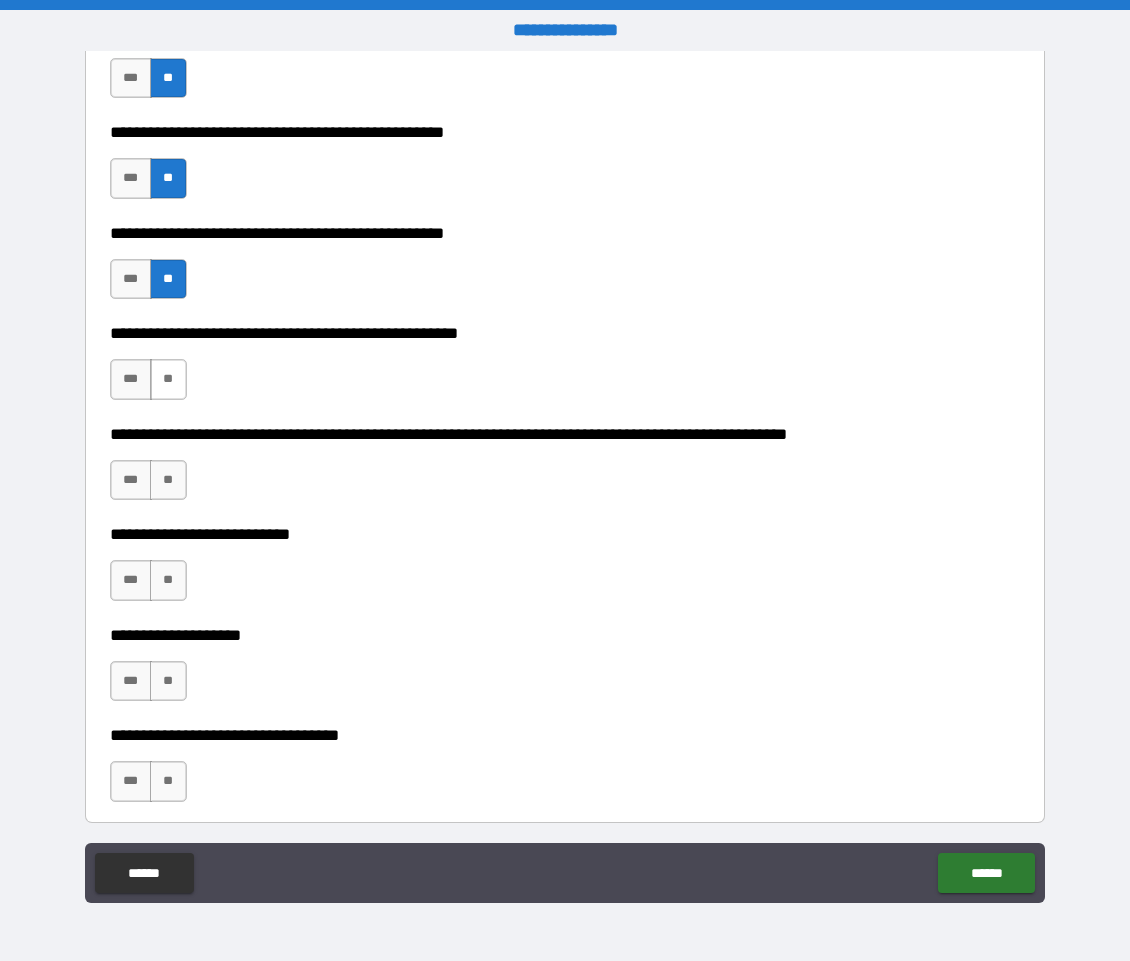 click on "**" at bounding box center [168, 379] 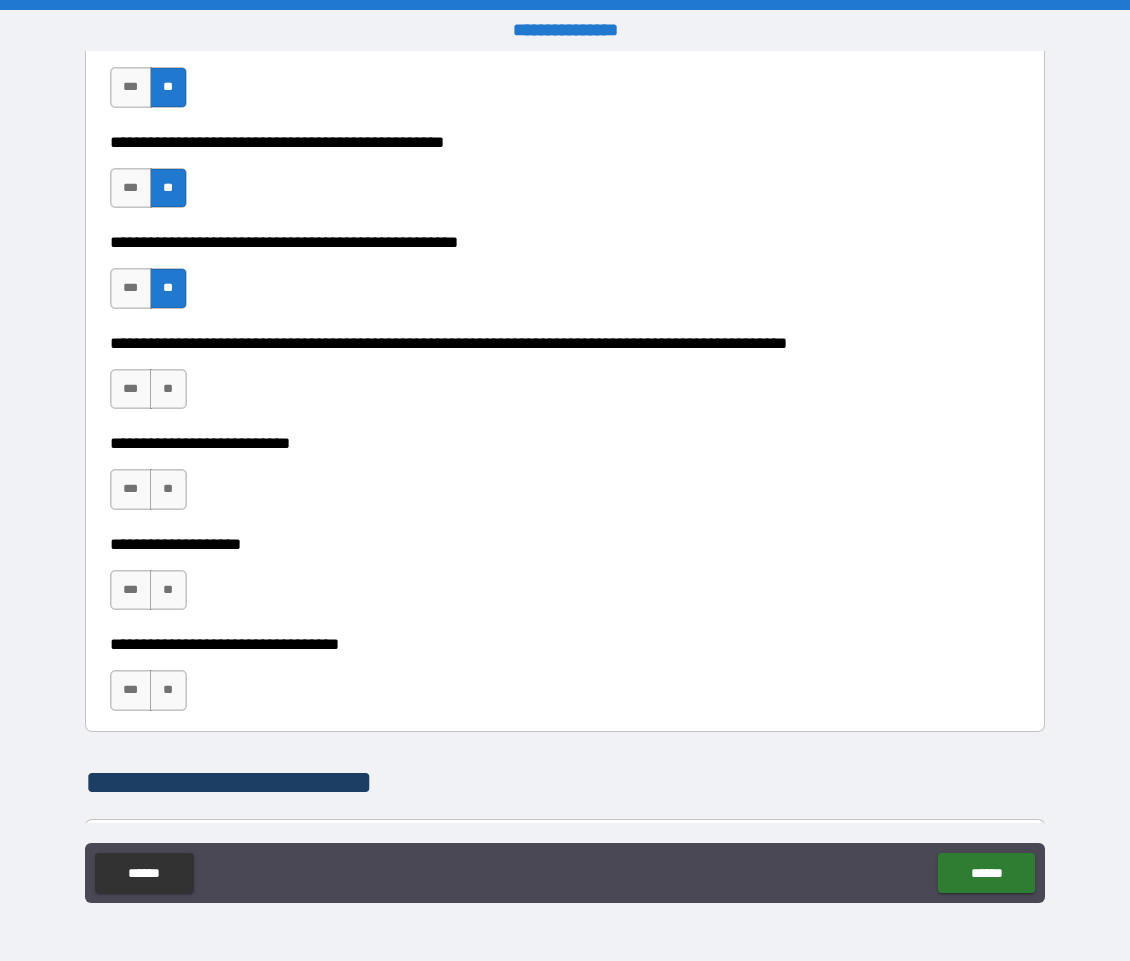 scroll, scrollTop: 703, scrollLeft: 0, axis: vertical 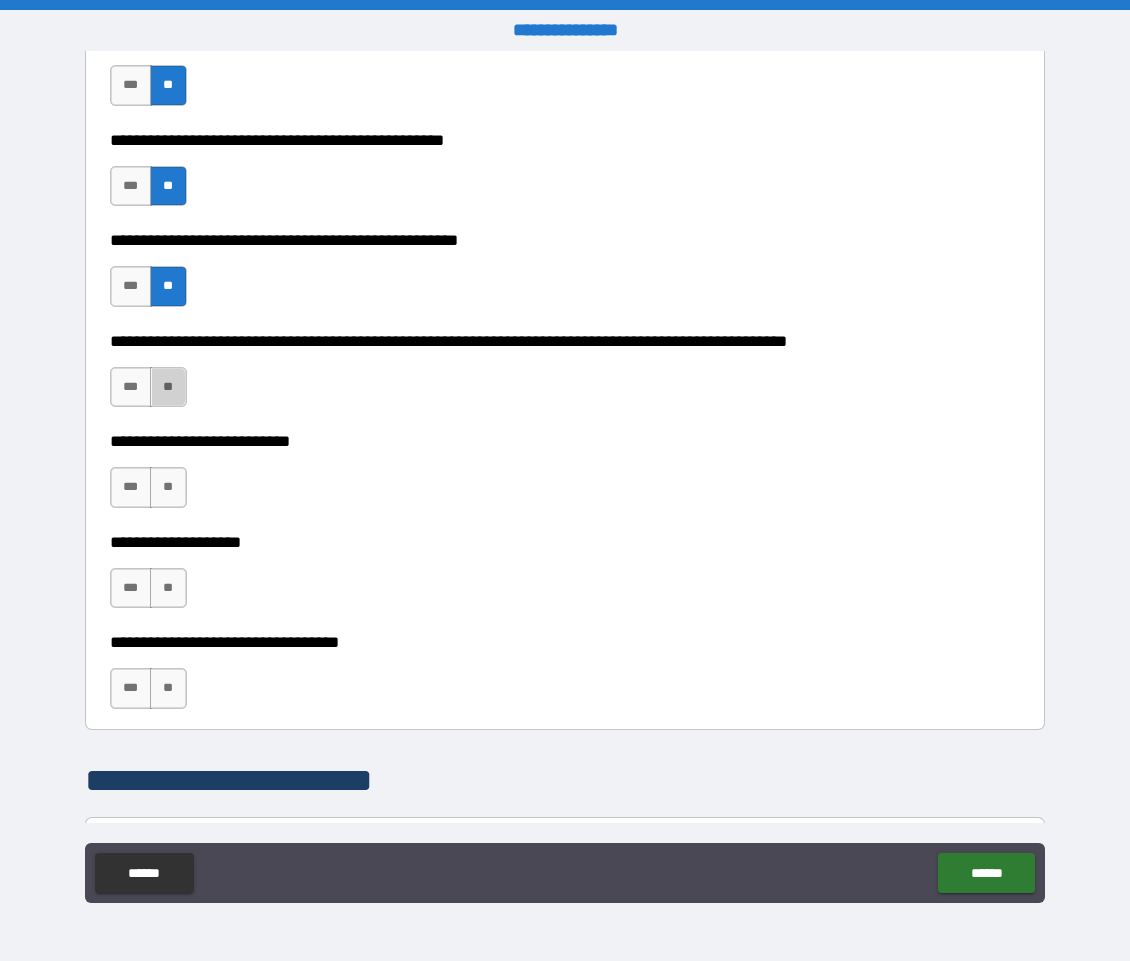 click on "**" at bounding box center (168, 387) 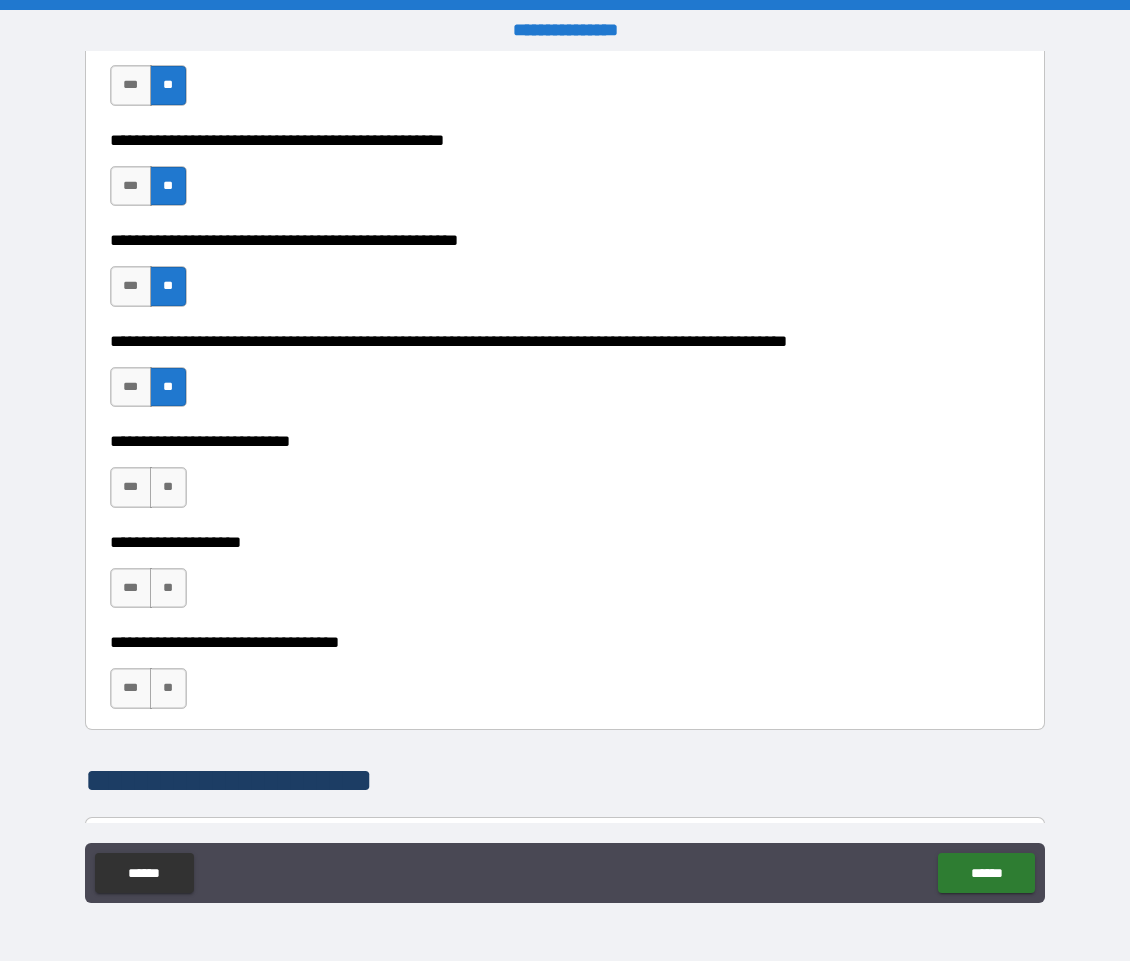 scroll, scrollTop: 736, scrollLeft: 0, axis: vertical 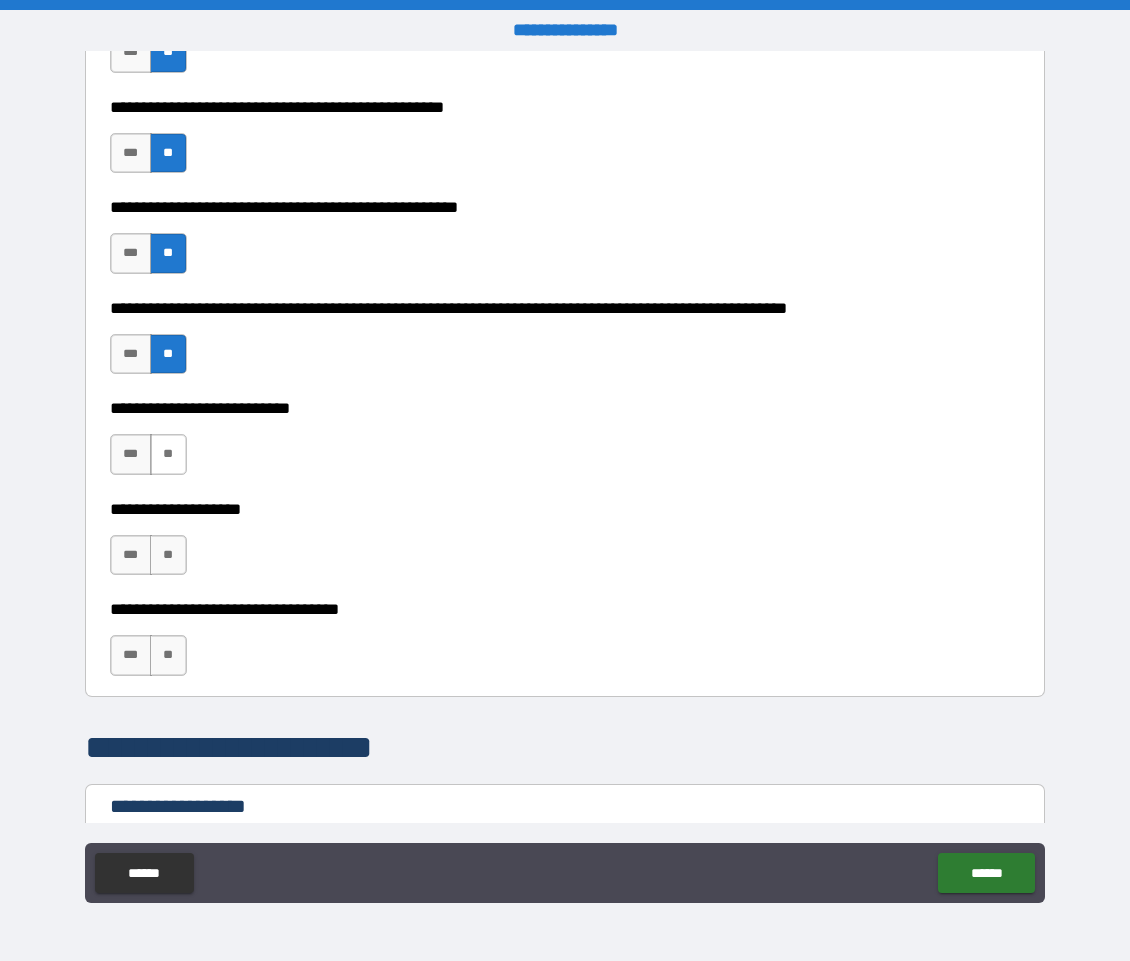click on "**" at bounding box center [168, 454] 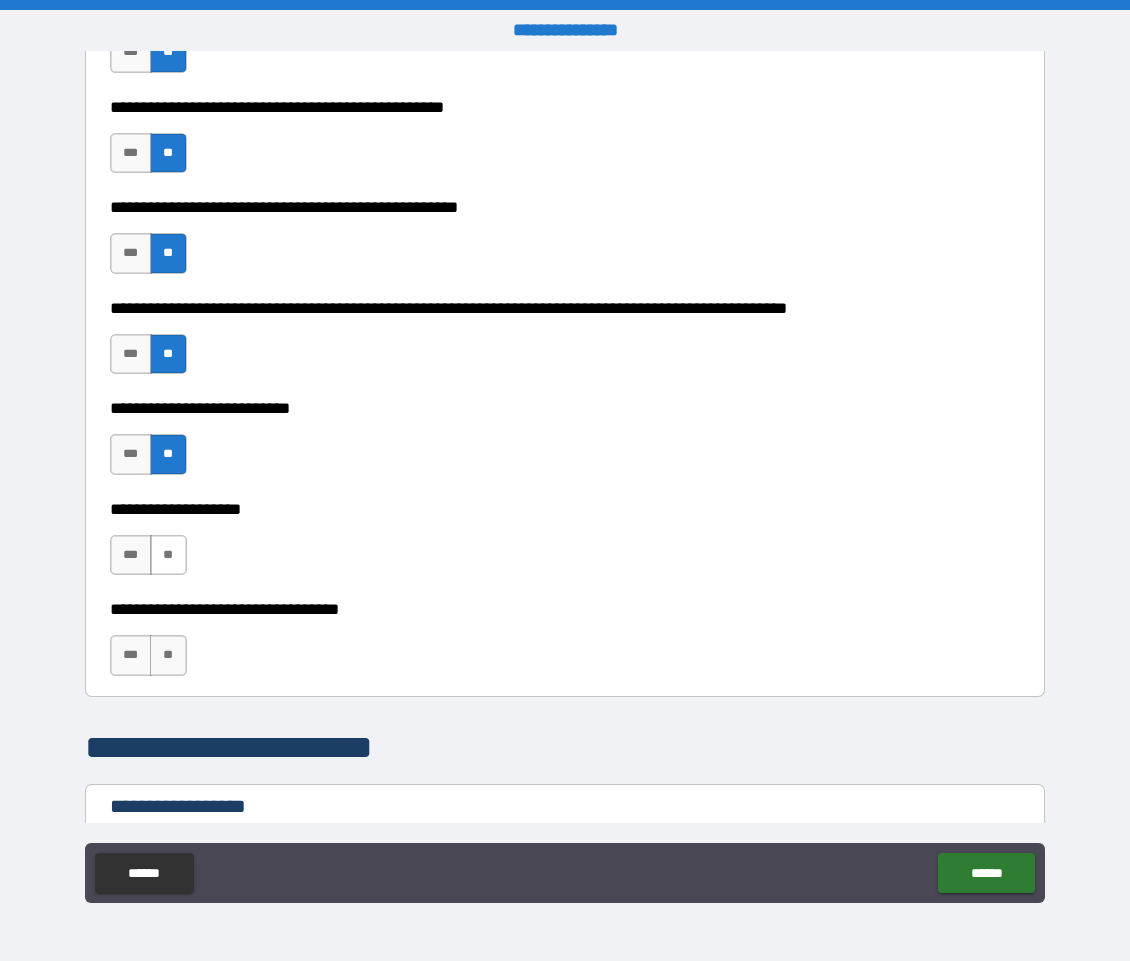 click on "**" at bounding box center (168, 555) 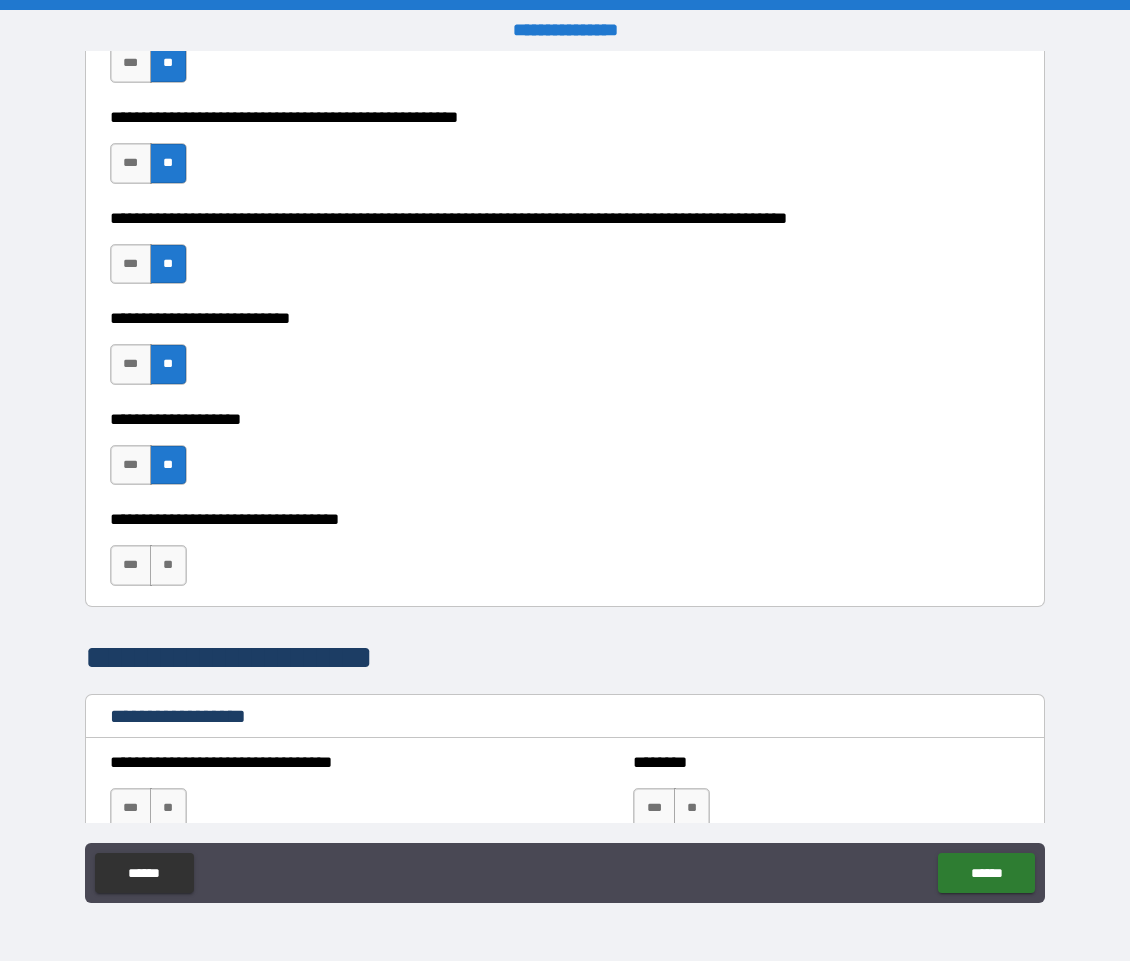 scroll, scrollTop: 828, scrollLeft: 0, axis: vertical 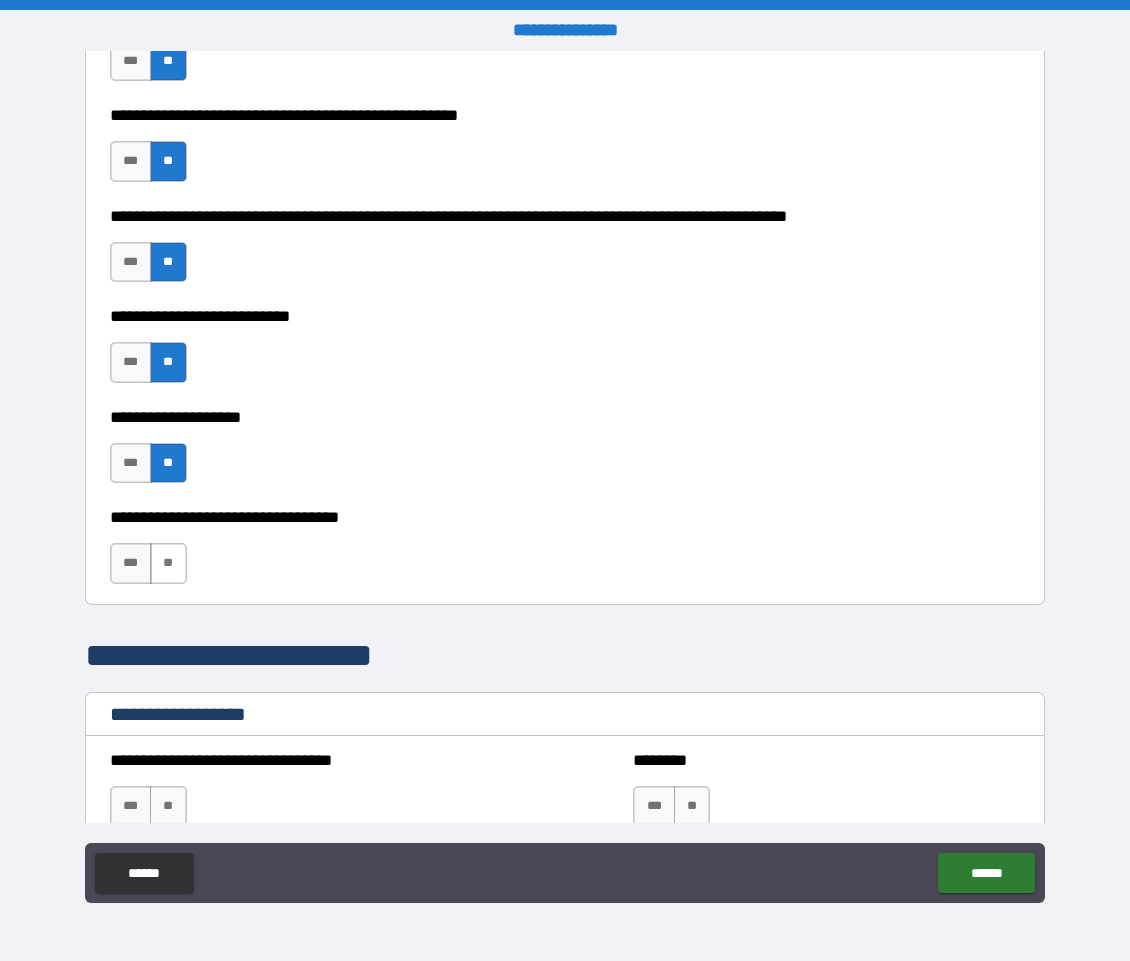 click on "**" at bounding box center (168, 563) 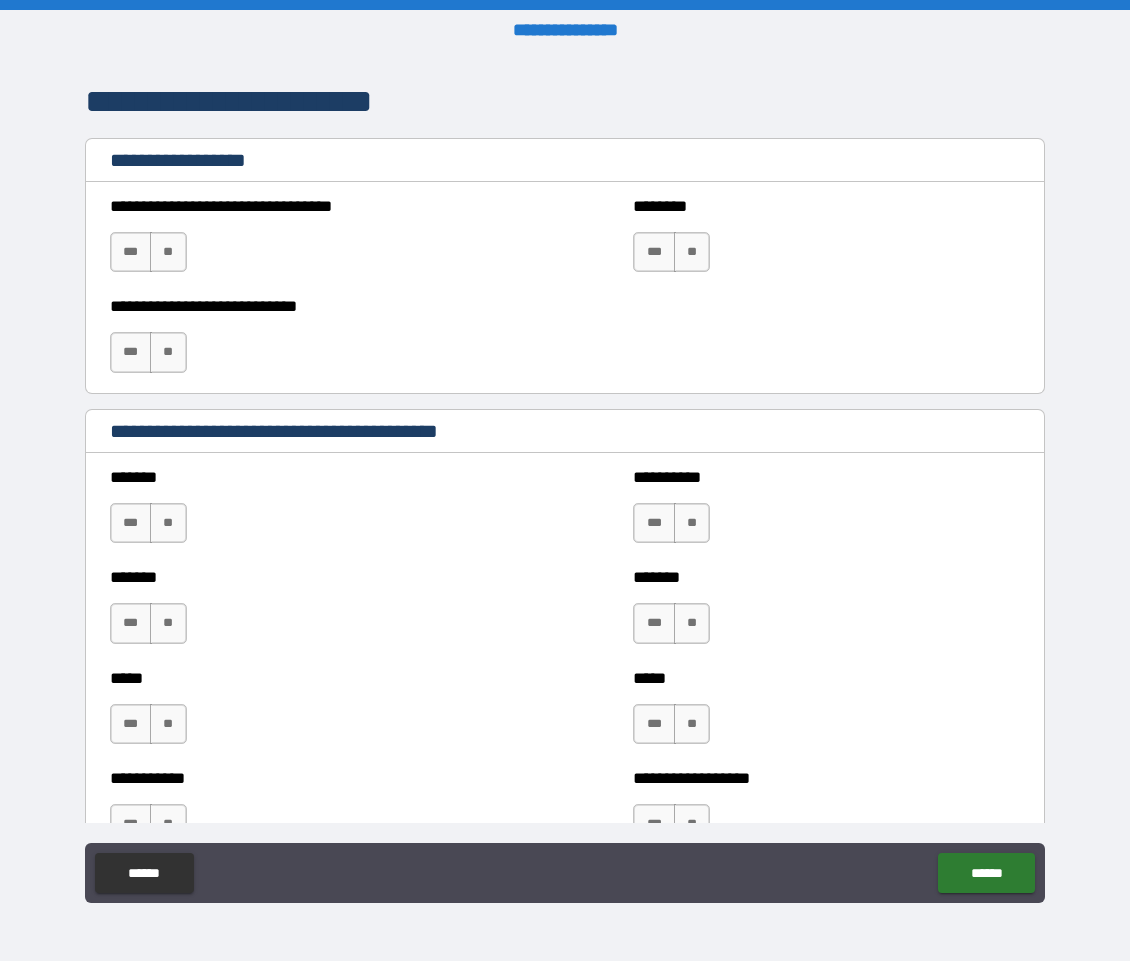 scroll, scrollTop: 1409, scrollLeft: 0, axis: vertical 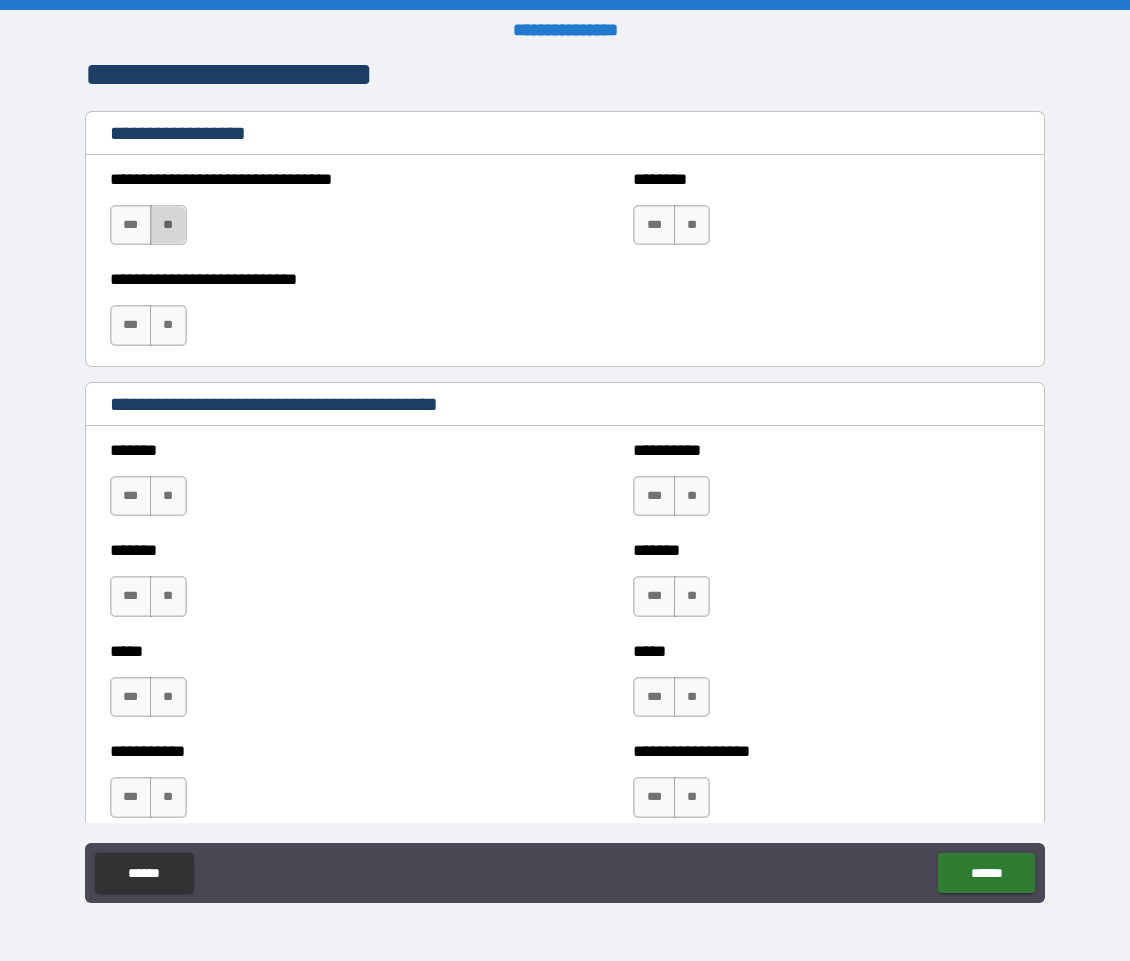 click on "**" at bounding box center (168, 225) 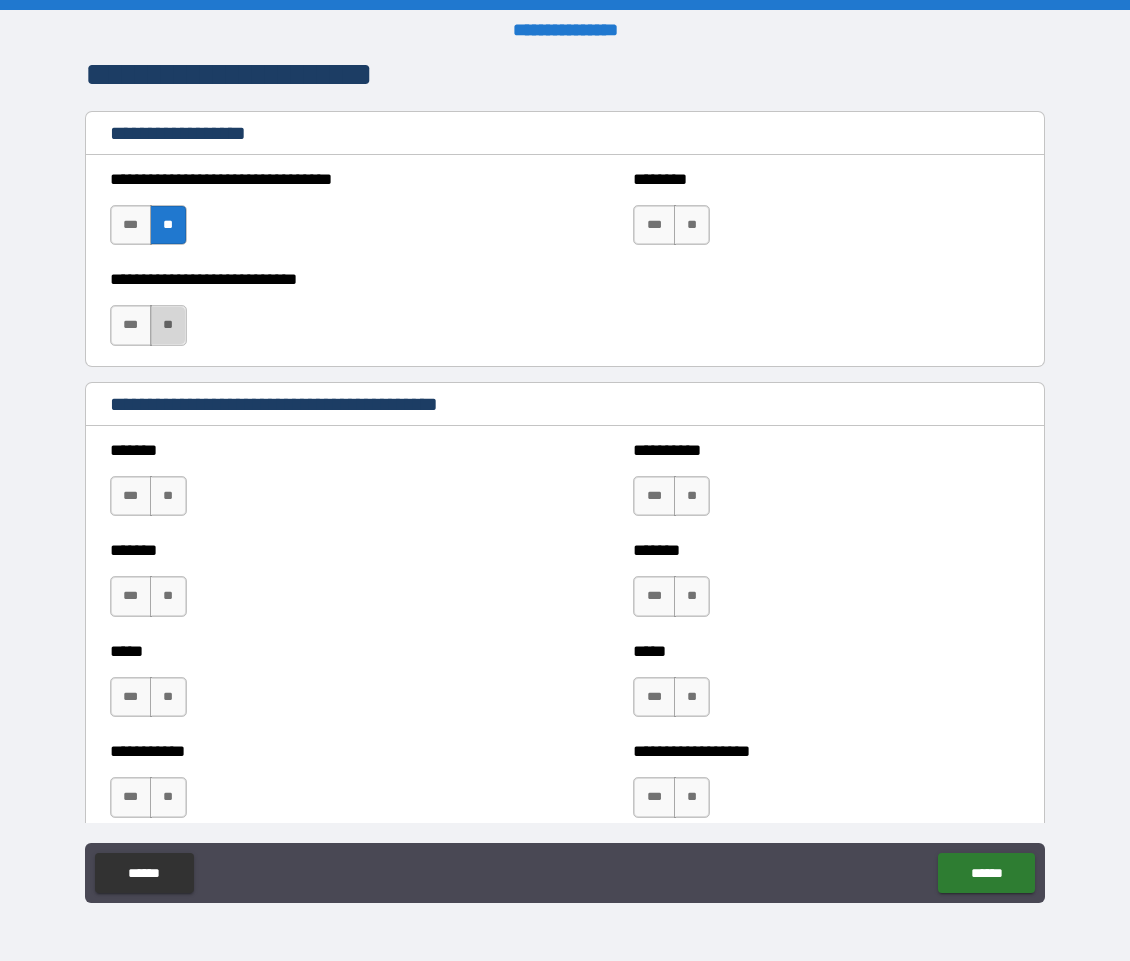 click on "**" at bounding box center [168, 325] 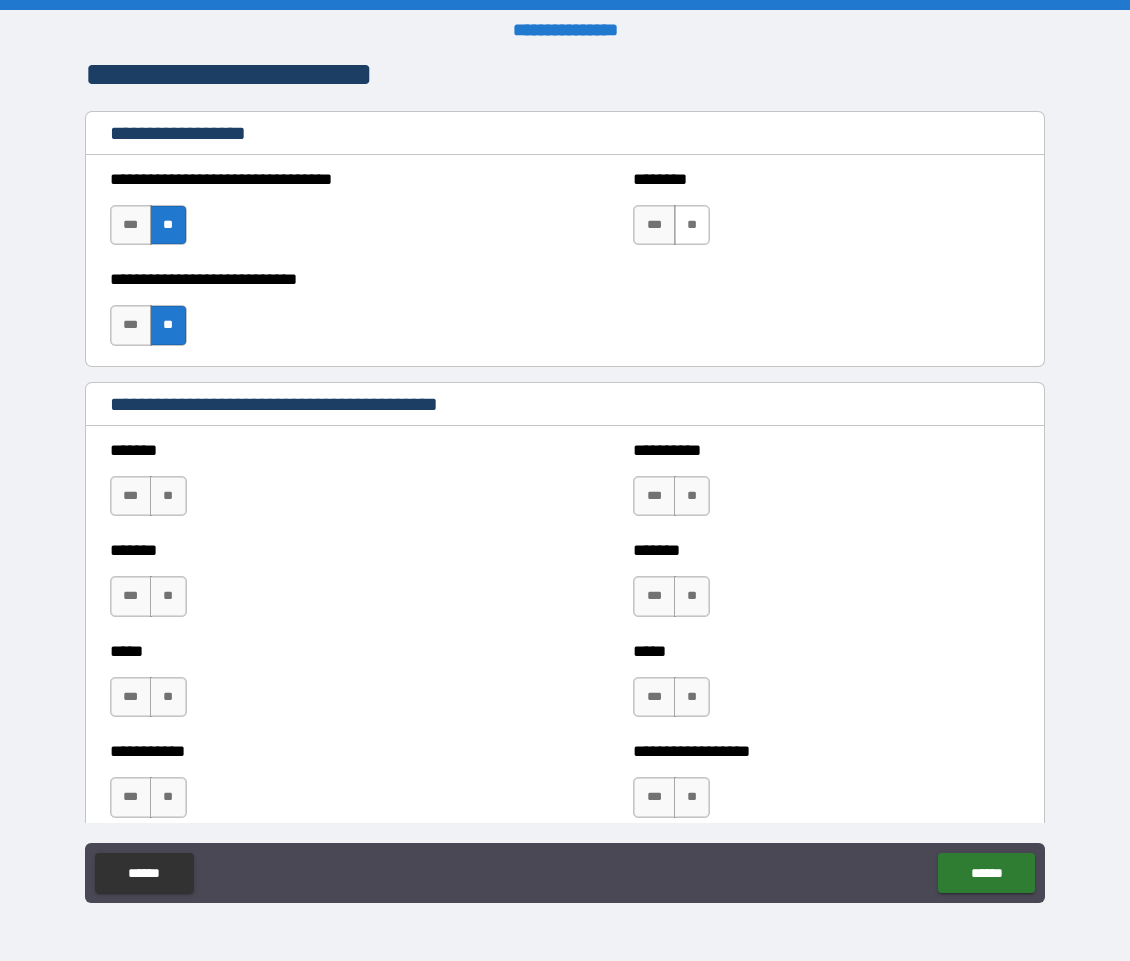click on "**" at bounding box center [692, 225] 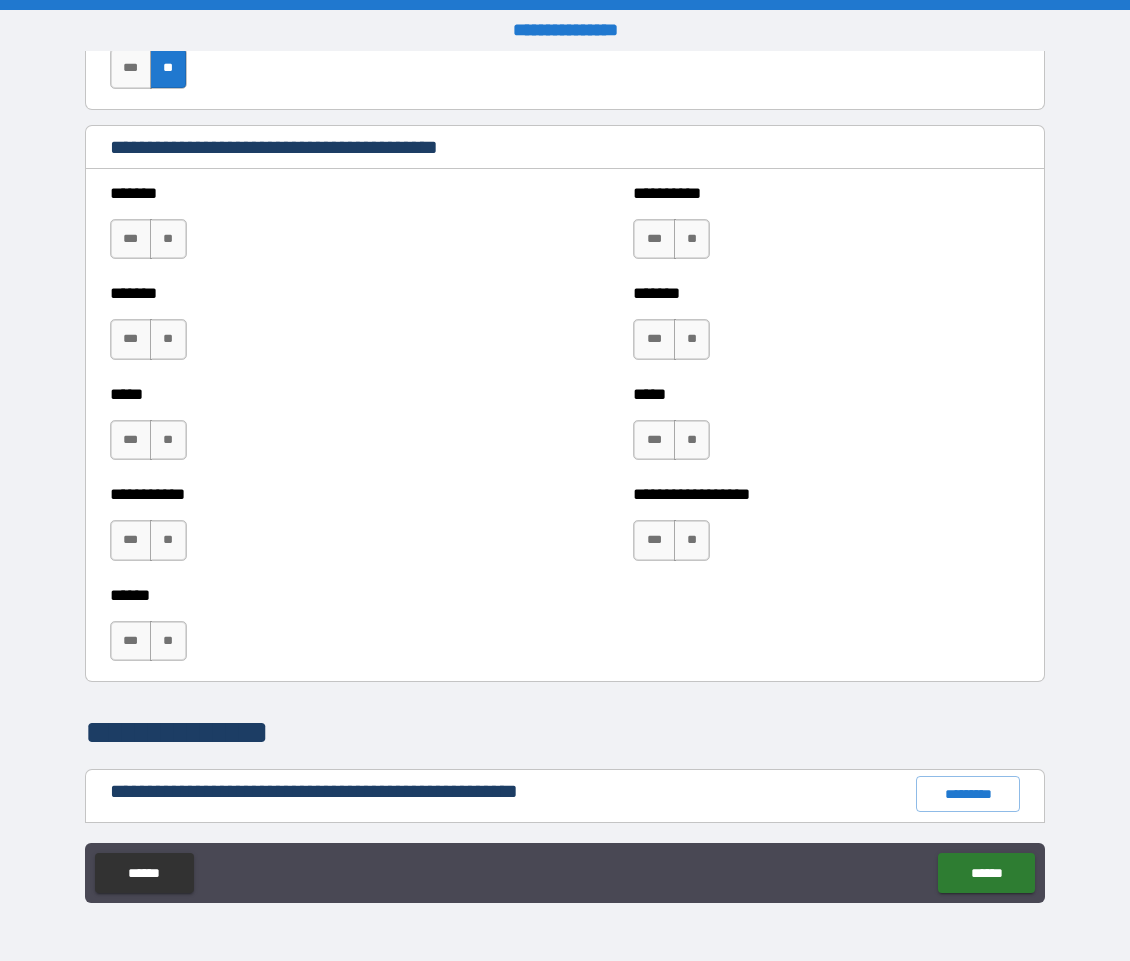 scroll, scrollTop: 1673, scrollLeft: 0, axis: vertical 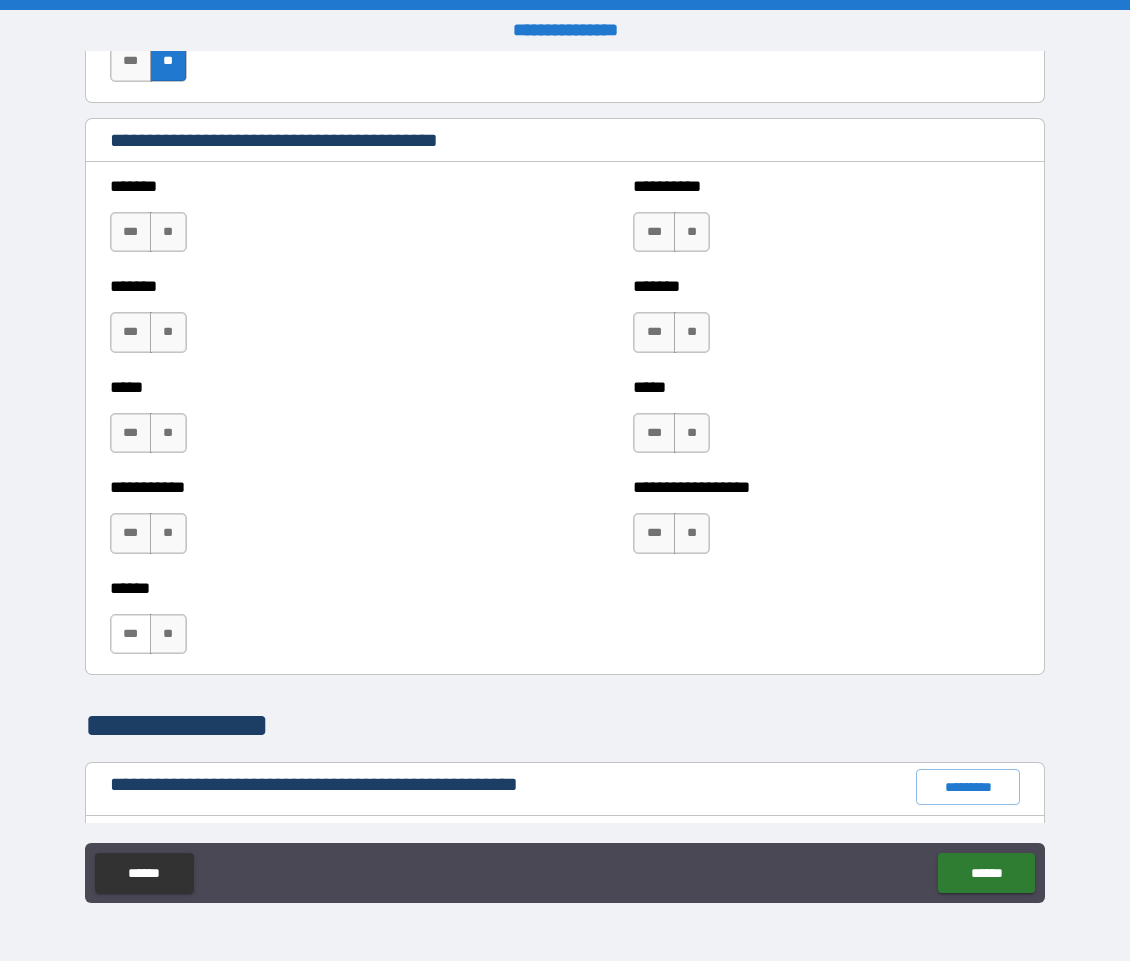 click on "***" at bounding box center (131, 634) 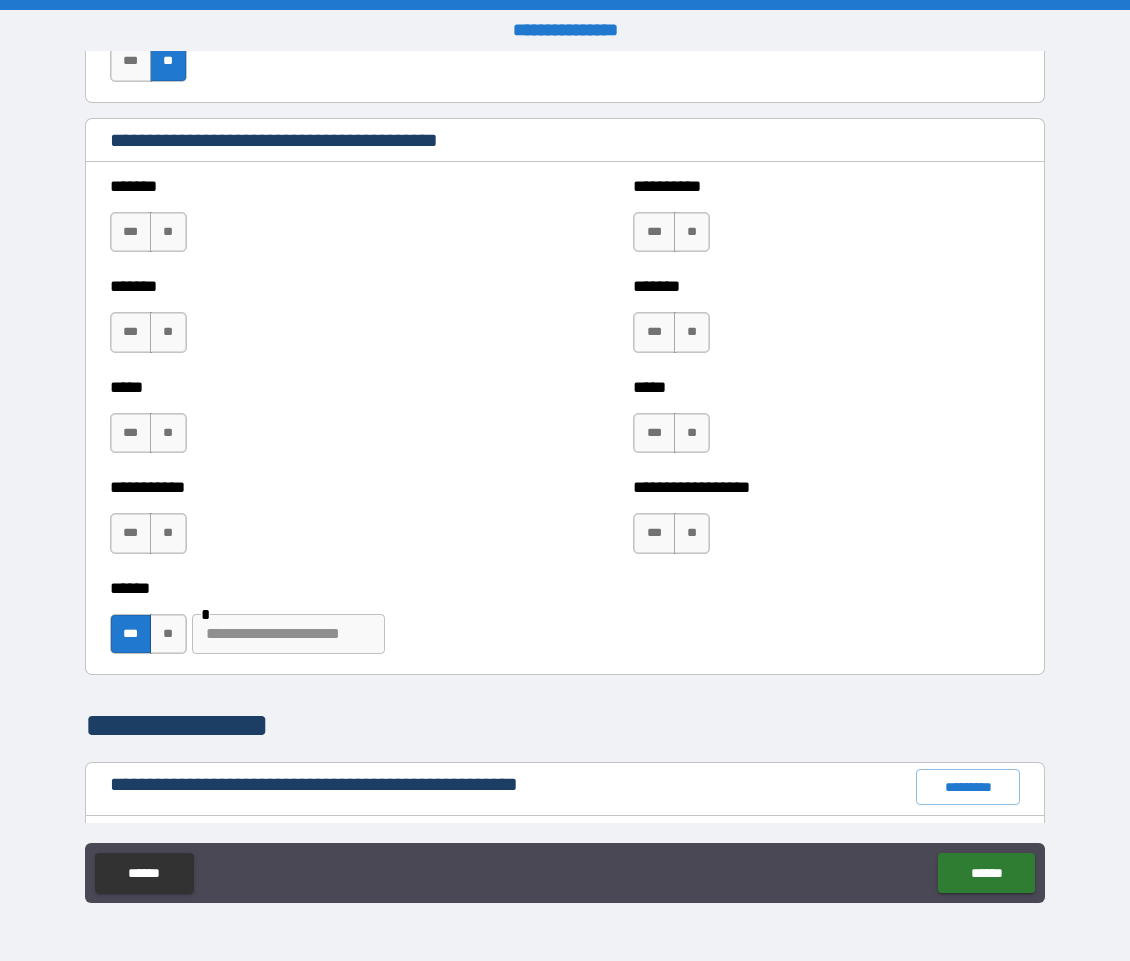click at bounding box center (288, 634) 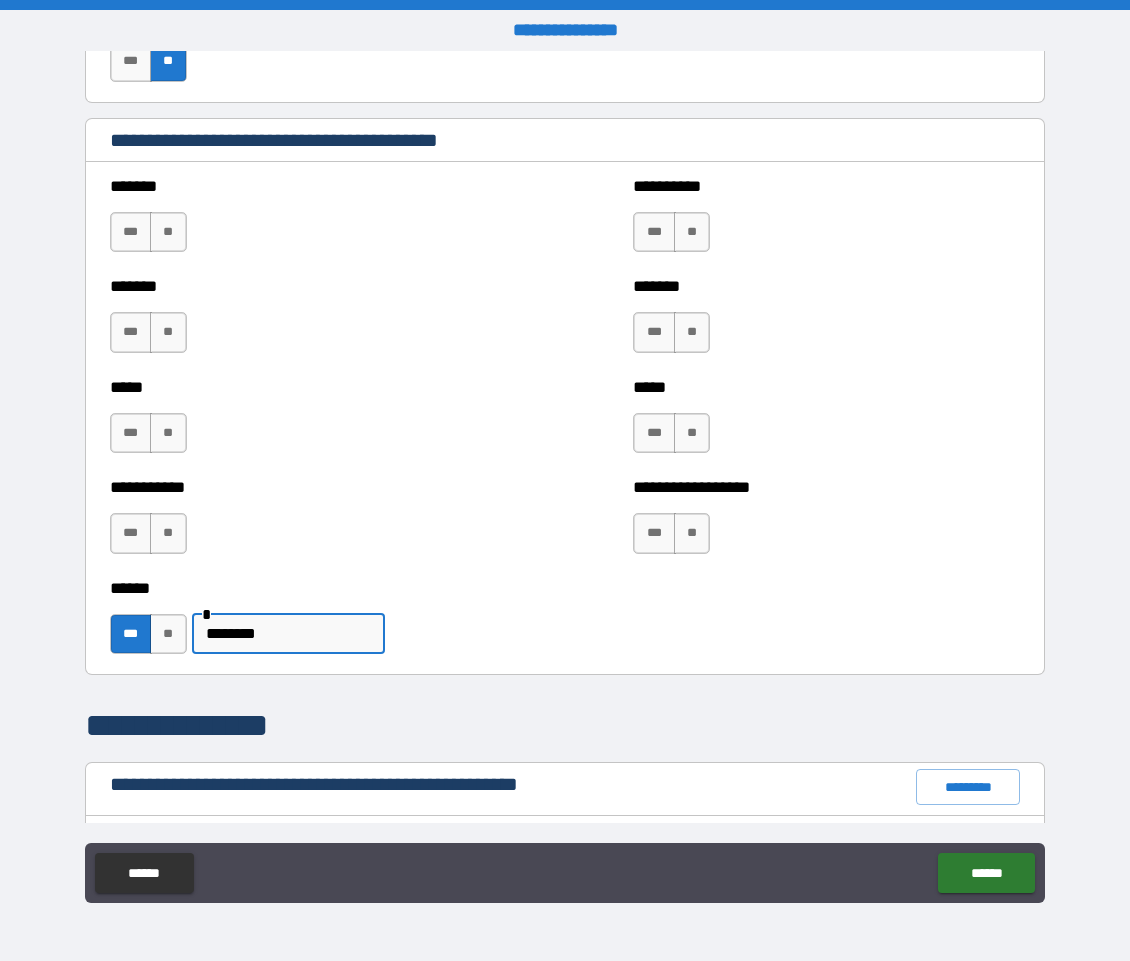 type on "********" 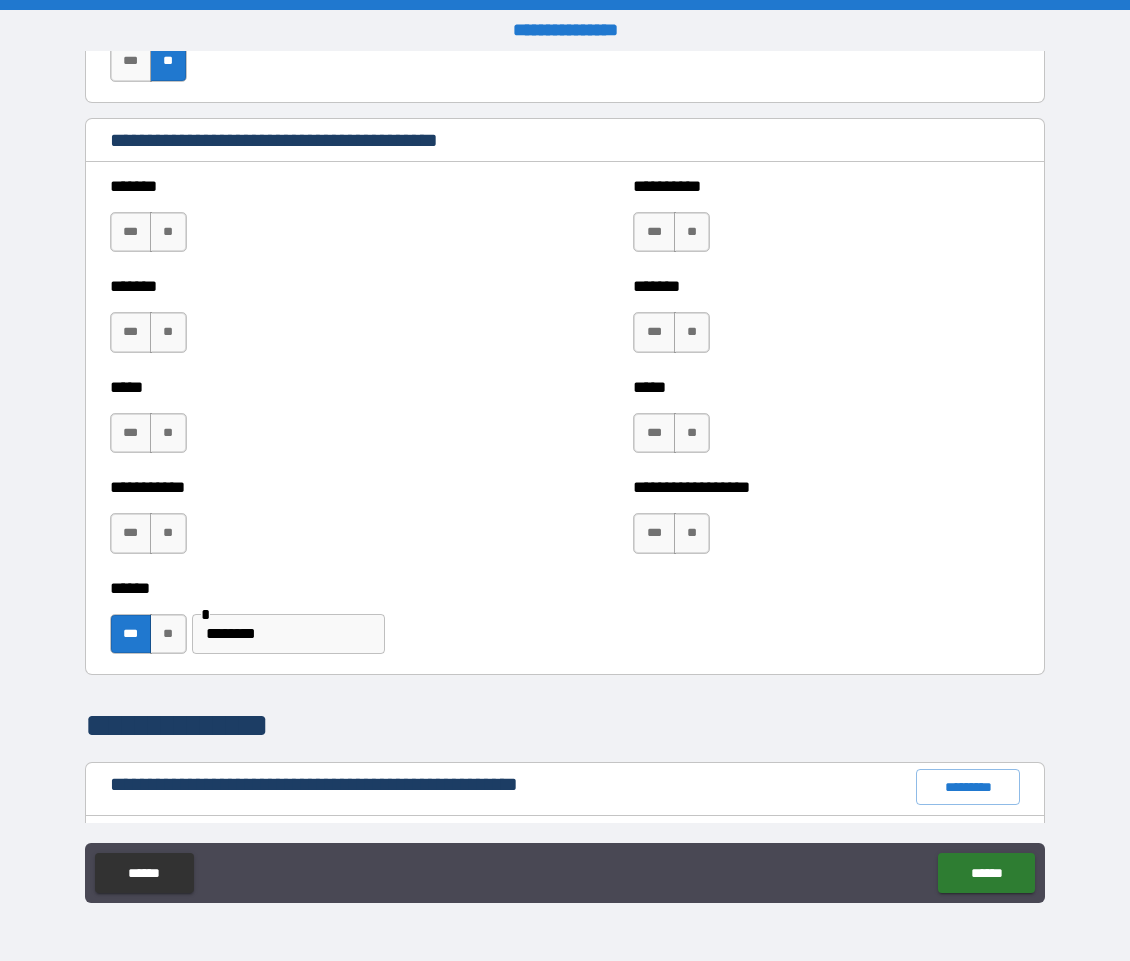 click on "****** *** ** ******** *" at bounding box center (565, 624) 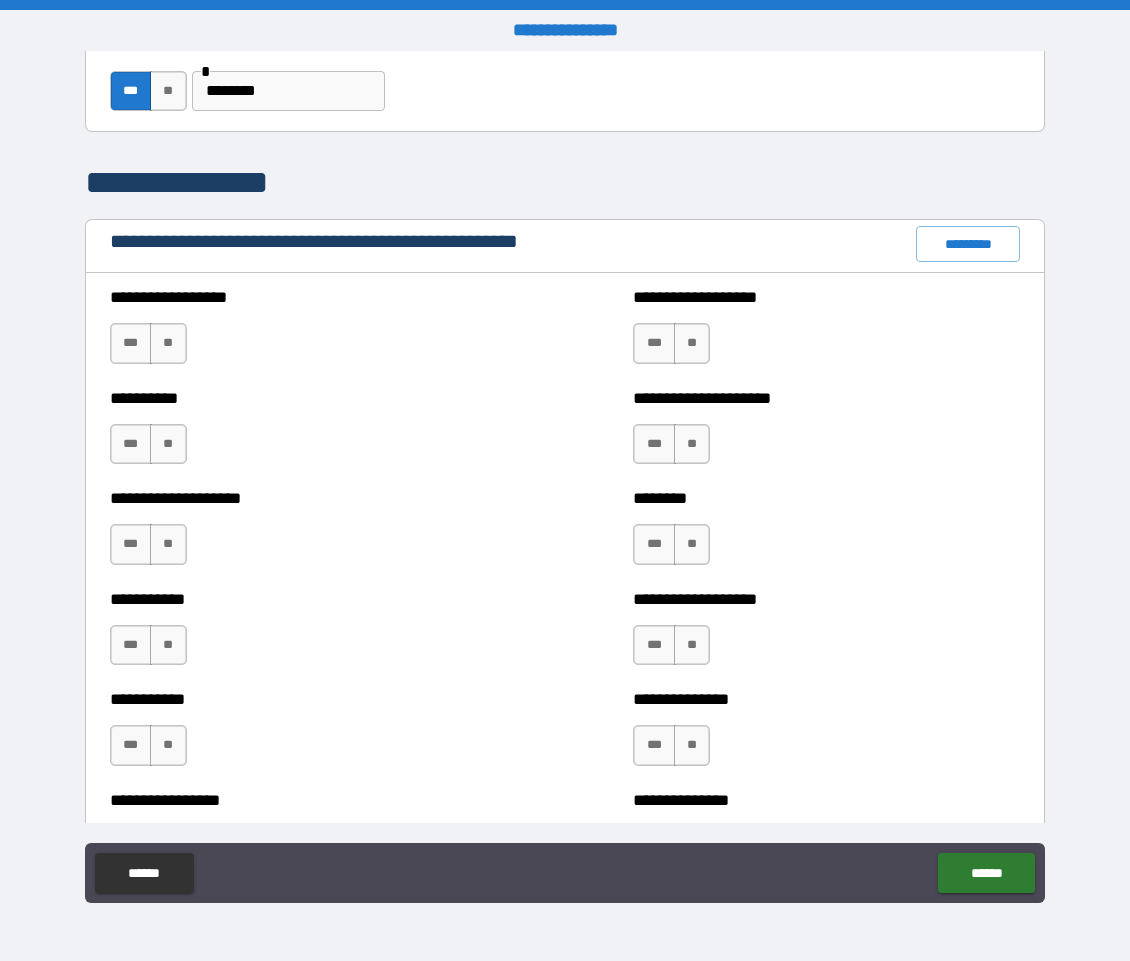 scroll, scrollTop: 2220, scrollLeft: 0, axis: vertical 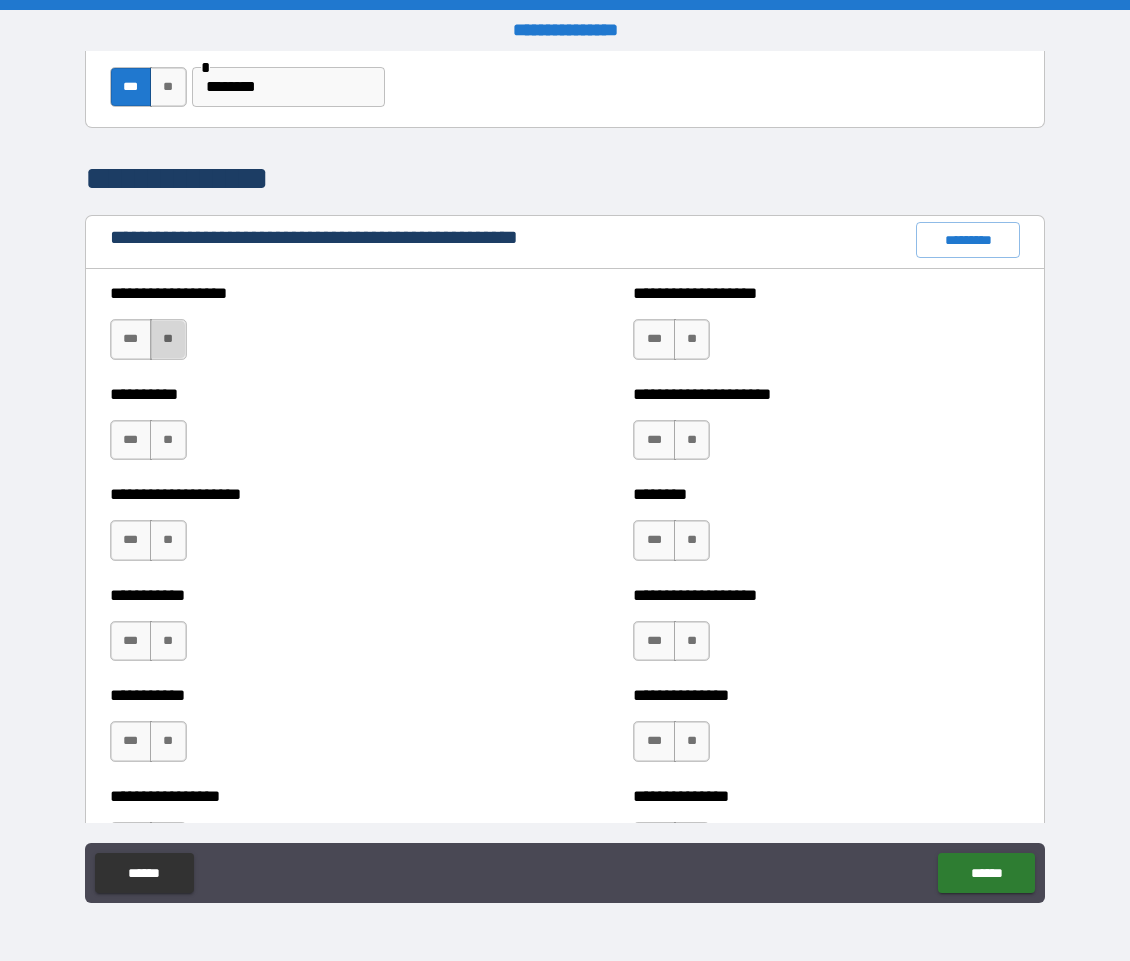 click on "**" at bounding box center (168, 339) 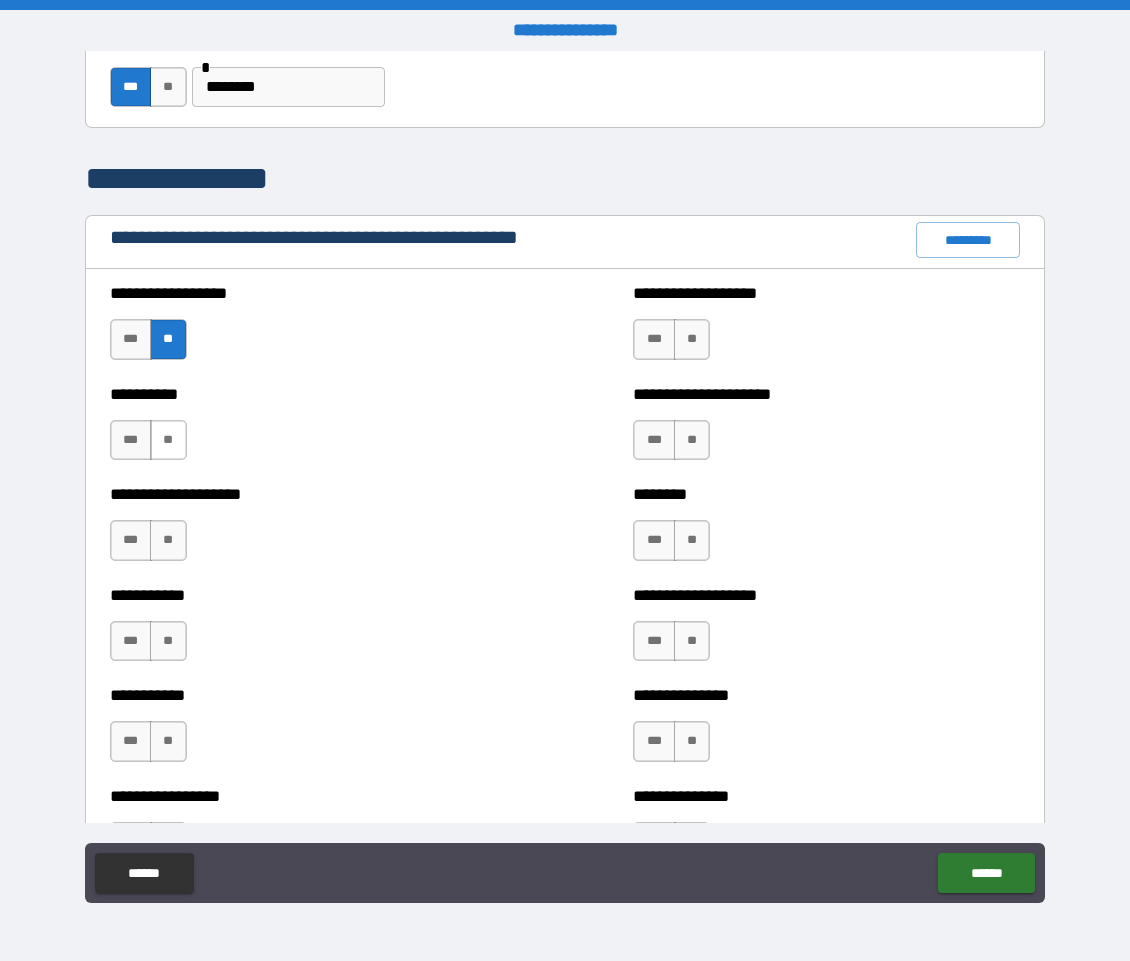 click on "**" at bounding box center (168, 440) 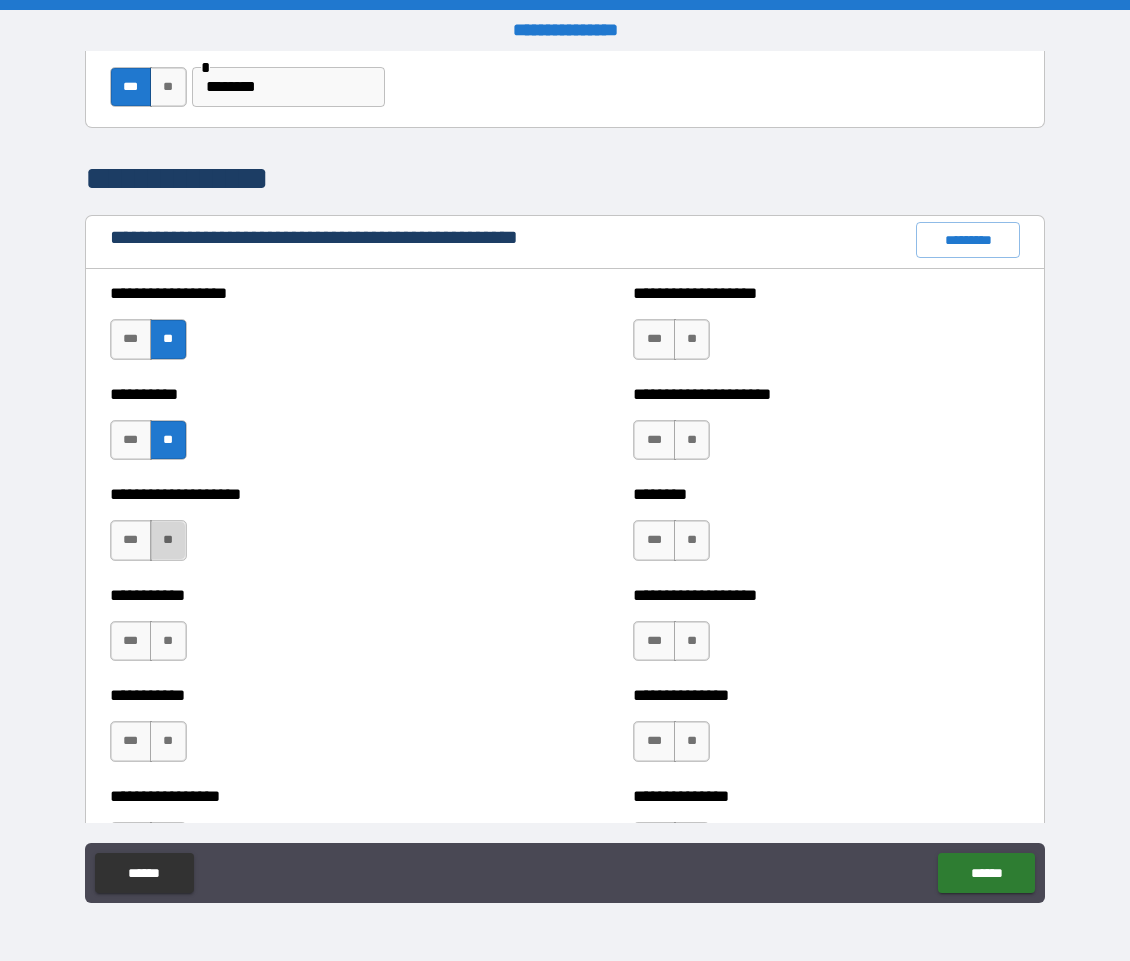 click on "**" at bounding box center [168, 540] 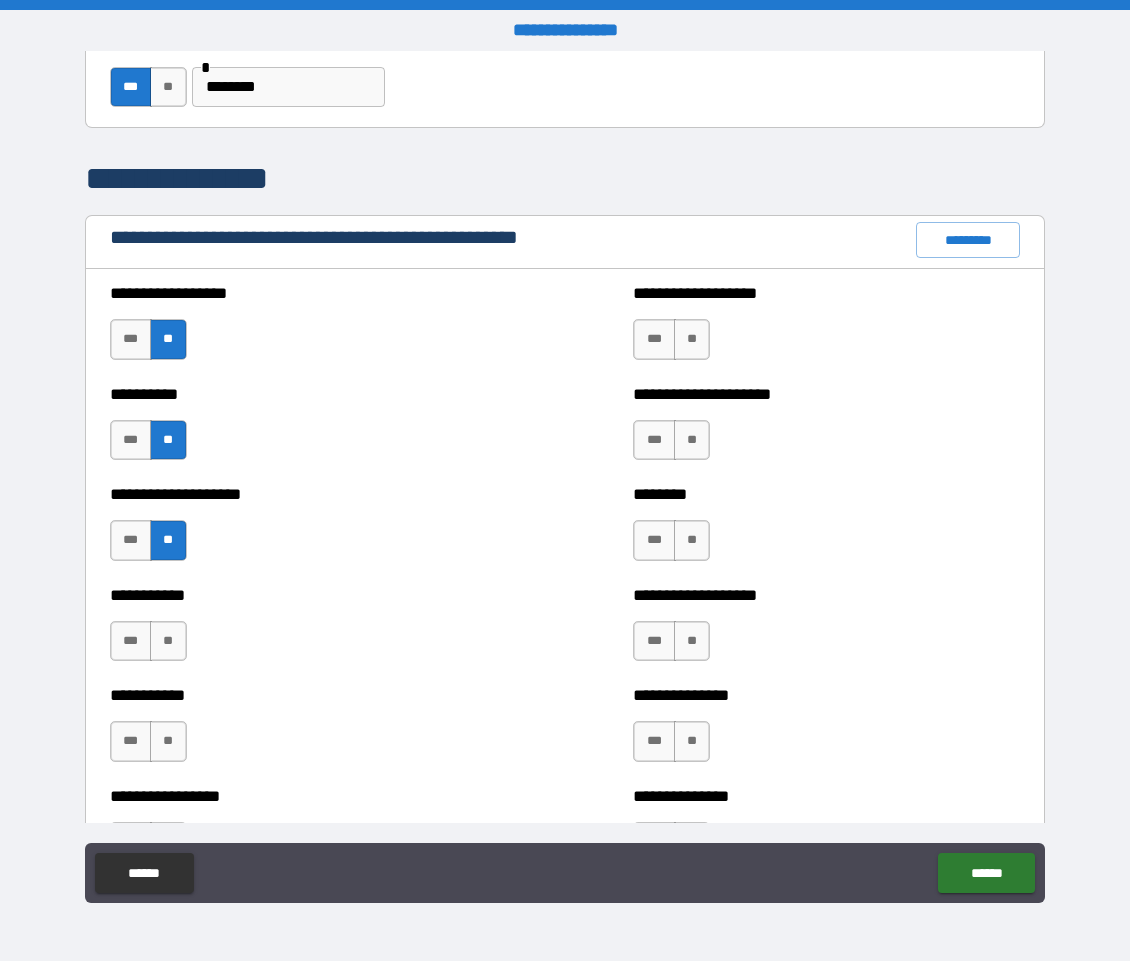 click on "**********" at bounding box center [301, 395] 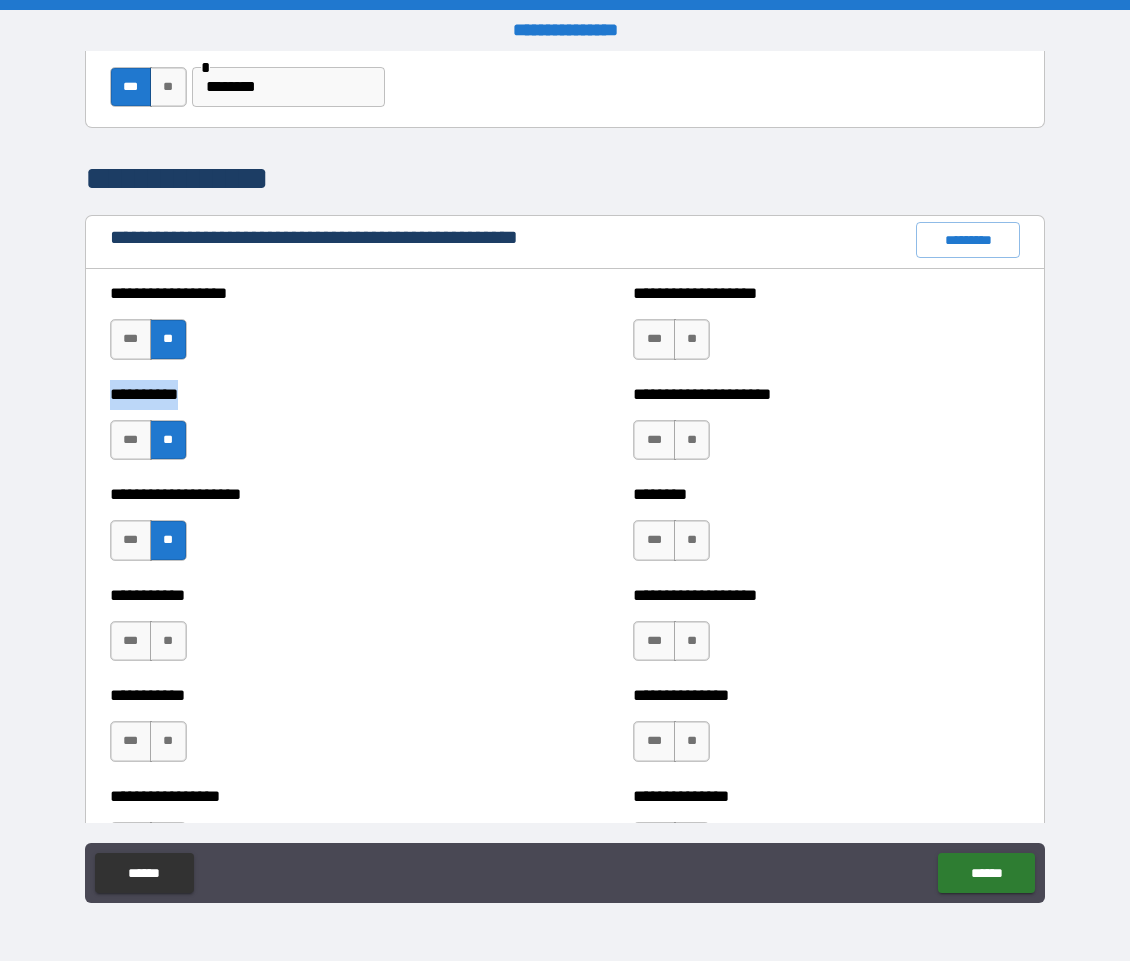 click on "**********" at bounding box center (301, 395) 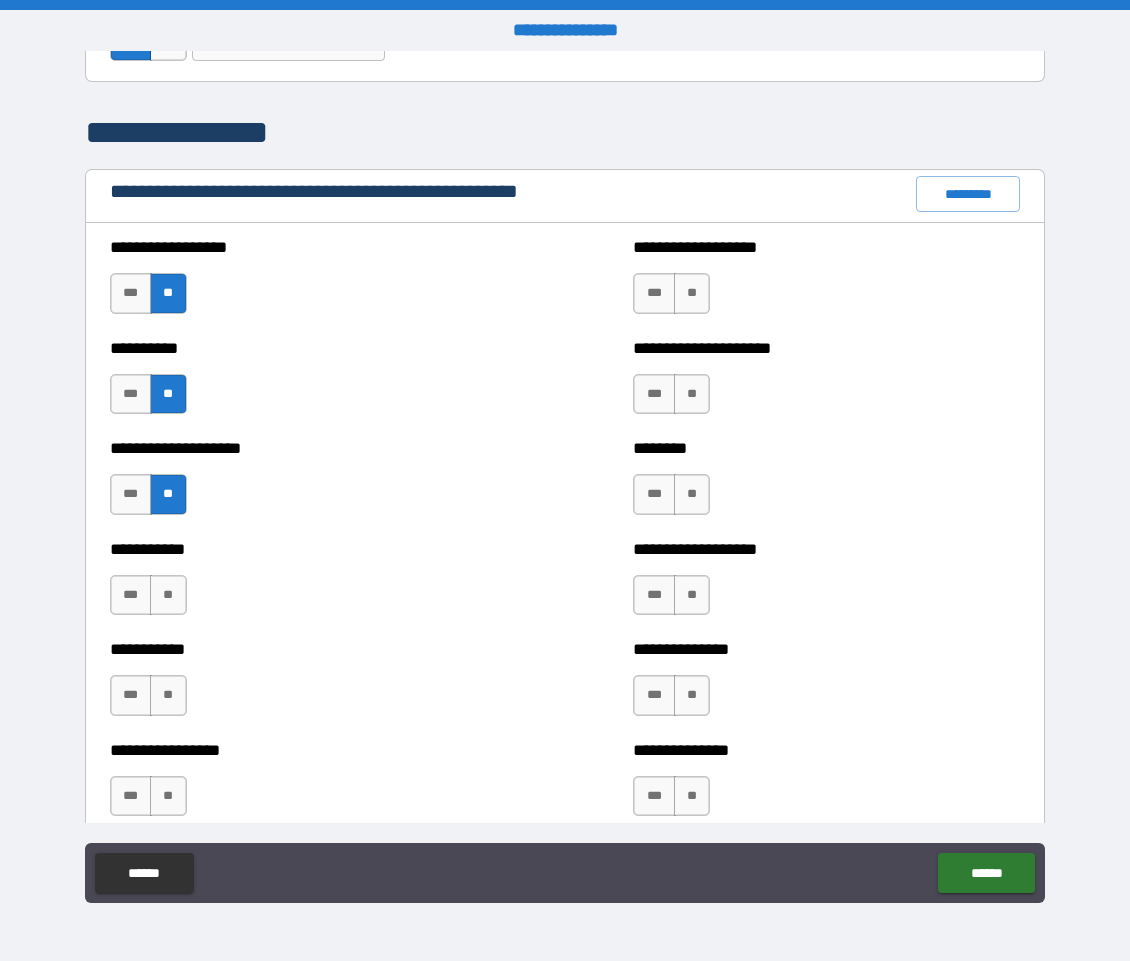 click on "*** **" at bounding box center (148, 595) 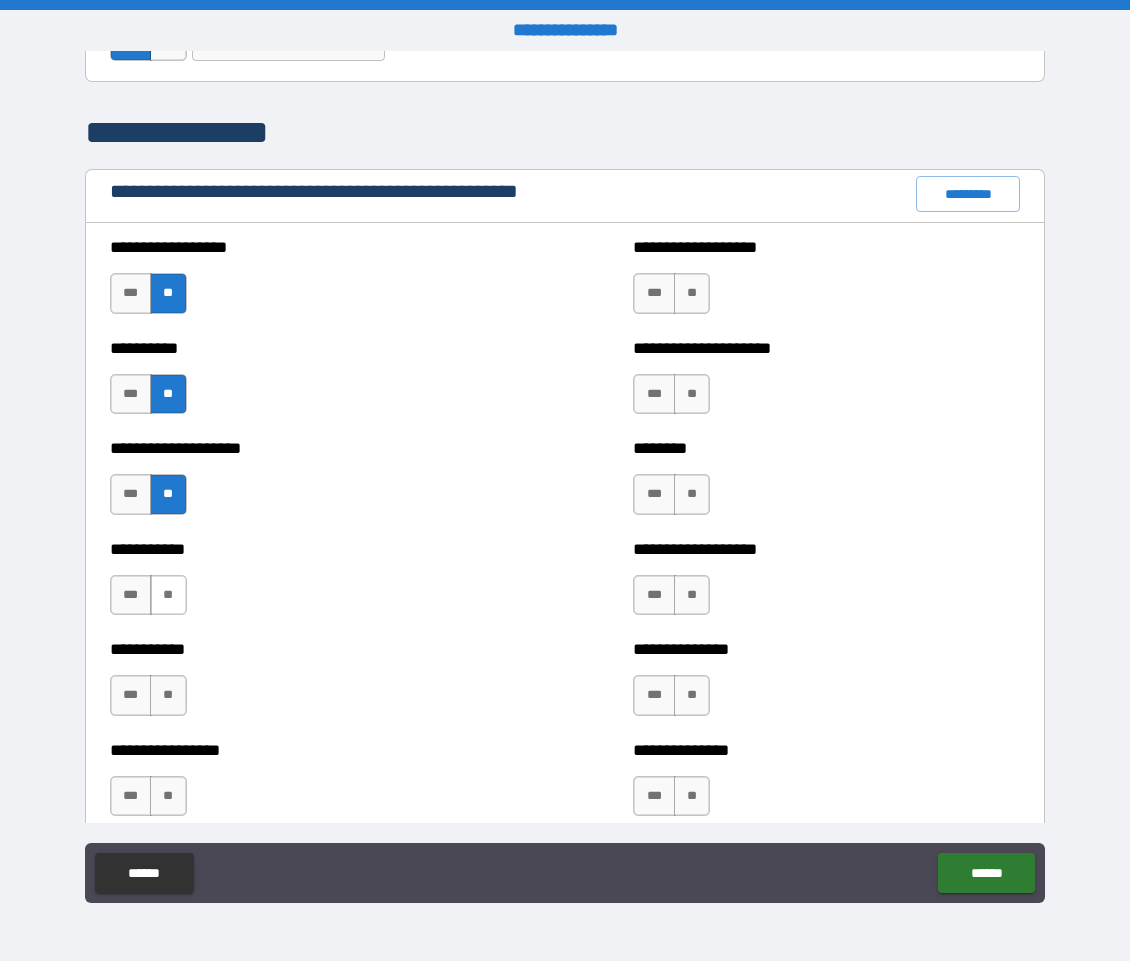 click on "**" at bounding box center [168, 595] 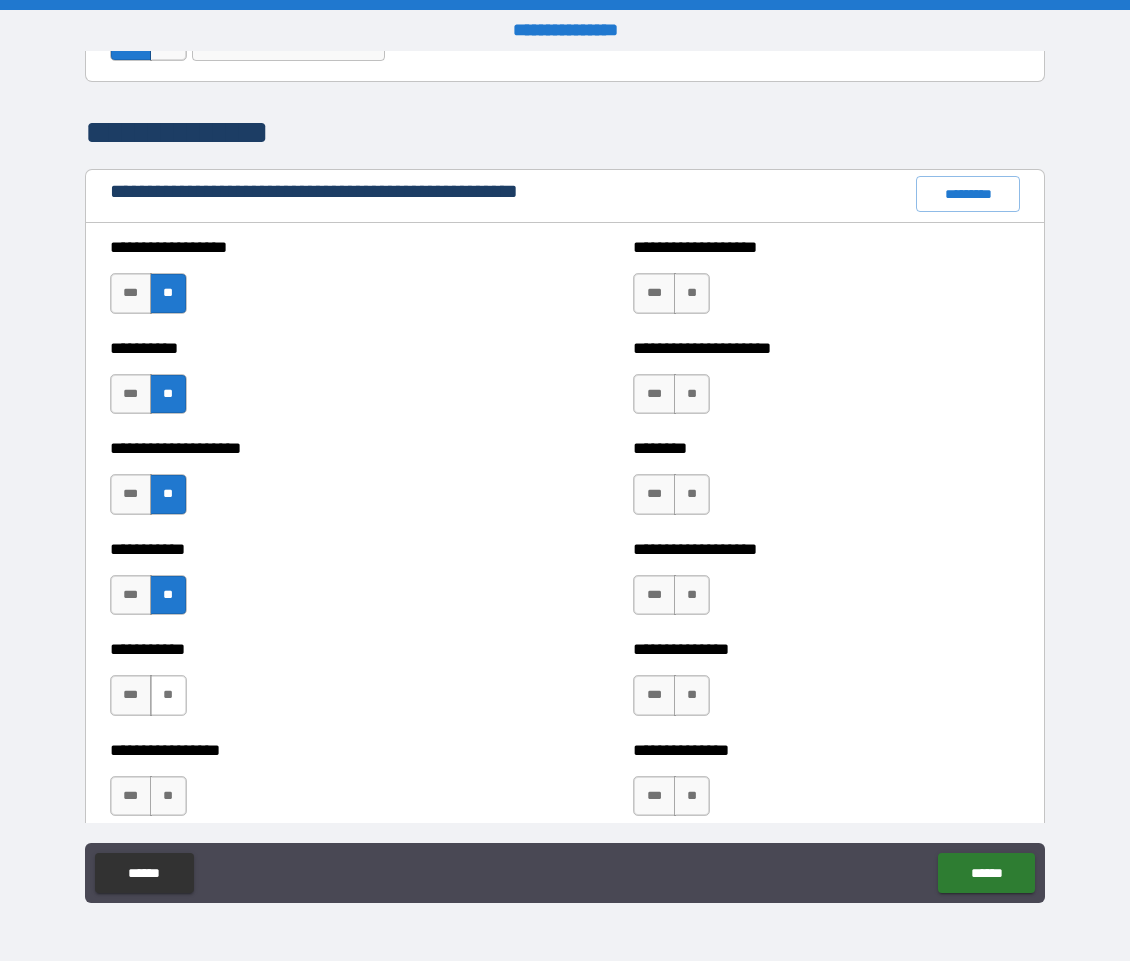 click on "**" at bounding box center [168, 695] 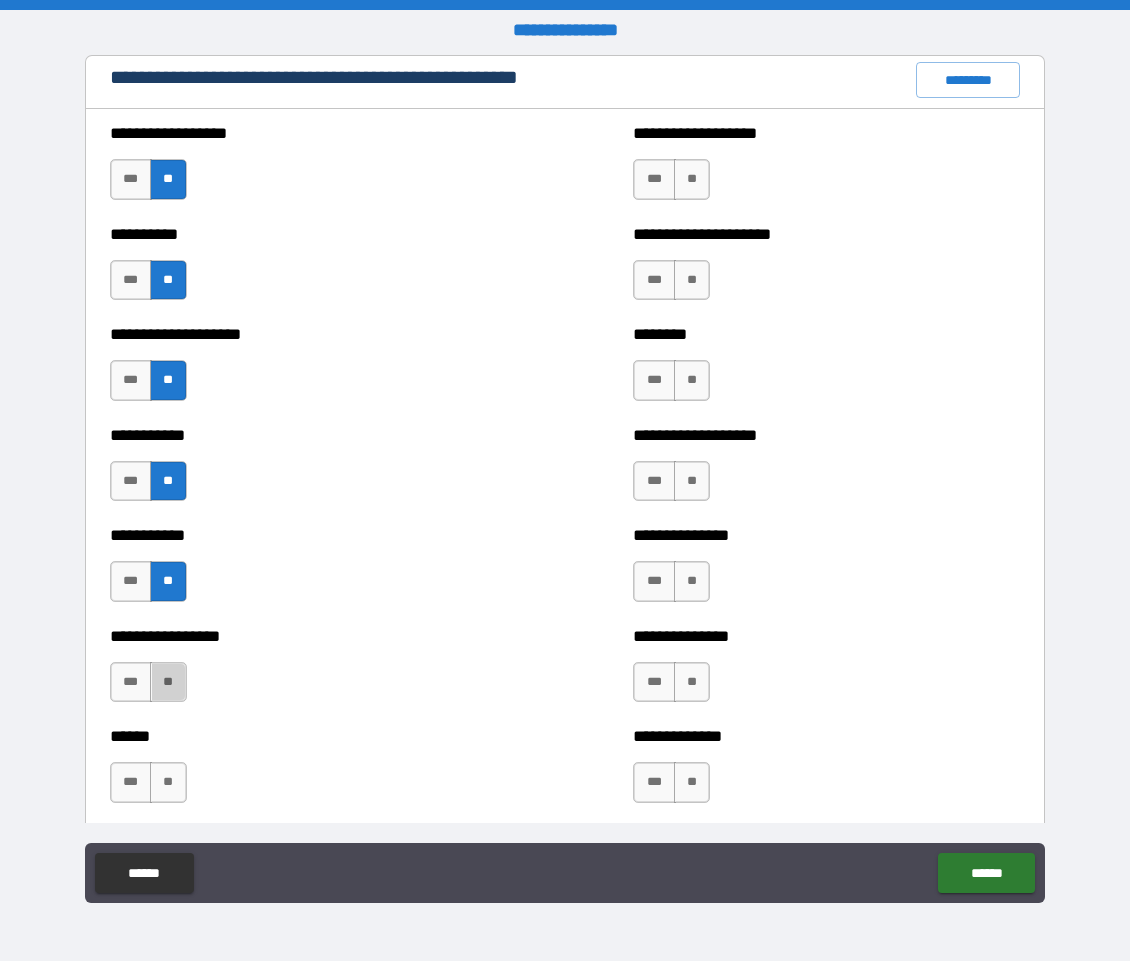 click on "**" at bounding box center [168, 682] 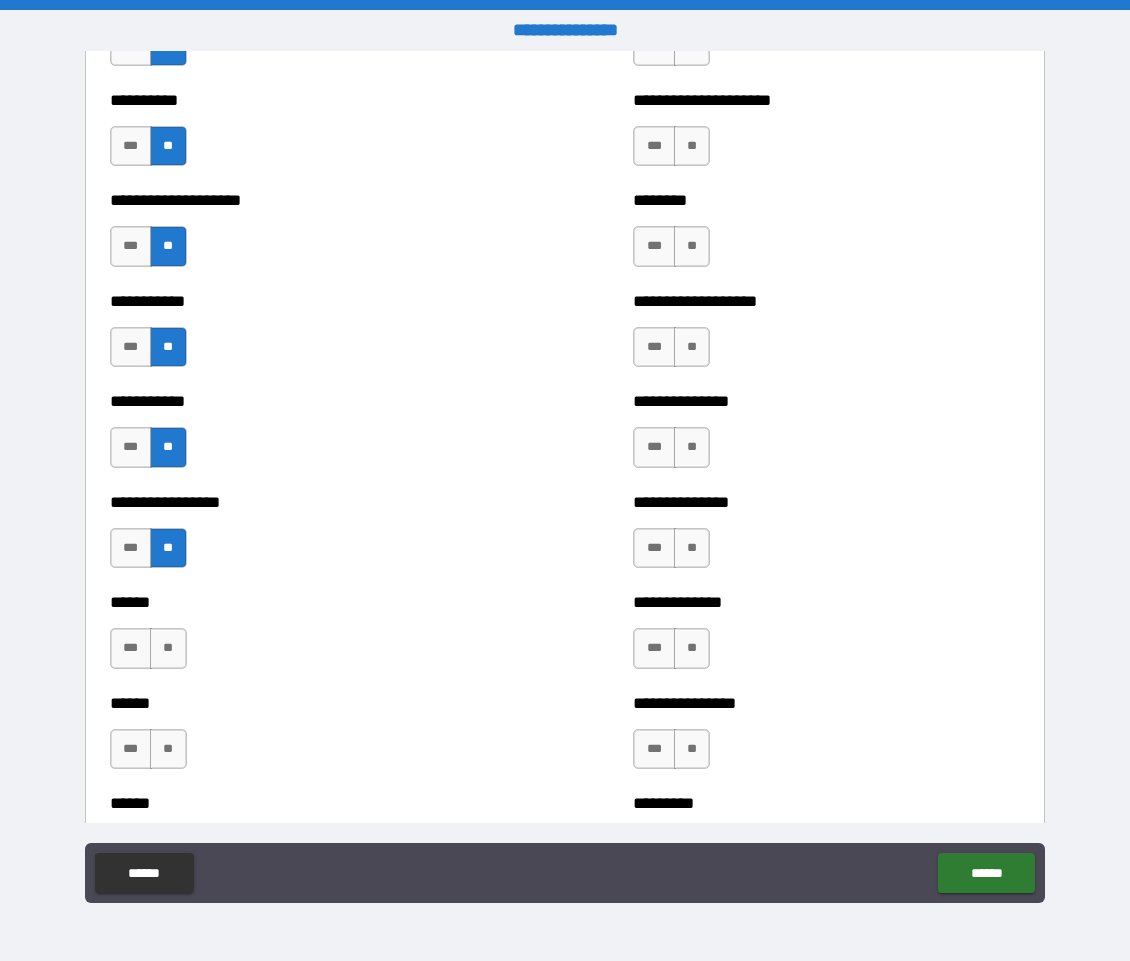 scroll, scrollTop: 2569, scrollLeft: 0, axis: vertical 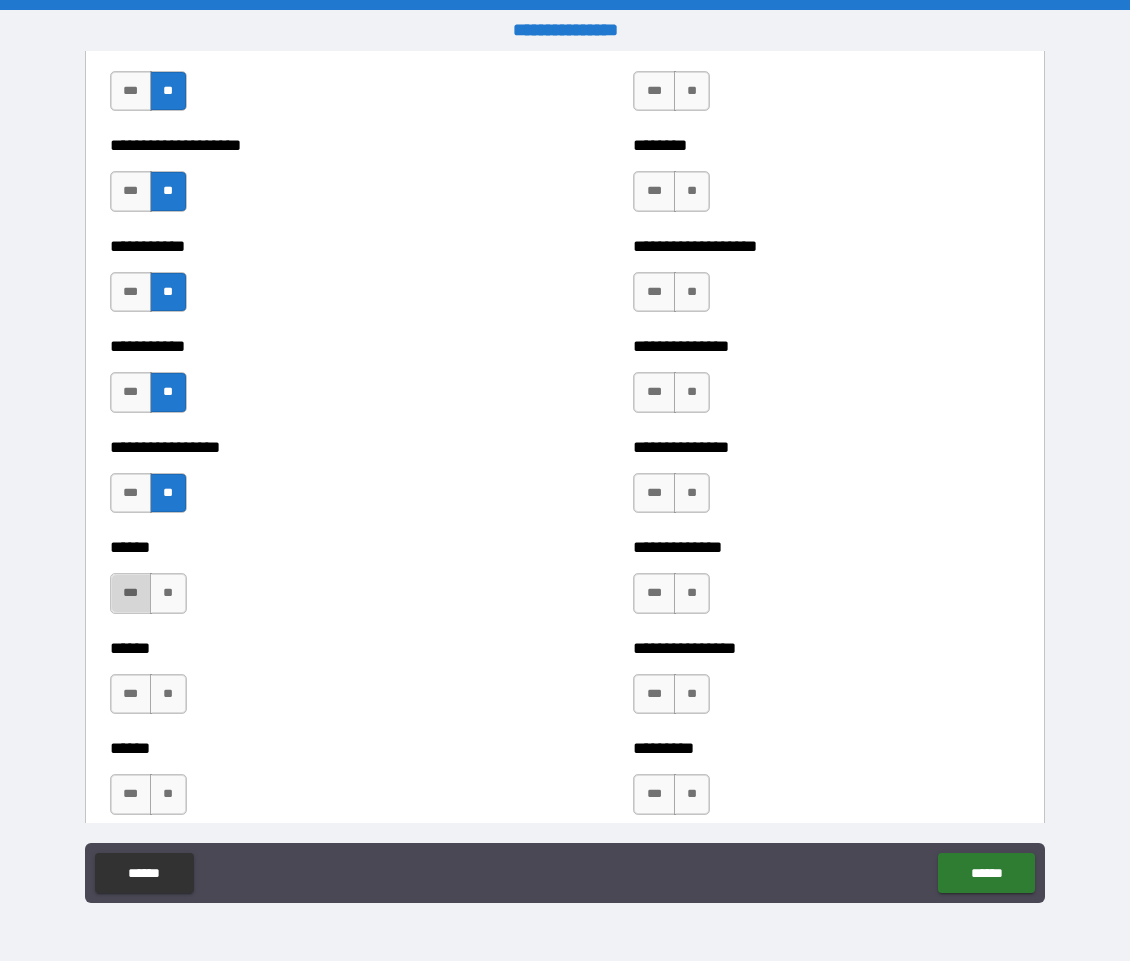 click on "***" at bounding box center [131, 593] 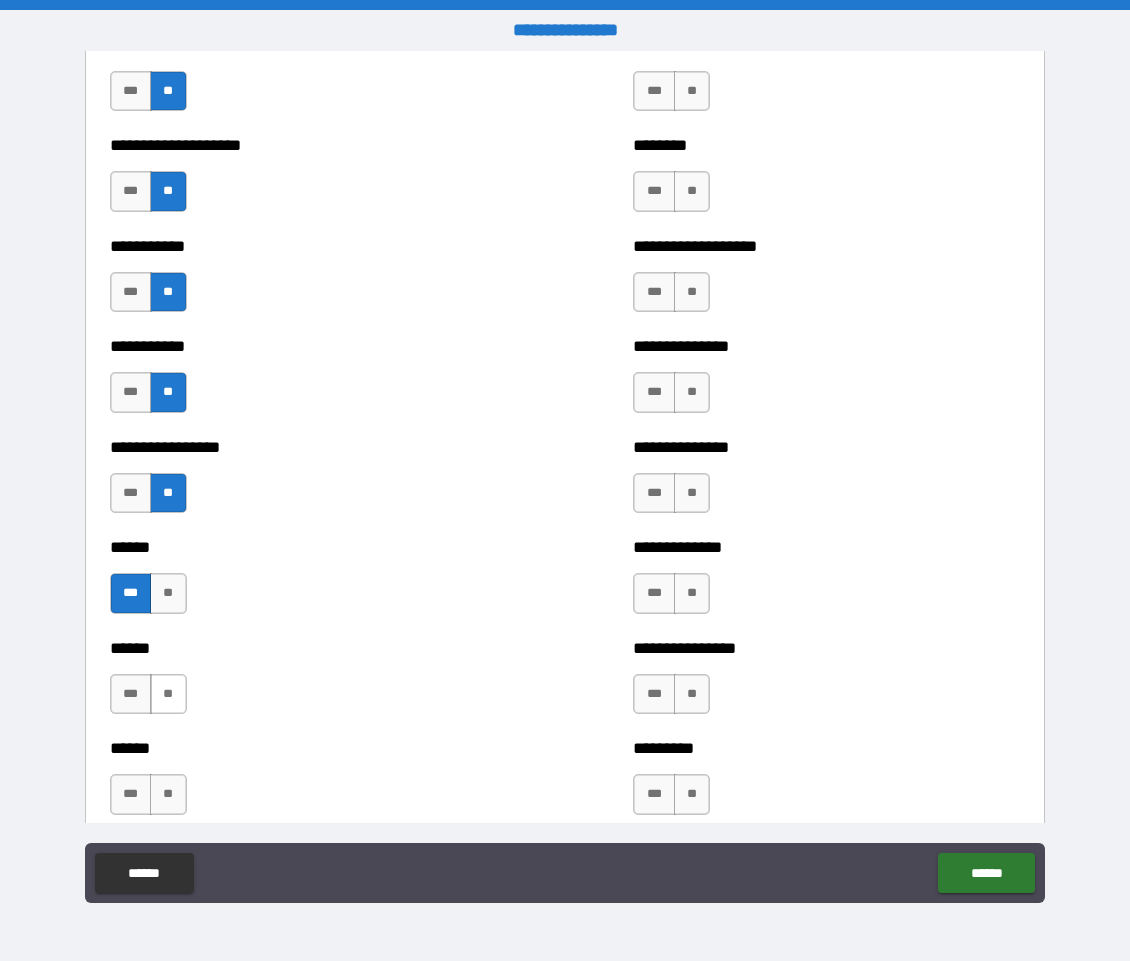 click on "**" at bounding box center [168, 694] 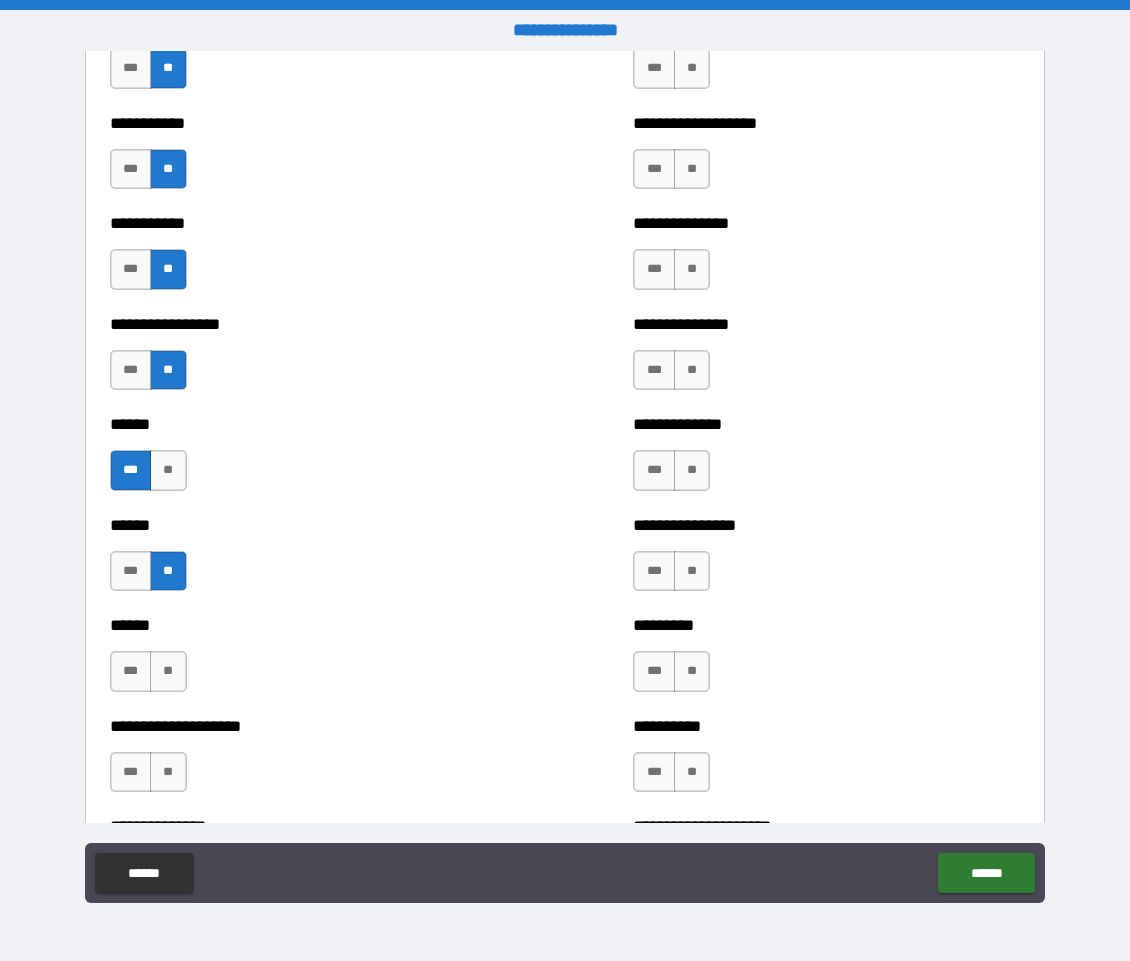 scroll, scrollTop: 2700, scrollLeft: 0, axis: vertical 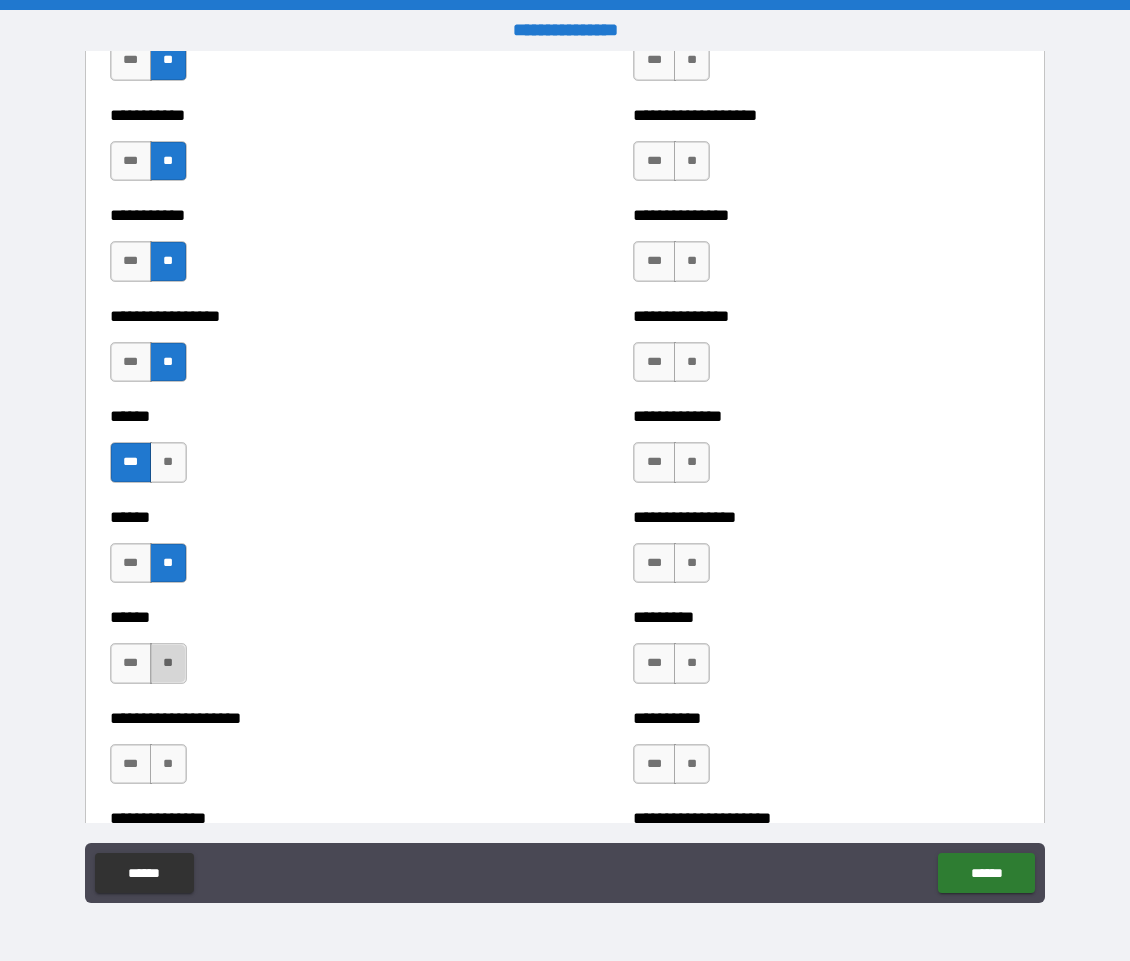 click on "**" at bounding box center (168, 663) 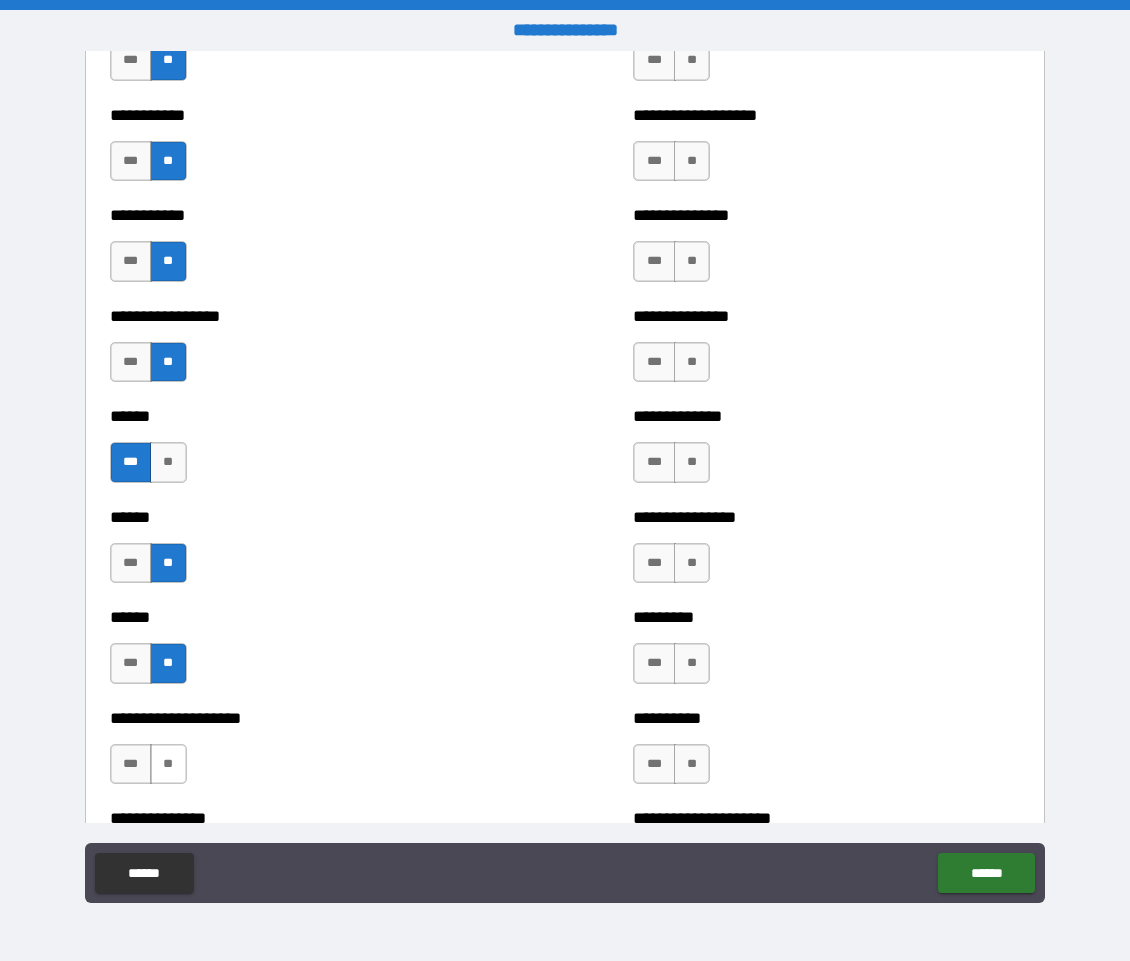 click on "**" at bounding box center (168, 764) 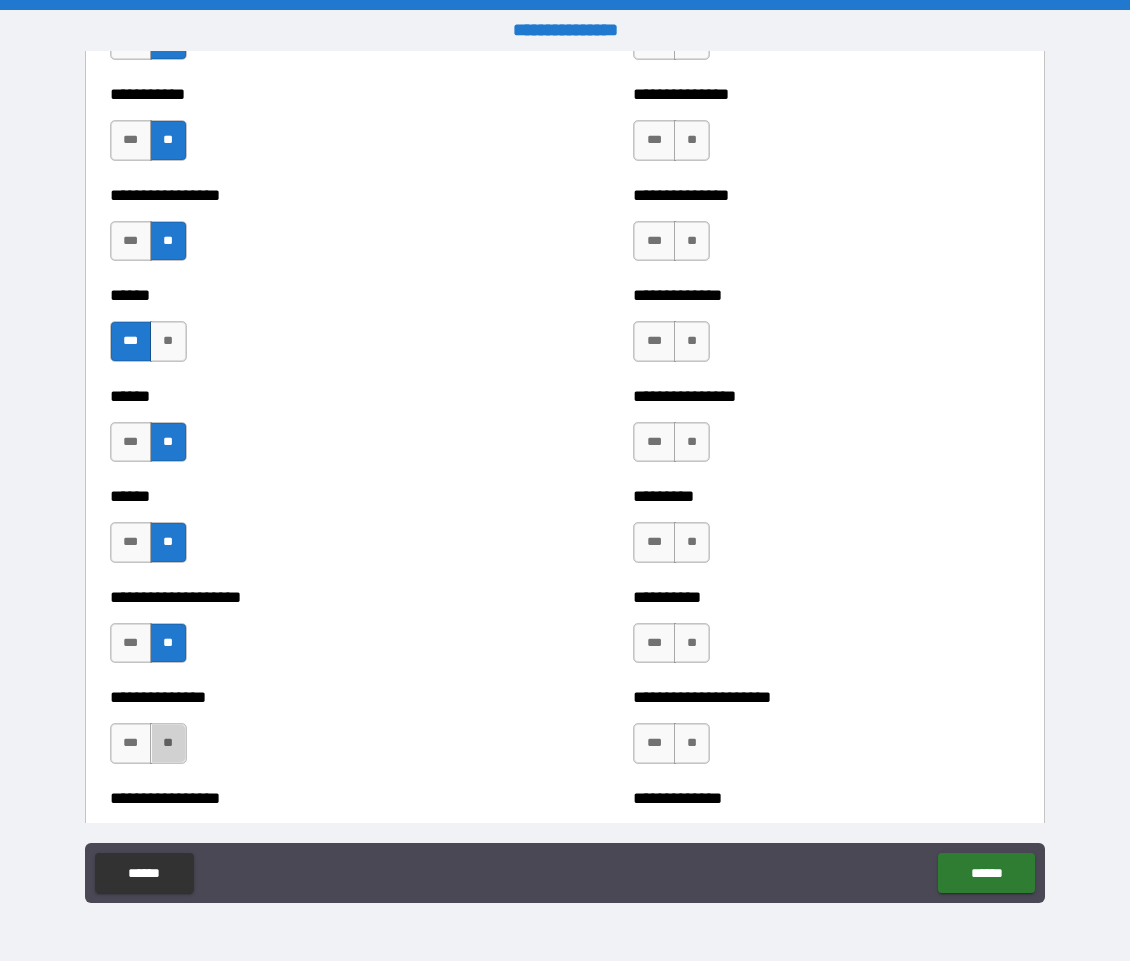 click on "**" at bounding box center [168, 743] 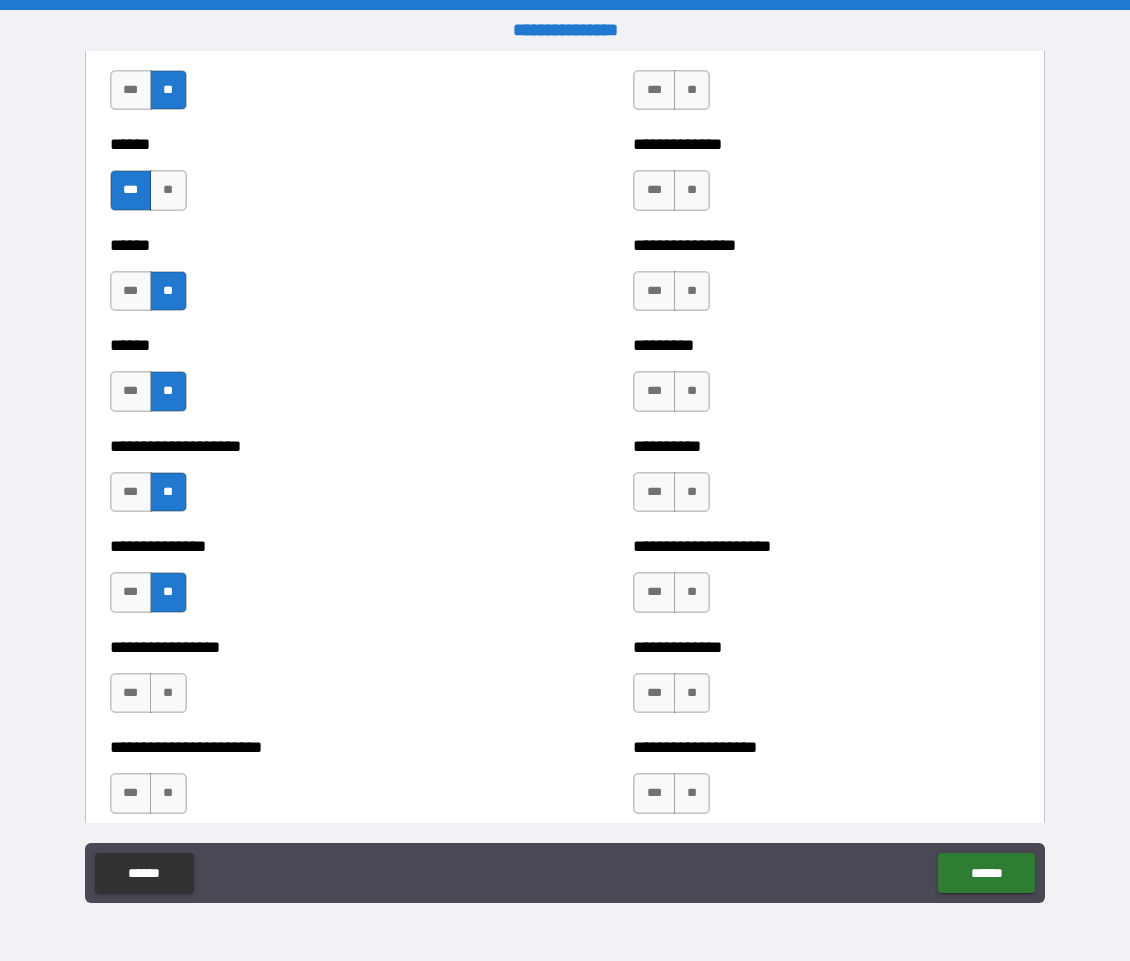 scroll, scrollTop: 2977, scrollLeft: 0, axis: vertical 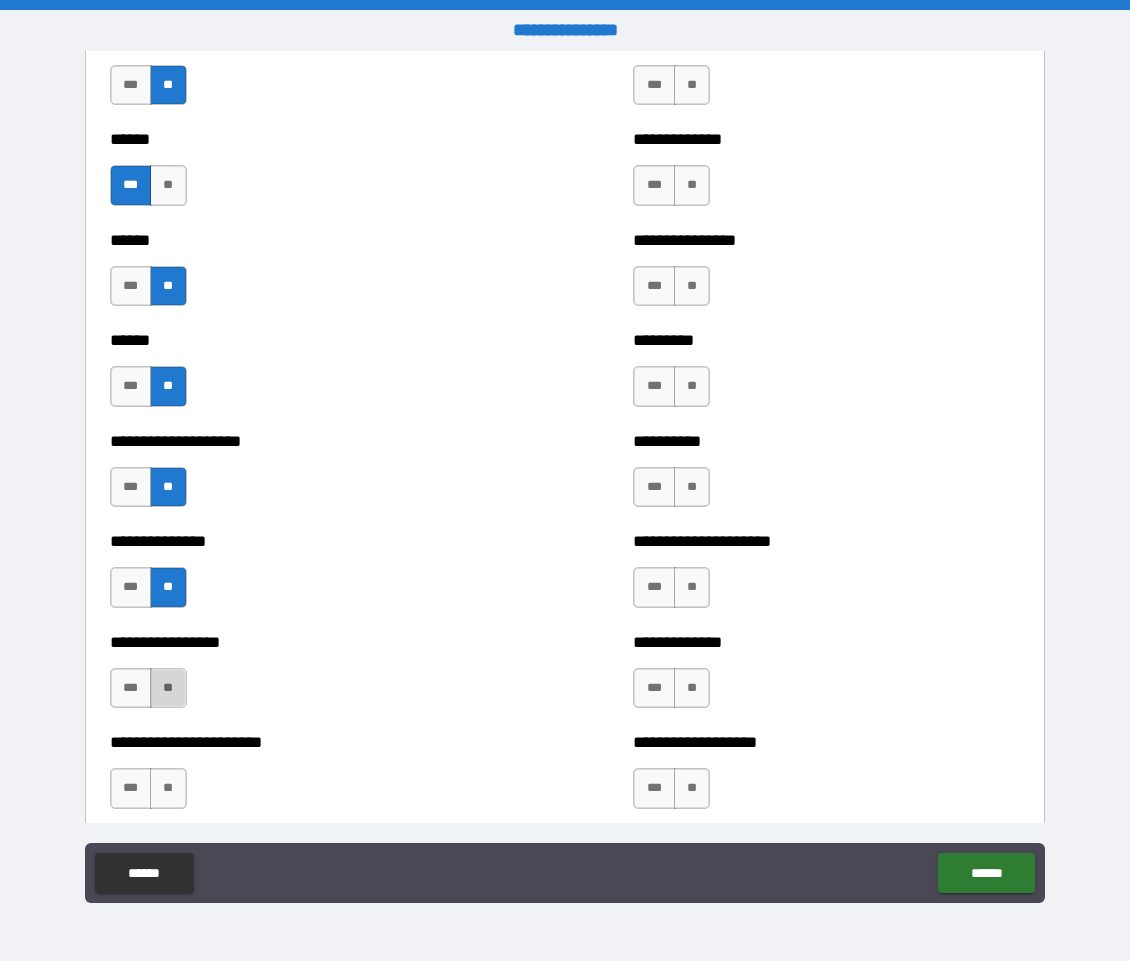 click on "**" at bounding box center (168, 688) 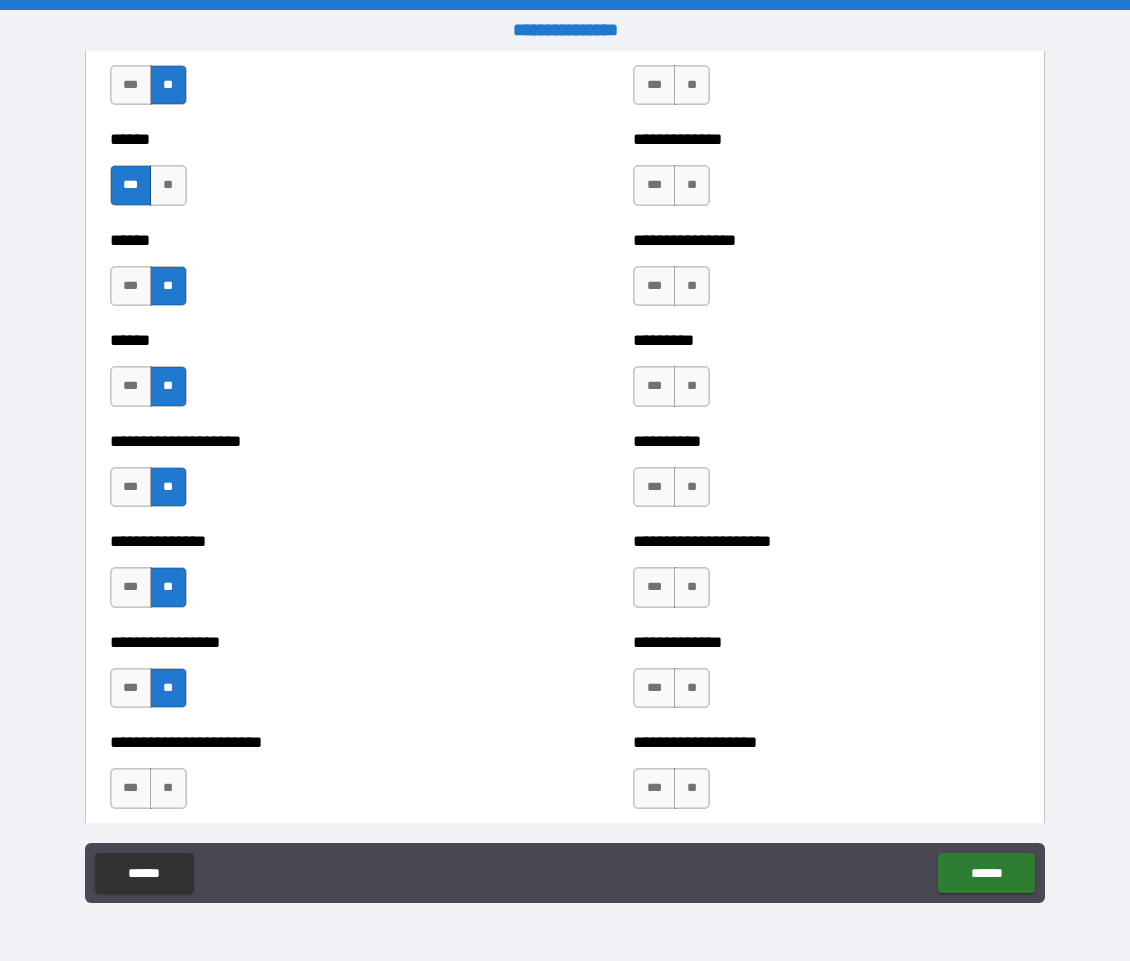click on "**********" at bounding box center [303, 778] 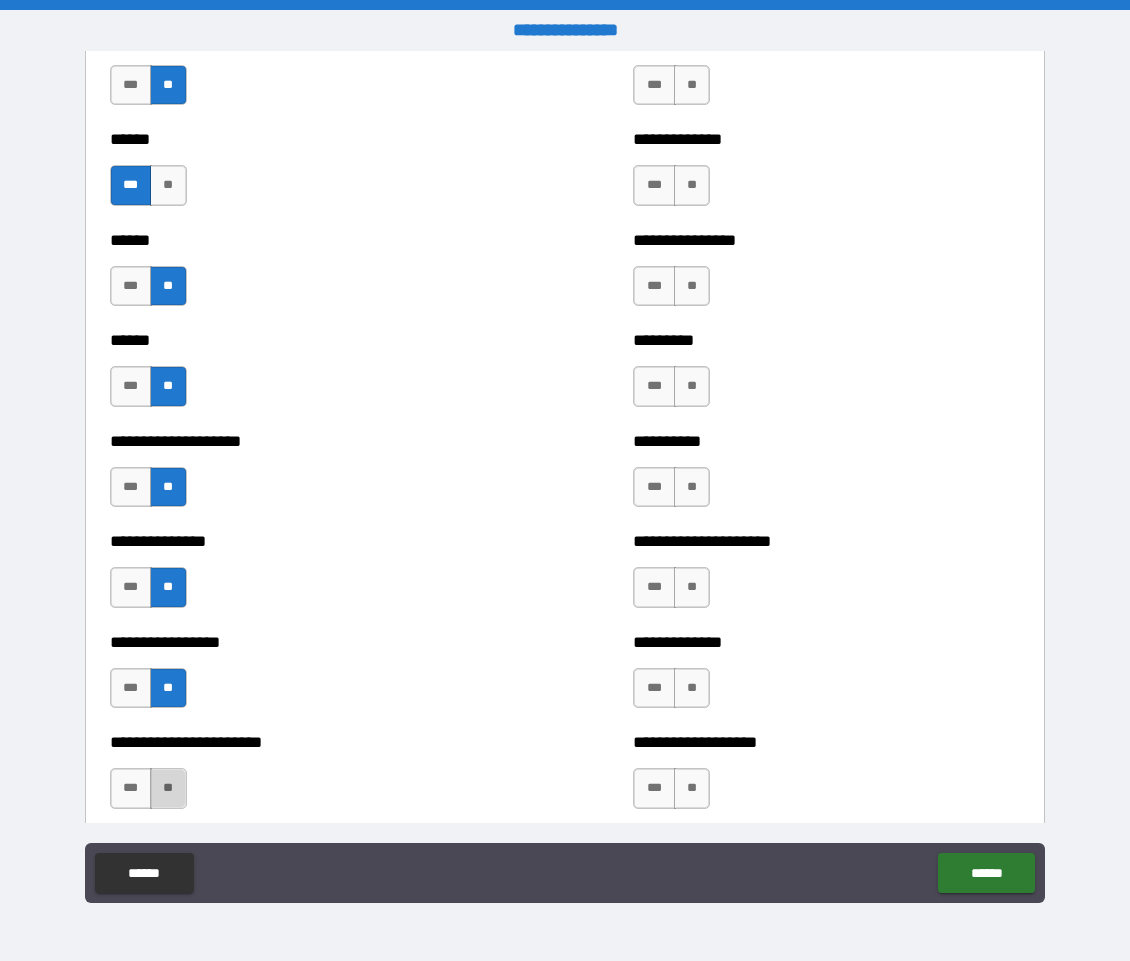 click on "**" at bounding box center (168, 788) 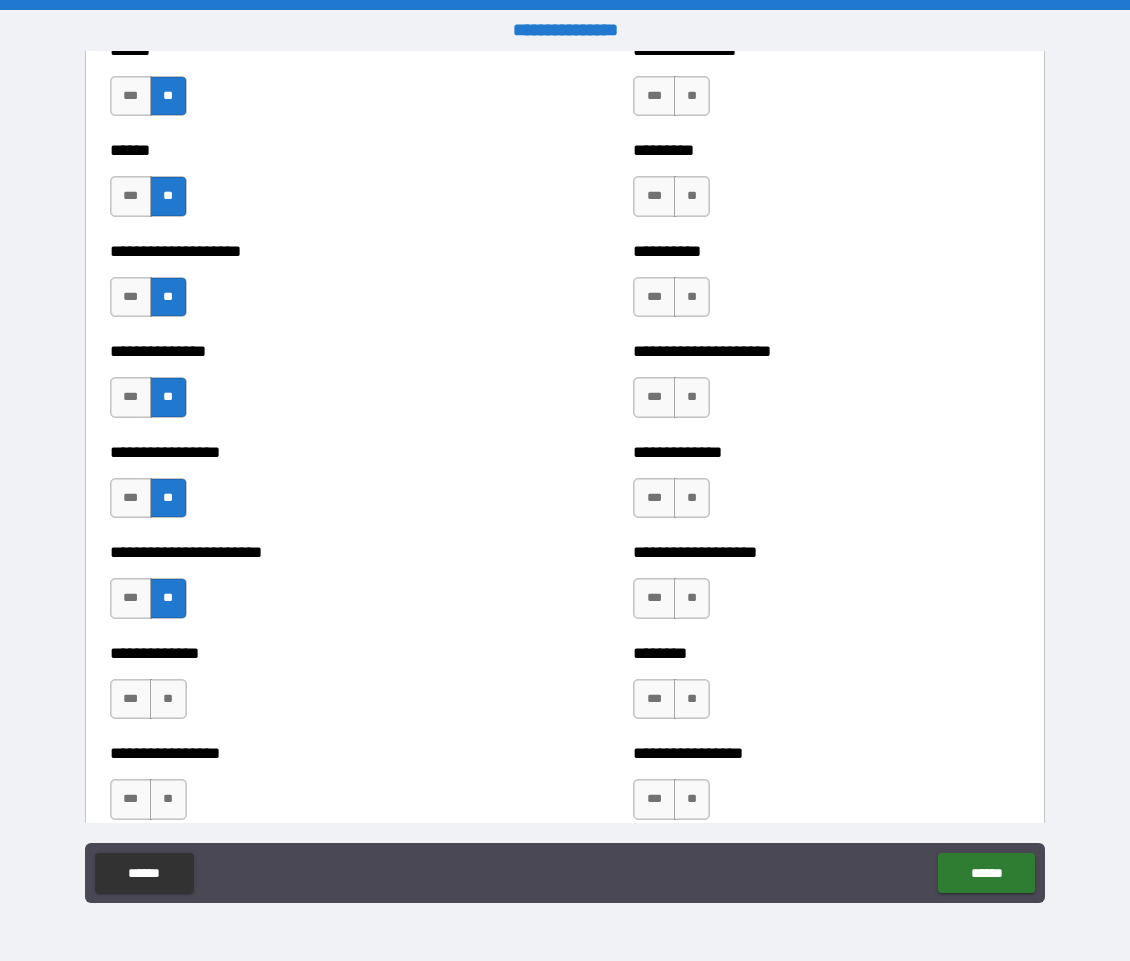 scroll, scrollTop: 3198, scrollLeft: 0, axis: vertical 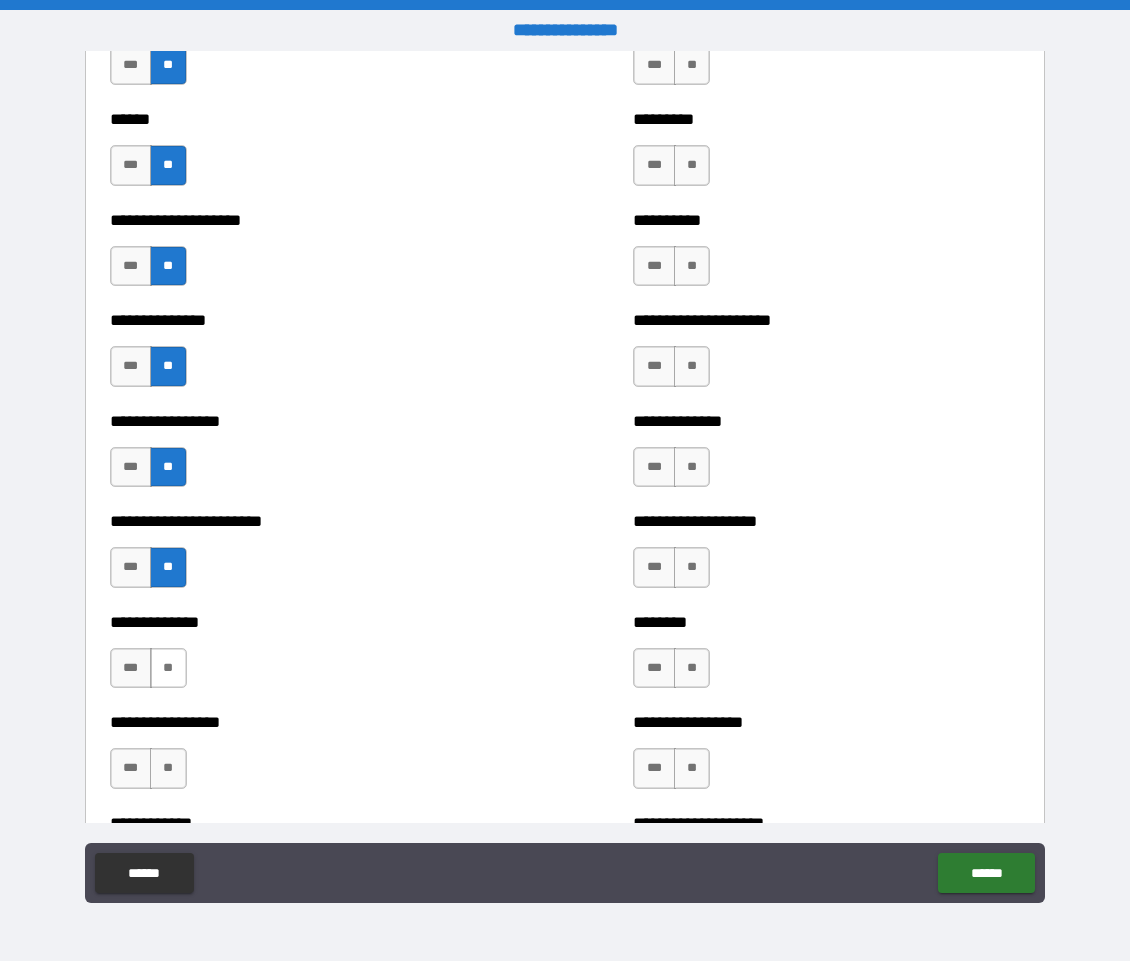 click on "**" at bounding box center [168, 668] 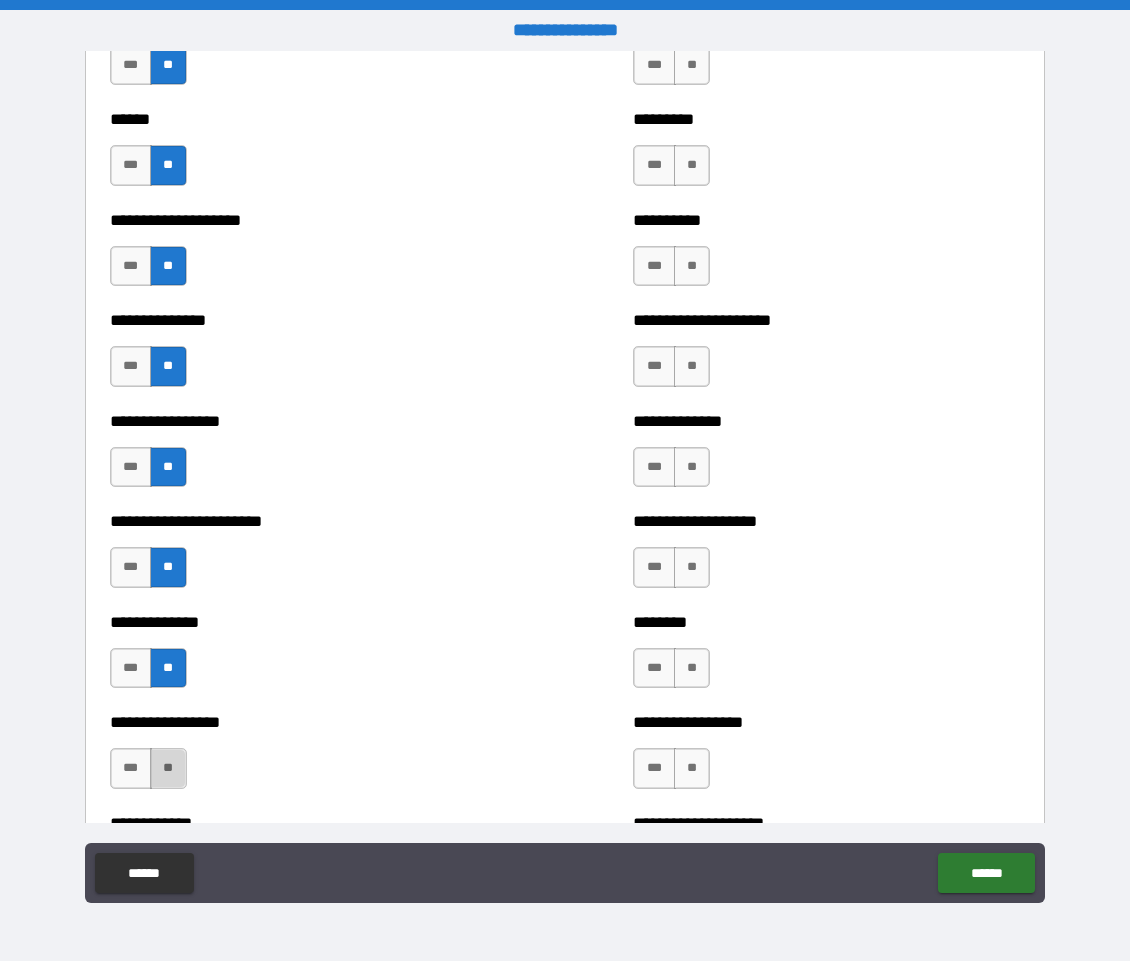 click on "**" at bounding box center (168, 768) 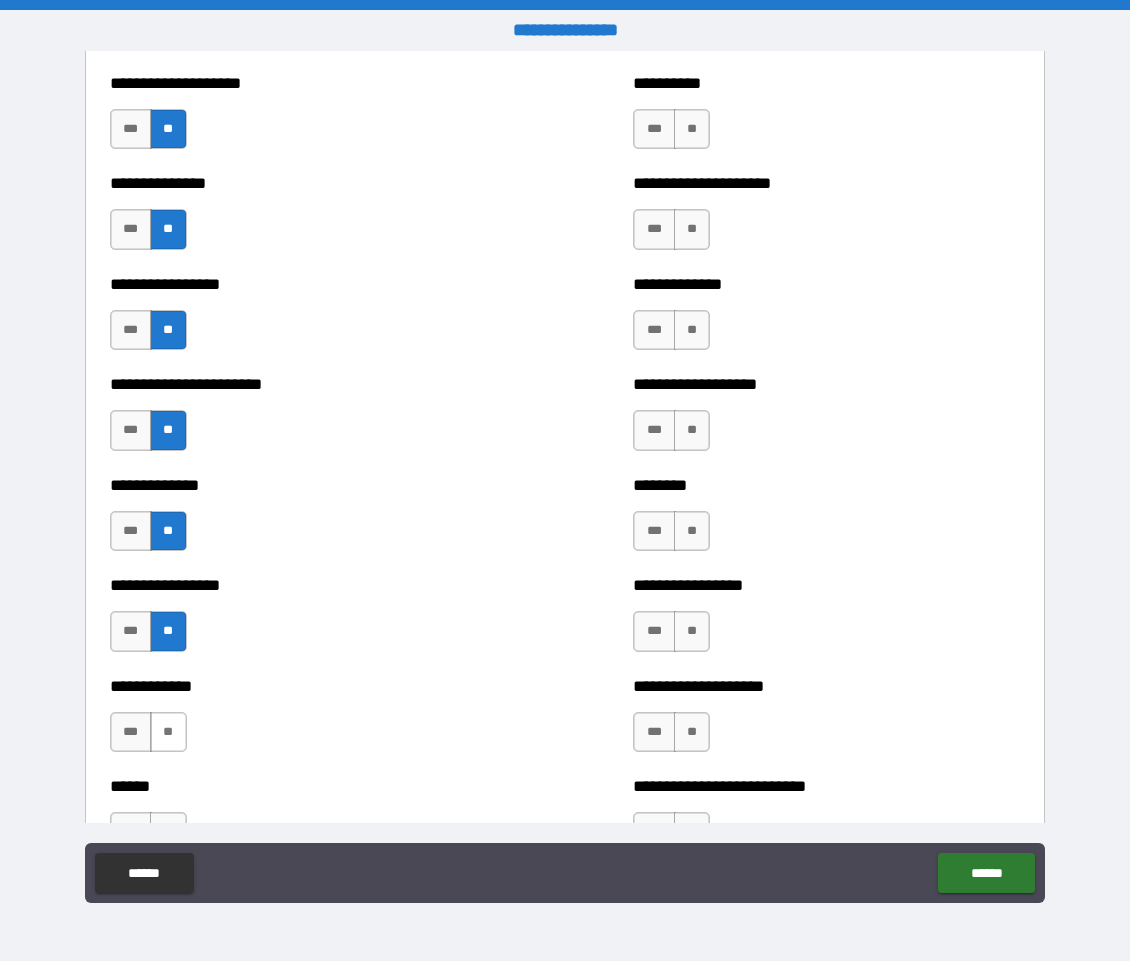 click on "**" at bounding box center [168, 732] 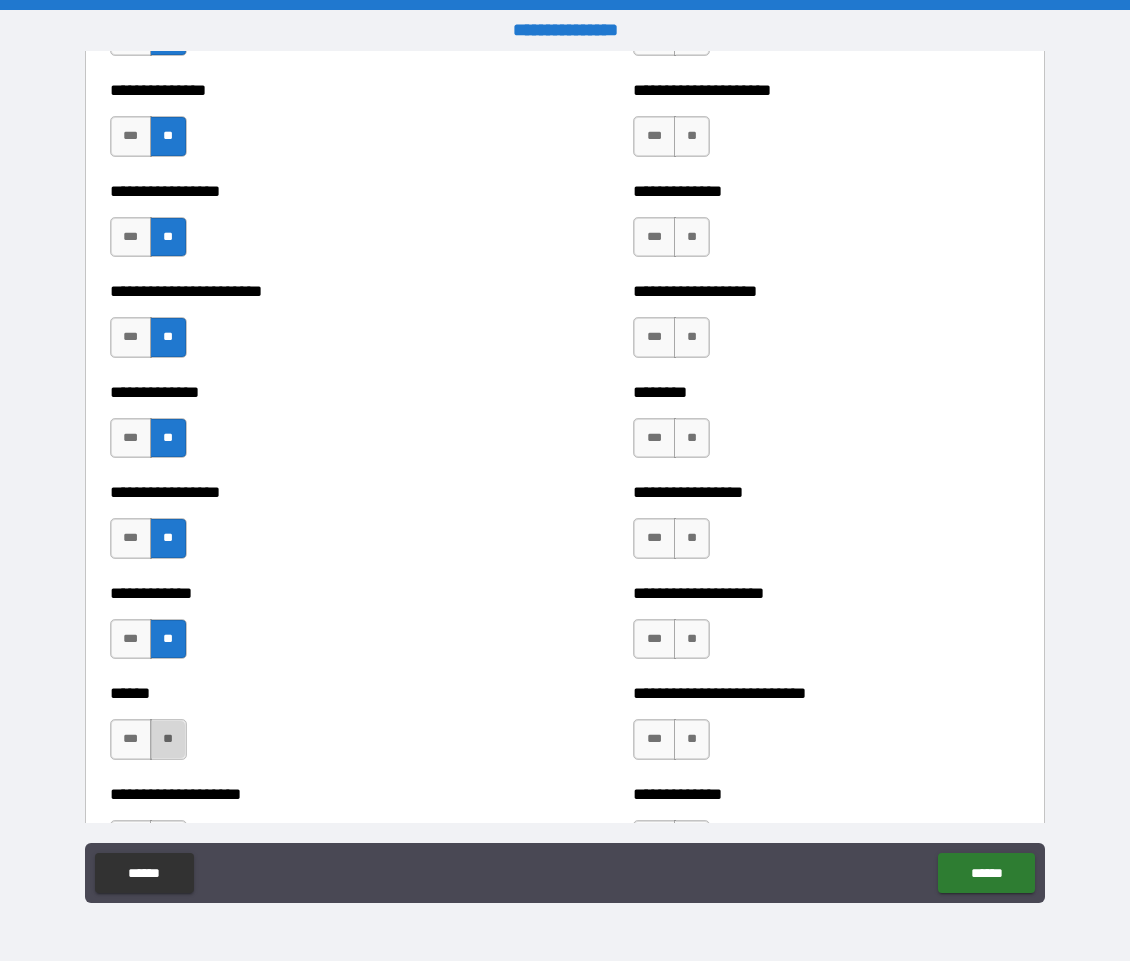 click on "**" at bounding box center [168, 739] 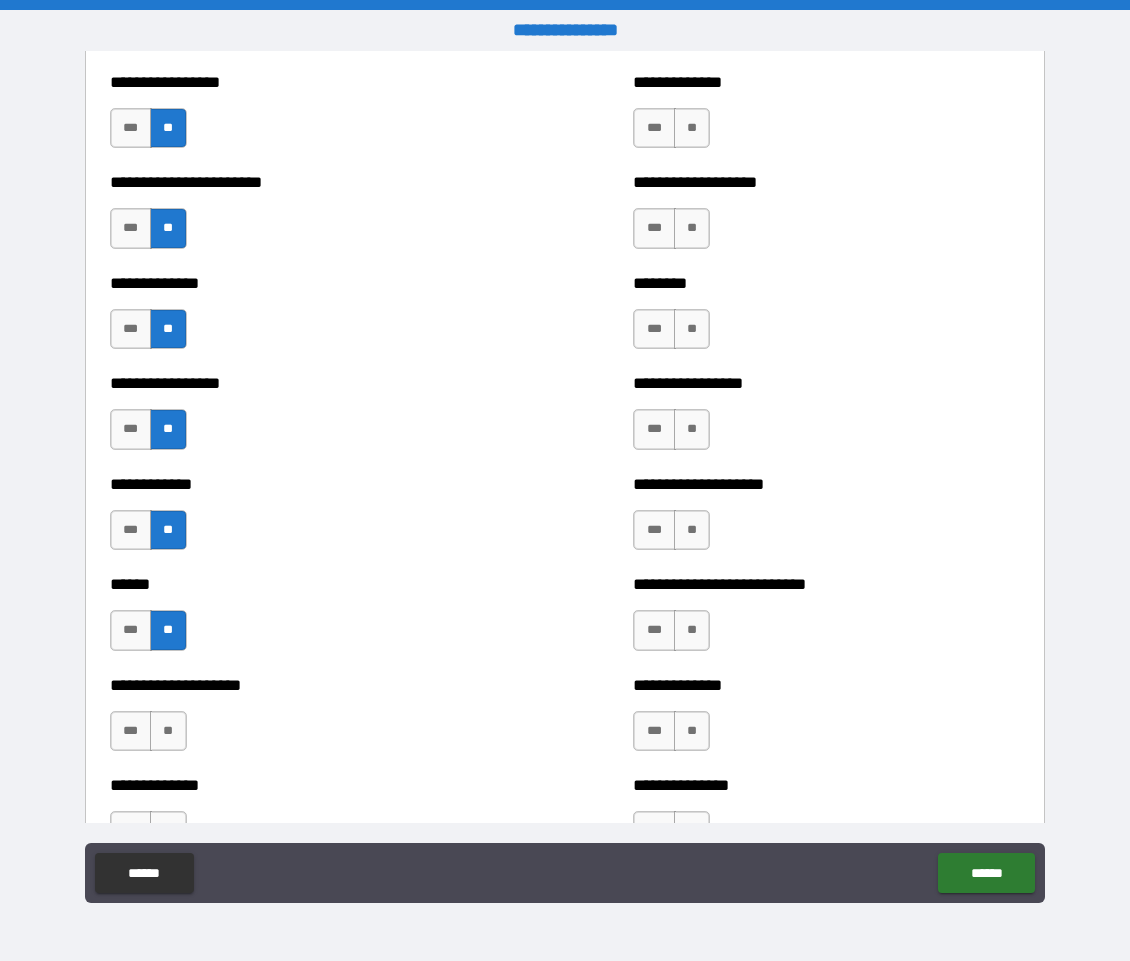 scroll, scrollTop: 3539, scrollLeft: 0, axis: vertical 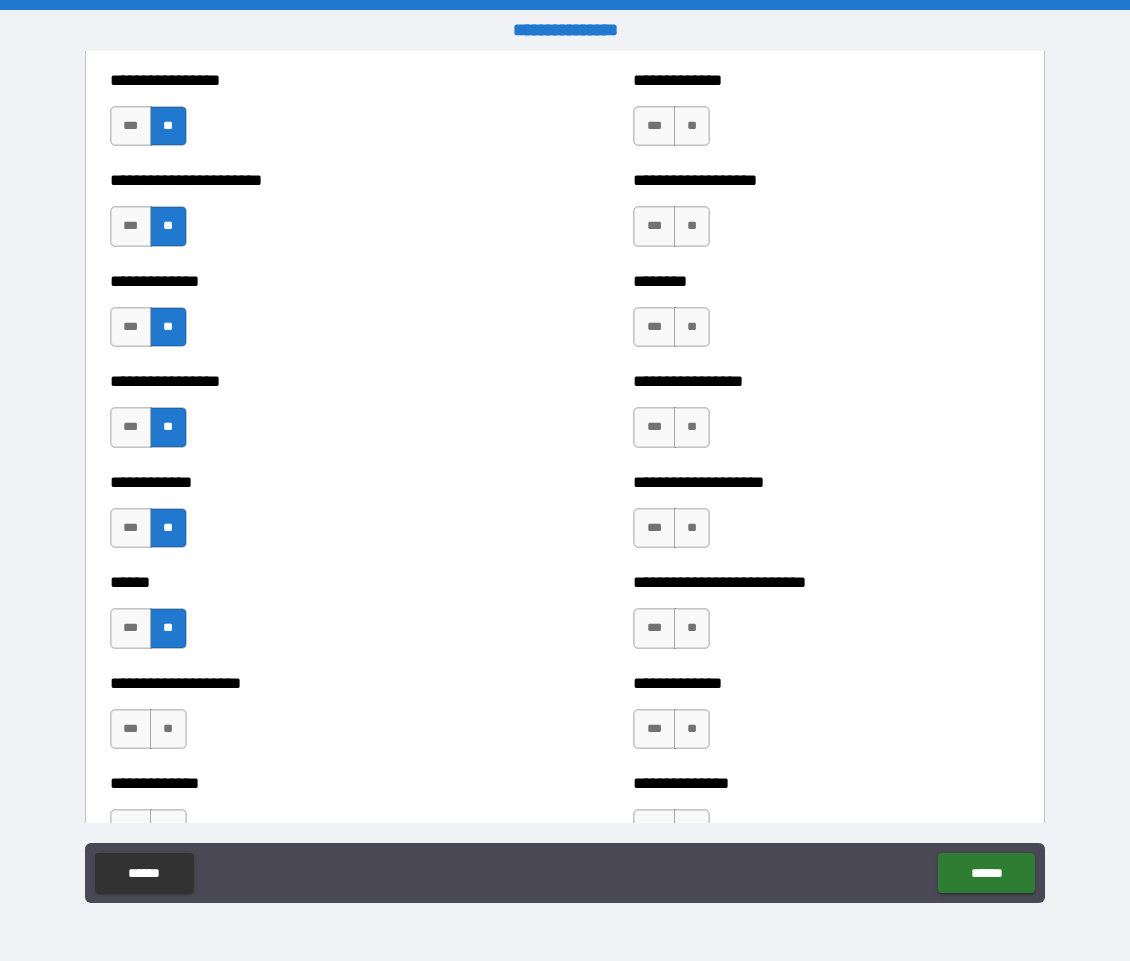 click on "**" at bounding box center (168, 729) 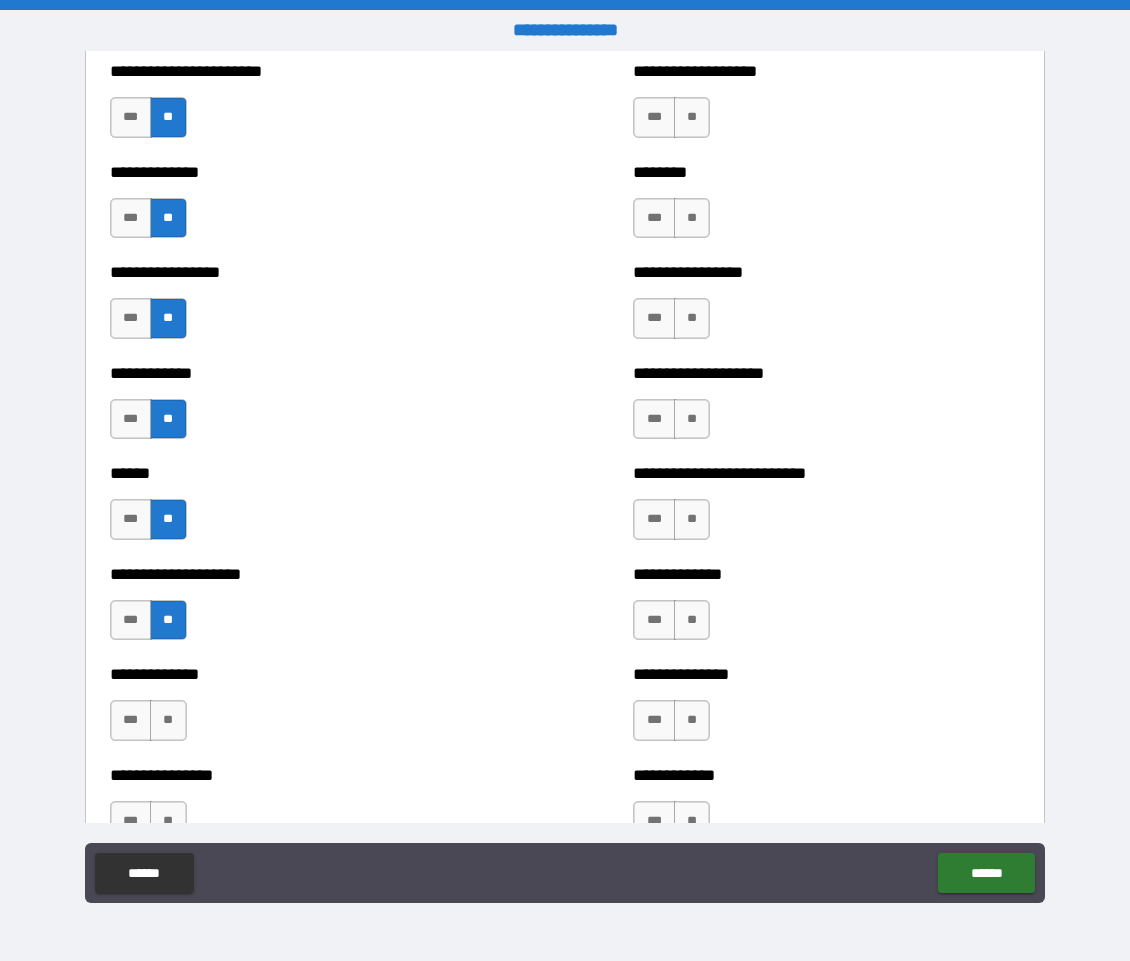 click on "*** **" at bounding box center (151, 725) 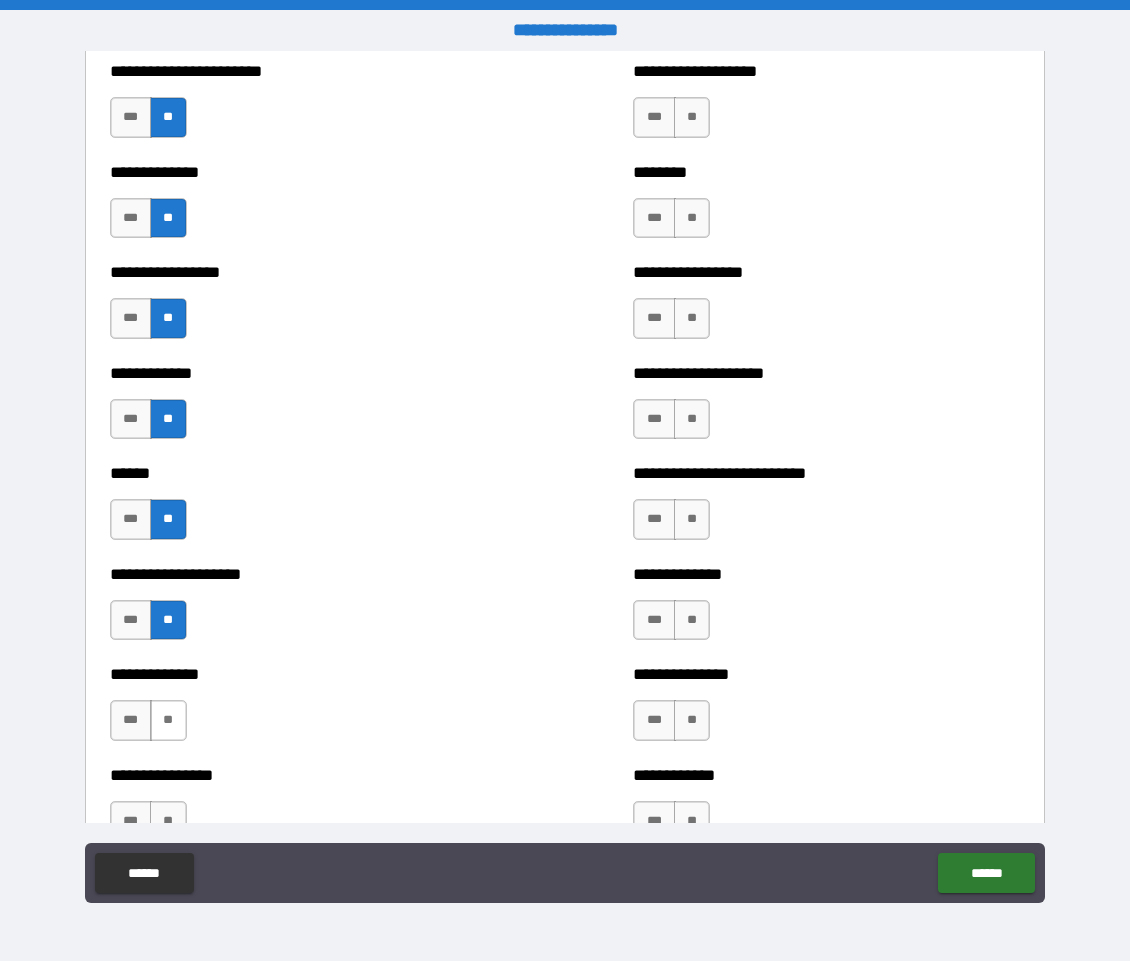 click on "**" at bounding box center [168, 720] 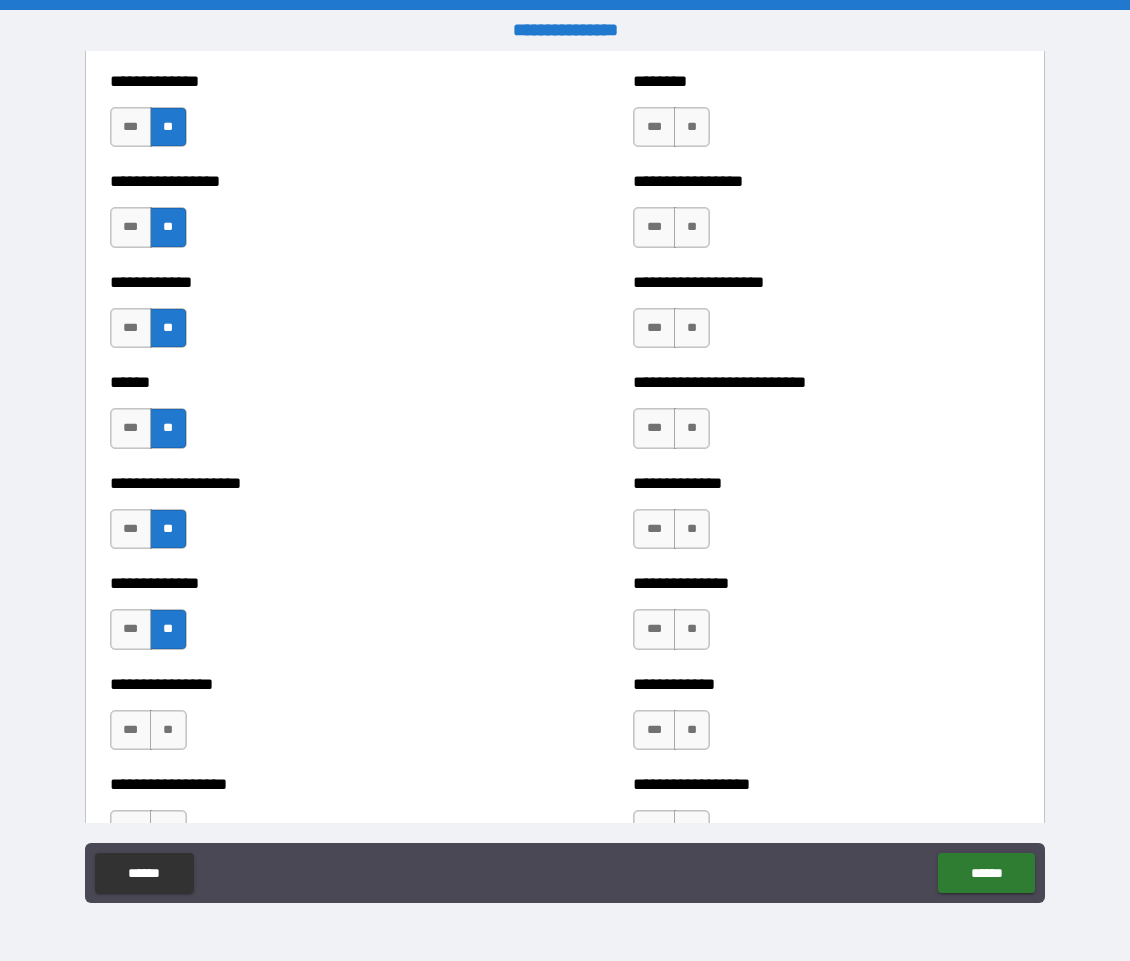 scroll, scrollTop: 3772, scrollLeft: 0, axis: vertical 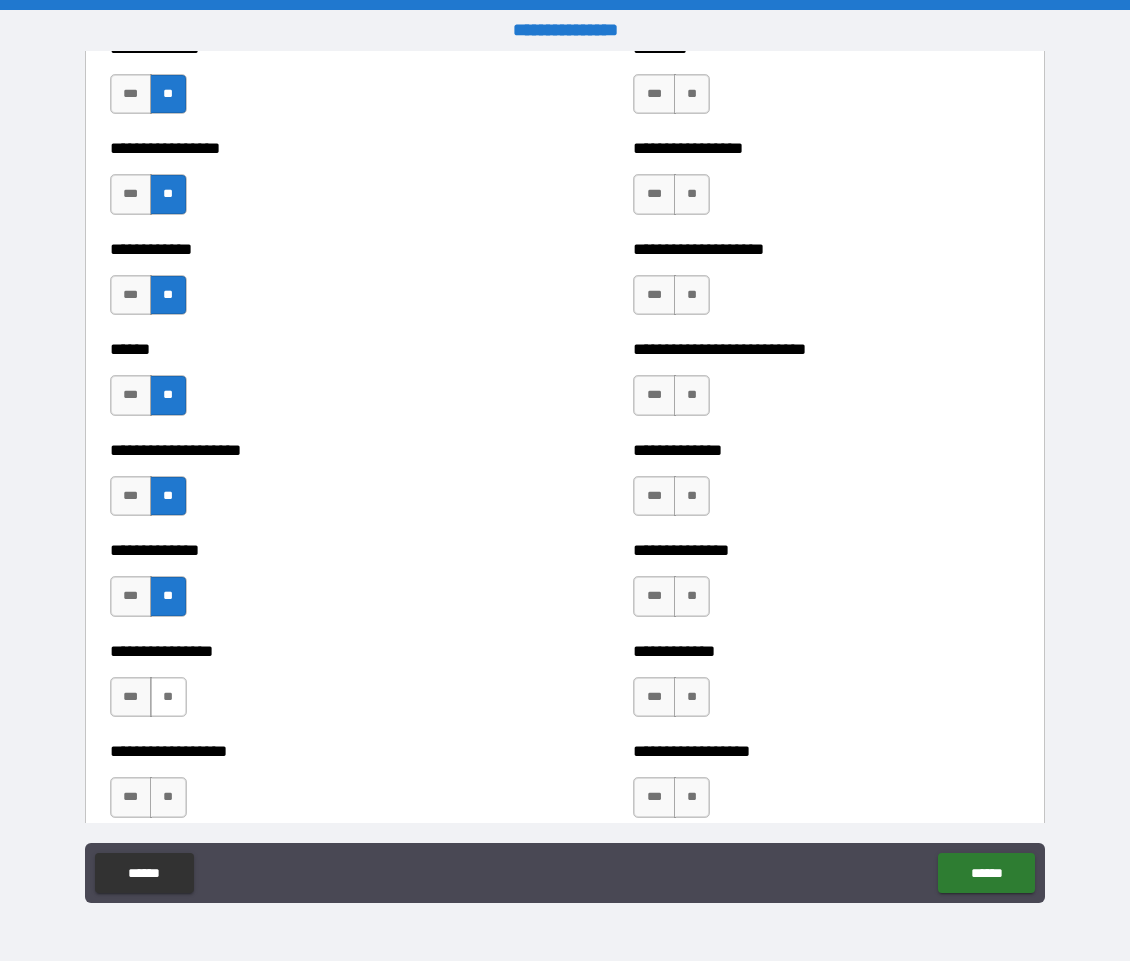 click on "**" at bounding box center [168, 697] 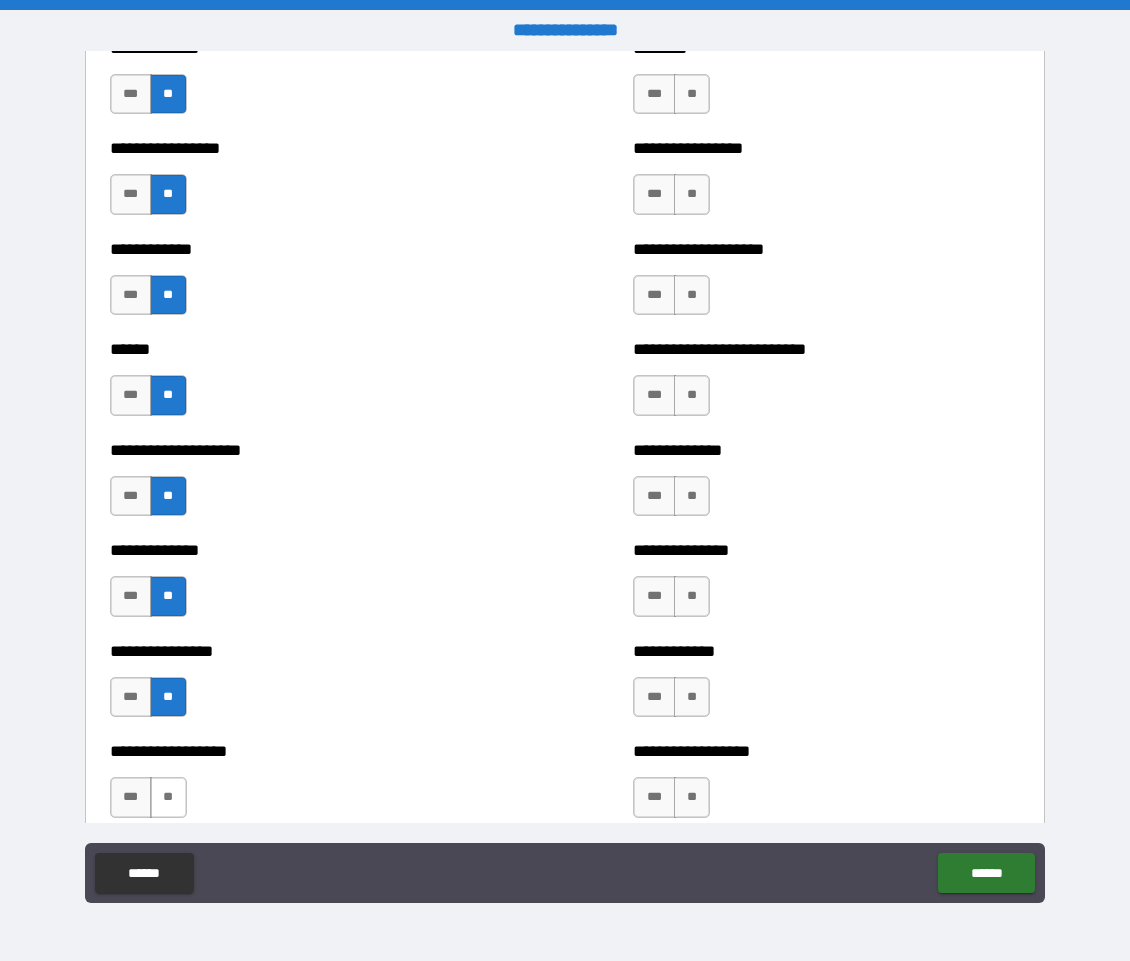 click on "**" at bounding box center [168, 797] 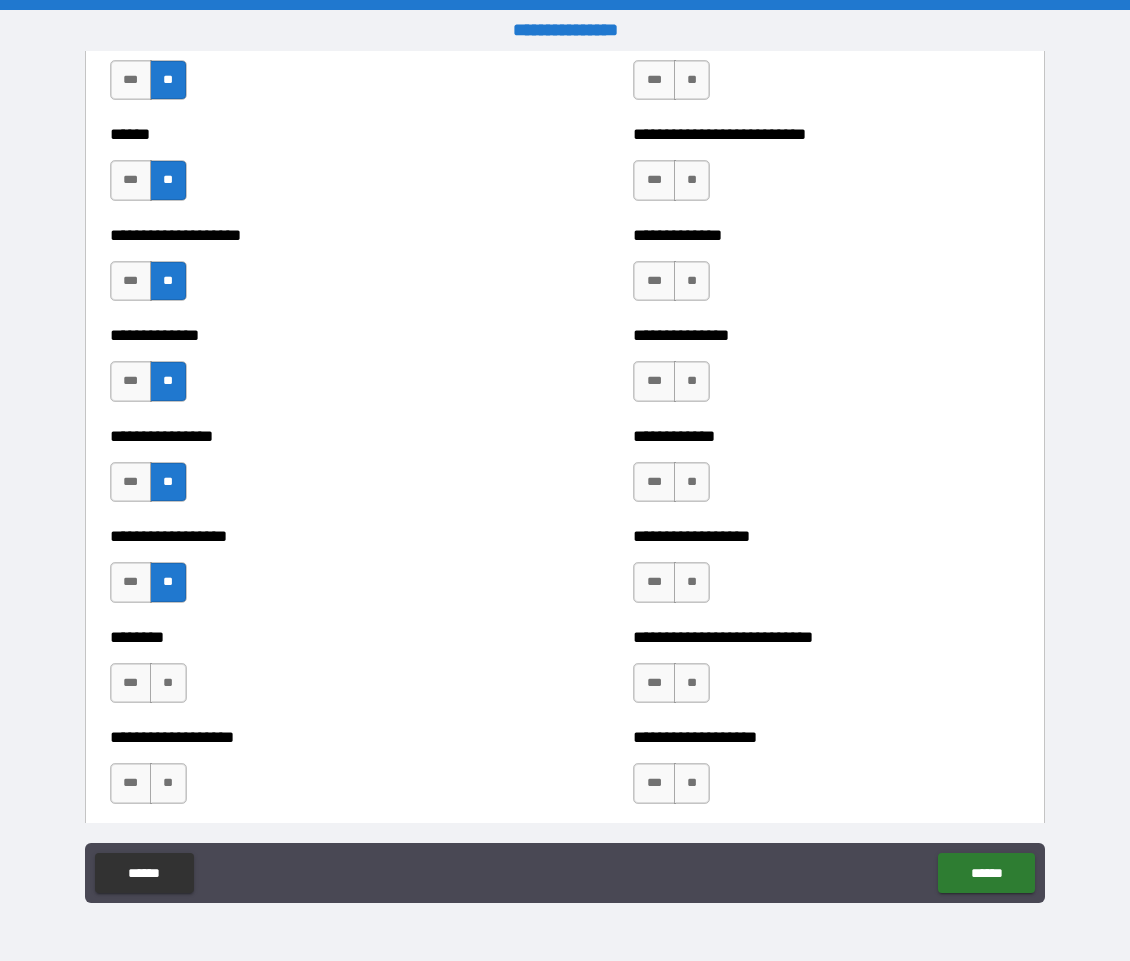 scroll, scrollTop: 4048, scrollLeft: 0, axis: vertical 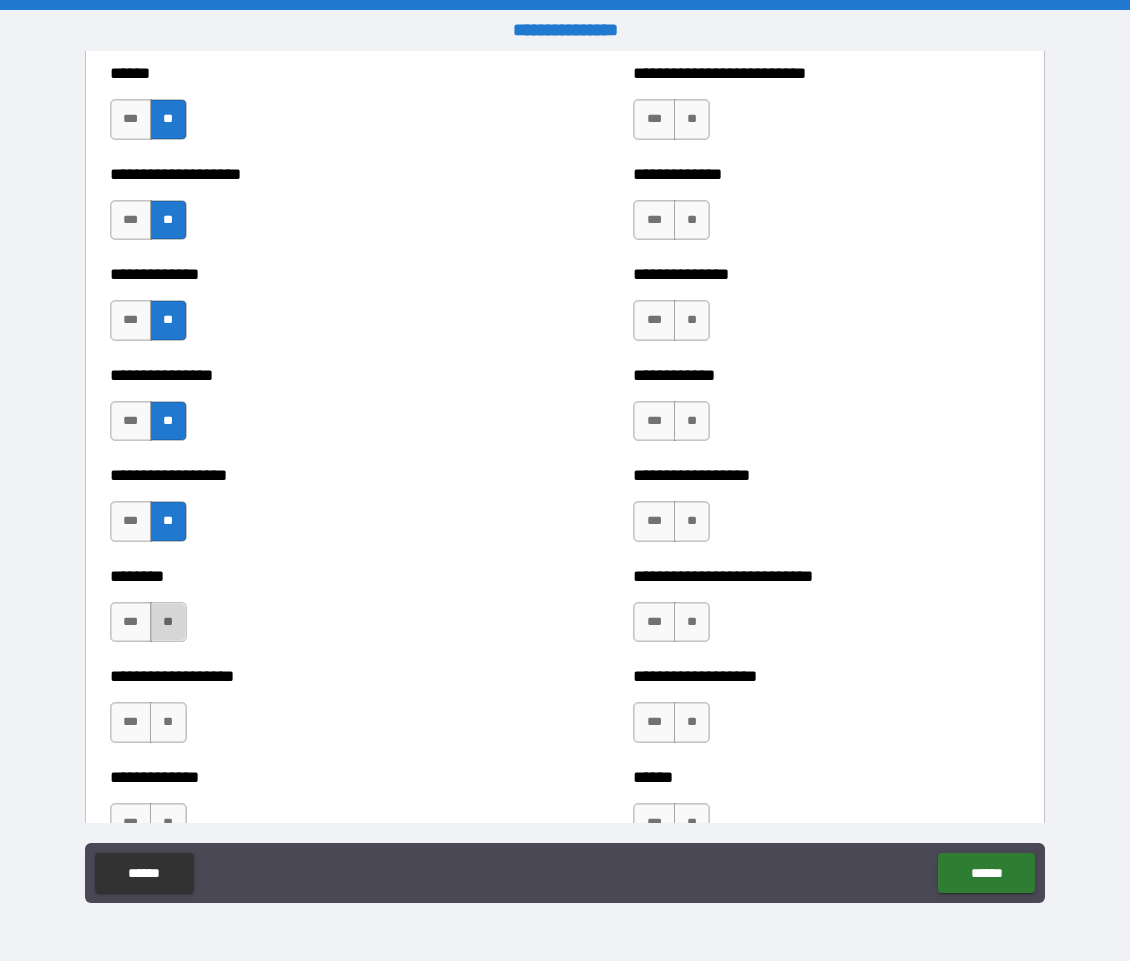 click on "**" at bounding box center (168, 622) 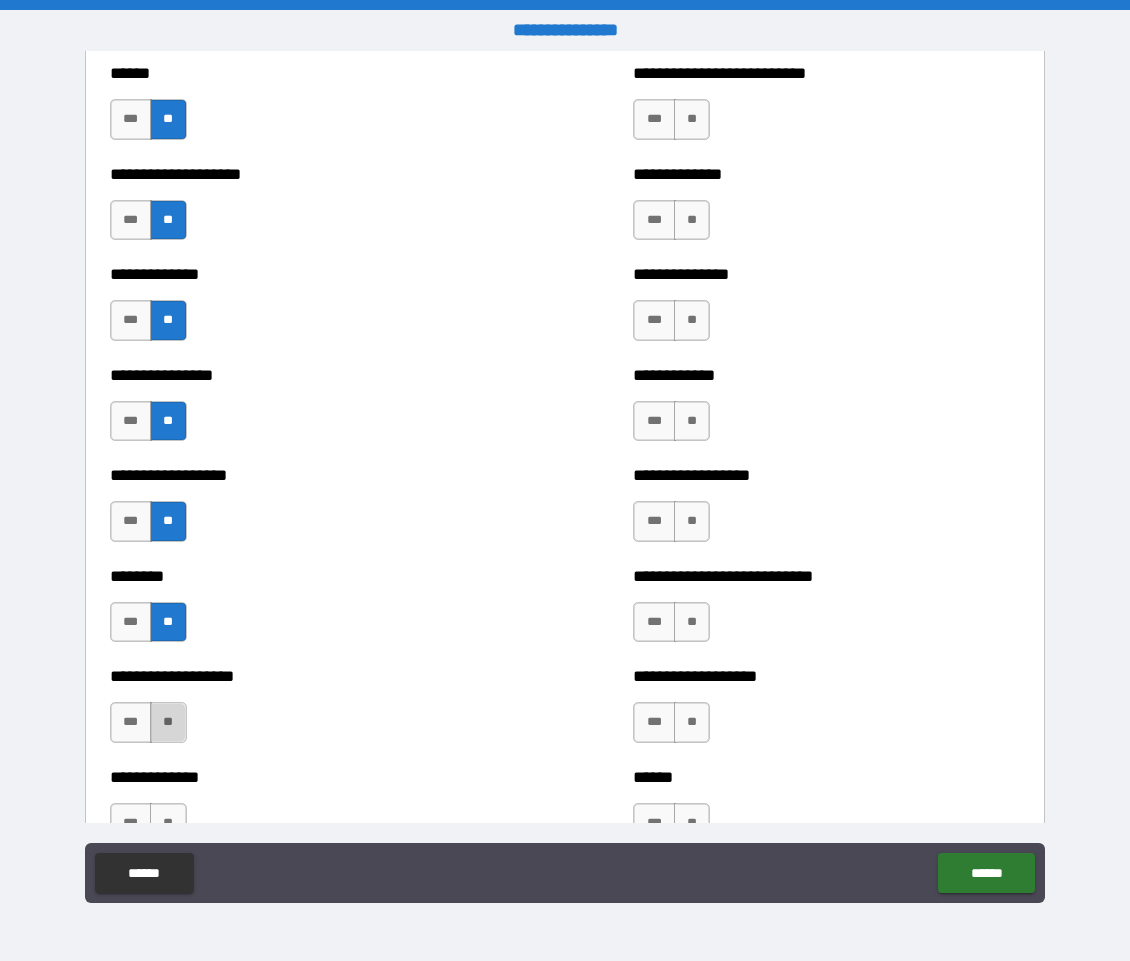 click on "**" at bounding box center [168, 722] 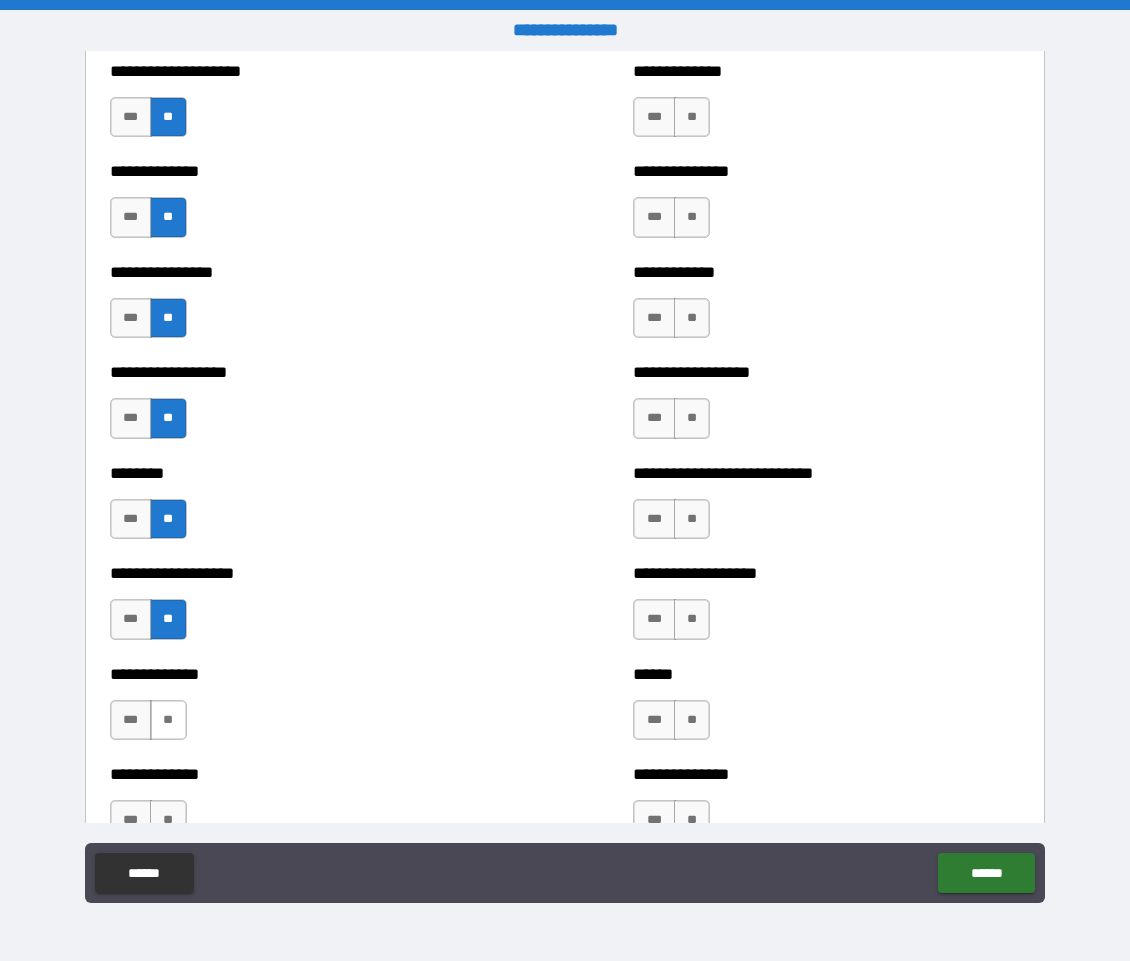 click on "**" at bounding box center [168, 720] 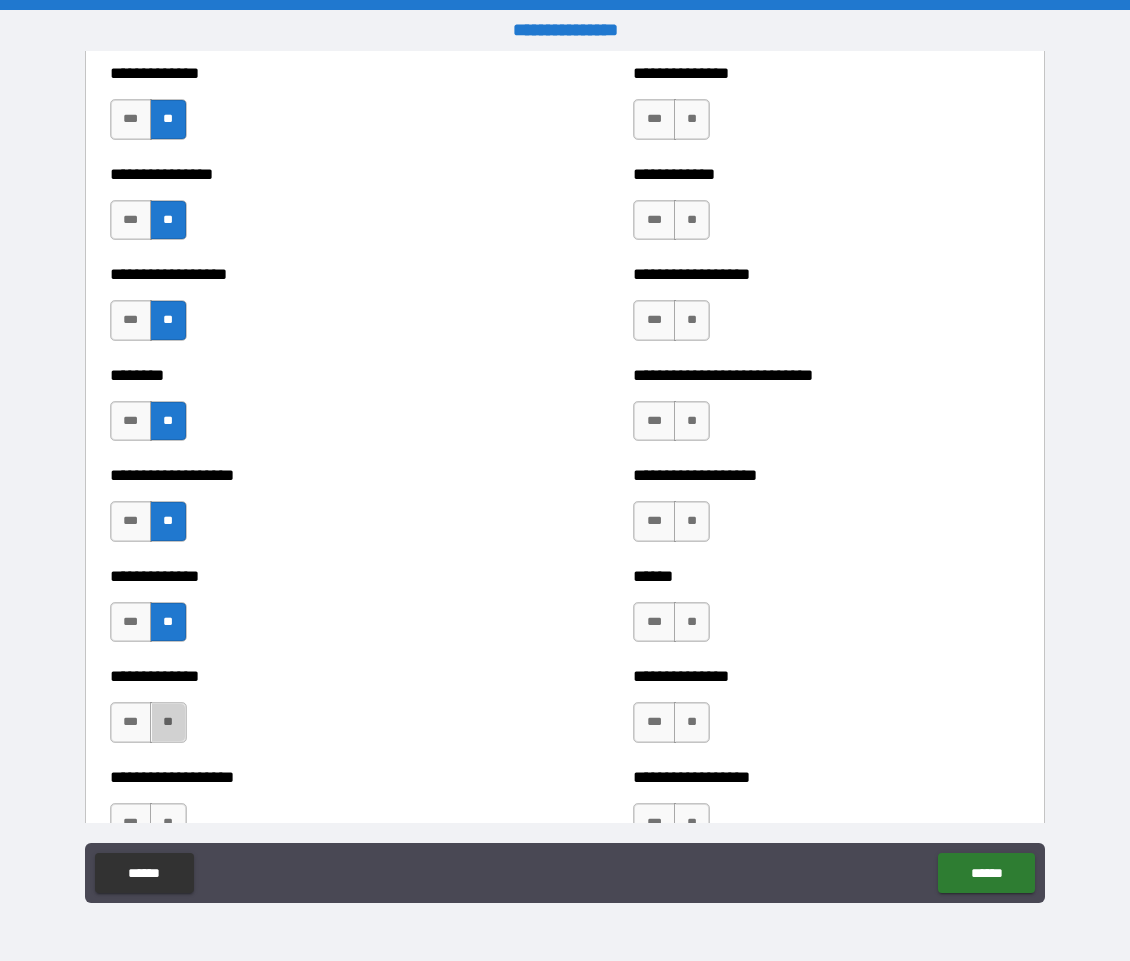 click on "**" at bounding box center (168, 722) 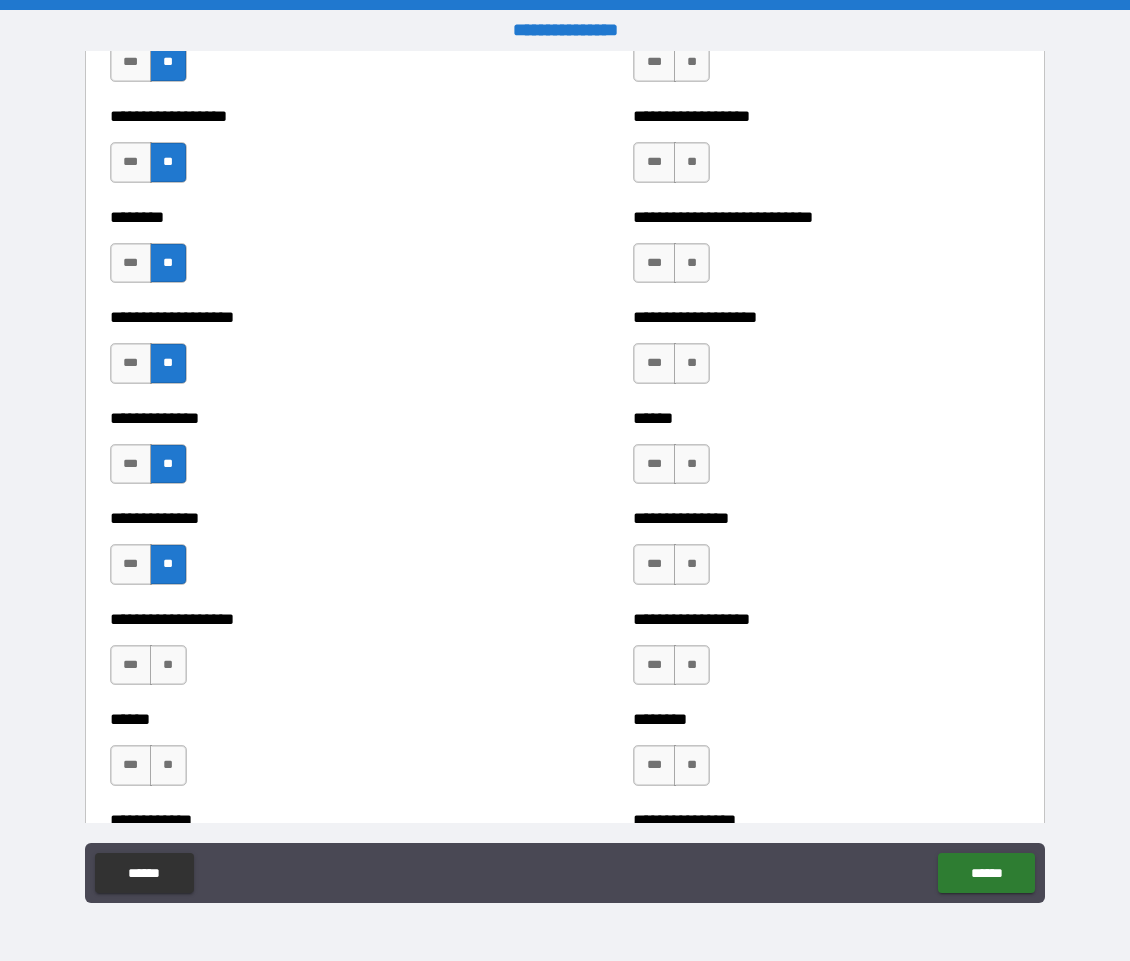 scroll, scrollTop: 4433, scrollLeft: 0, axis: vertical 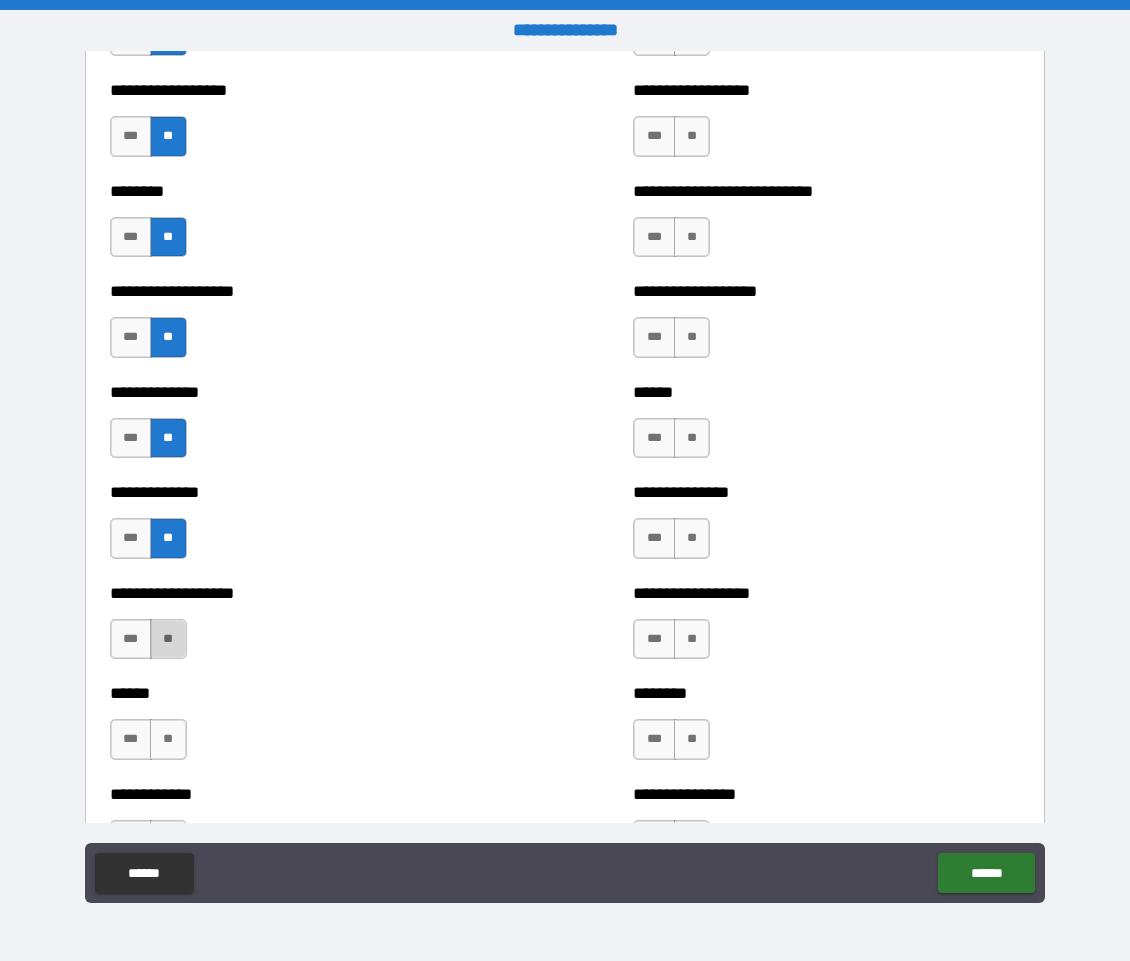 click on "**" at bounding box center (168, 639) 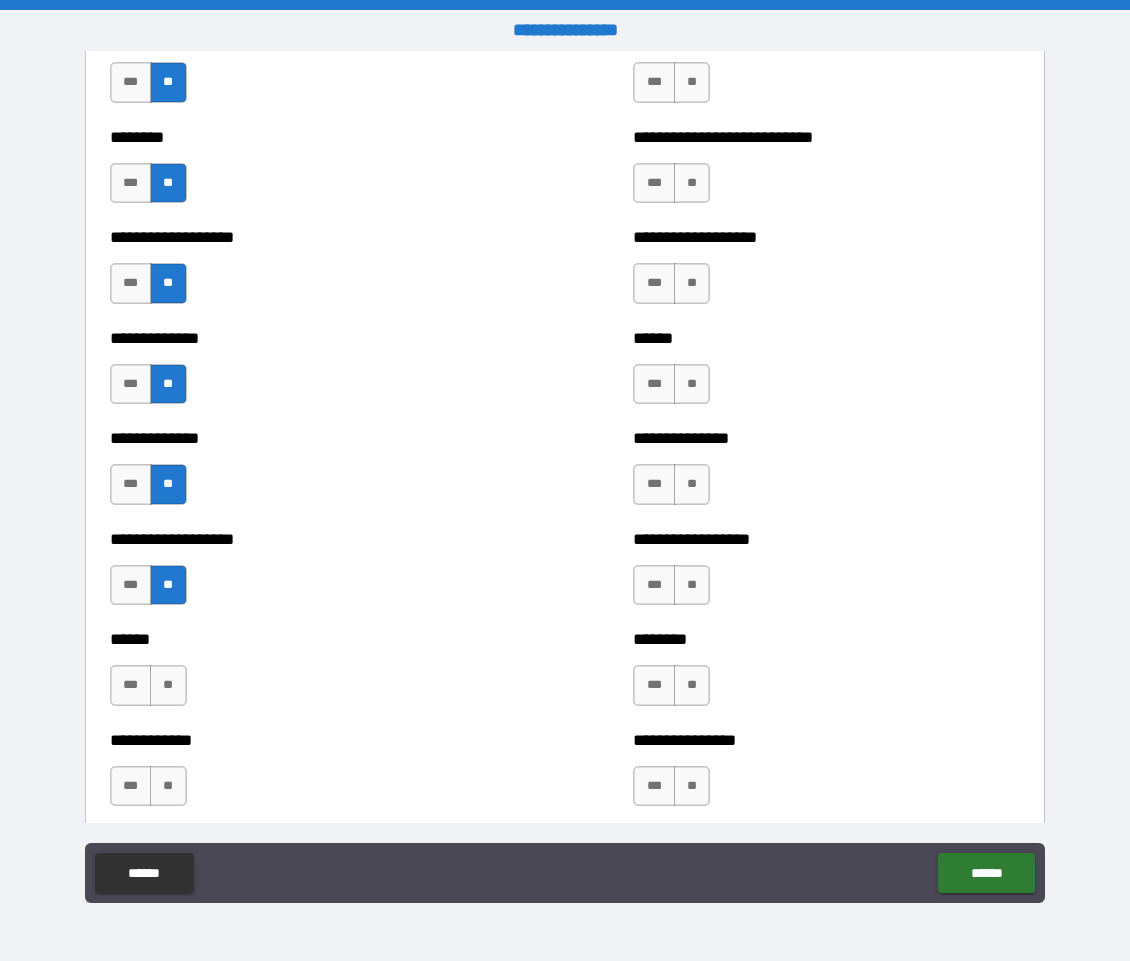 scroll, scrollTop: 4489, scrollLeft: 0, axis: vertical 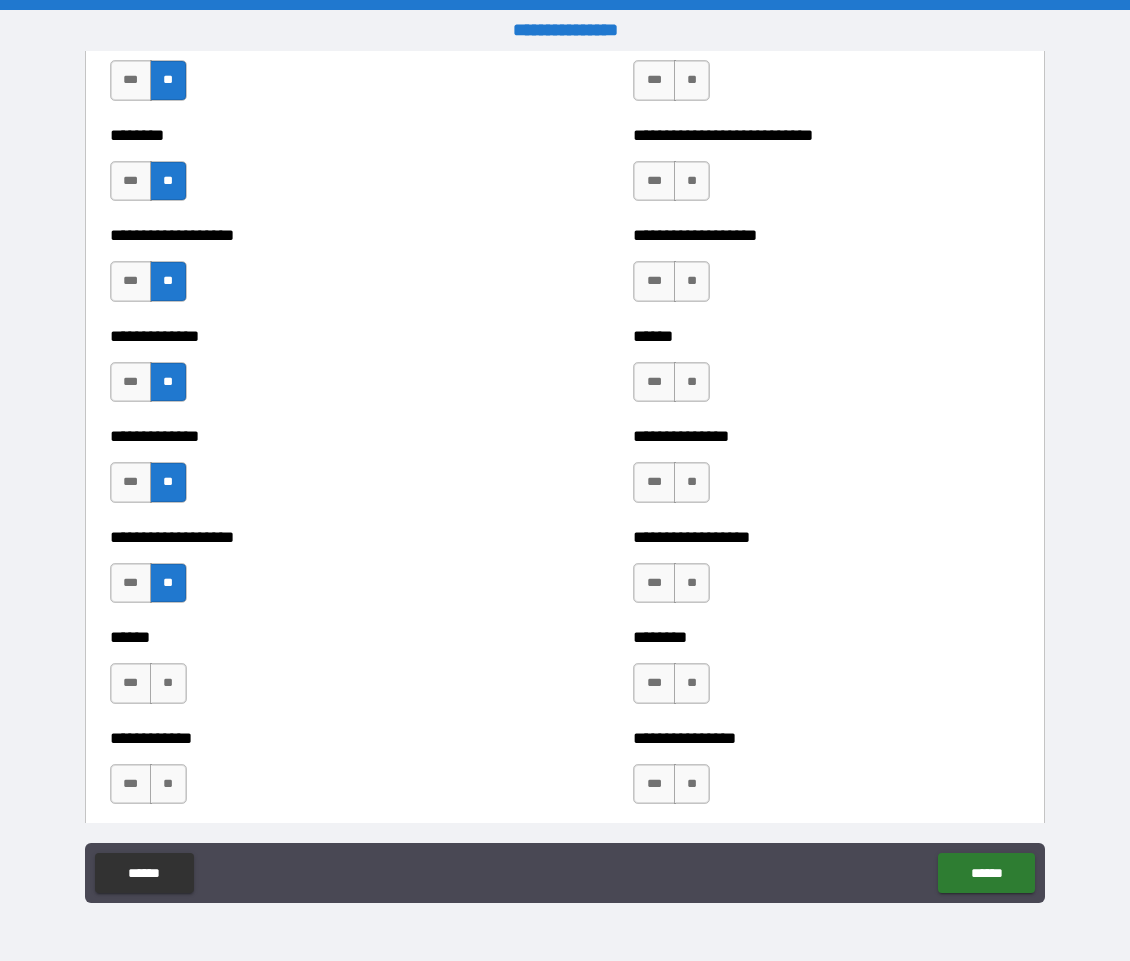 click on "**" at bounding box center (168, 683) 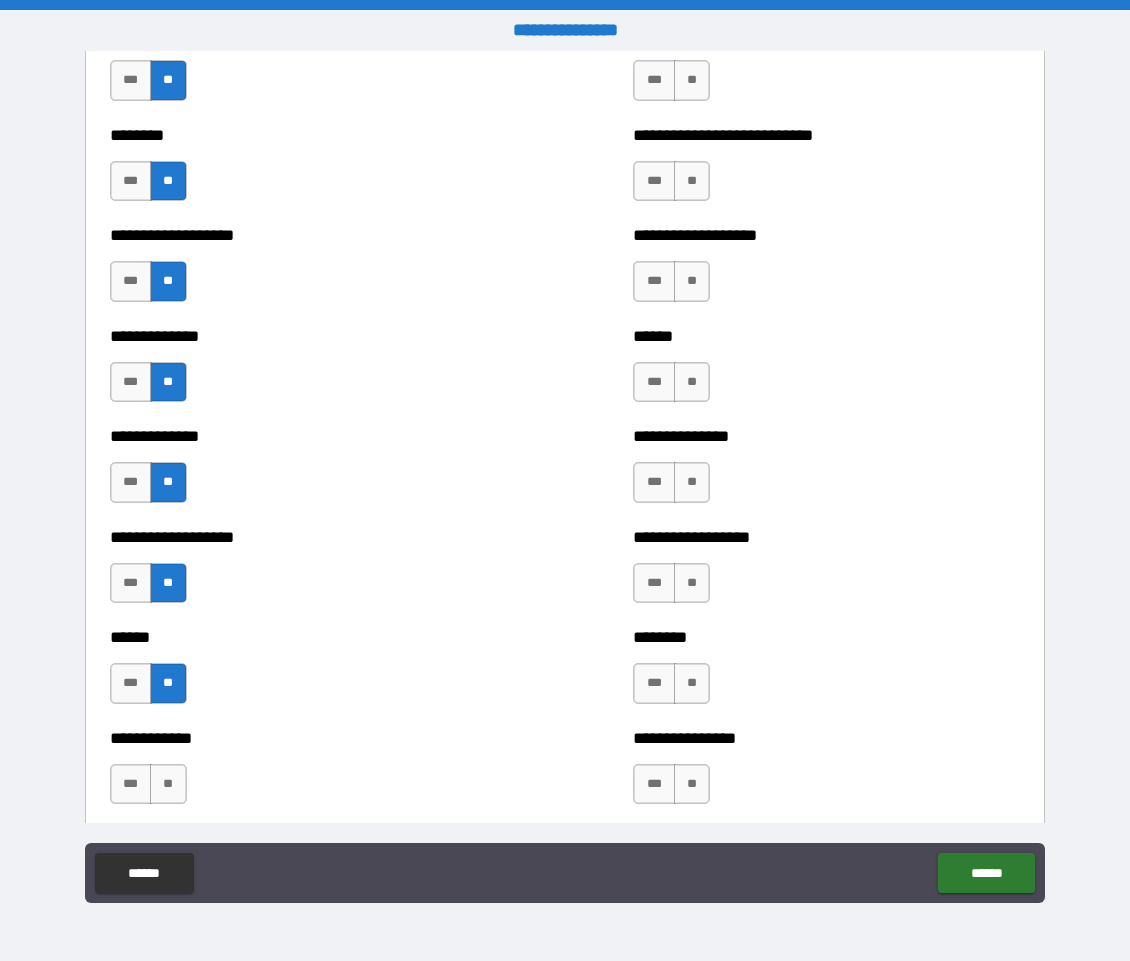 click on "**********" at bounding box center [303, 774] 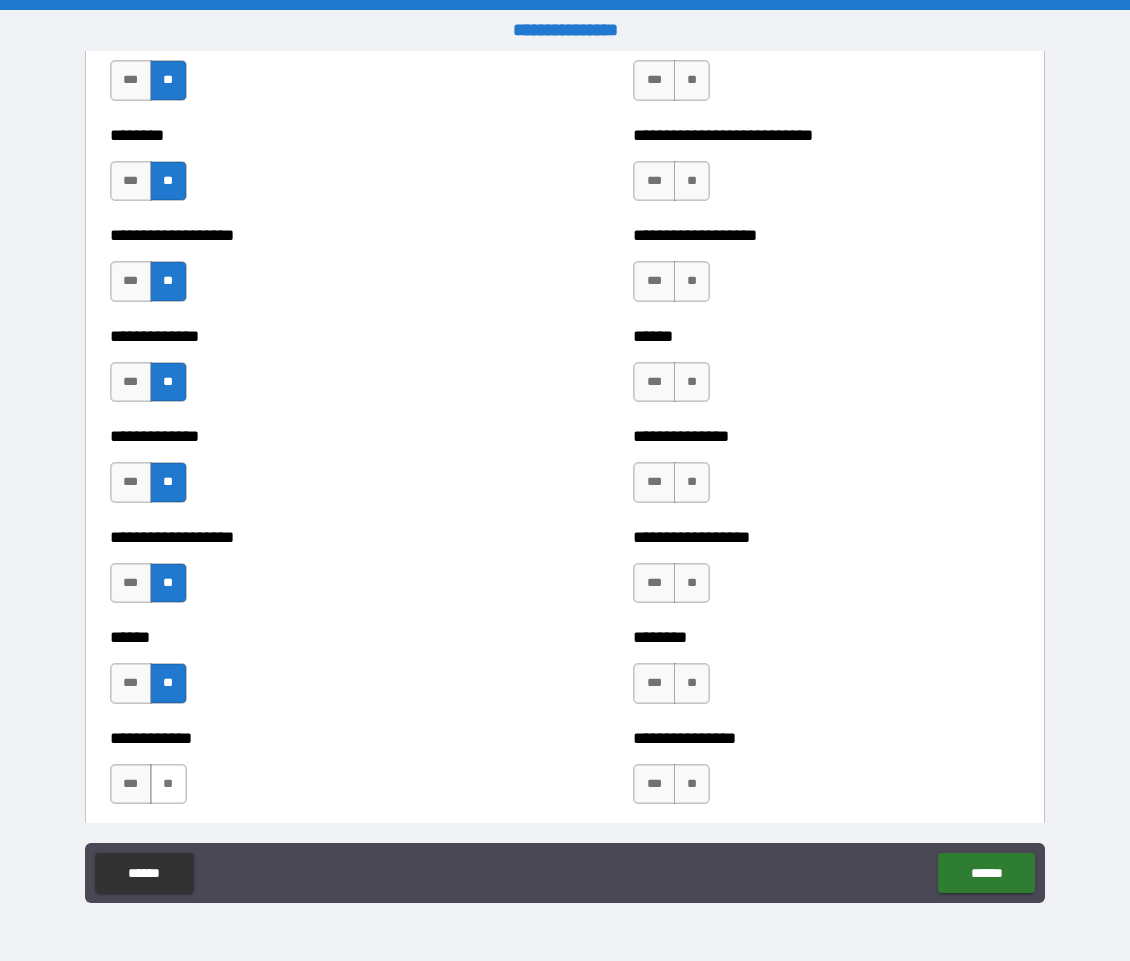click on "**" at bounding box center [168, 784] 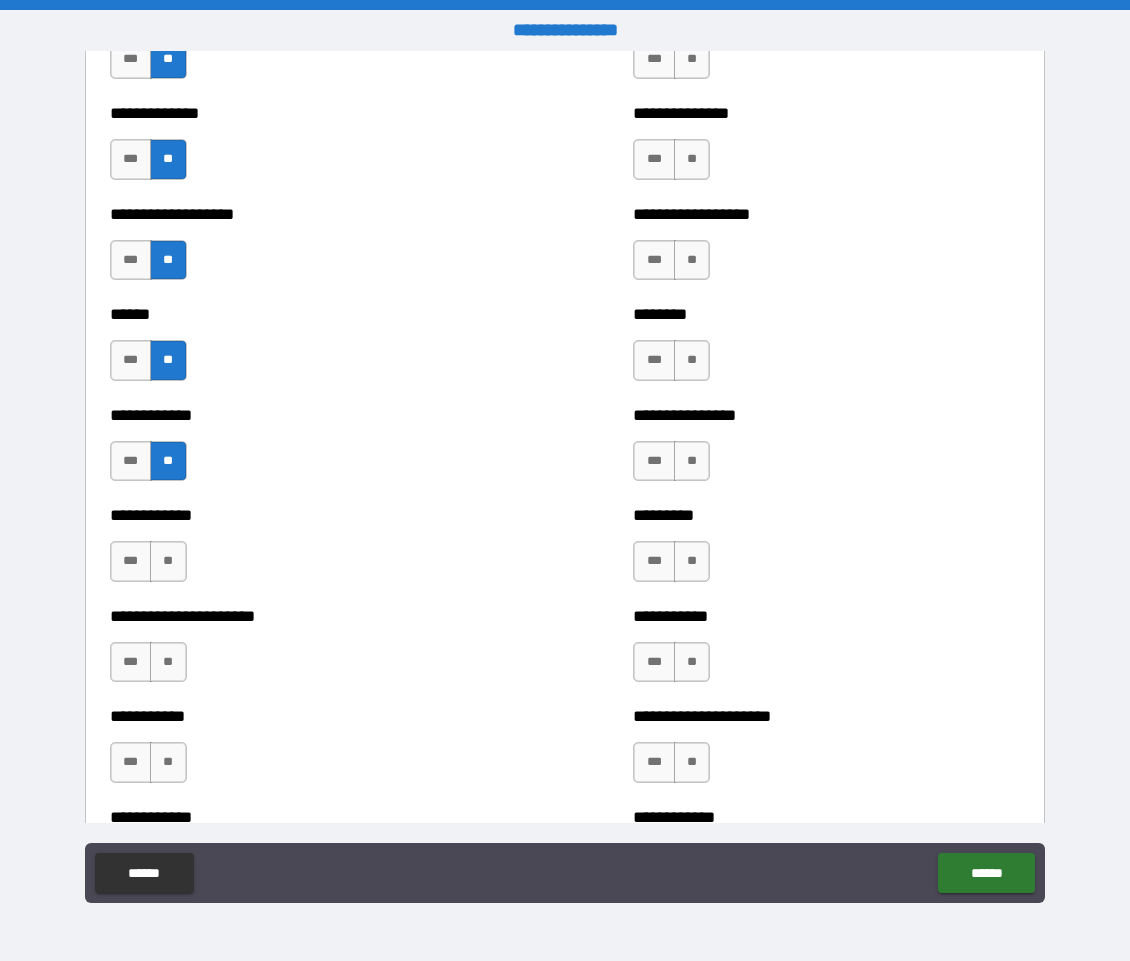 scroll, scrollTop: 4822, scrollLeft: 0, axis: vertical 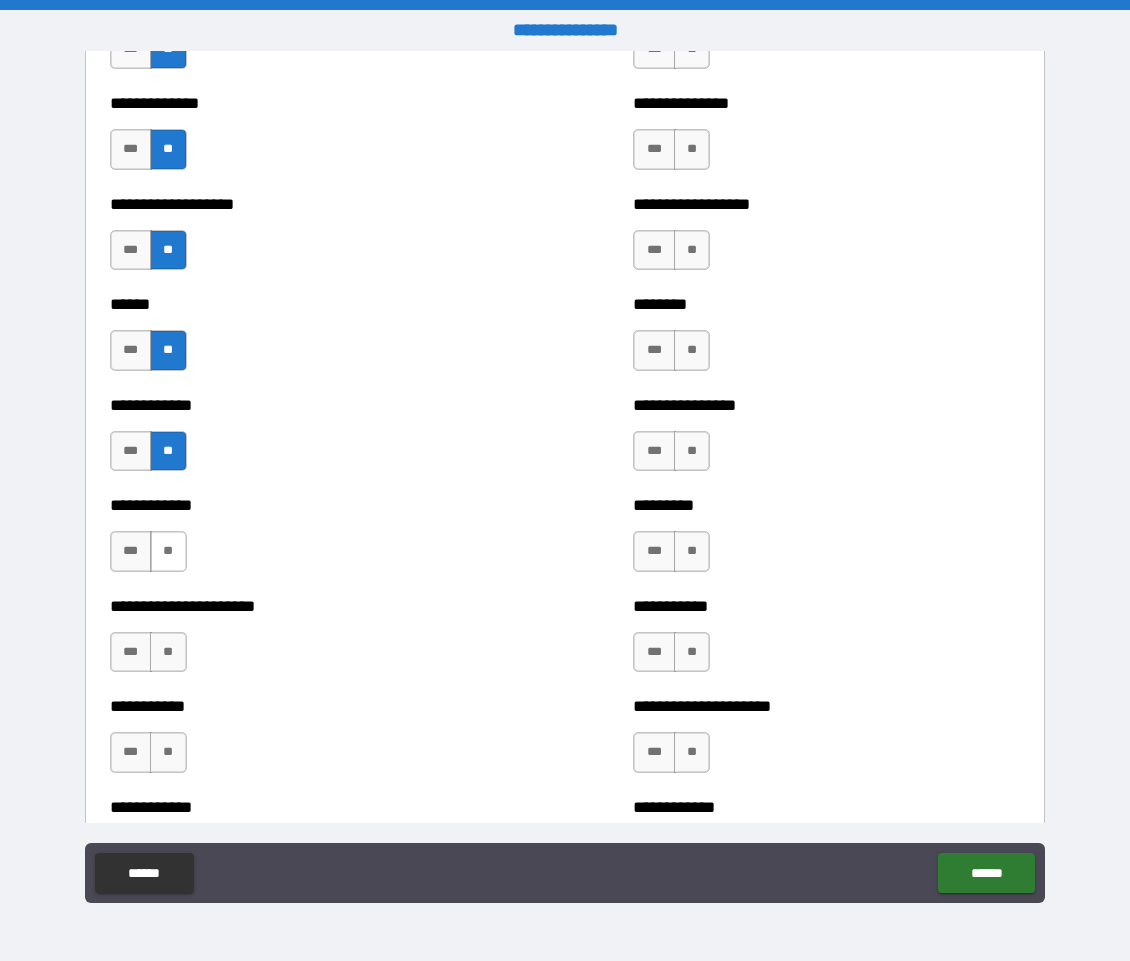 click on "**" at bounding box center [168, 551] 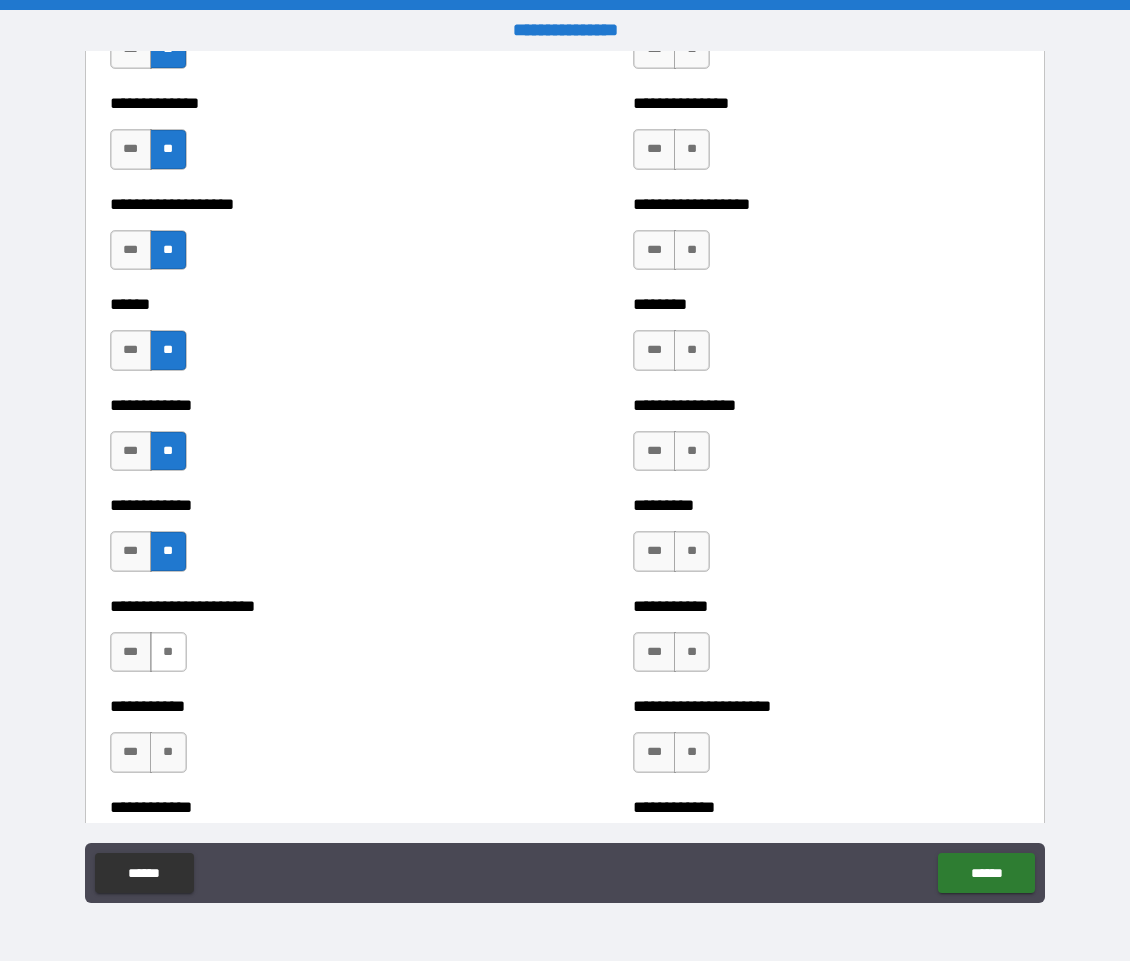 click on "**" at bounding box center (168, 652) 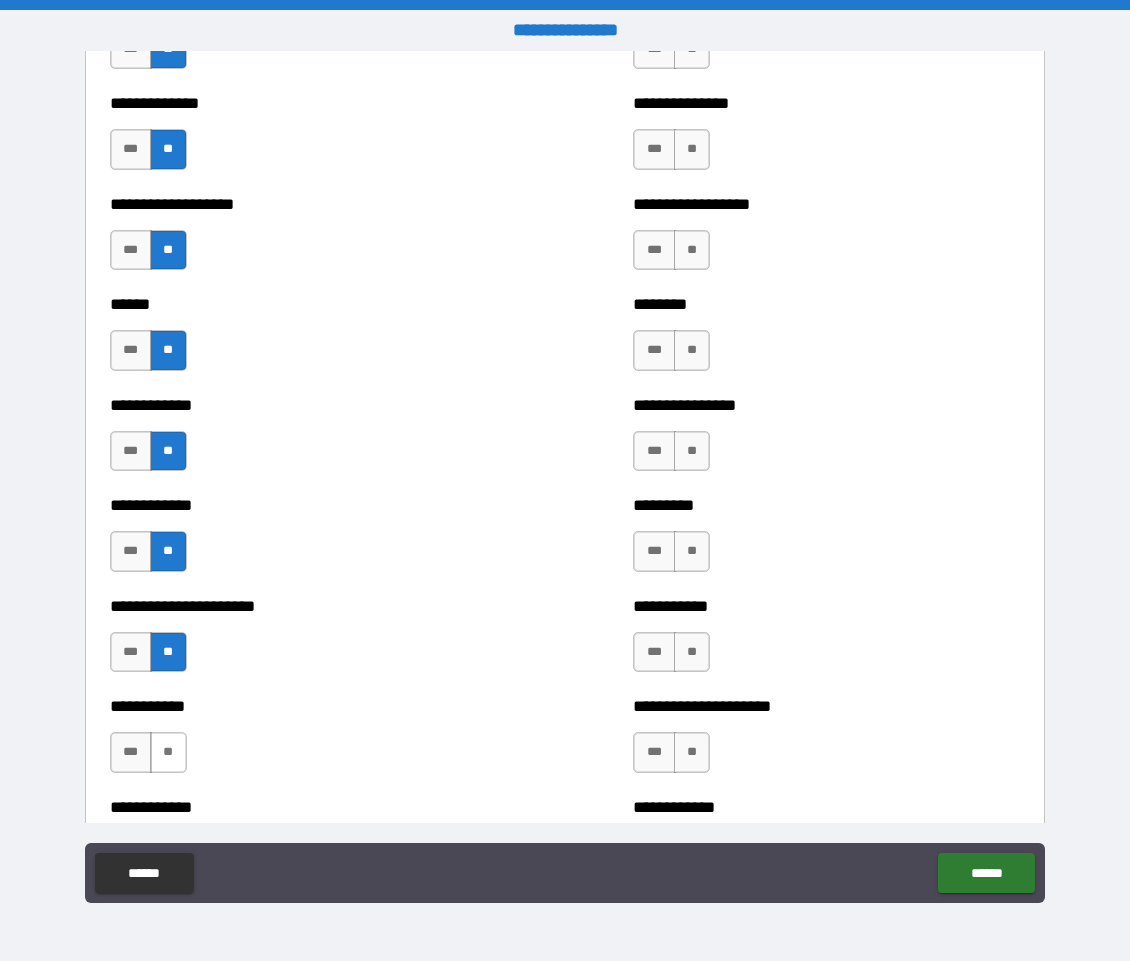 click on "**" at bounding box center (168, 752) 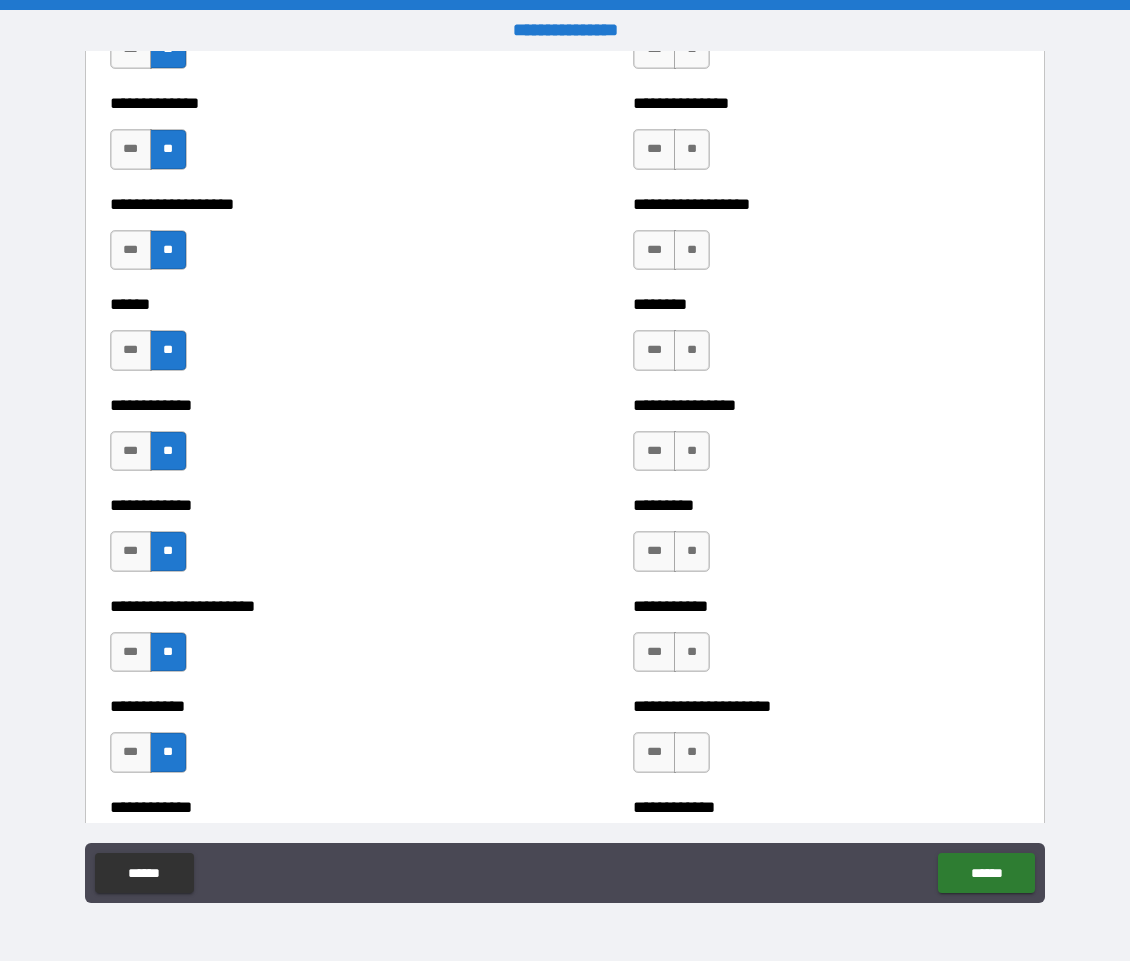 scroll, scrollTop: 4999, scrollLeft: 0, axis: vertical 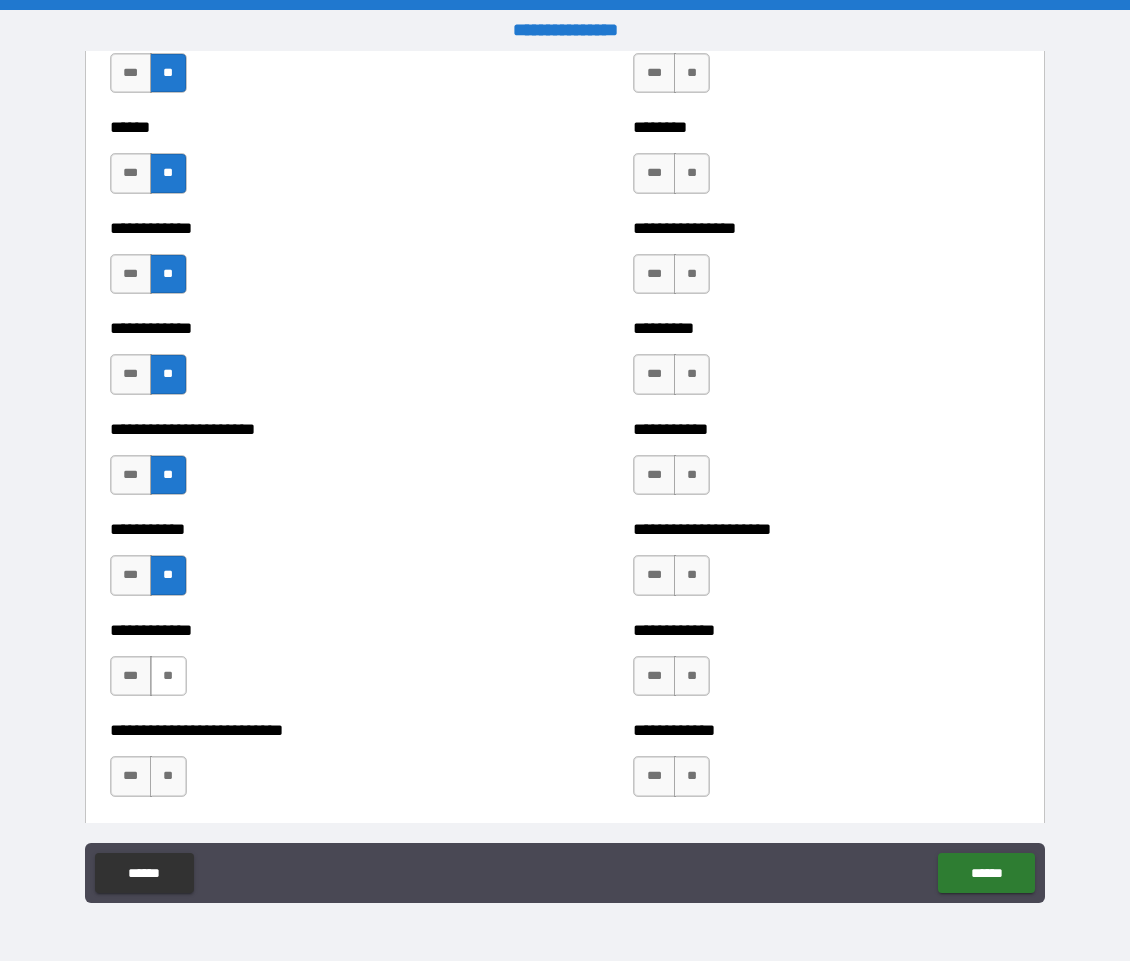 click on "**" at bounding box center (168, 676) 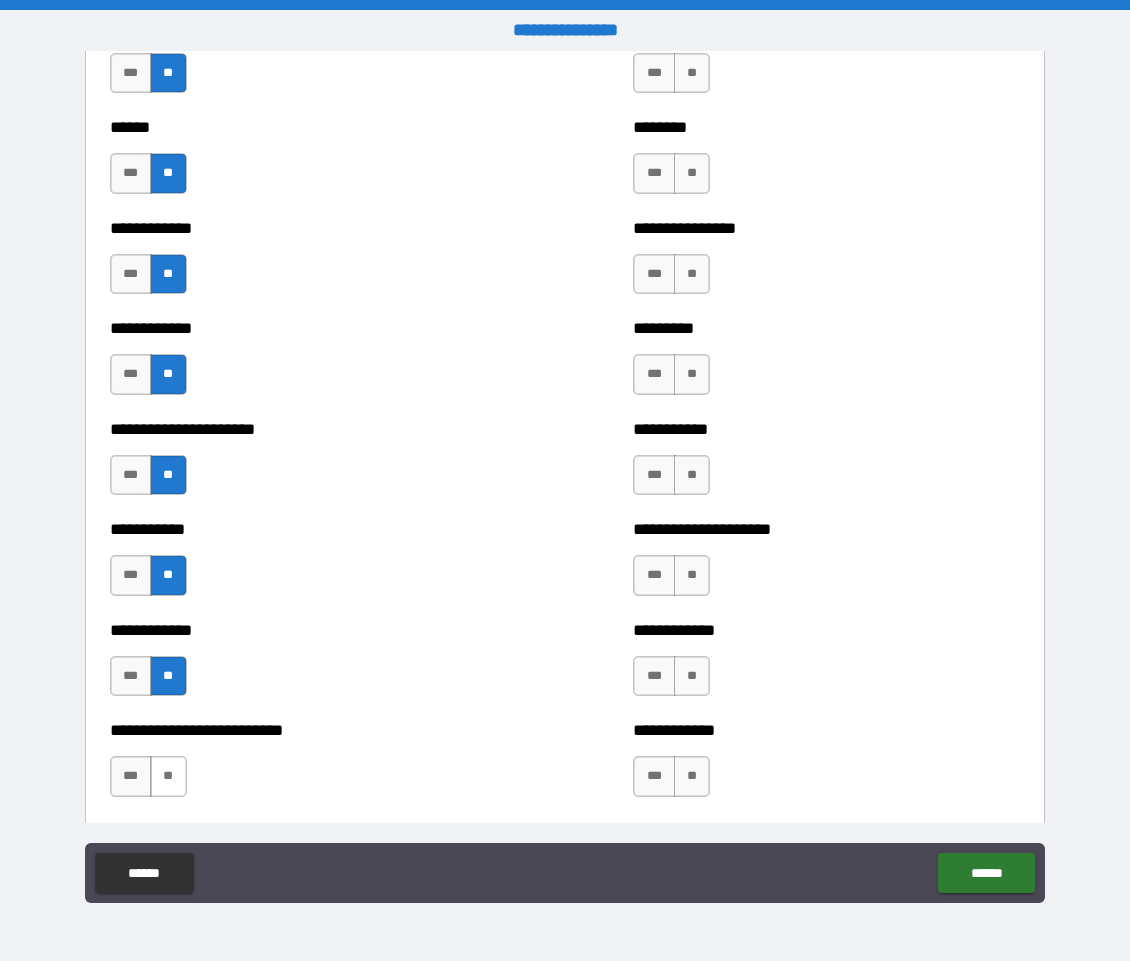 click on "**" at bounding box center (168, 776) 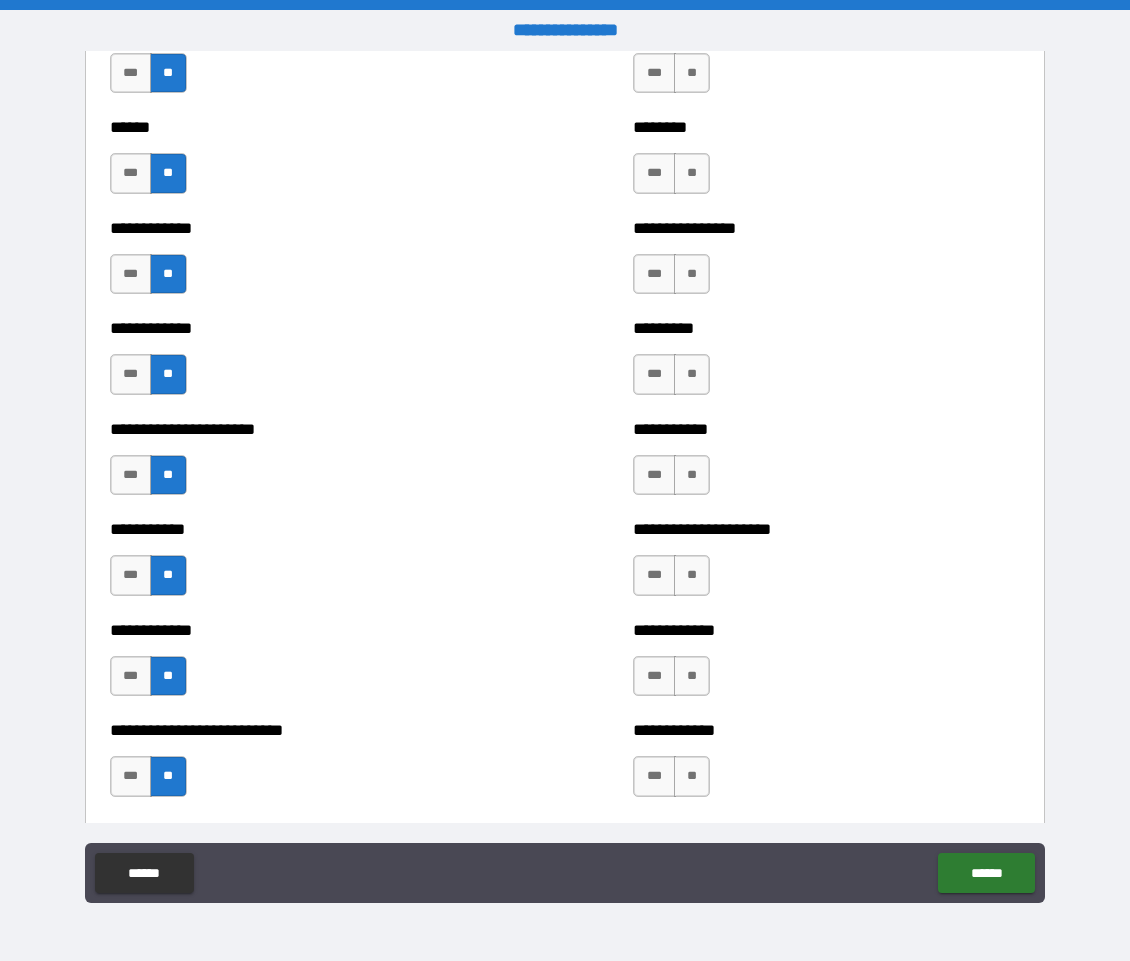 scroll, scrollTop: 5386, scrollLeft: 0, axis: vertical 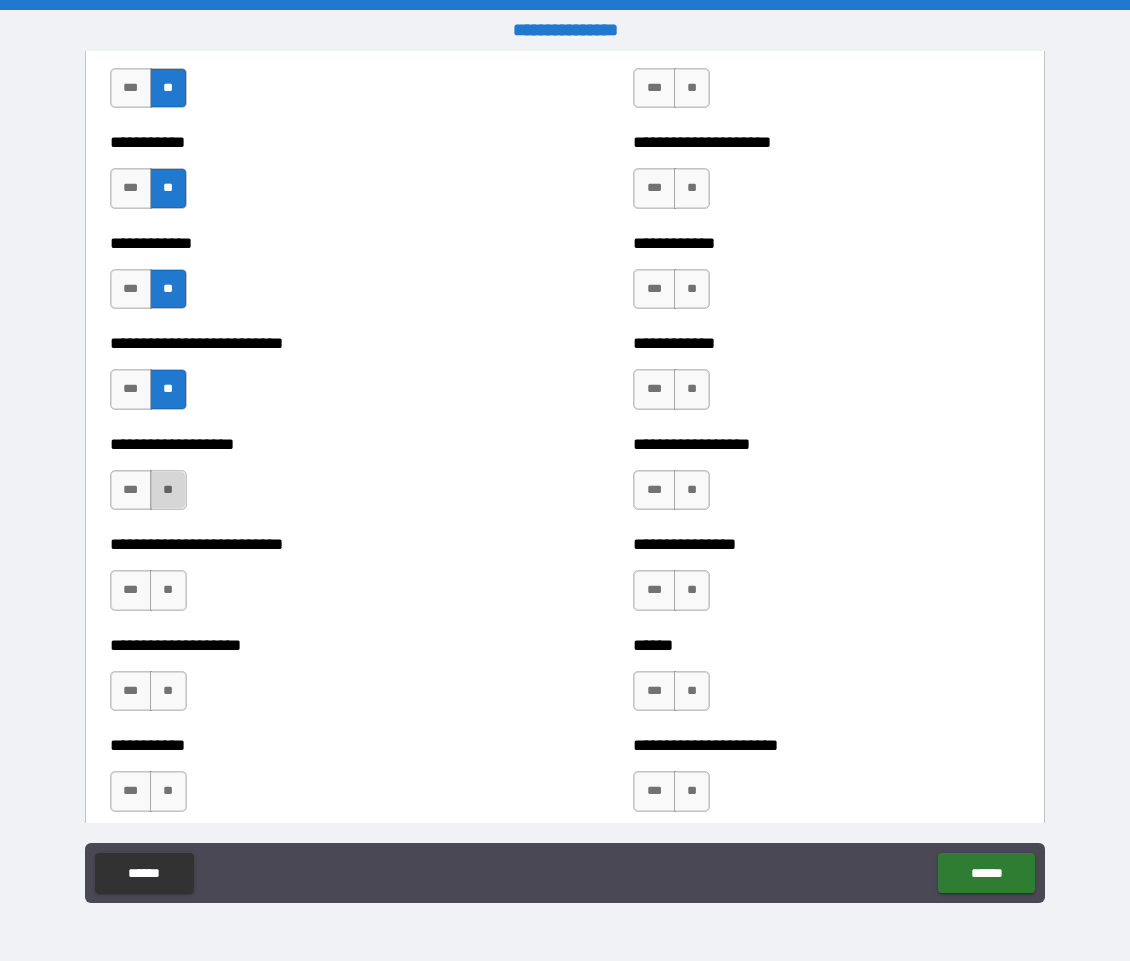 click on "**" at bounding box center [168, 490] 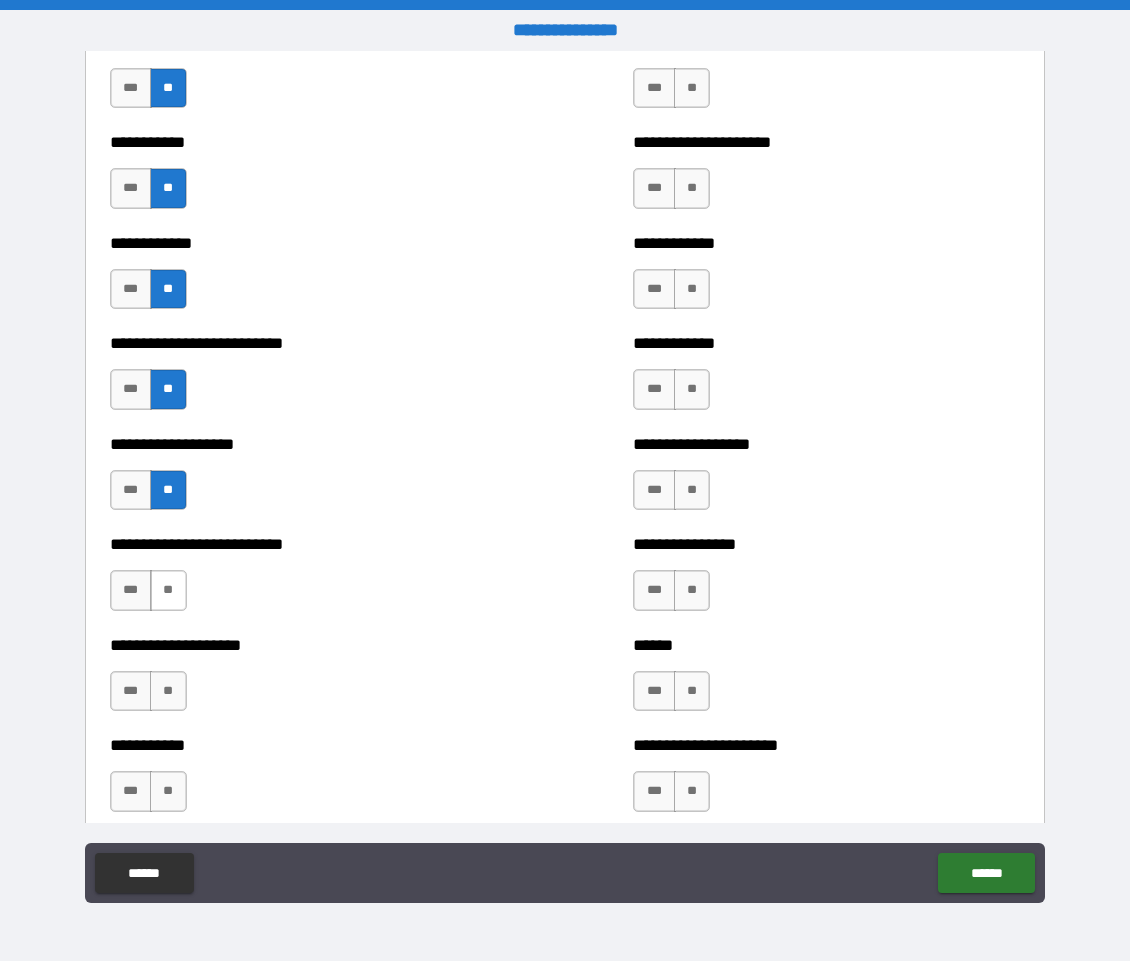 click on "**" at bounding box center (168, 590) 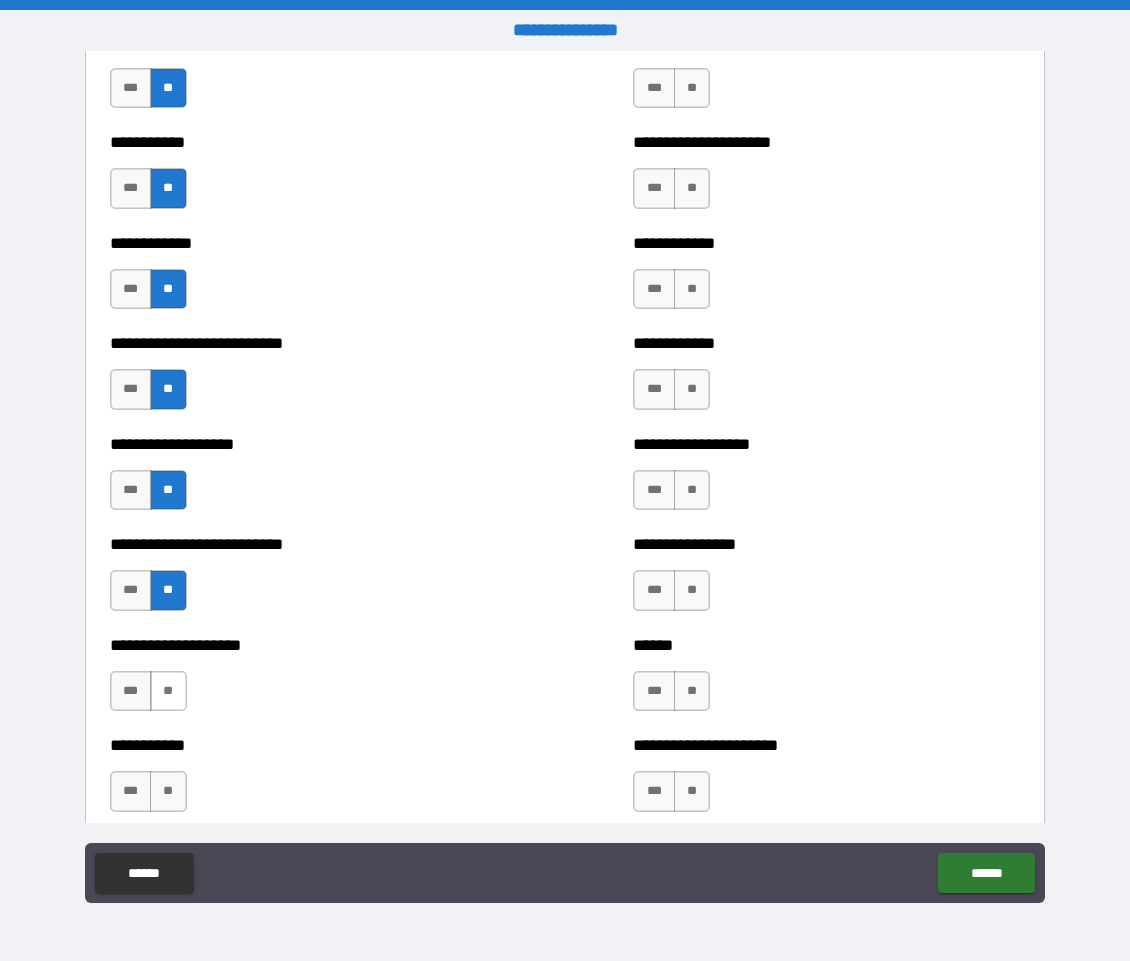 click on "**" at bounding box center (168, 691) 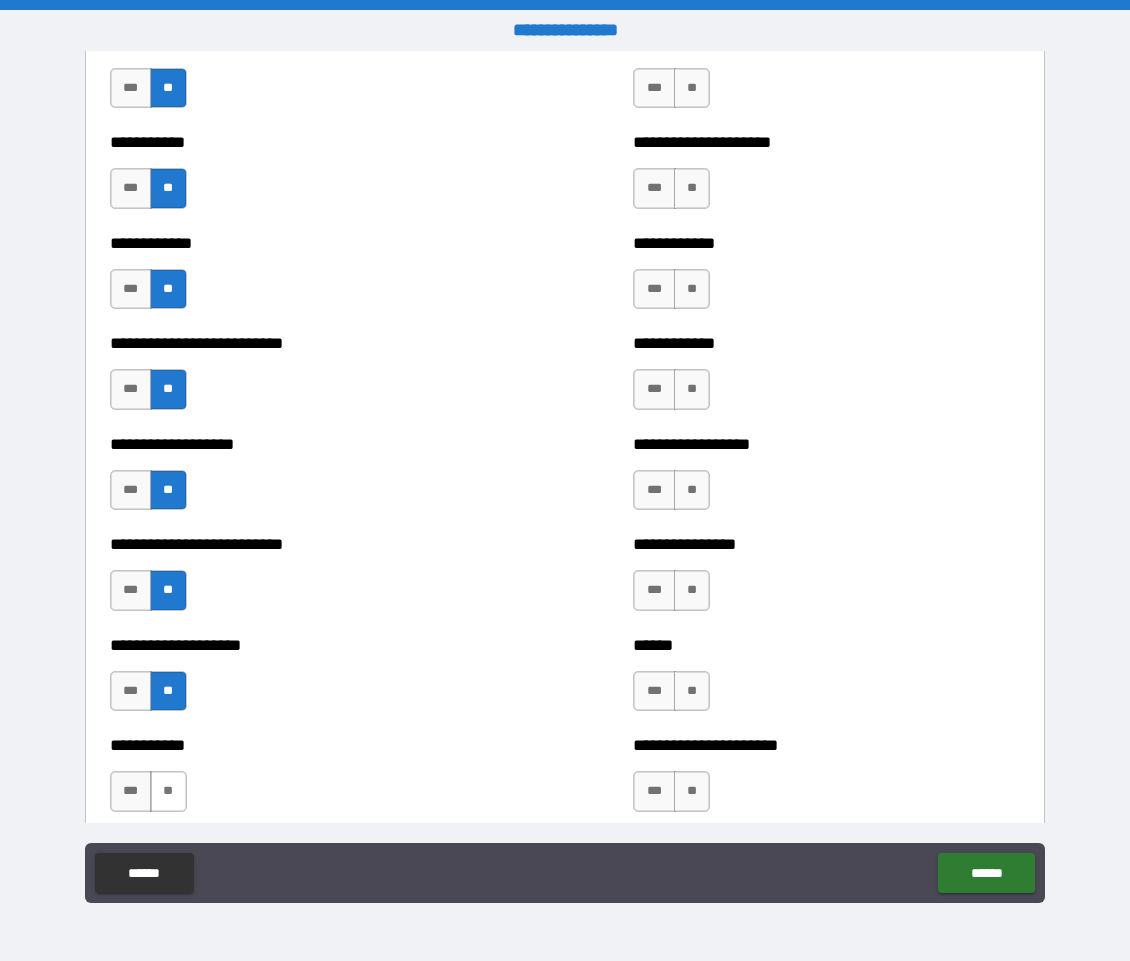 click on "**" at bounding box center [168, 791] 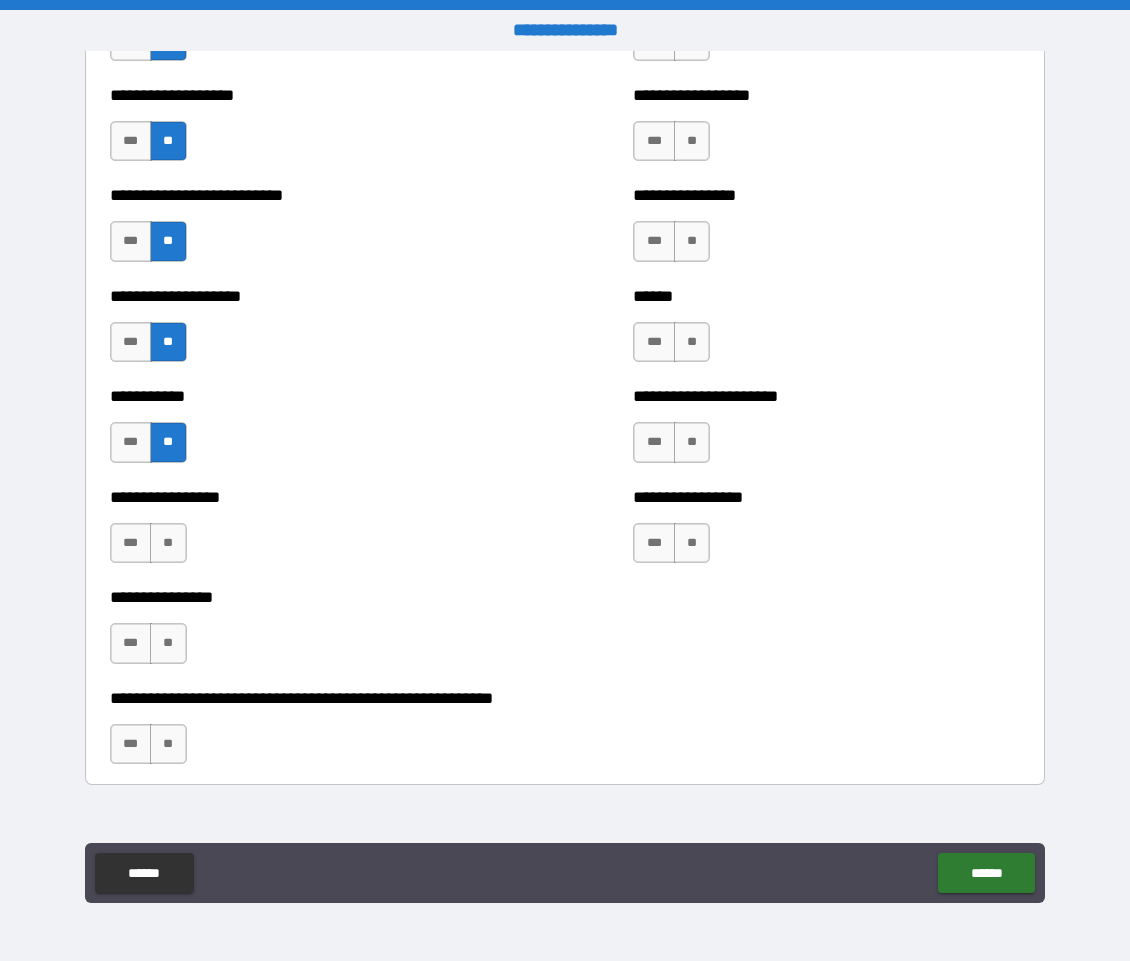 scroll, scrollTop: 5739, scrollLeft: 0, axis: vertical 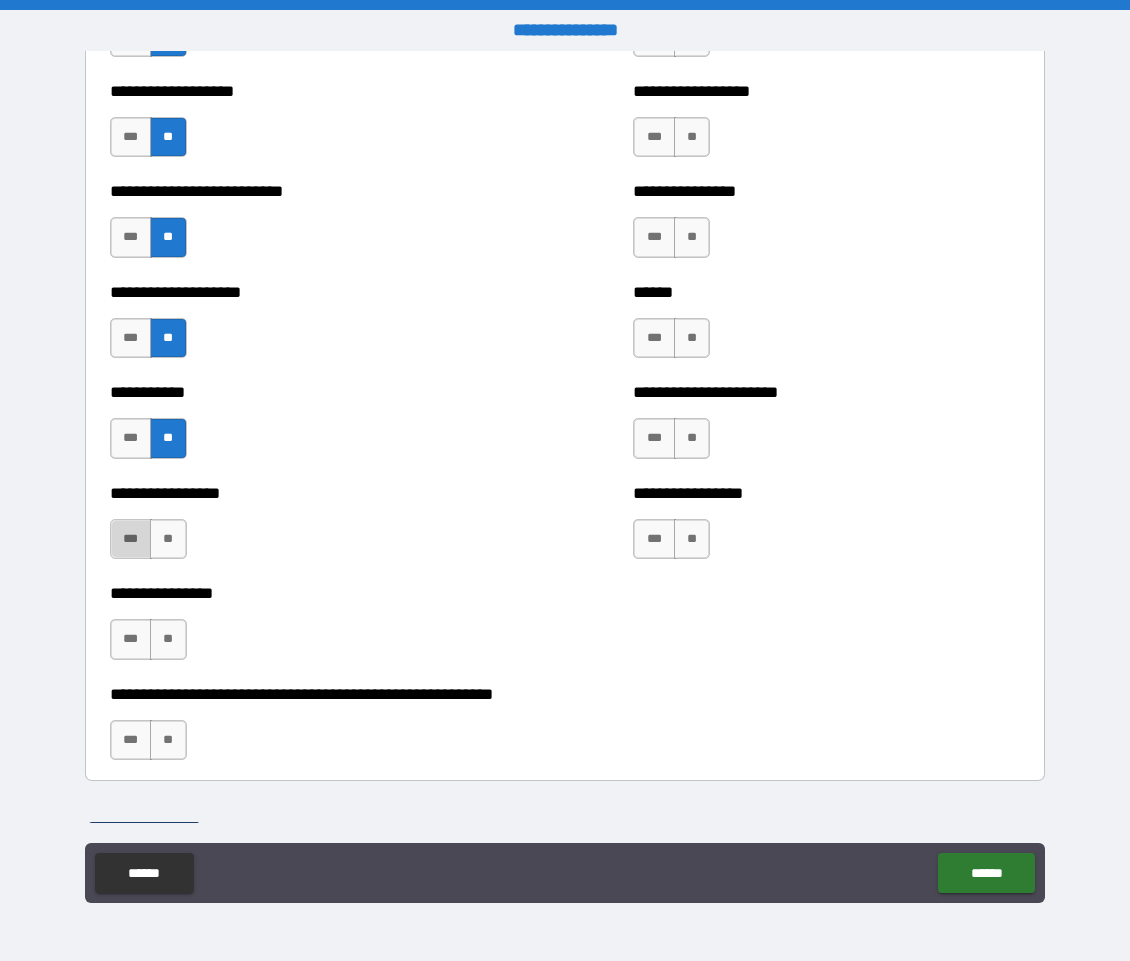 click on "***" at bounding box center [131, 539] 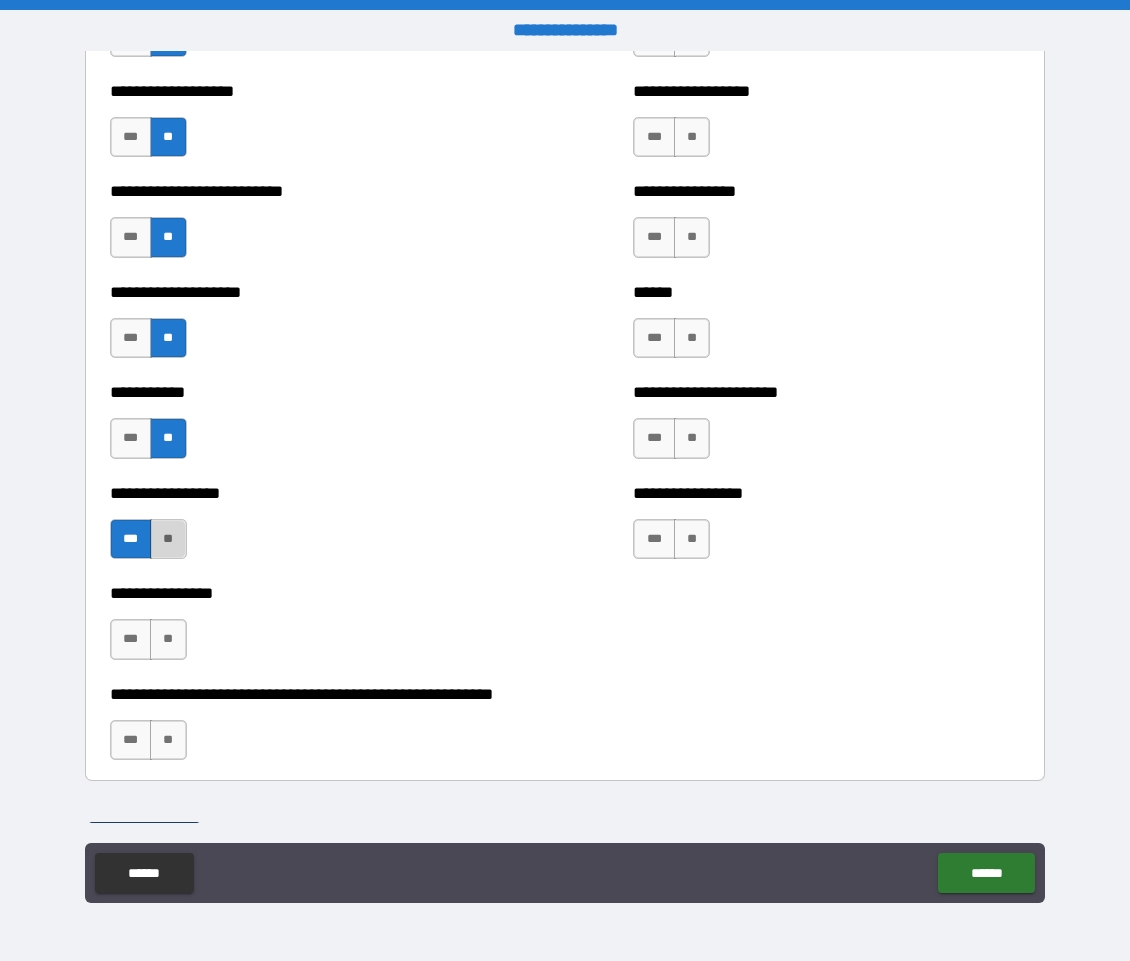 click on "**" at bounding box center [168, 539] 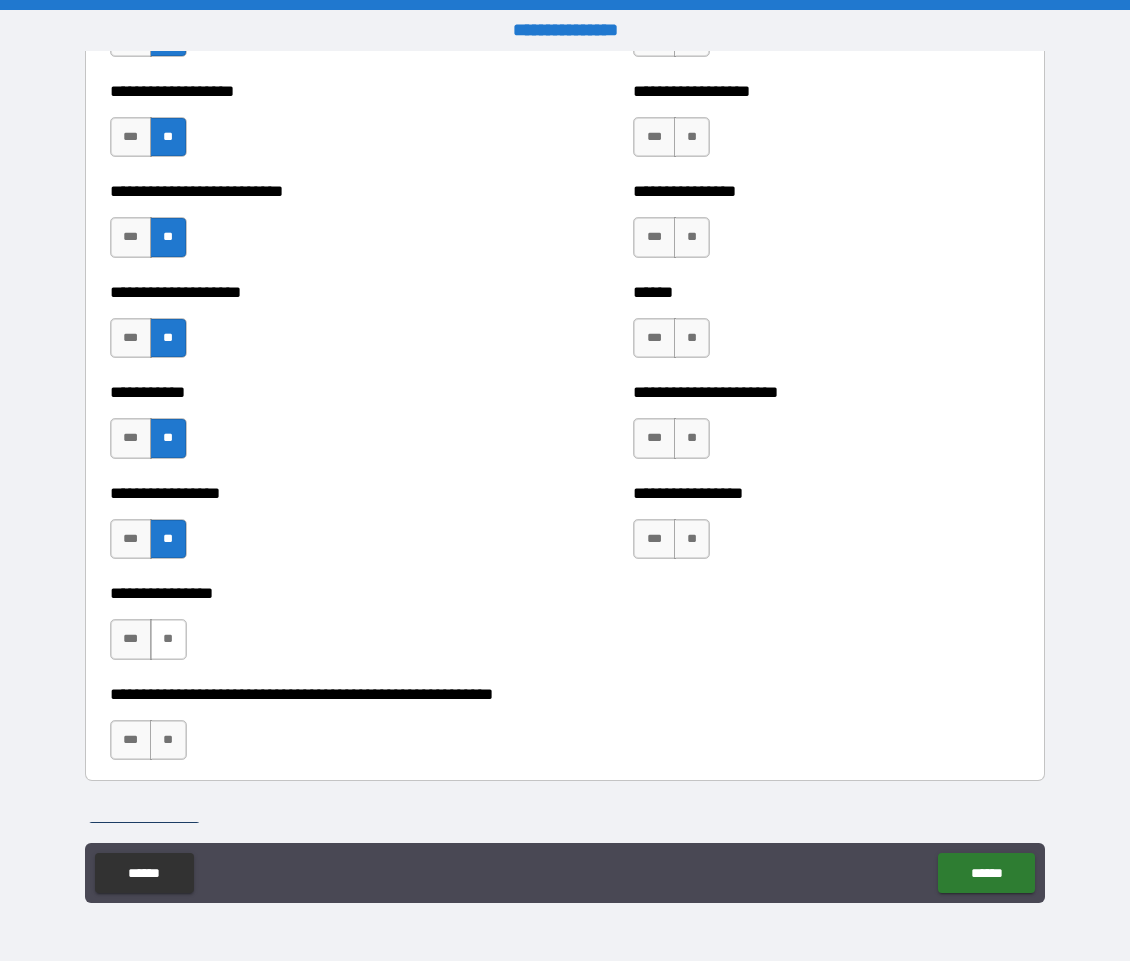 click on "**" at bounding box center (168, 639) 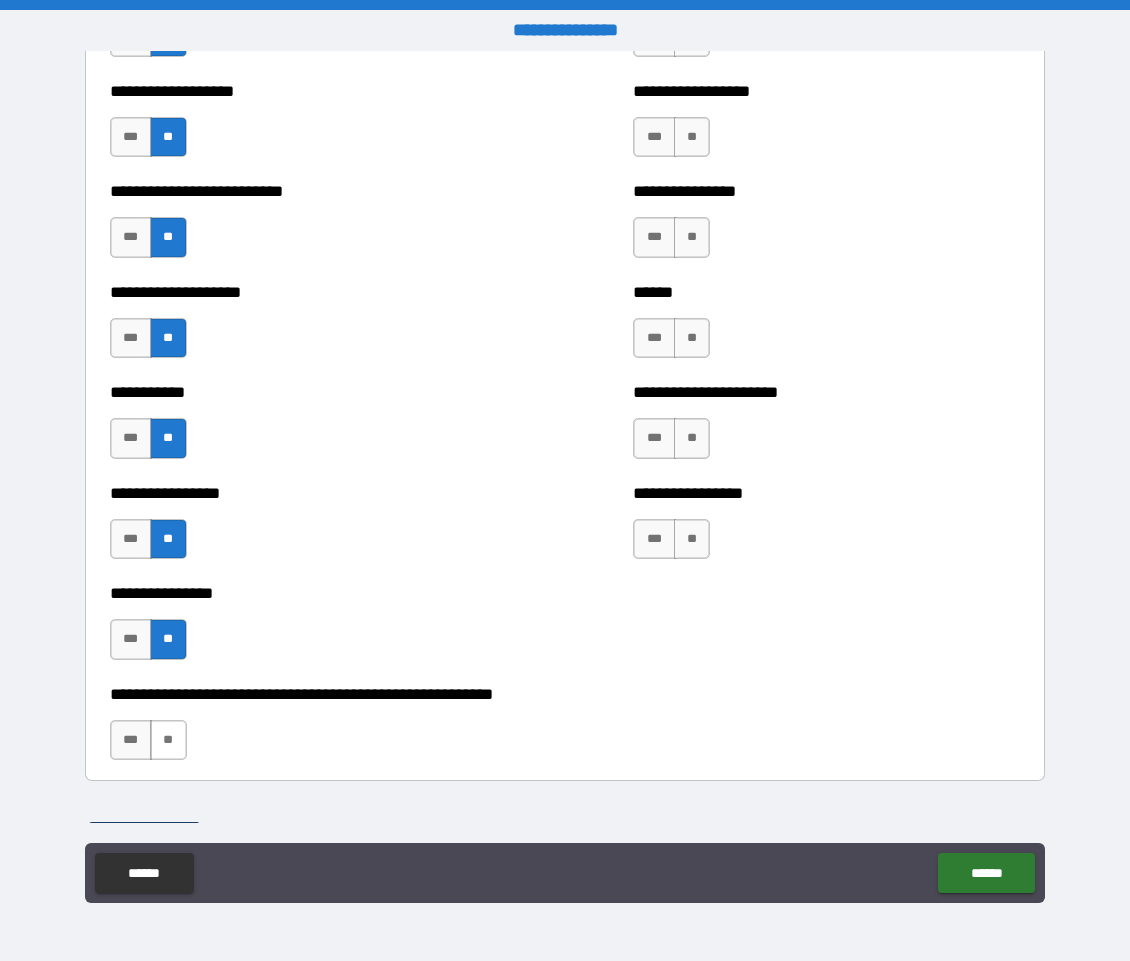 click on "**" at bounding box center (168, 740) 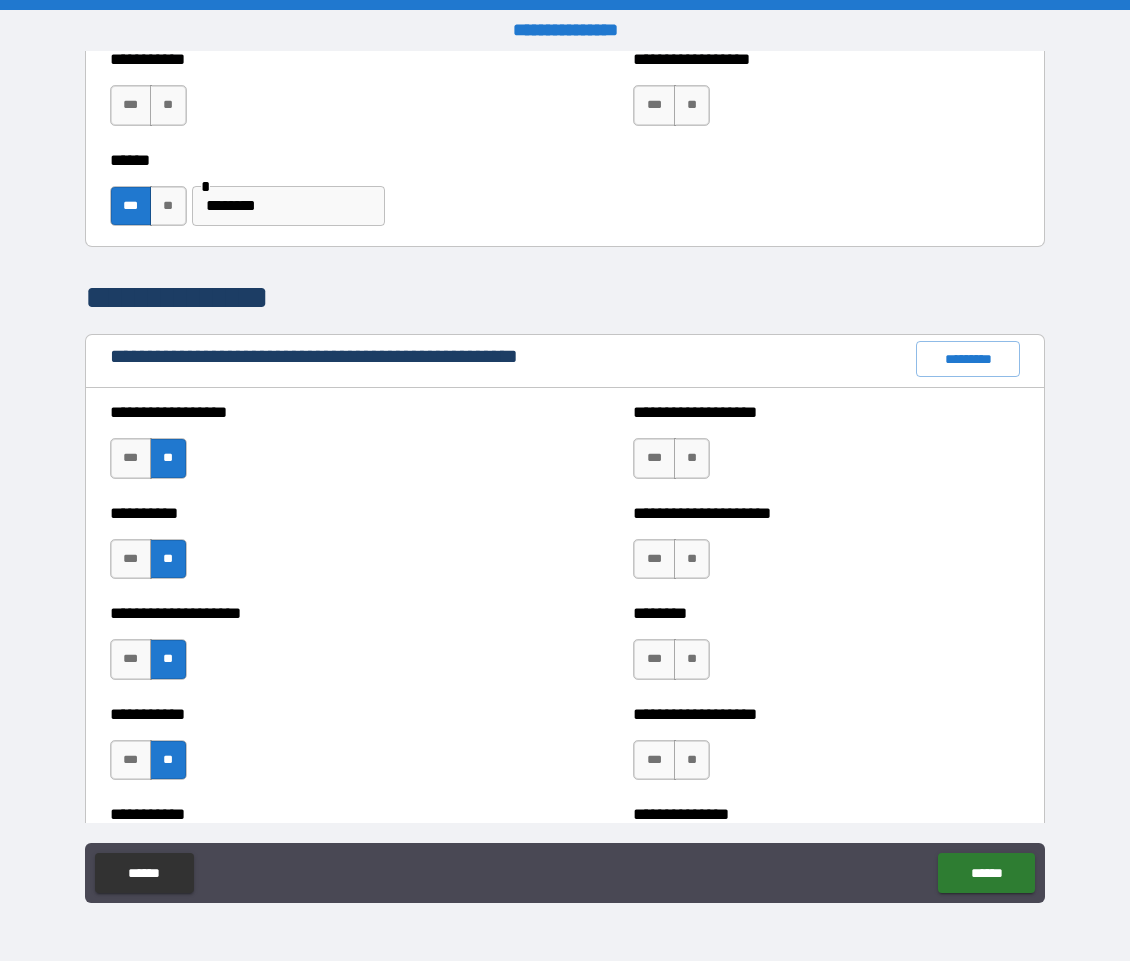 scroll, scrollTop: 2268, scrollLeft: 0, axis: vertical 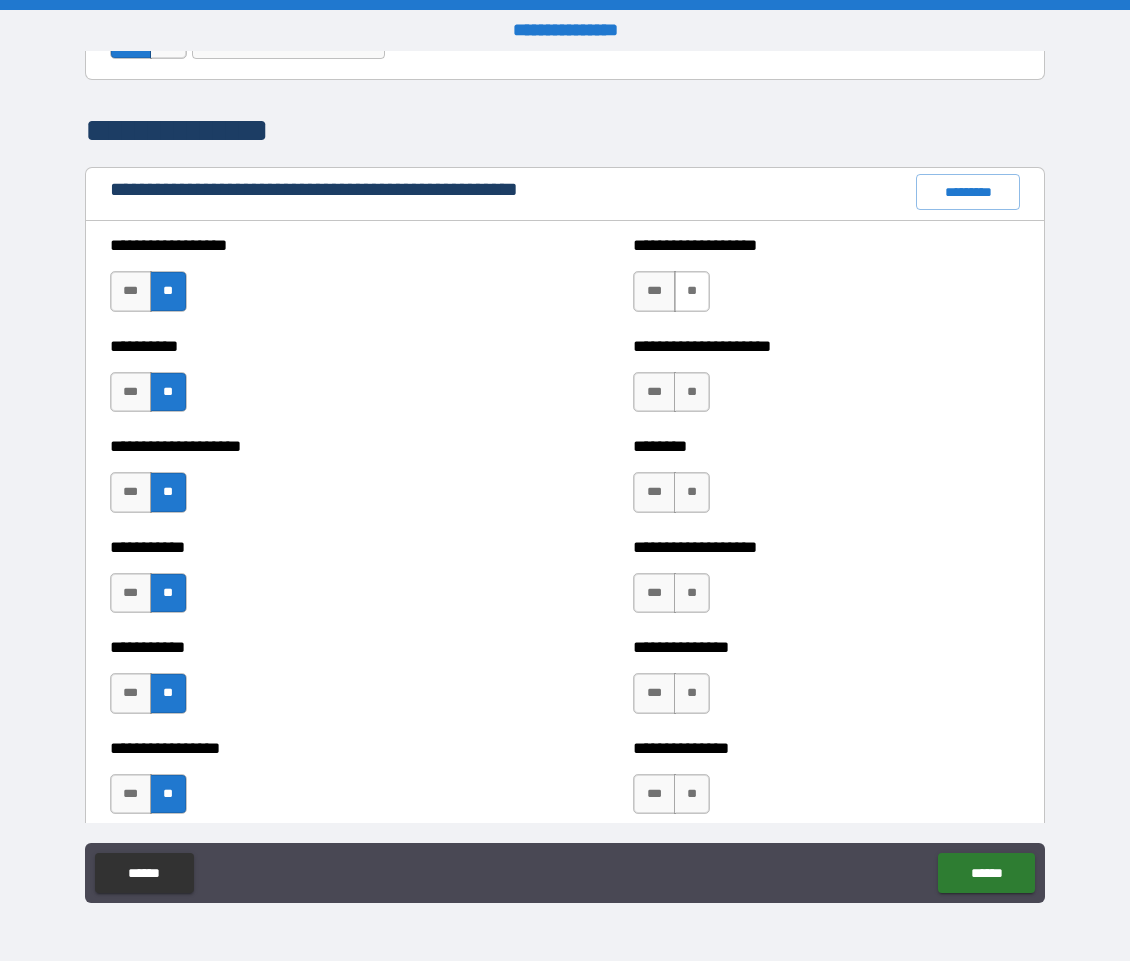click on "**" at bounding box center (692, 291) 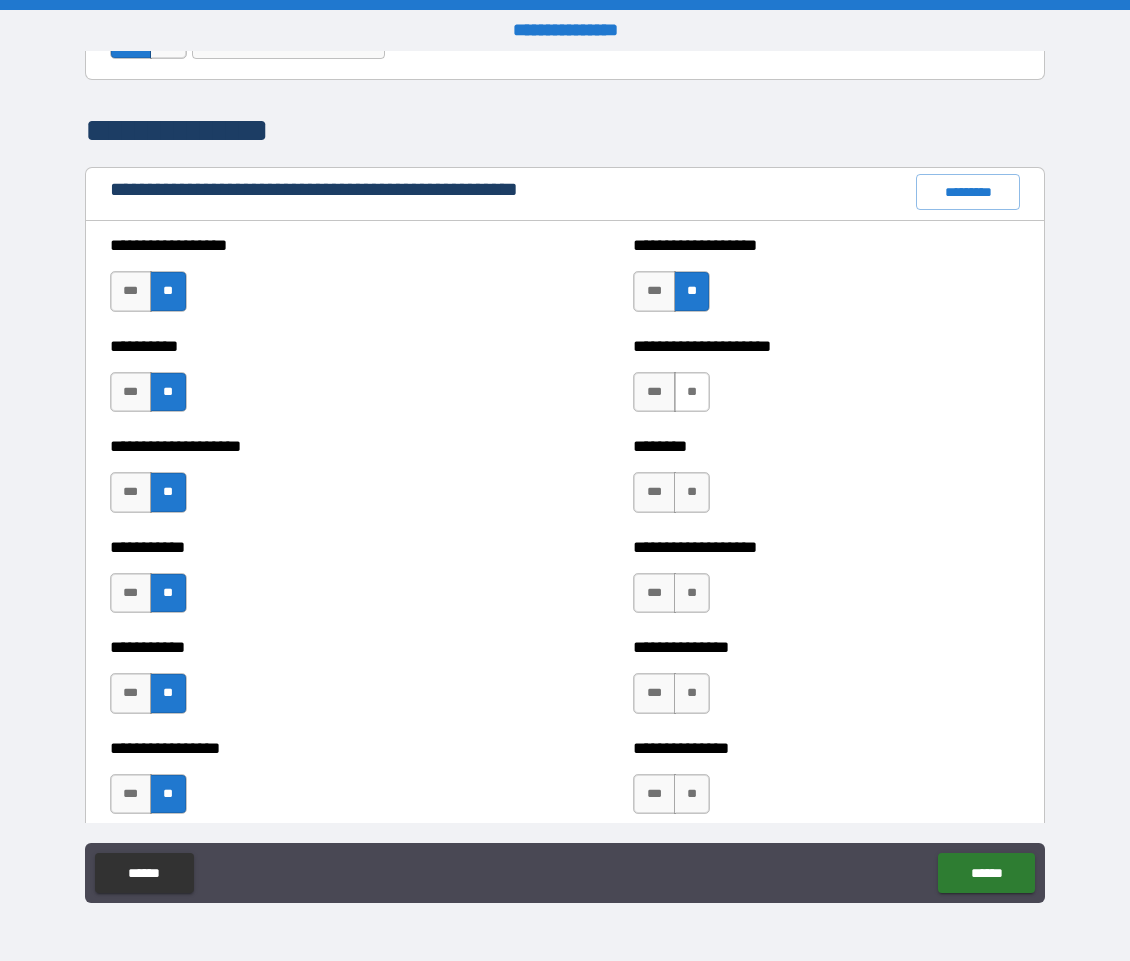 click on "**" at bounding box center [692, 392] 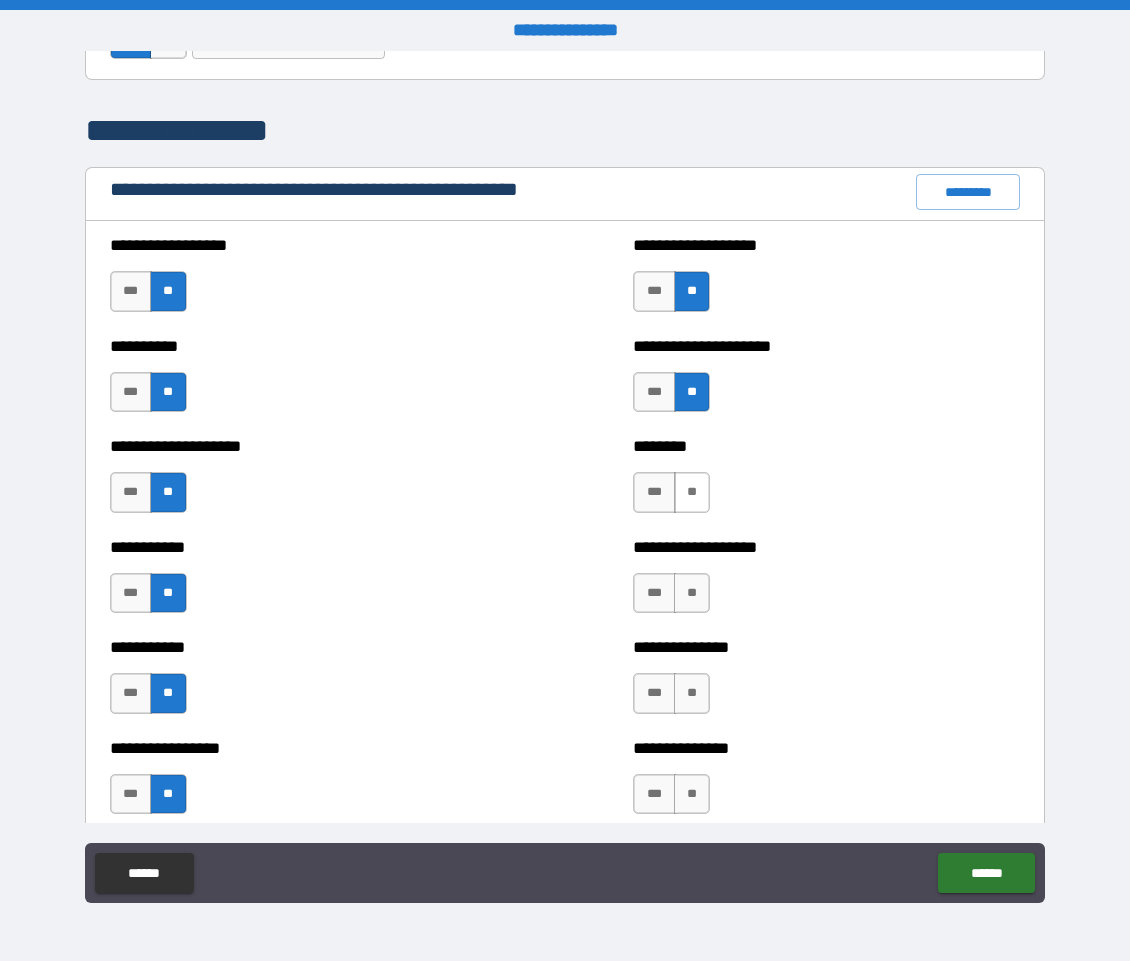 click on "**" at bounding box center (692, 492) 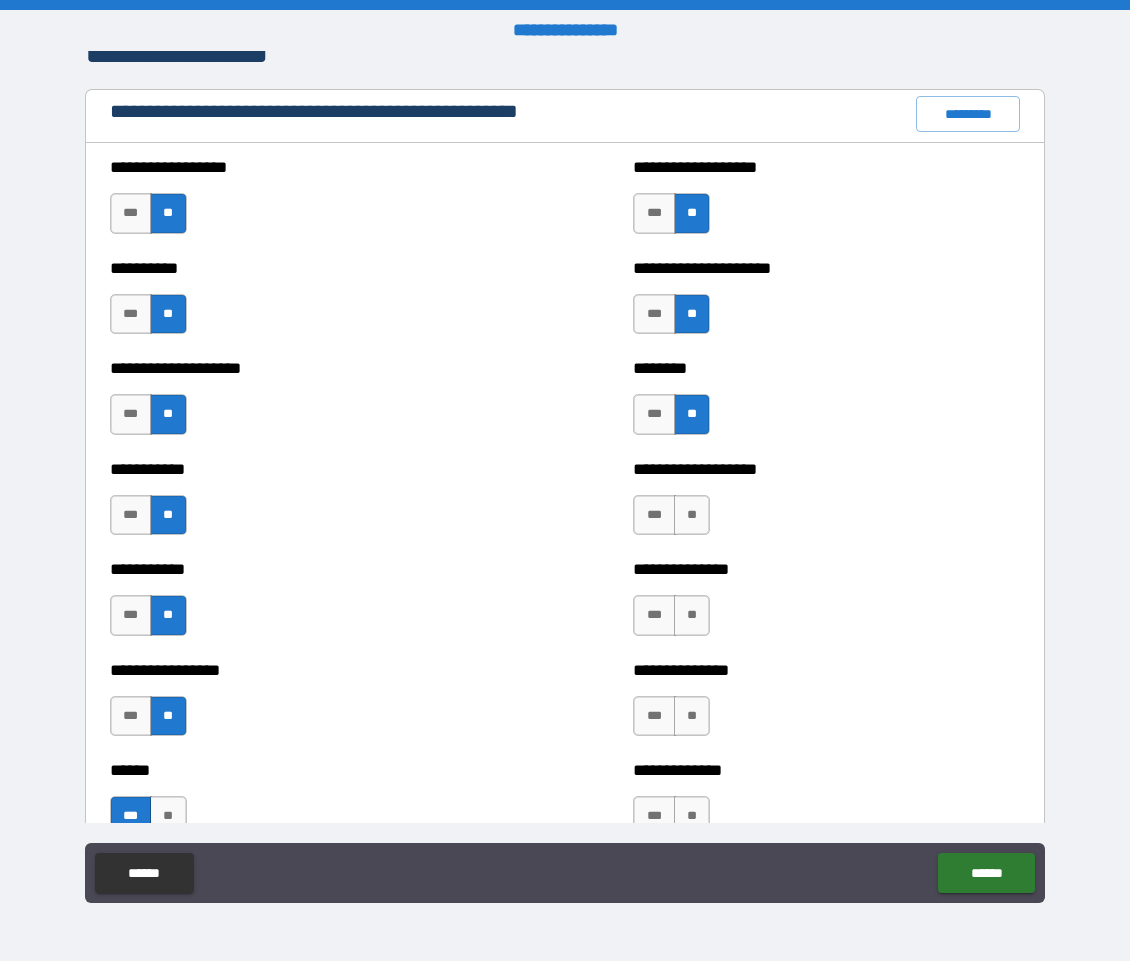 scroll, scrollTop: 2348, scrollLeft: 0, axis: vertical 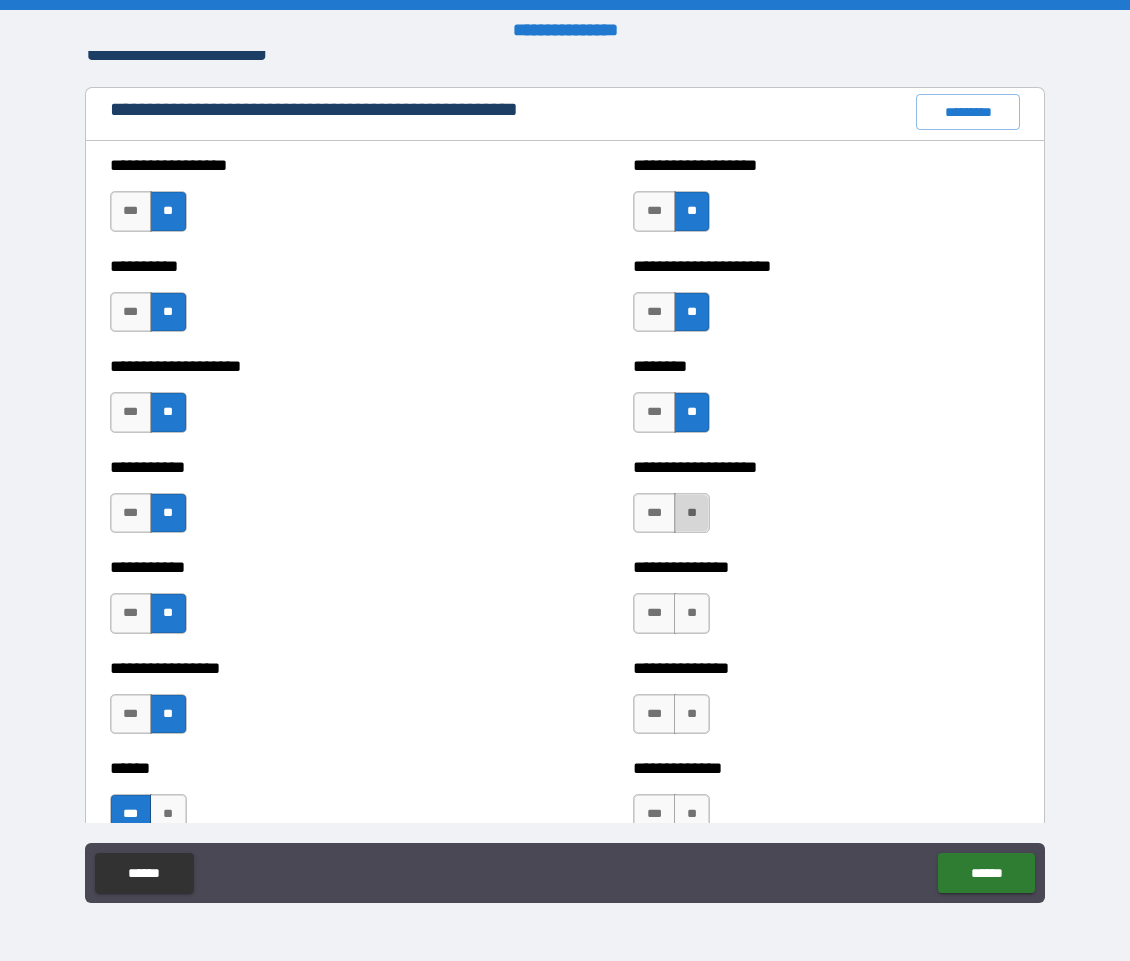 click on "**" at bounding box center (692, 513) 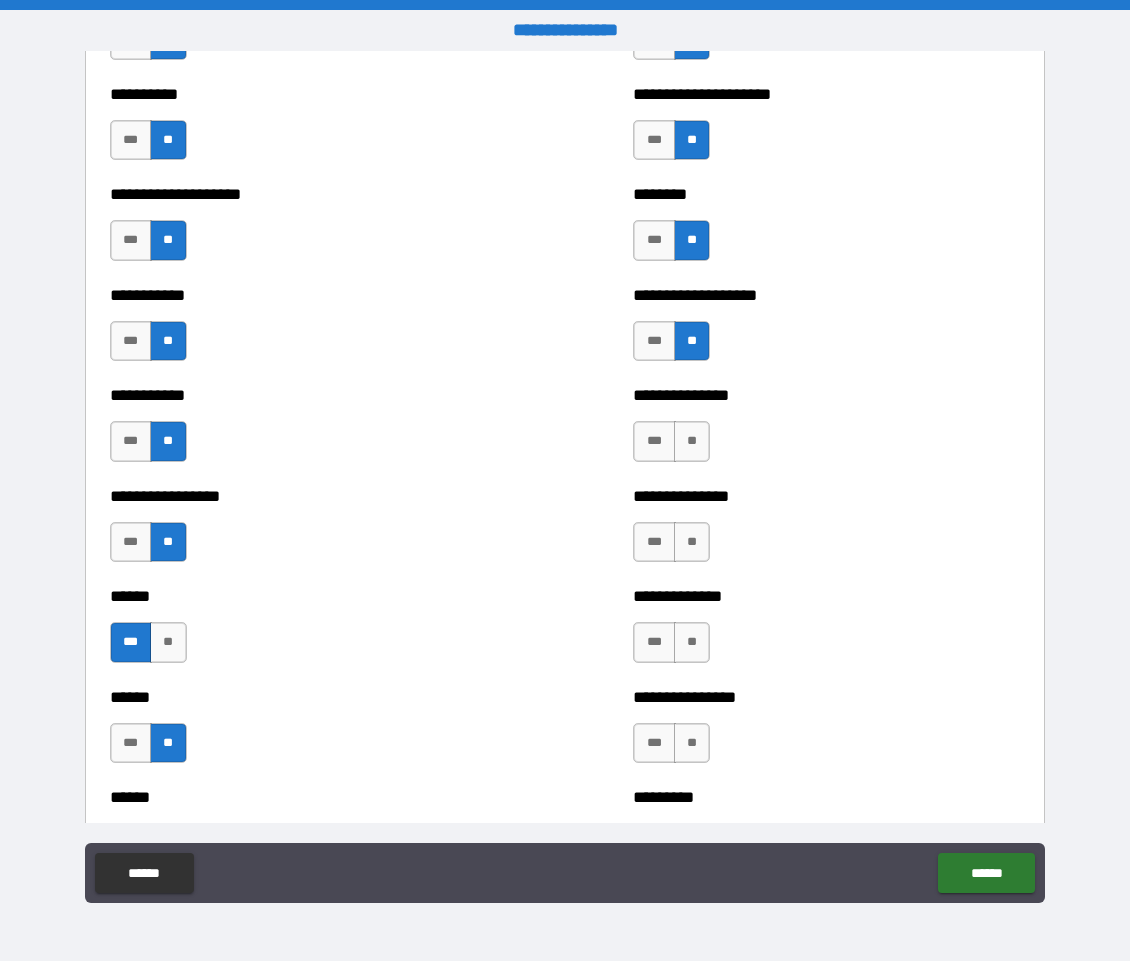 scroll, scrollTop: 2549, scrollLeft: 0, axis: vertical 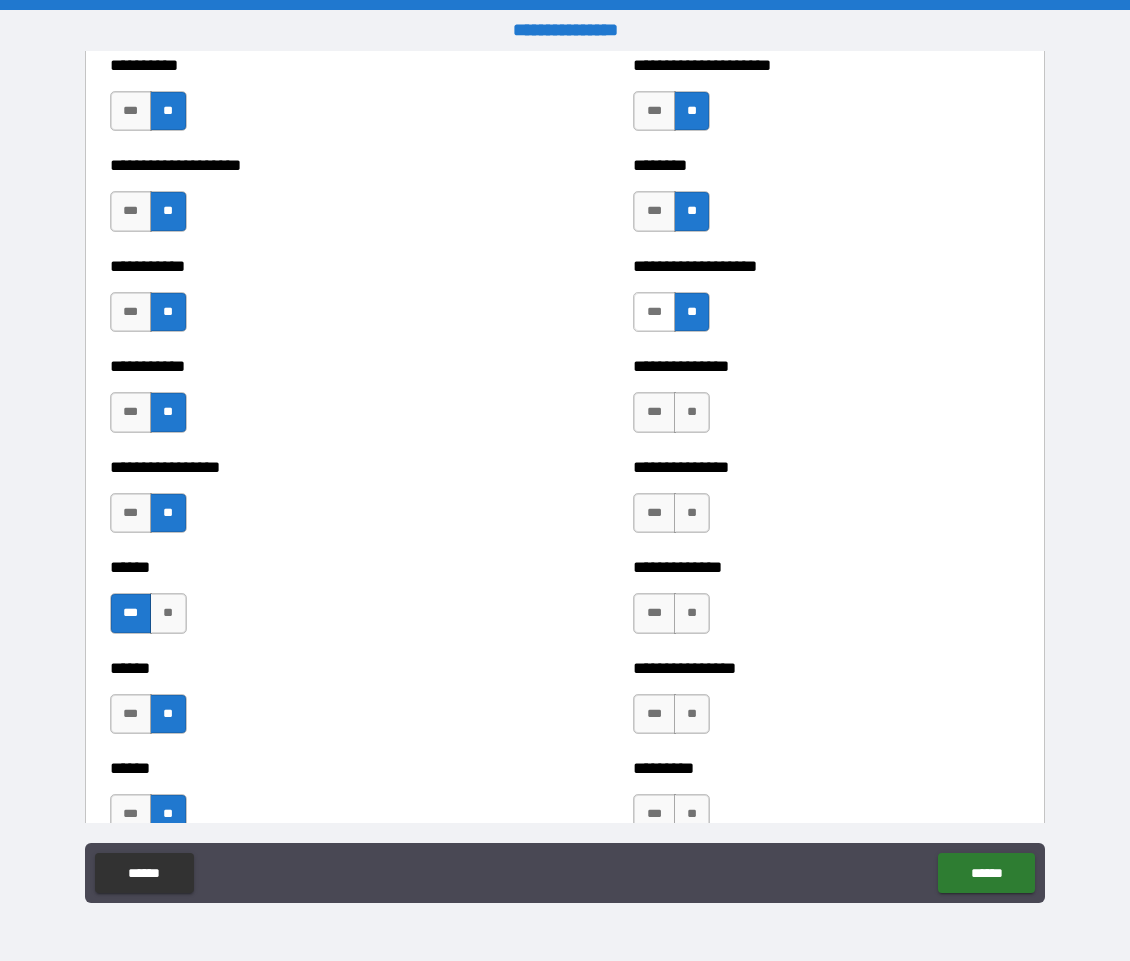 click on "***" at bounding box center [654, 312] 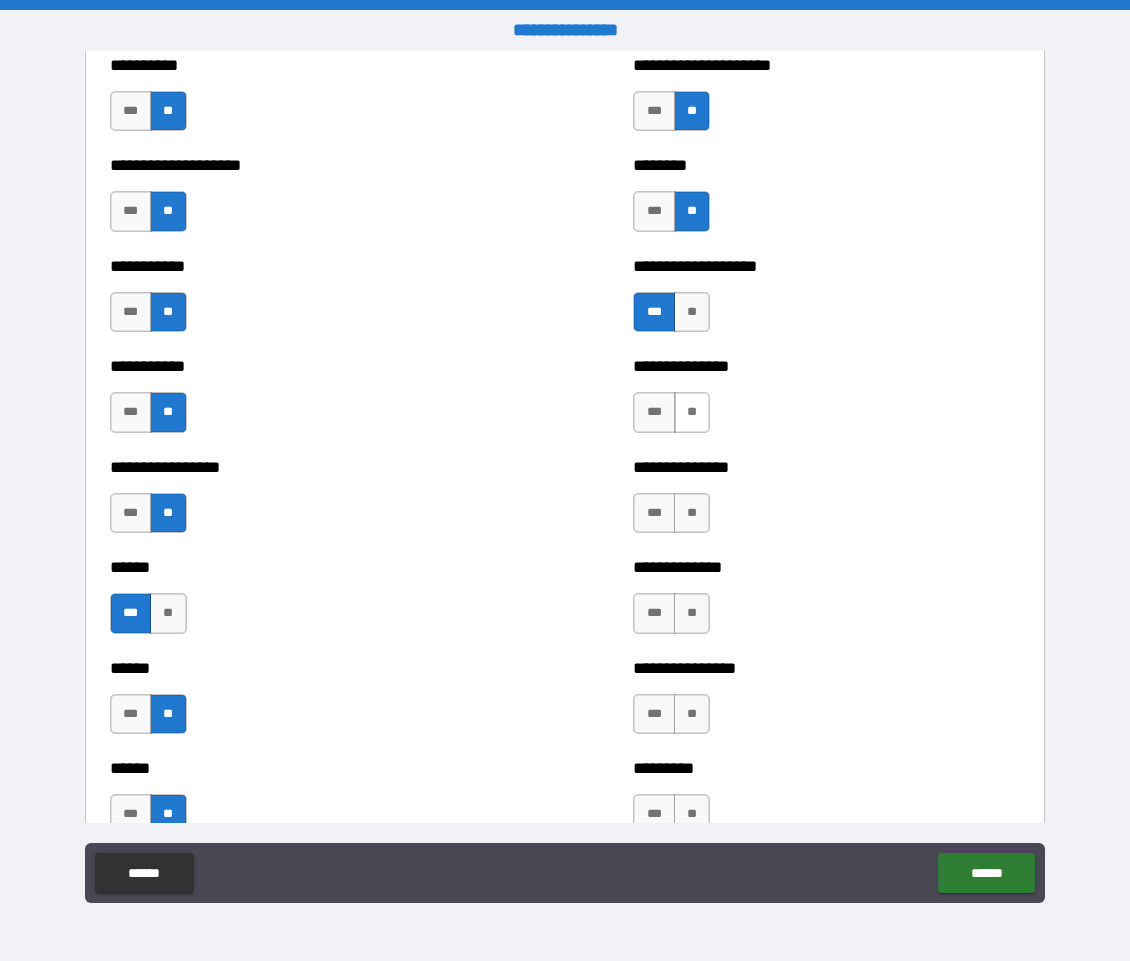 click on "**" at bounding box center (692, 412) 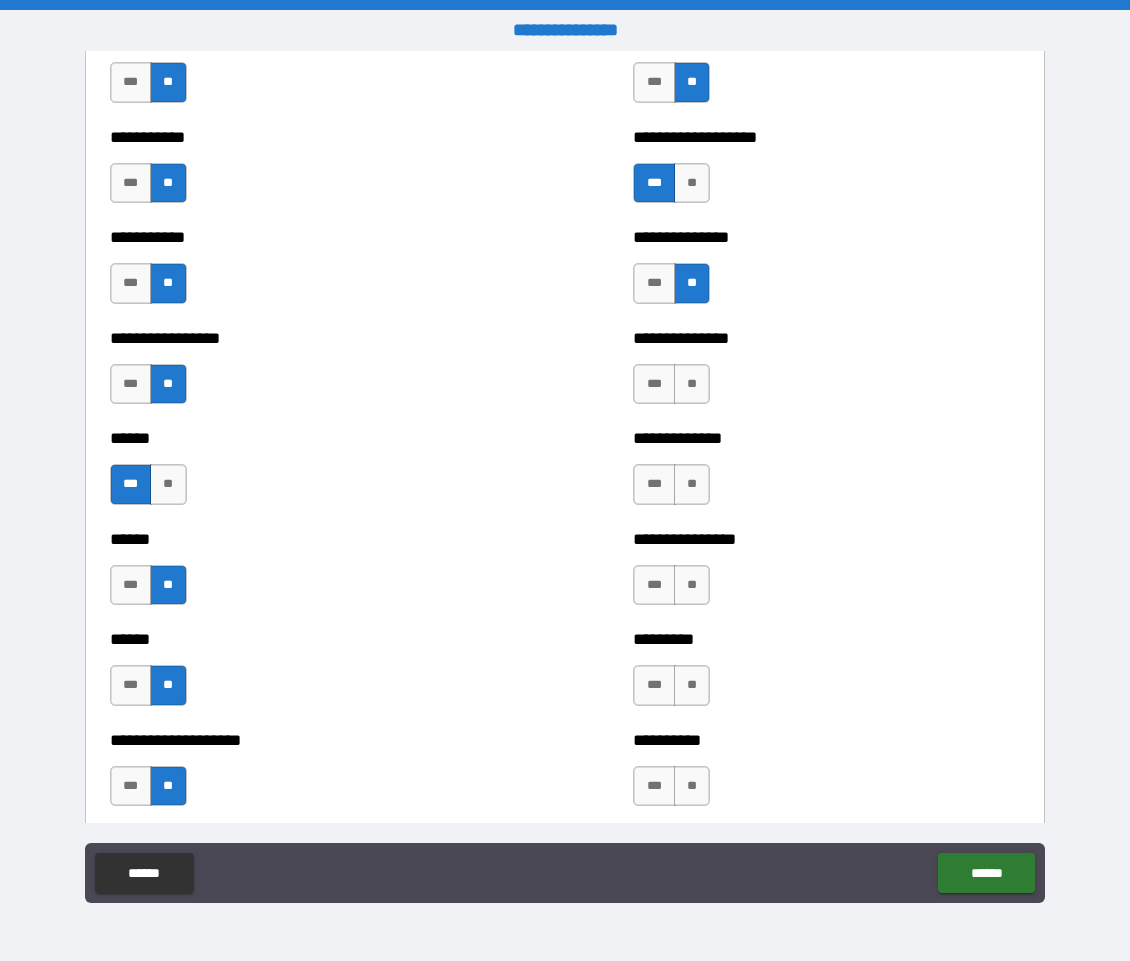 scroll, scrollTop: 2685, scrollLeft: 0, axis: vertical 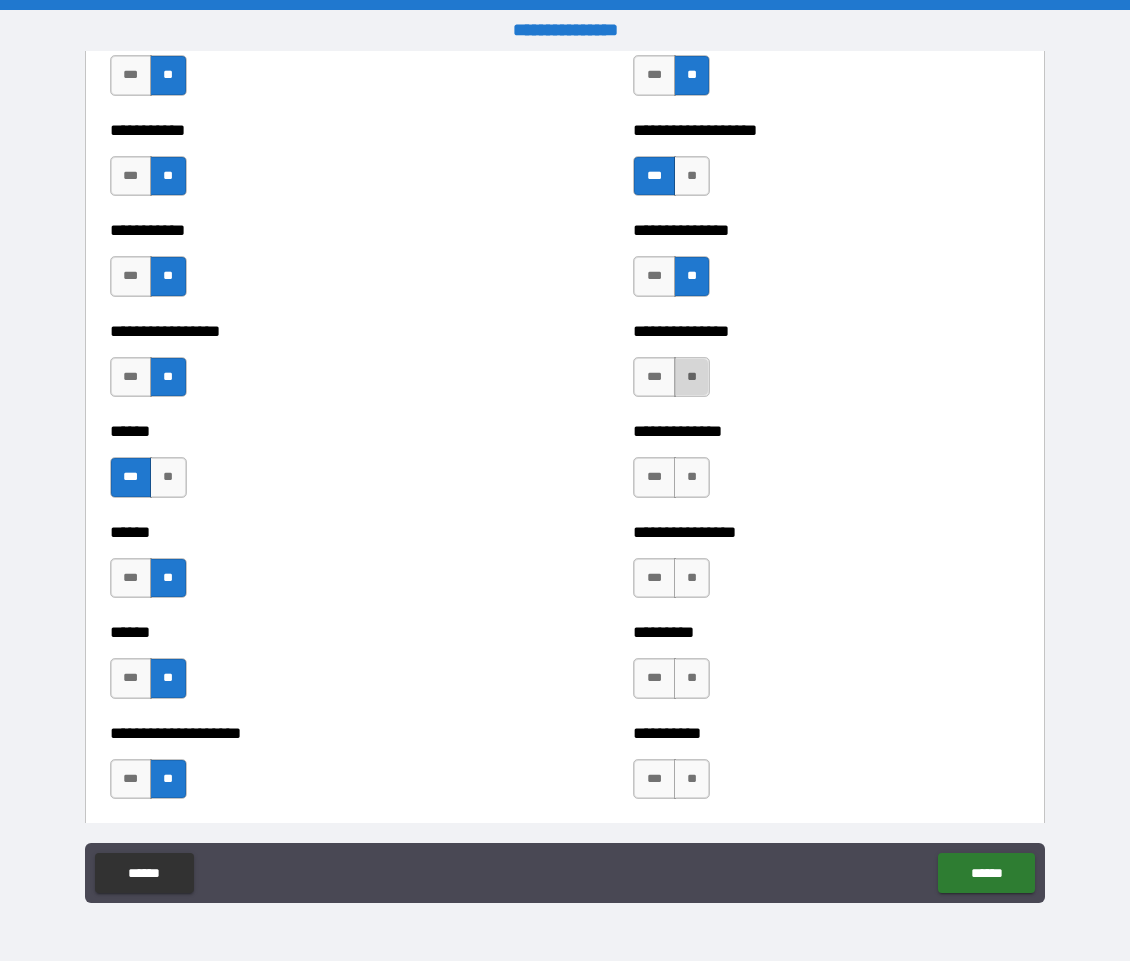 click on "**" at bounding box center [692, 377] 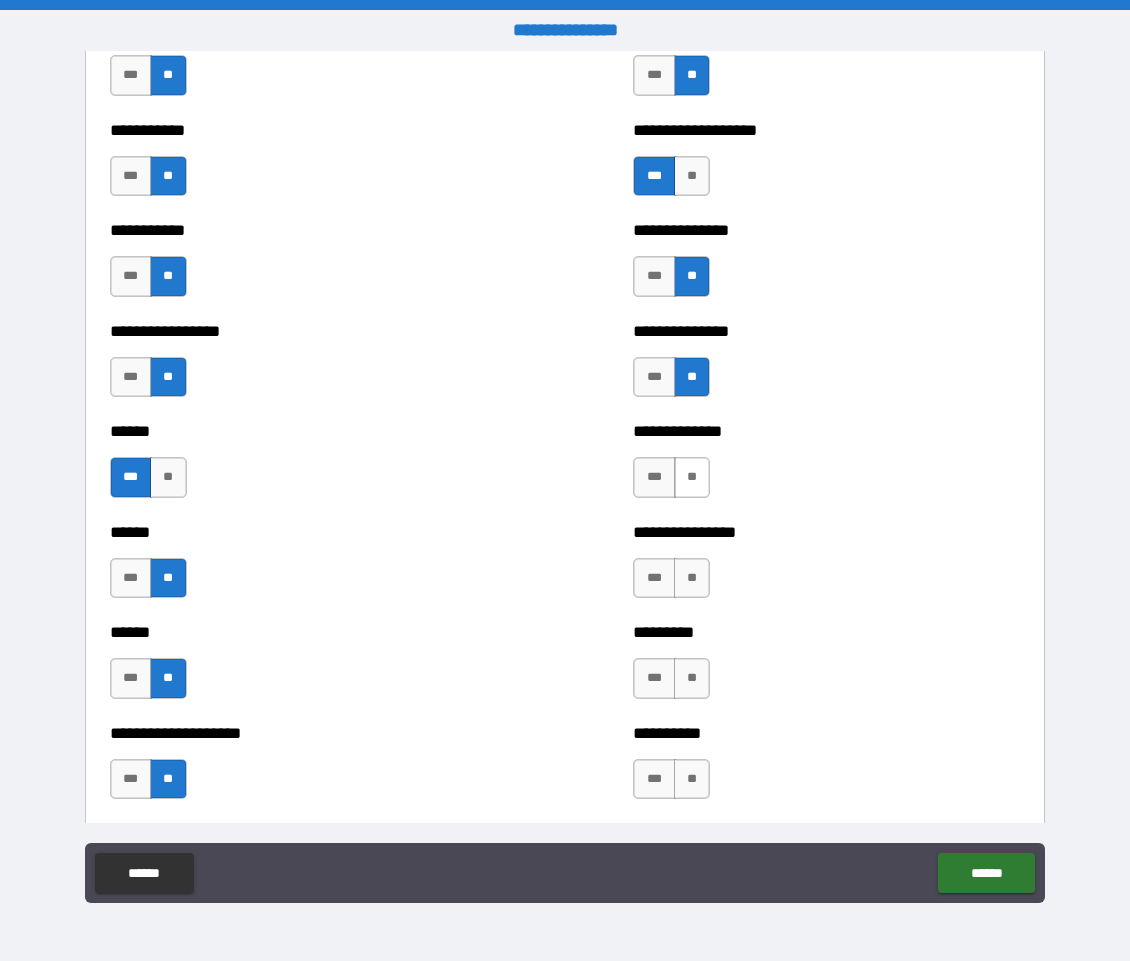 click on "**" at bounding box center [692, 477] 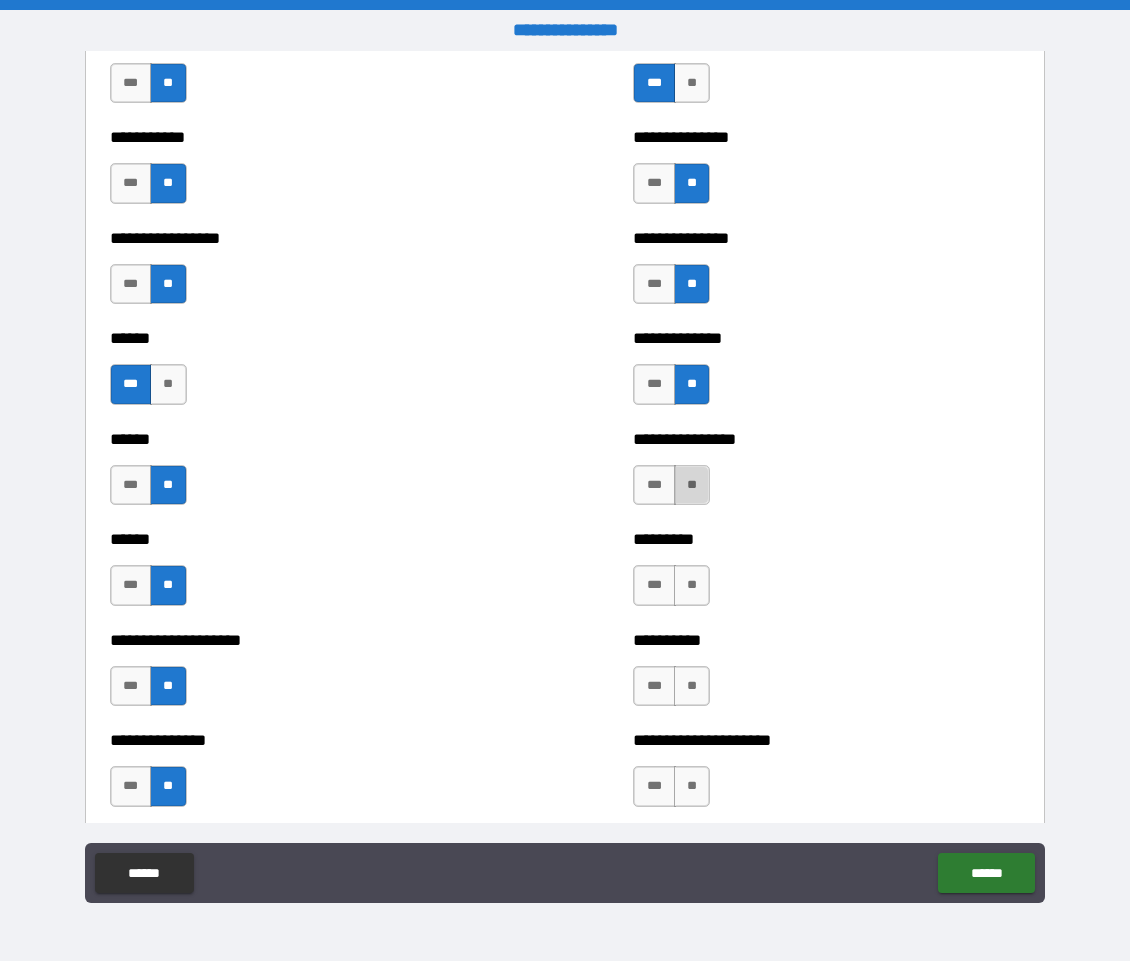 click on "**" at bounding box center [692, 485] 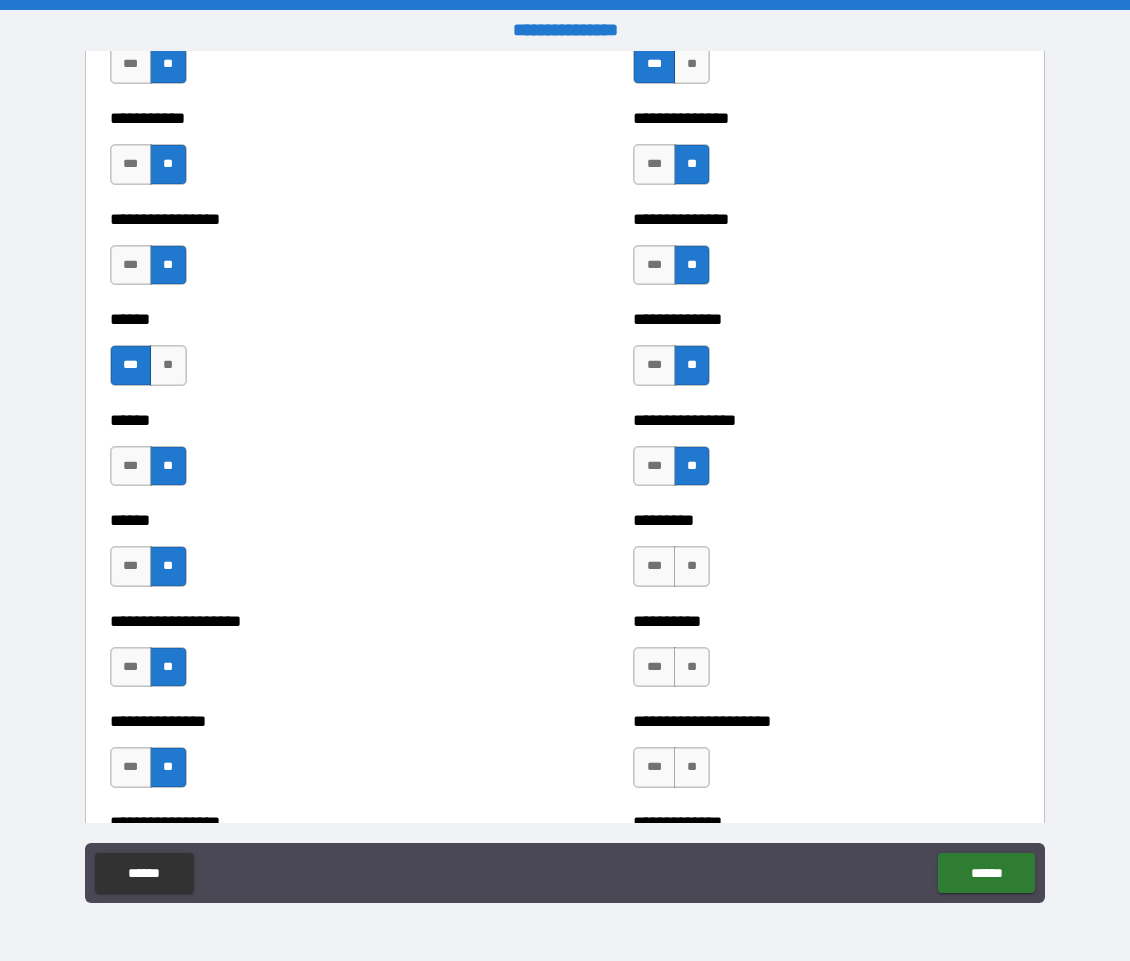 scroll, scrollTop: 2803, scrollLeft: 0, axis: vertical 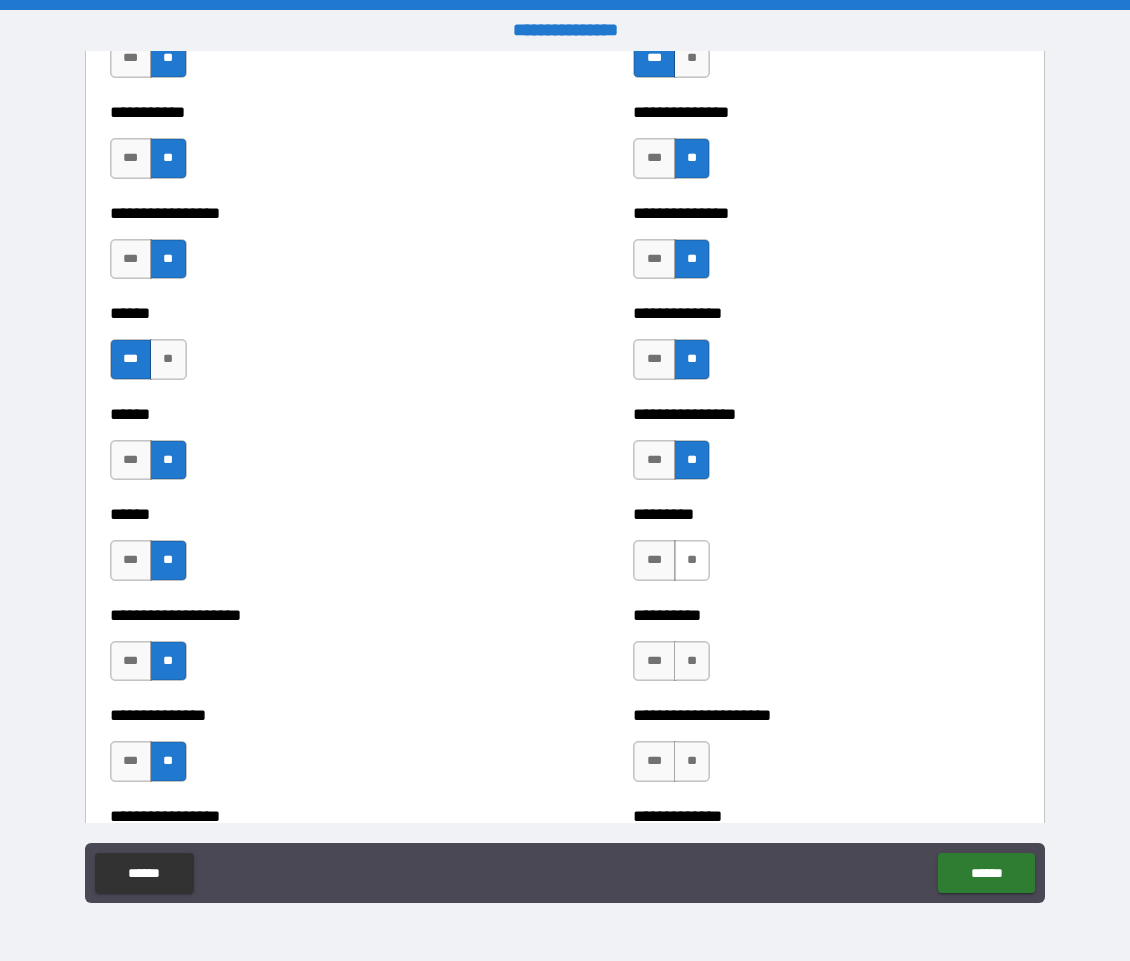 click on "**" at bounding box center (692, 560) 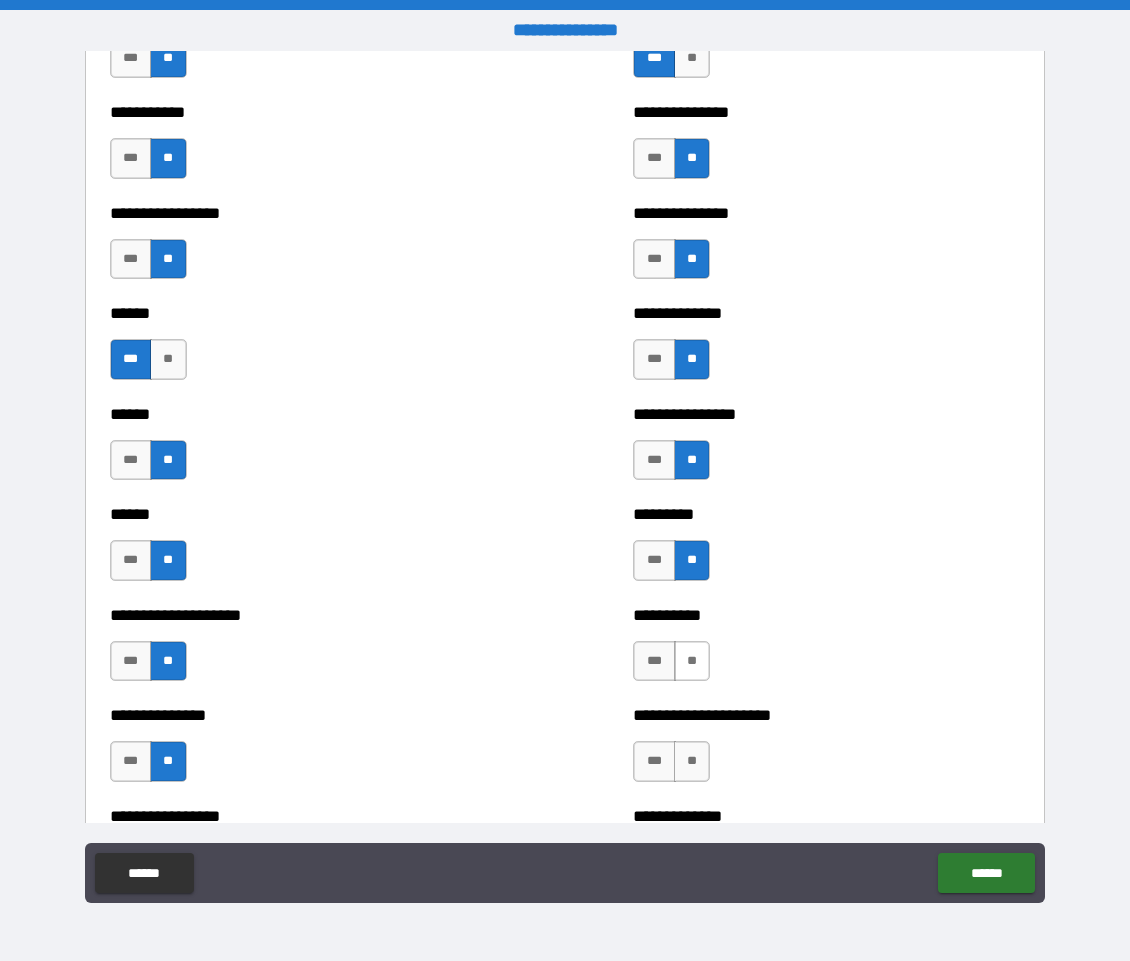 click on "**" at bounding box center [692, 661] 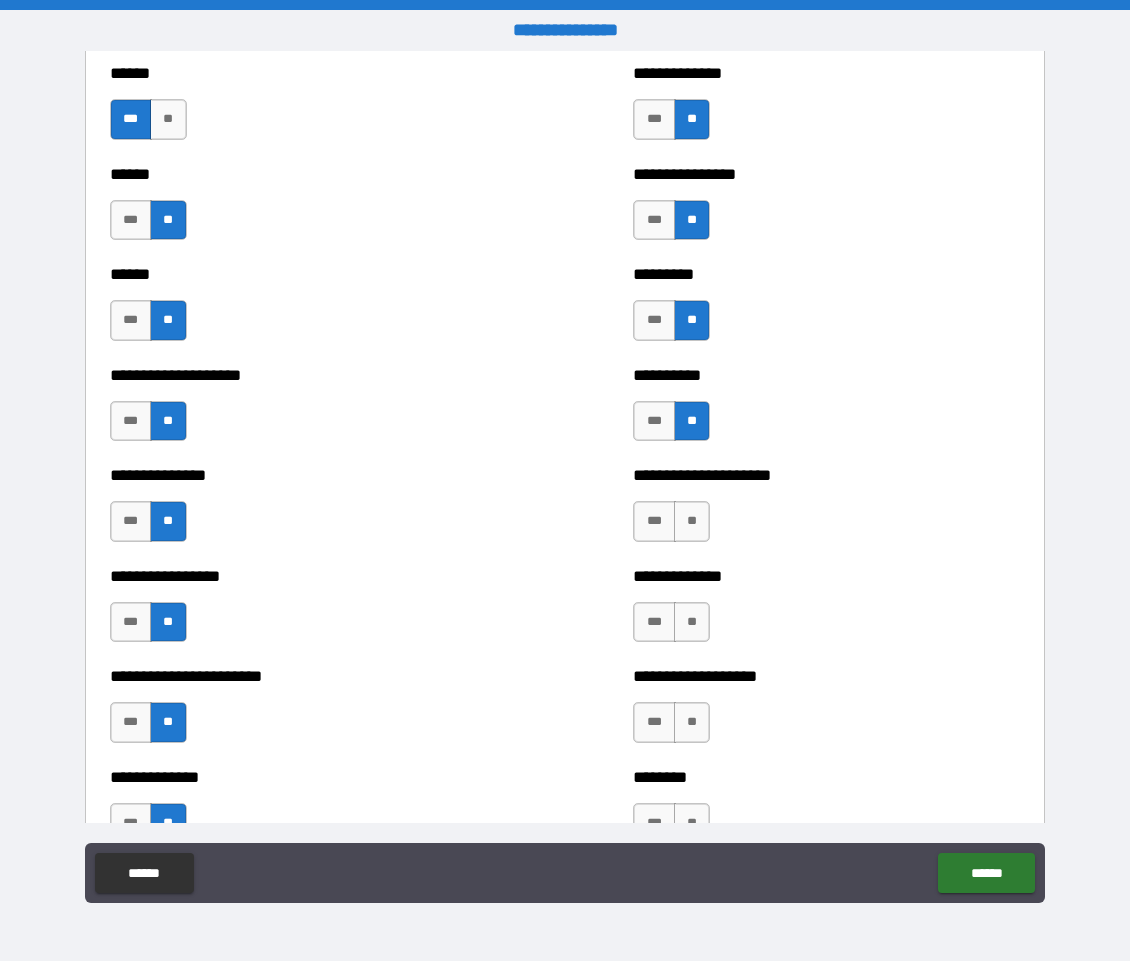 scroll, scrollTop: 3085, scrollLeft: 0, axis: vertical 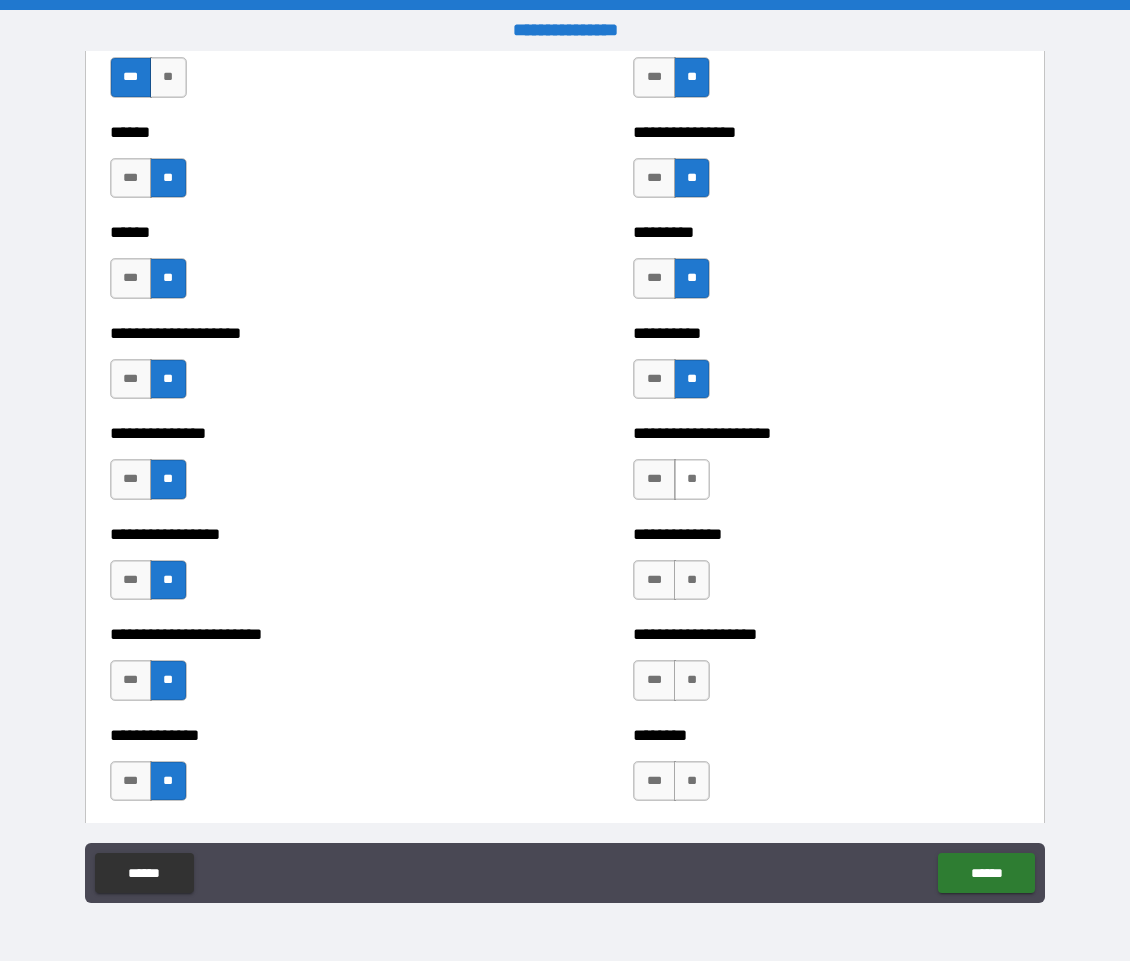 click on "**" at bounding box center [692, 479] 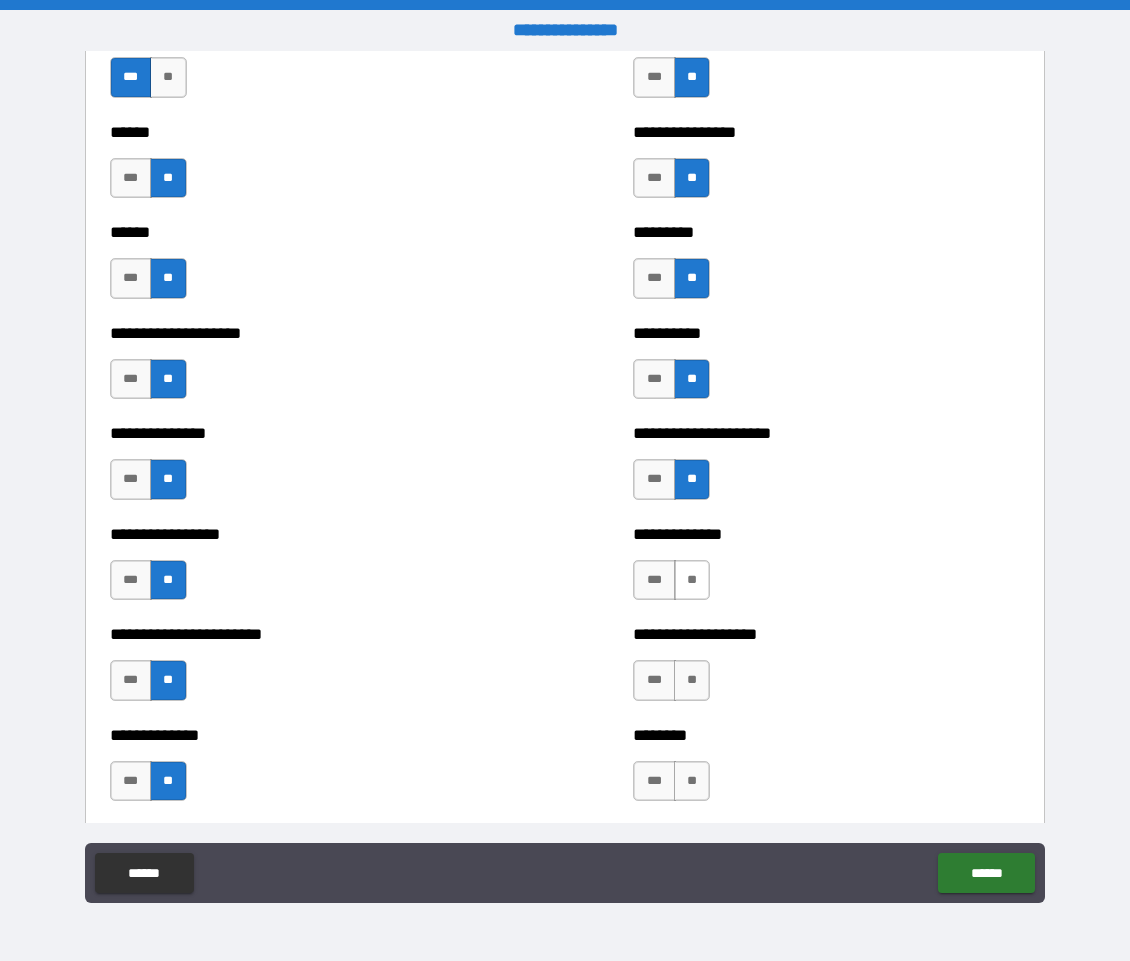 click on "**" at bounding box center [692, 580] 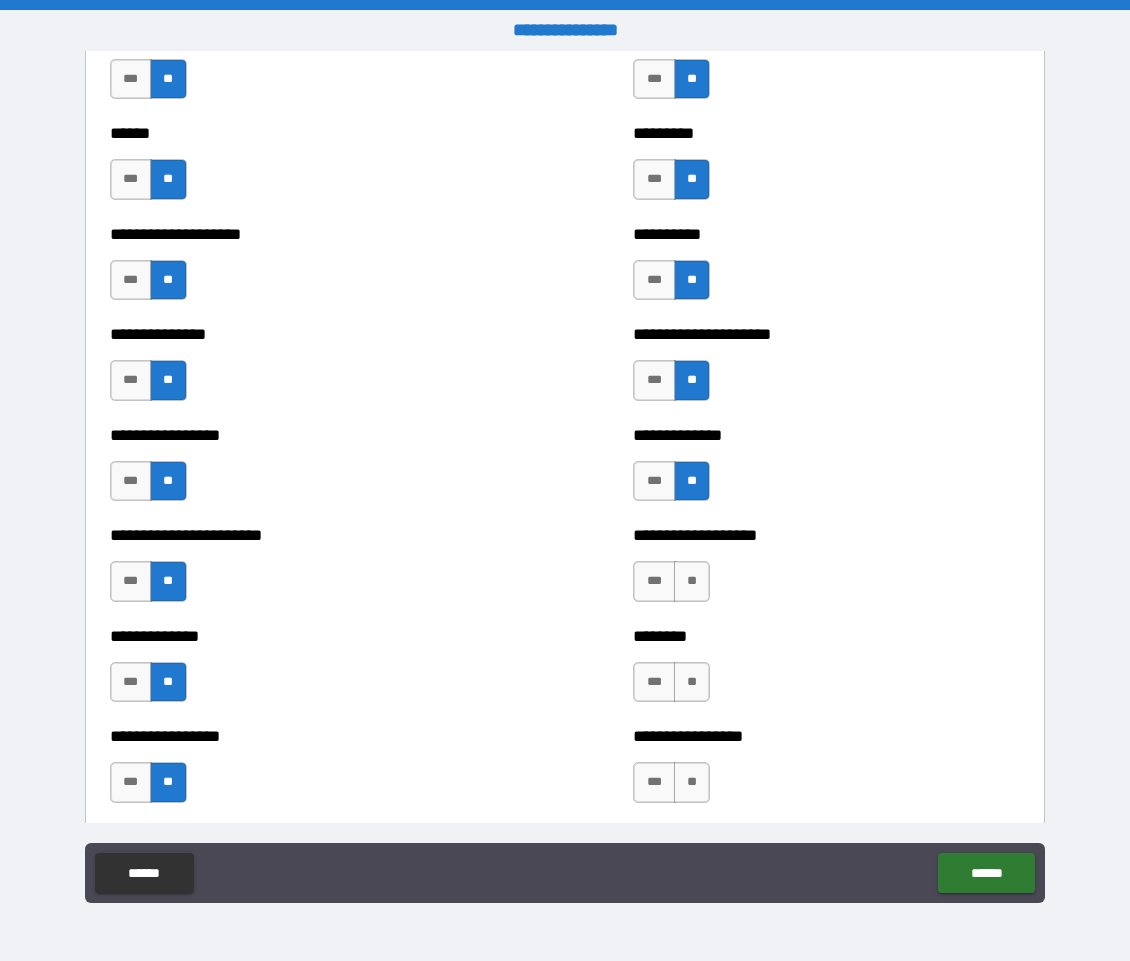 scroll, scrollTop: 3187, scrollLeft: 0, axis: vertical 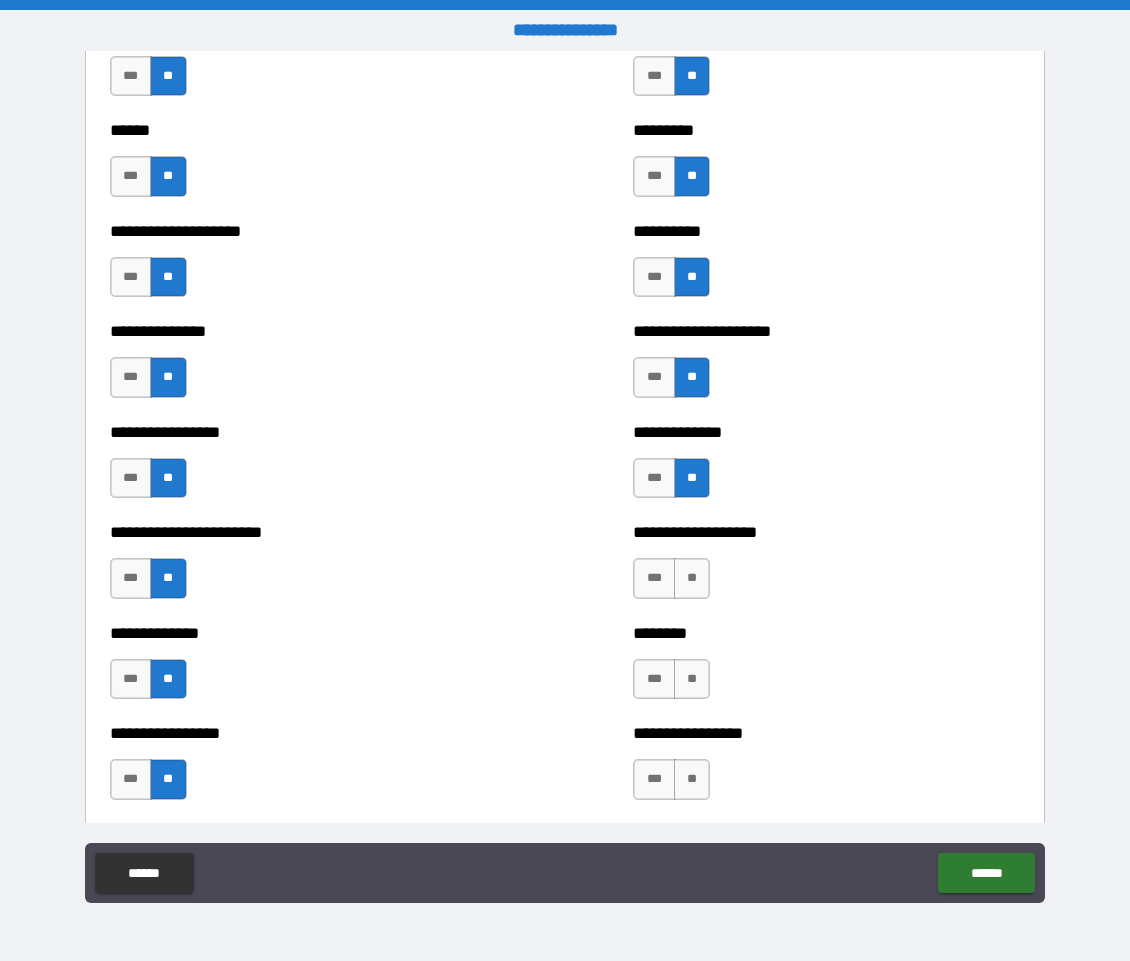 click on "**" at bounding box center [692, 578] 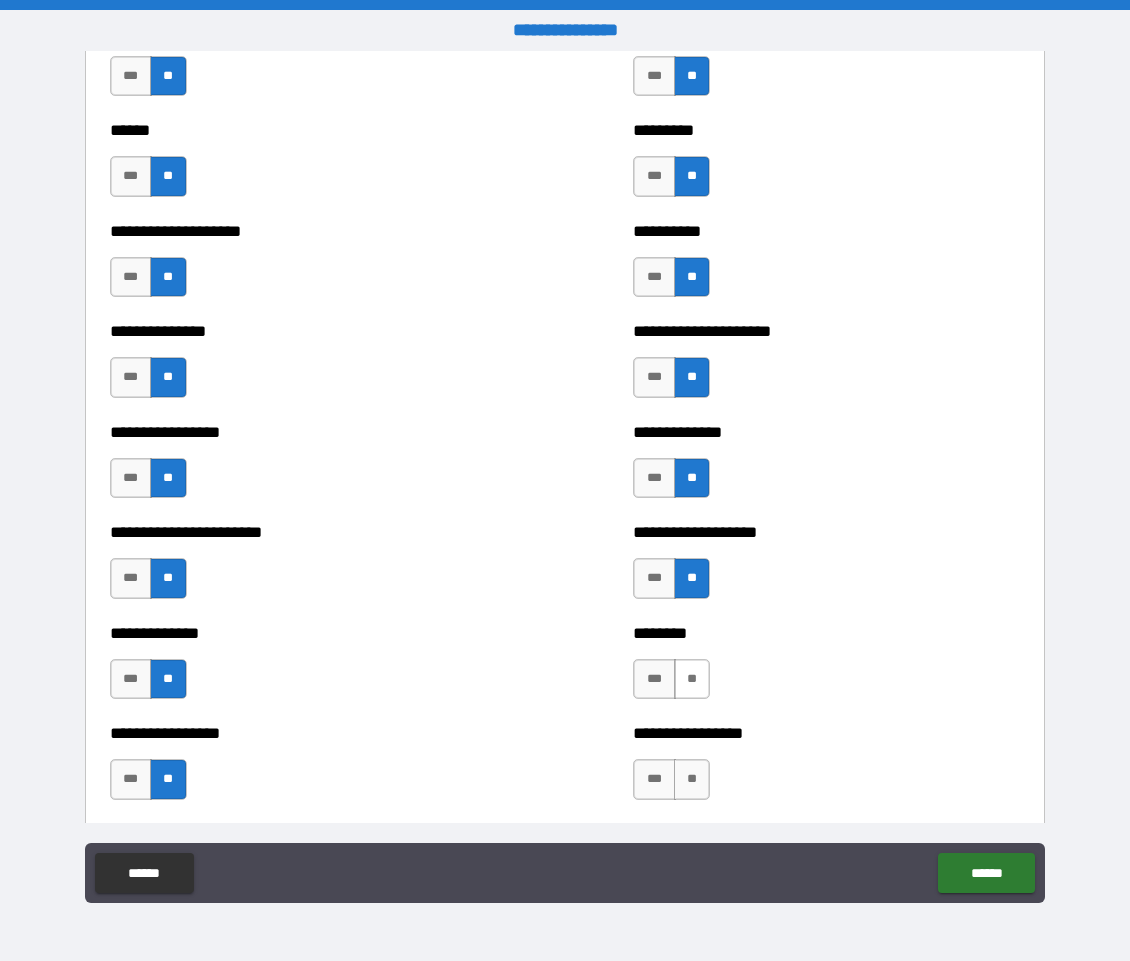 click on "**" at bounding box center [692, 679] 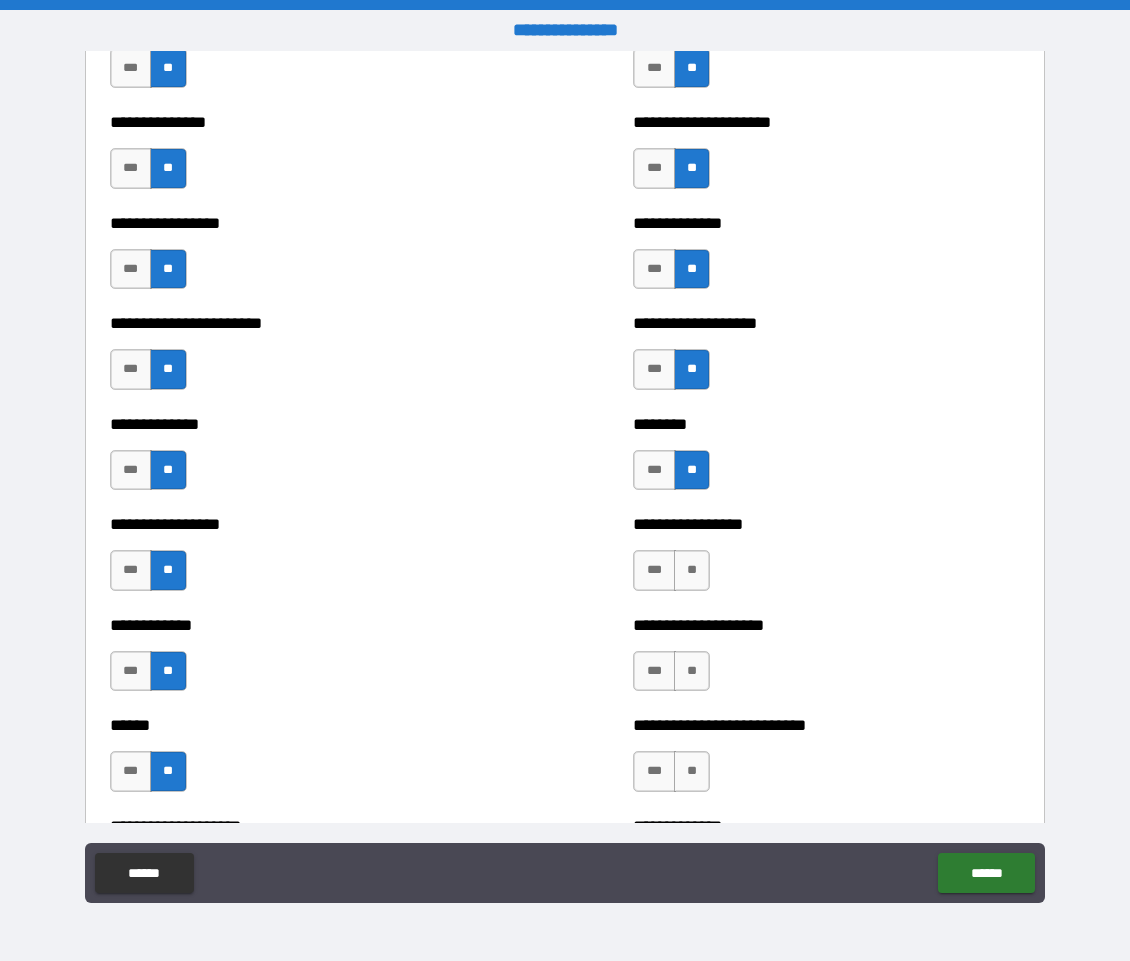 scroll, scrollTop: 3589, scrollLeft: 0, axis: vertical 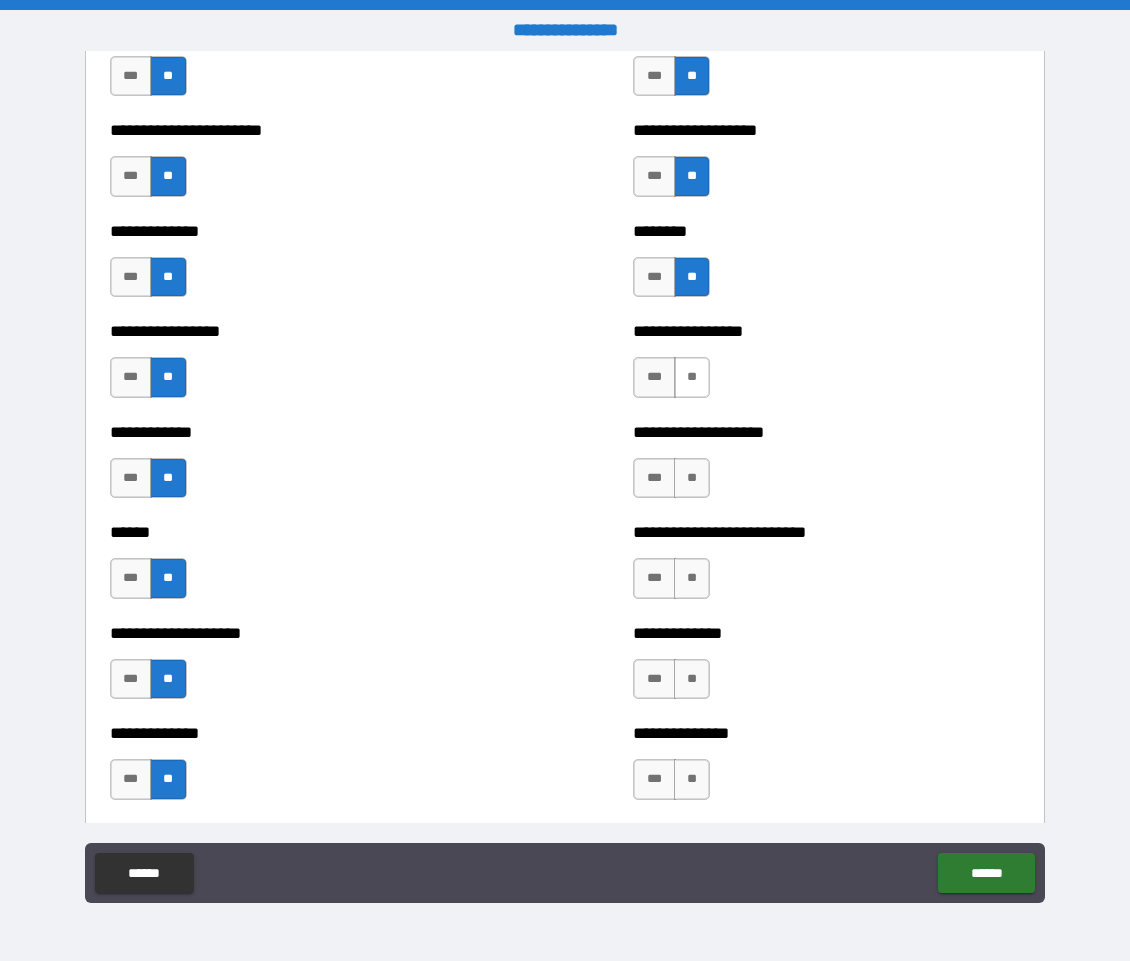 click on "**" at bounding box center (692, 377) 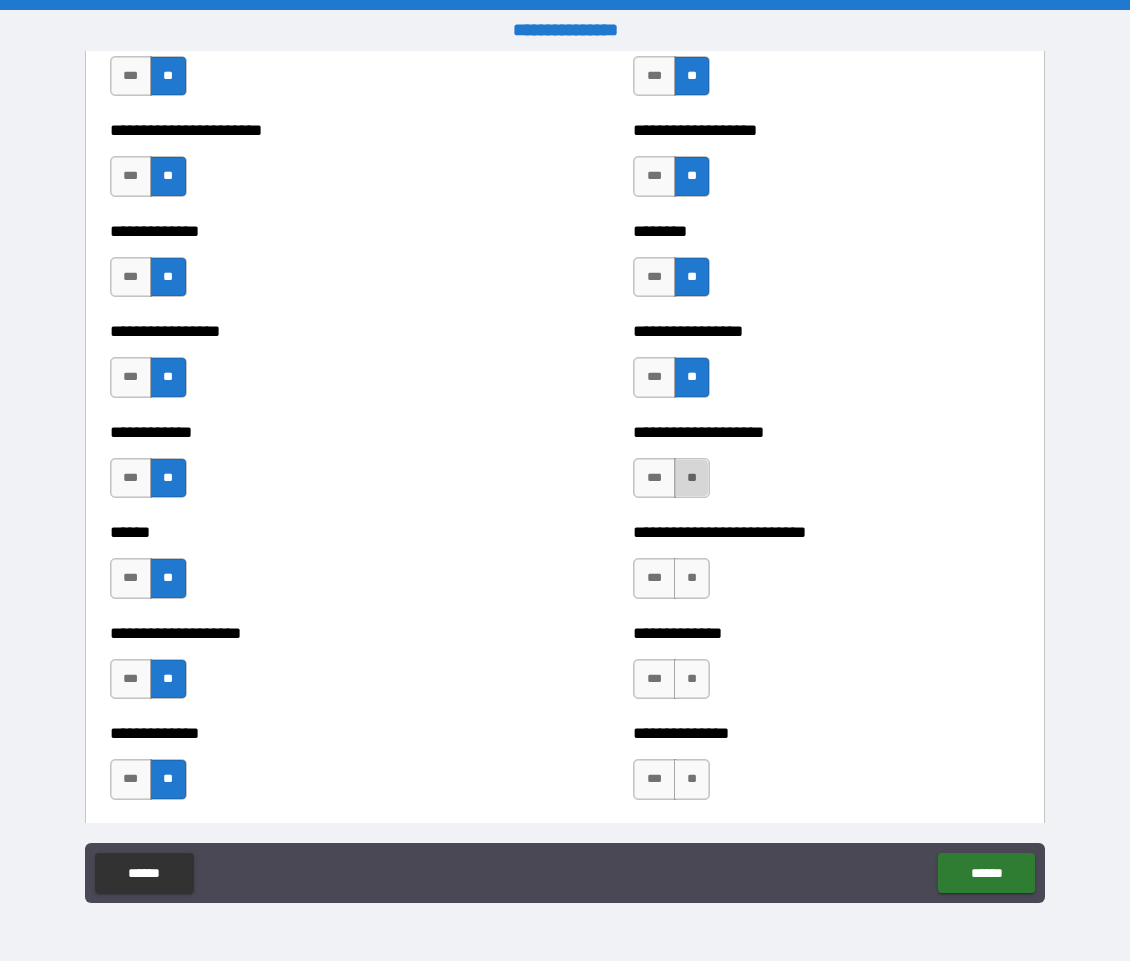 click on "**" at bounding box center (692, 478) 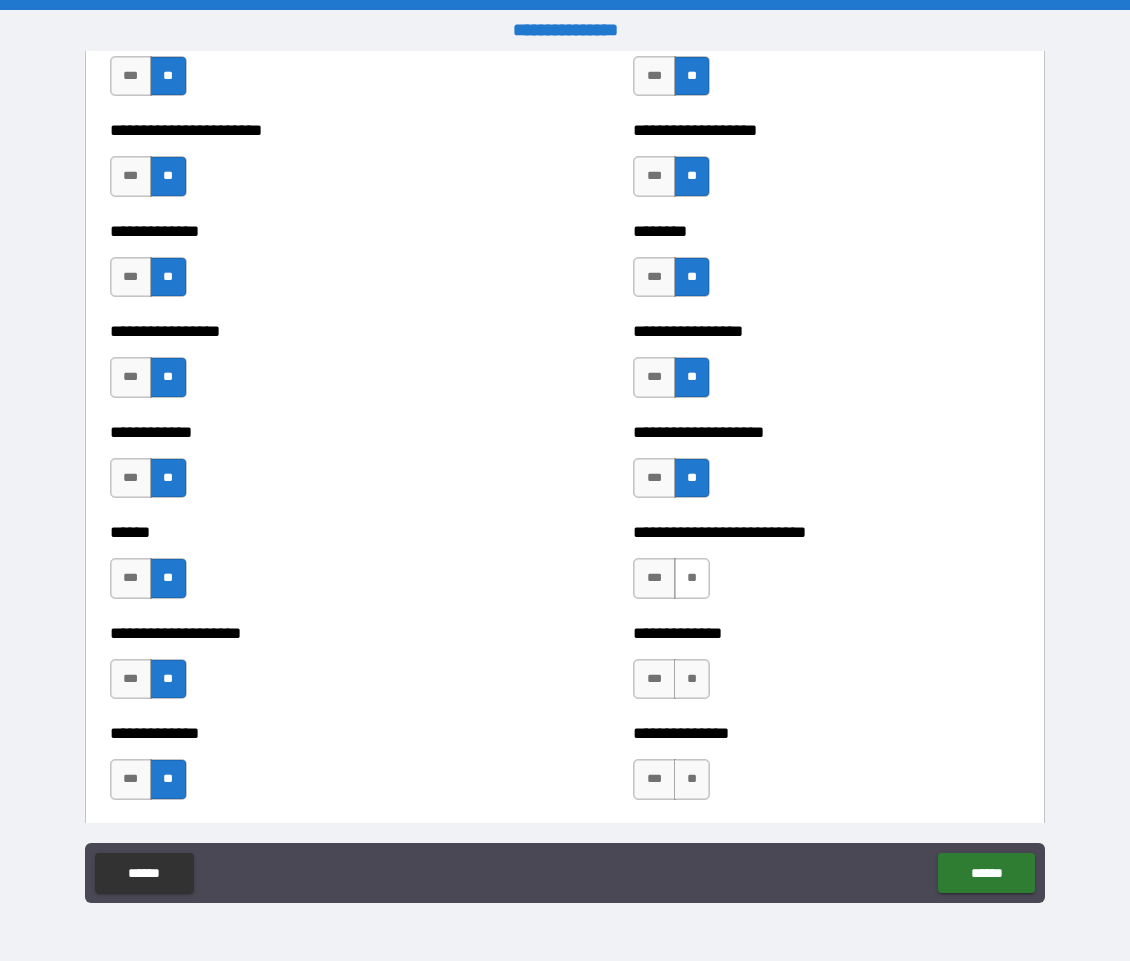 click on "**" at bounding box center [692, 578] 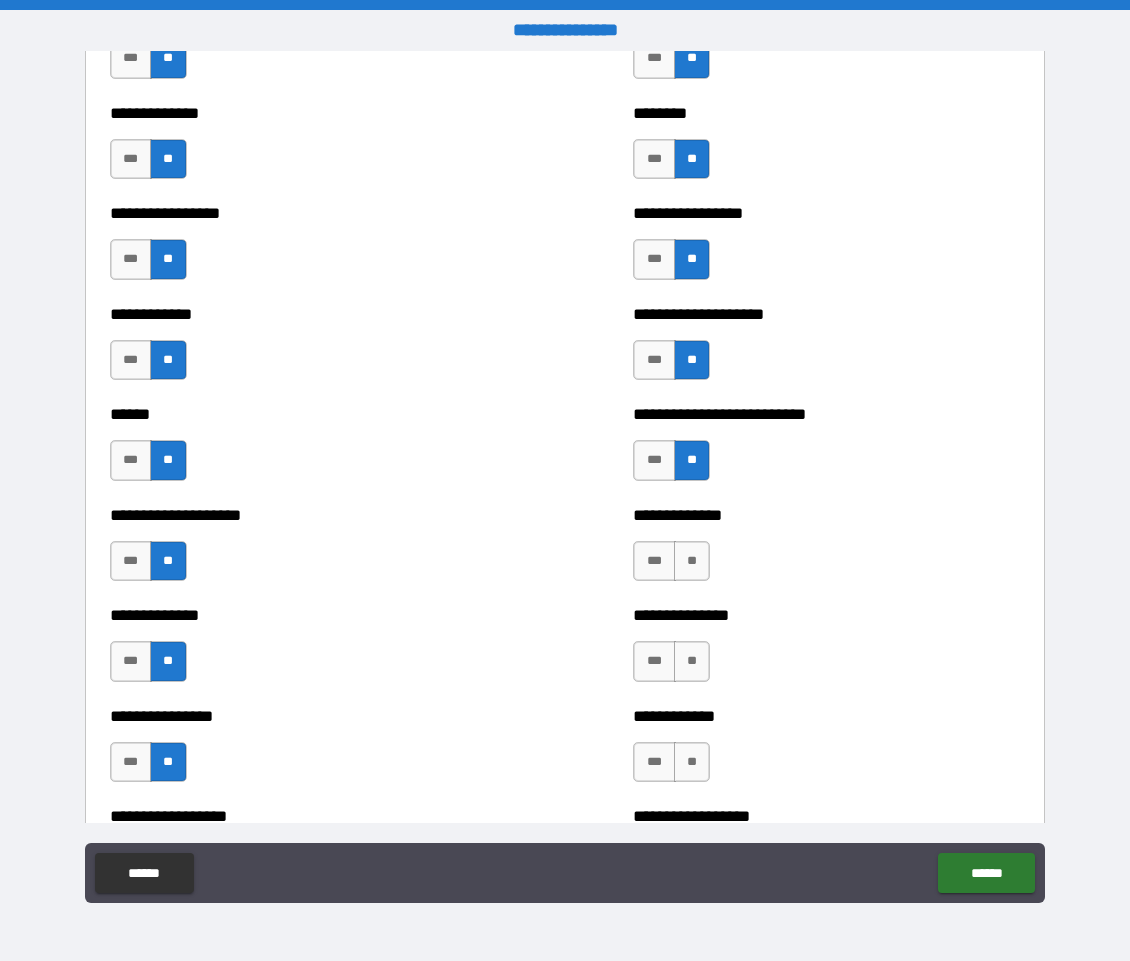 scroll, scrollTop: 3719, scrollLeft: 0, axis: vertical 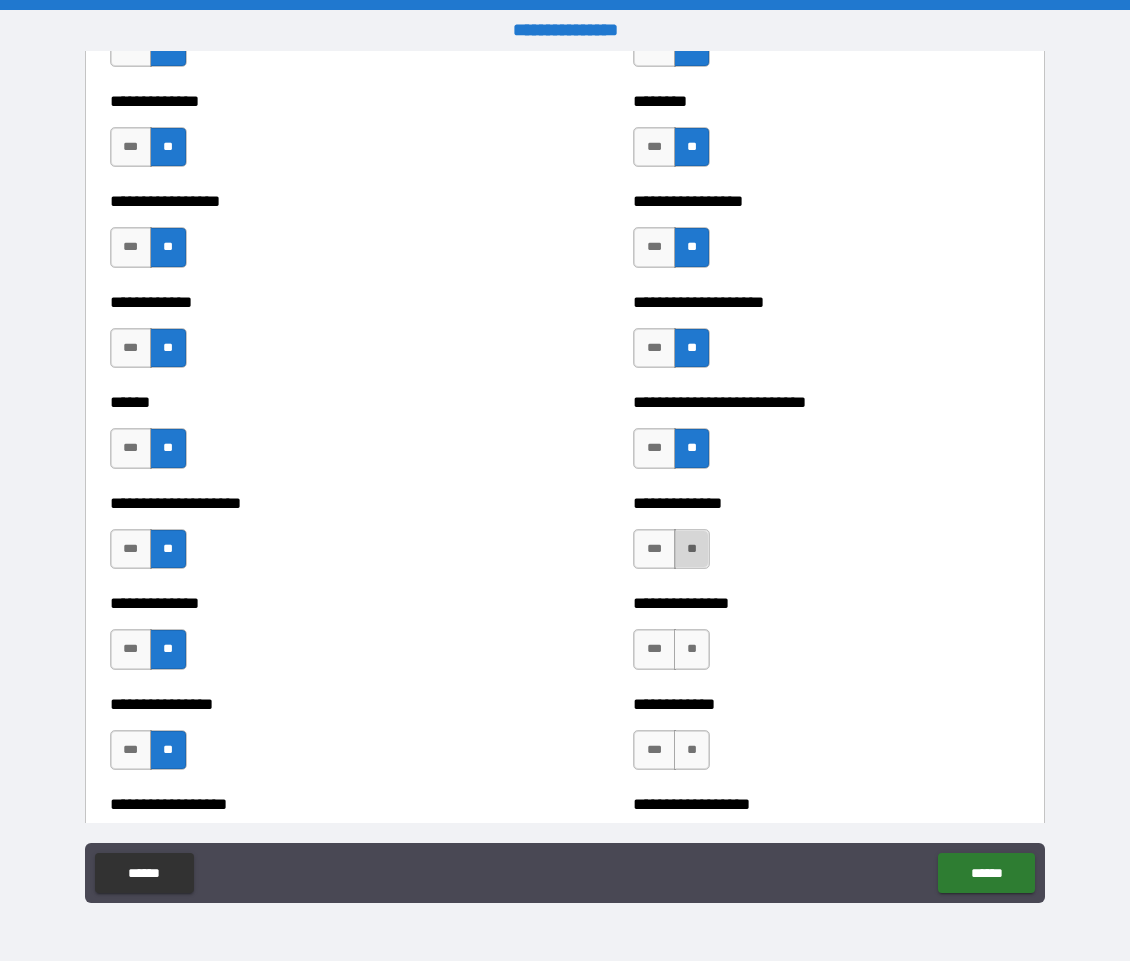 click on "**" at bounding box center (692, 549) 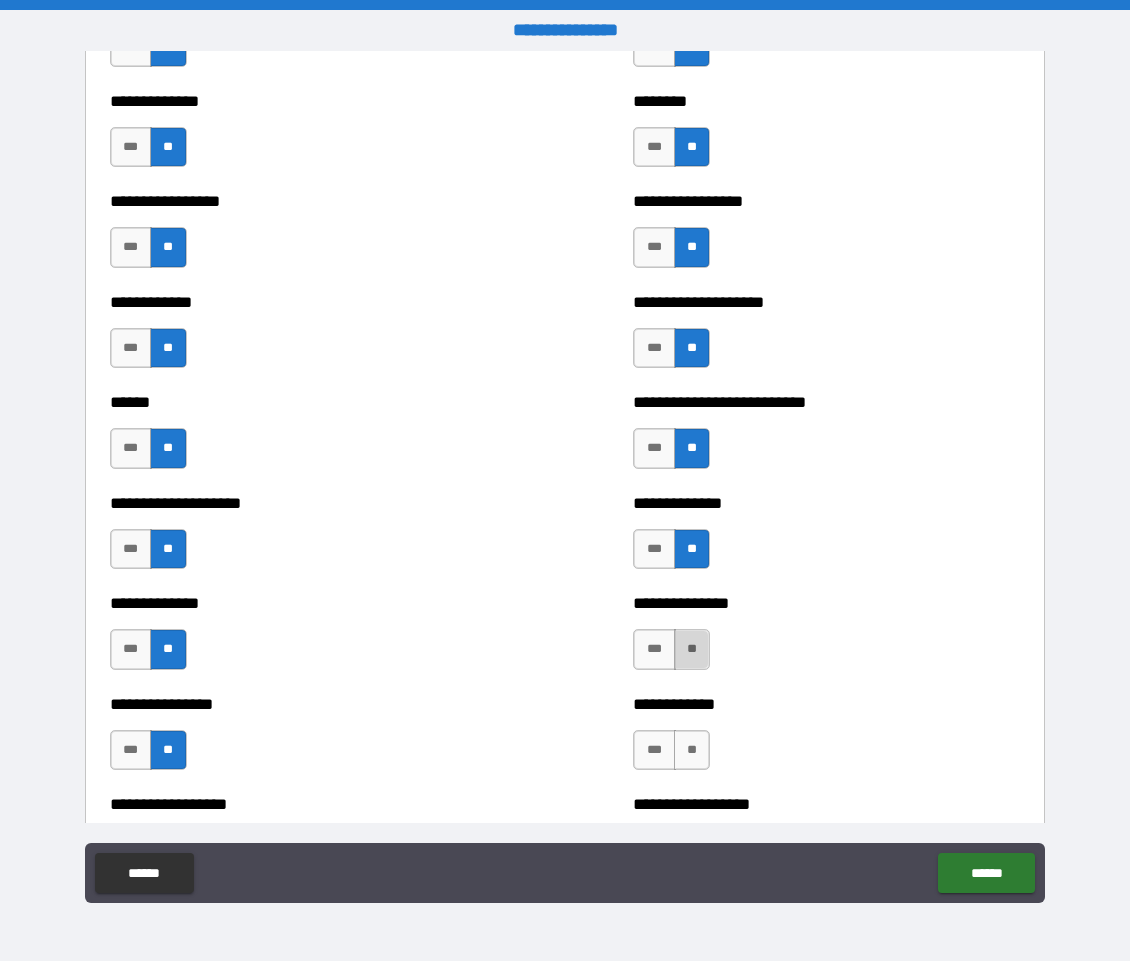 click on "**" at bounding box center (692, 649) 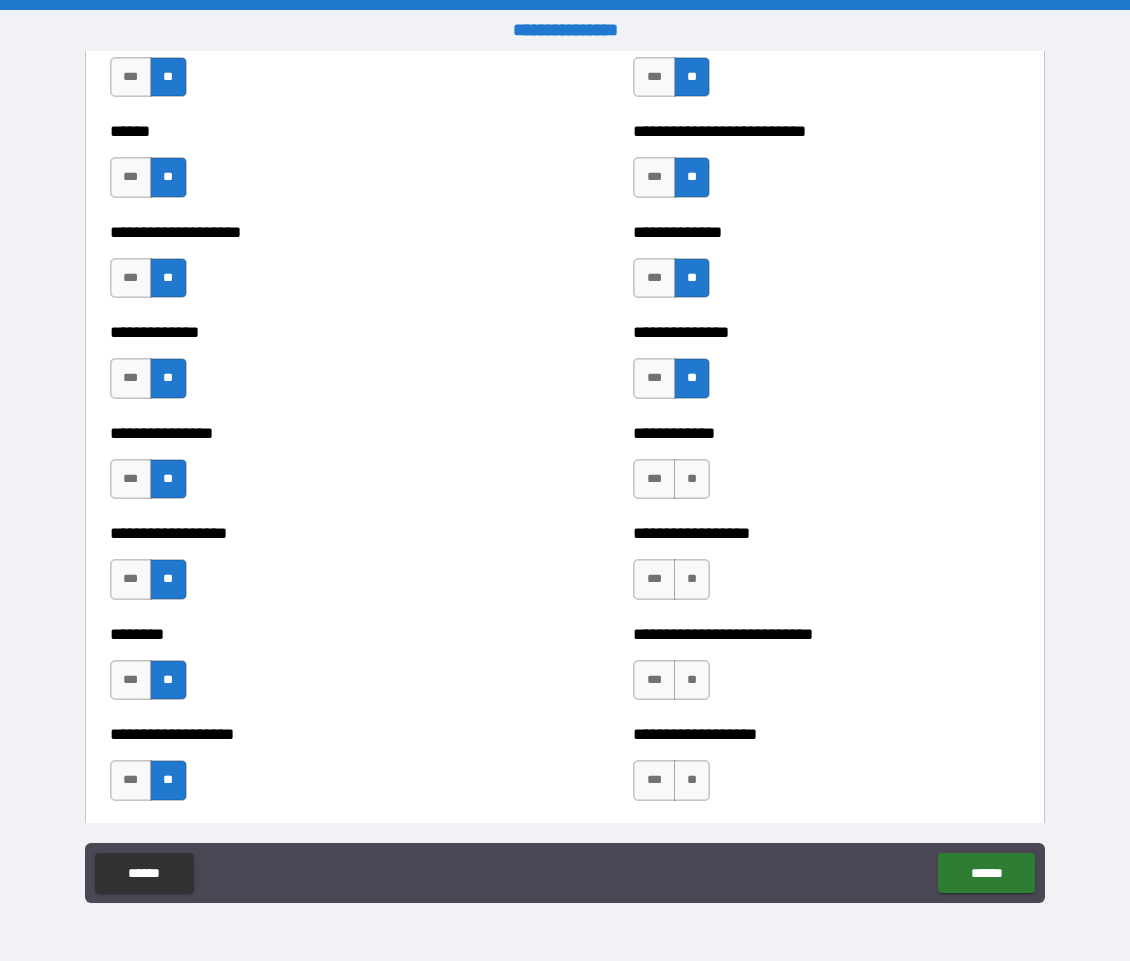 scroll, scrollTop: 3991, scrollLeft: 0, axis: vertical 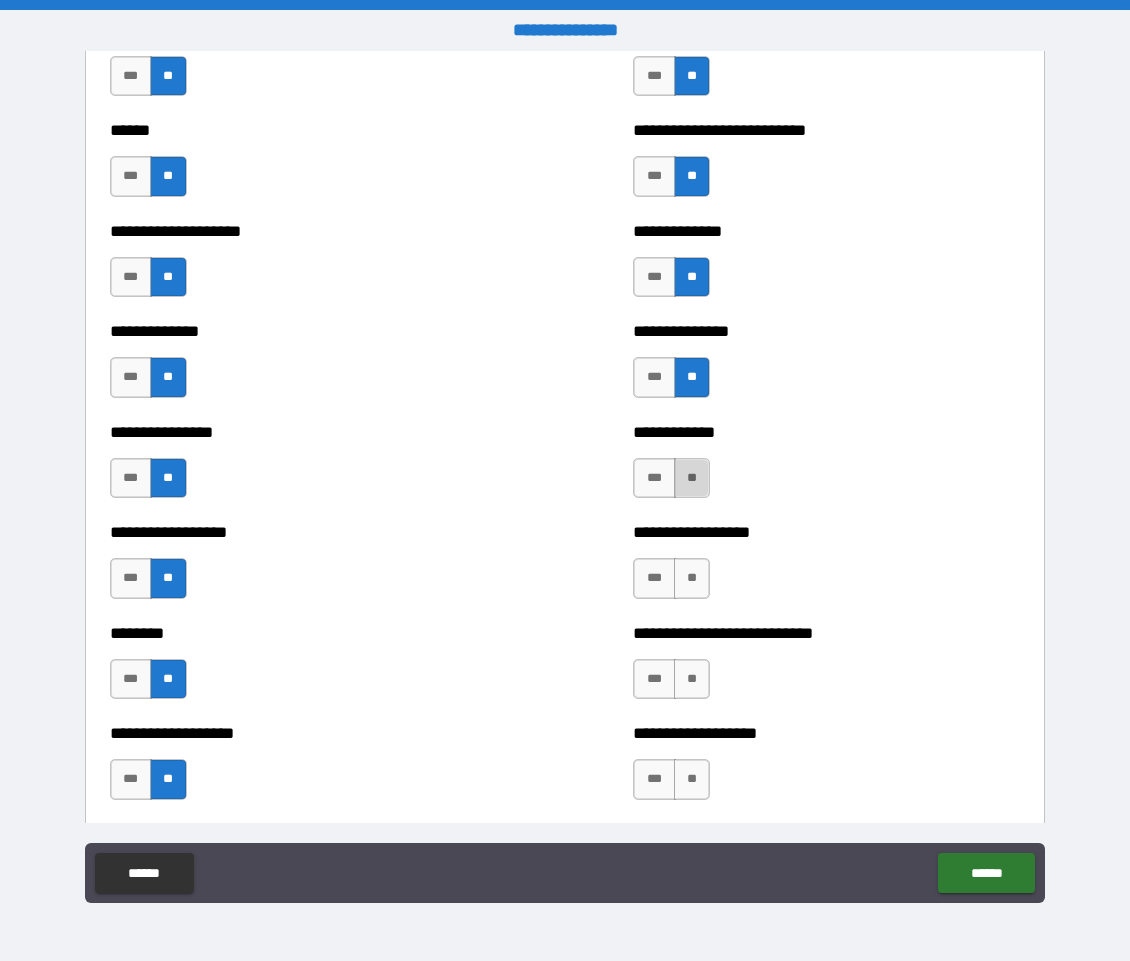 click on "**" at bounding box center (692, 478) 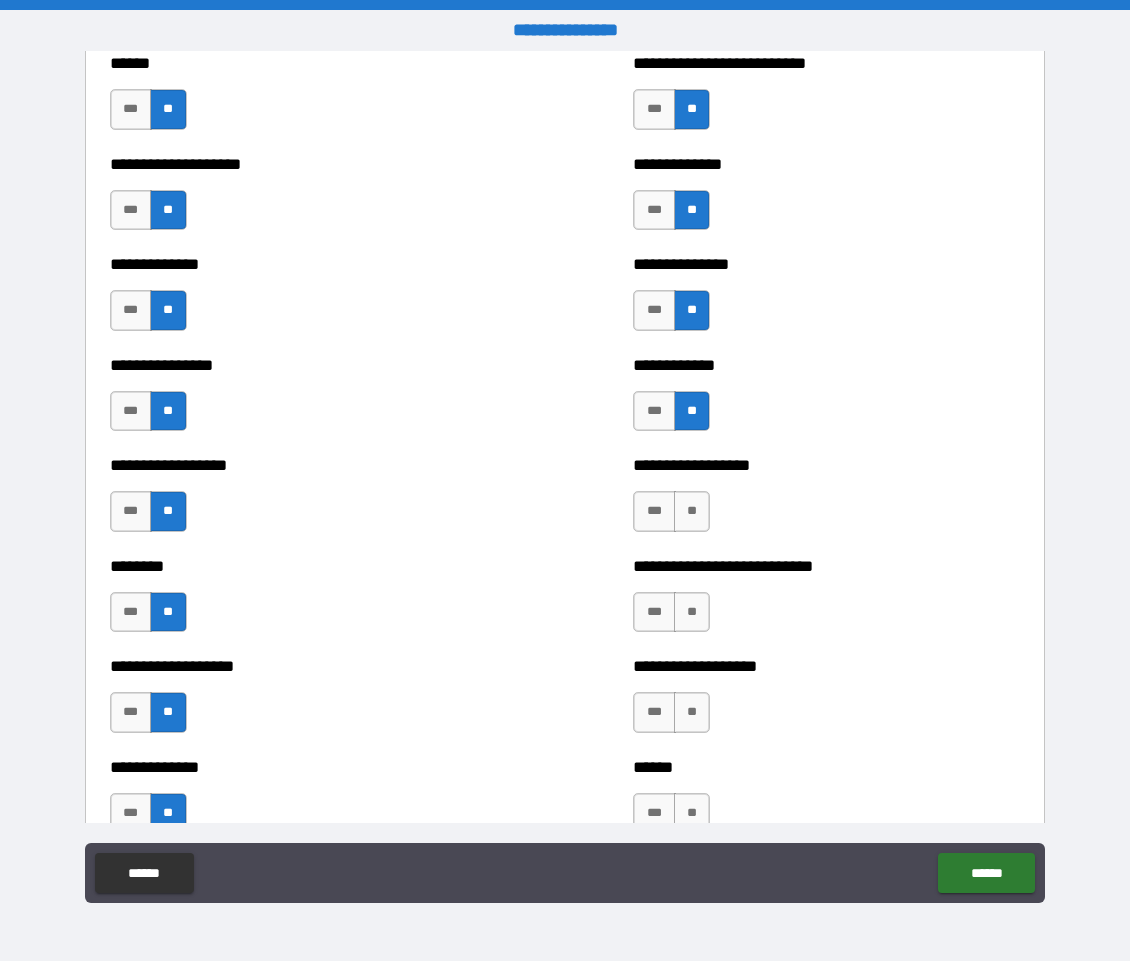 scroll, scrollTop: 4059, scrollLeft: 0, axis: vertical 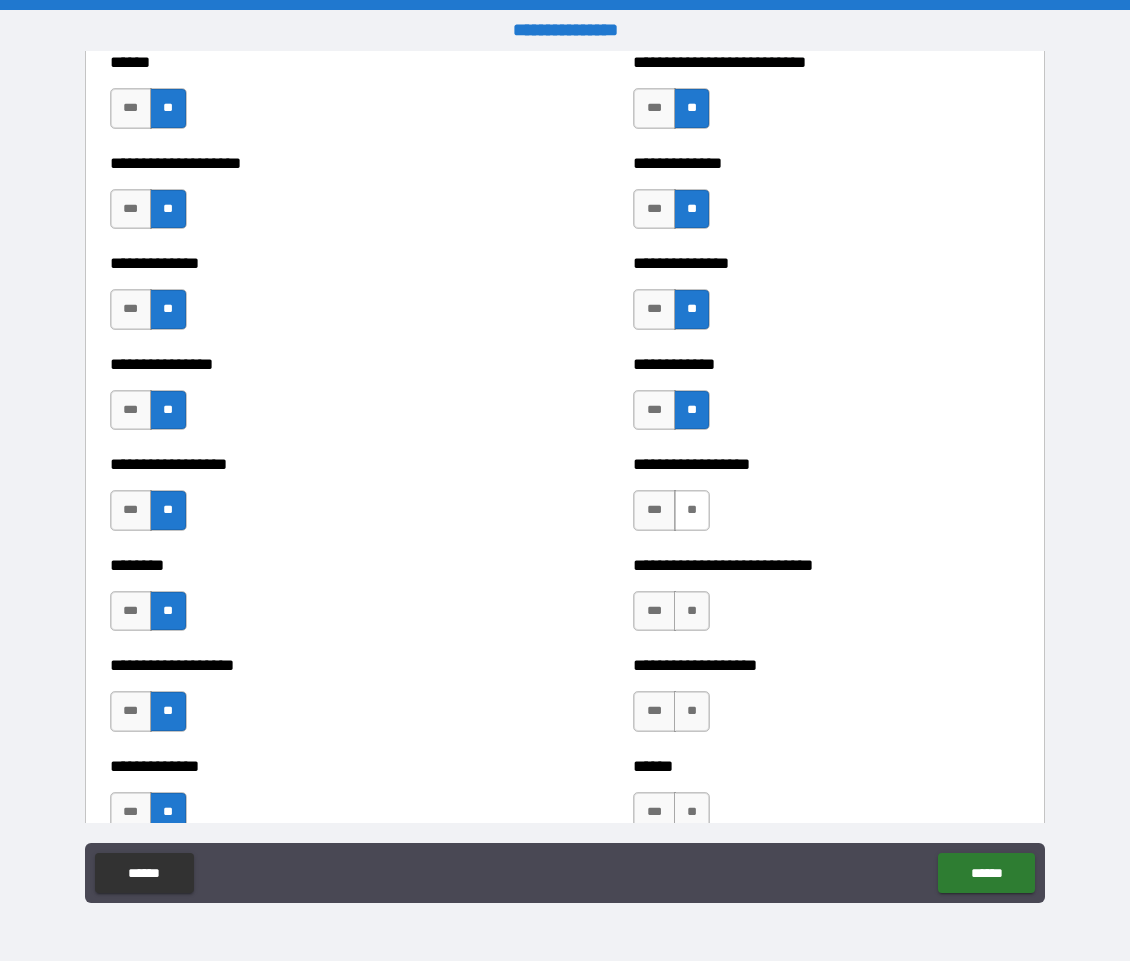 click on "**" at bounding box center [692, 510] 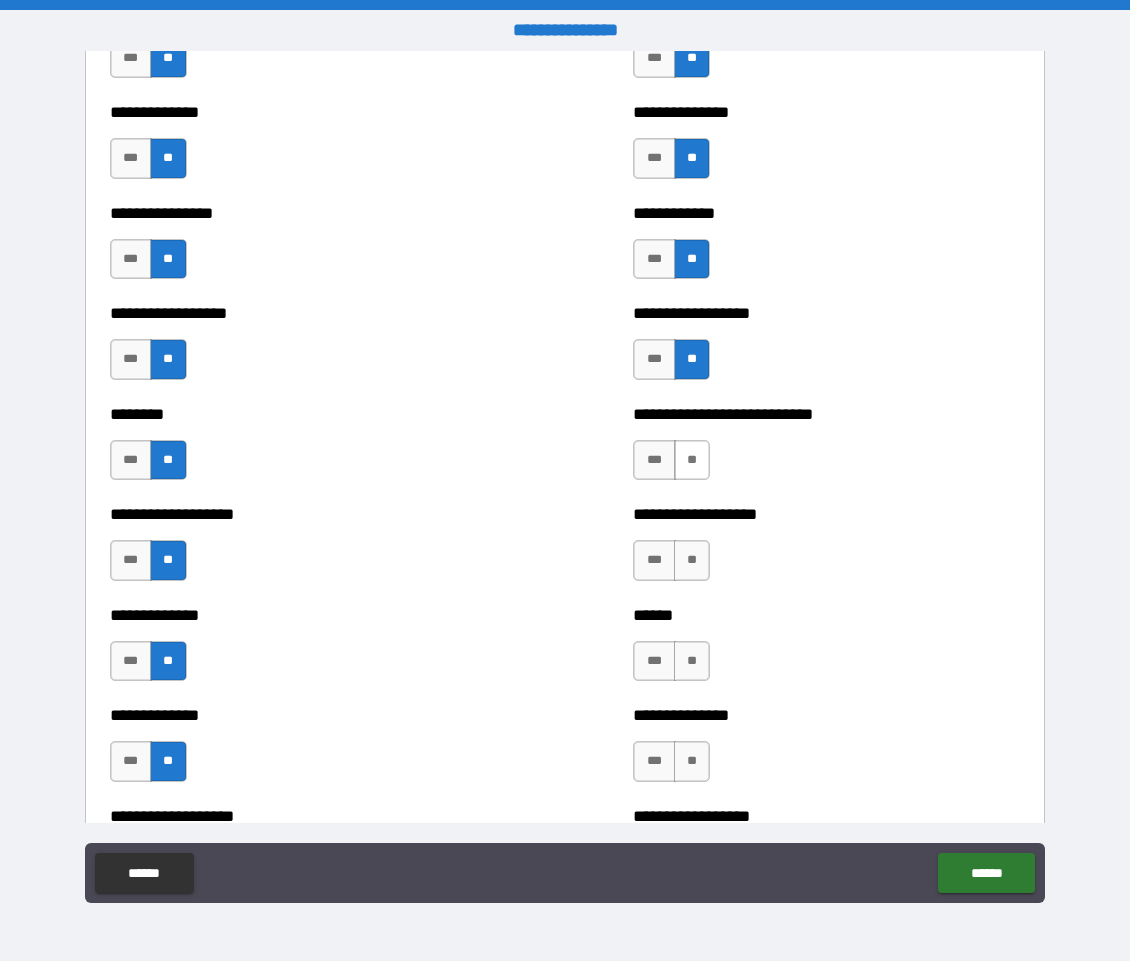 scroll, scrollTop: 4212, scrollLeft: 0, axis: vertical 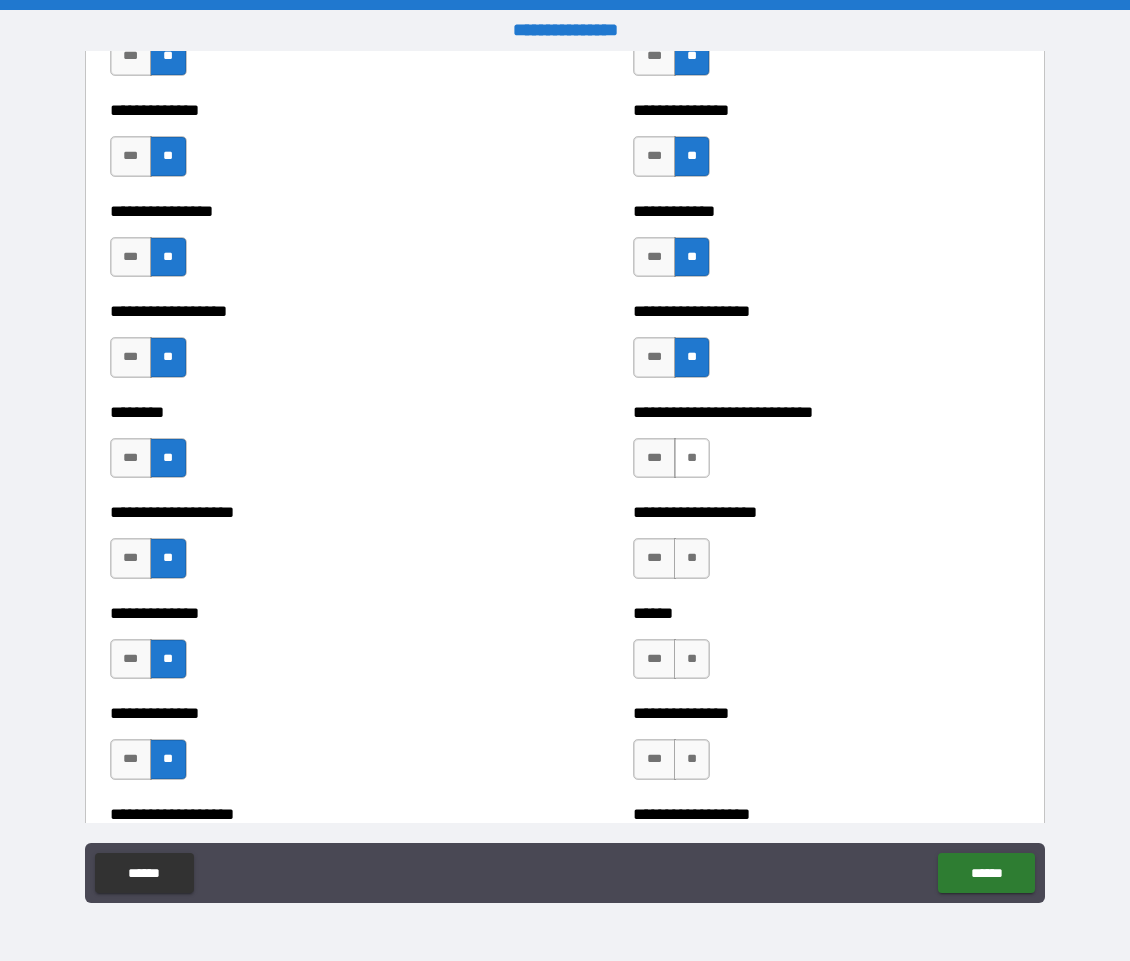 click on "**" at bounding box center (692, 458) 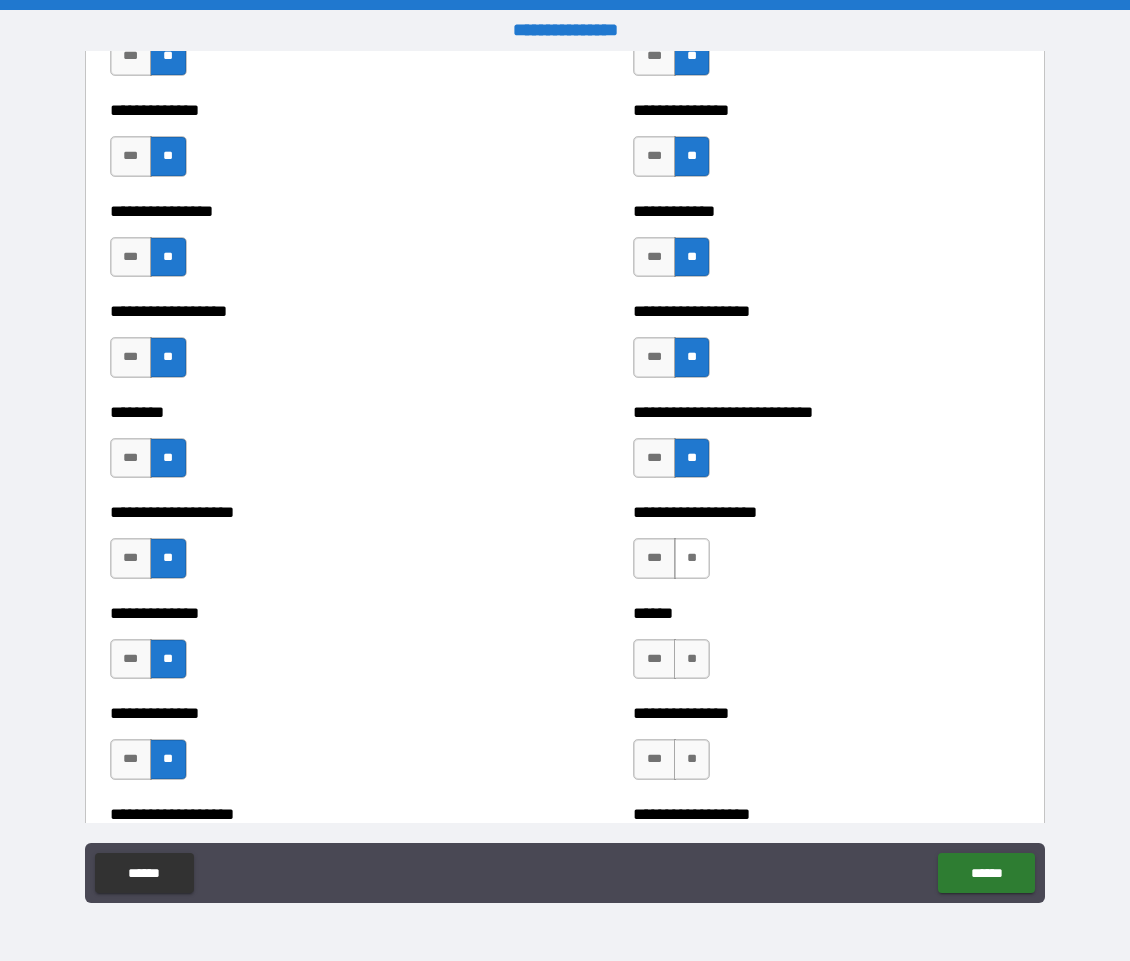 click on "**" at bounding box center [692, 558] 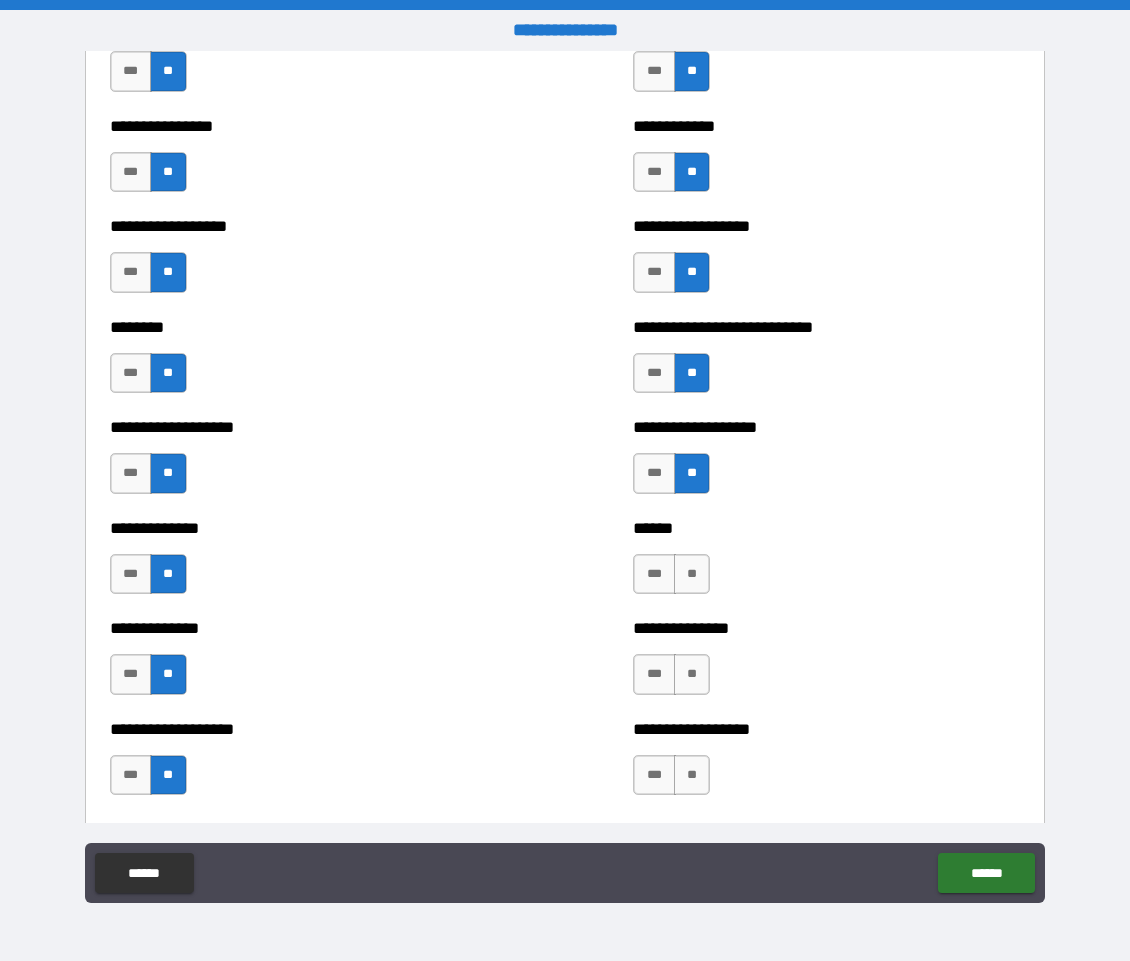 scroll, scrollTop: 4383, scrollLeft: 0, axis: vertical 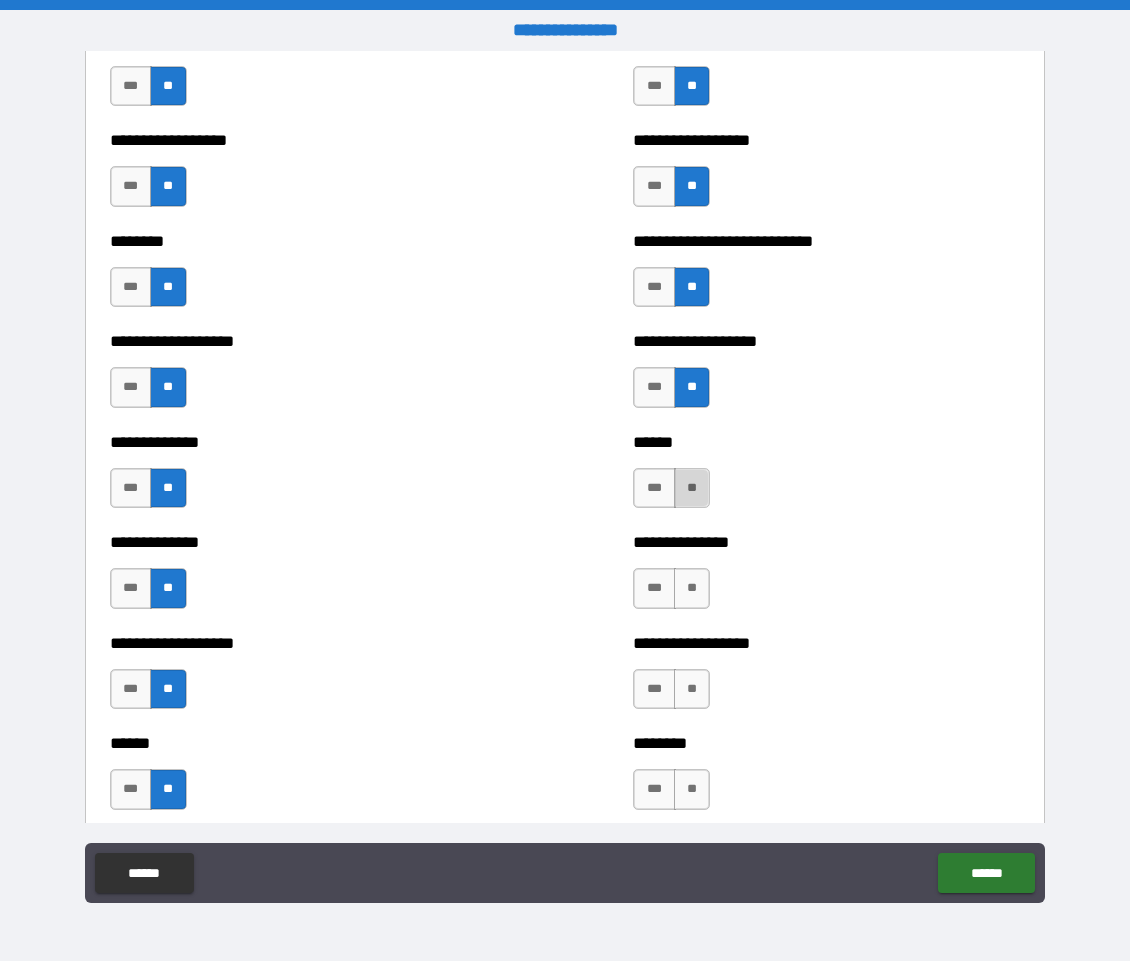 click on "**" at bounding box center (692, 488) 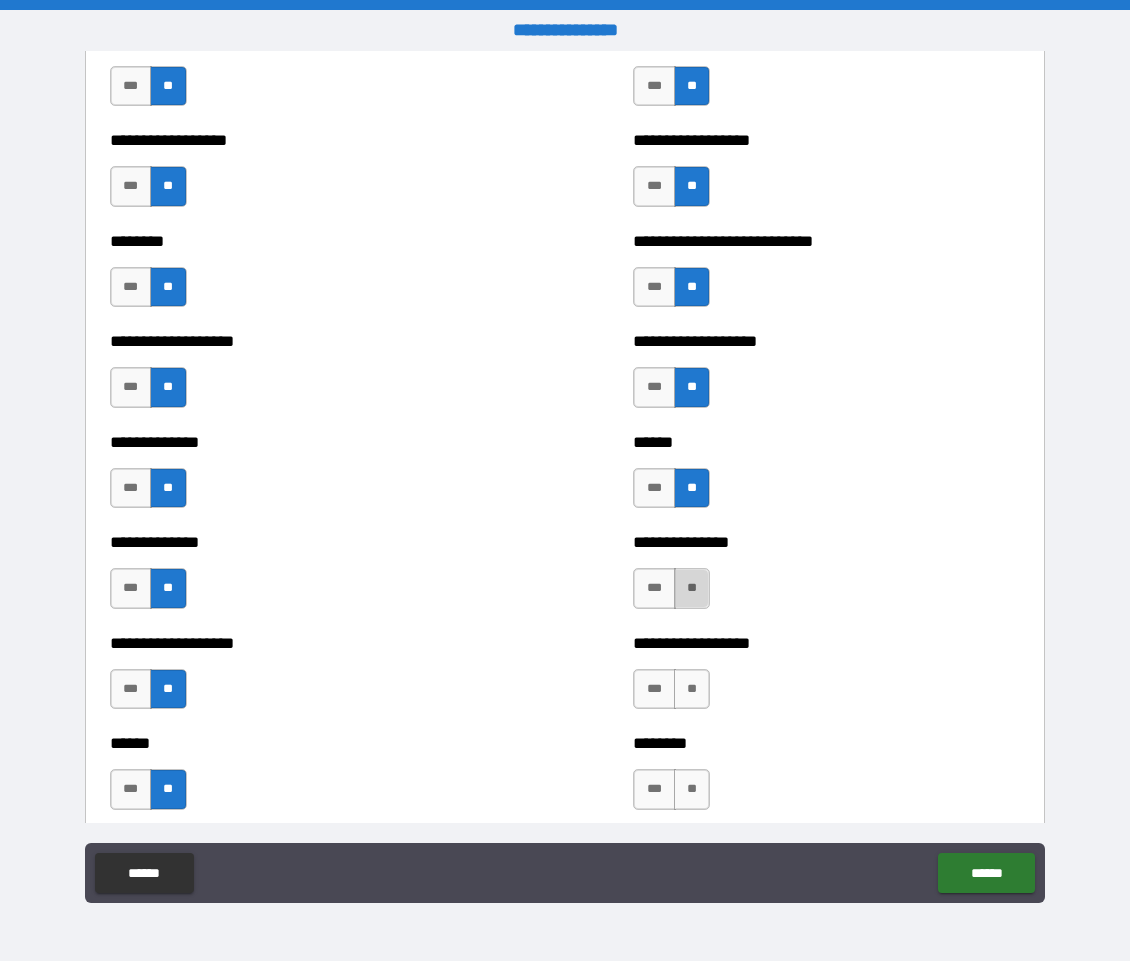 click on "**" at bounding box center [692, 588] 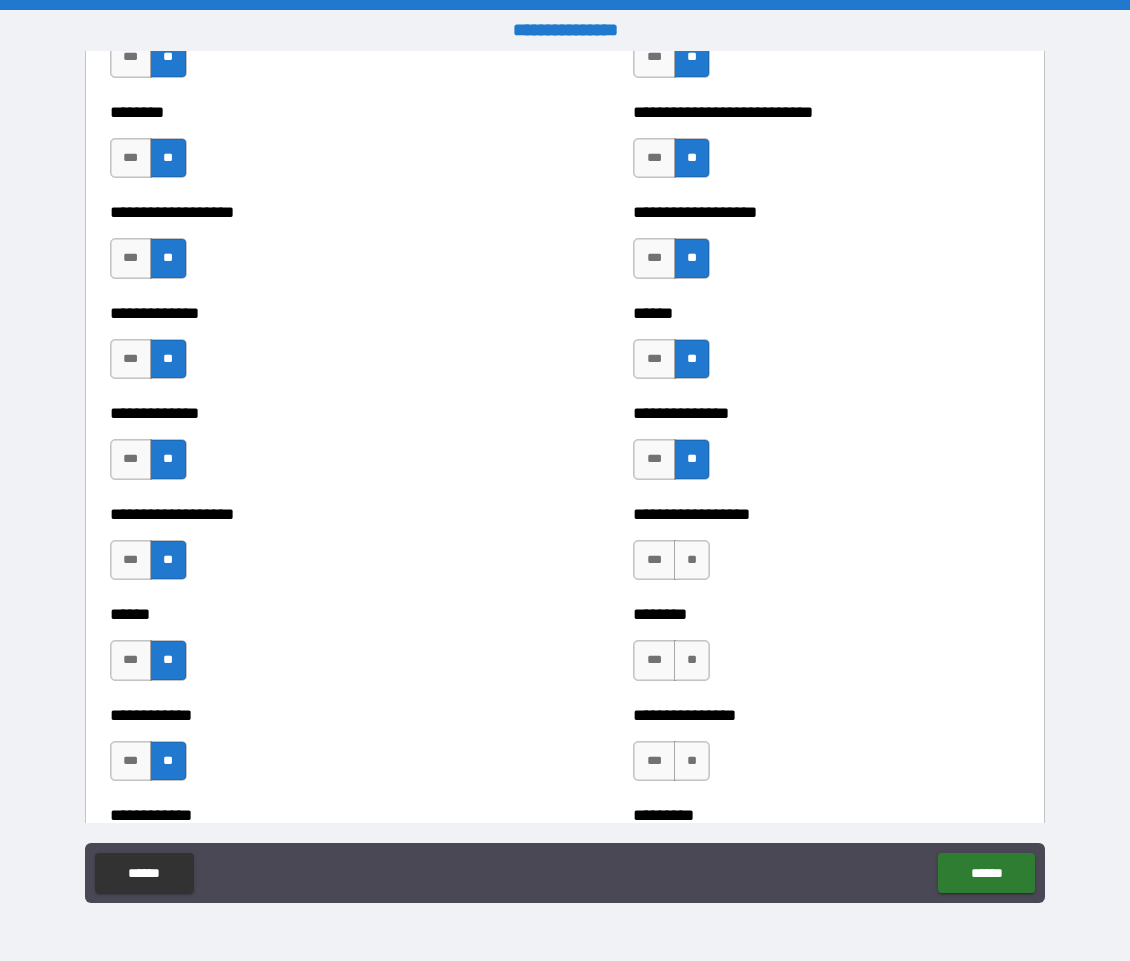 scroll, scrollTop: 4513, scrollLeft: 0, axis: vertical 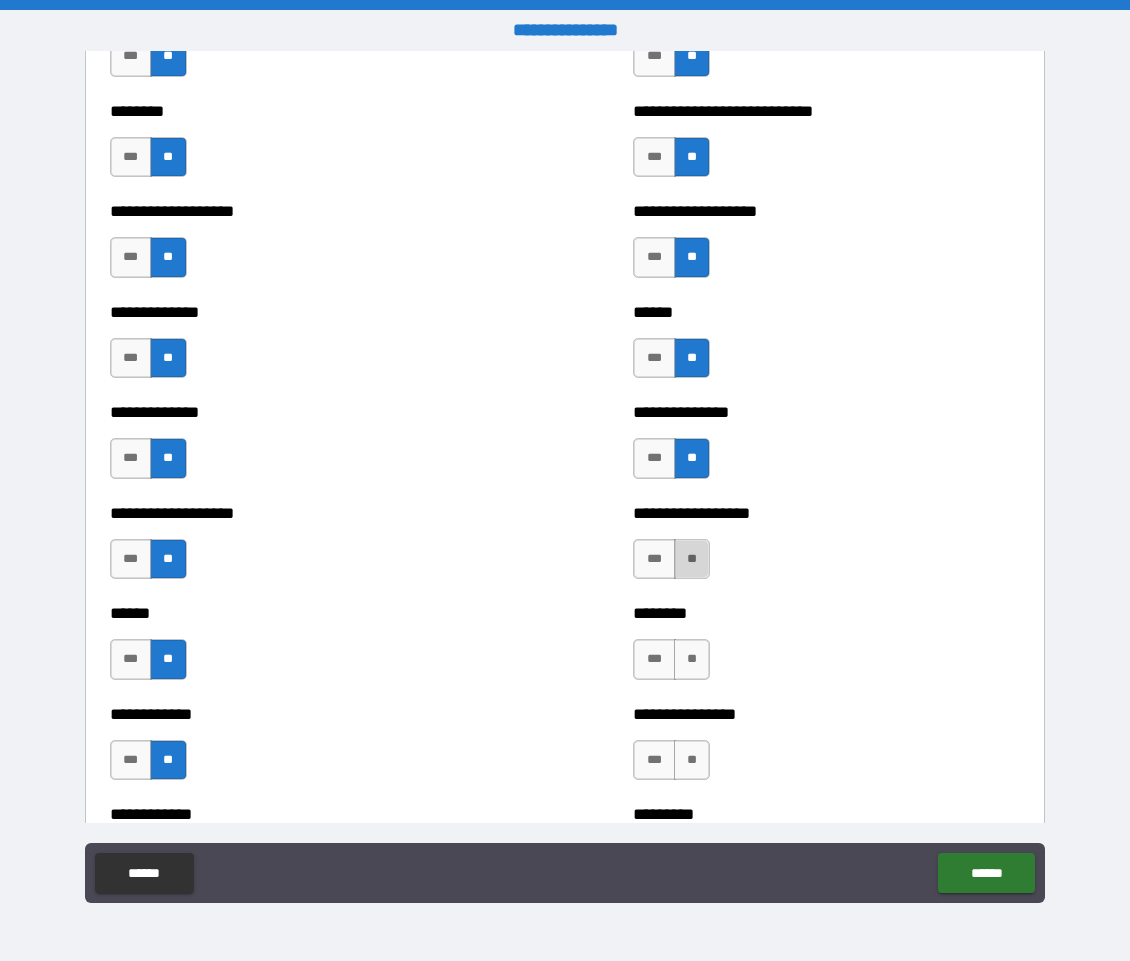 click on "**" at bounding box center (692, 559) 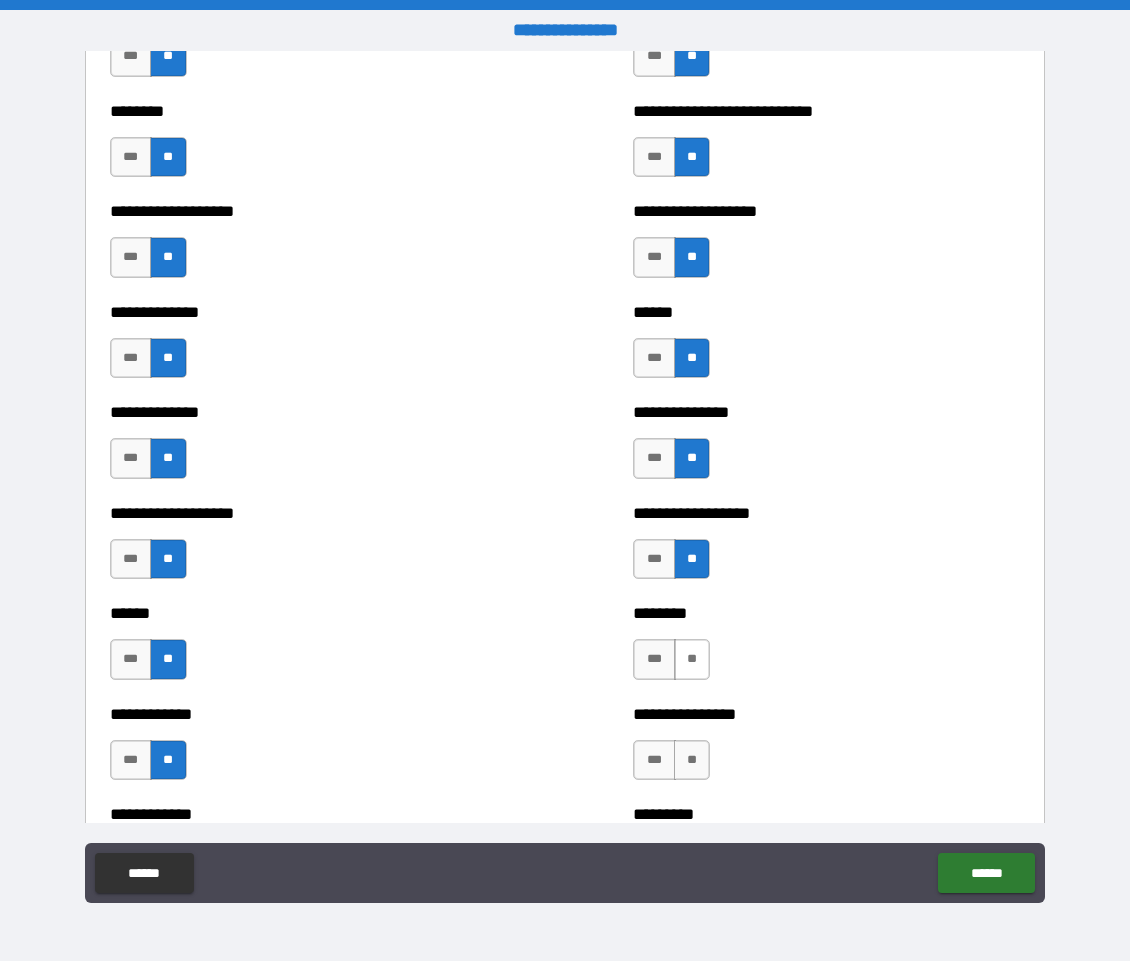 click on "**" at bounding box center [692, 659] 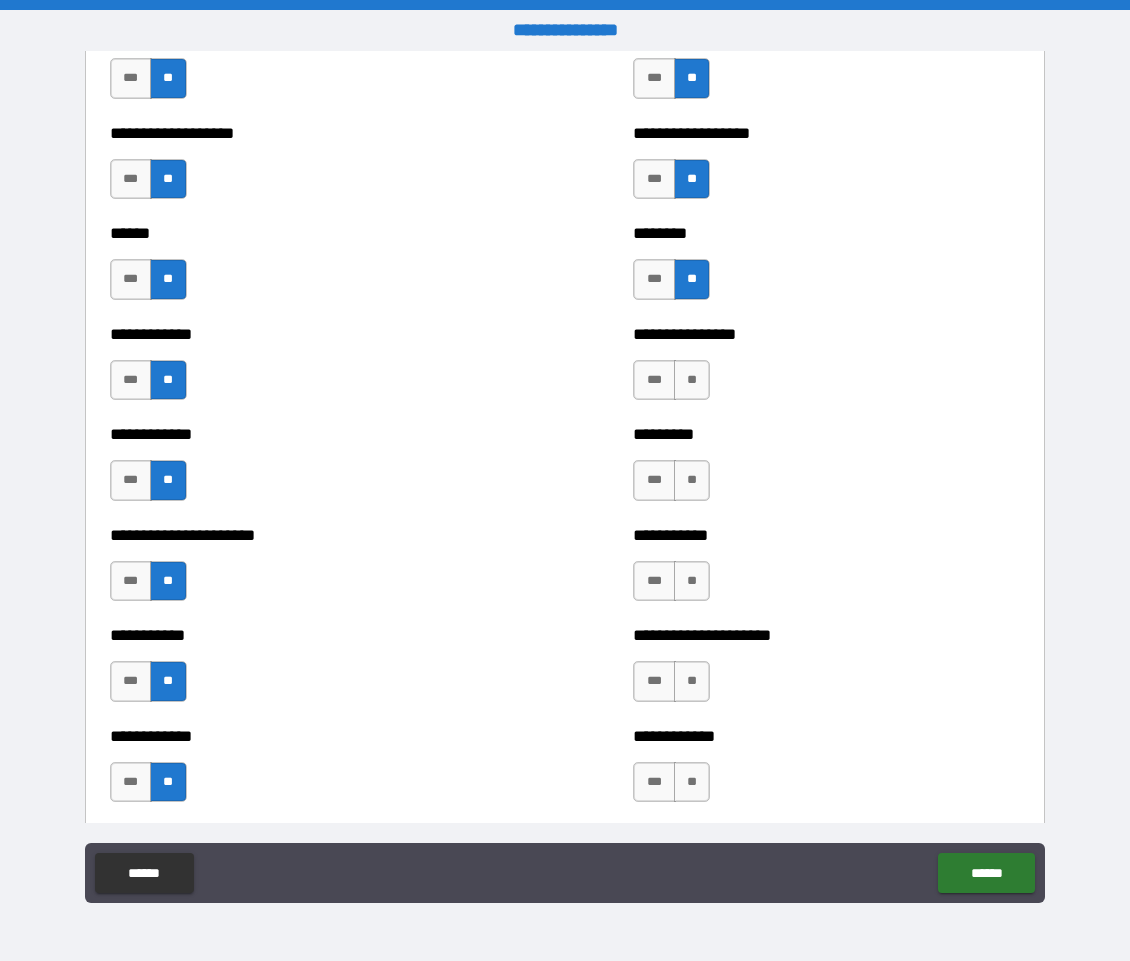 scroll, scrollTop: 4906, scrollLeft: 0, axis: vertical 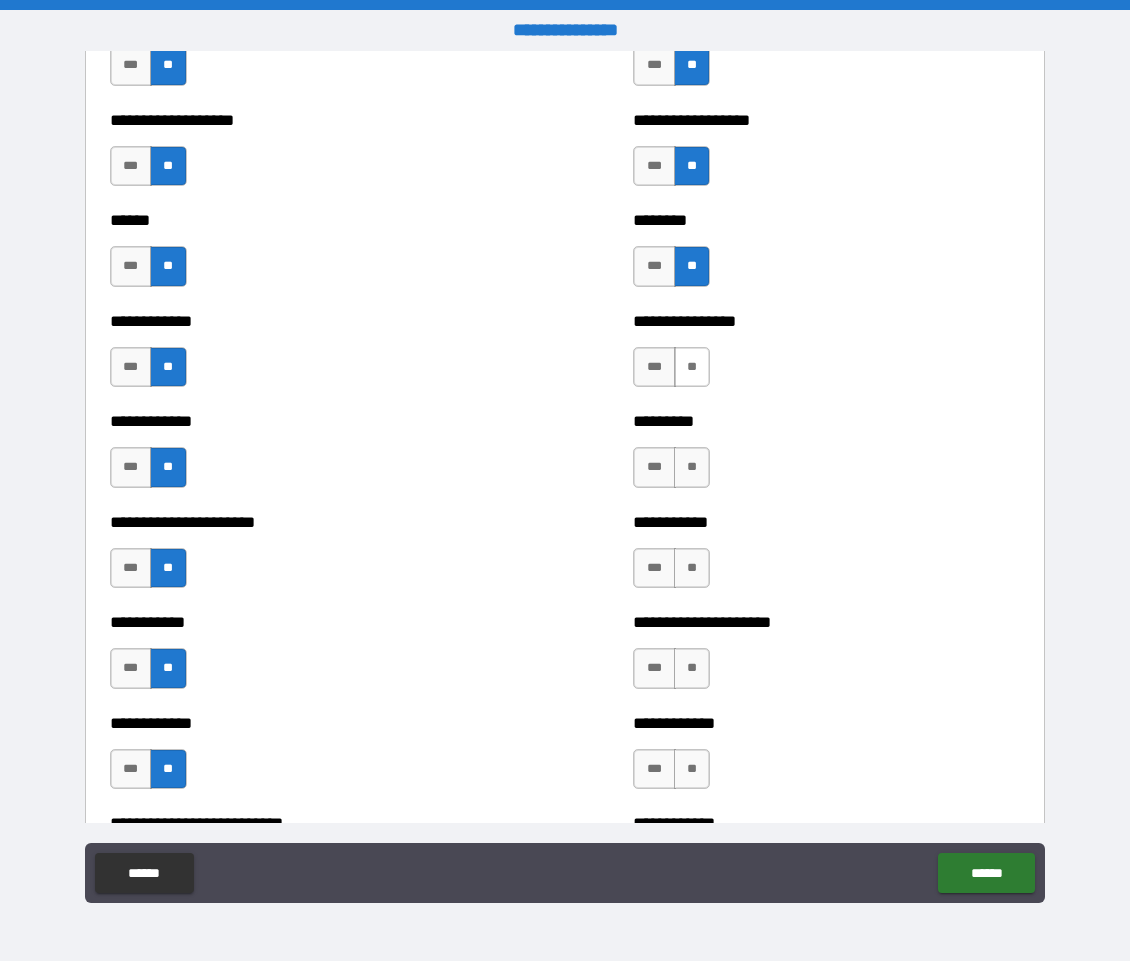 click on "**" at bounding box center (692, 367) 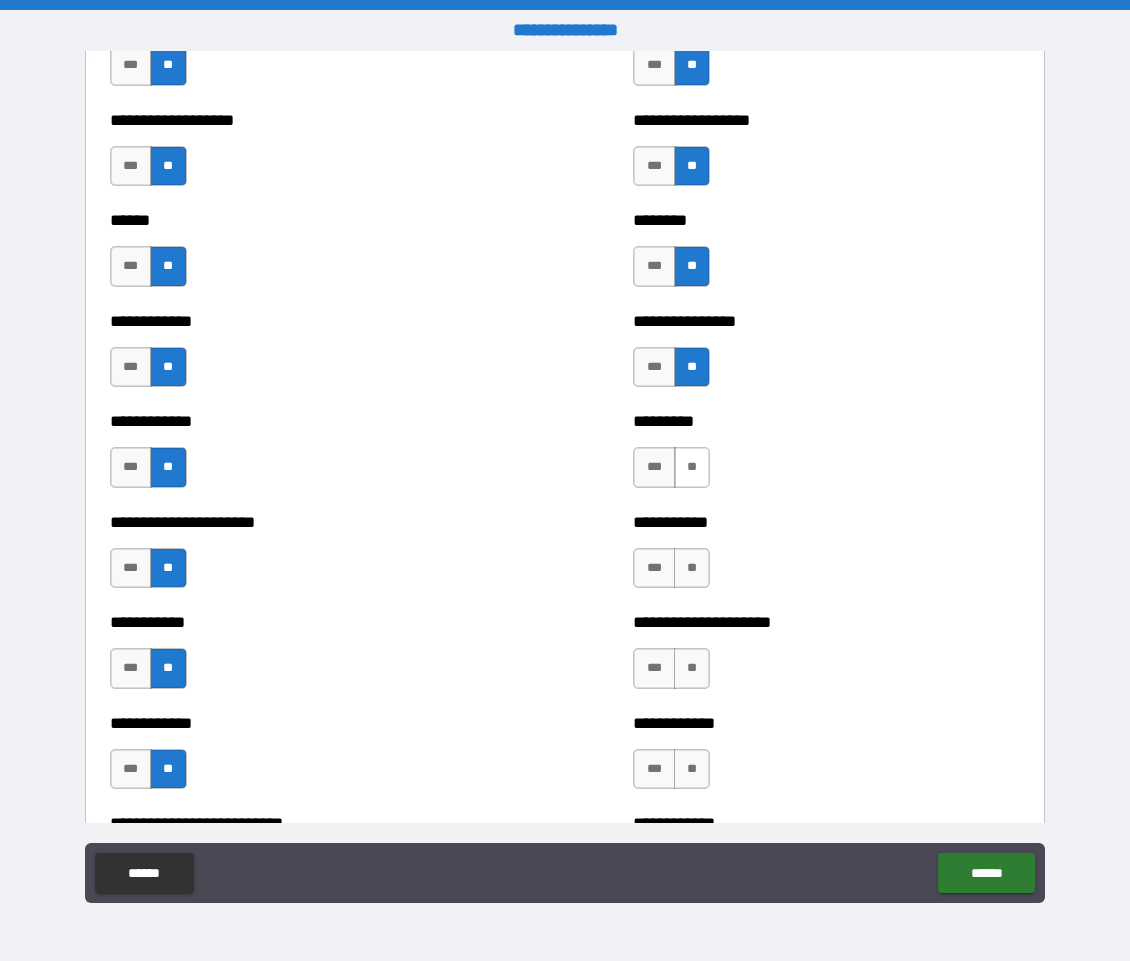 click on "**" at bounding box center [692, 467] 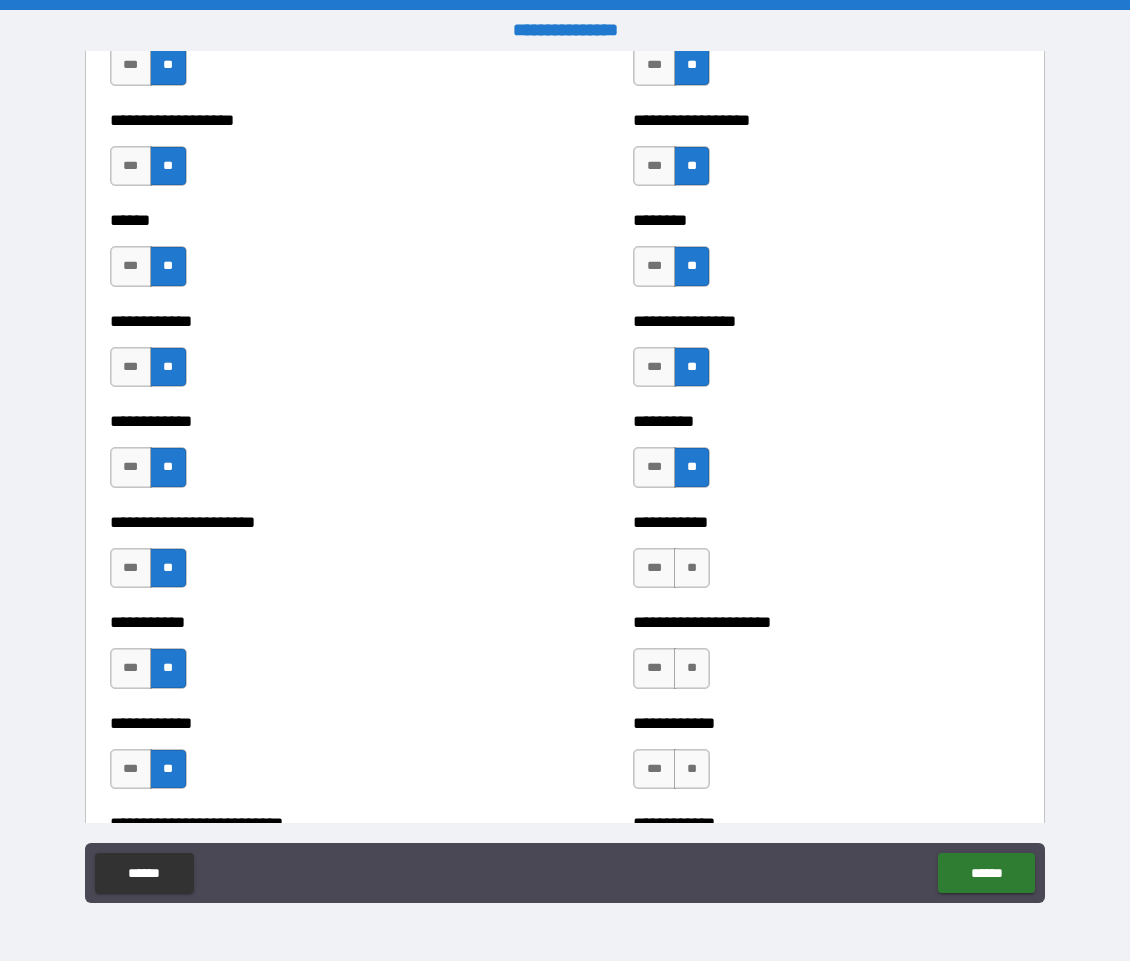 click on "**********" at bounding box center (826, 558) 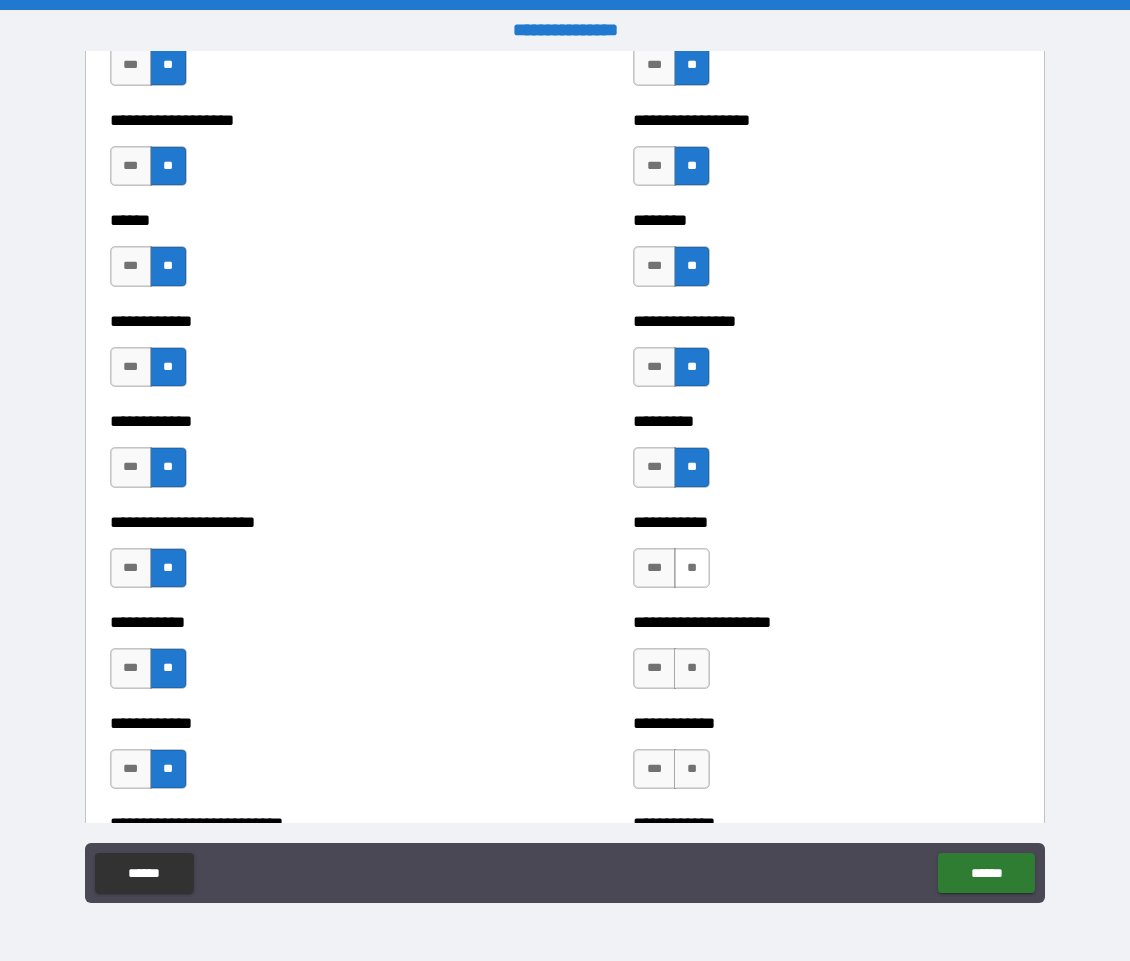 click on "**" at bounding box center [692, 568] 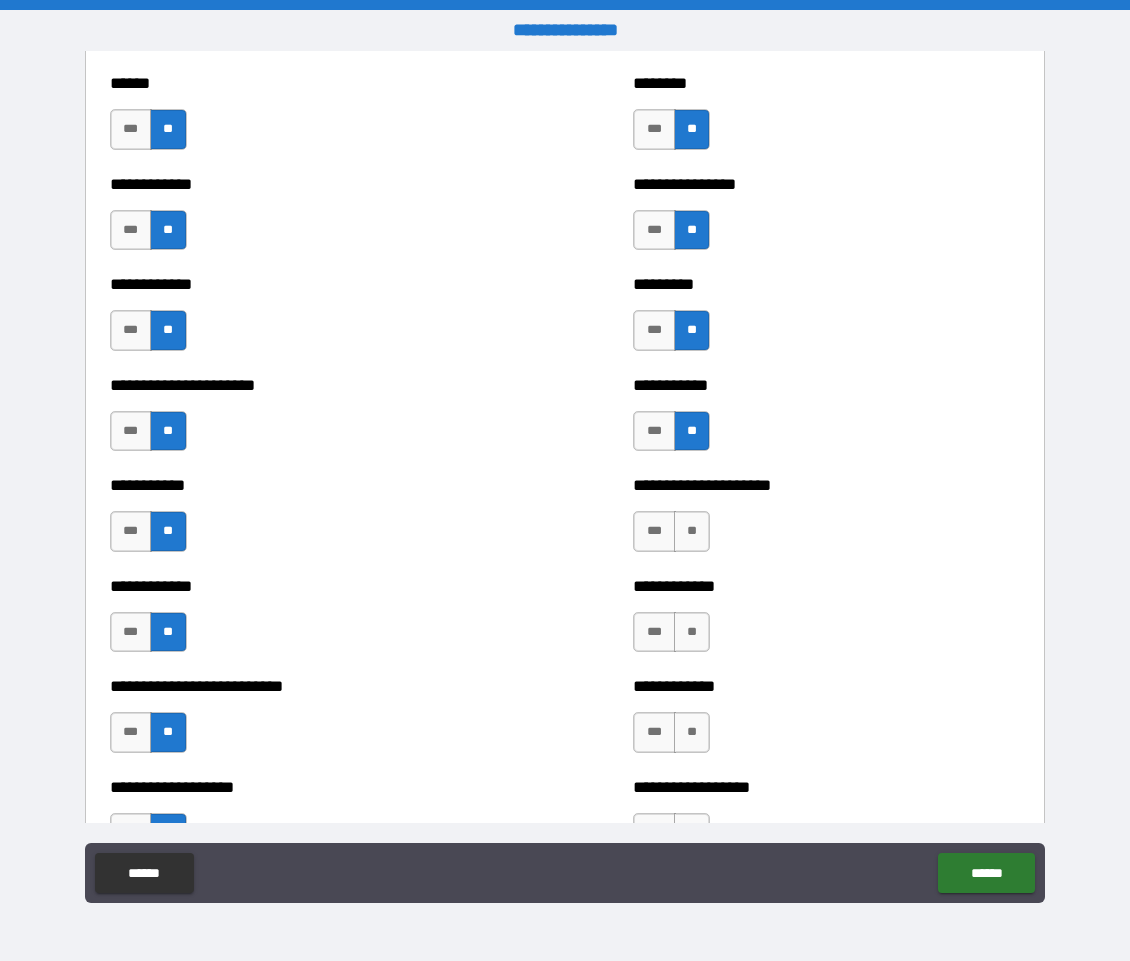 scroll, scrollTop: 5044, scrollLeft: 0, axis: vertical 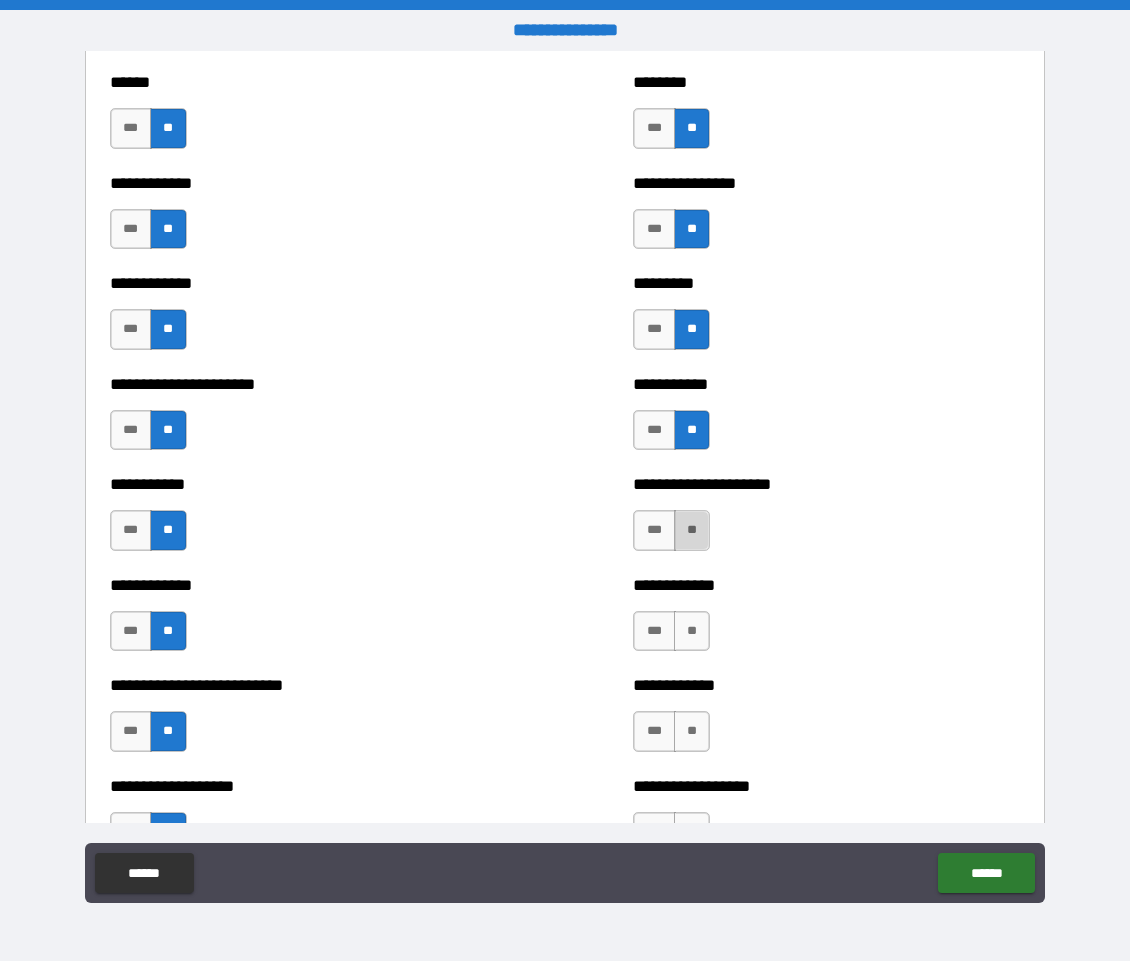 click on "**" at bounding box center [692, 530] 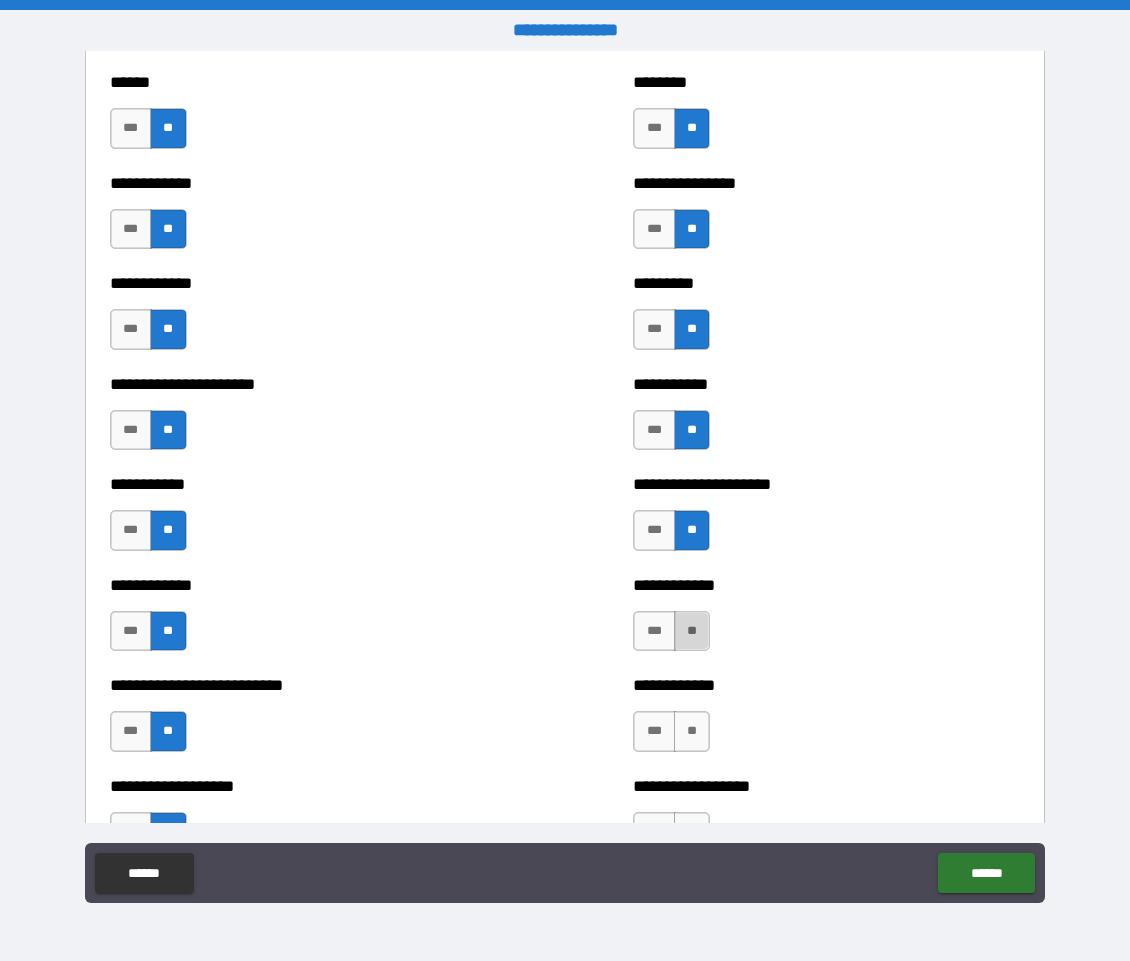 click on "**" at bounding box center (692, 631) 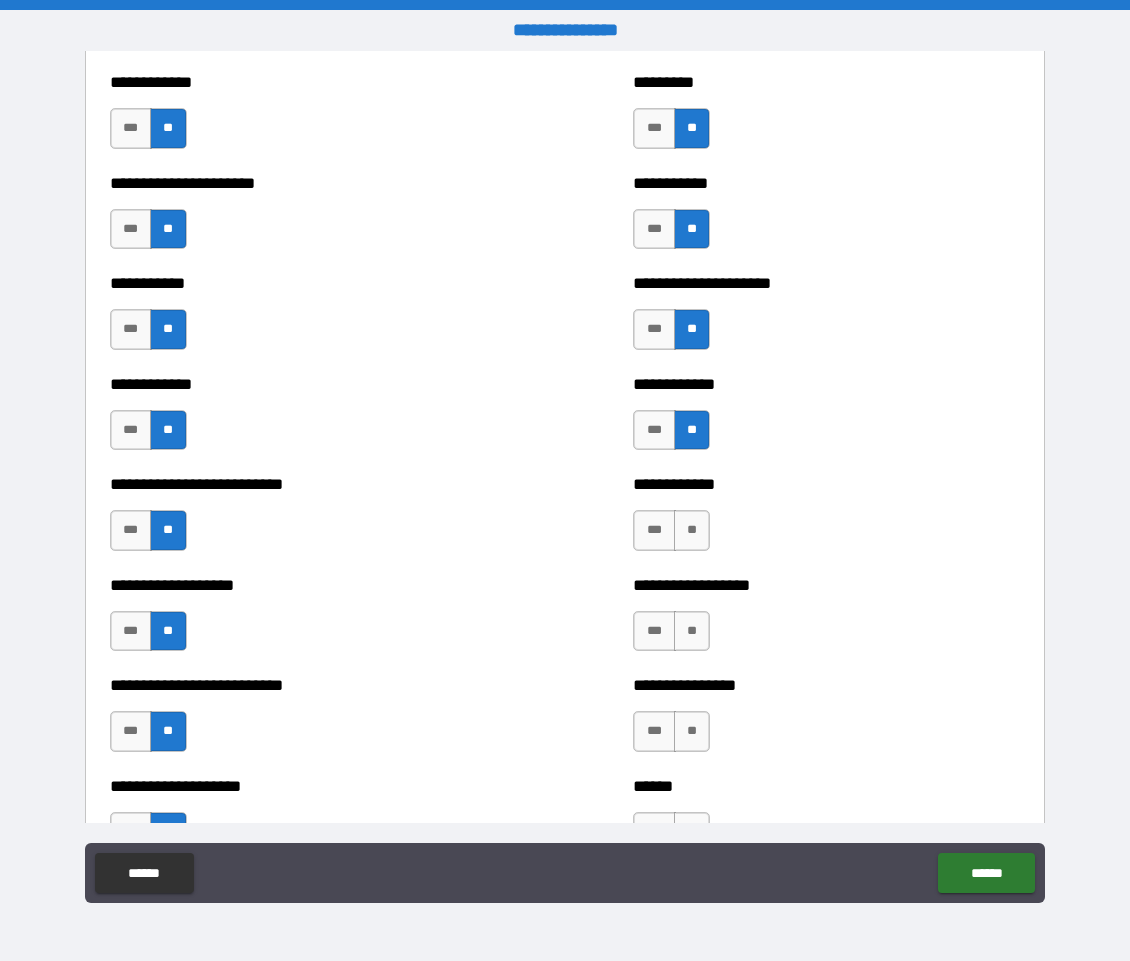 scroll, scrollTop: 5493, scrollLeft: 0, axis: vertical 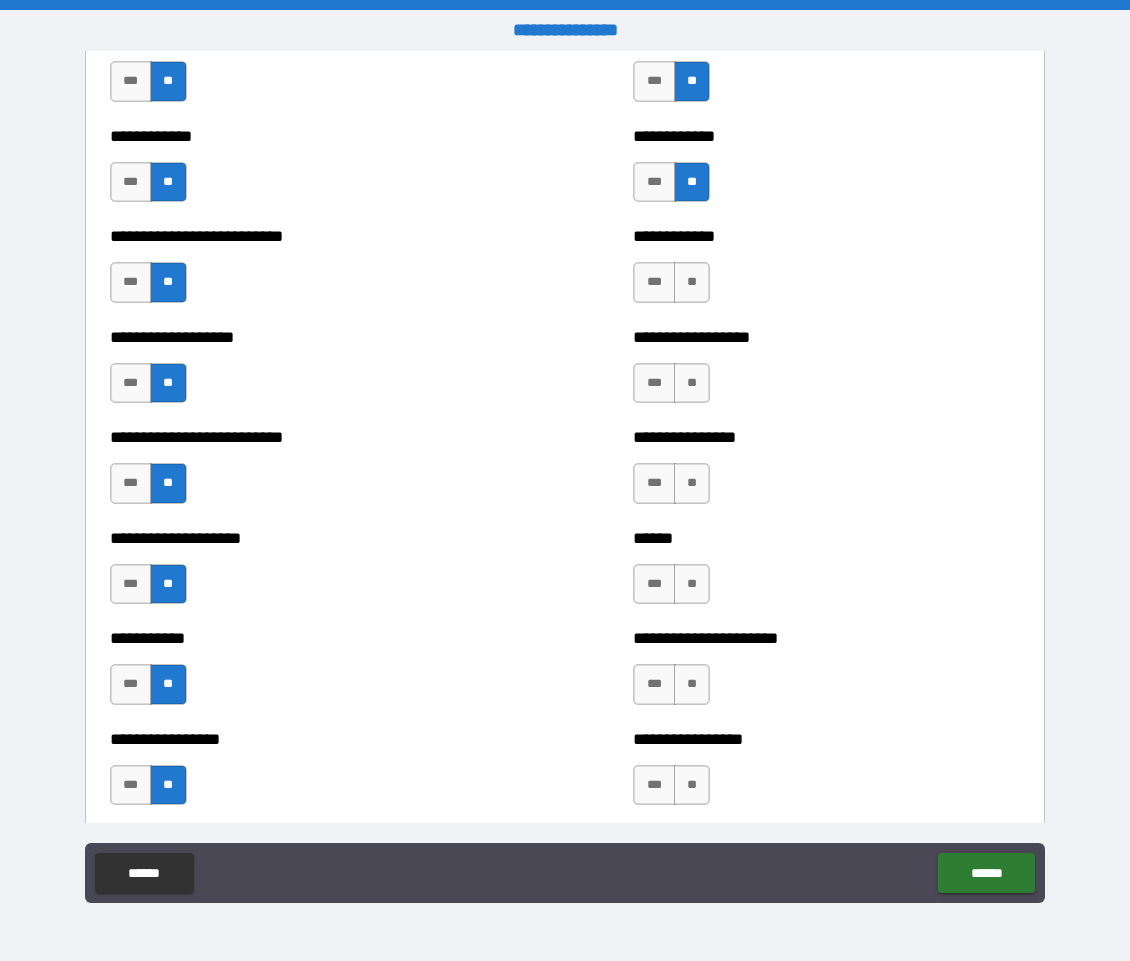 click on "*** **" at bounding box center (674, 287) 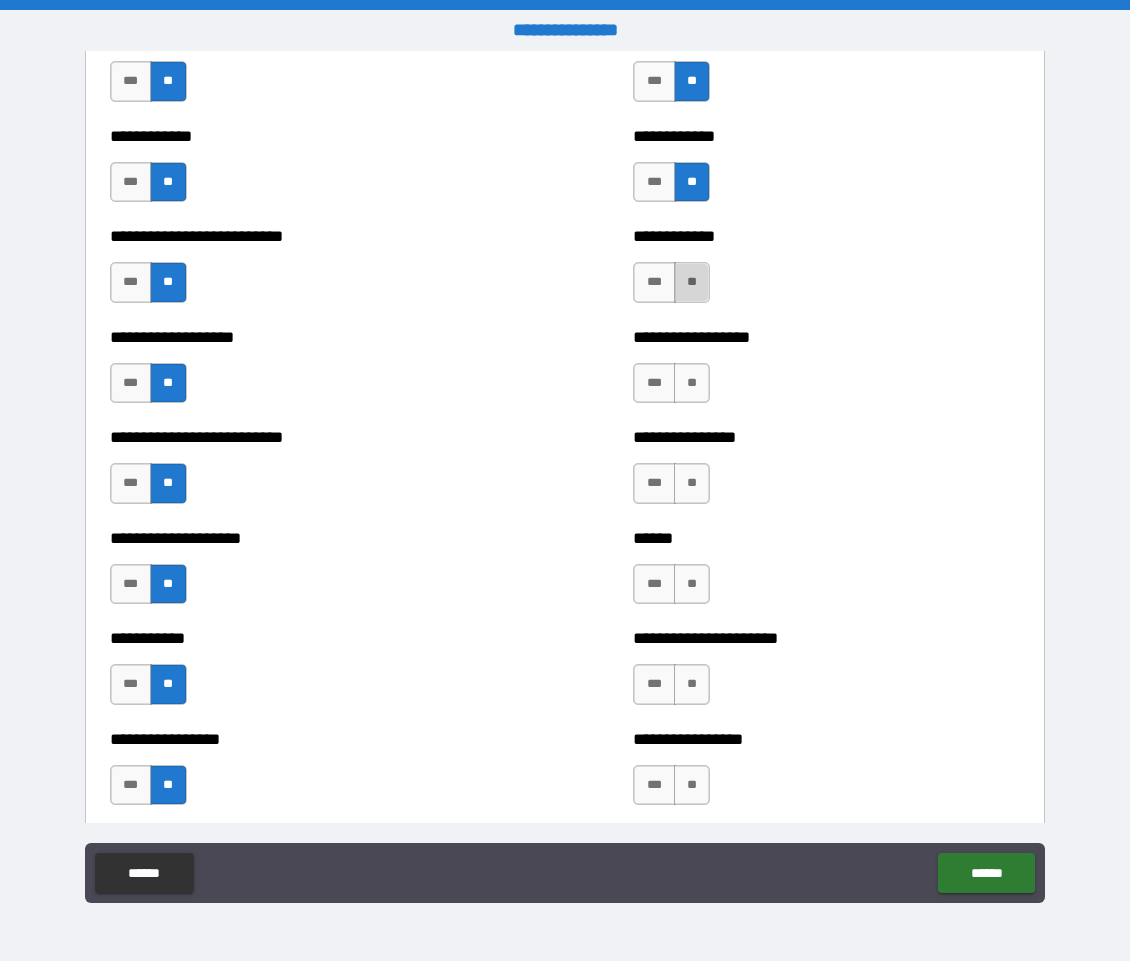 click on "**" at bounding box center (692, 282) 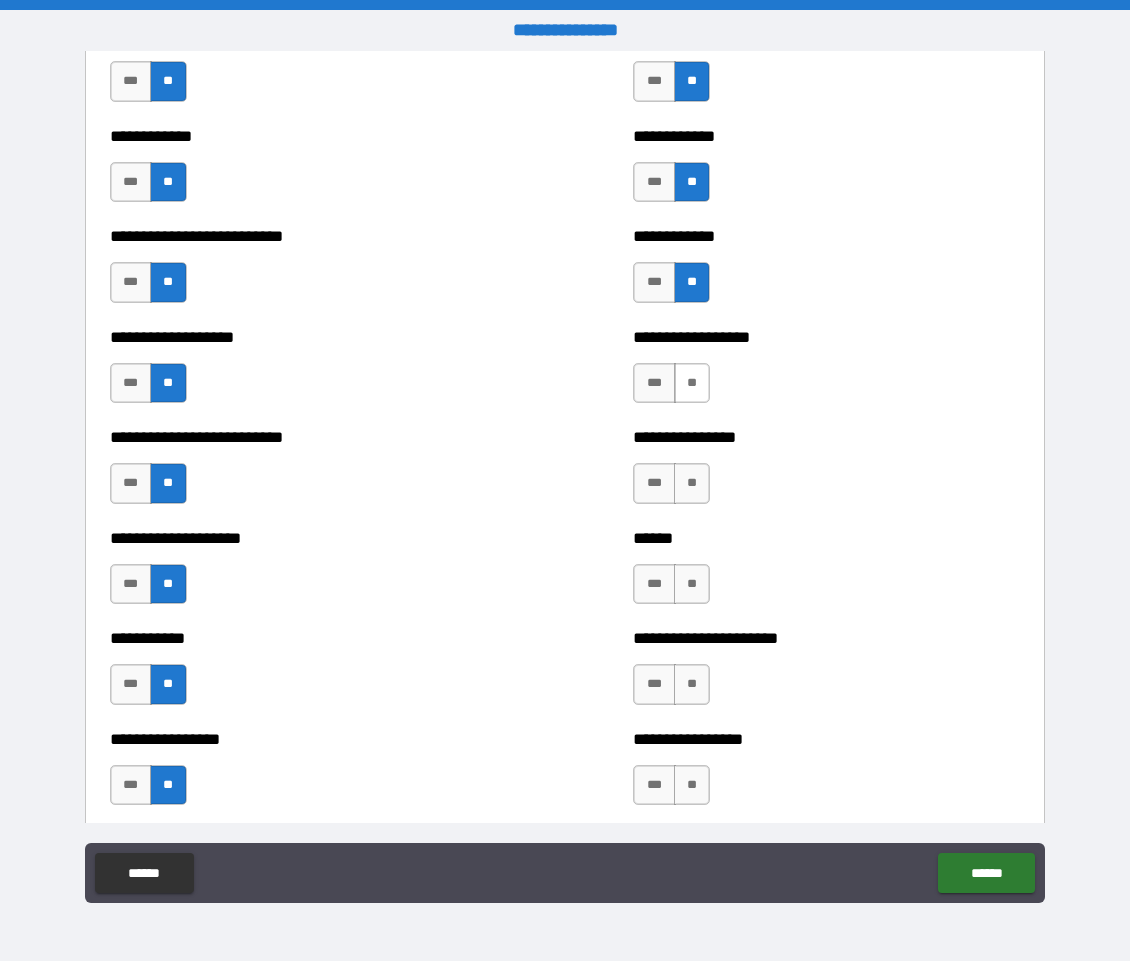 click on "**" at bounding box center (692, 383) 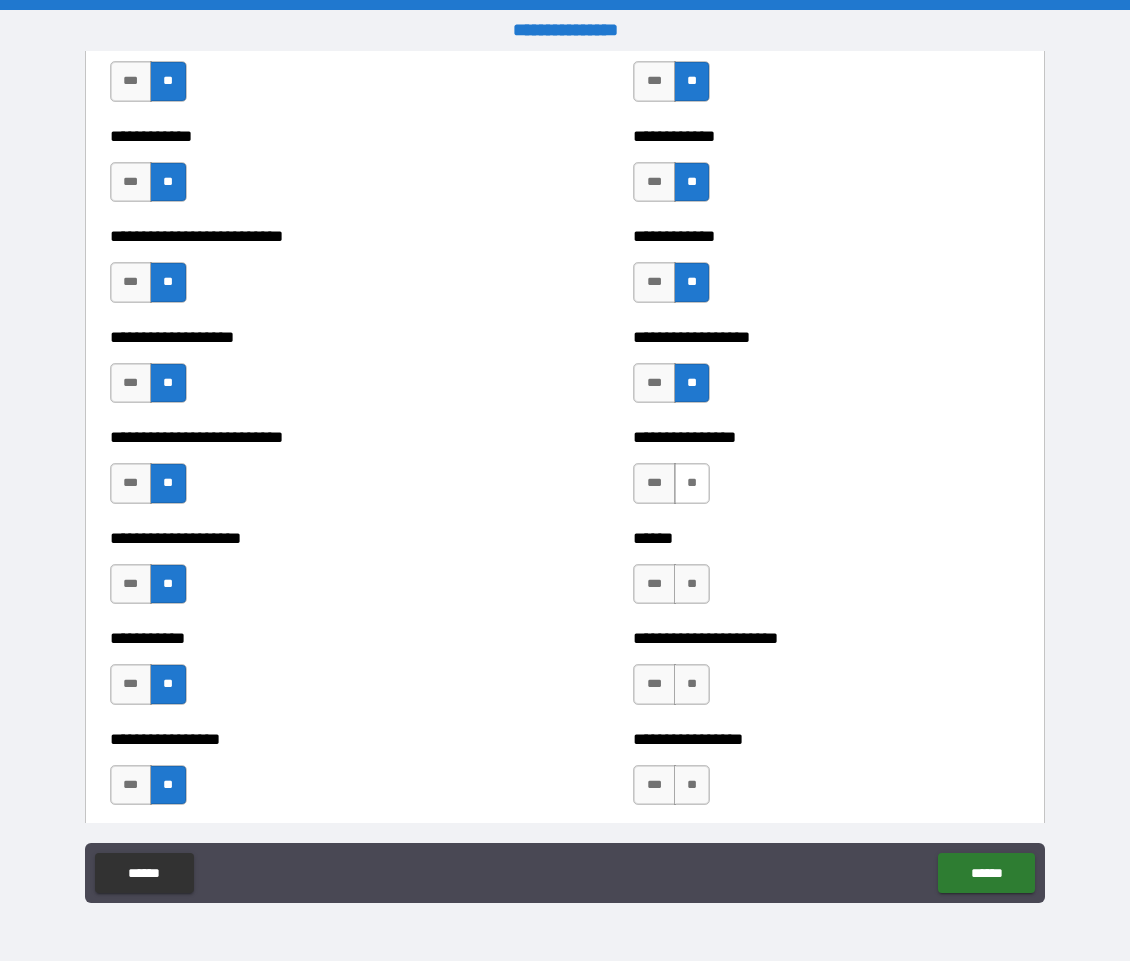click on "**" at bounding box center [692, 483] 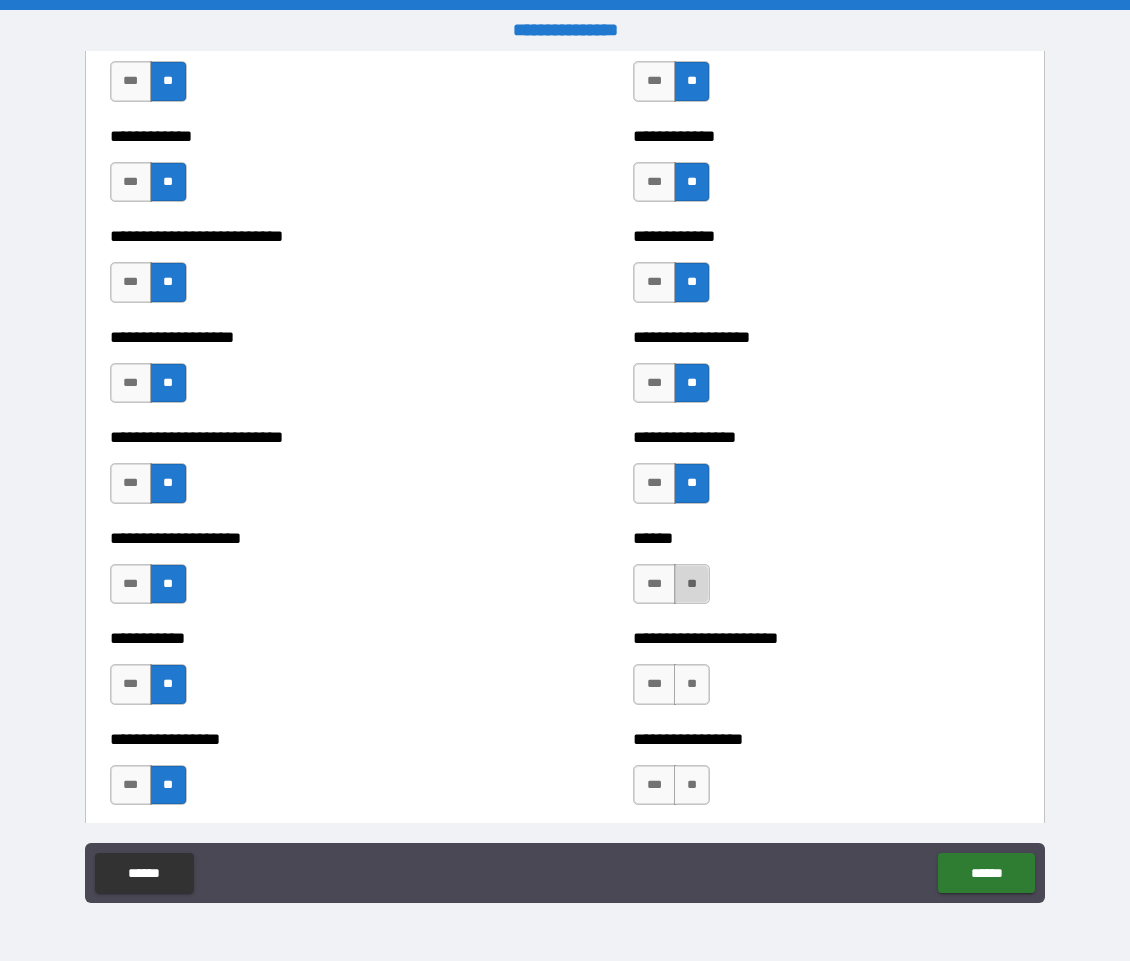 click on "**" at bounding box center (692, 584) 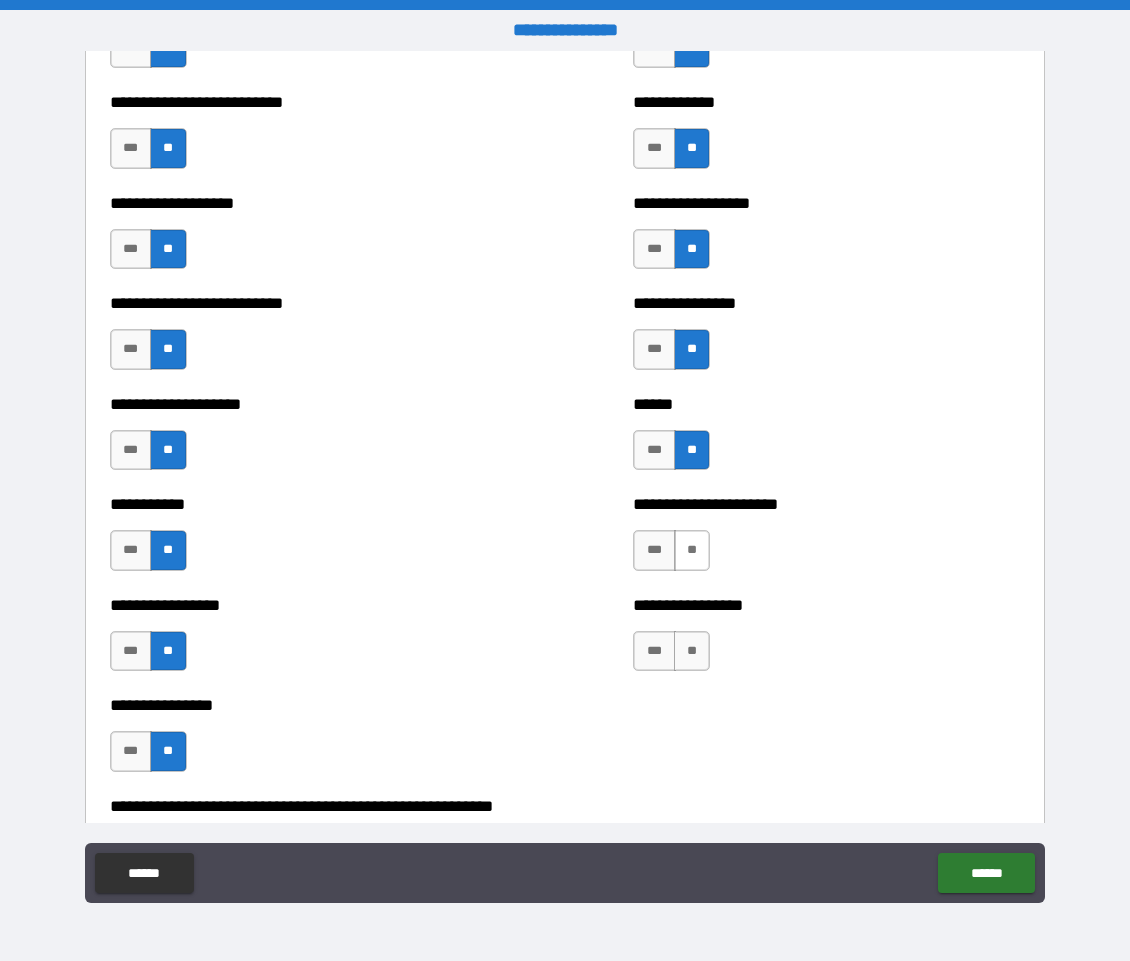 scroll, scrollTop: 5632, scrollLeft: 0, axis: vertical 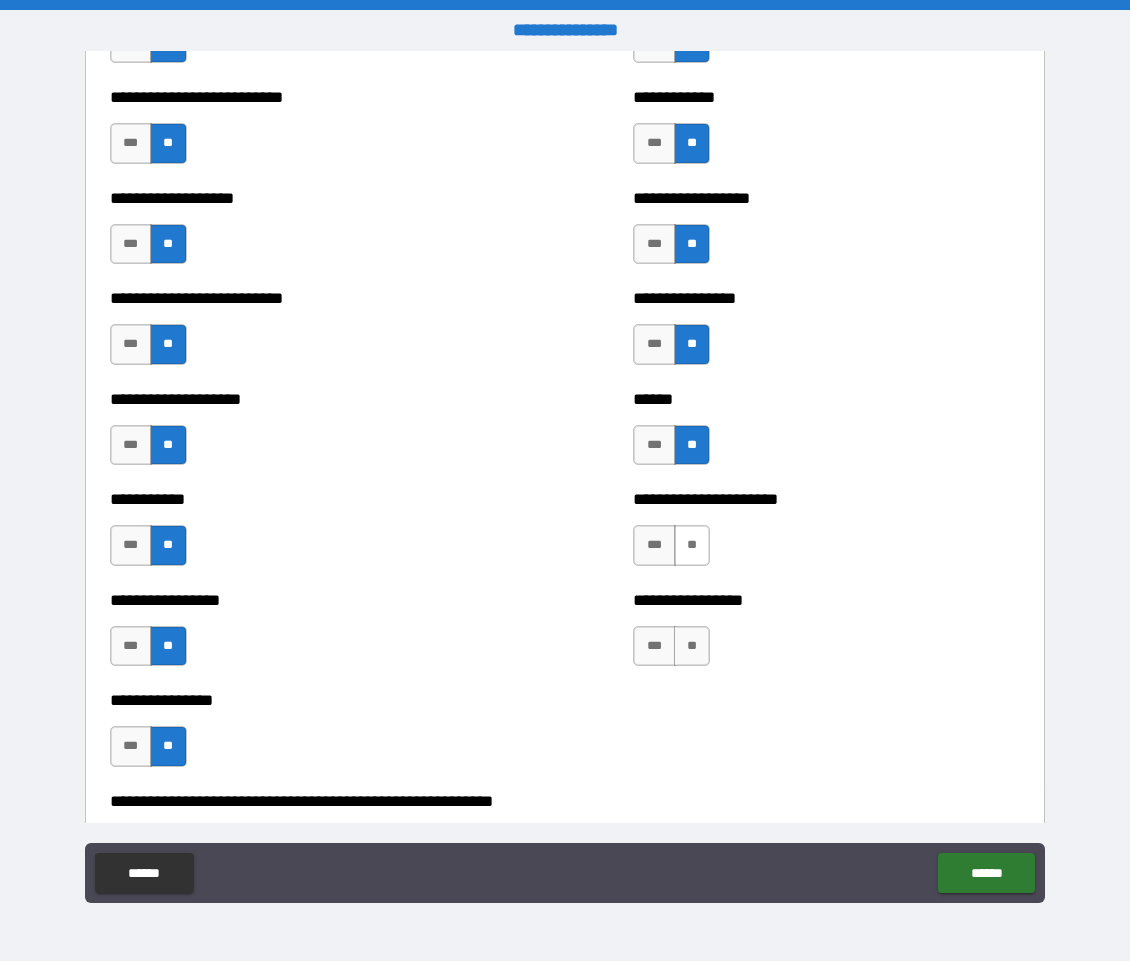 click on "**" at bounding box center [692, 545] 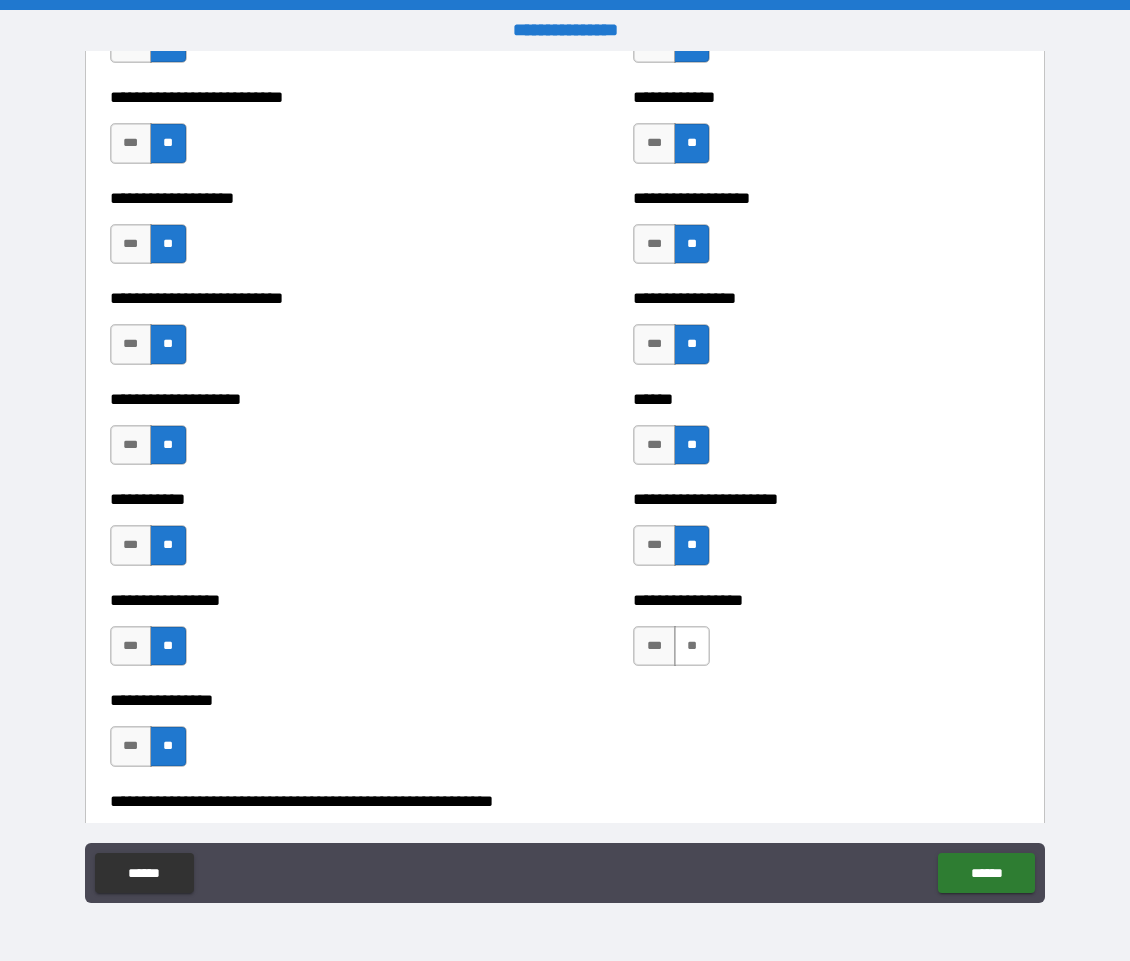 click on "**" at bounding box center (692, 646) 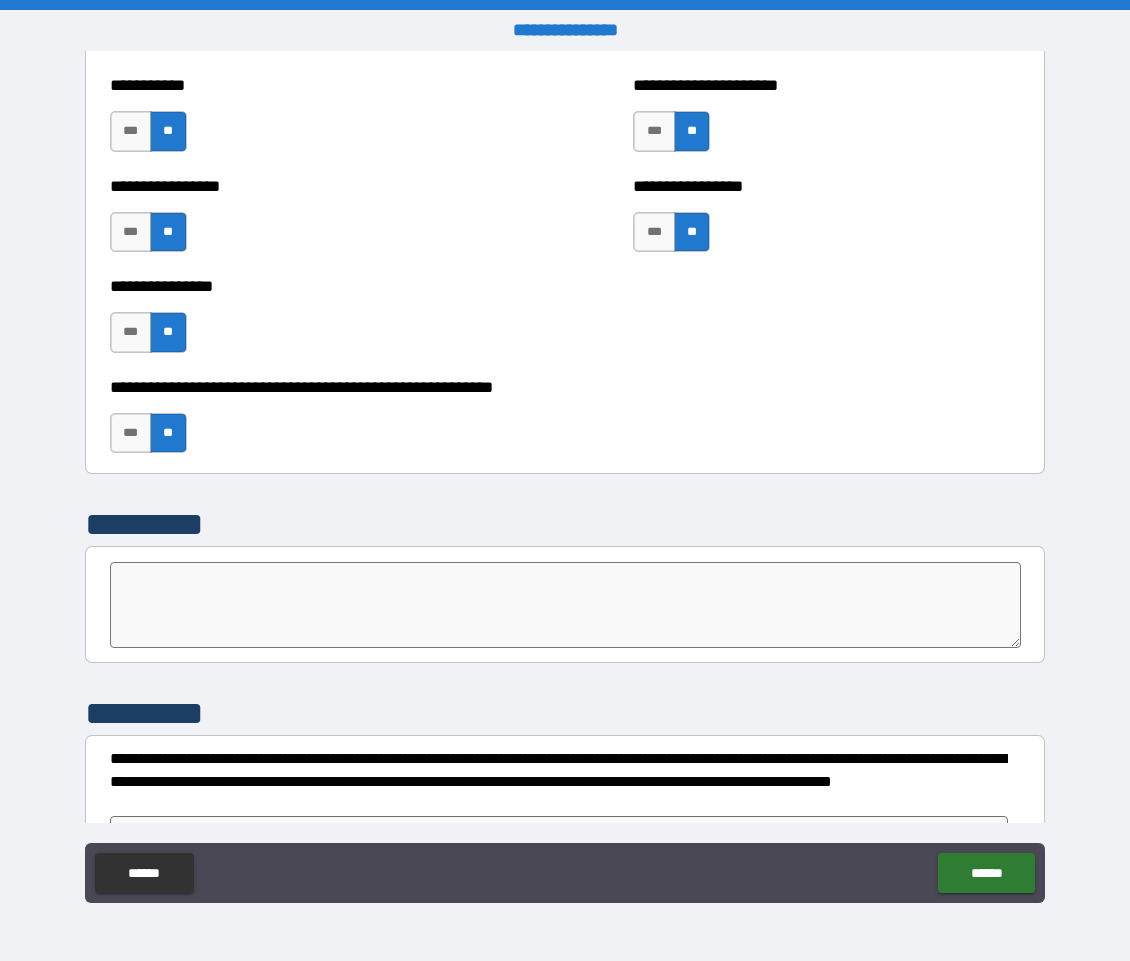 scroll, scrollTop: 6101, scrollLeft: 0, axis: vertical 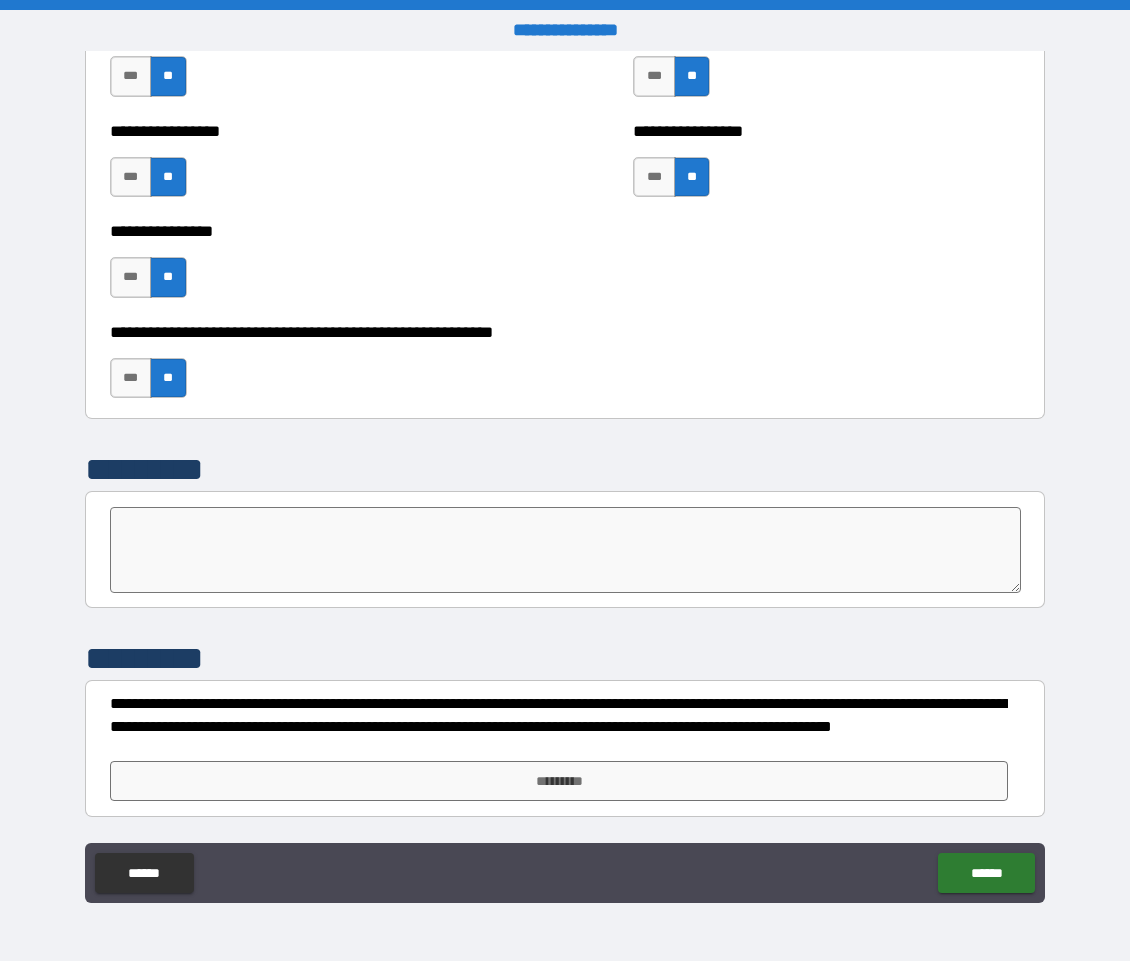 click at bounding box center (566, 550) 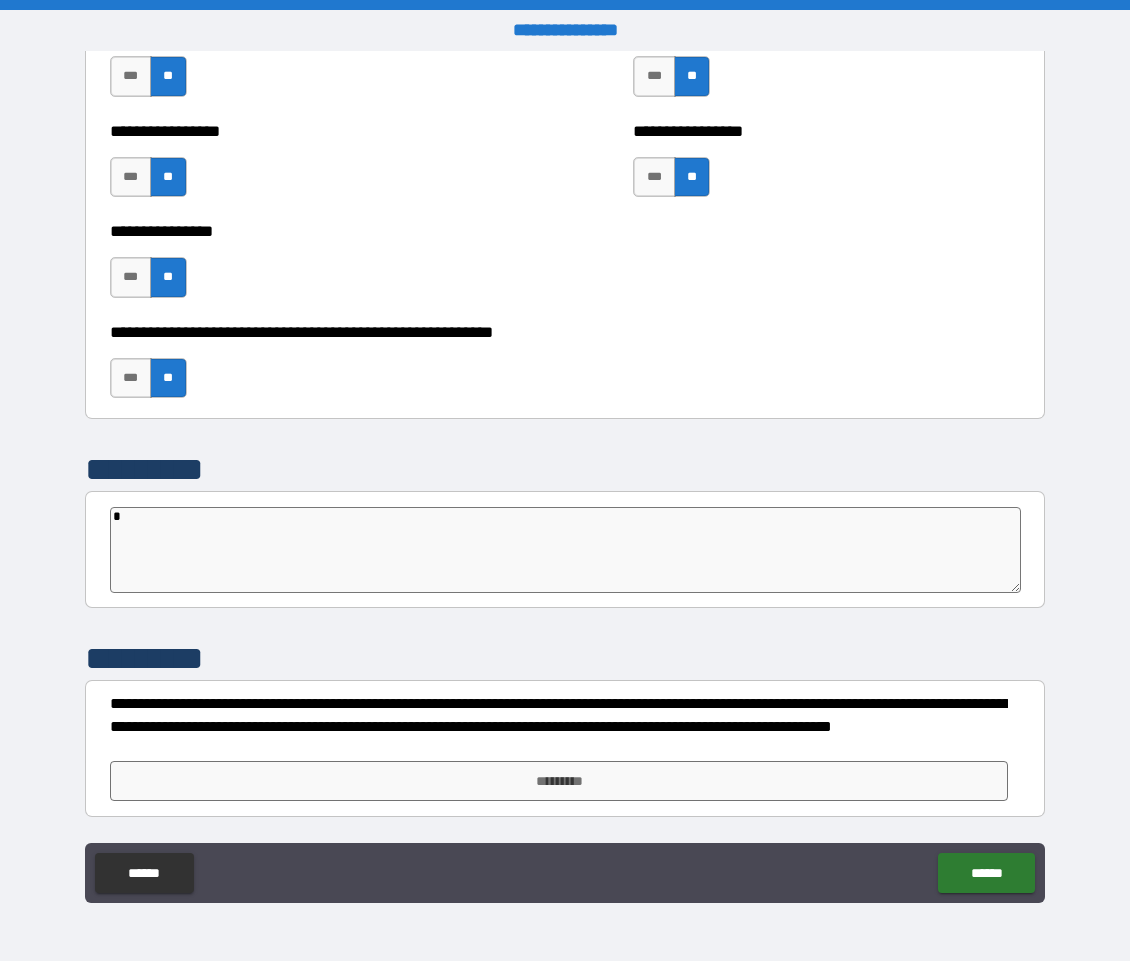 type on "*" 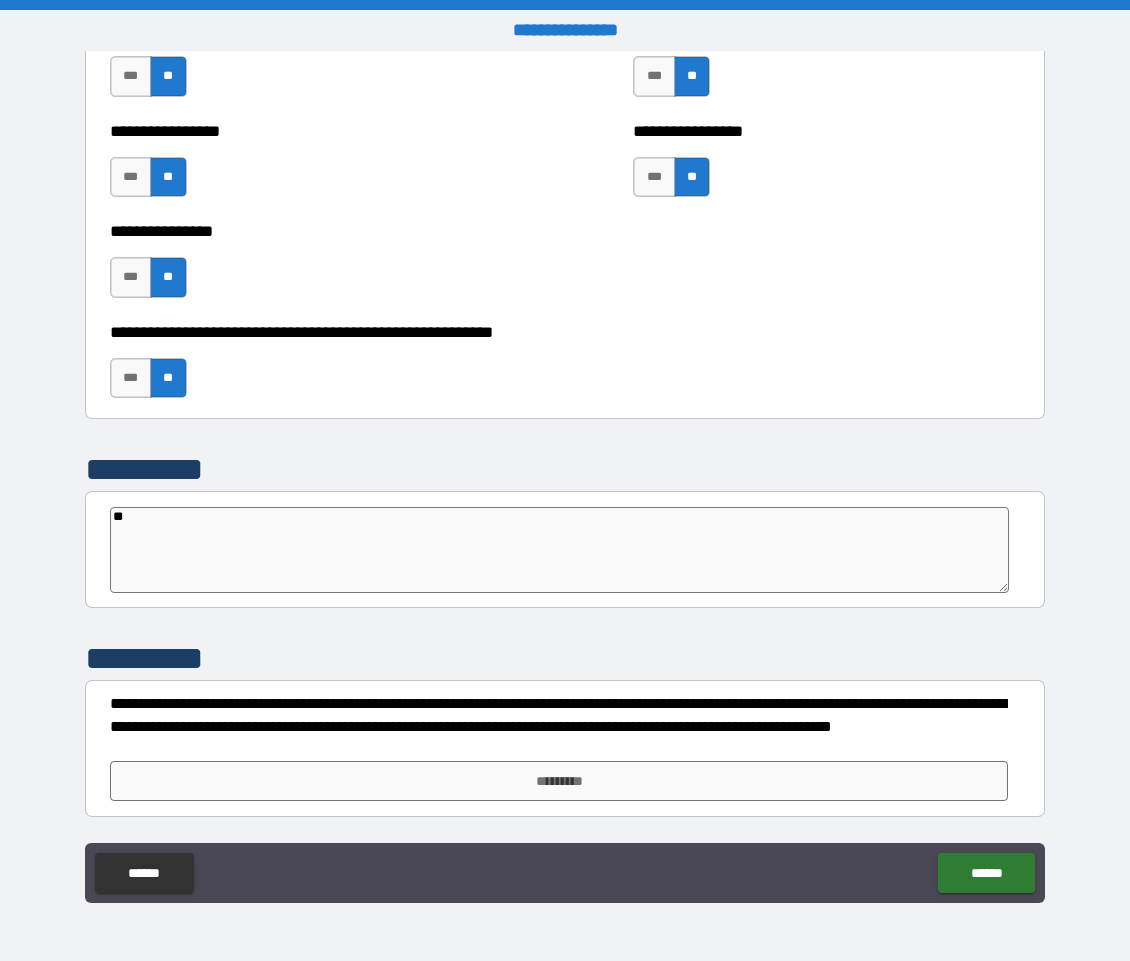 type on "***" 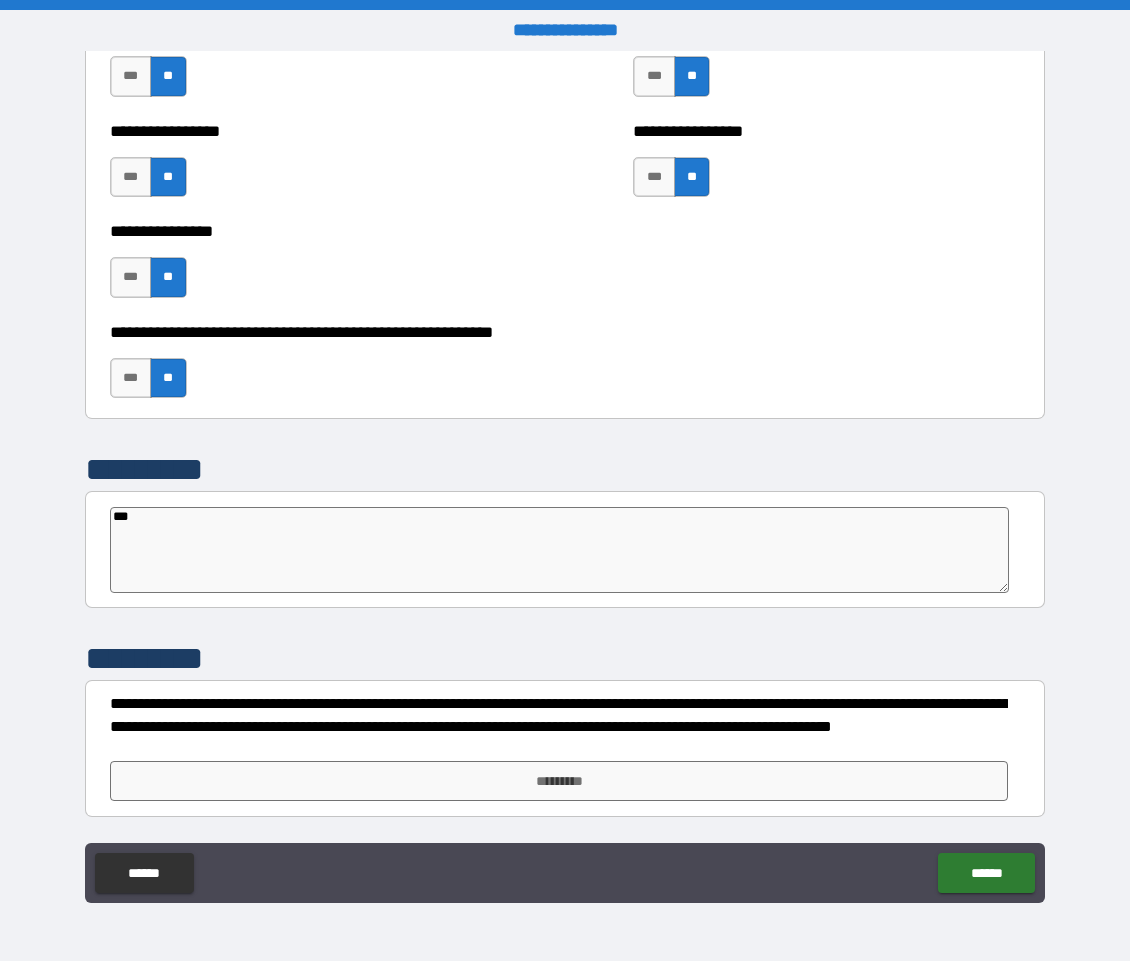 type on "****" 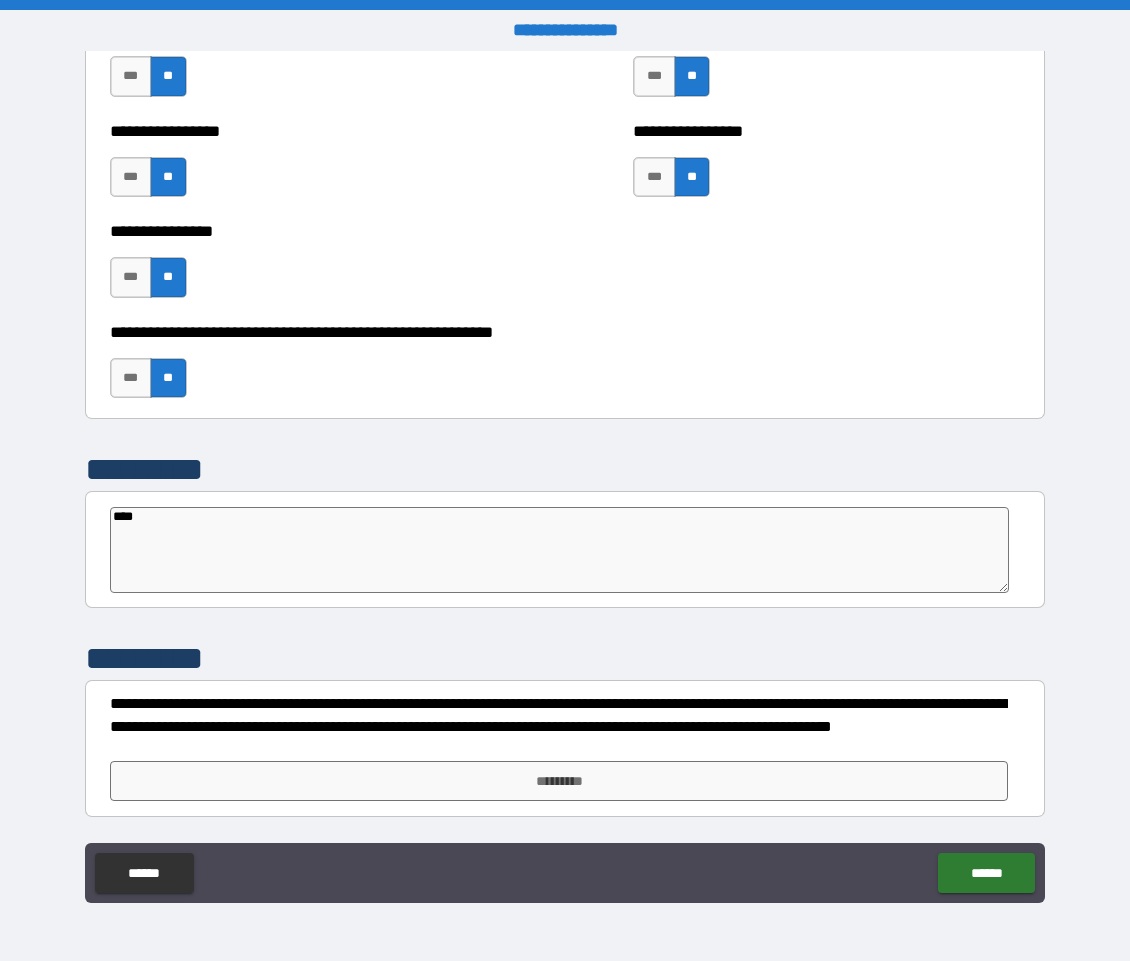 type on "*" 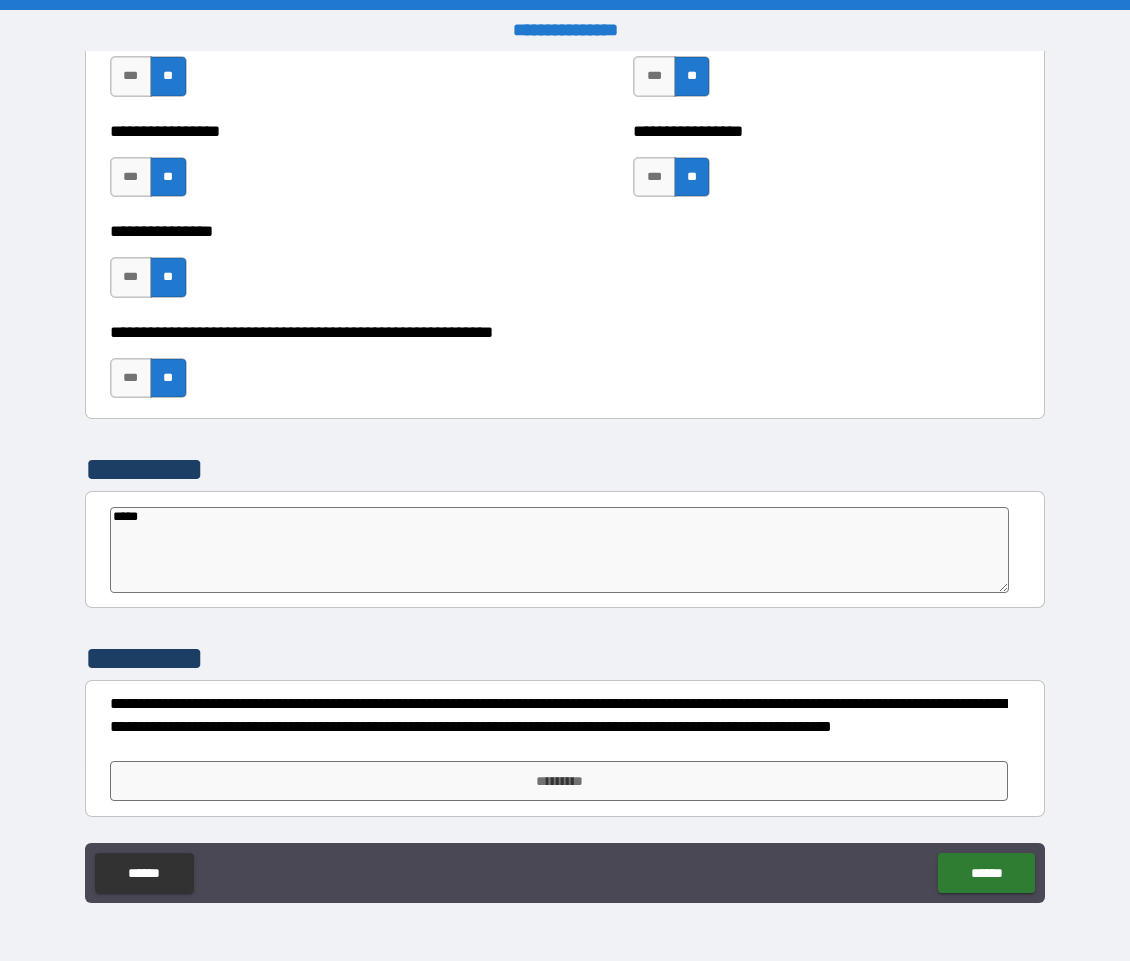type on "******" 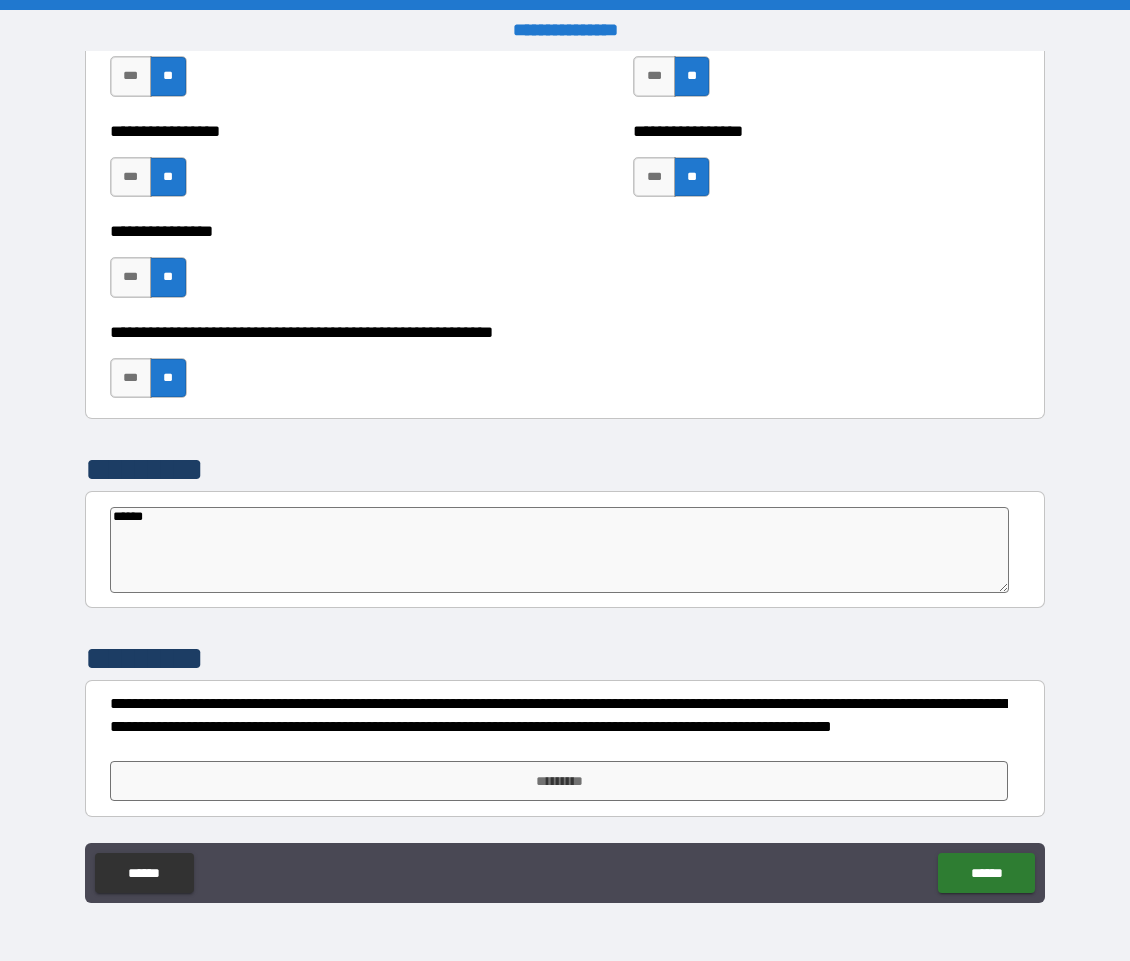 type on "*" 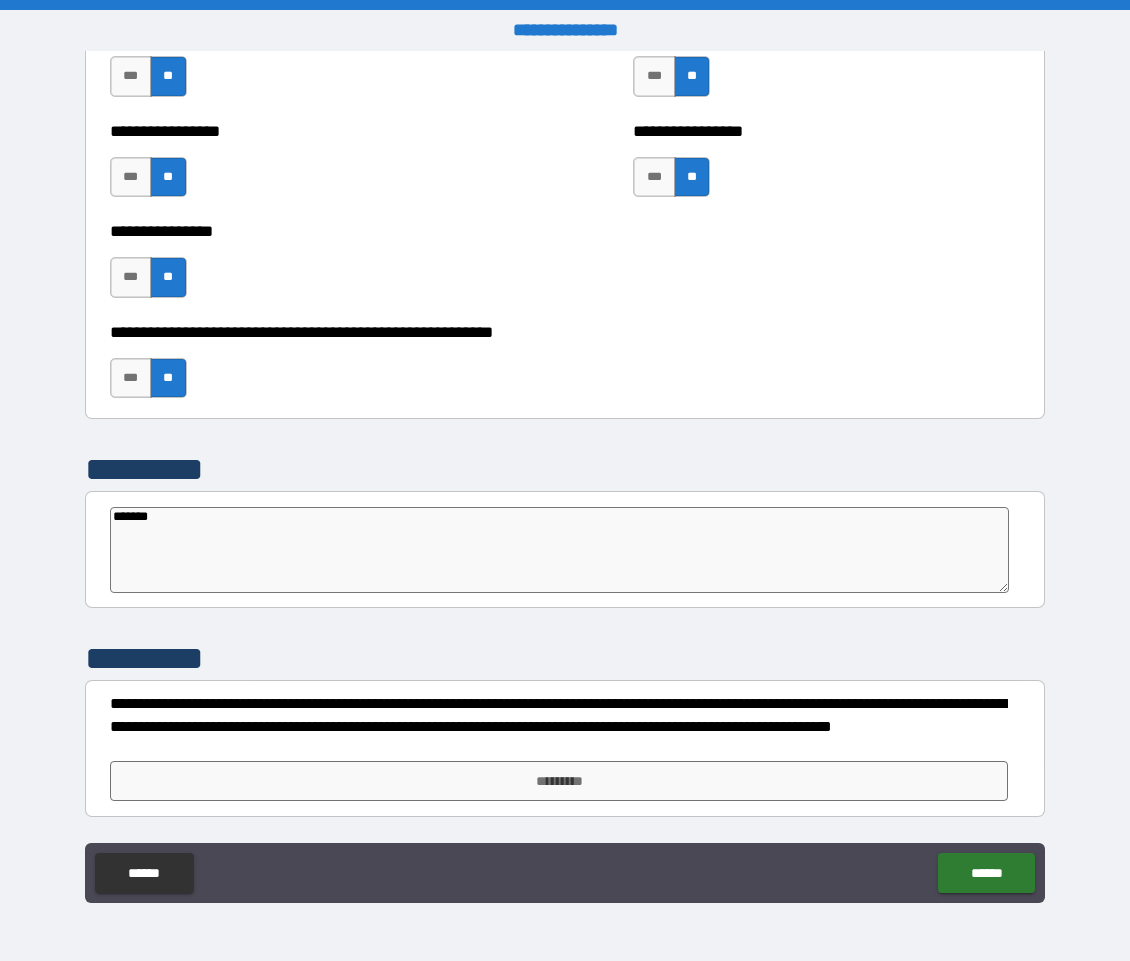 type on "********" 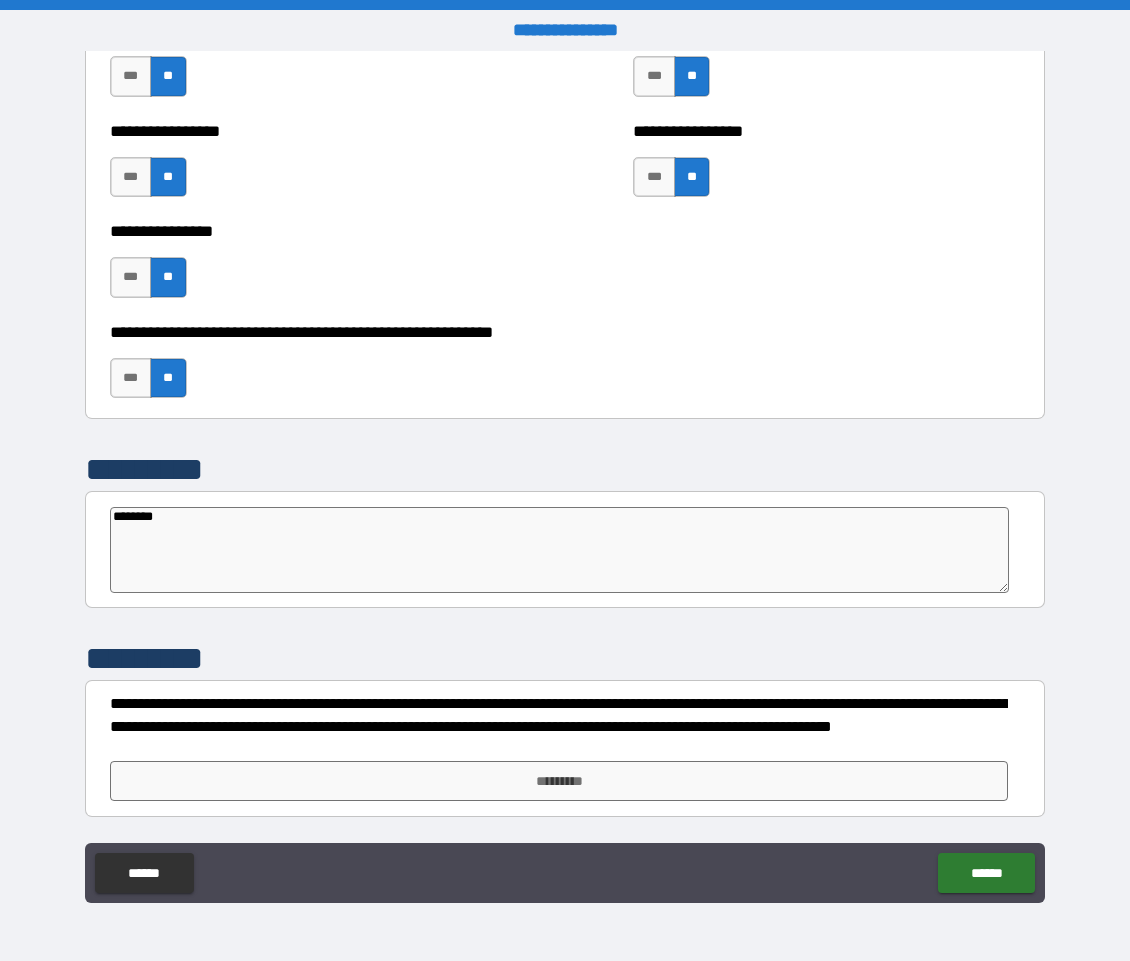 type on "*********" 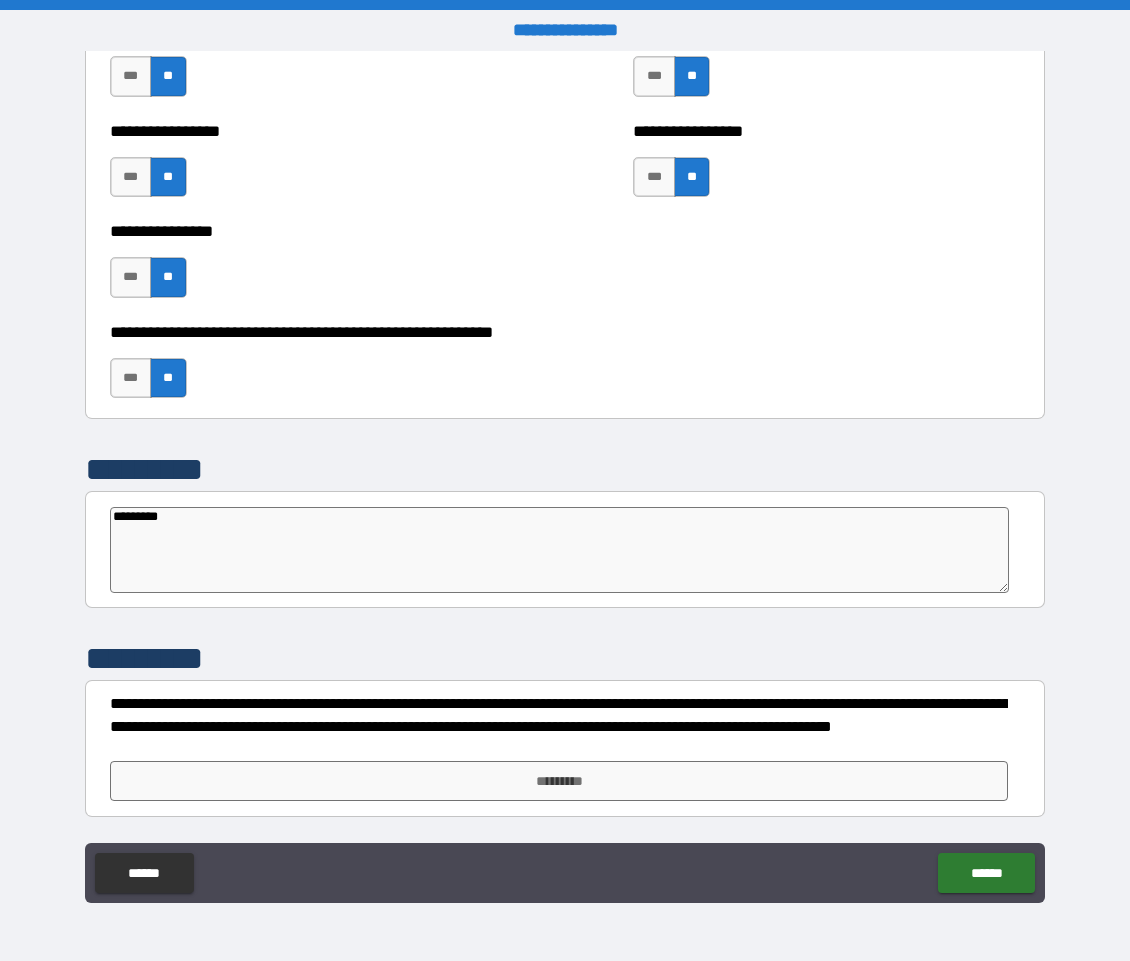 type on "**********" 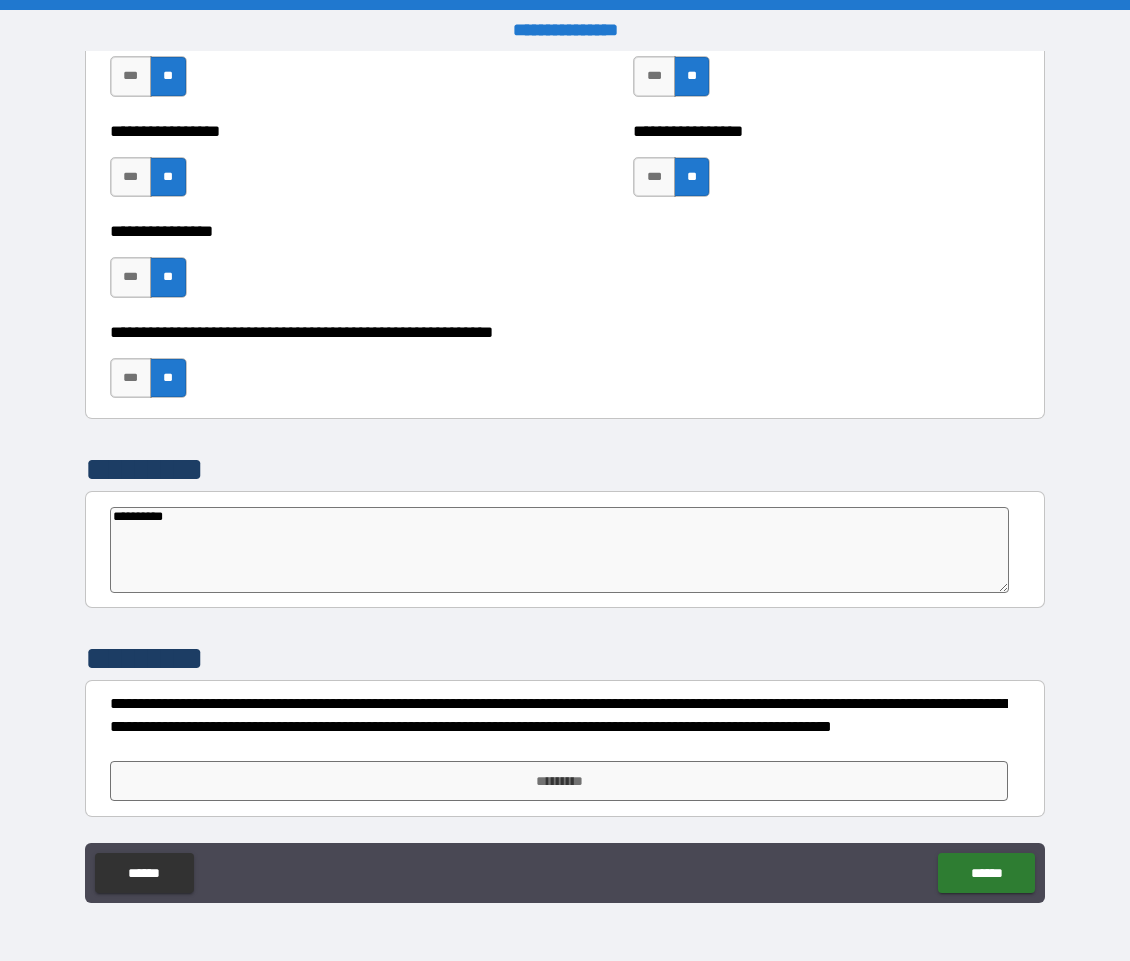 type on "*" 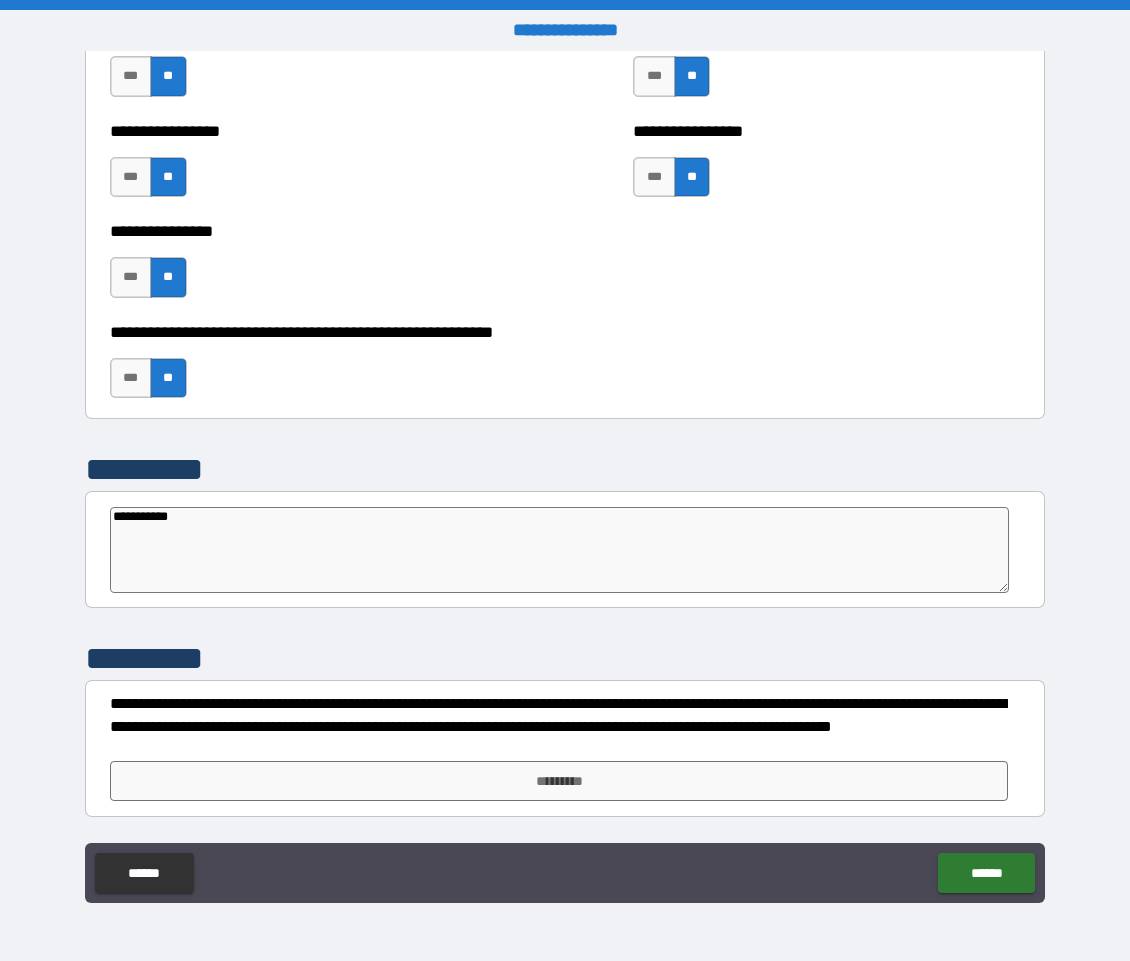 type on "*" 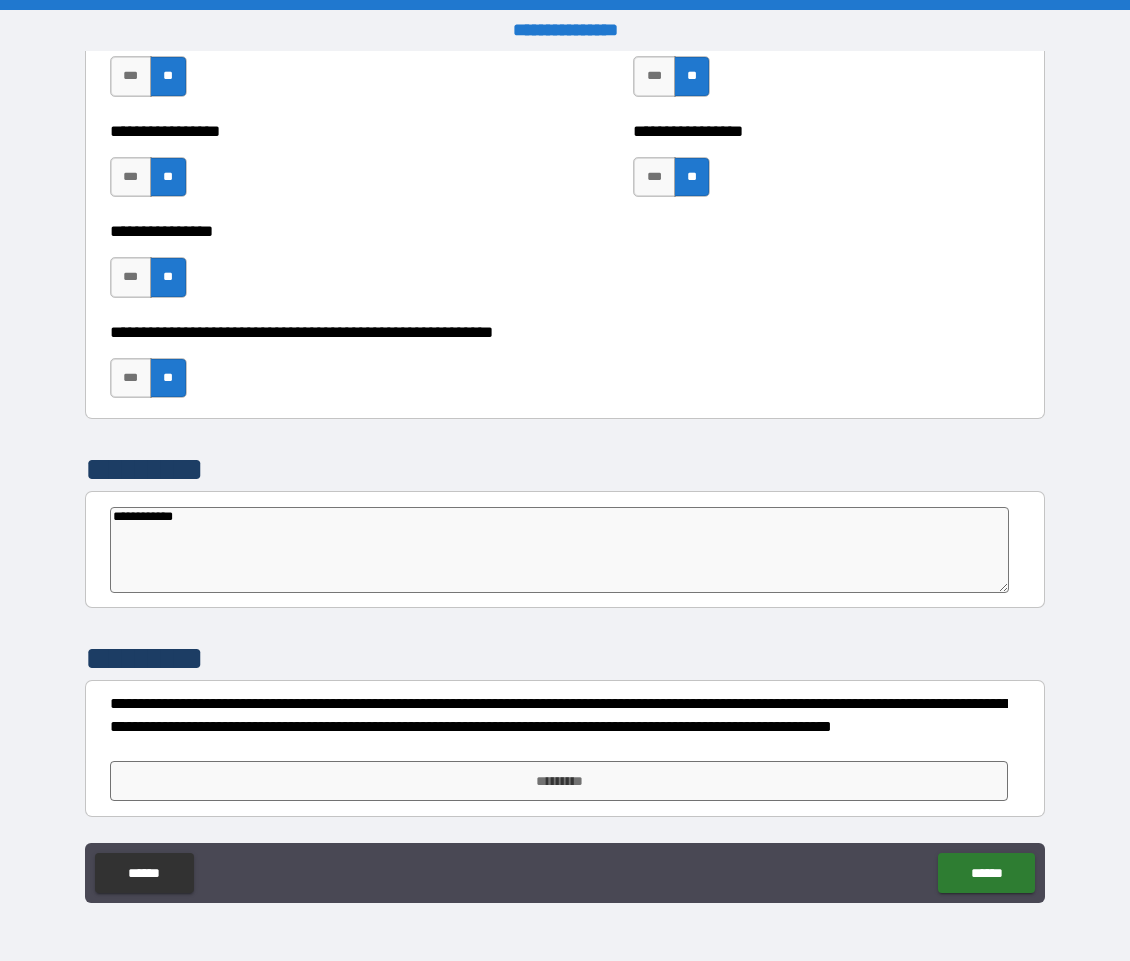 type on "*" 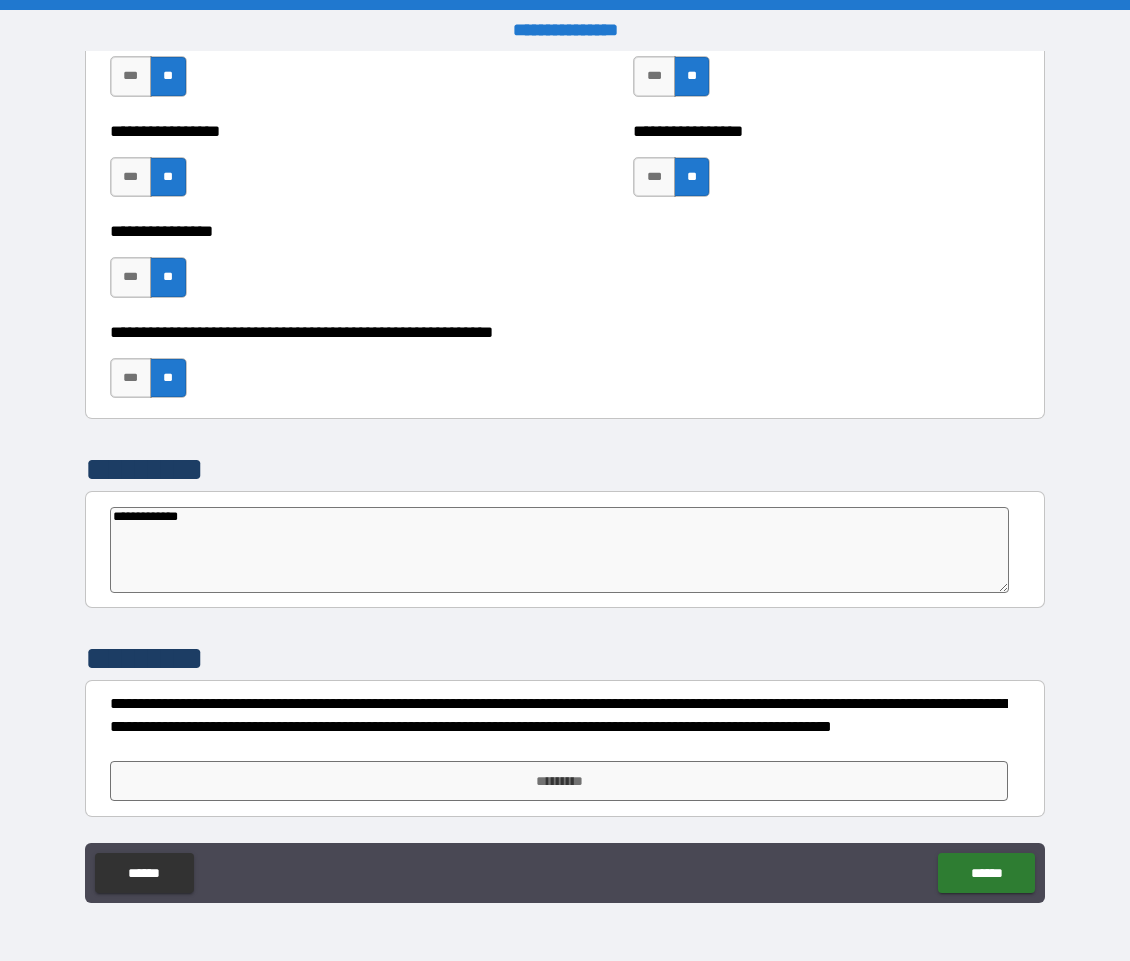type on "**********" 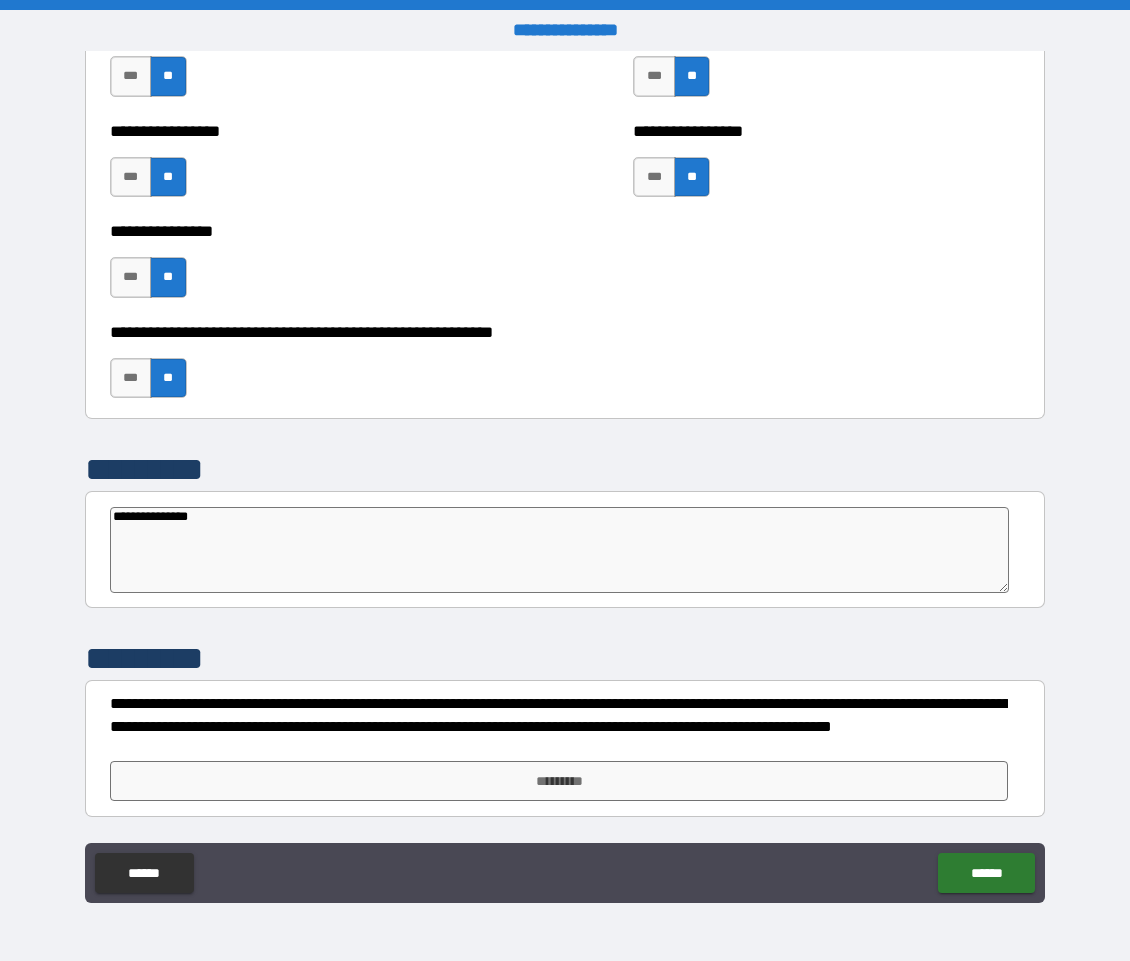 type on "**********" 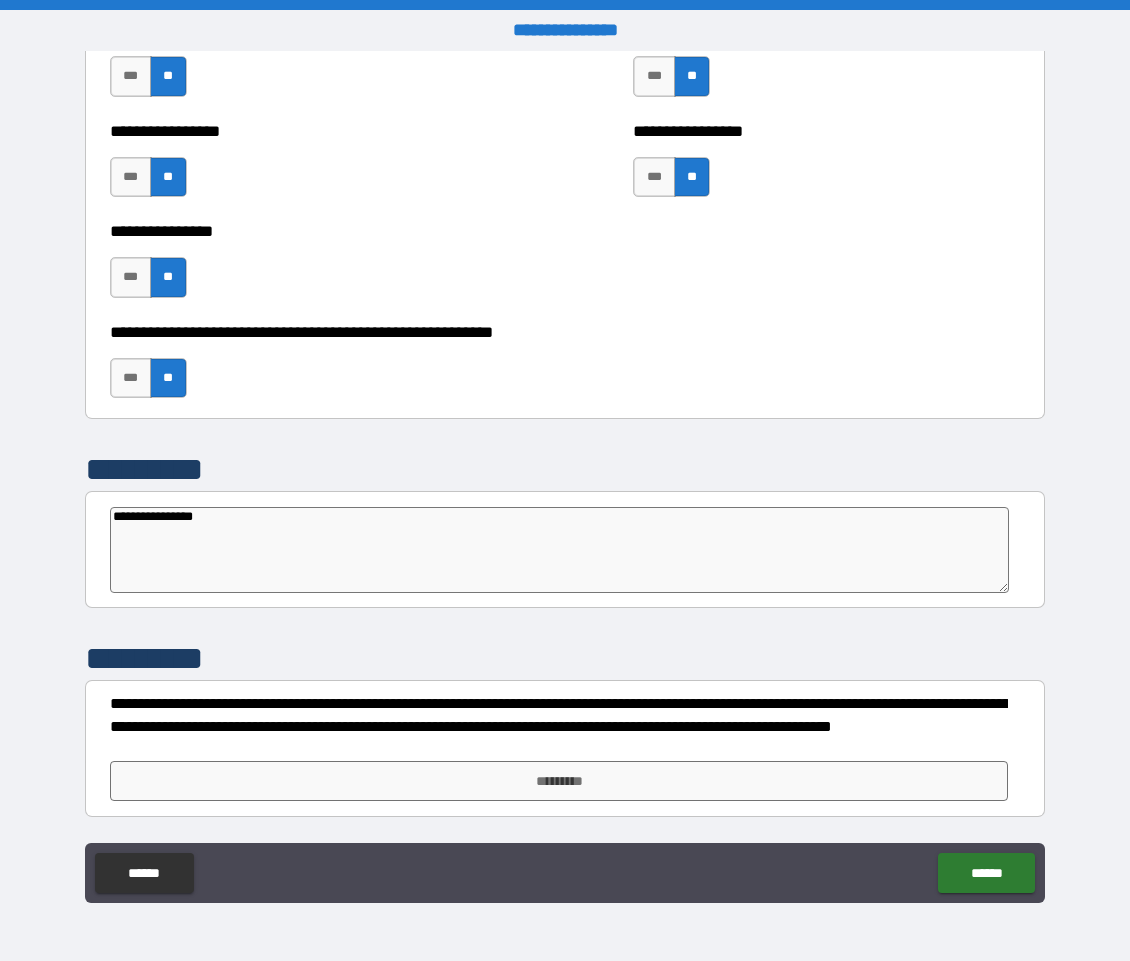 type on "*" 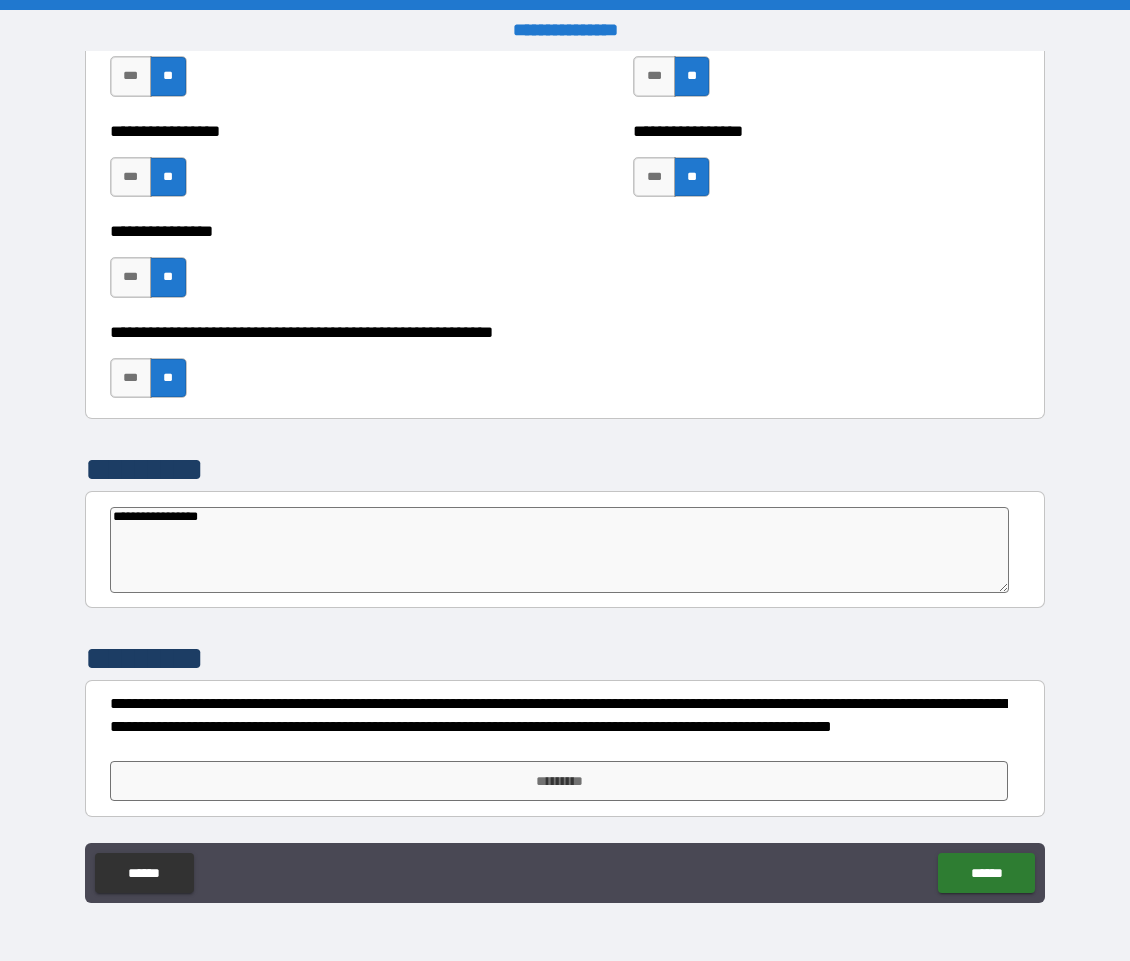 type on "**********" 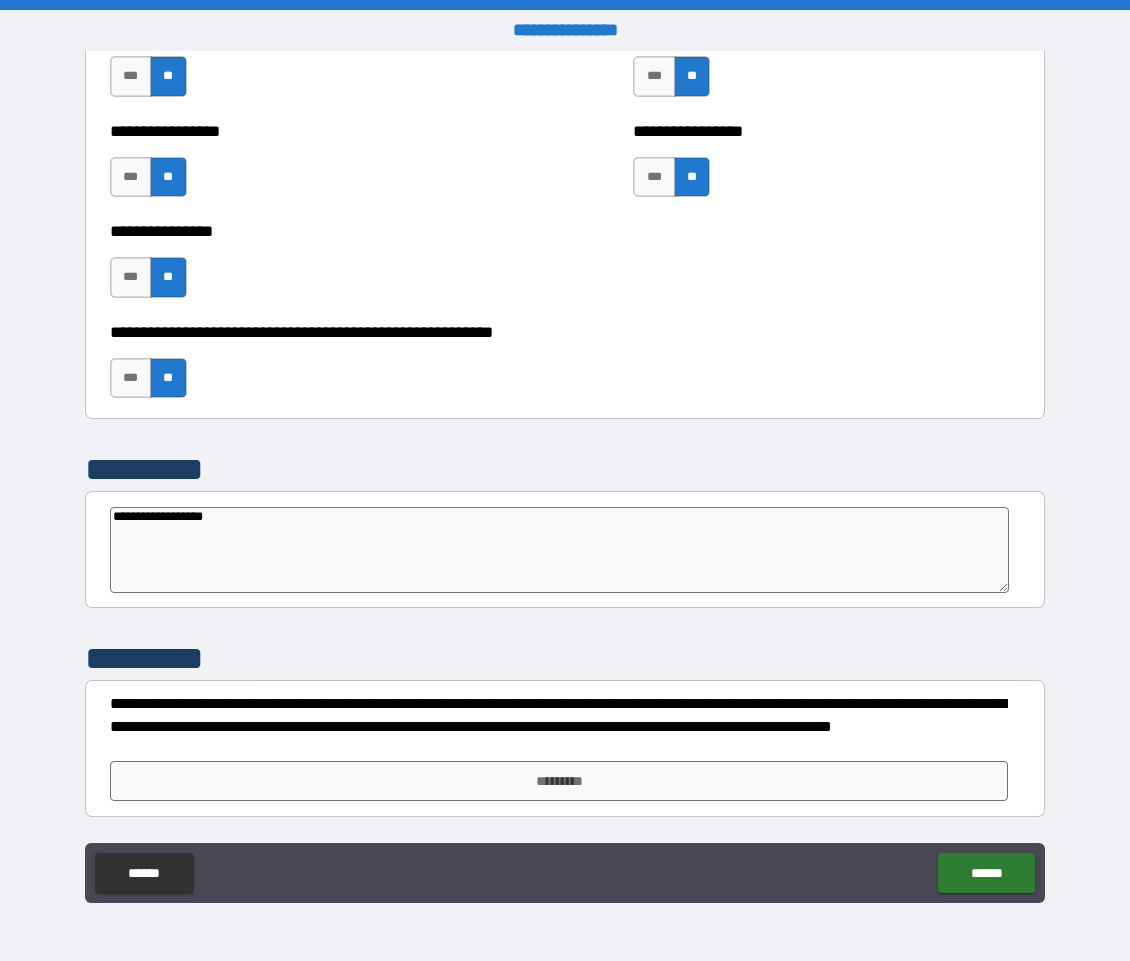type on "**********" 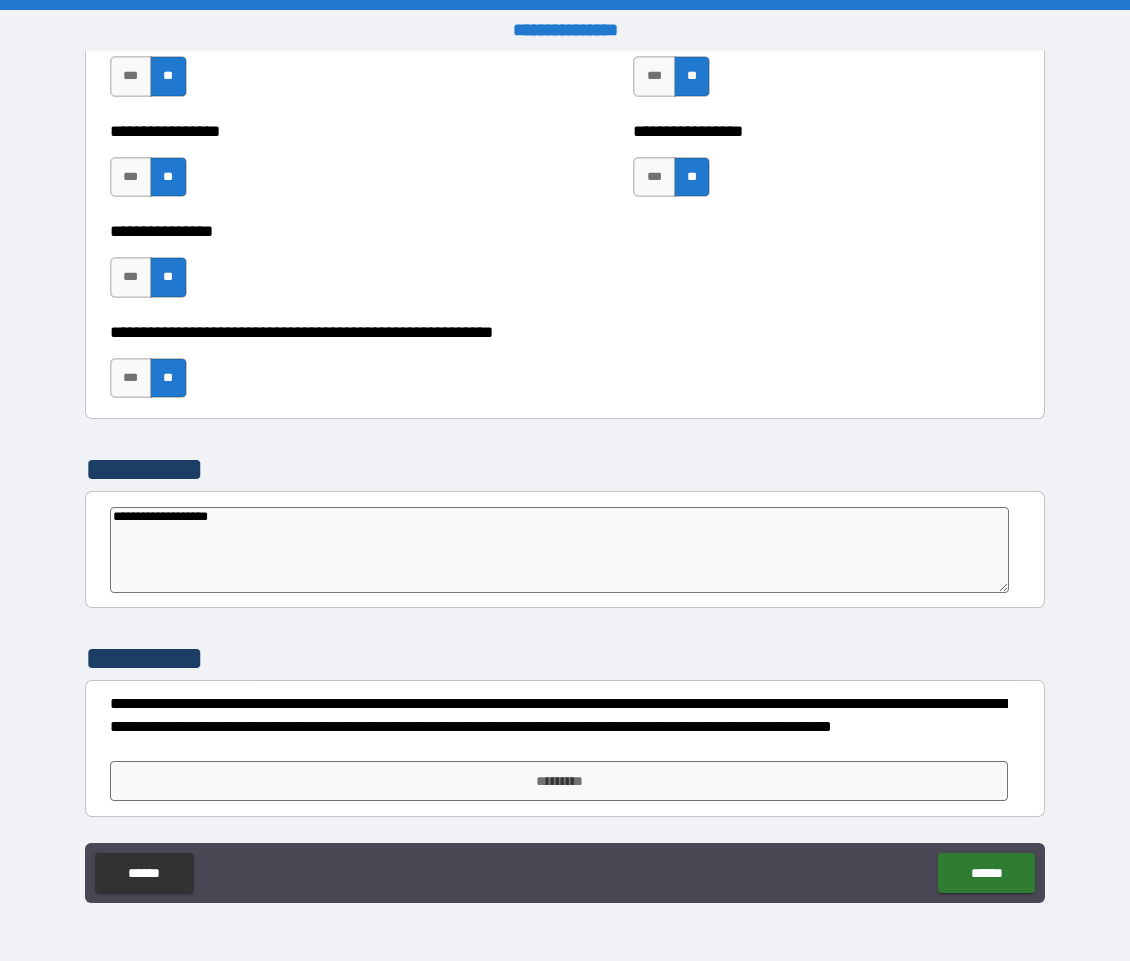 type on "*" 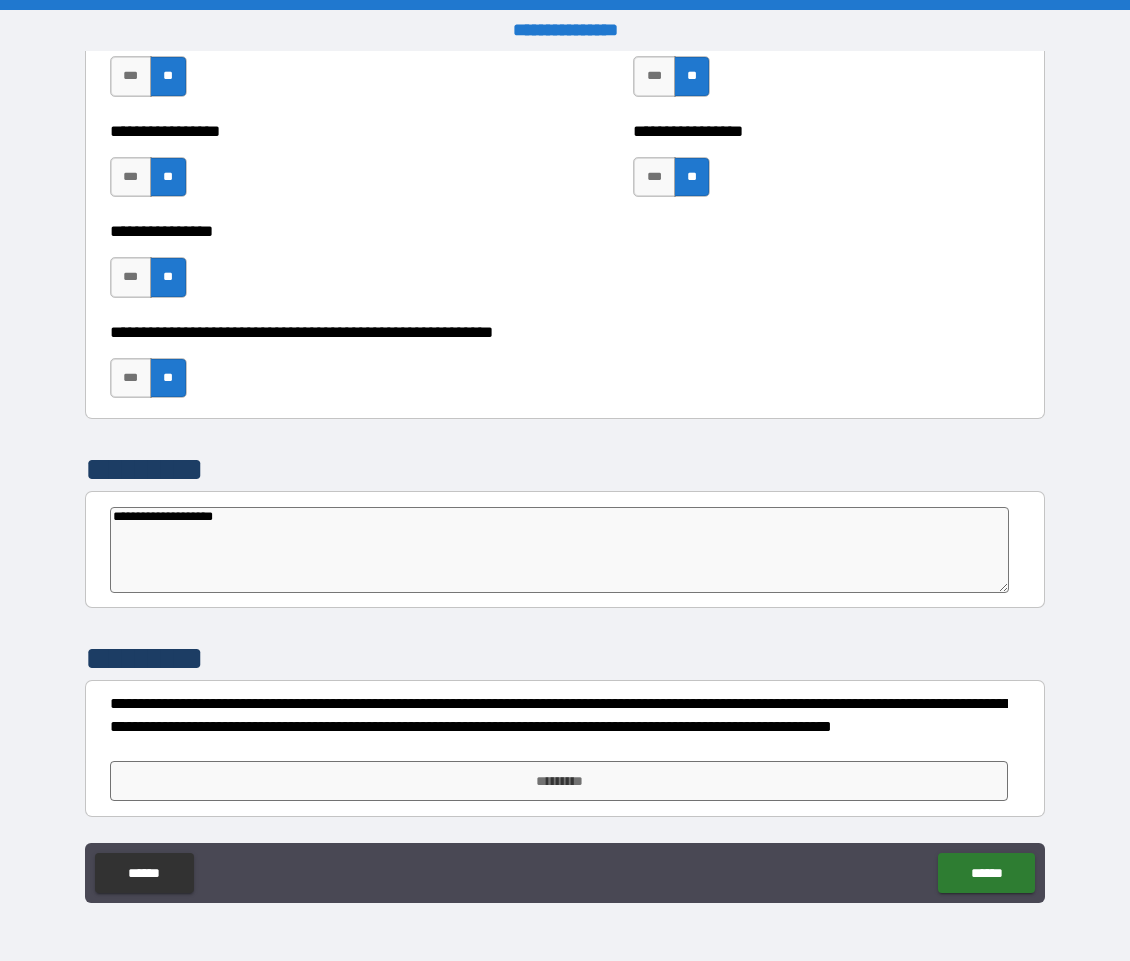 type on "**********" 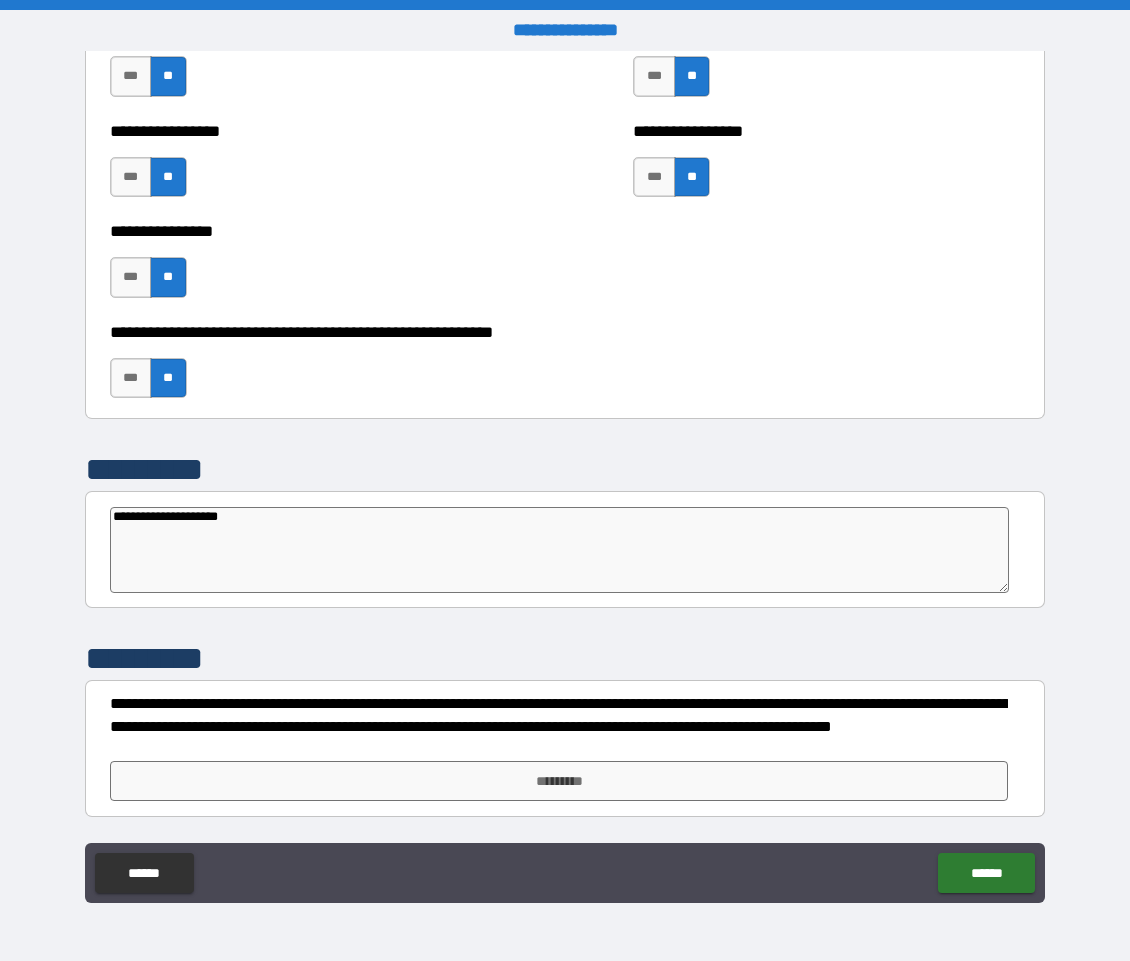 type on "*" 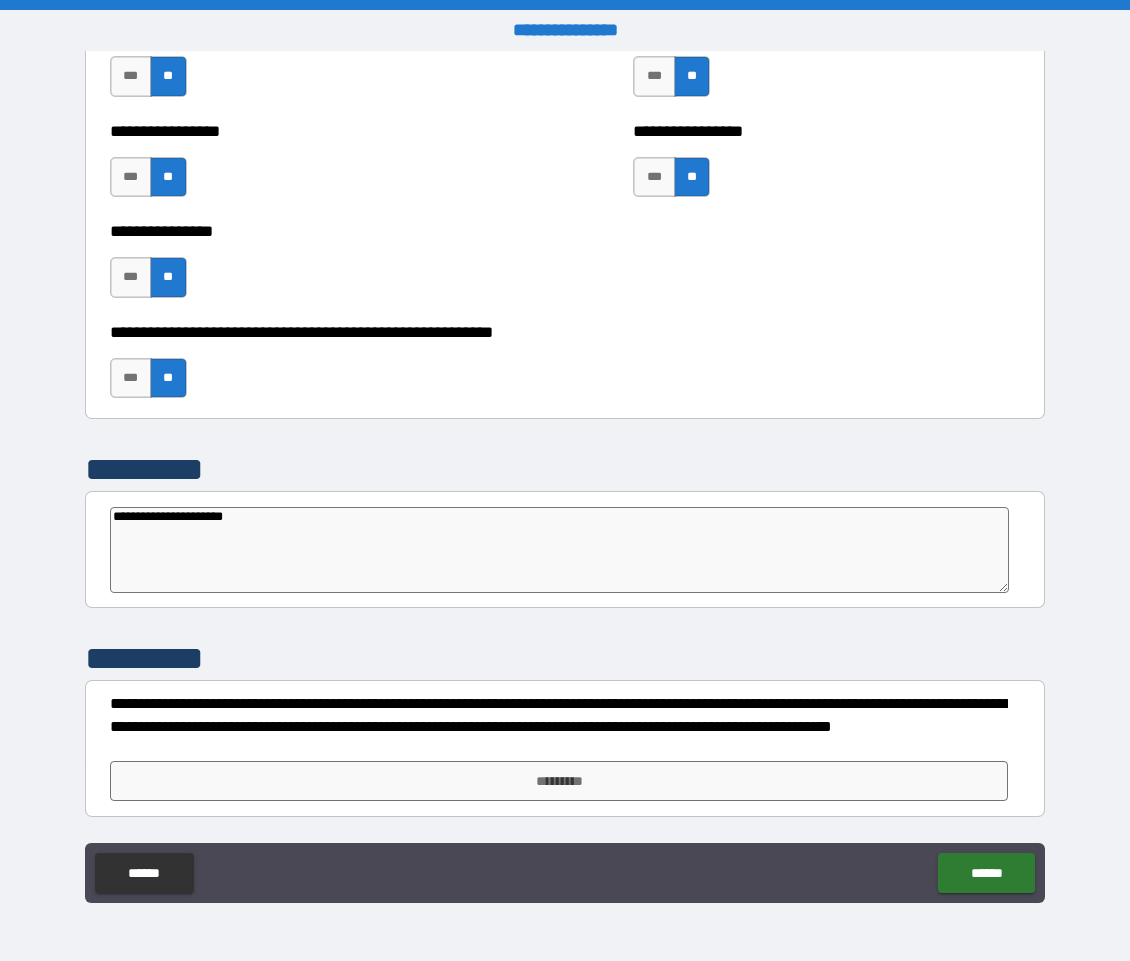type on "**********" 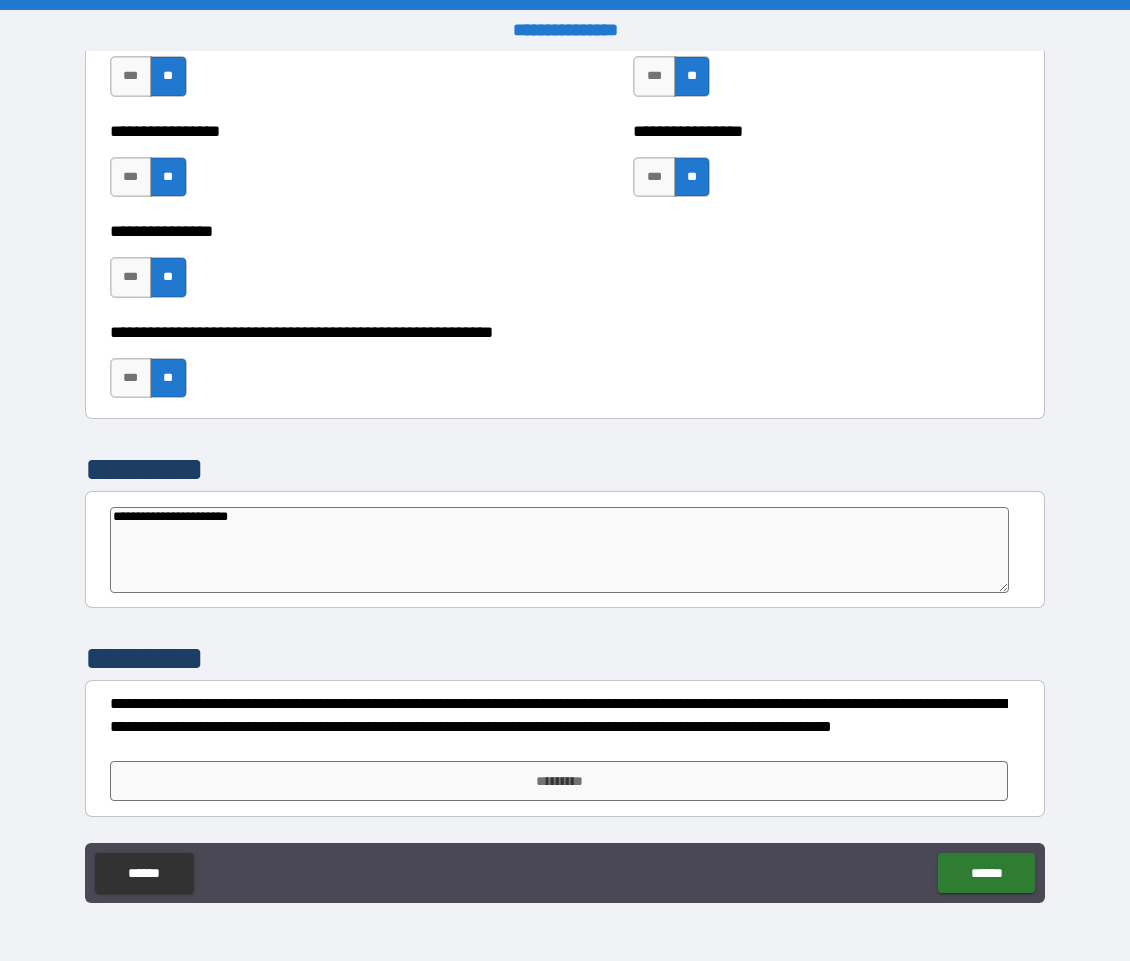 type on "**********" 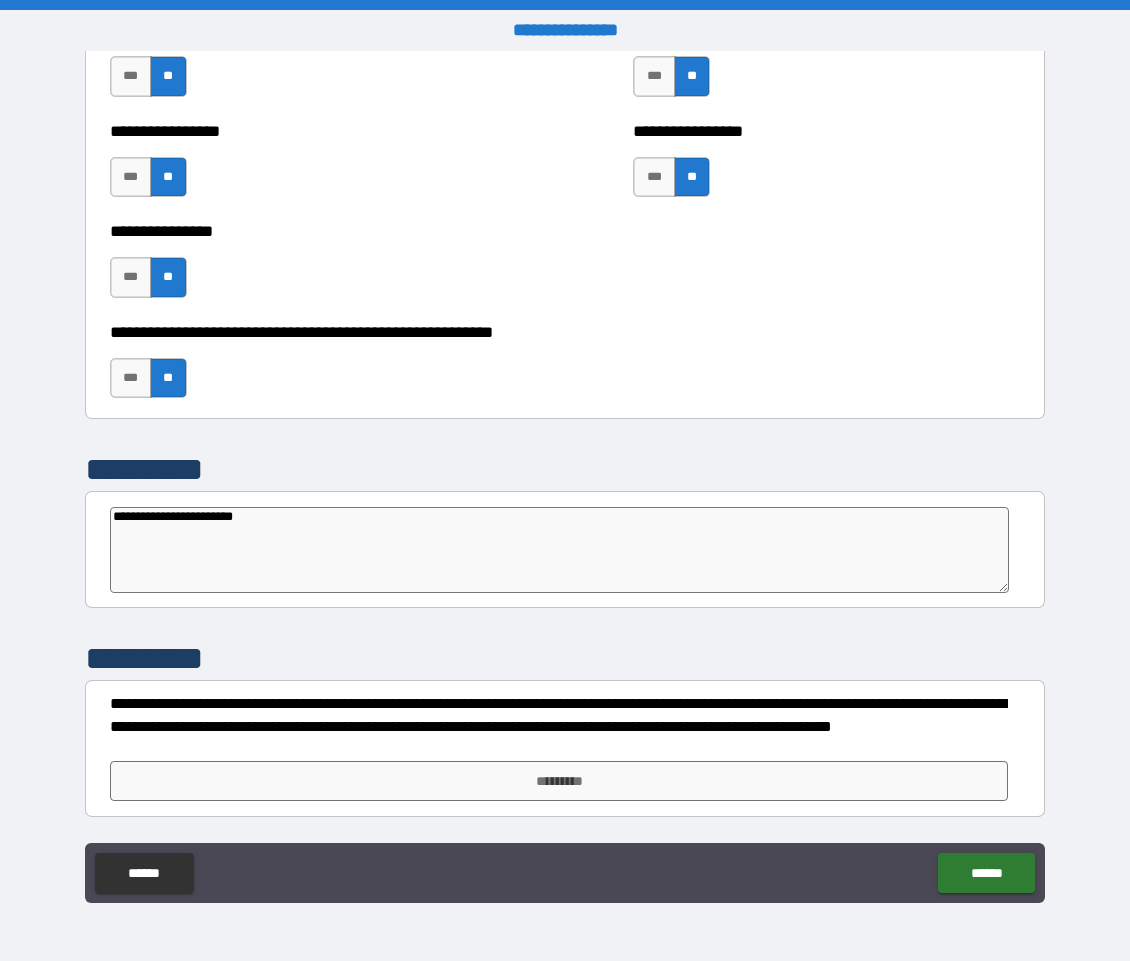 type on "*" 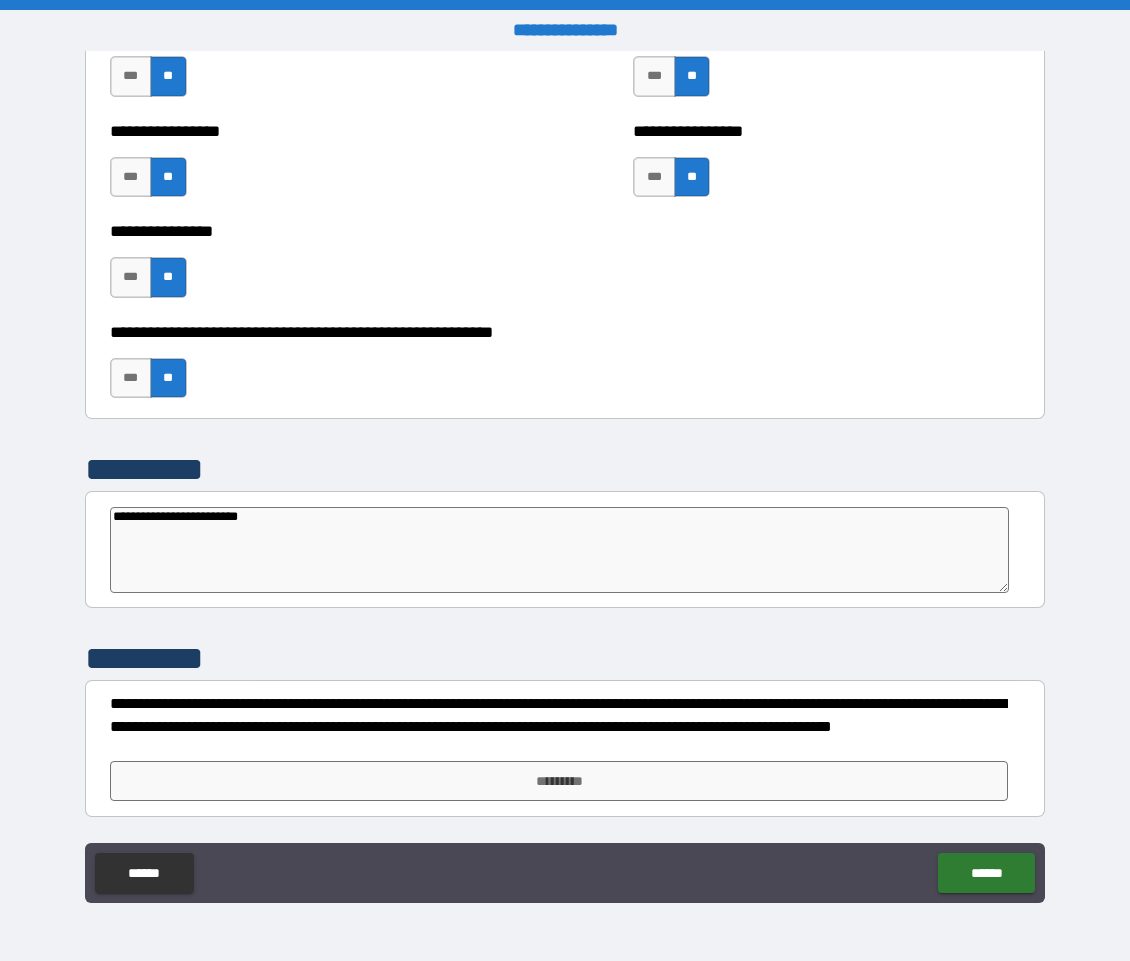 type on "**********" 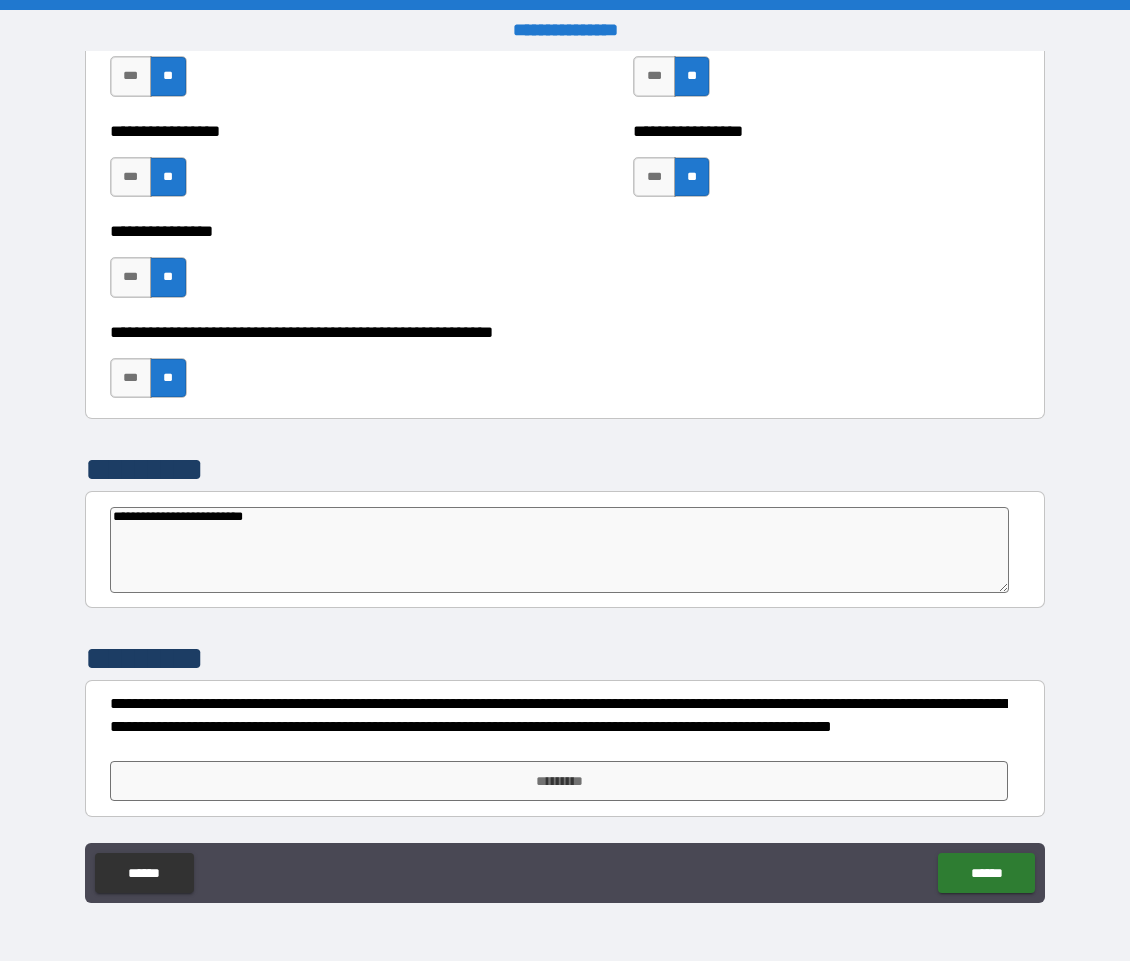 type on "**********" 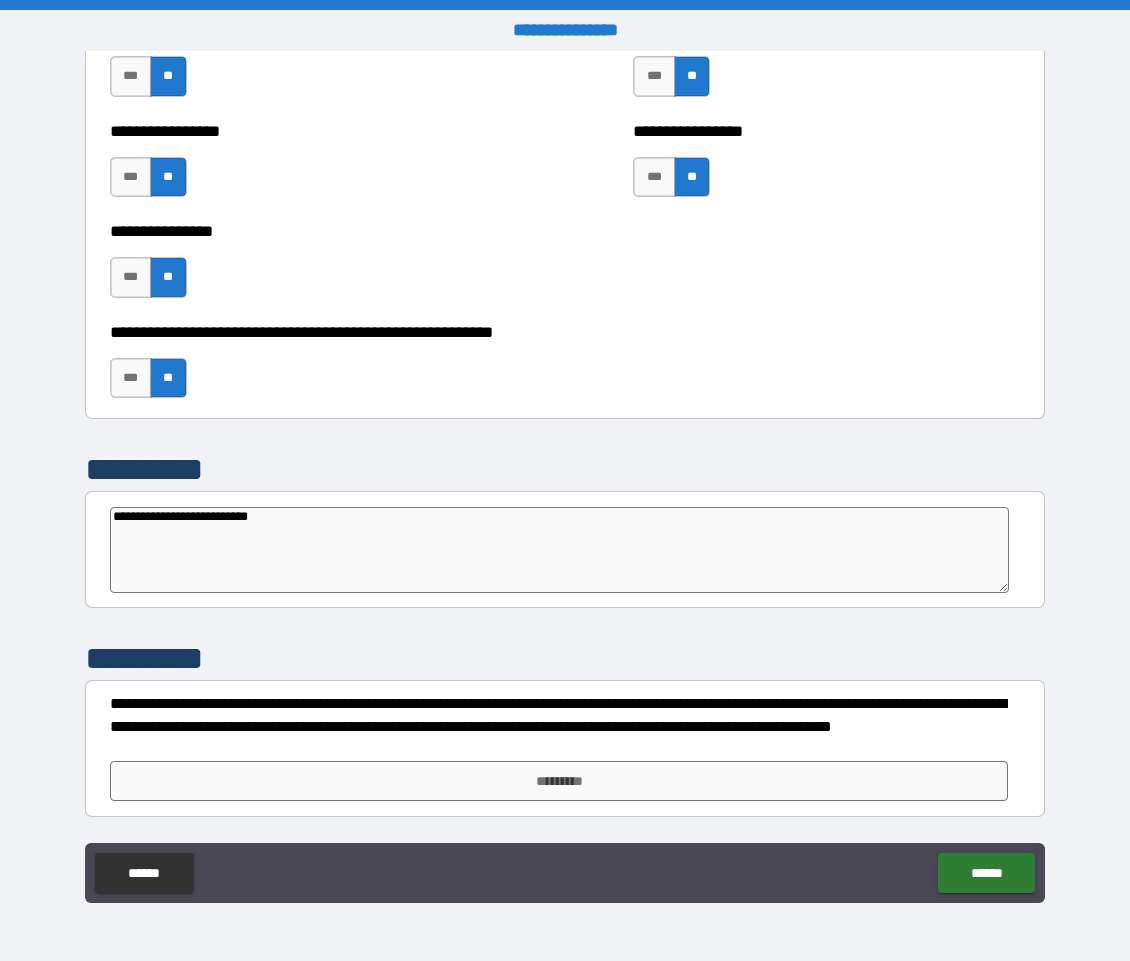 type on "**********" 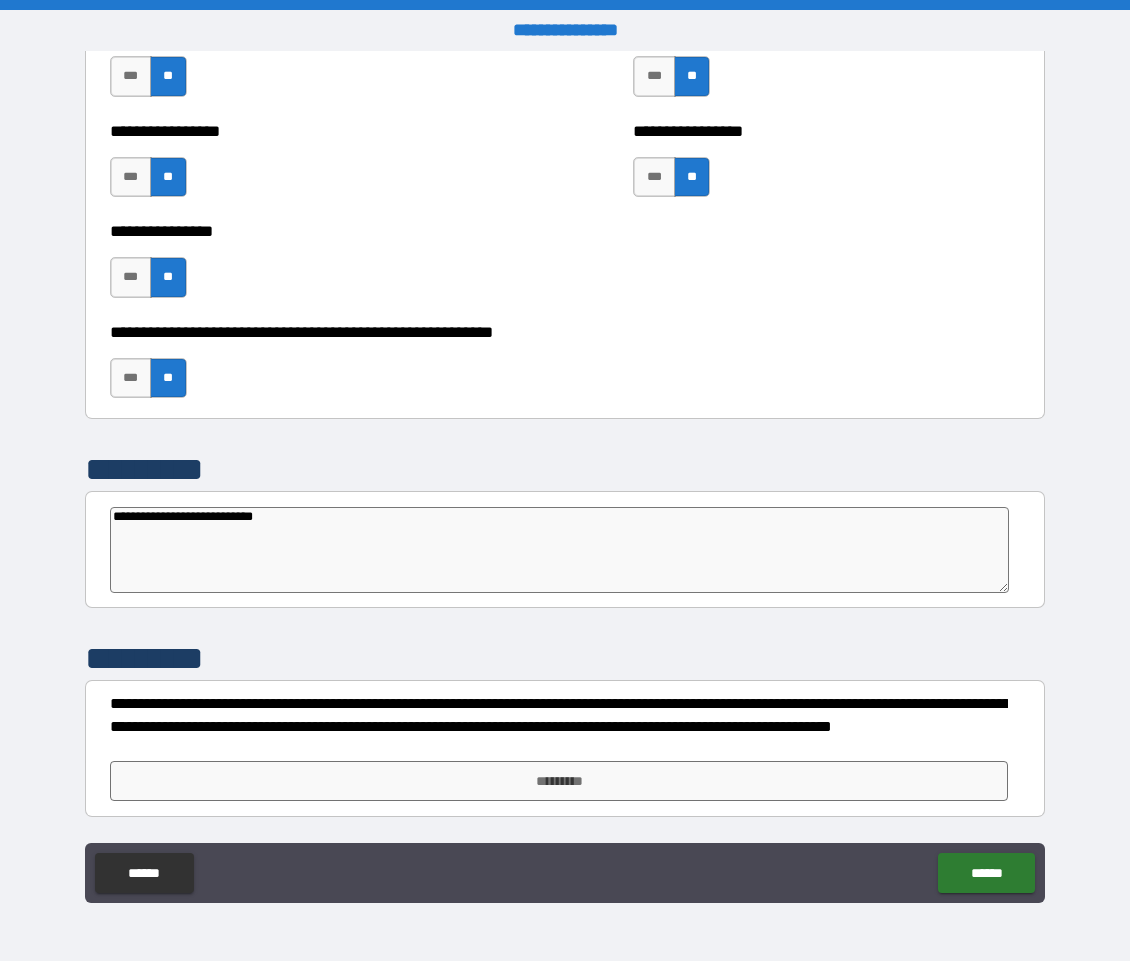 type on "*" 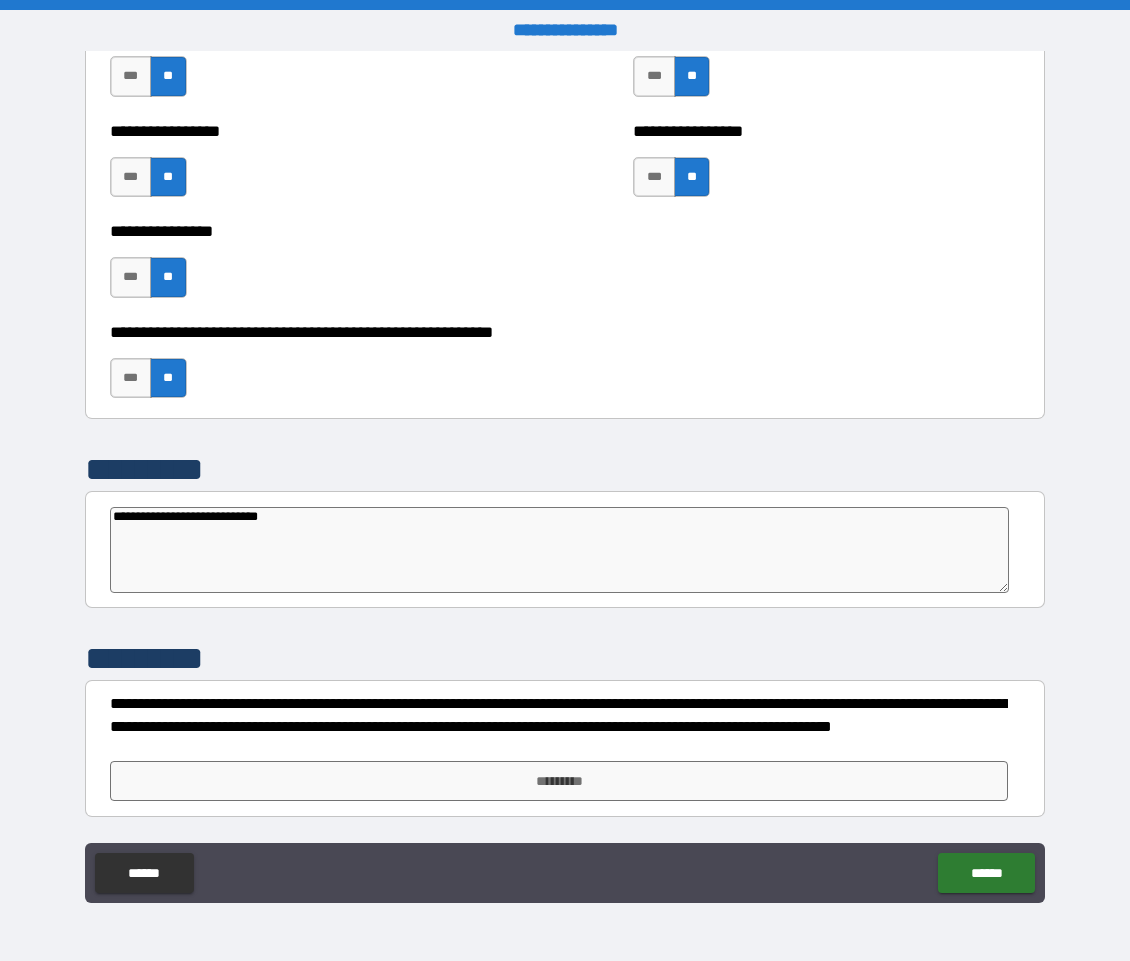 type on "*" 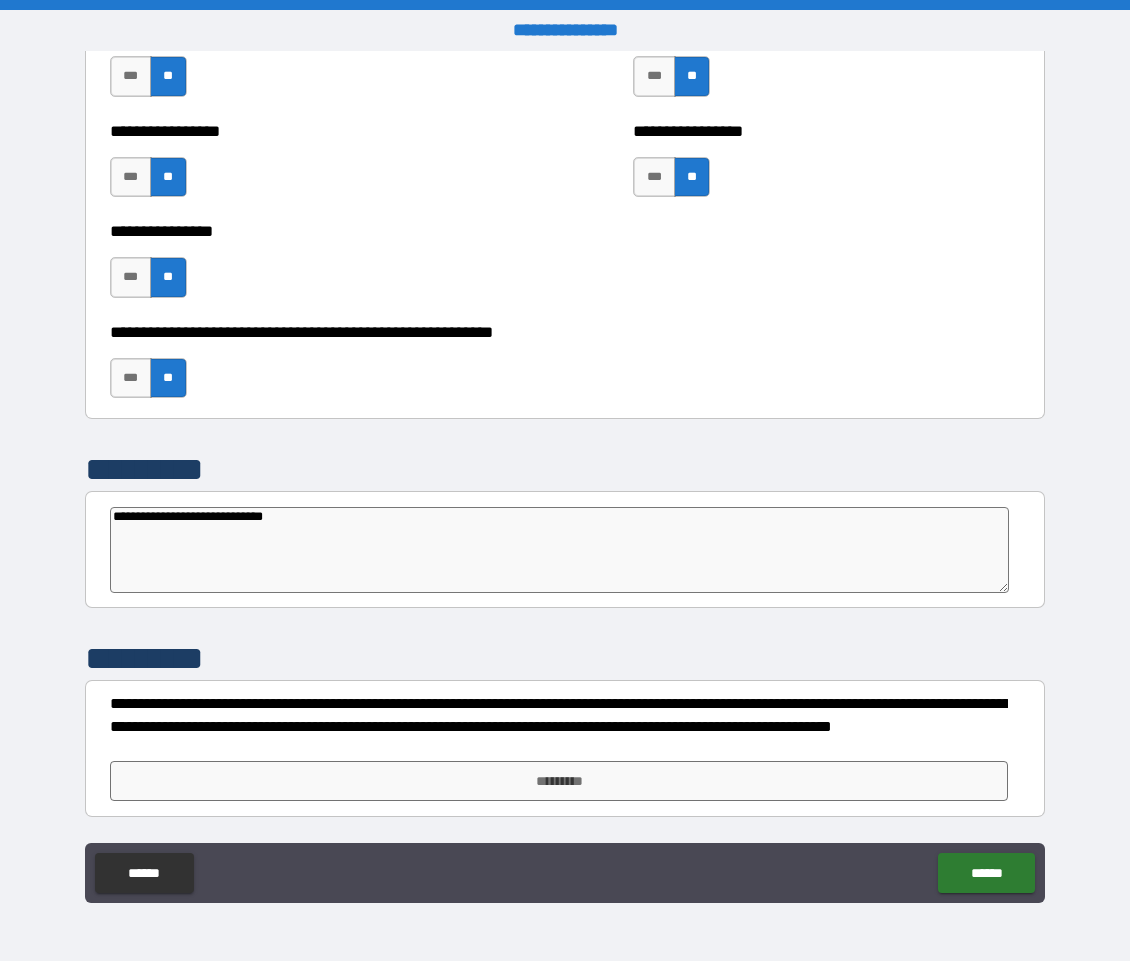 type on "*" 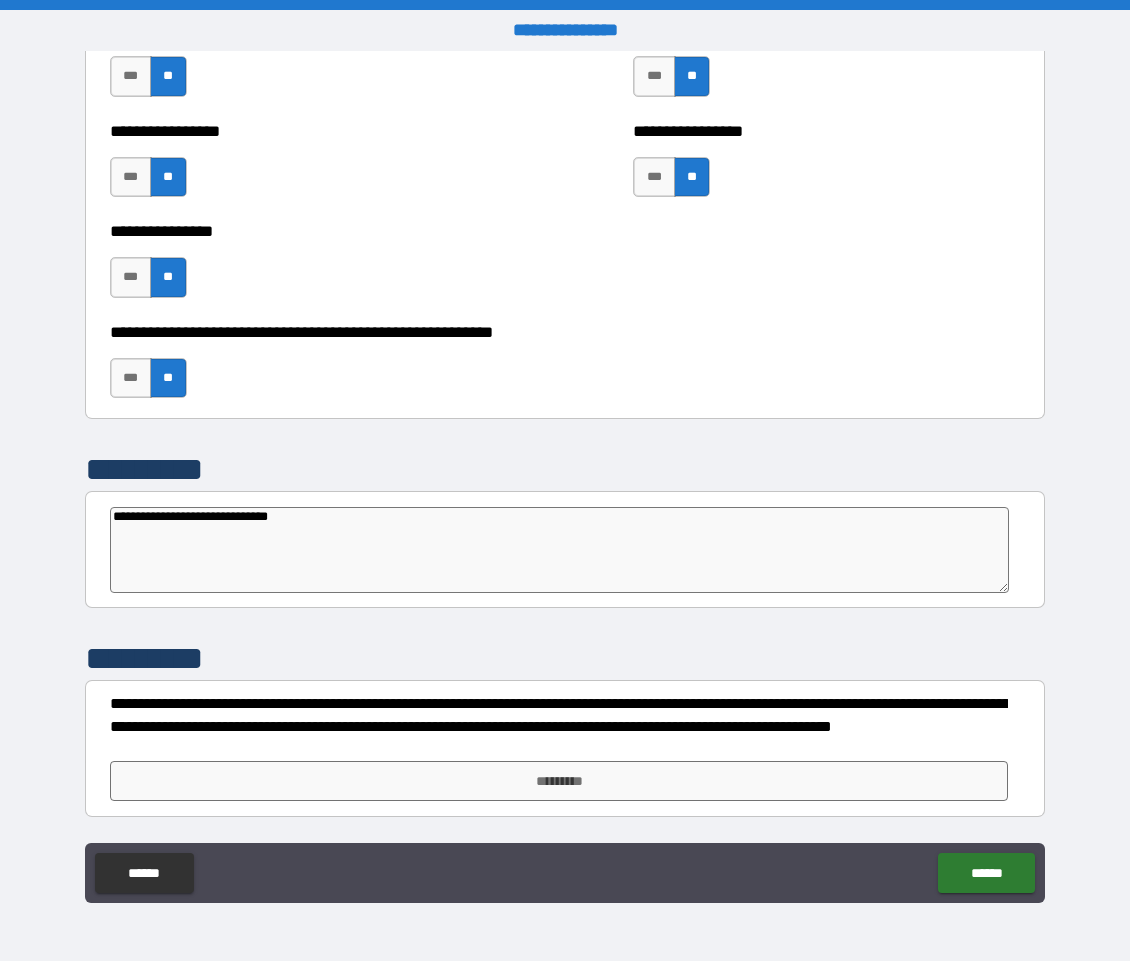 type on "**********" 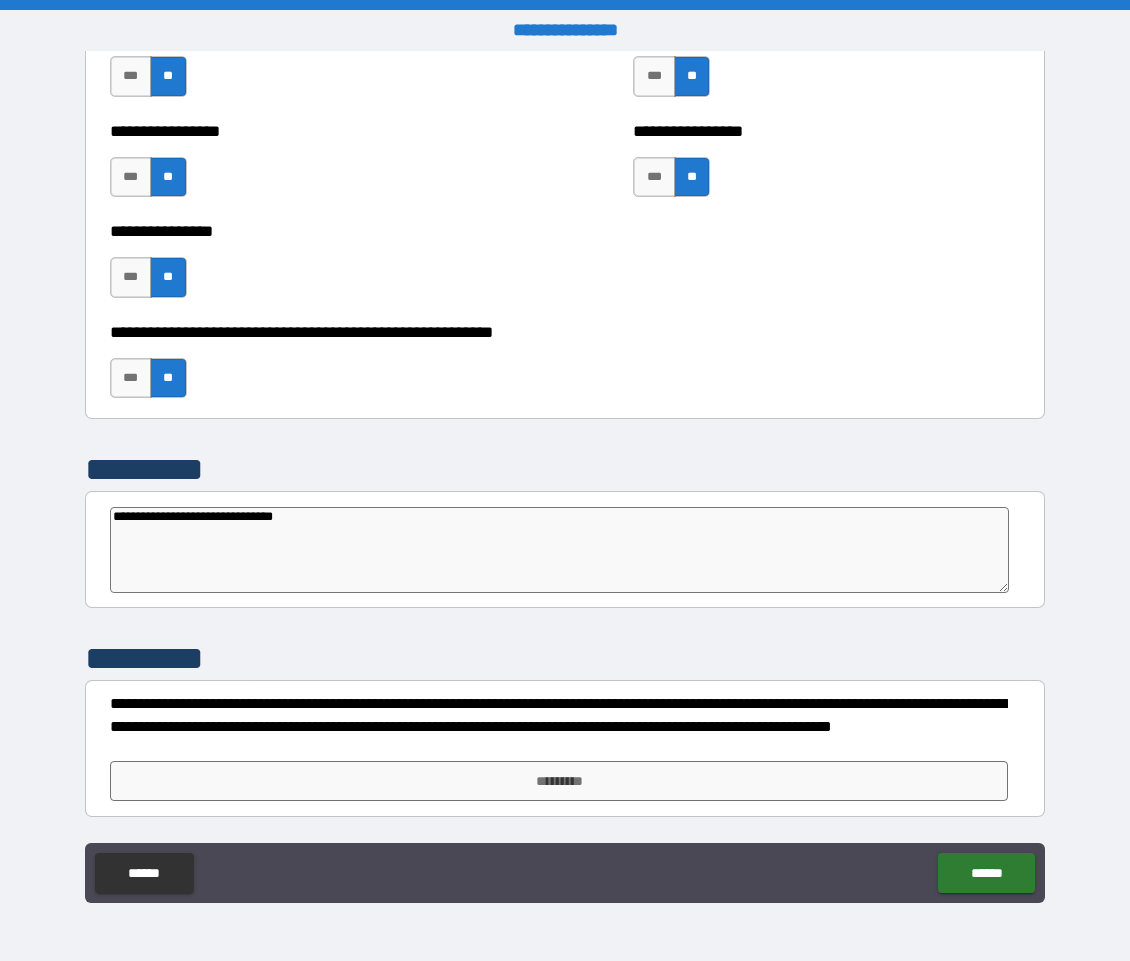 type on "*" 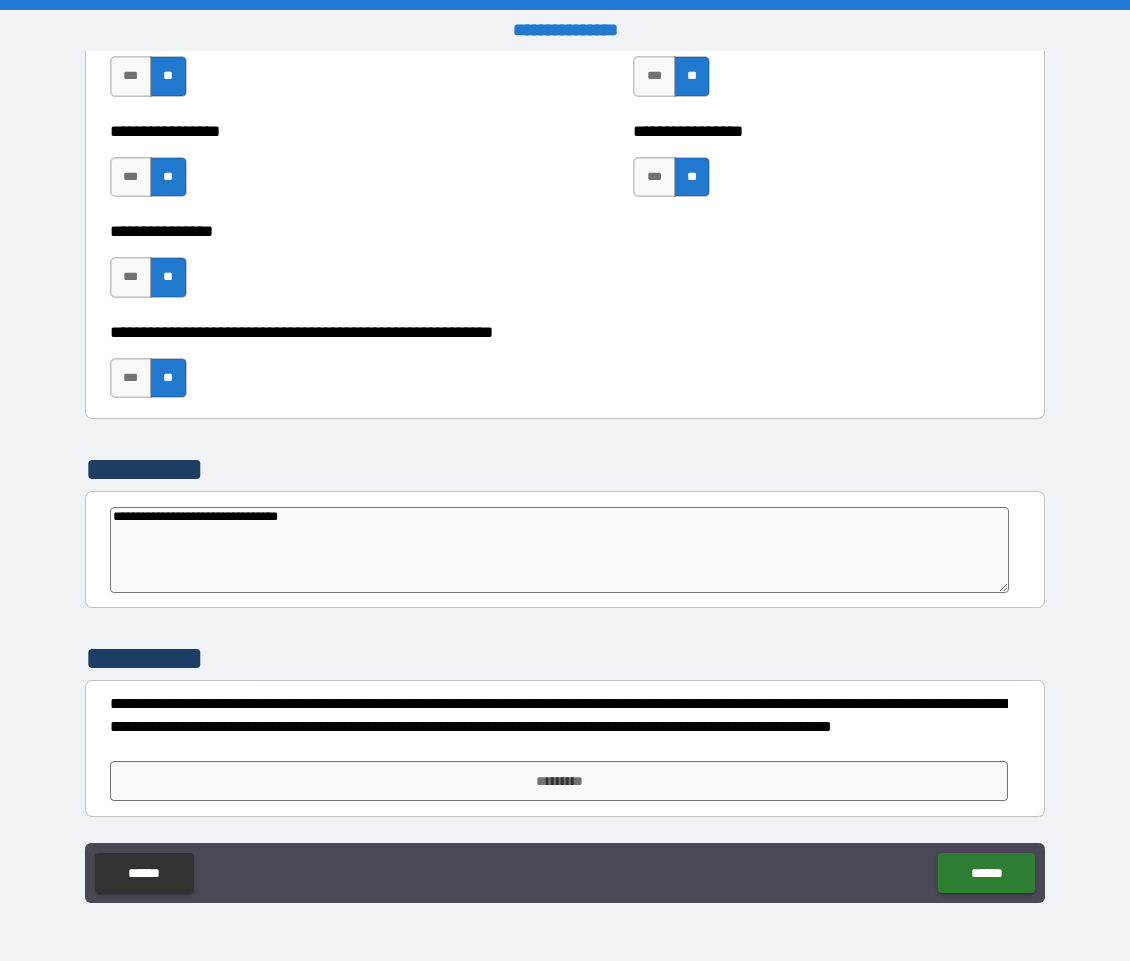 type on "**********" 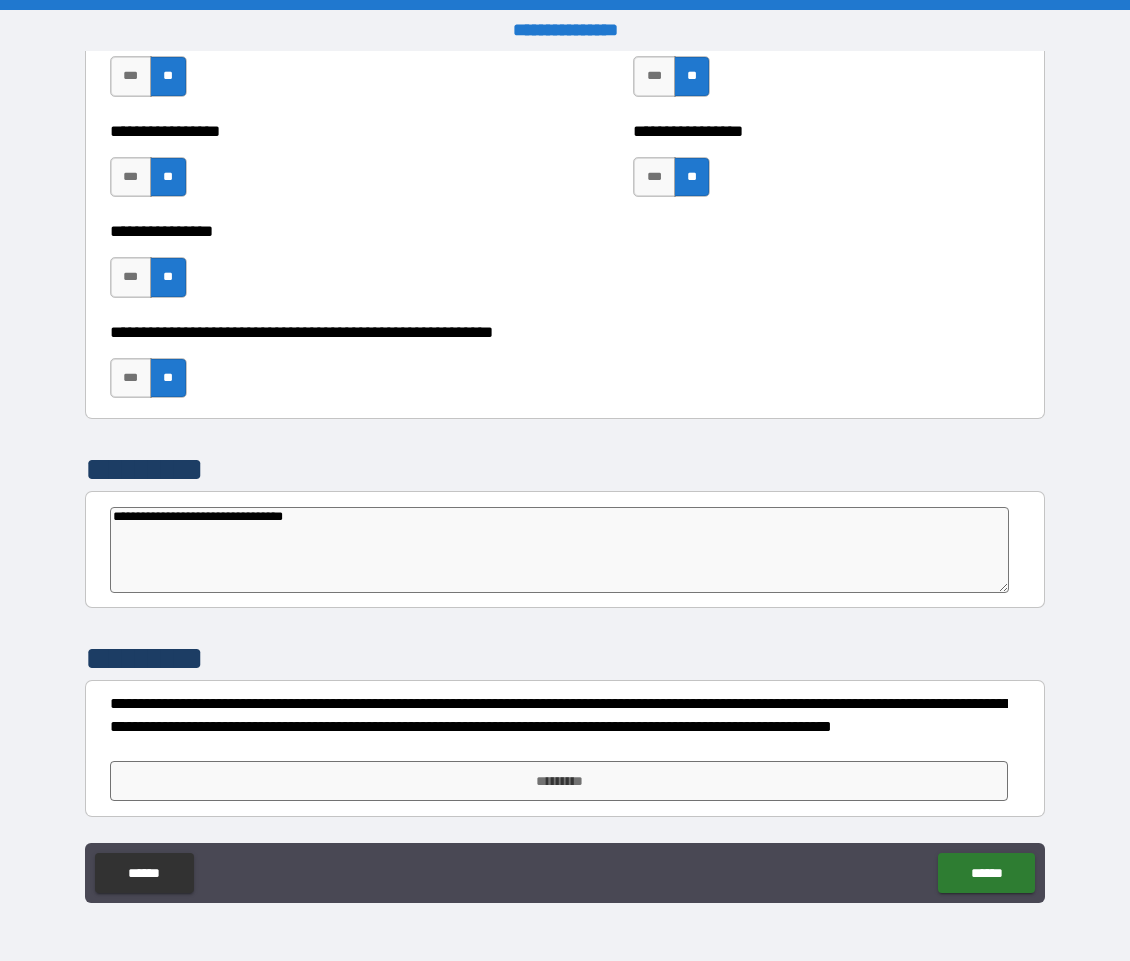 type on "**********" 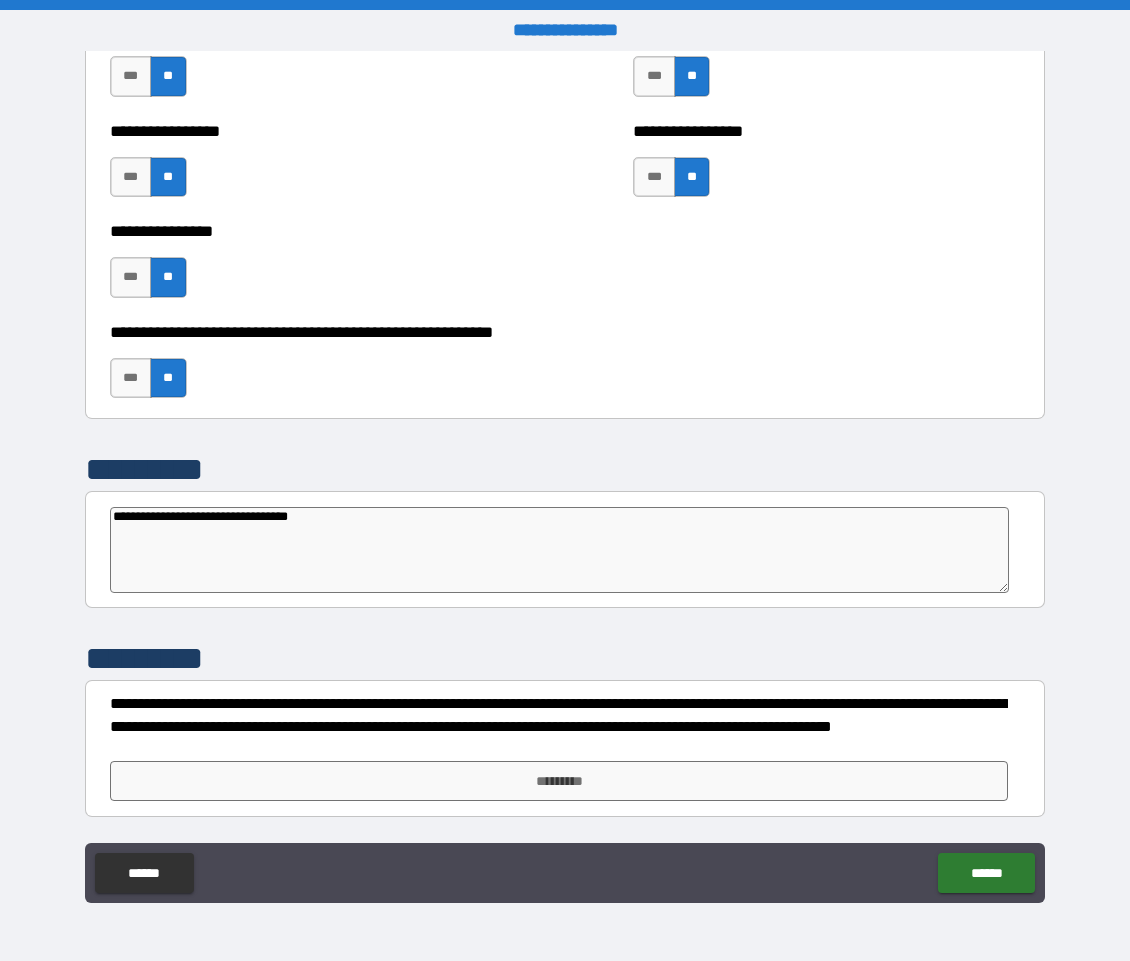 type on "*" 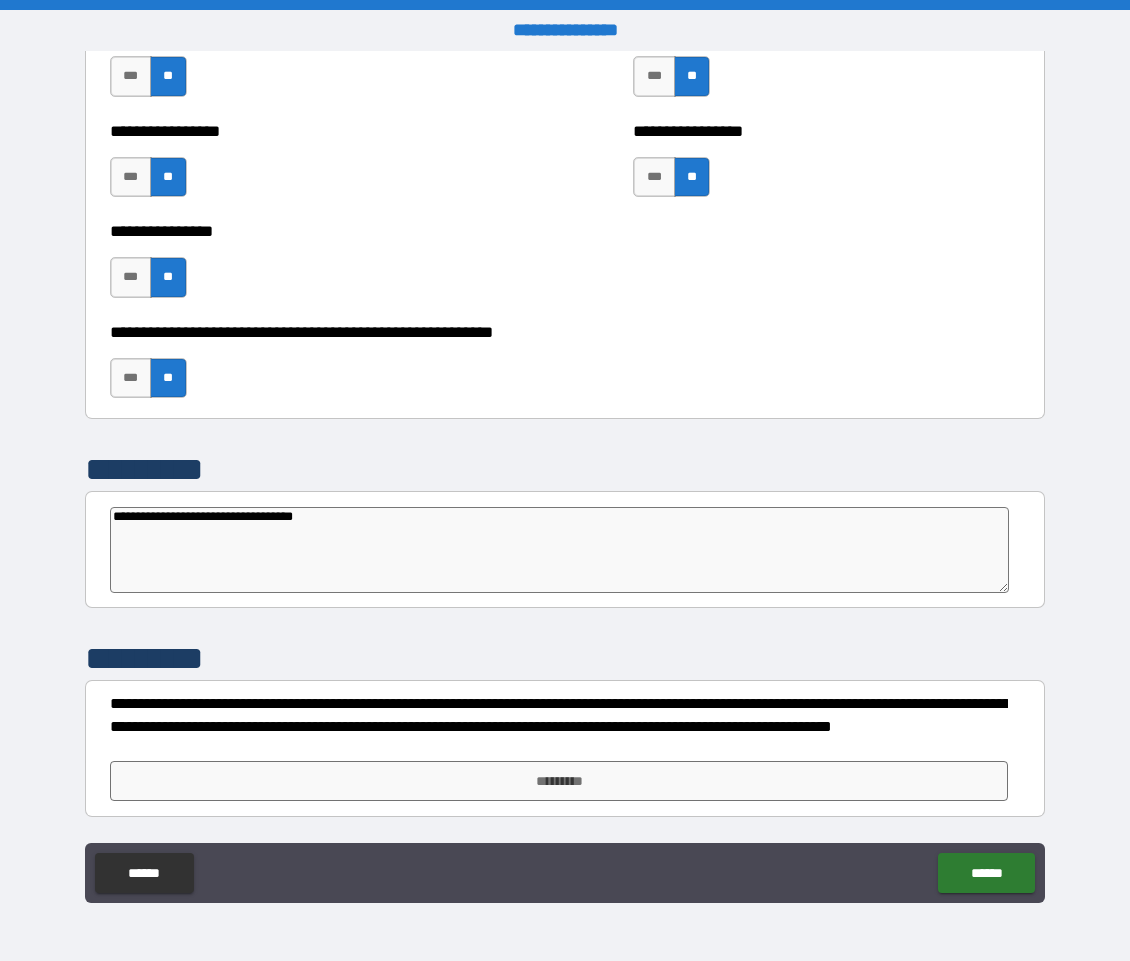 type on "*" 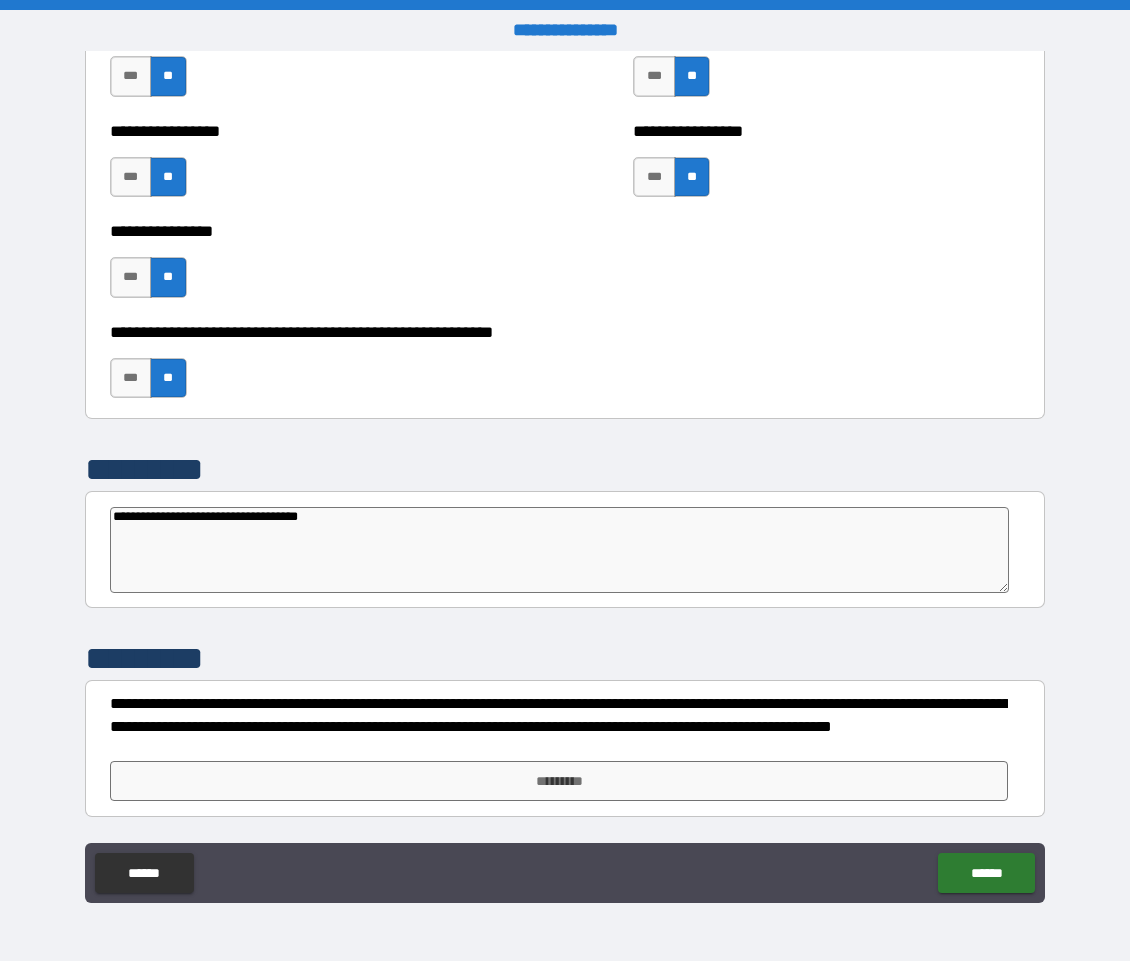type on "*" 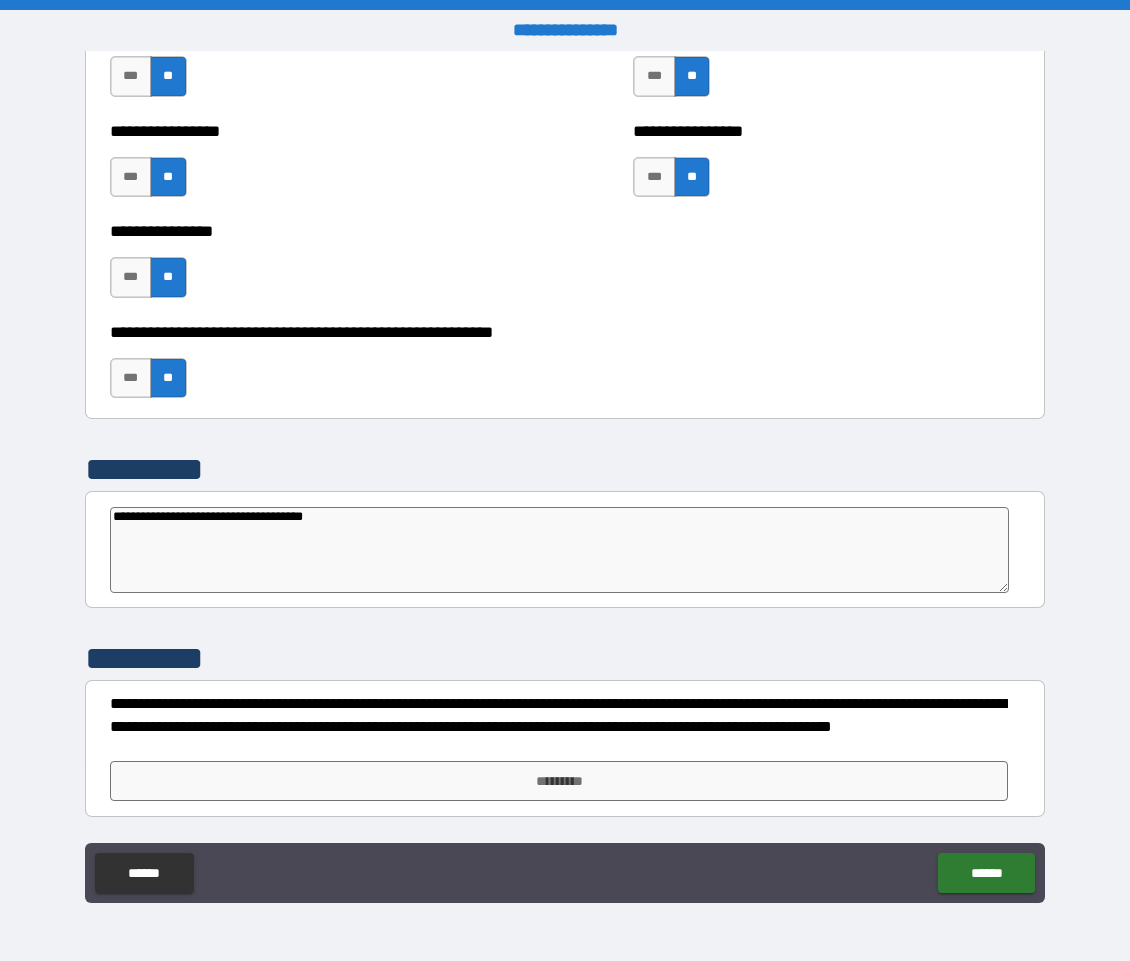 type on "*" 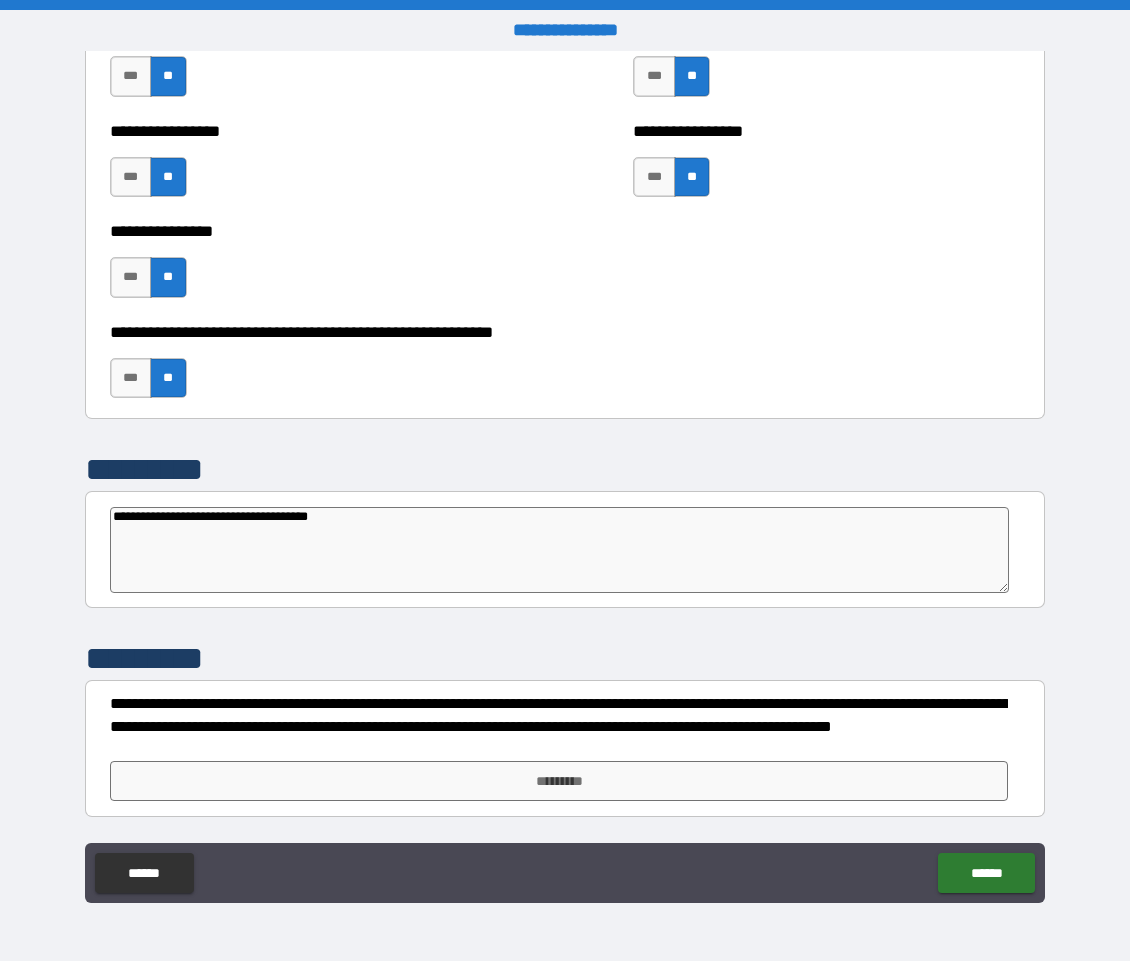 type on "*" 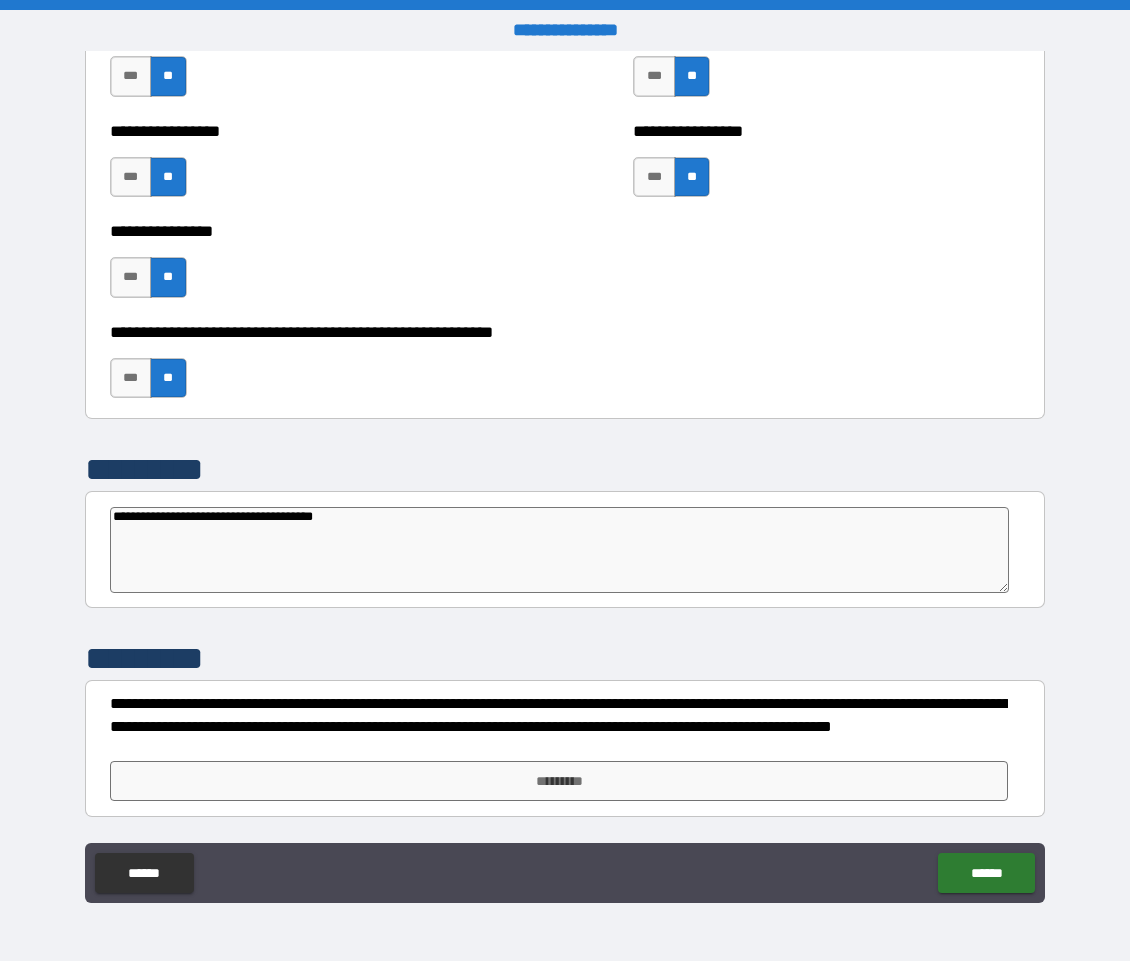 type on "**********" 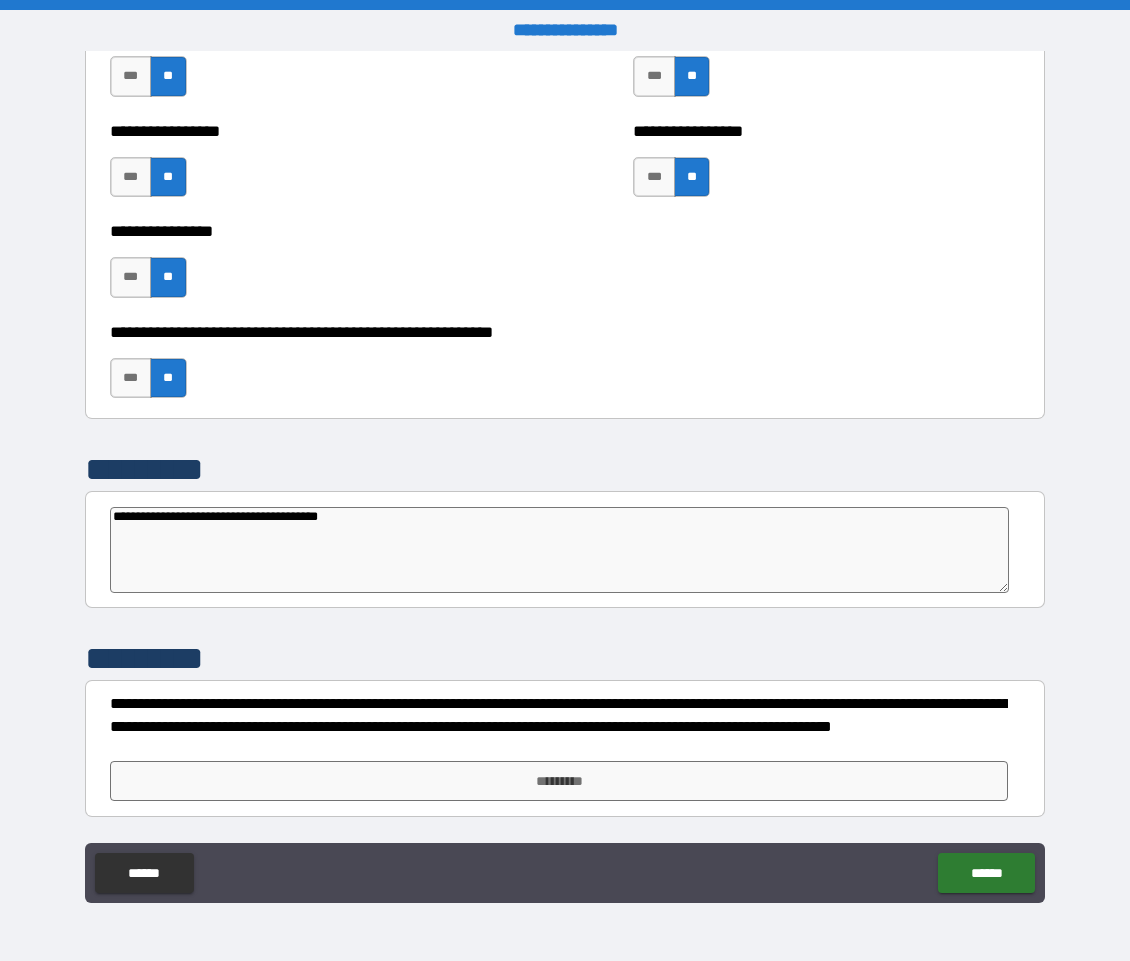 type on "*" 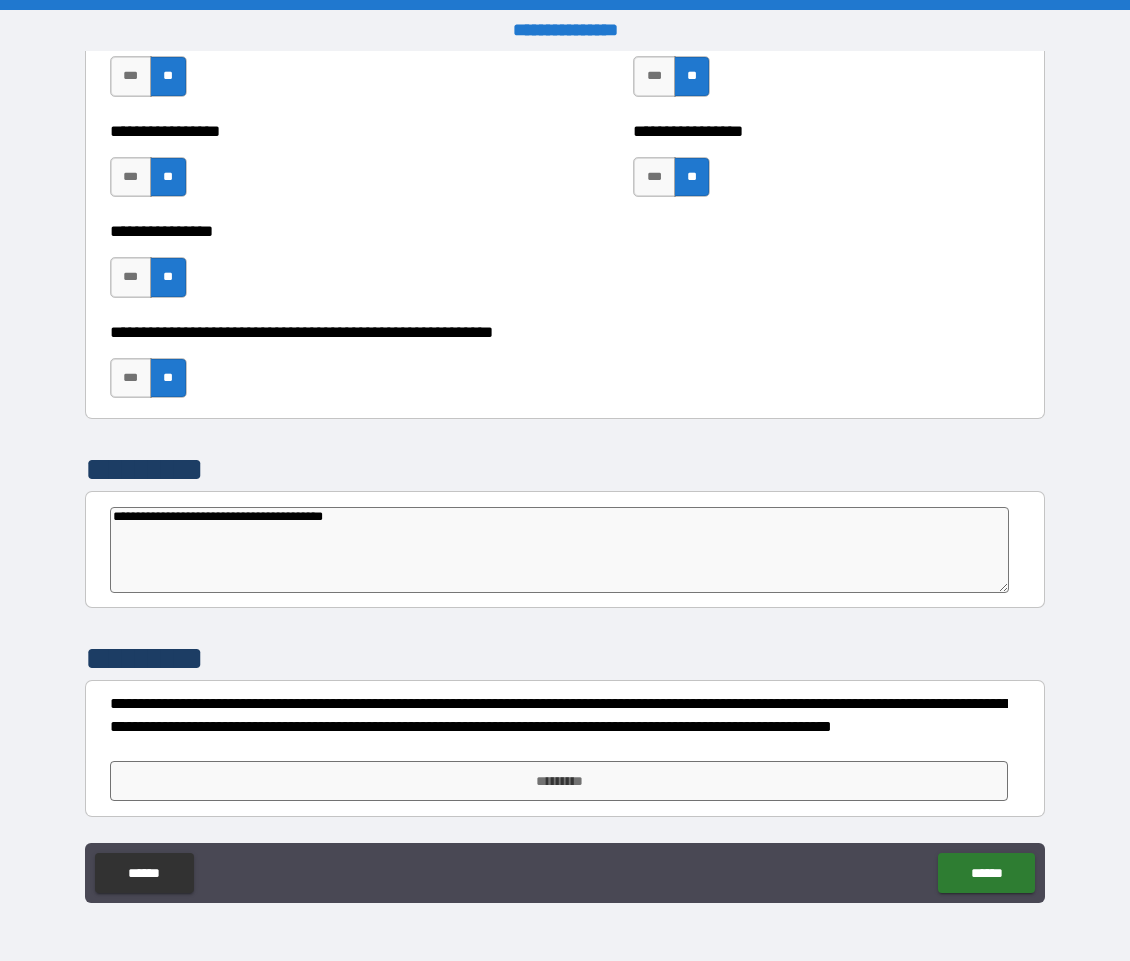 type on "*" 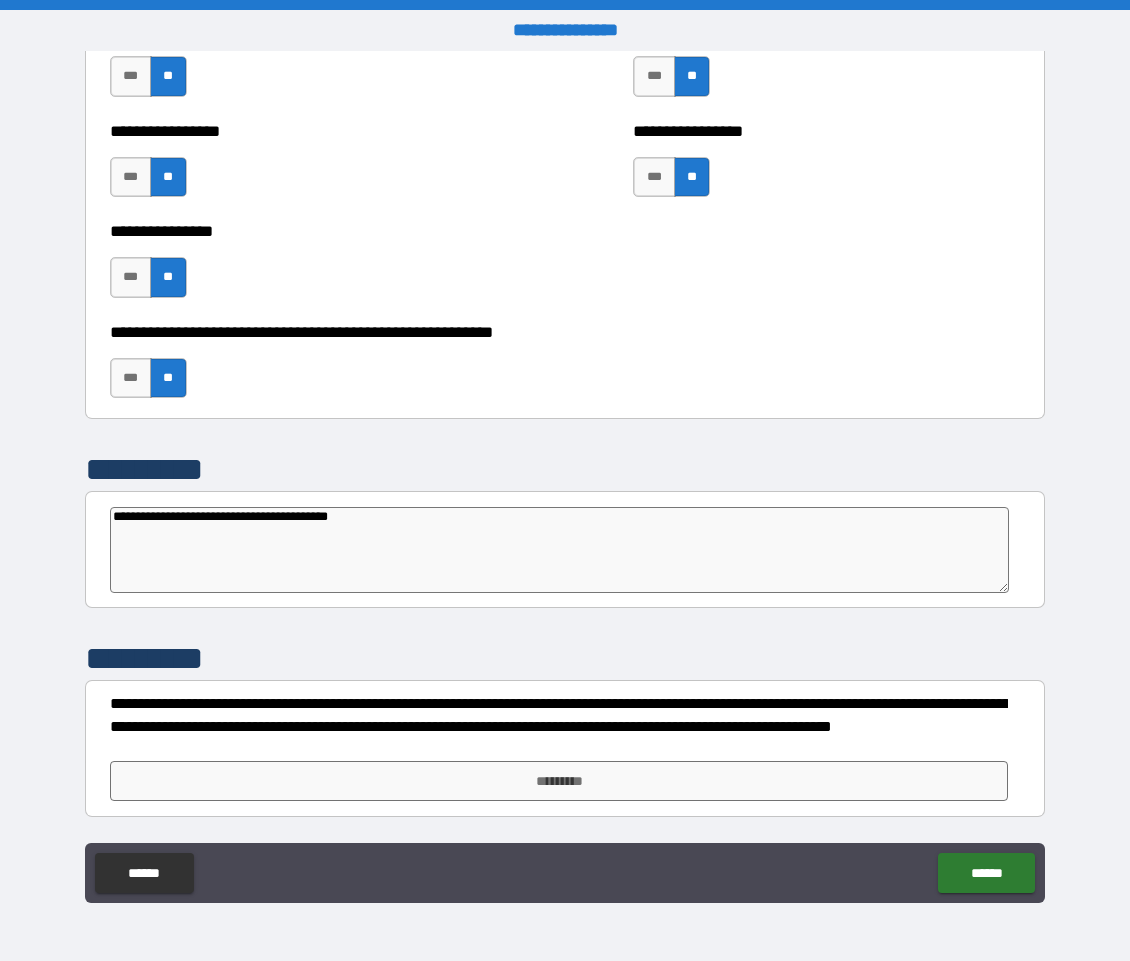 type on "*" 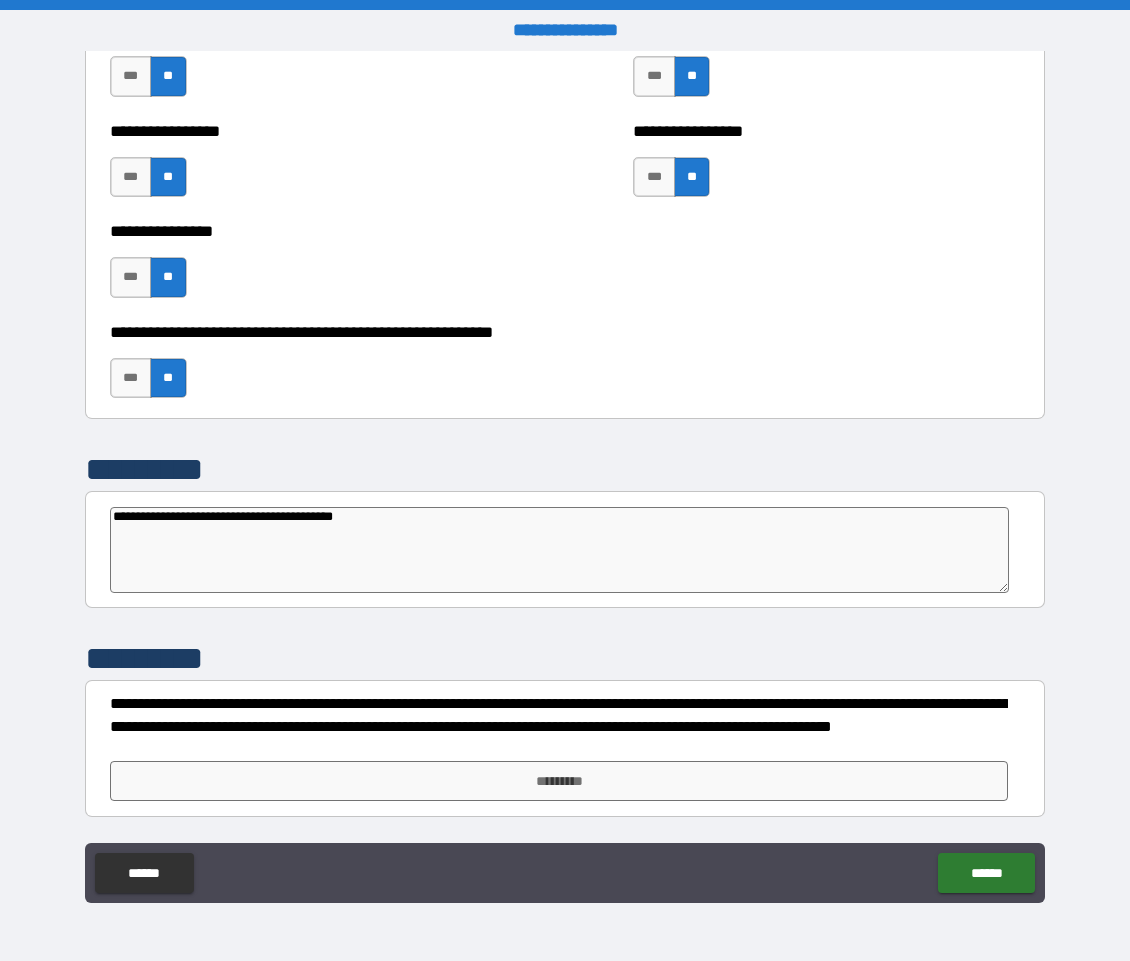 type on "**********" 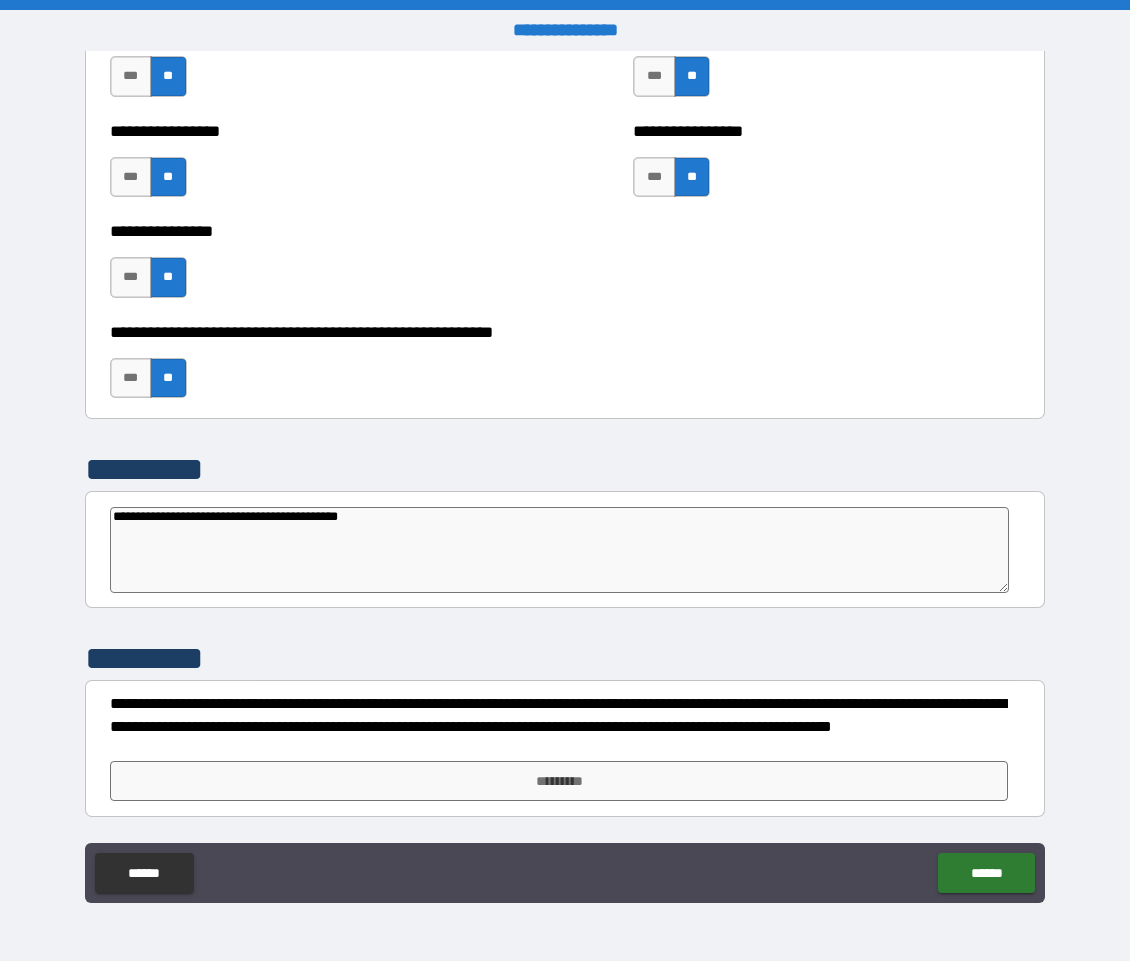type on "*" 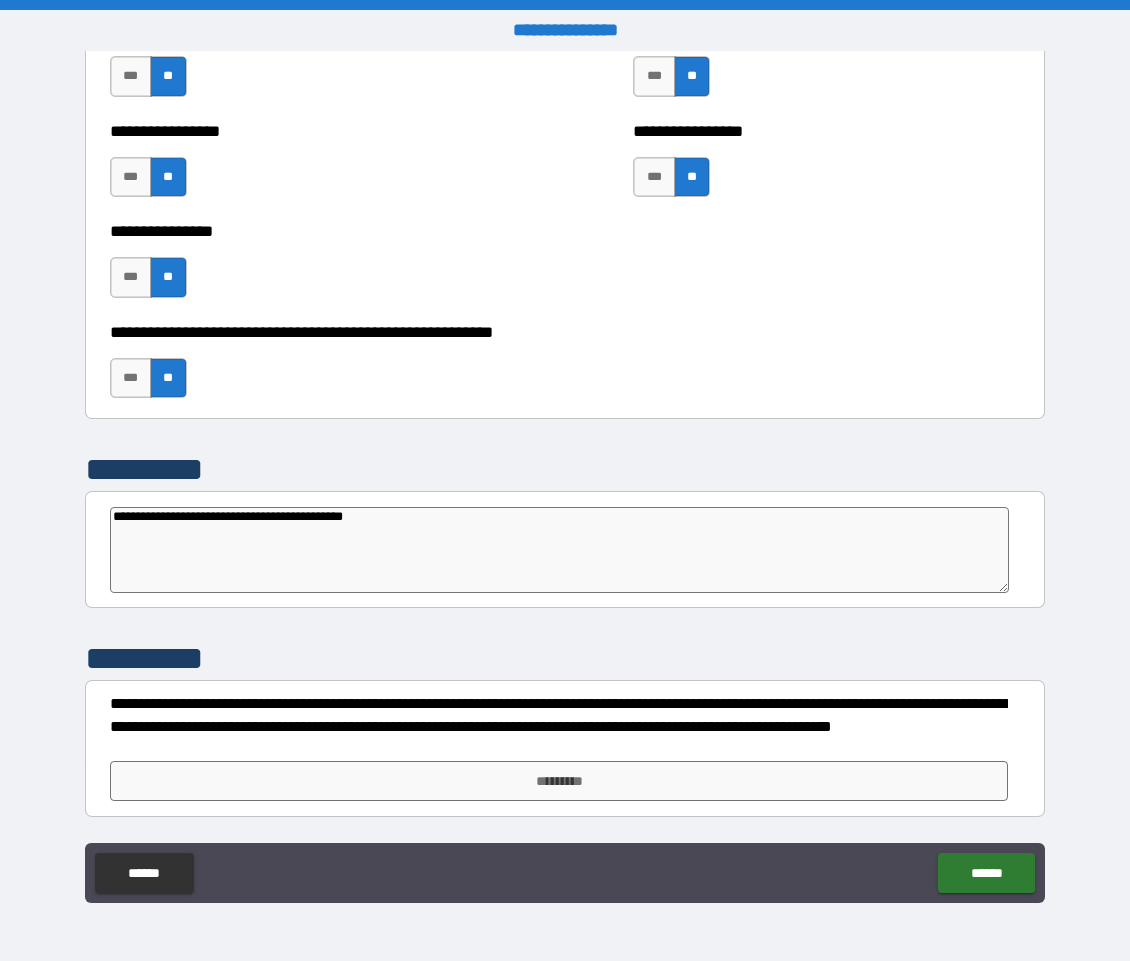 type on "**********" 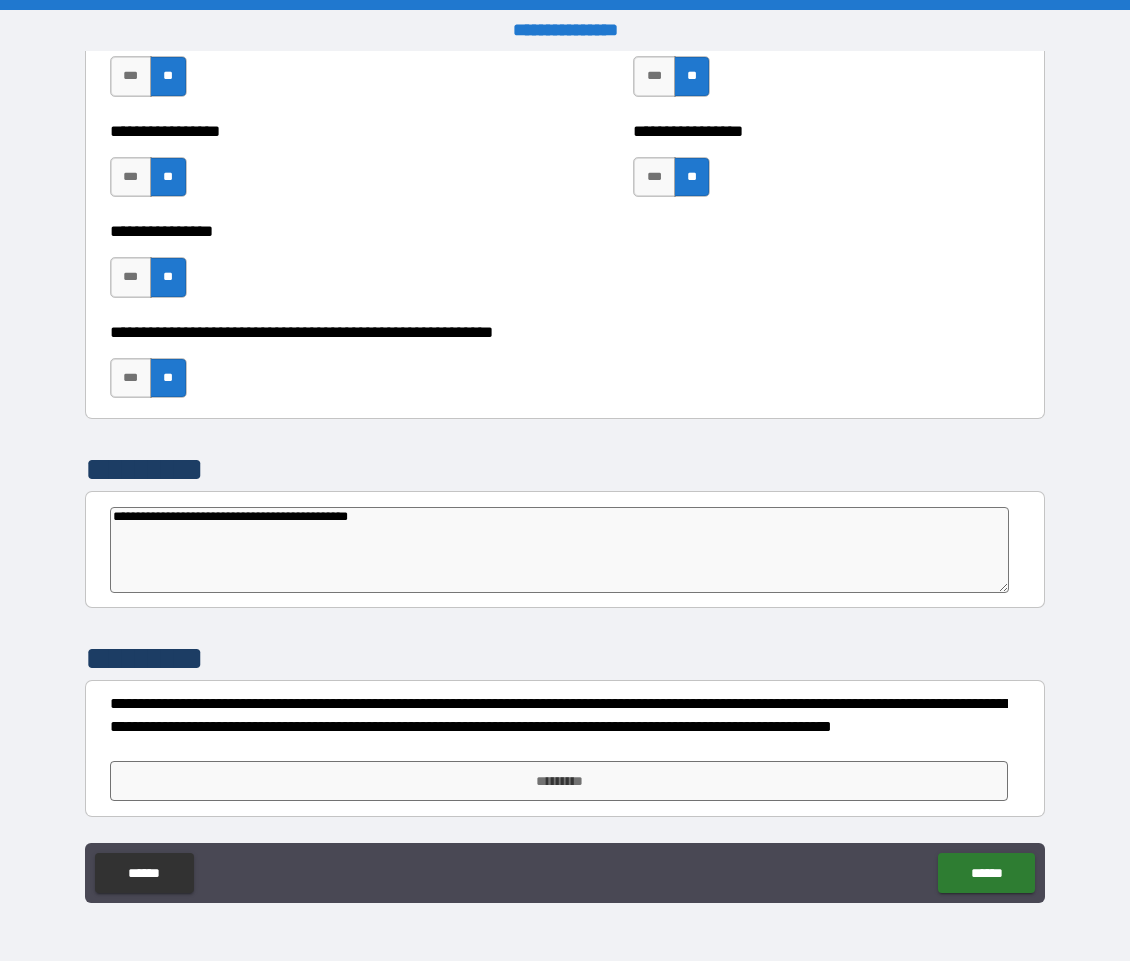 type on "**********" 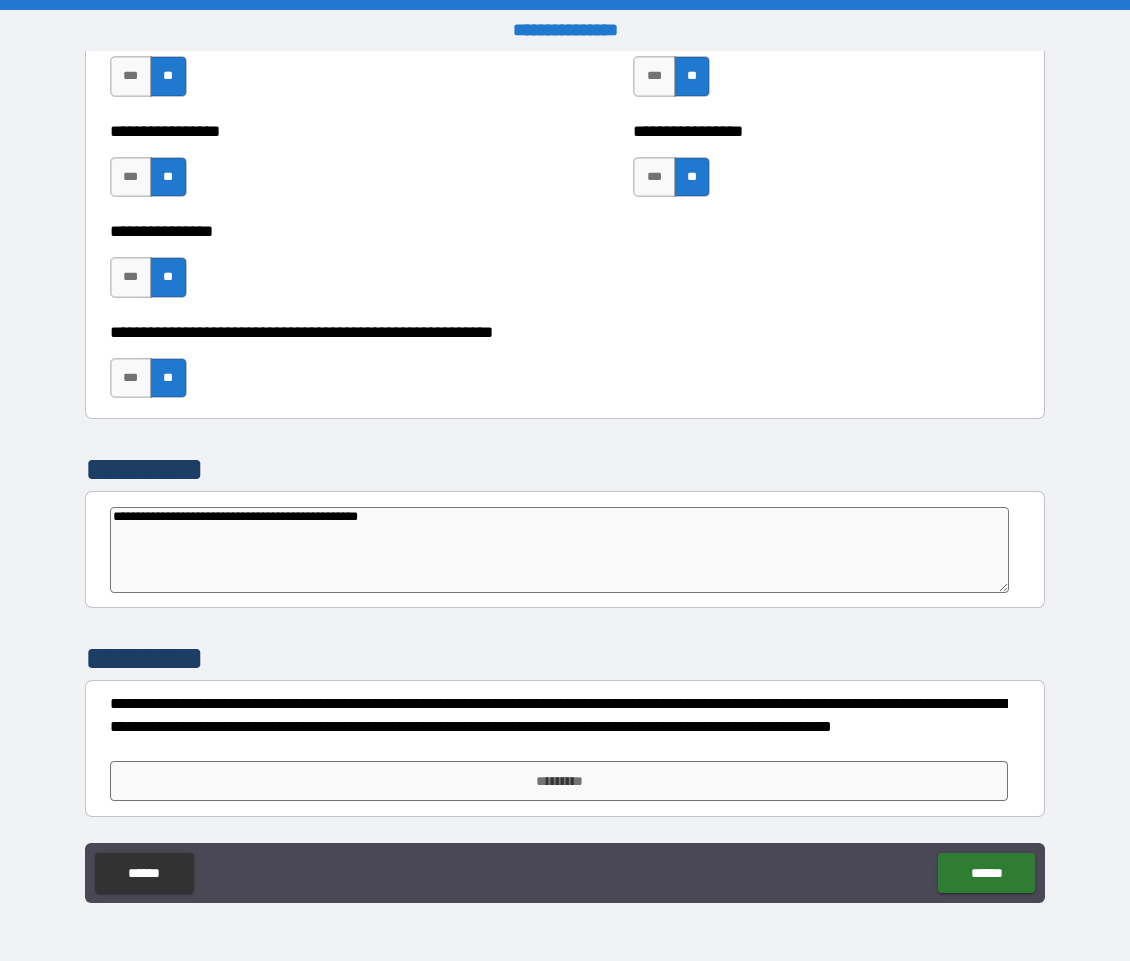 type on "**********" 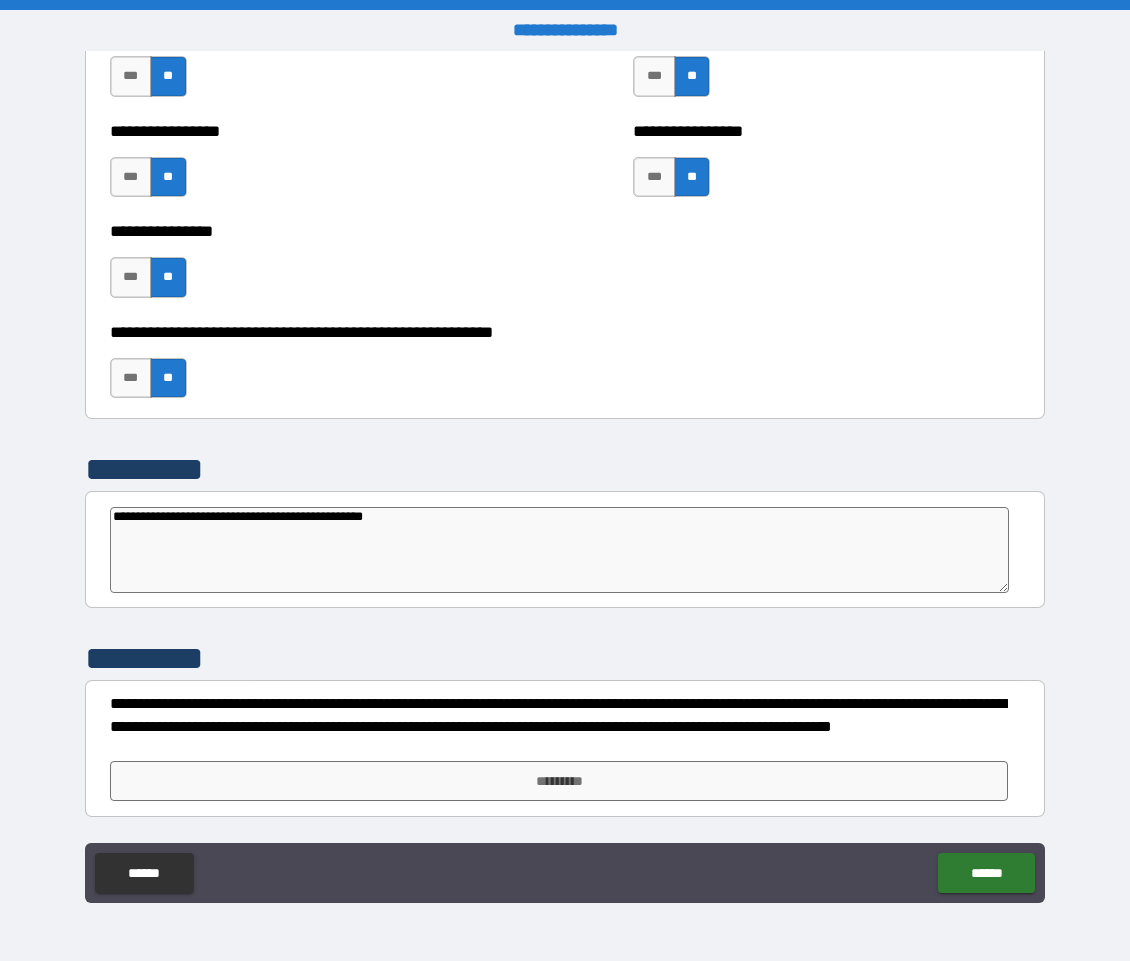 type on "**********" 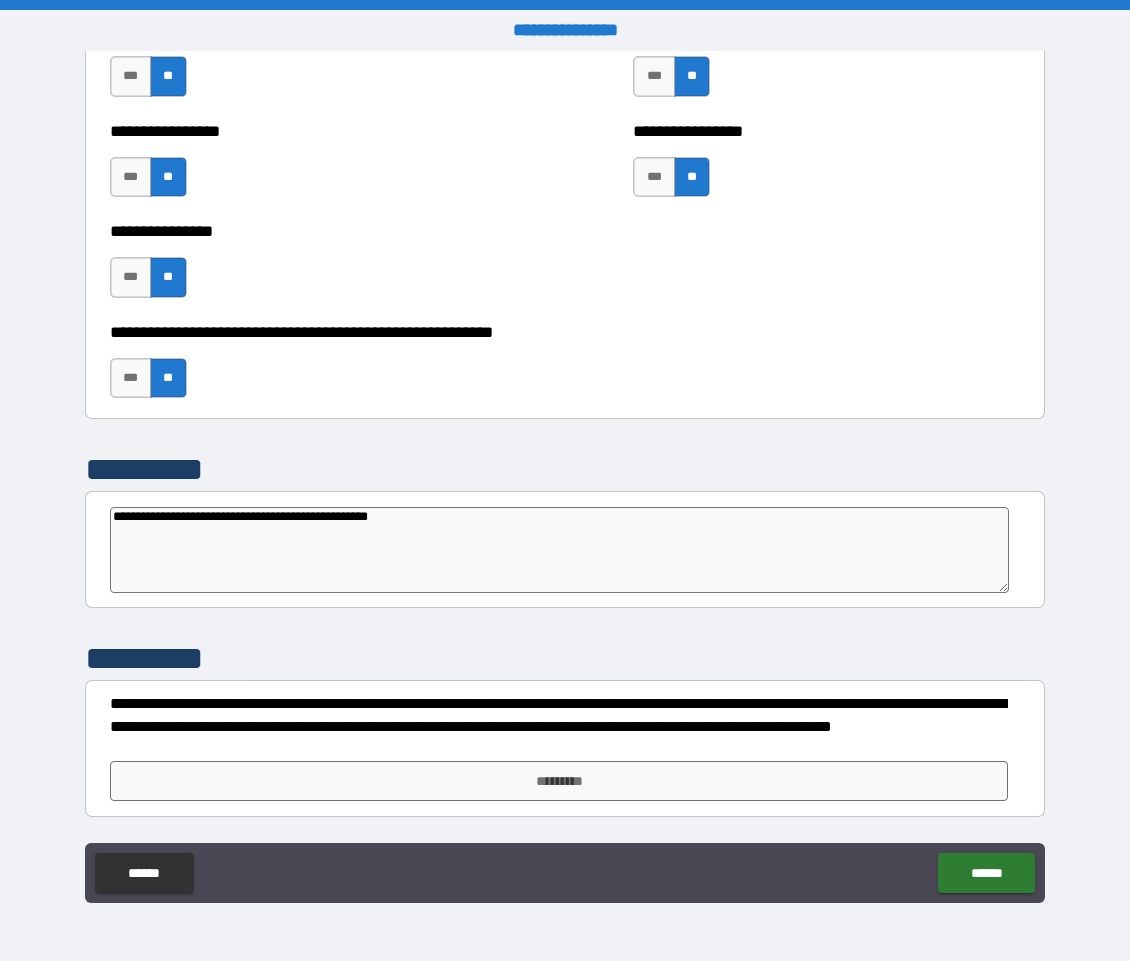 type on "**********" 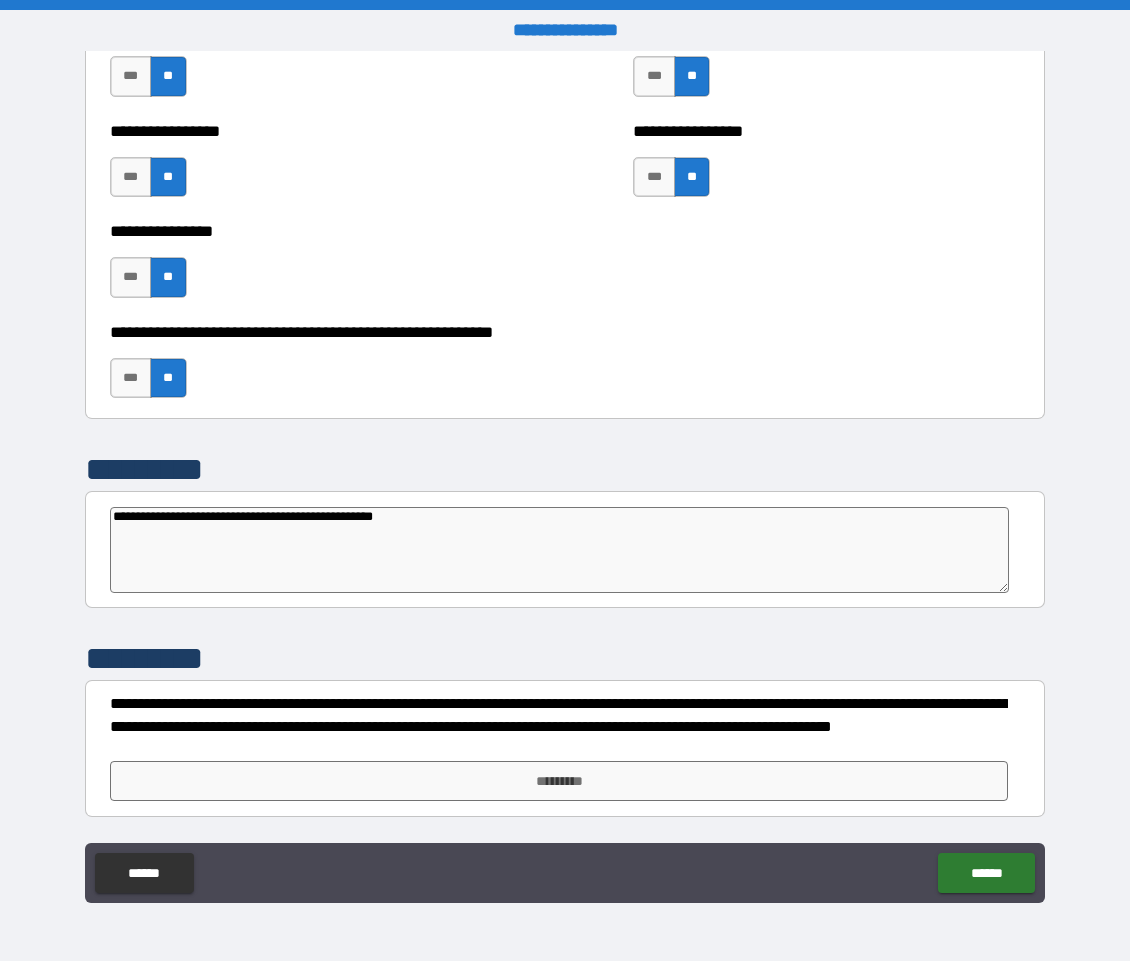 type on "*" 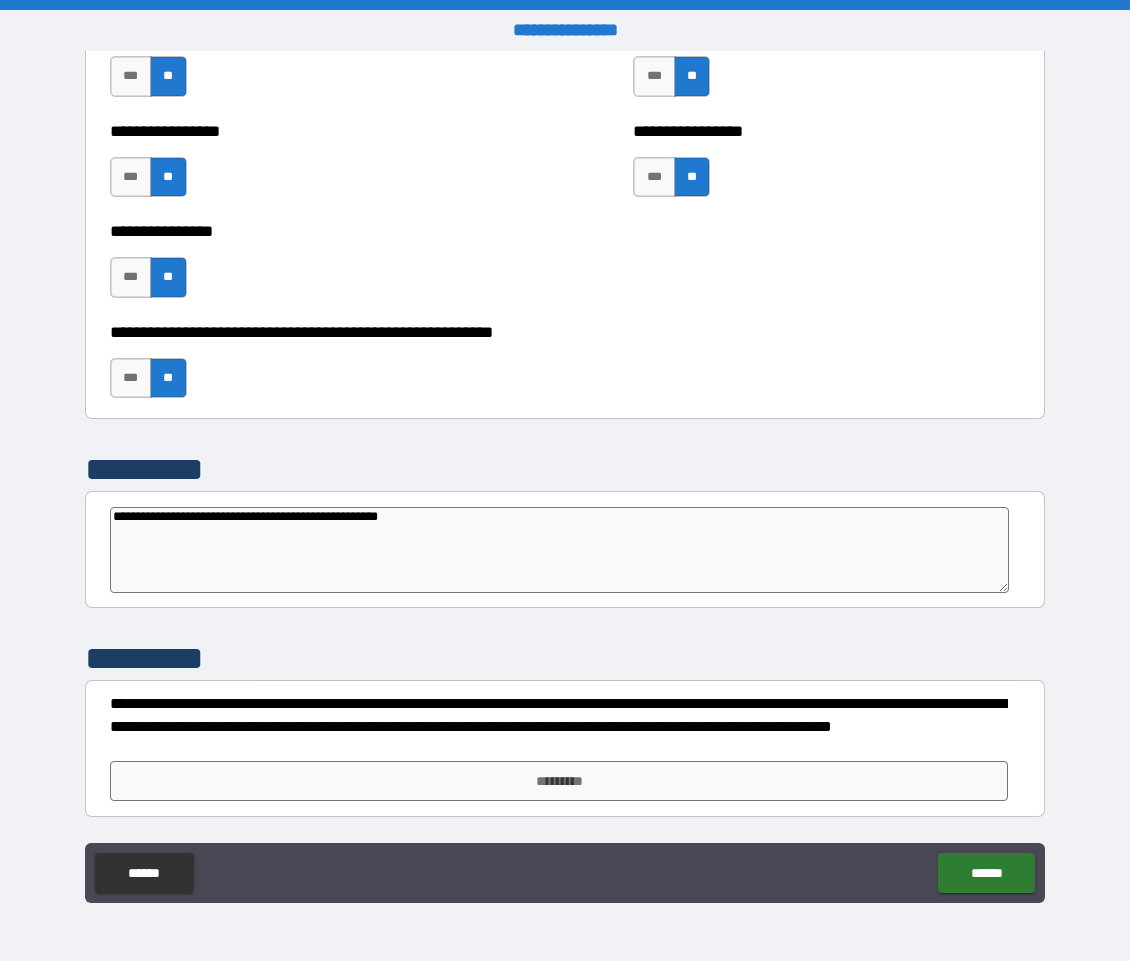 type on "*" 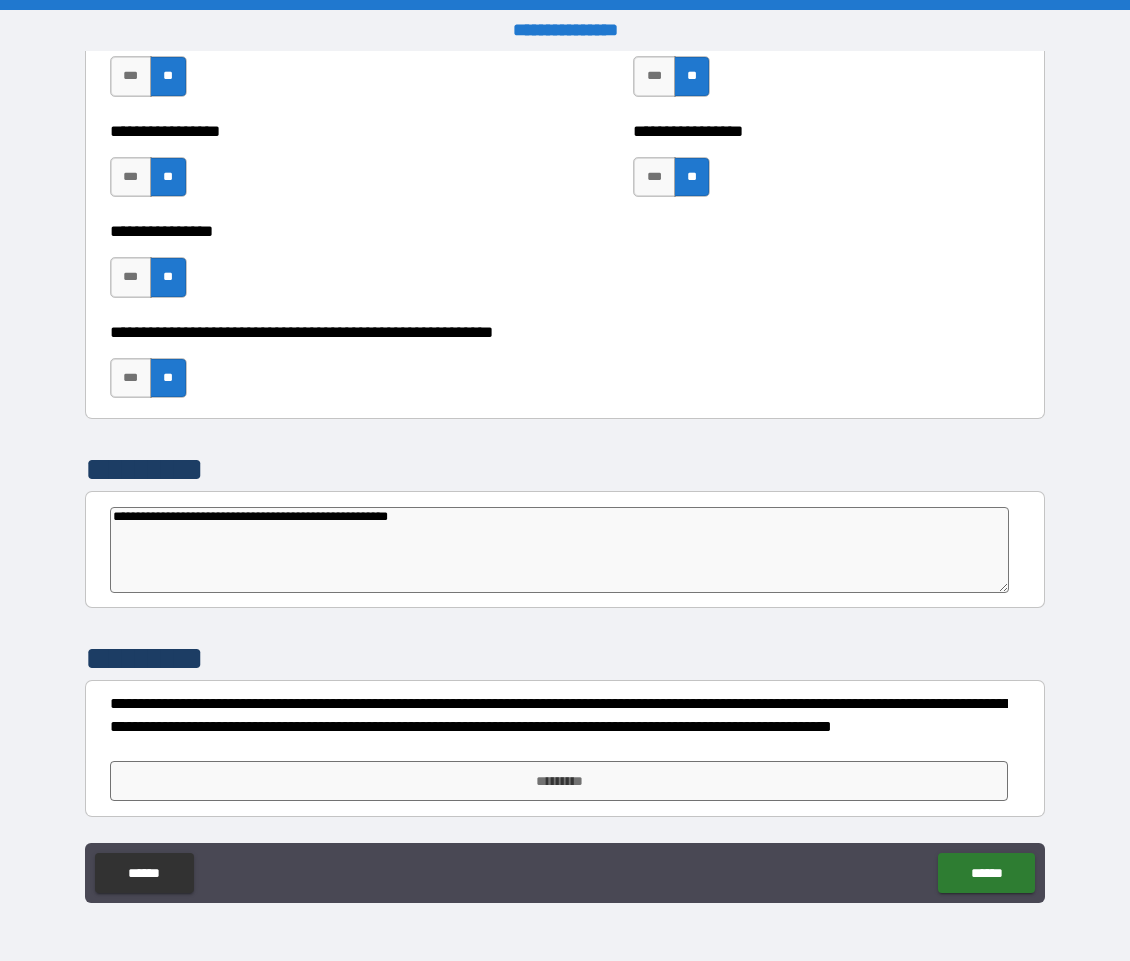 type on "**********" 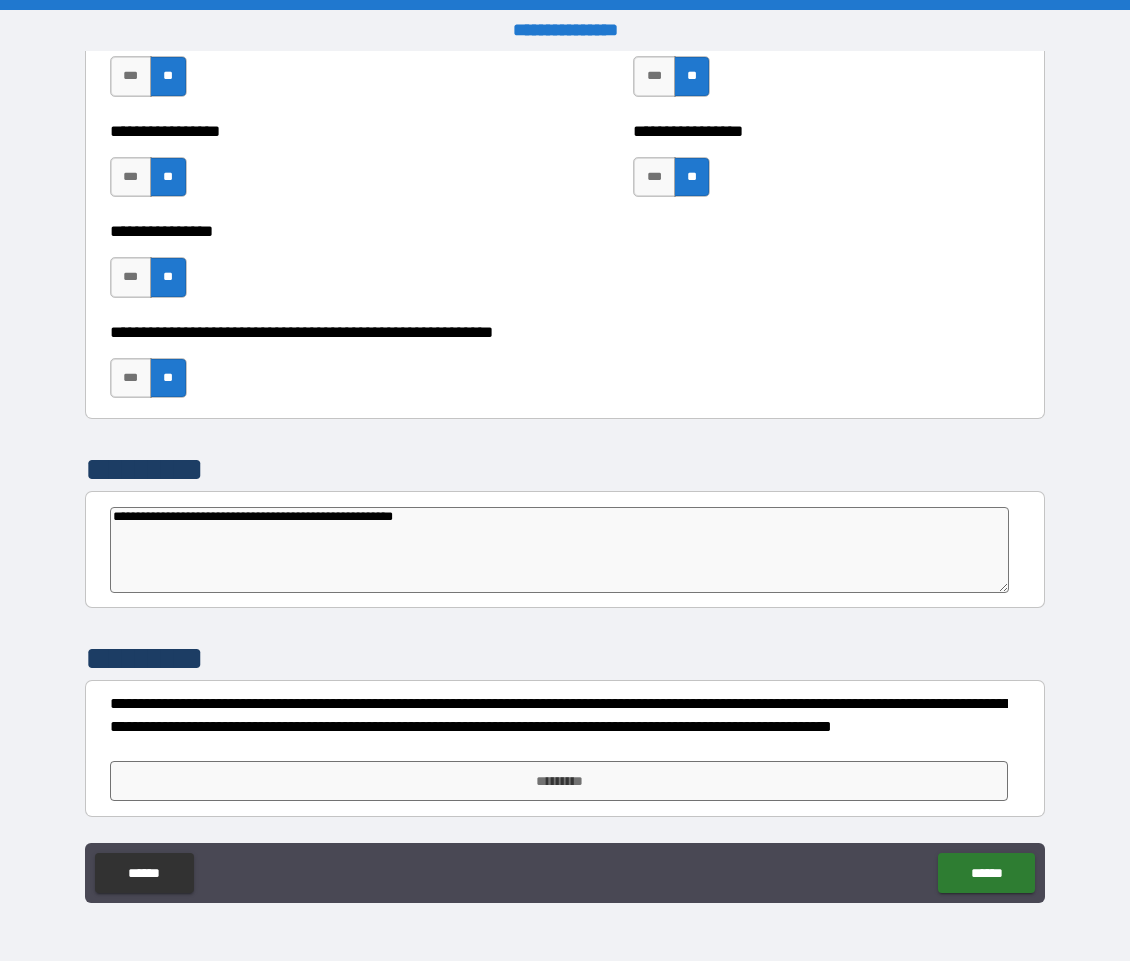 type on "**********" 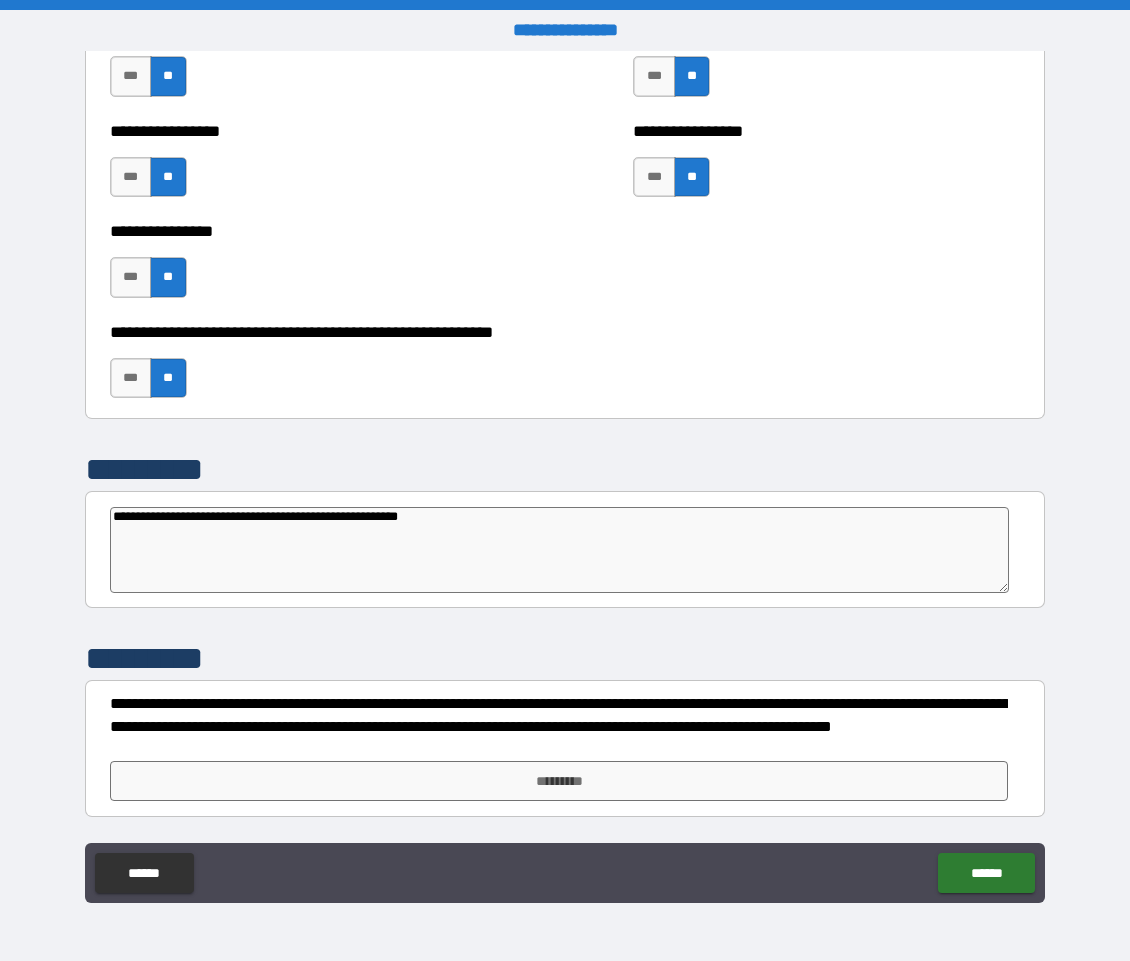 type on "**********" 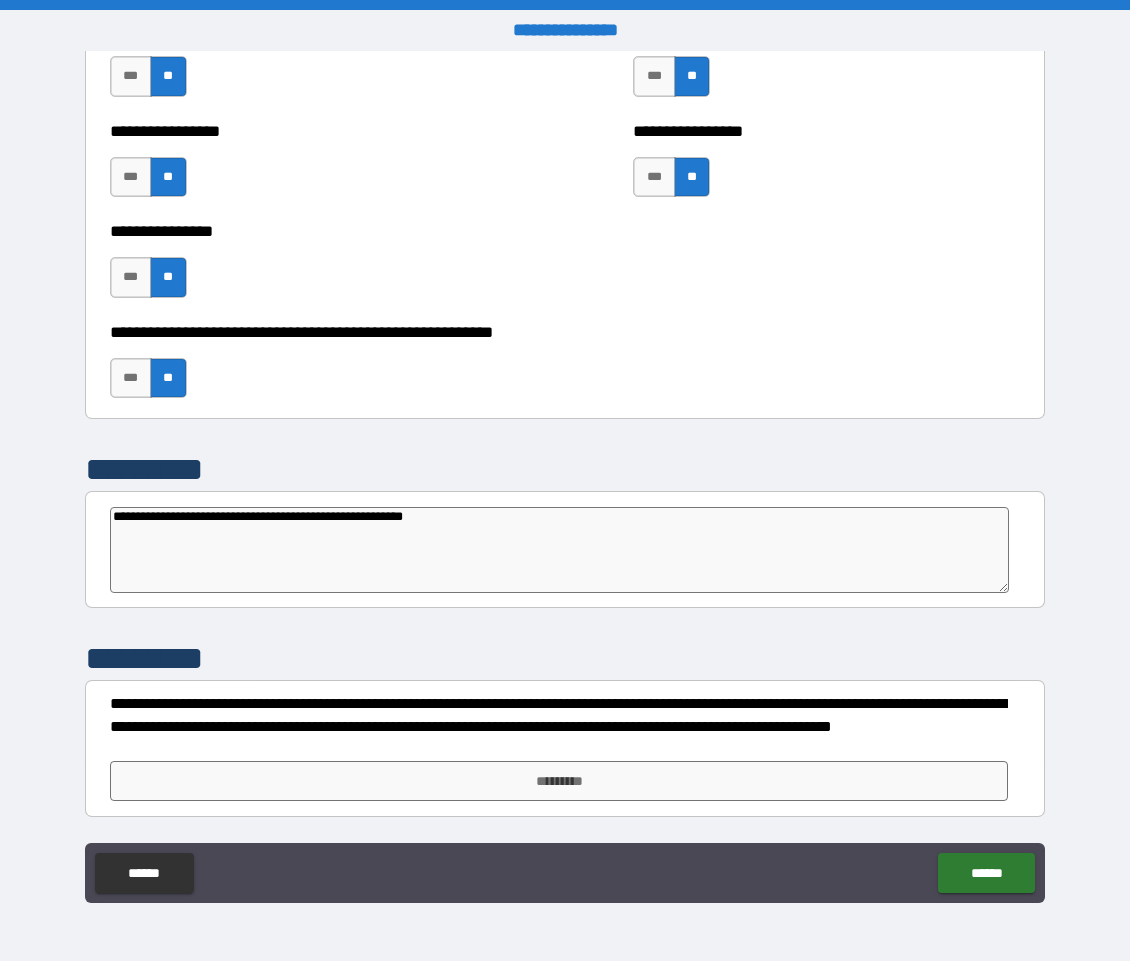 type on "*" 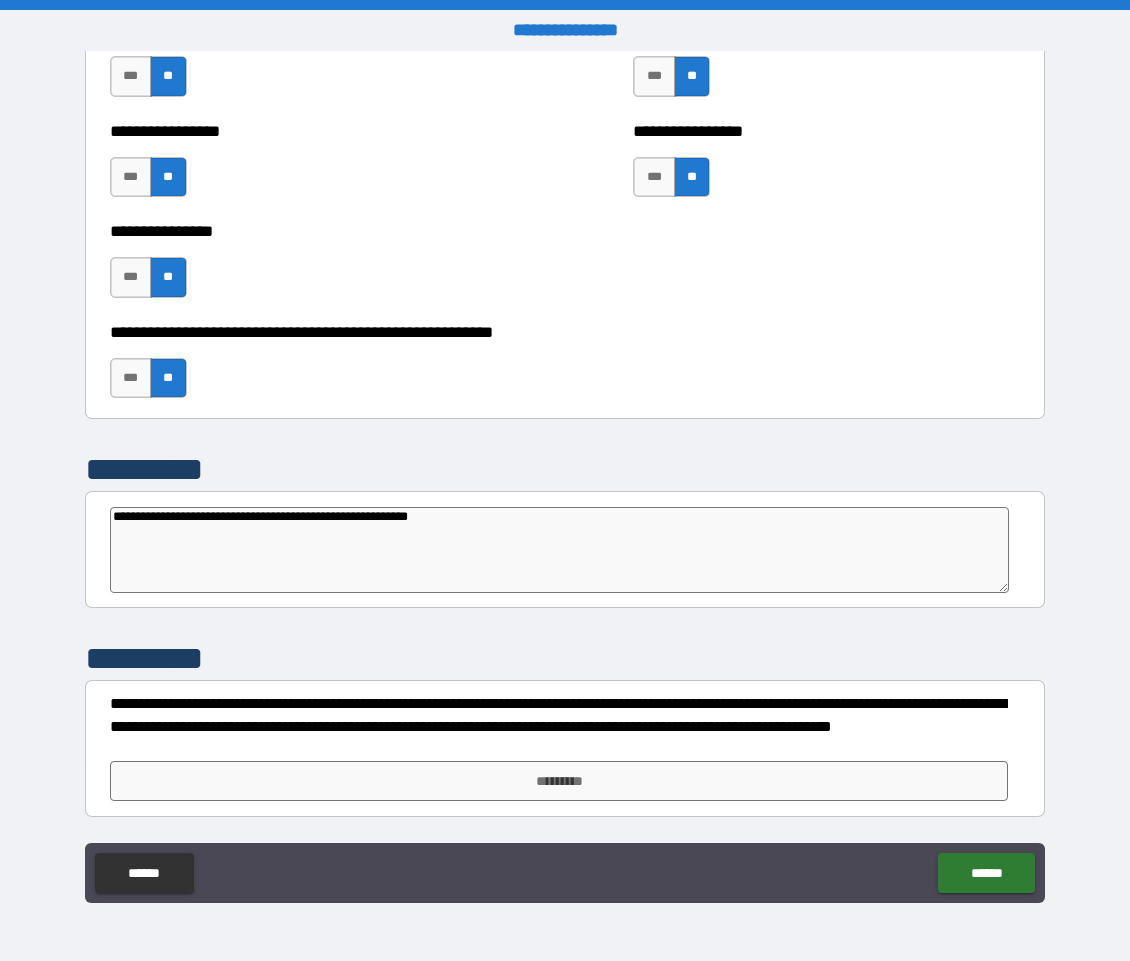 type on "*" 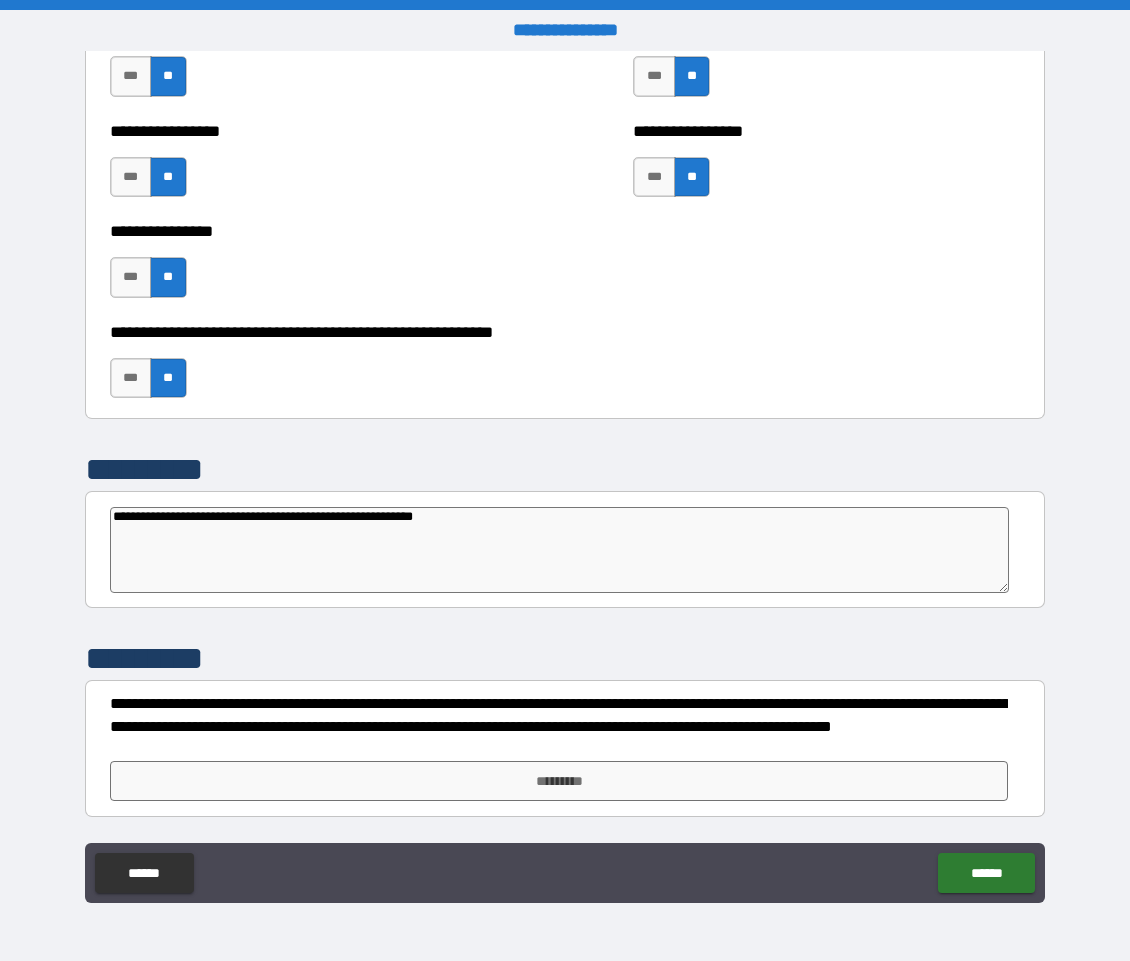 type on "**********" 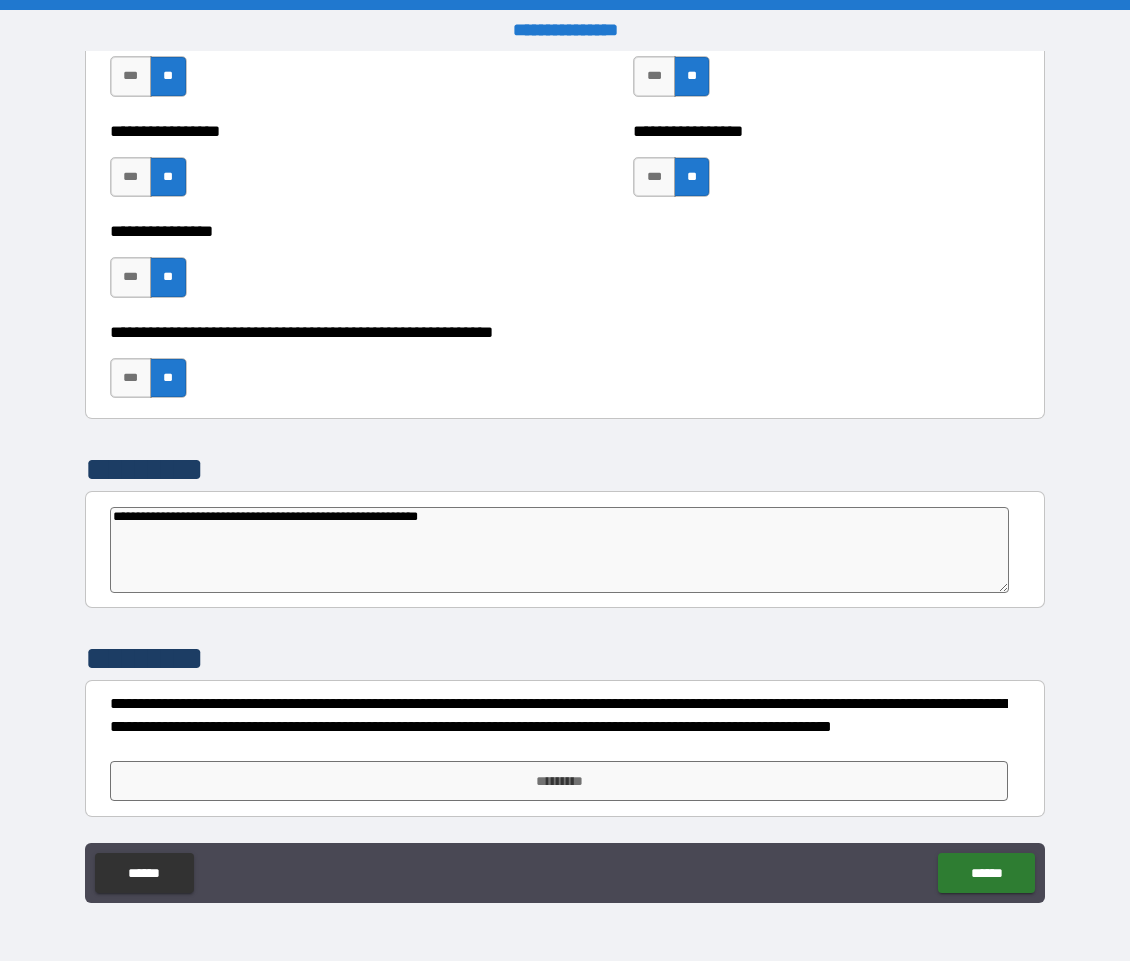 type on "*" 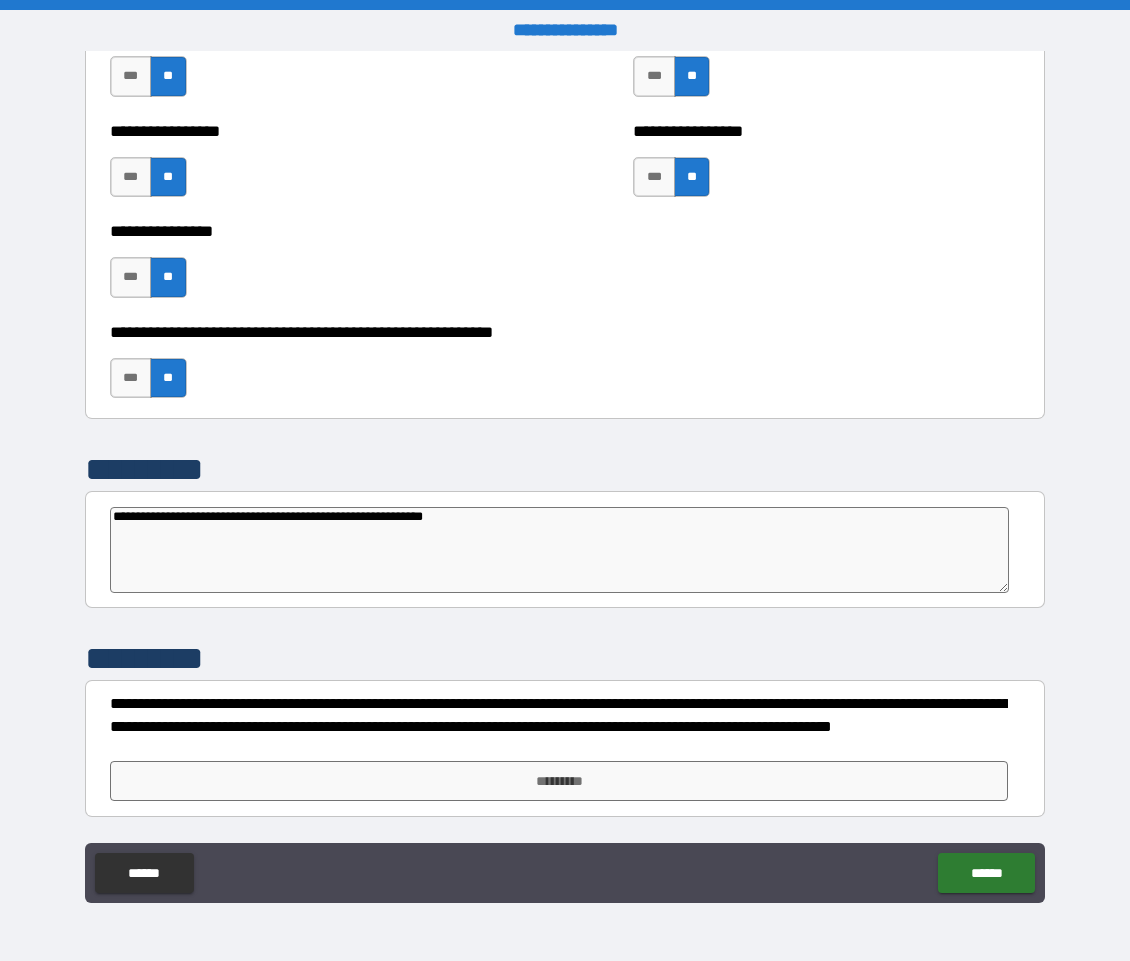 type on "**********" 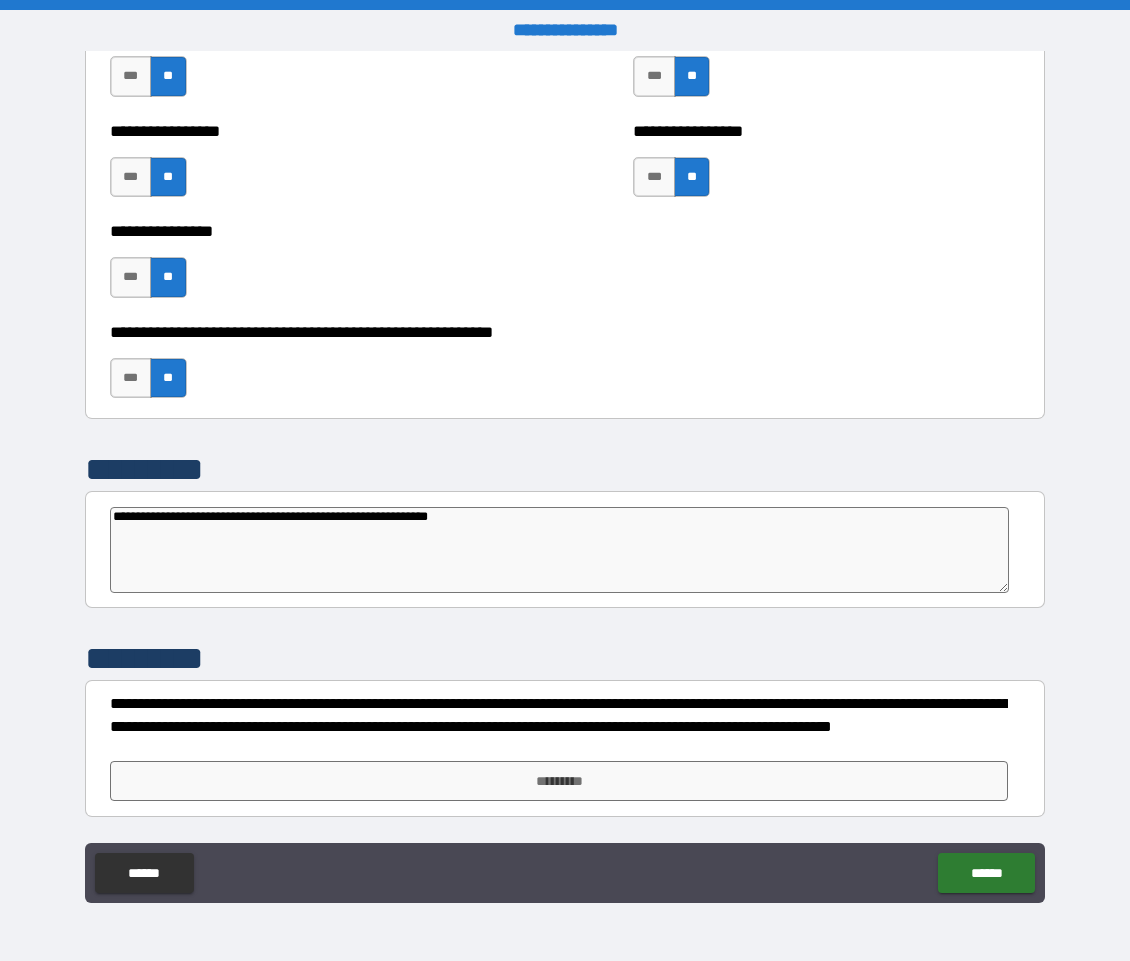 type on "*" 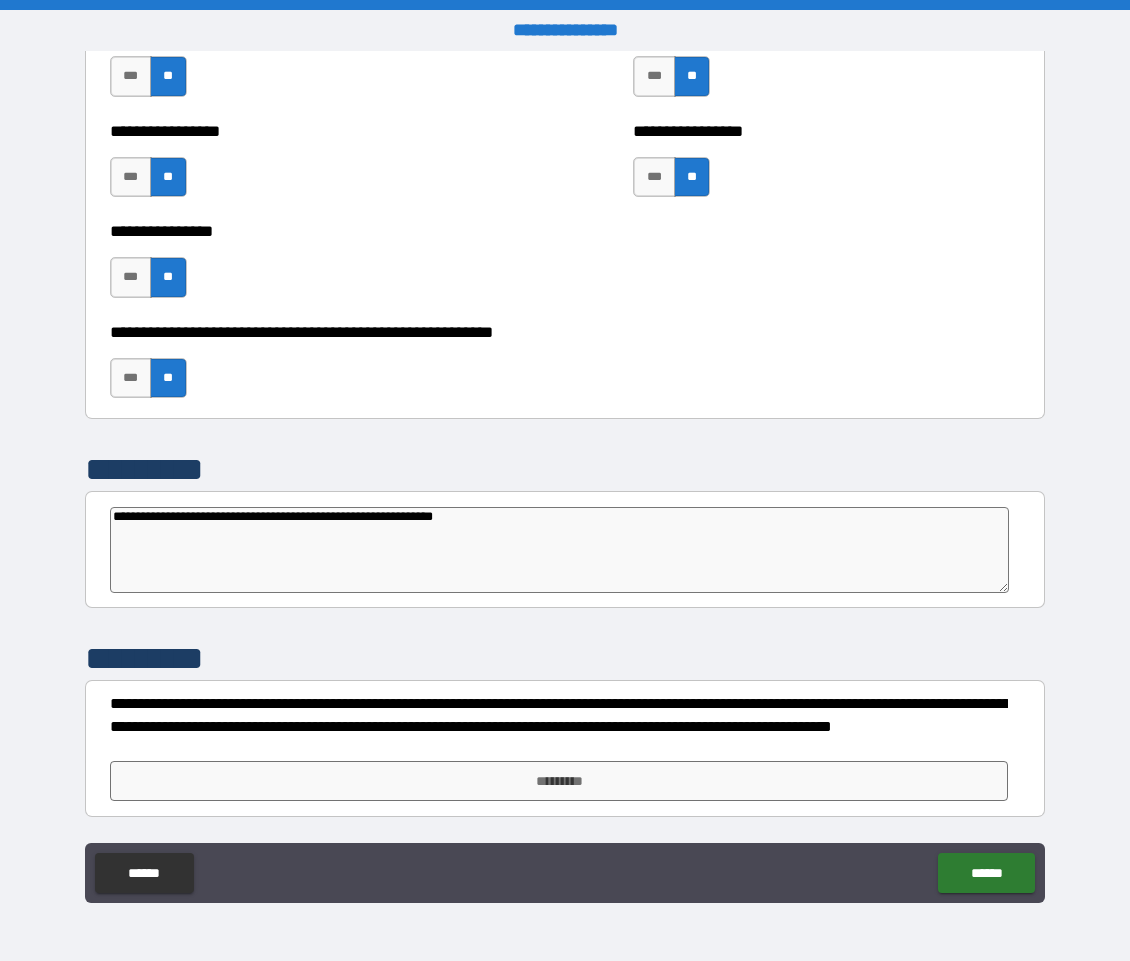 type on "*" 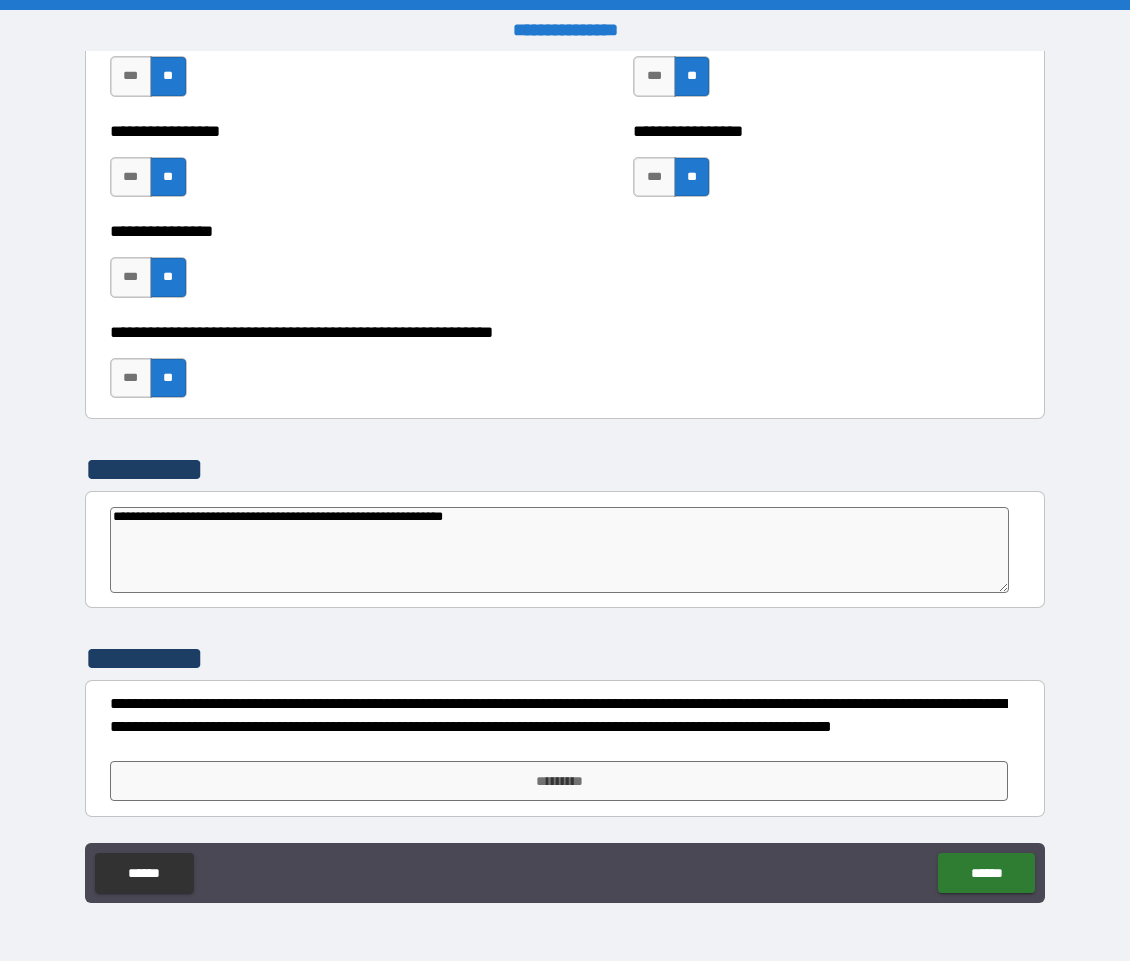 type on "**********" 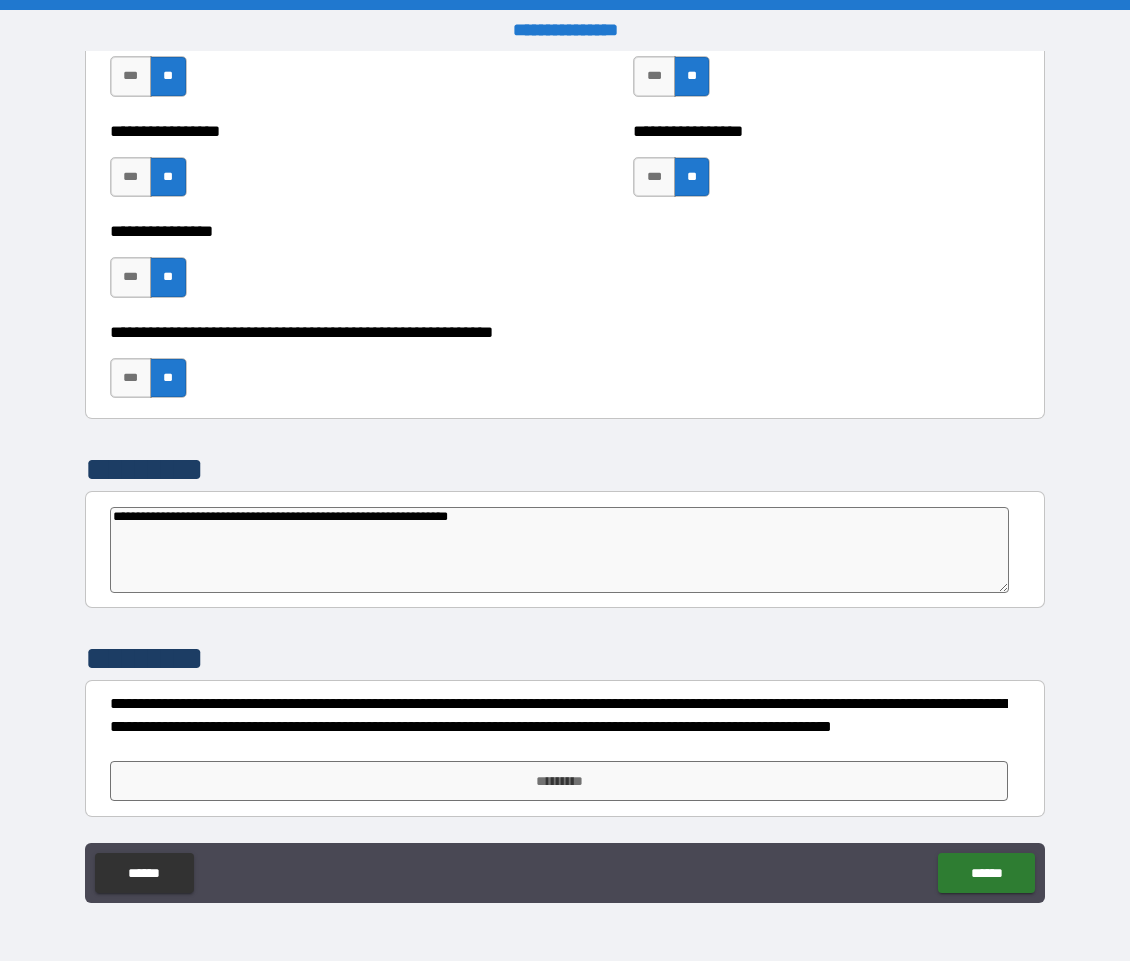 type on "*" 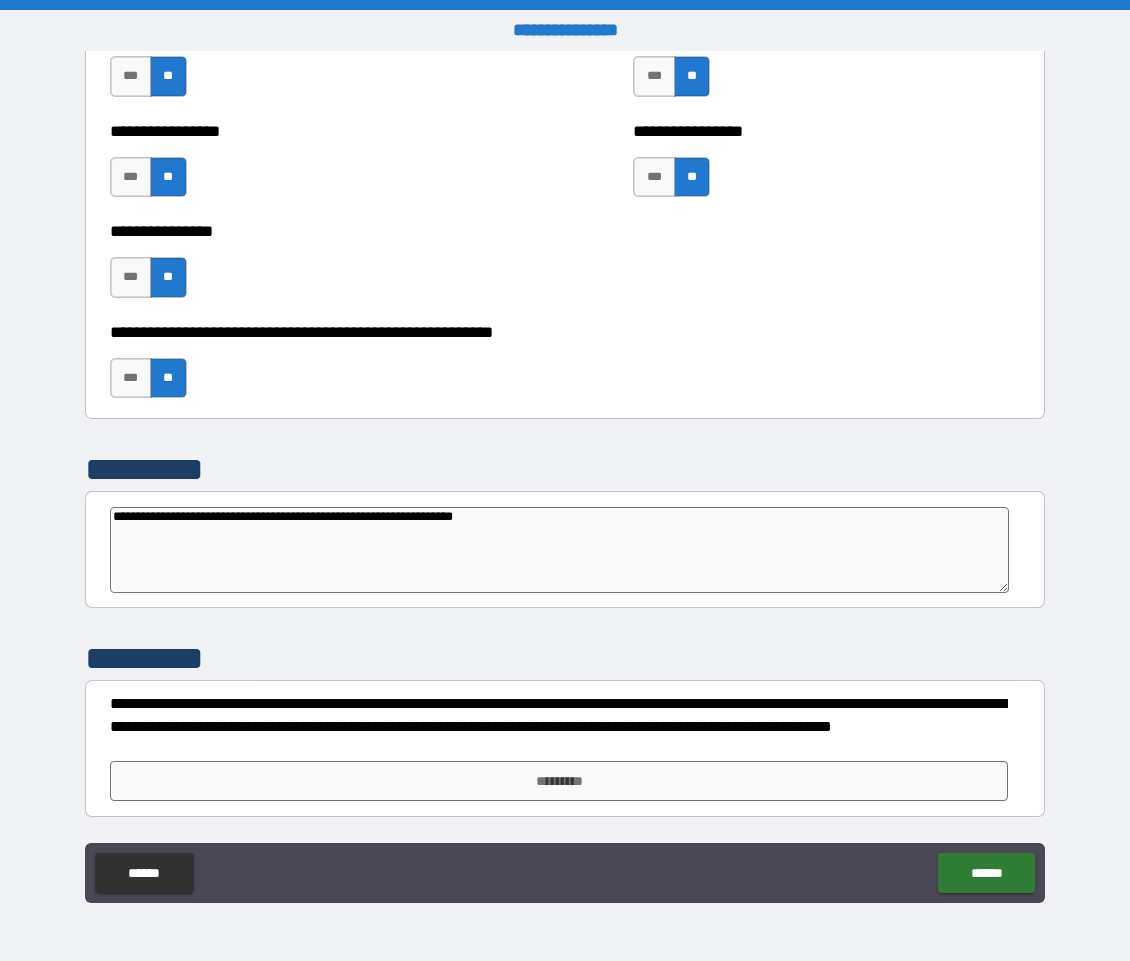 type on "**********" 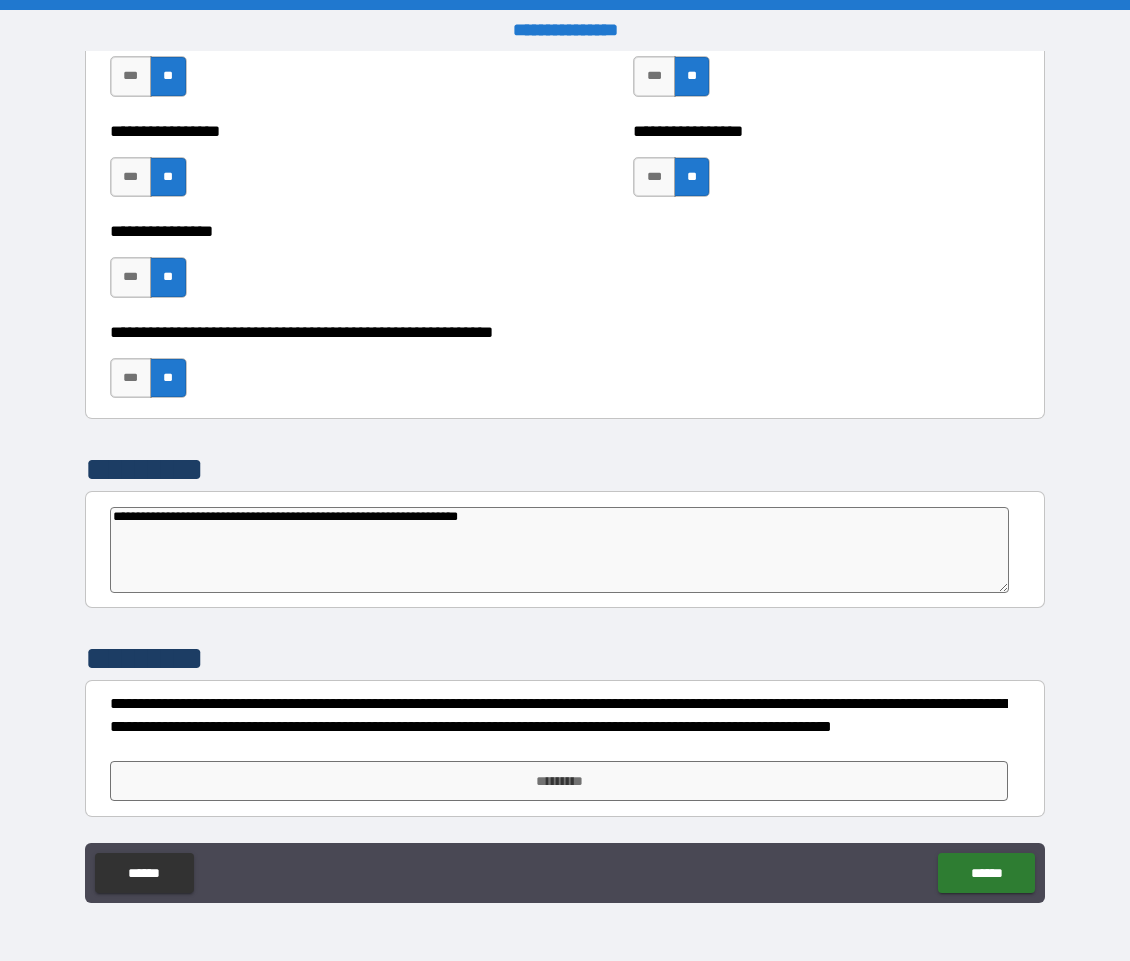 type on "*" 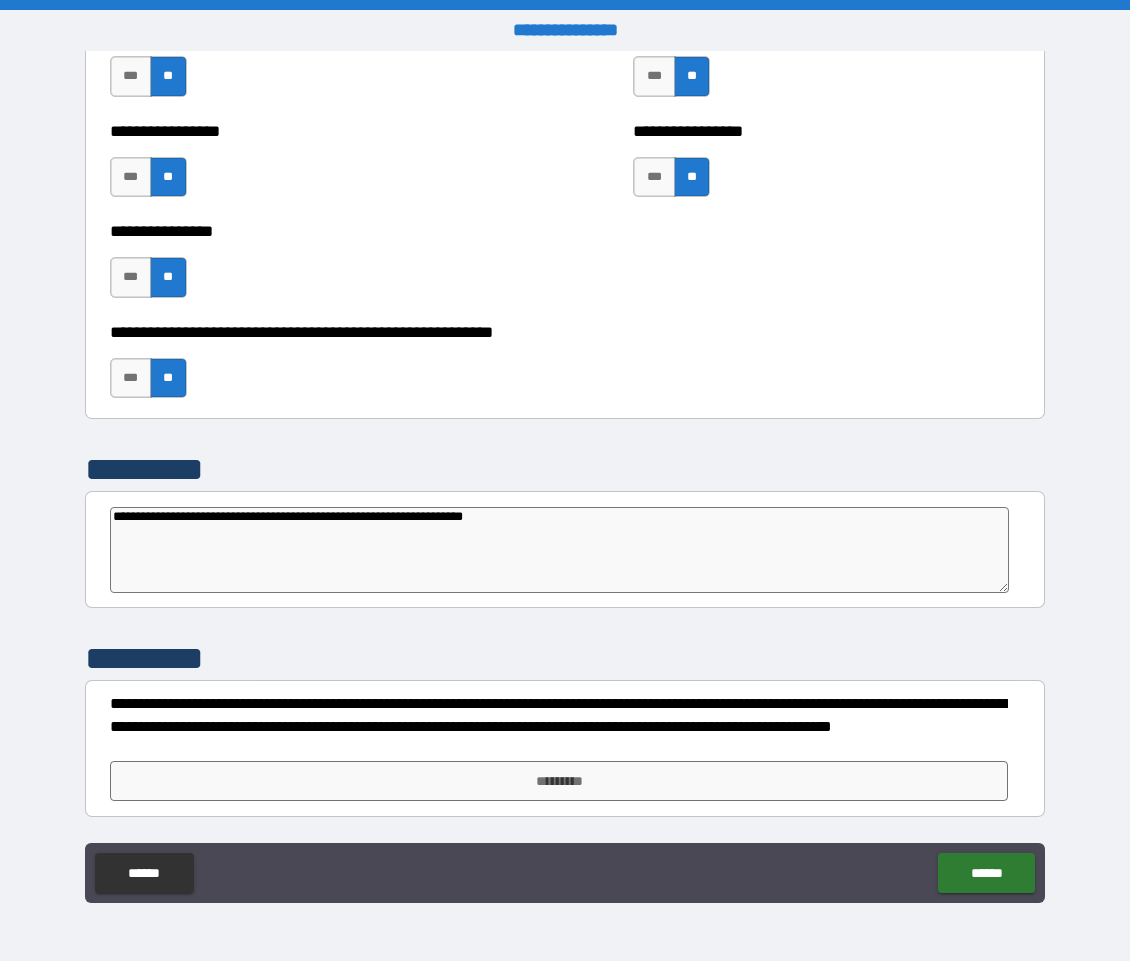 type on "*" 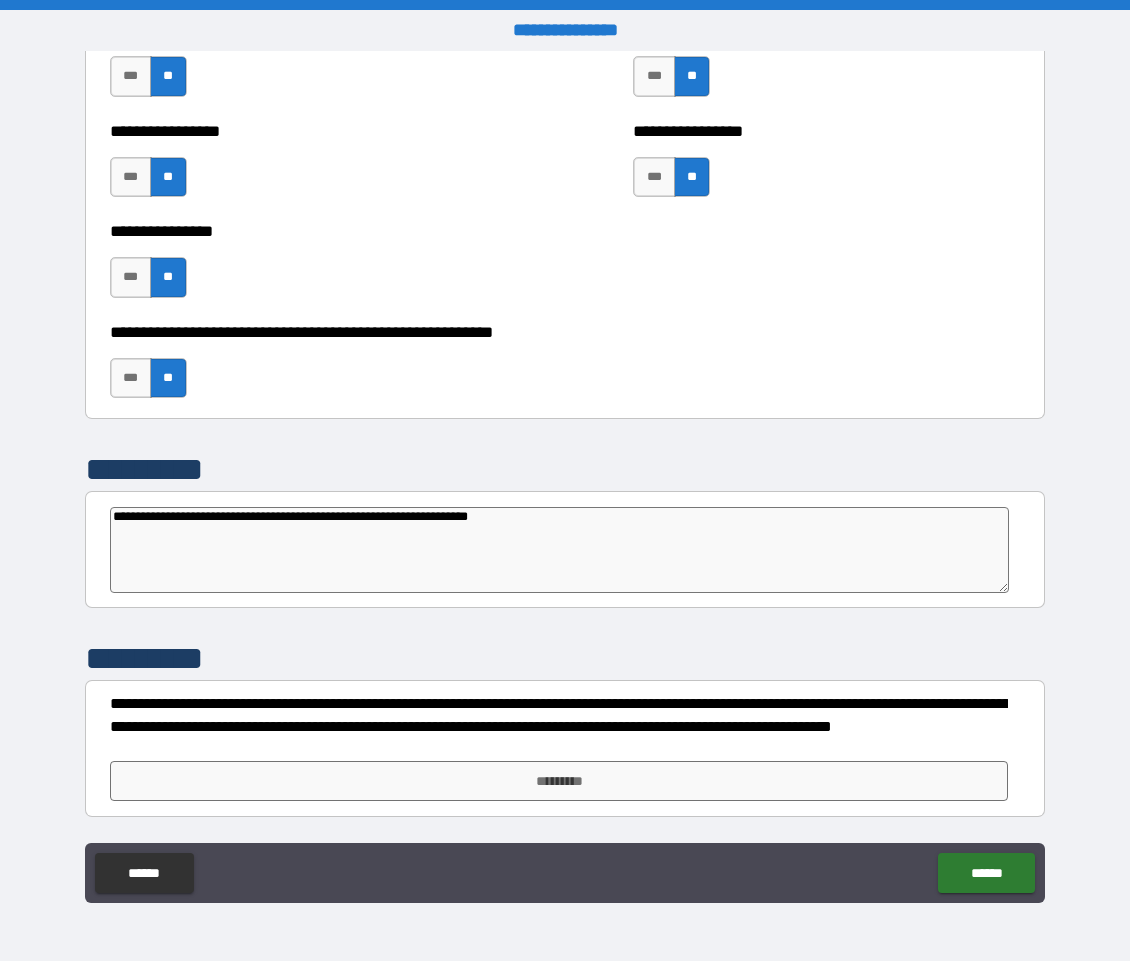 type on "*" 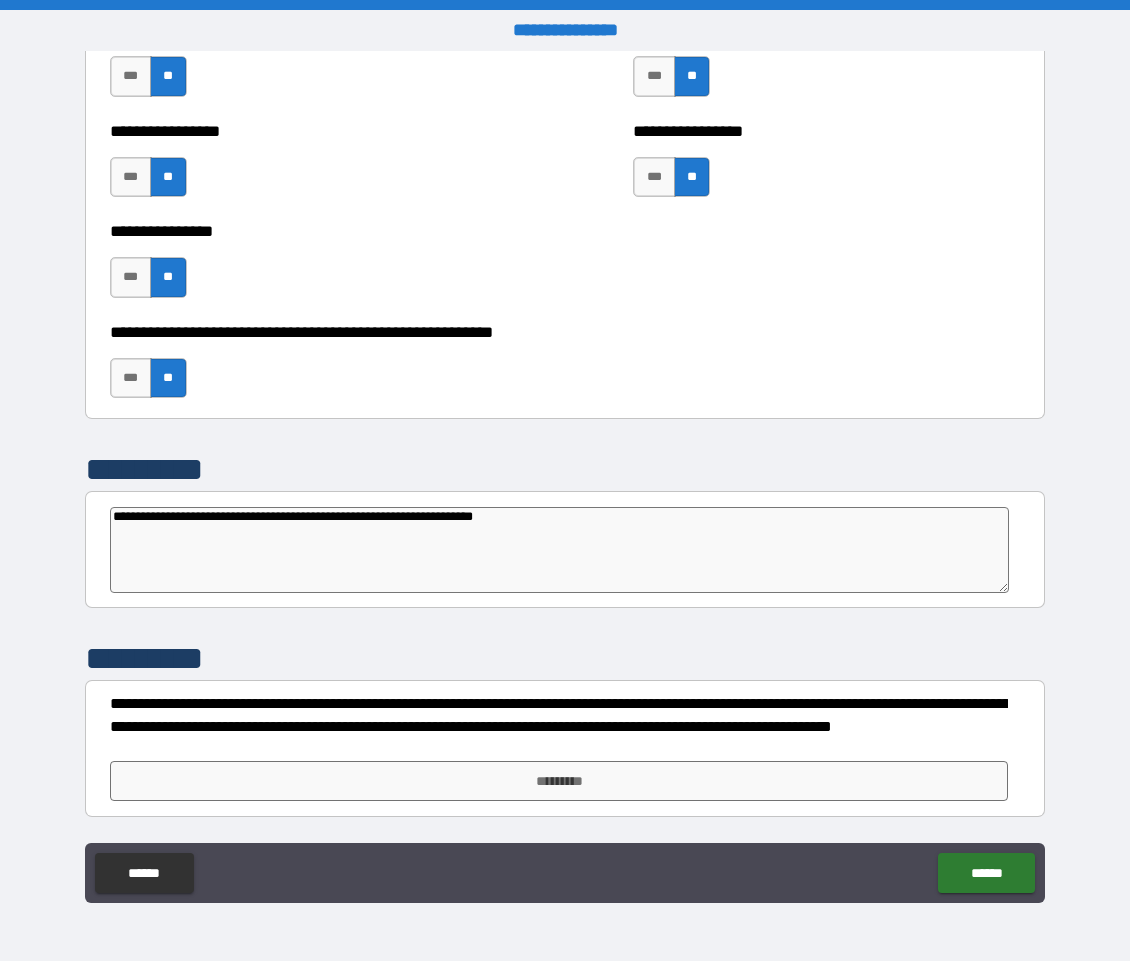 type on "*" 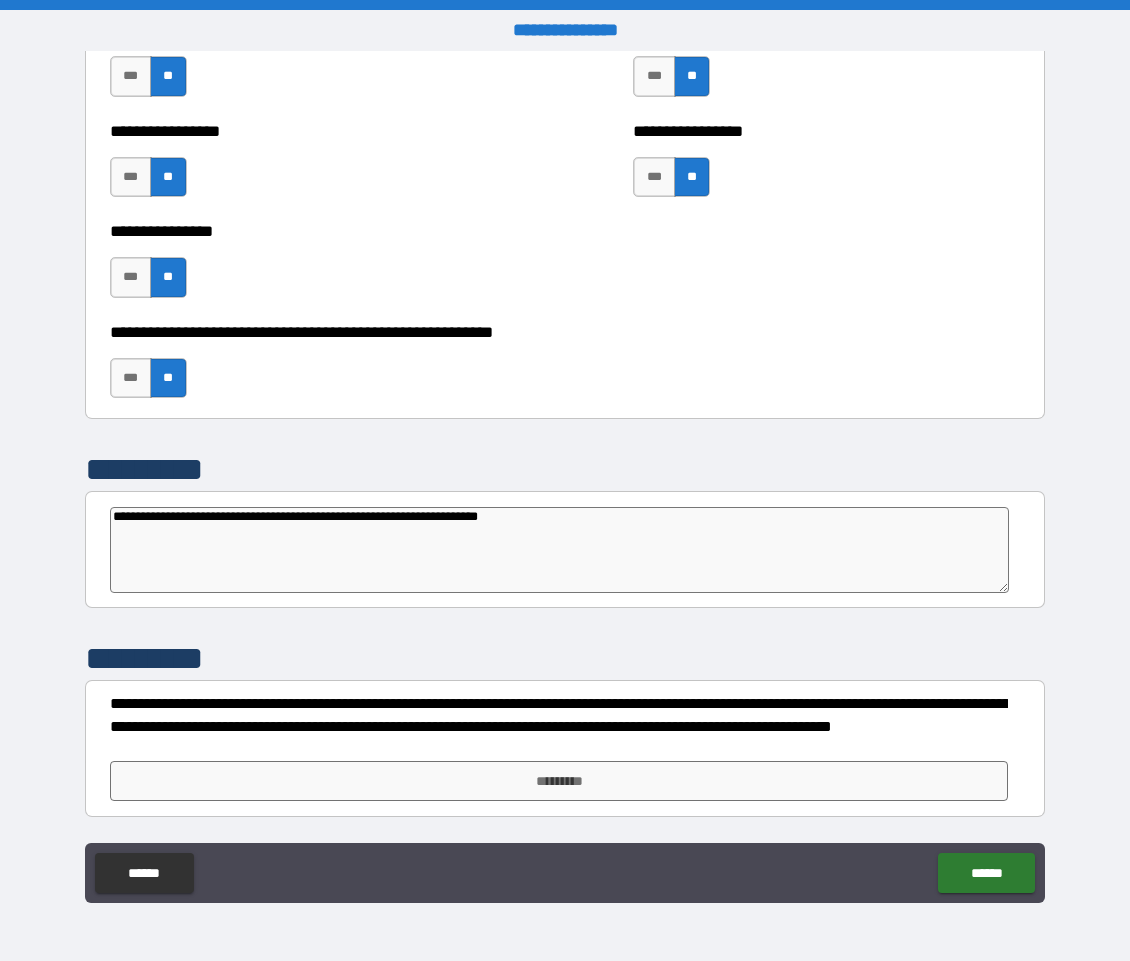 type on "**********" 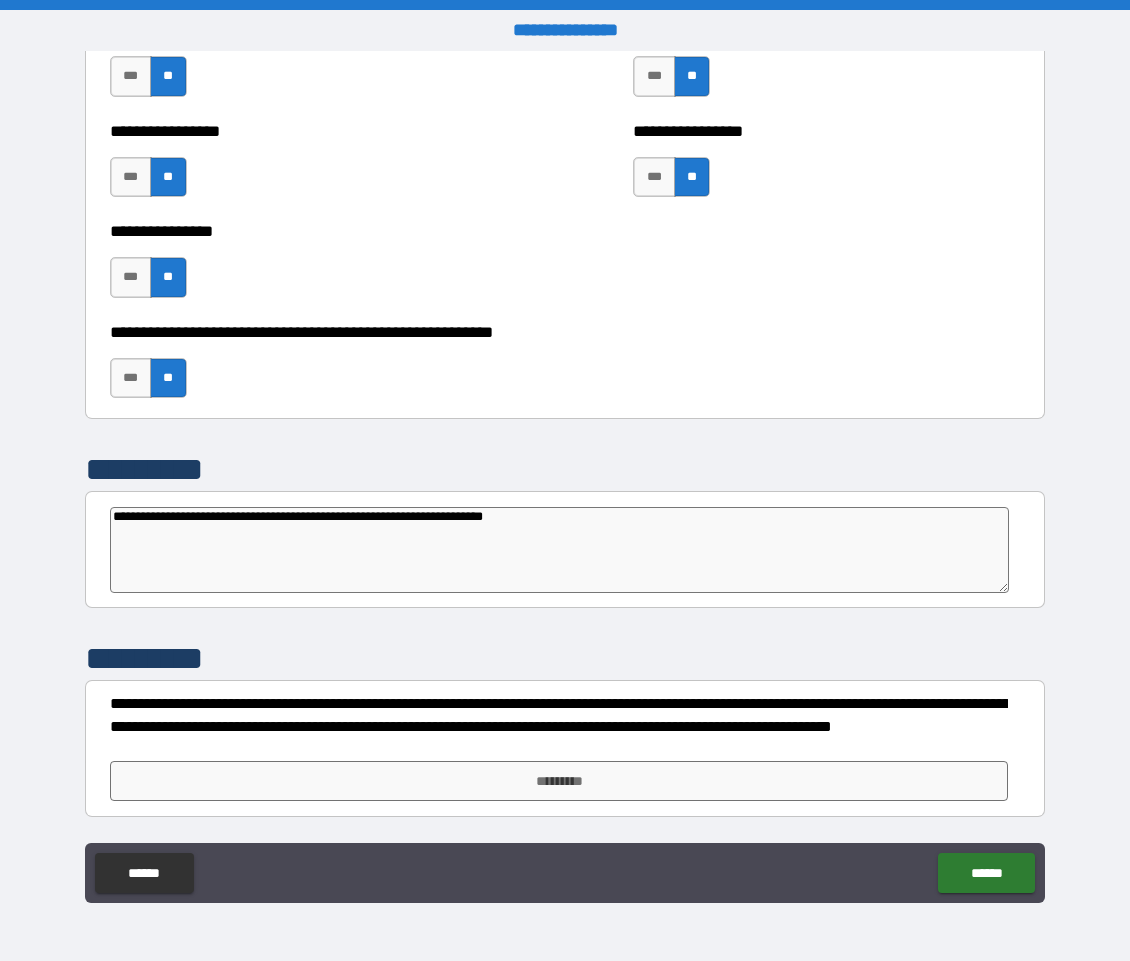 type on "*" 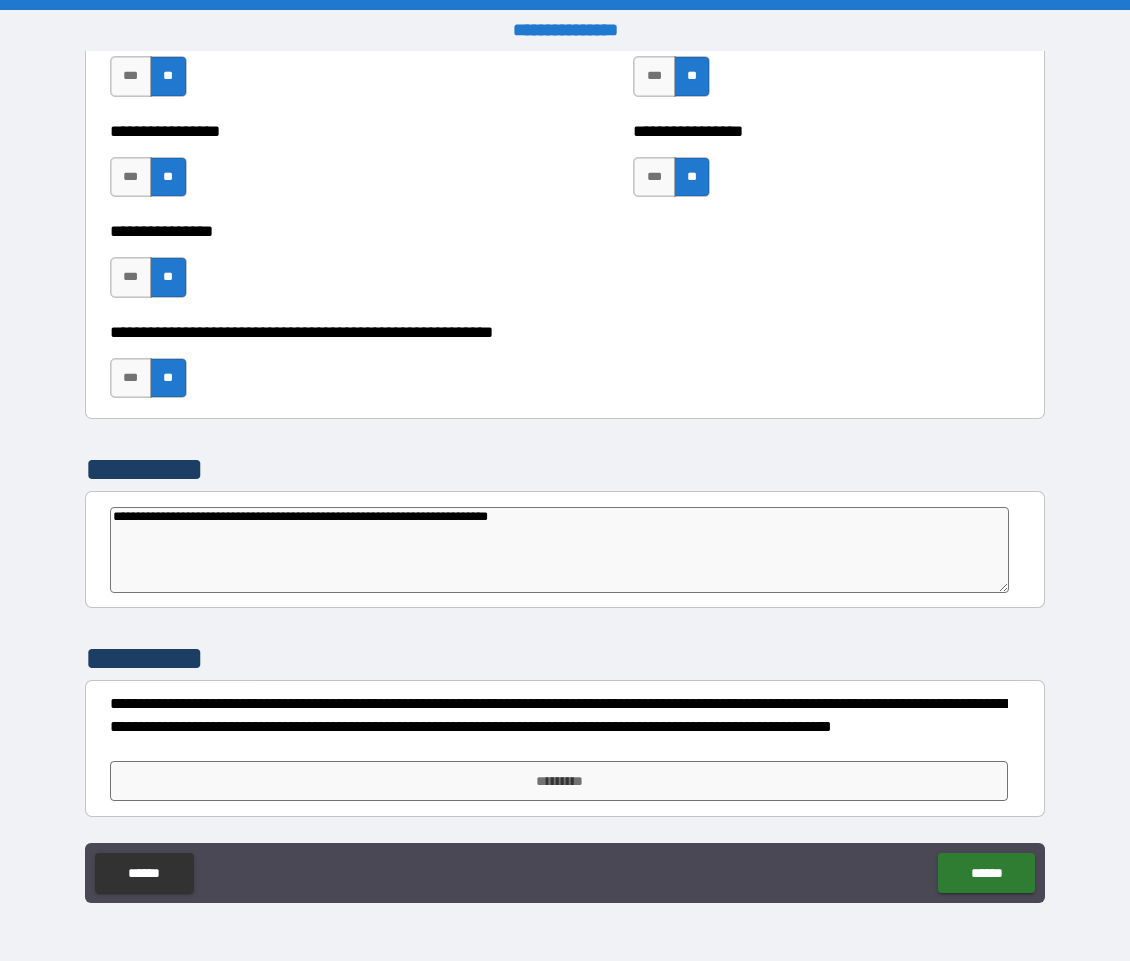 type on "**********" 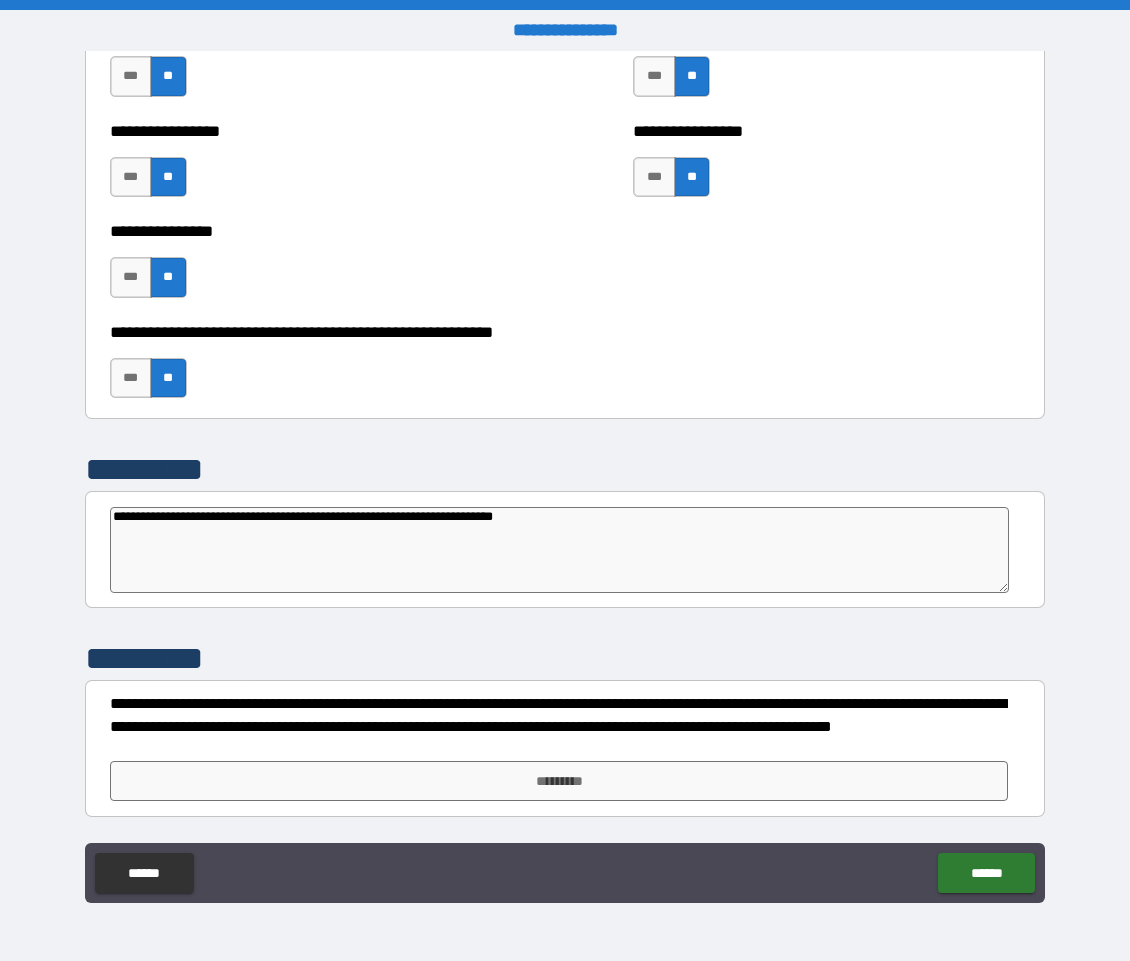 type on "*" 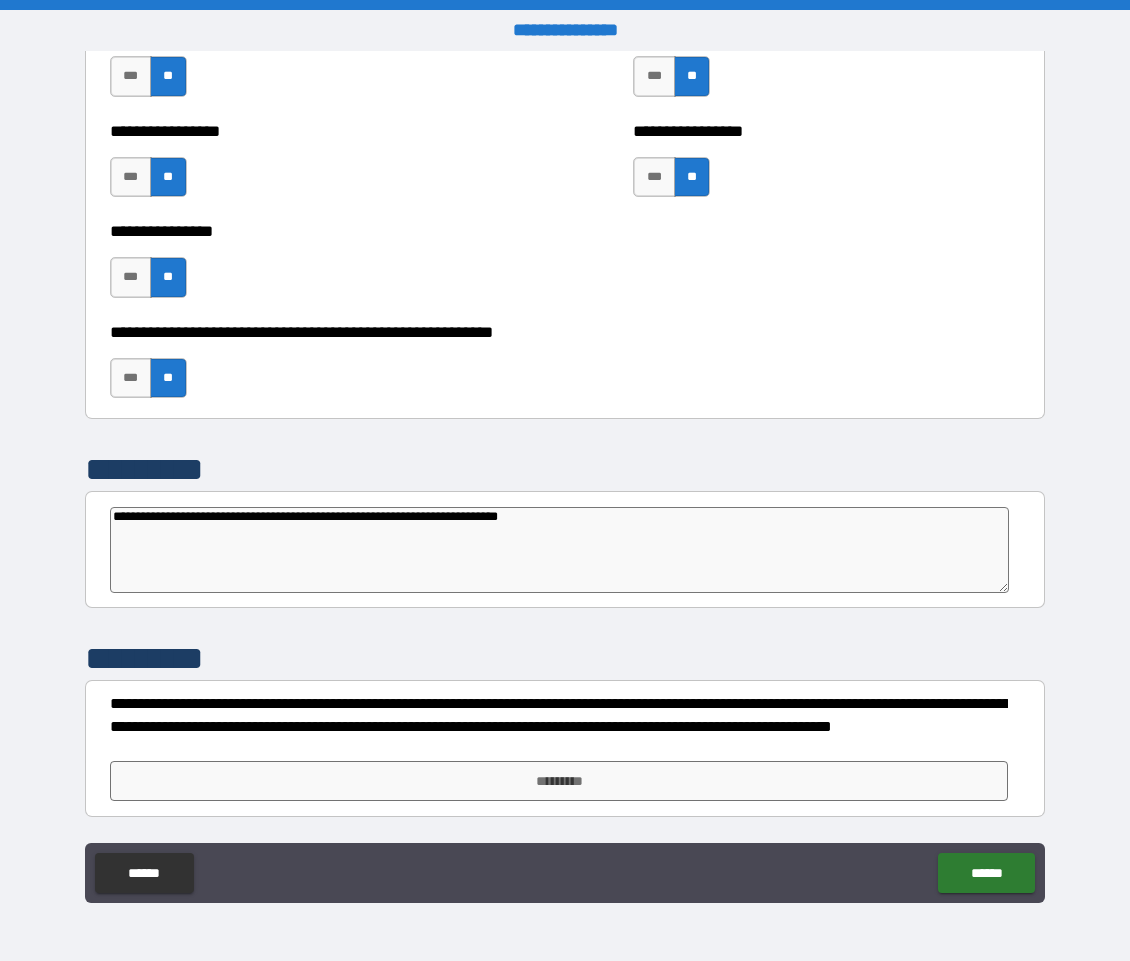 type on "*" 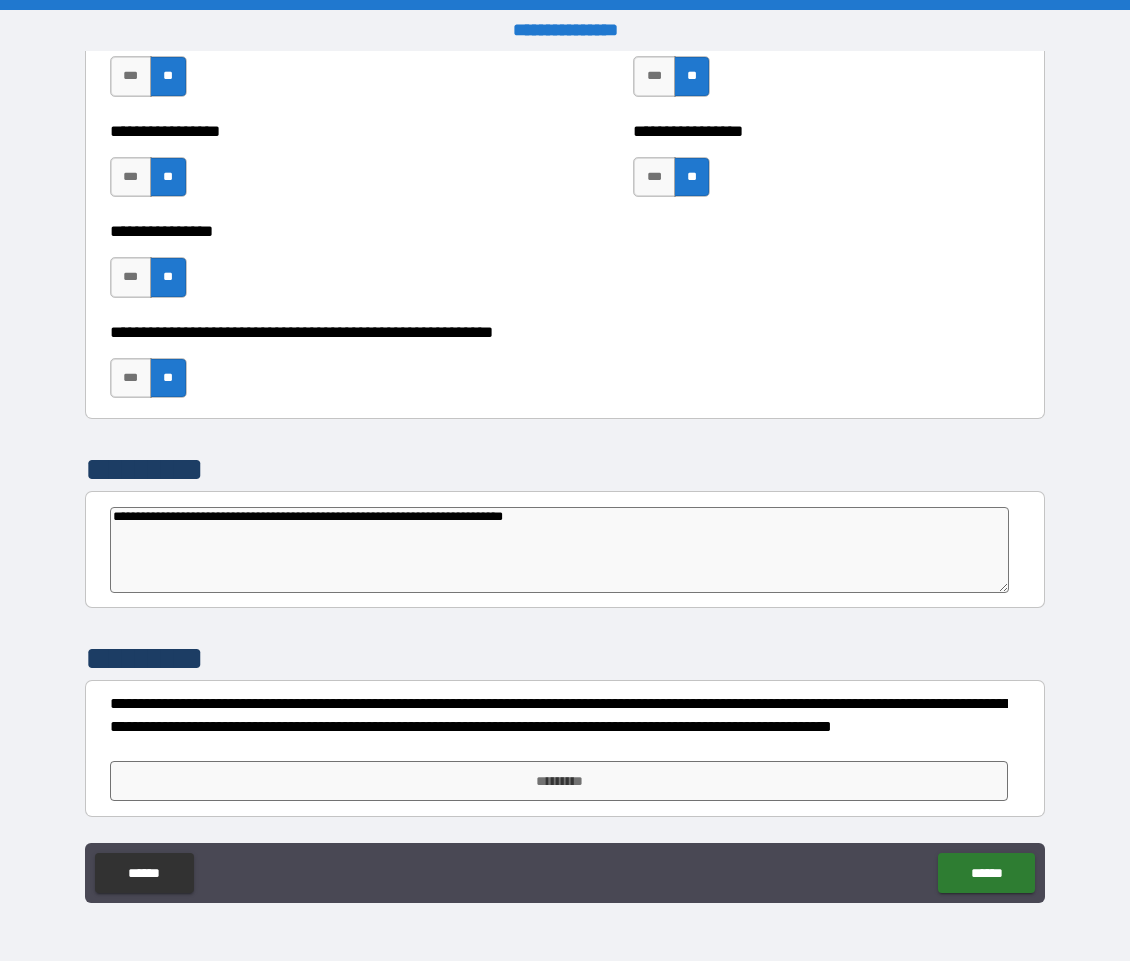 type on "*" 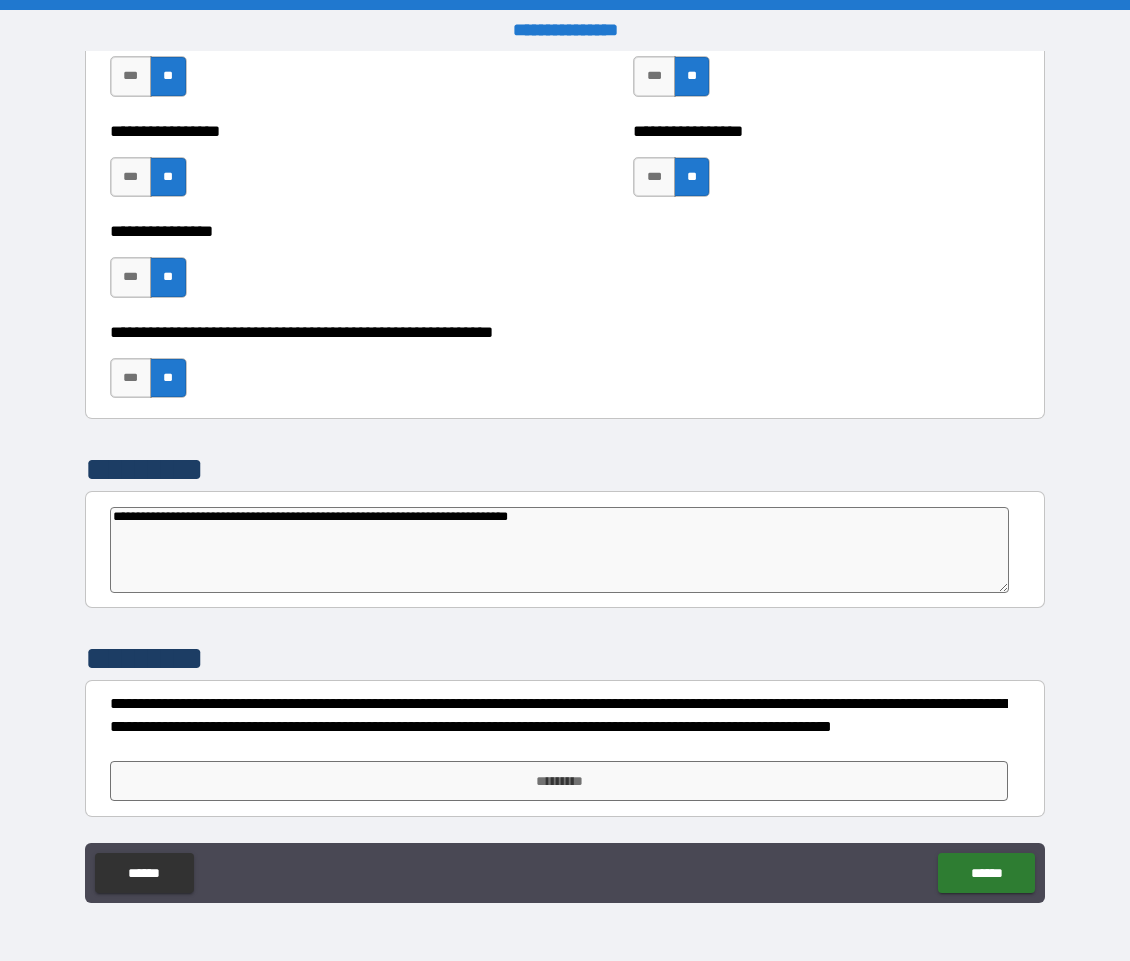 type on "**********" 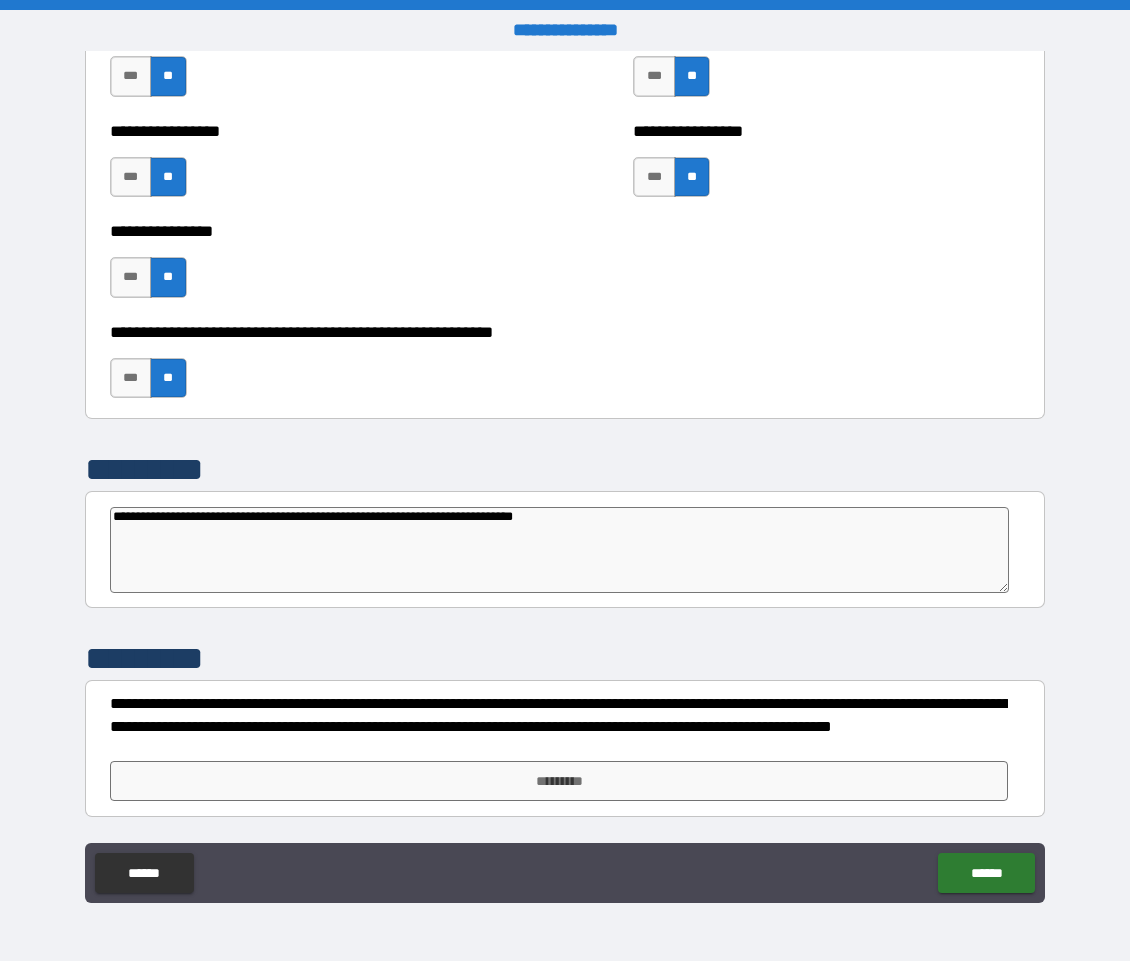 type on "**********" 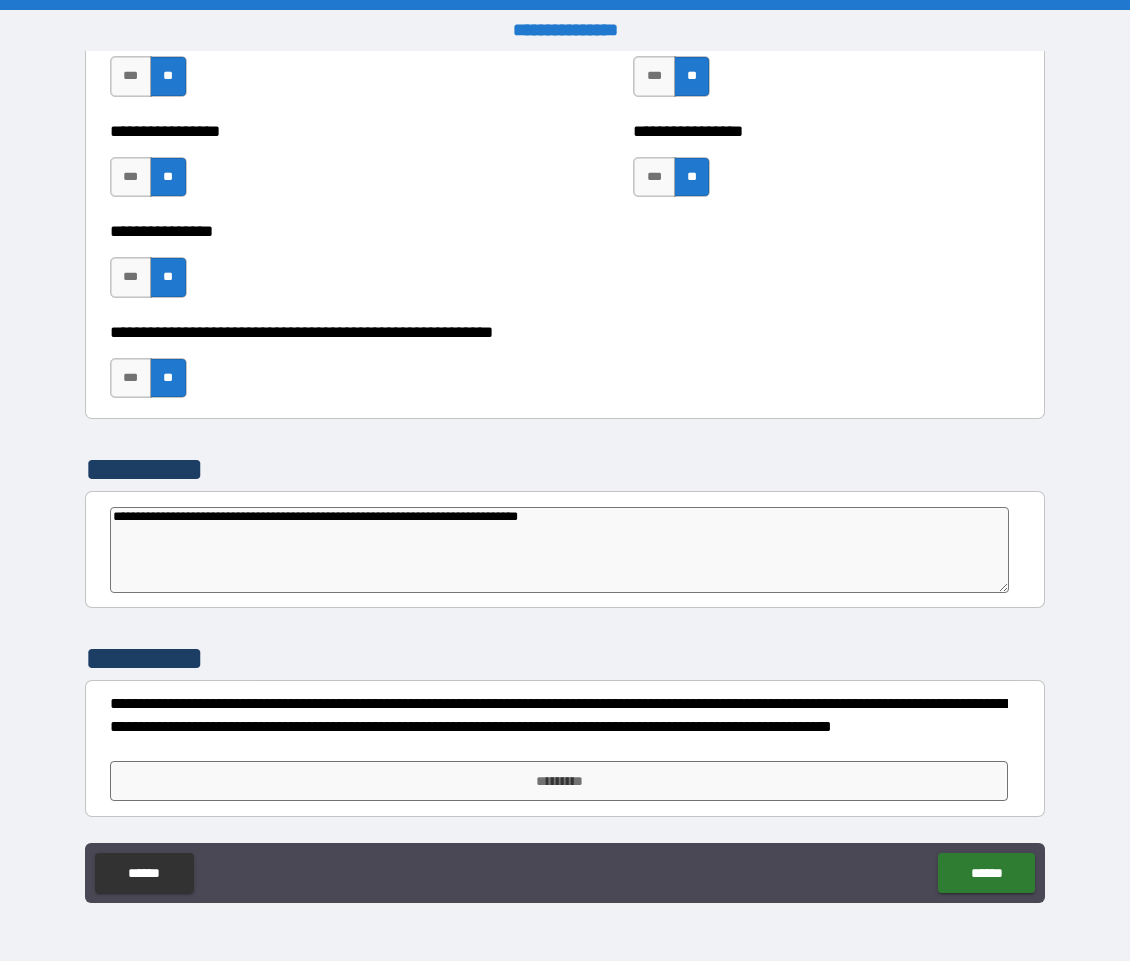 type on "*" 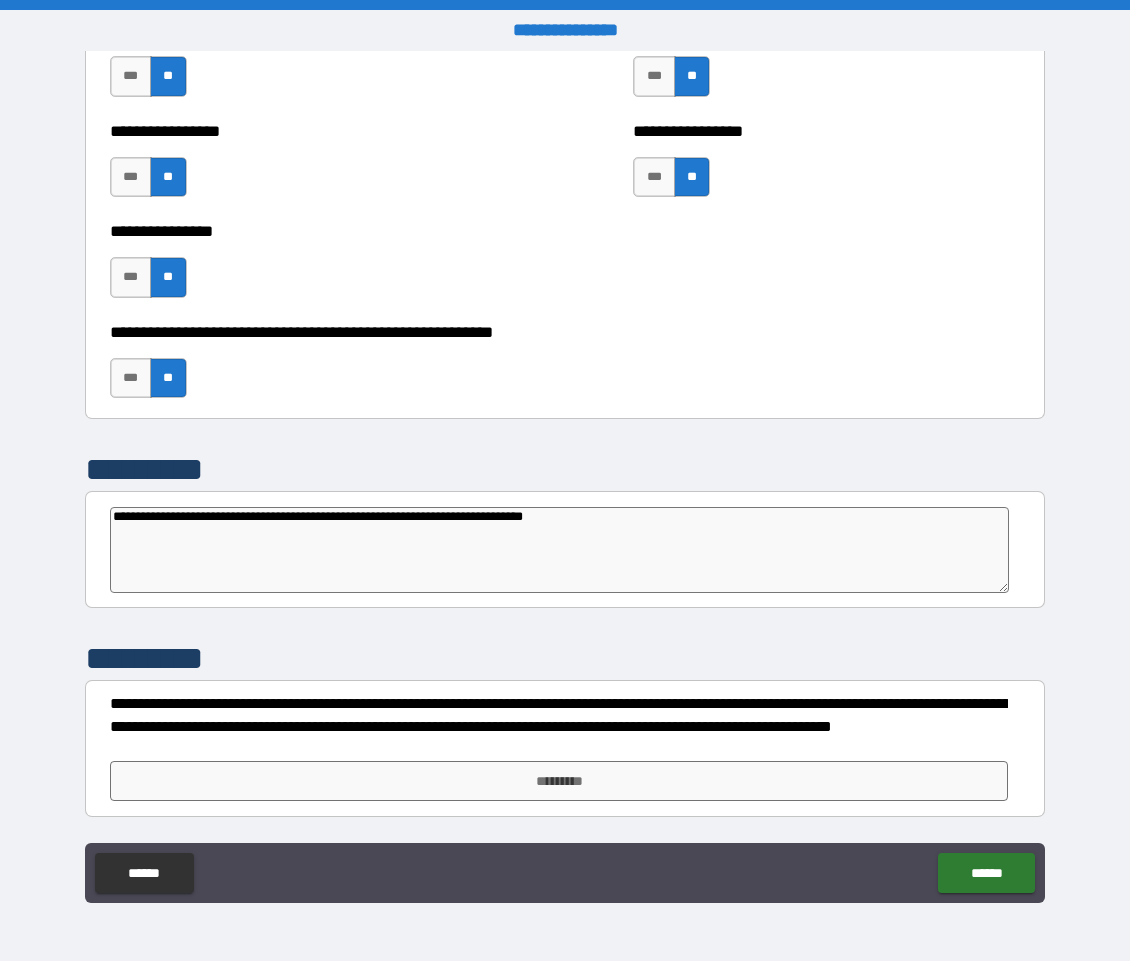 type on "**********" 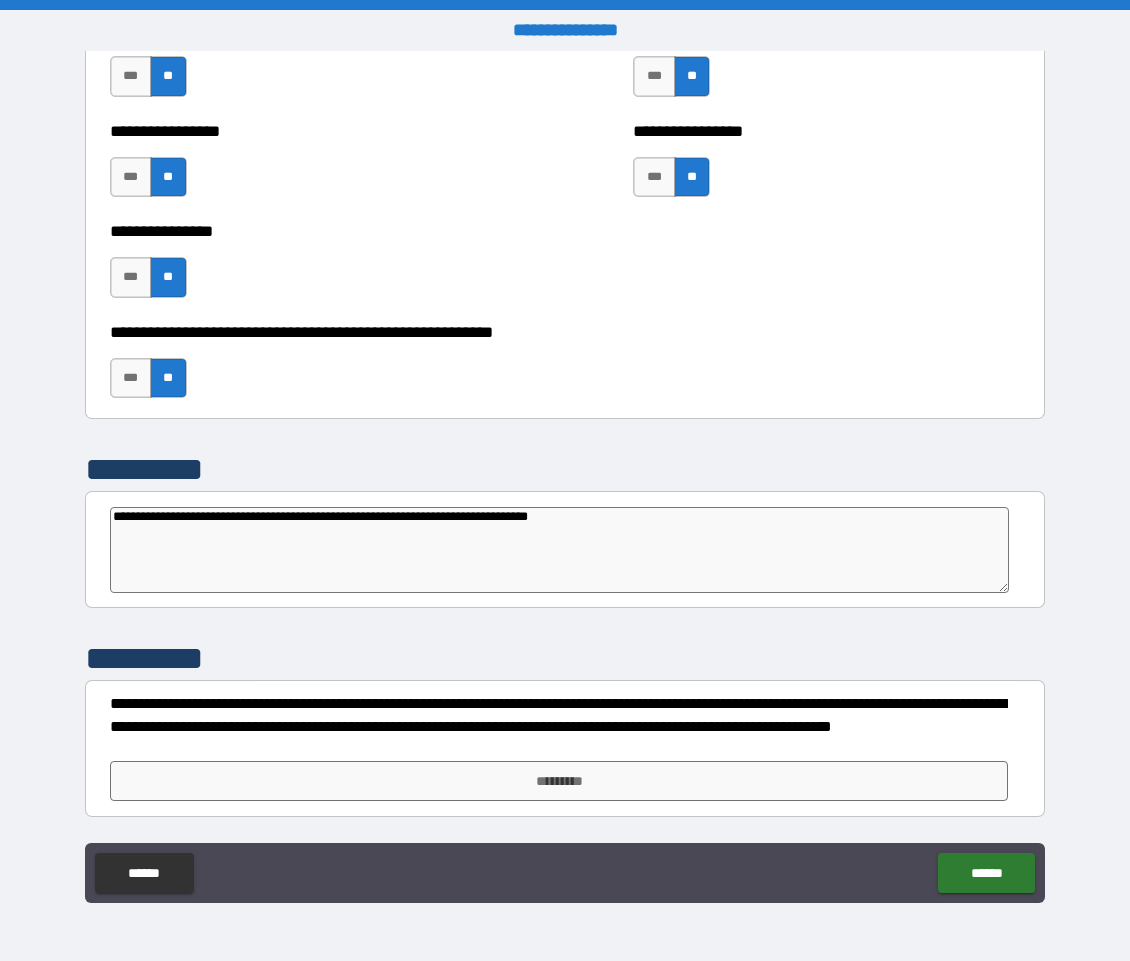 type on "**********" 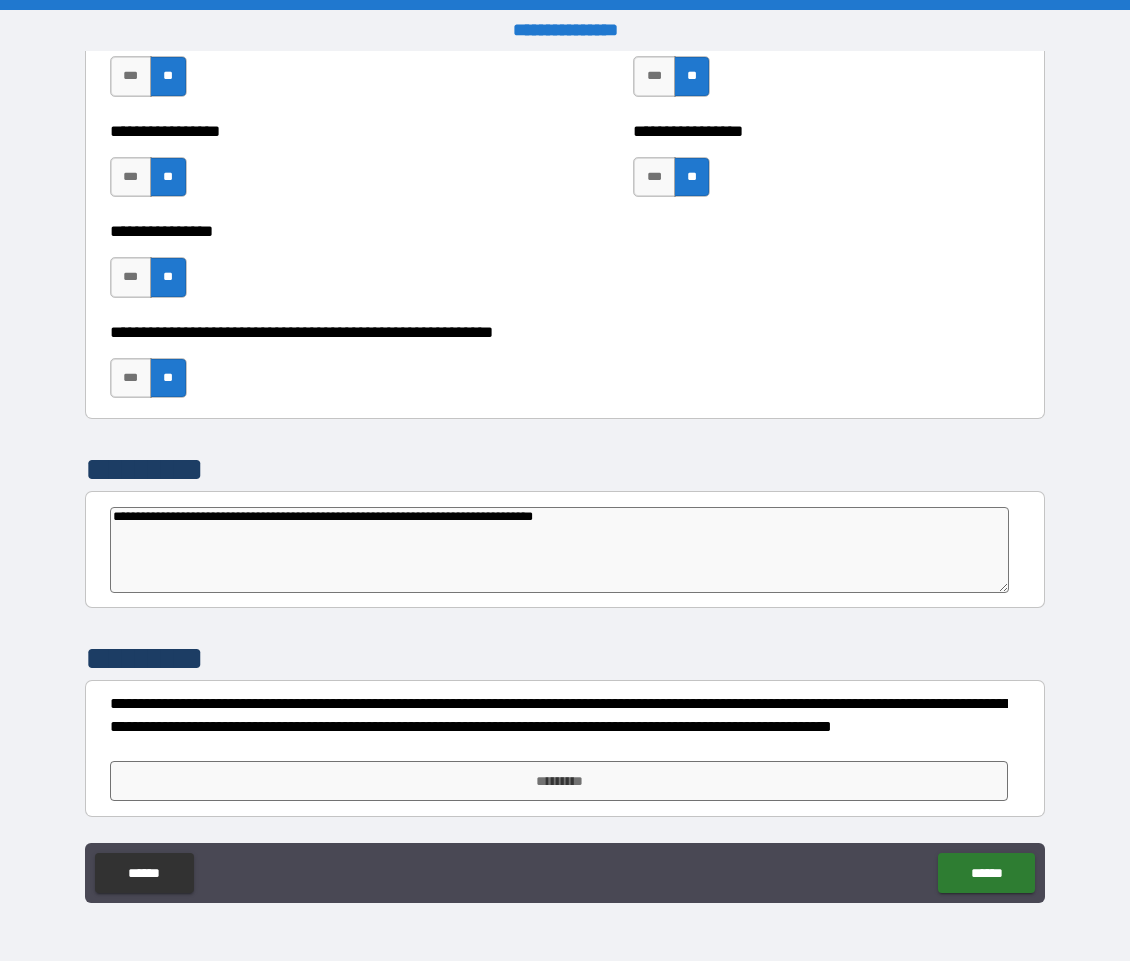 type on "*" 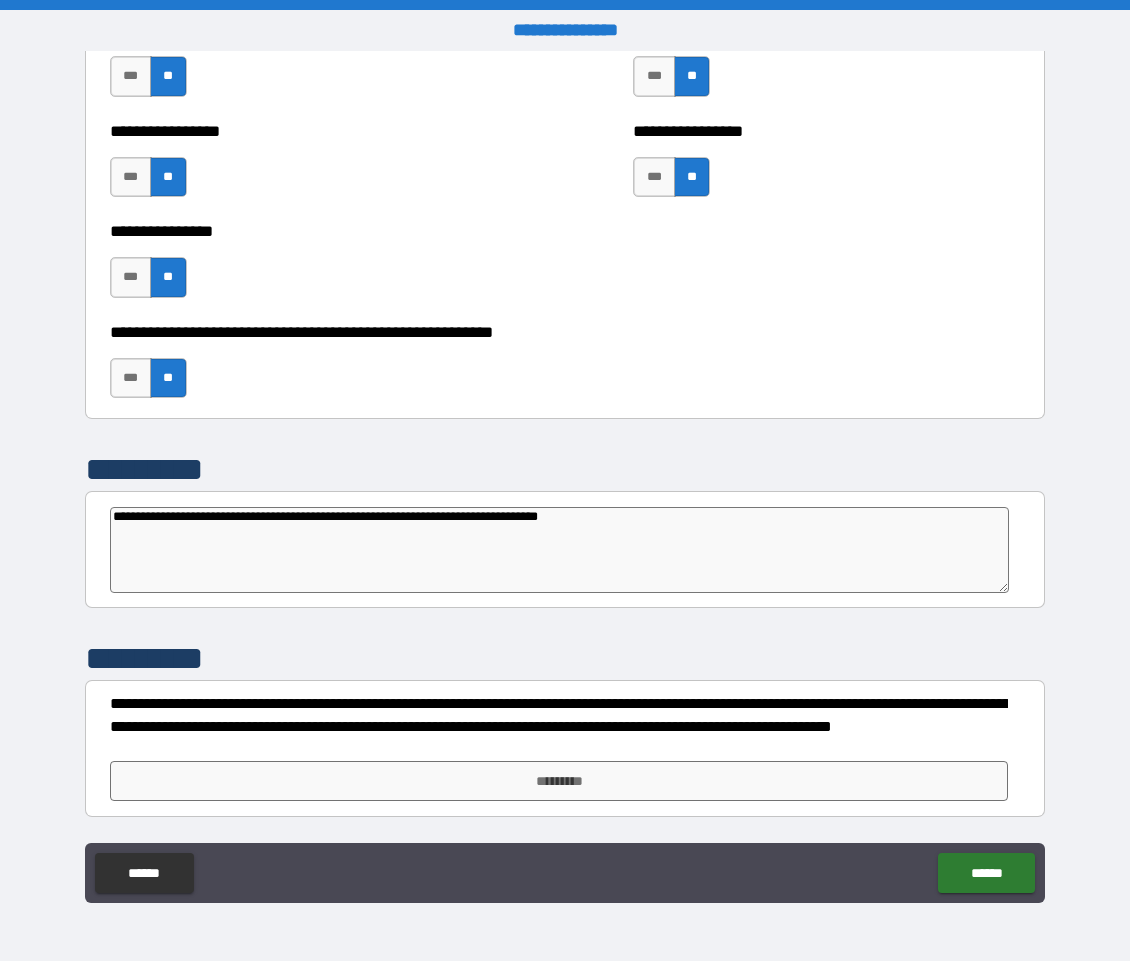 type on "**********" 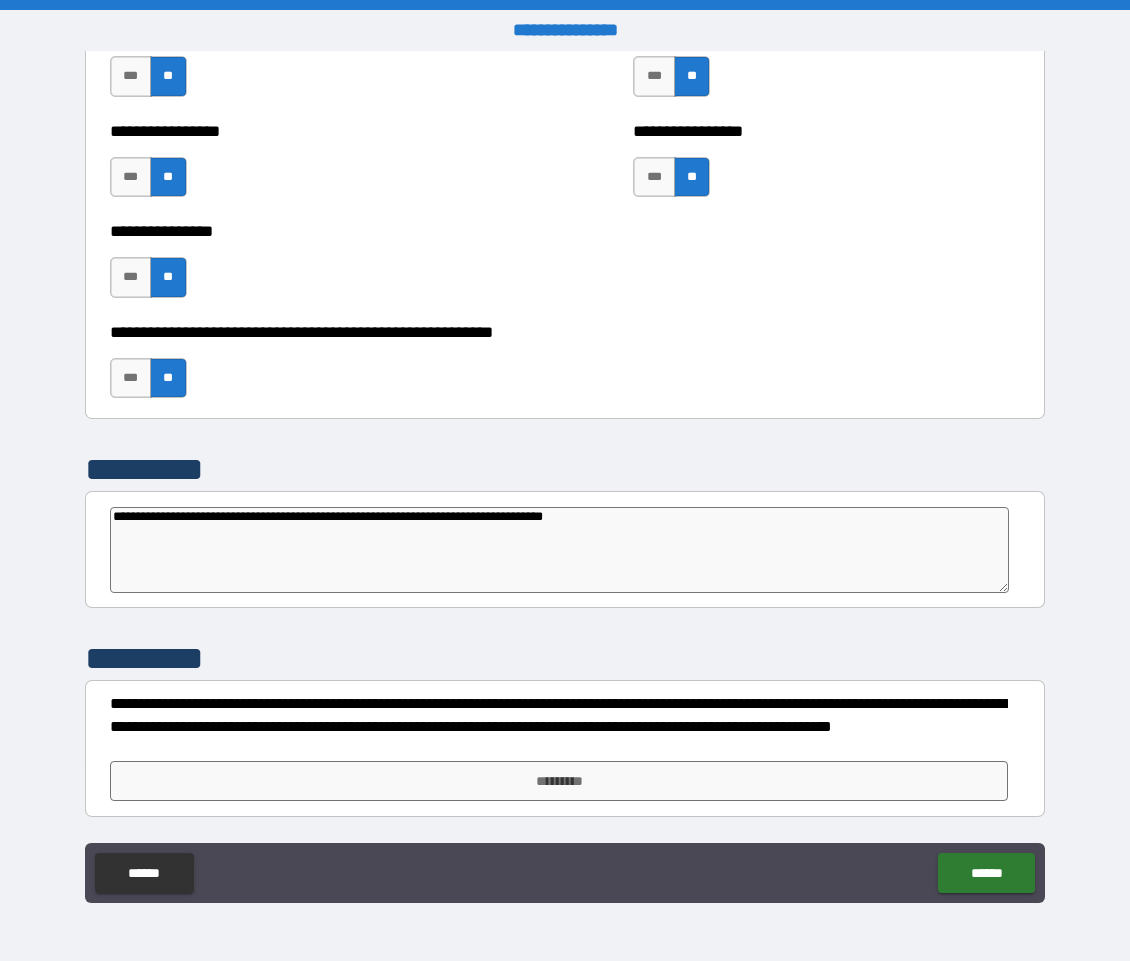 type on "**********" 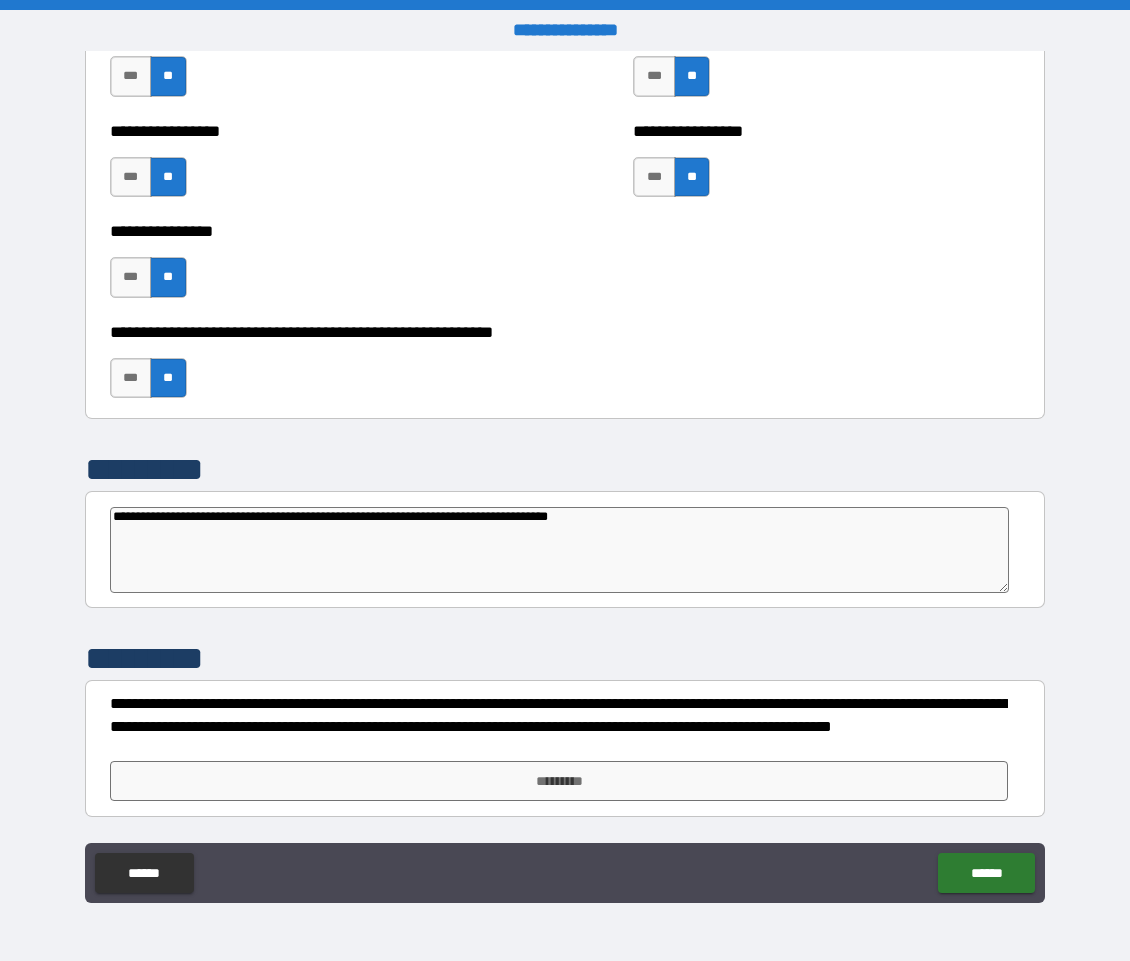 type on "**********" 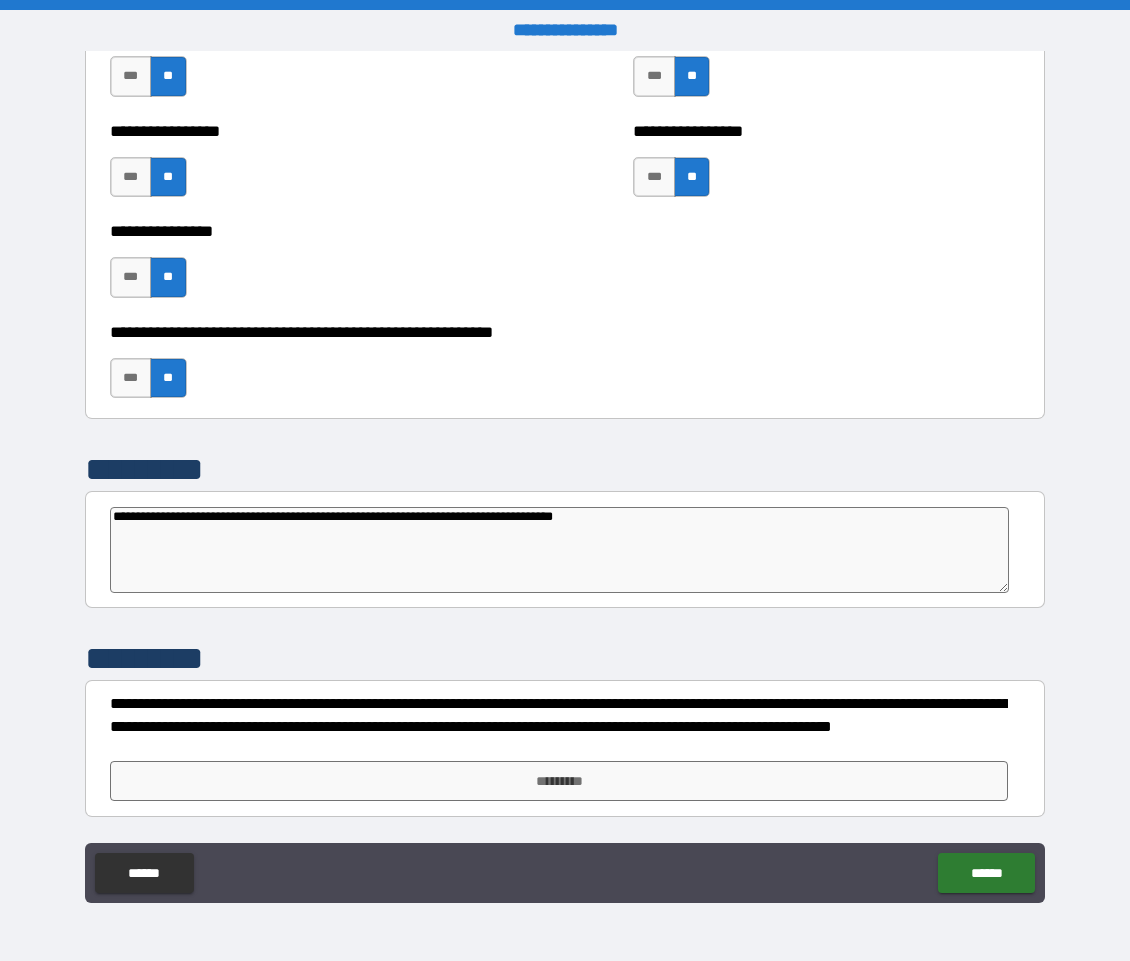 type on "*" 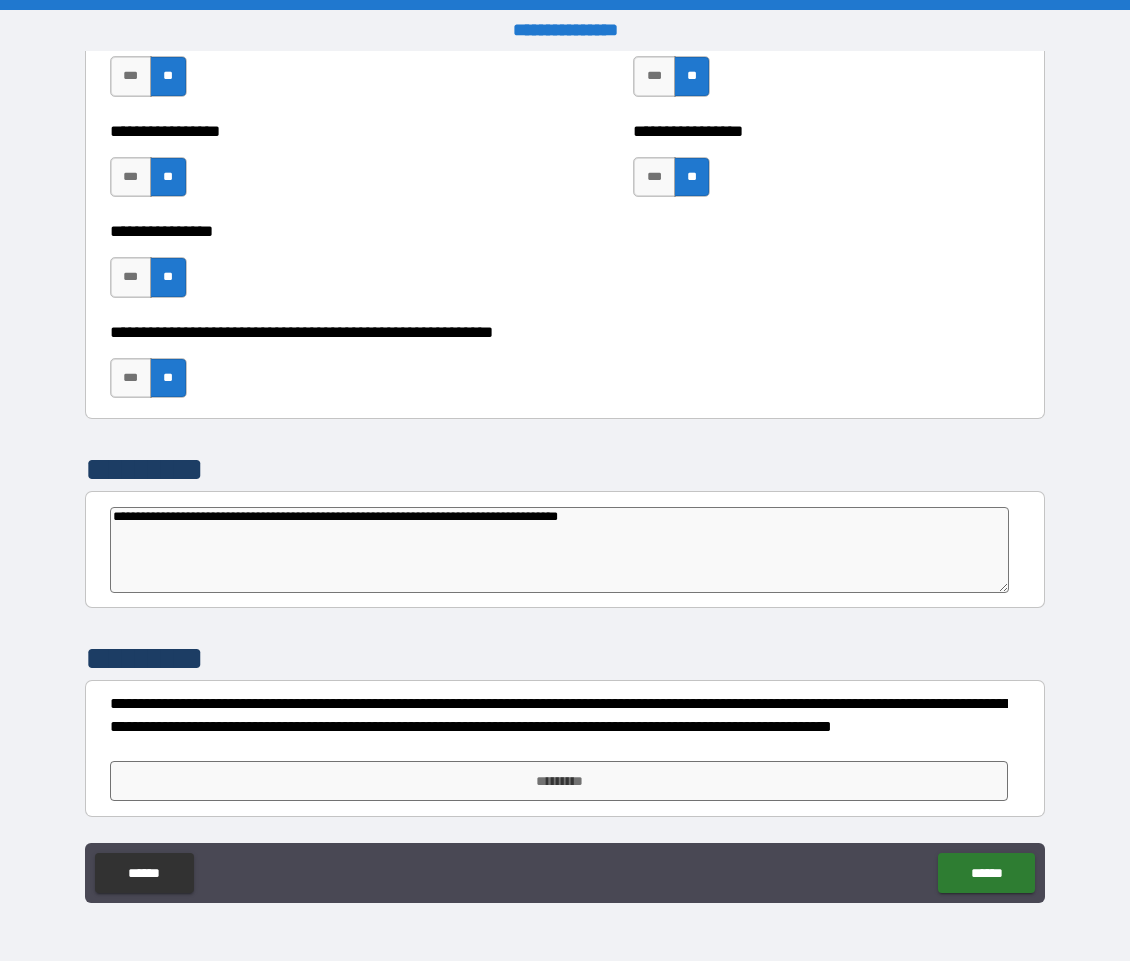 type on "**********" 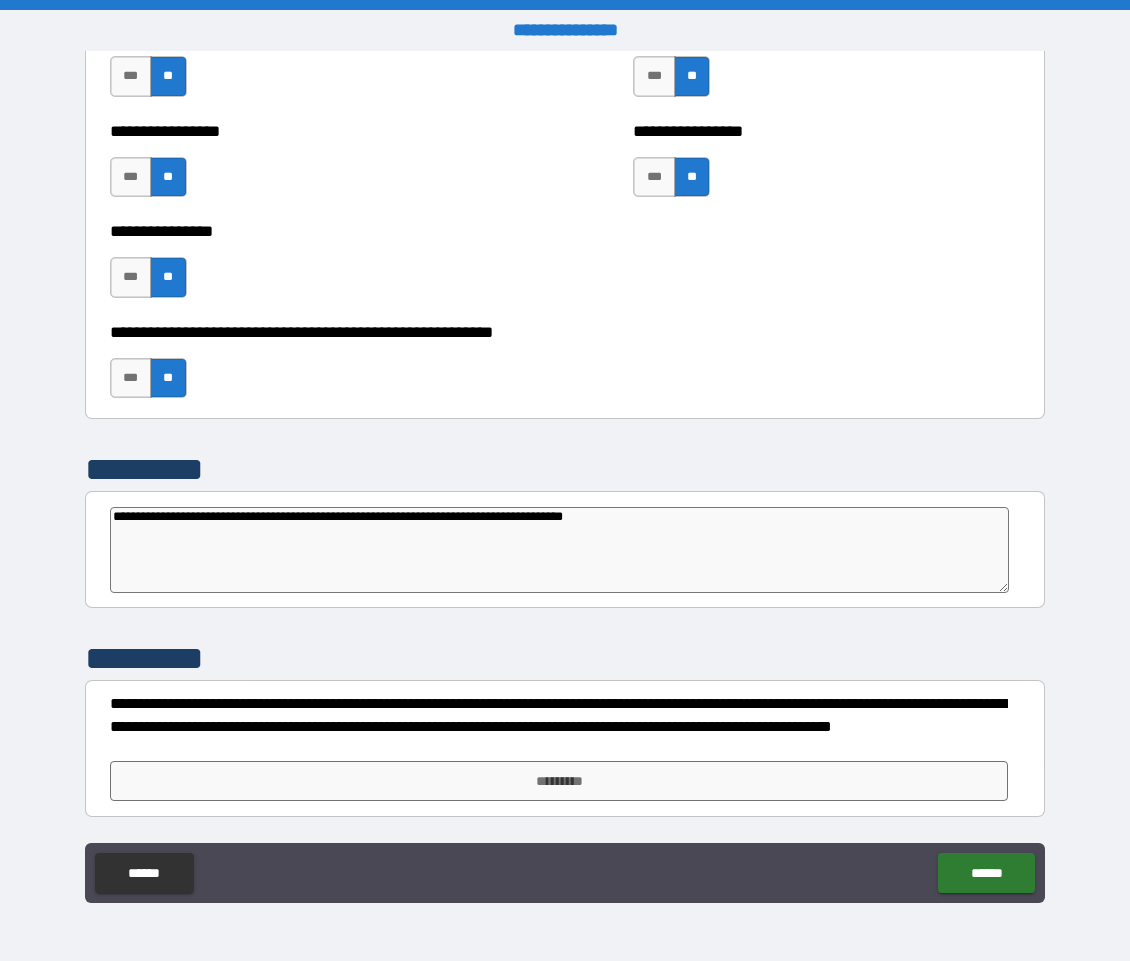type on "**********" 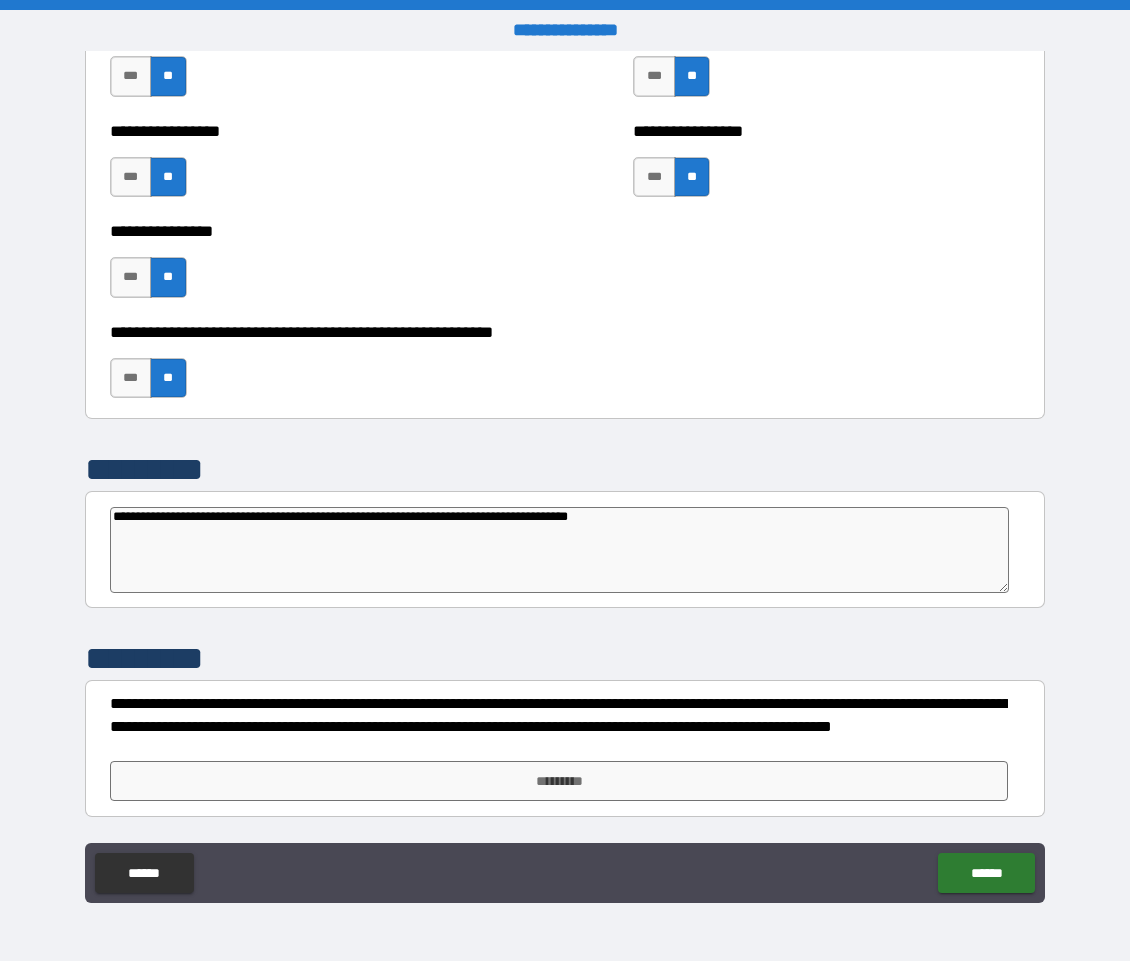 type on "**********" 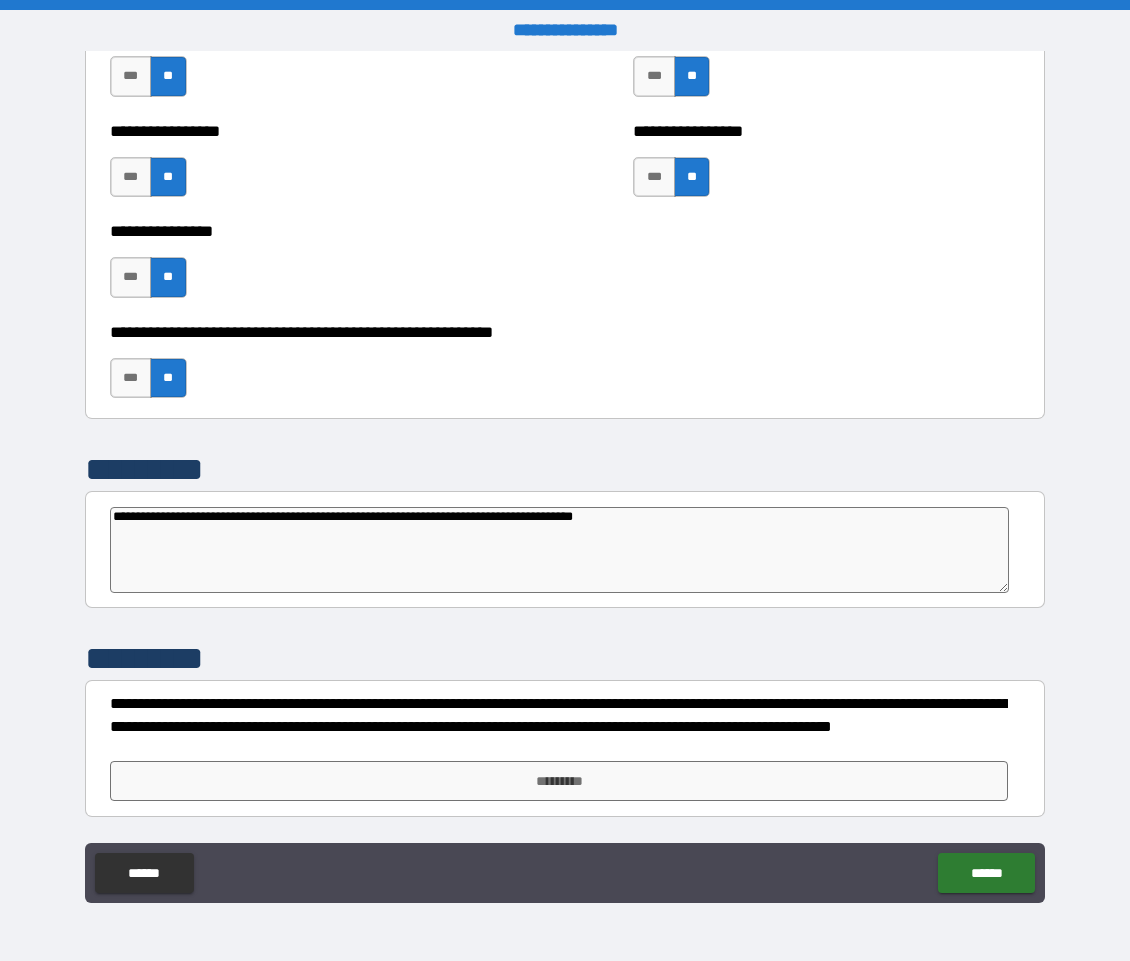 type on "*" 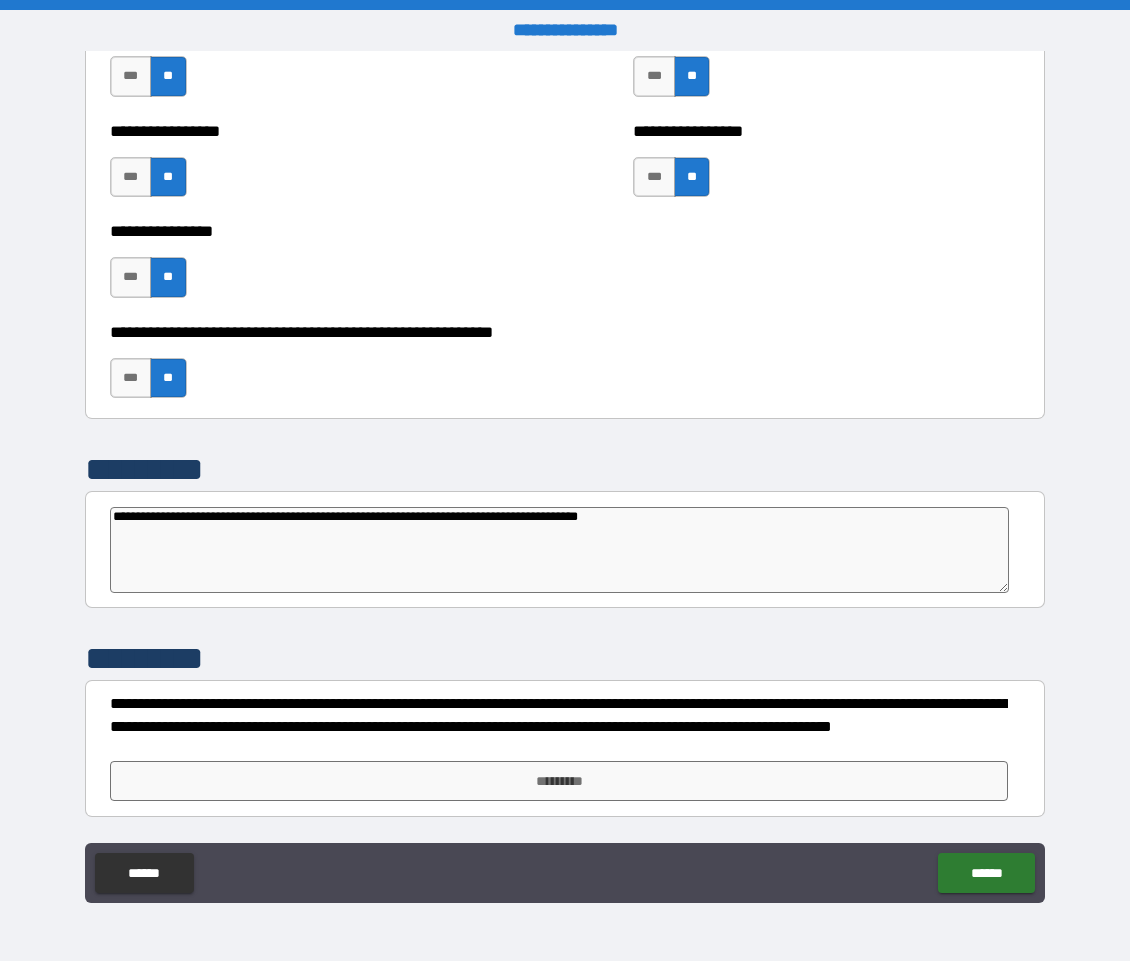 type on "*" 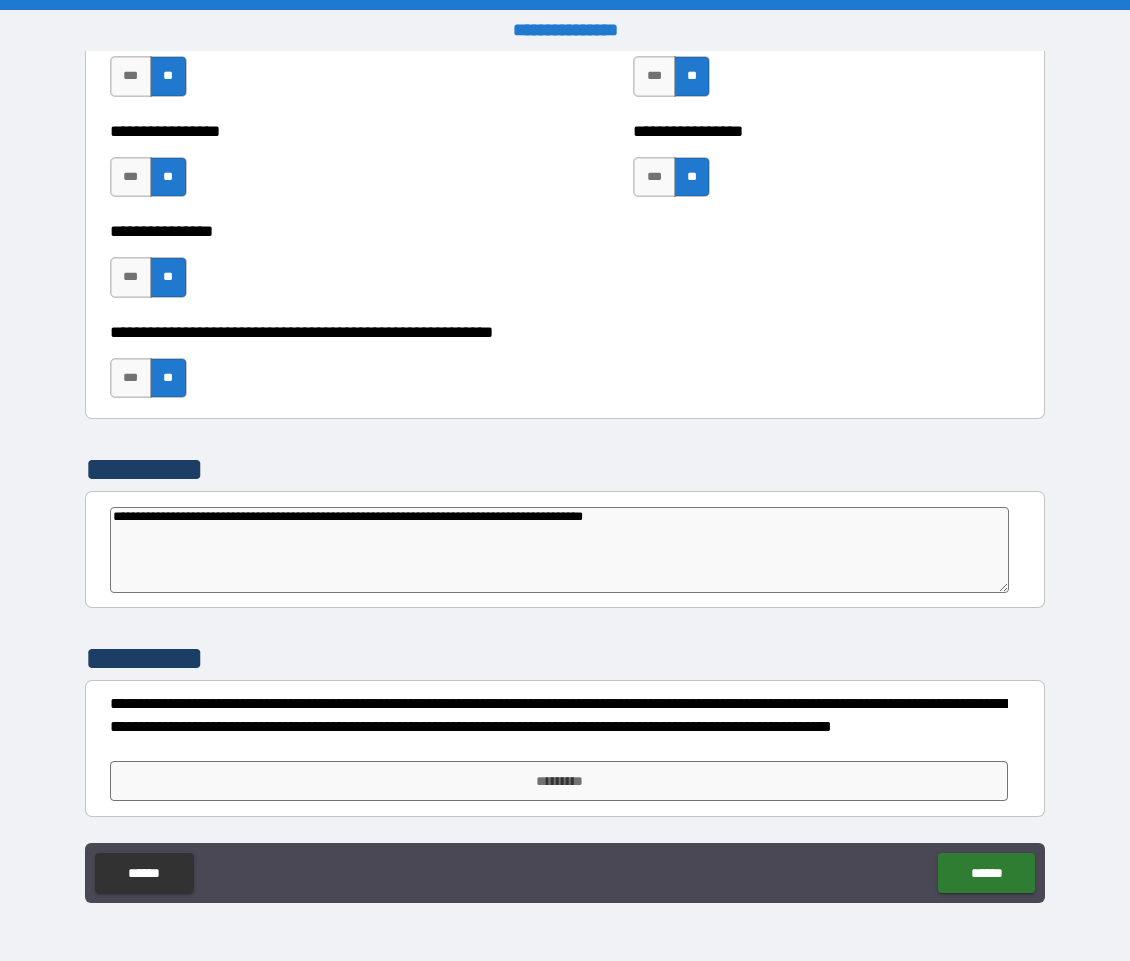 type on "*" 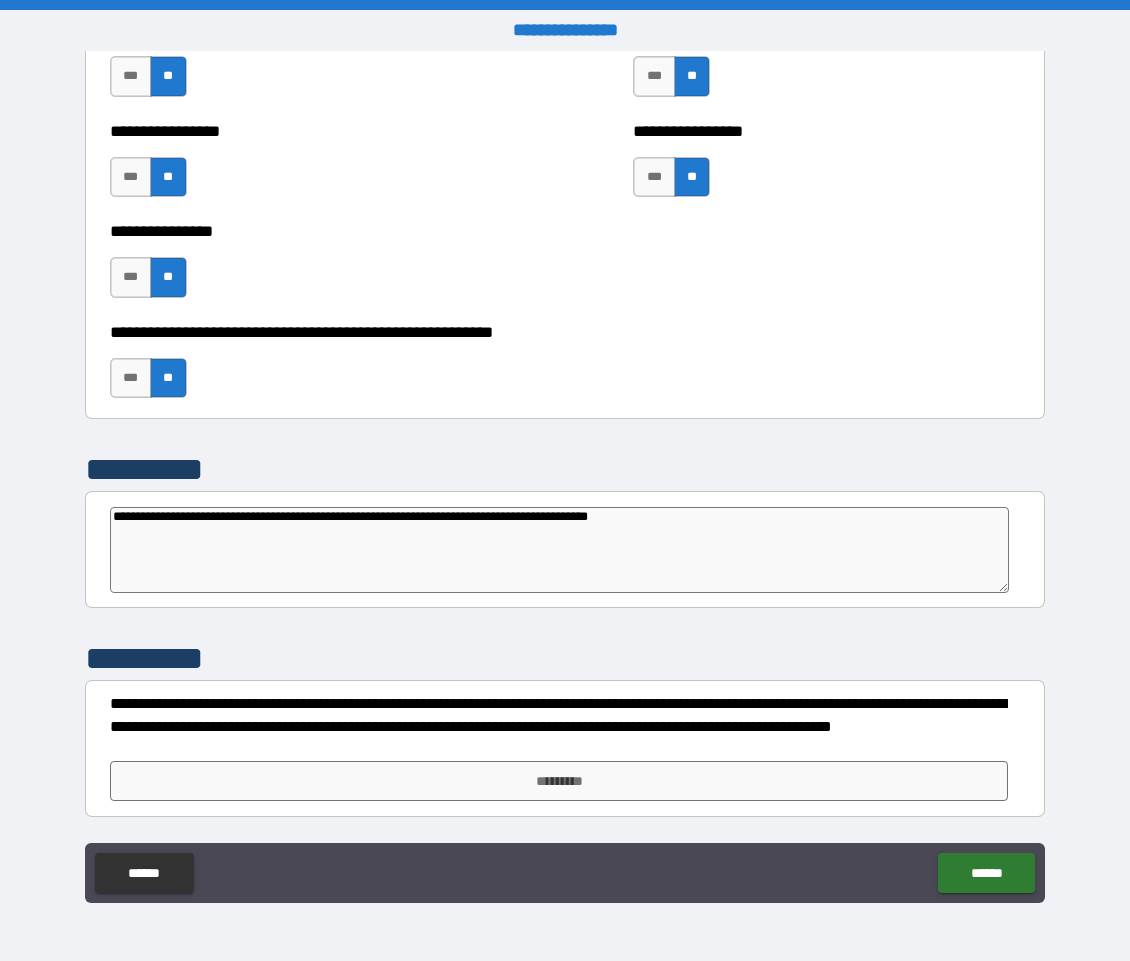 type on "*" 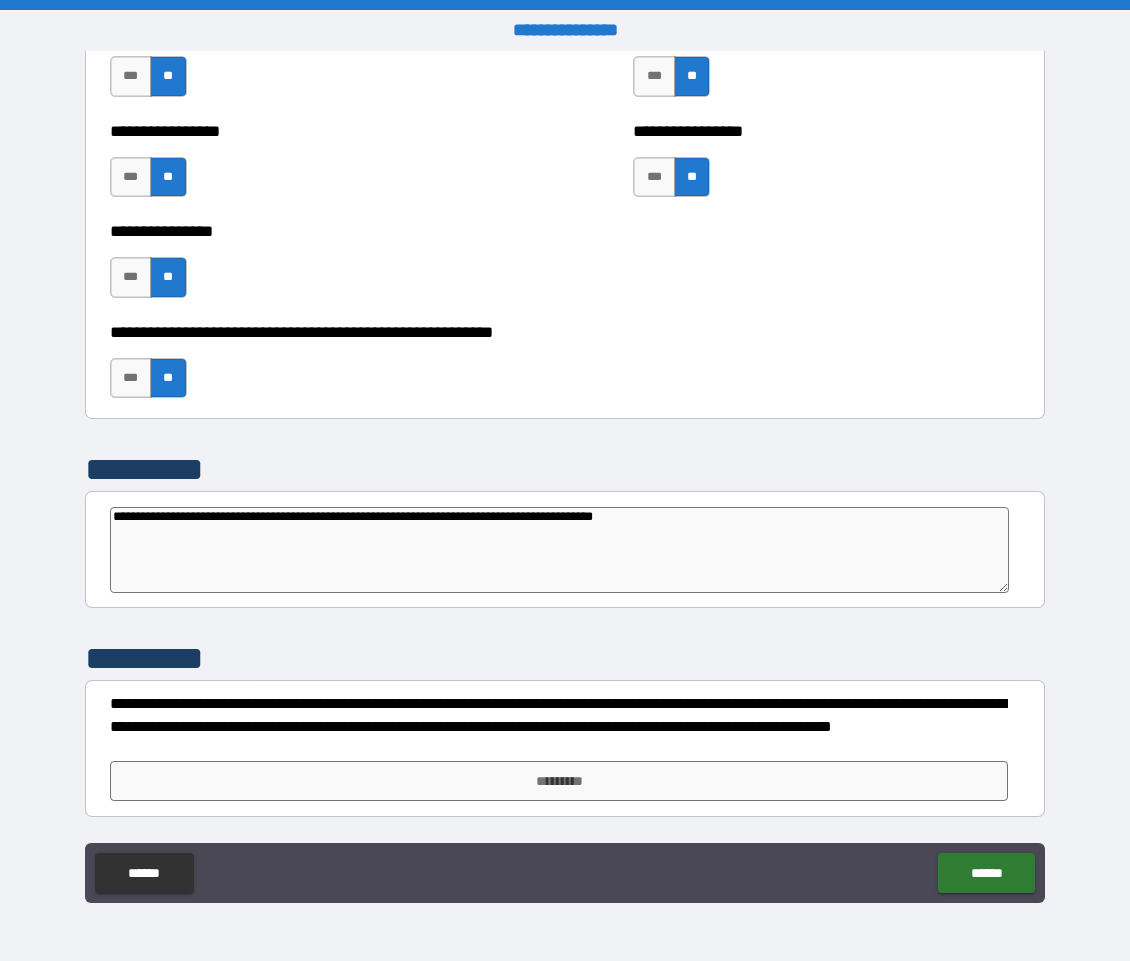 type on "**********" 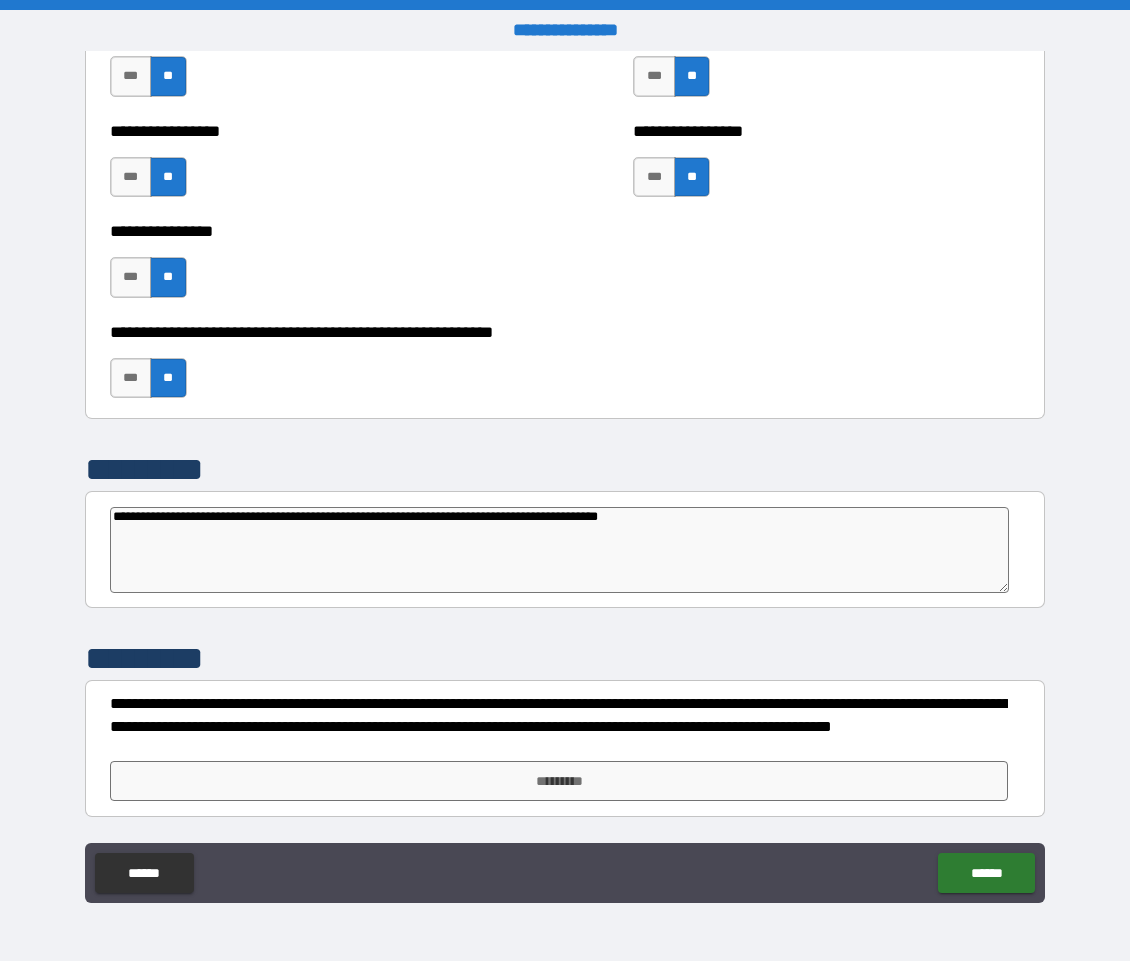 type on "**********" 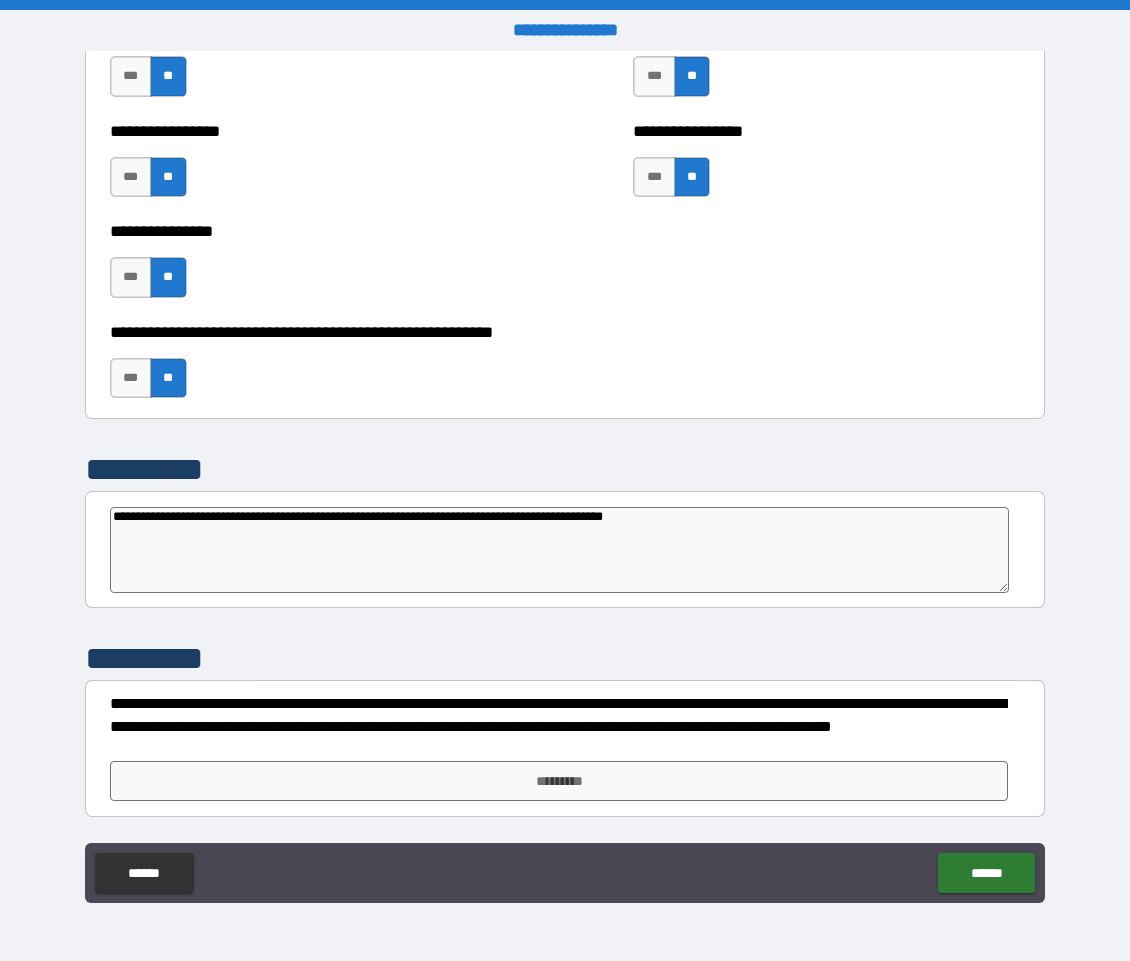 type on "**********" 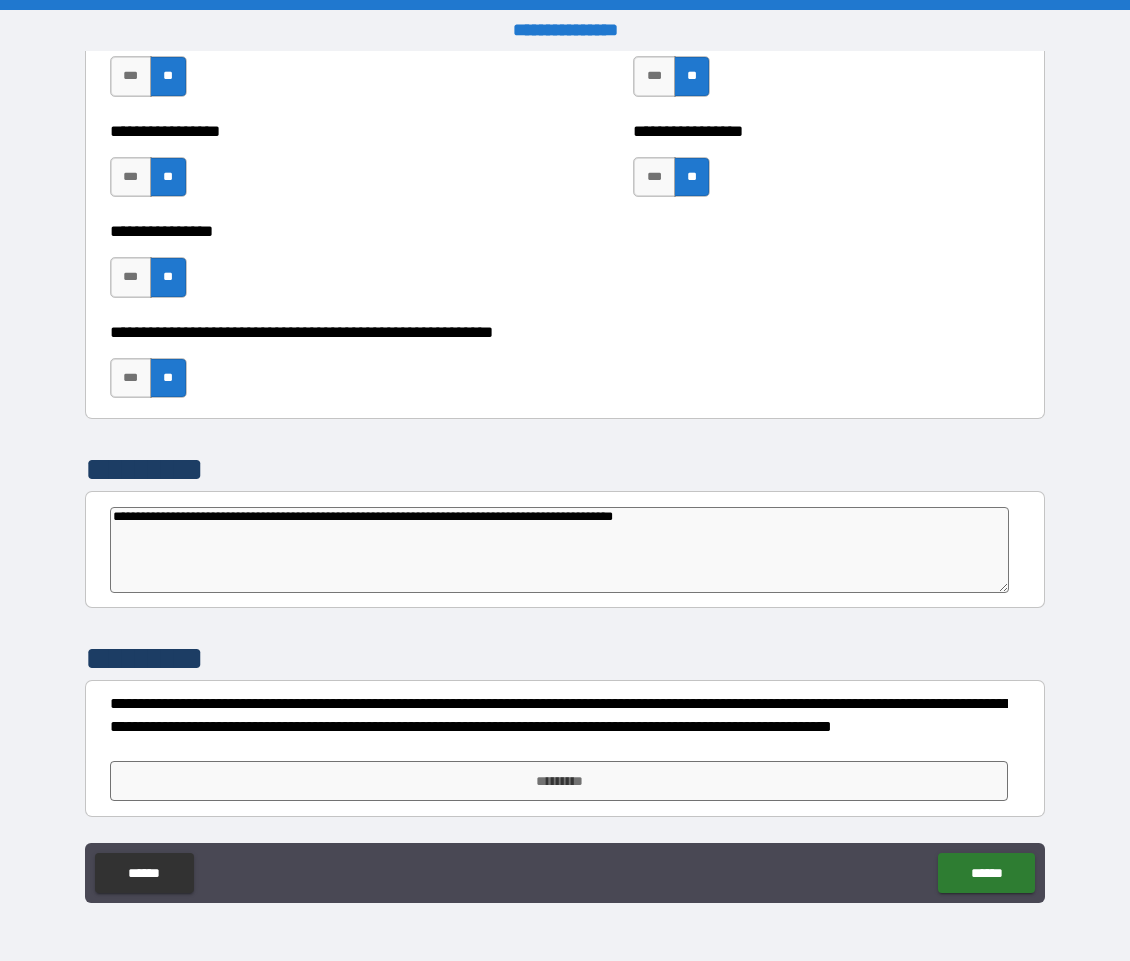 type on "**********" 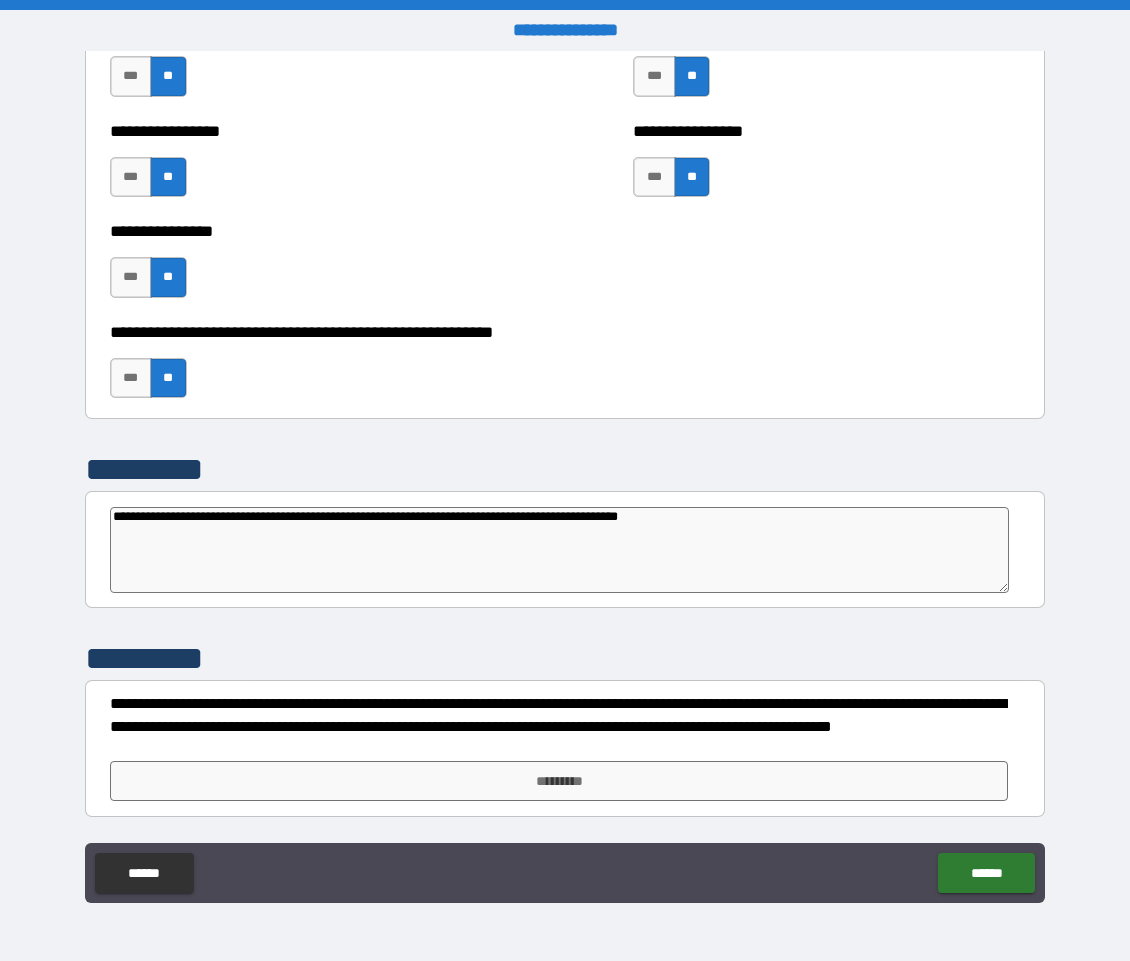 type on "*" 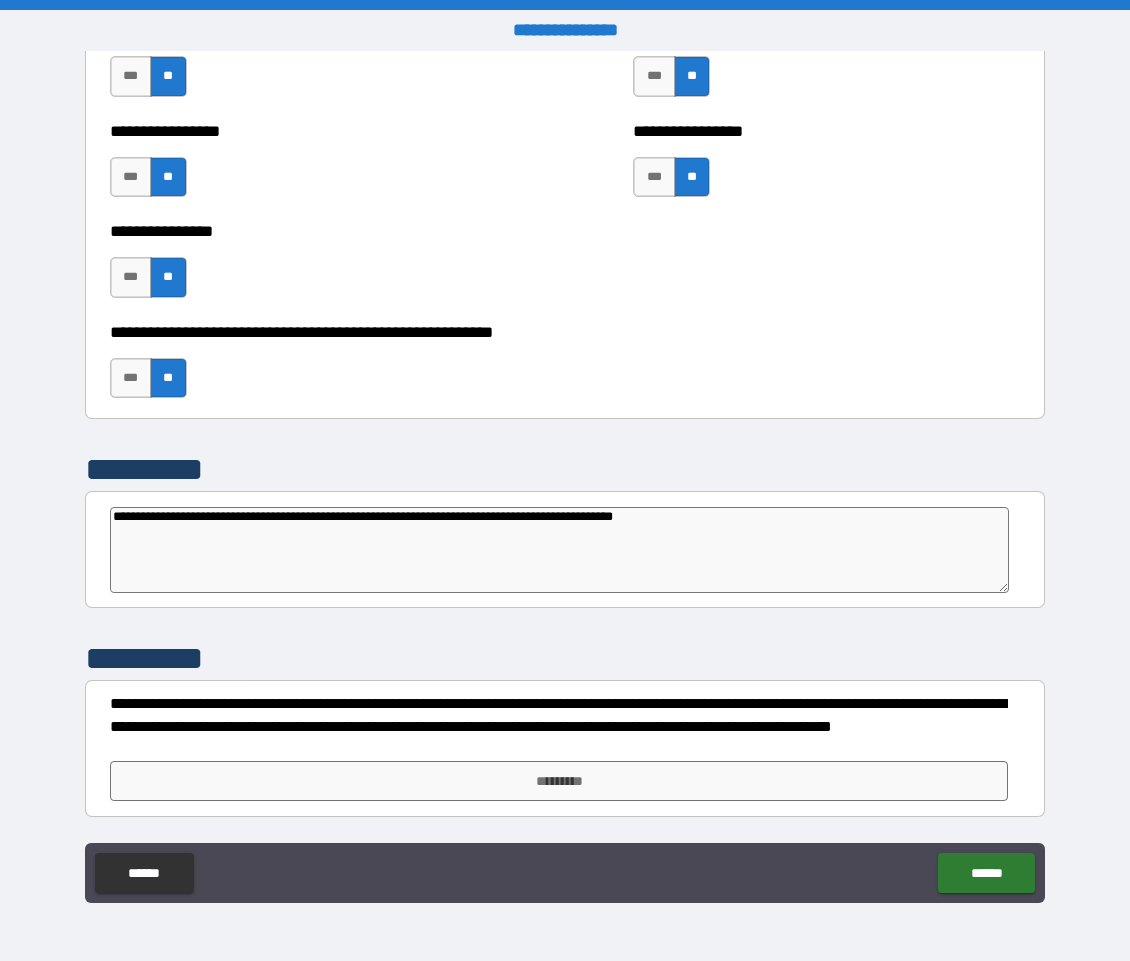 type on "**********" 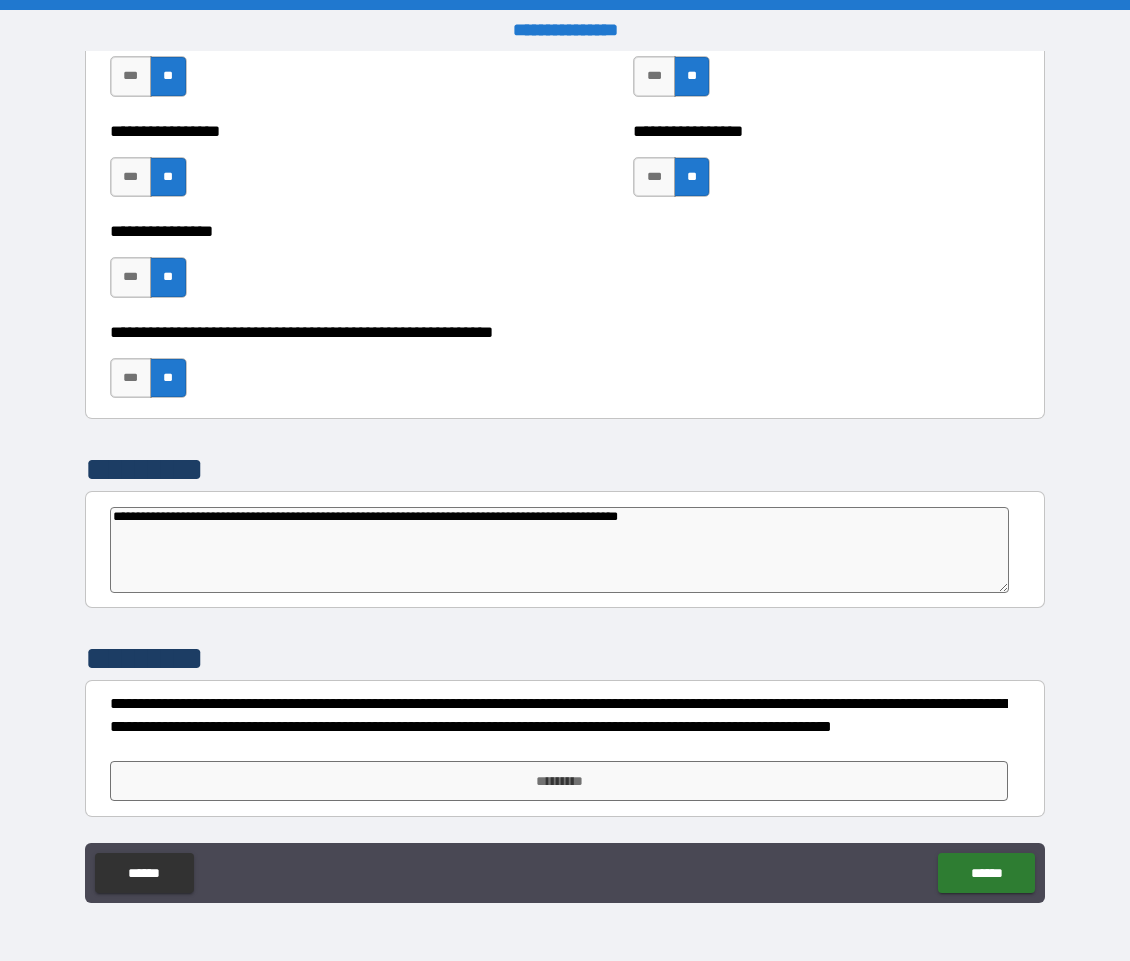 type on "*" 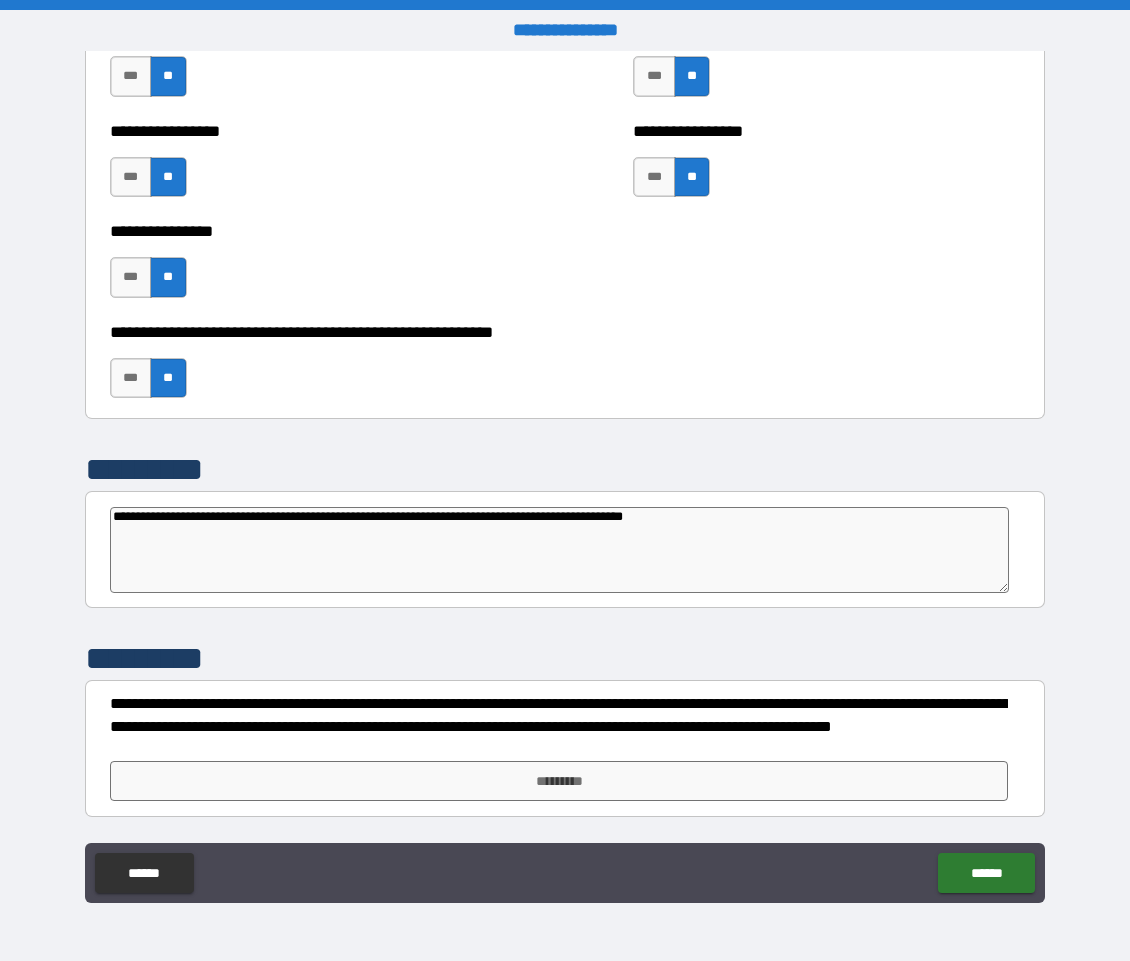 type on "*" 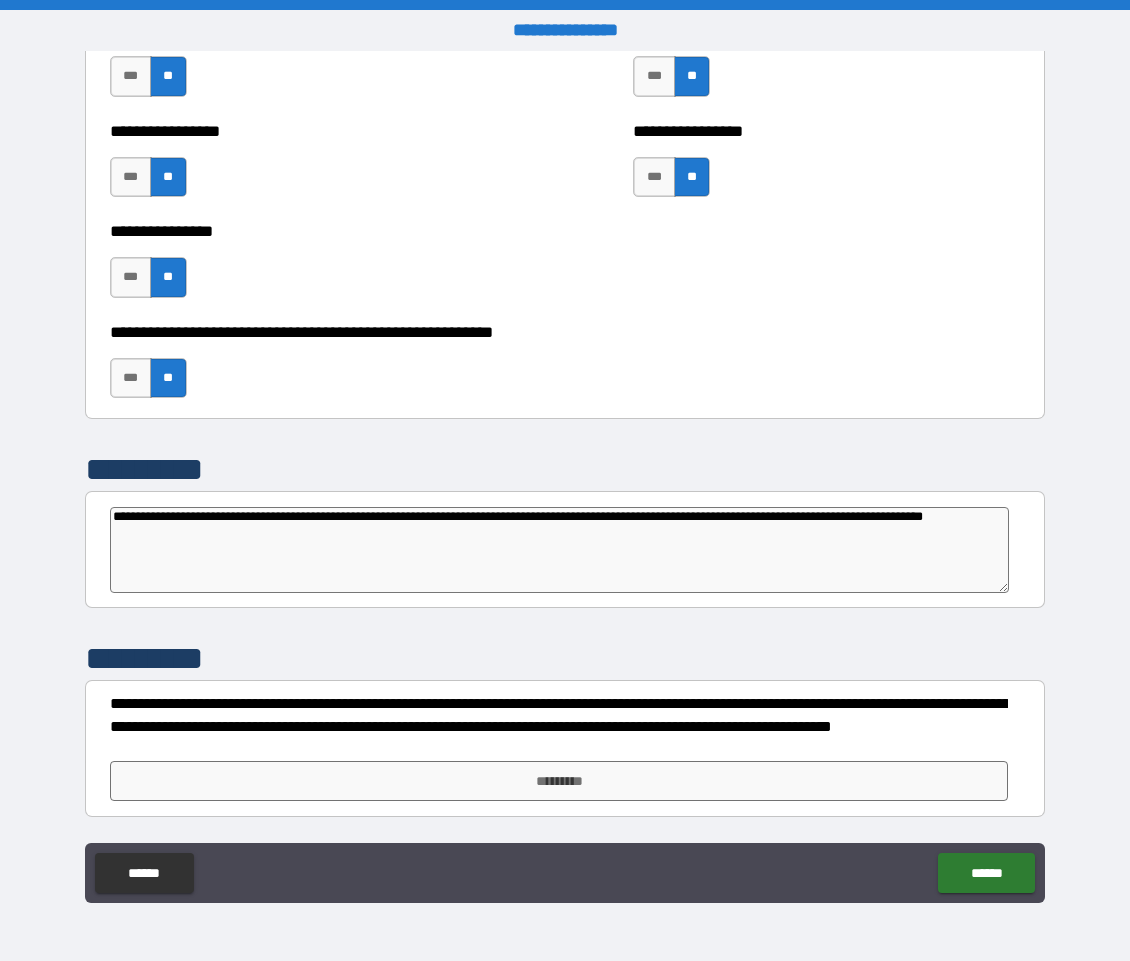 click on "**********" at bounding box center [560, 550] 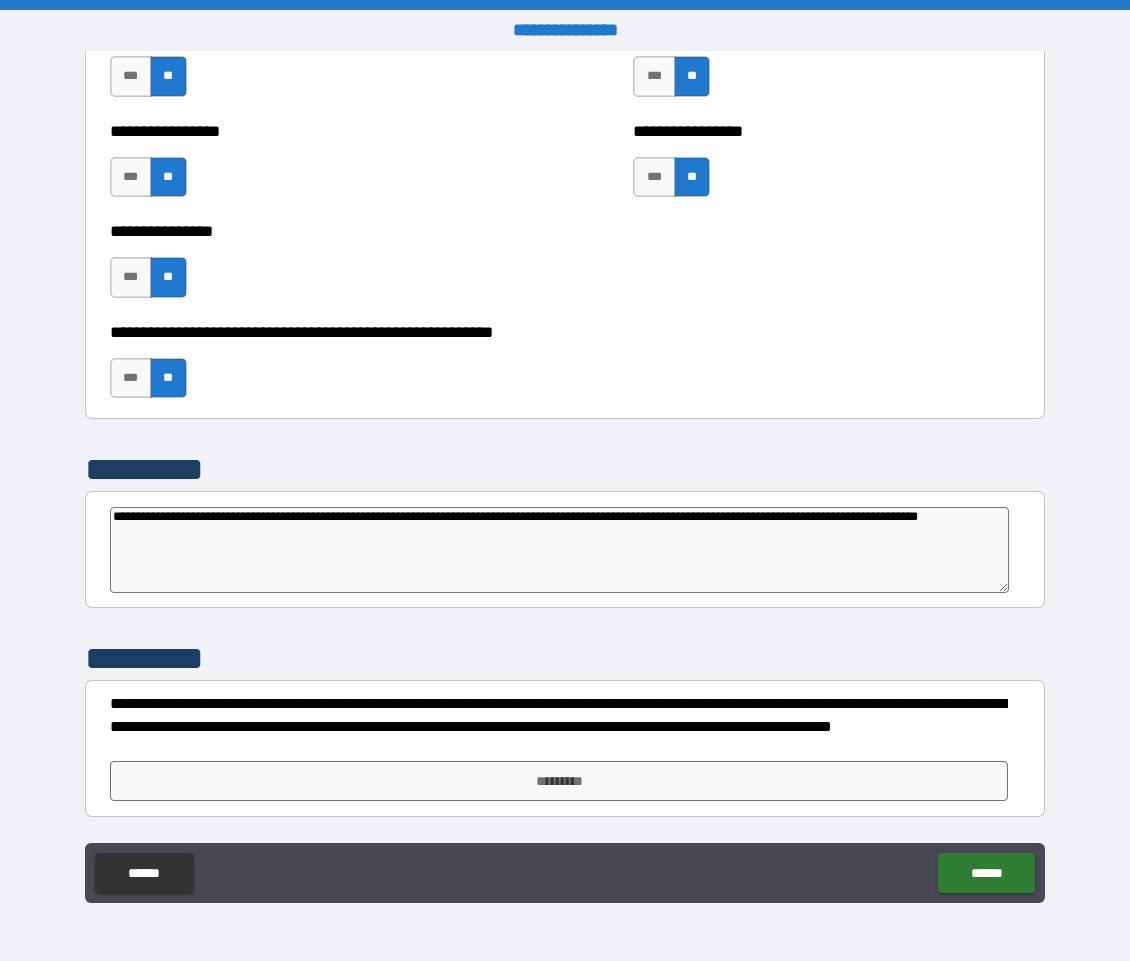 click on "**********" at bounding box center [560, 550] 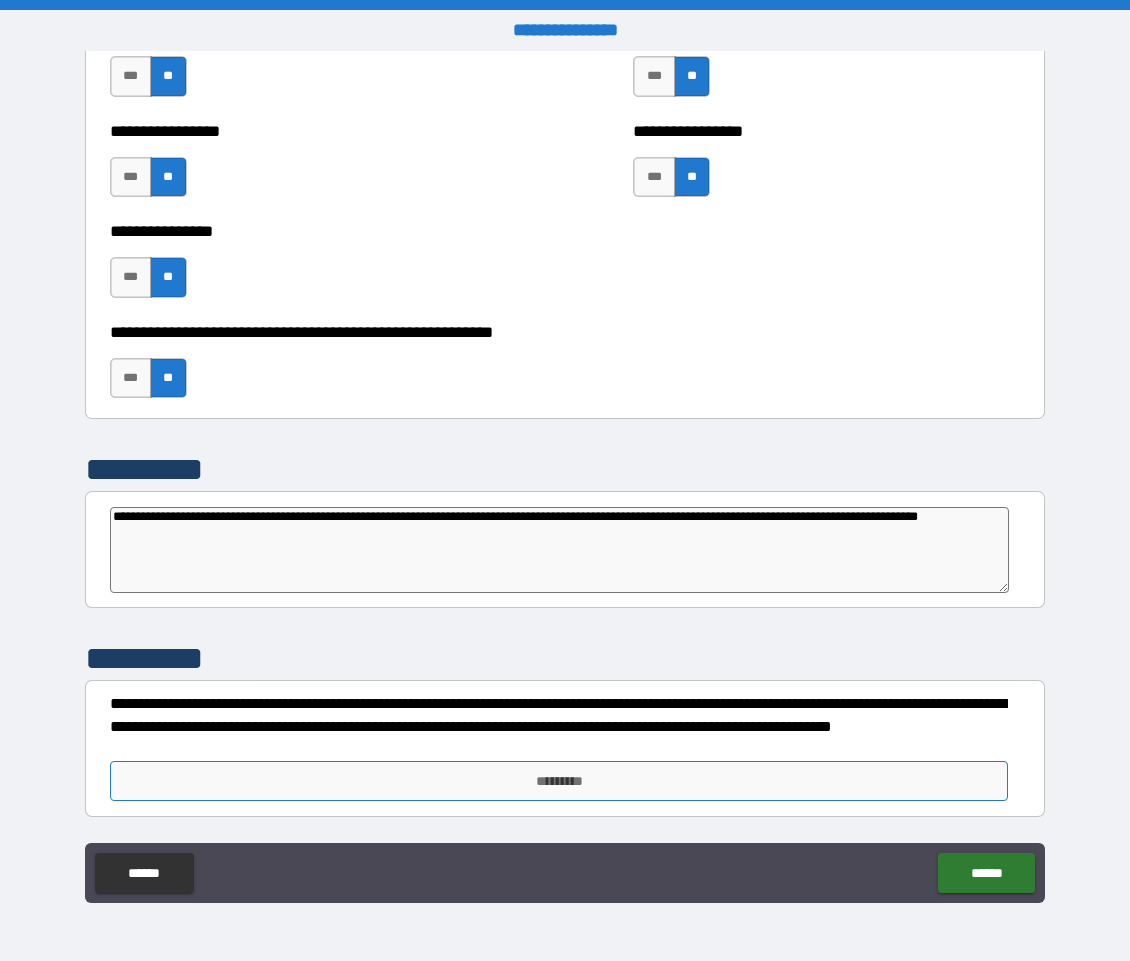 click on "*********" at bounding box center (559, 781) 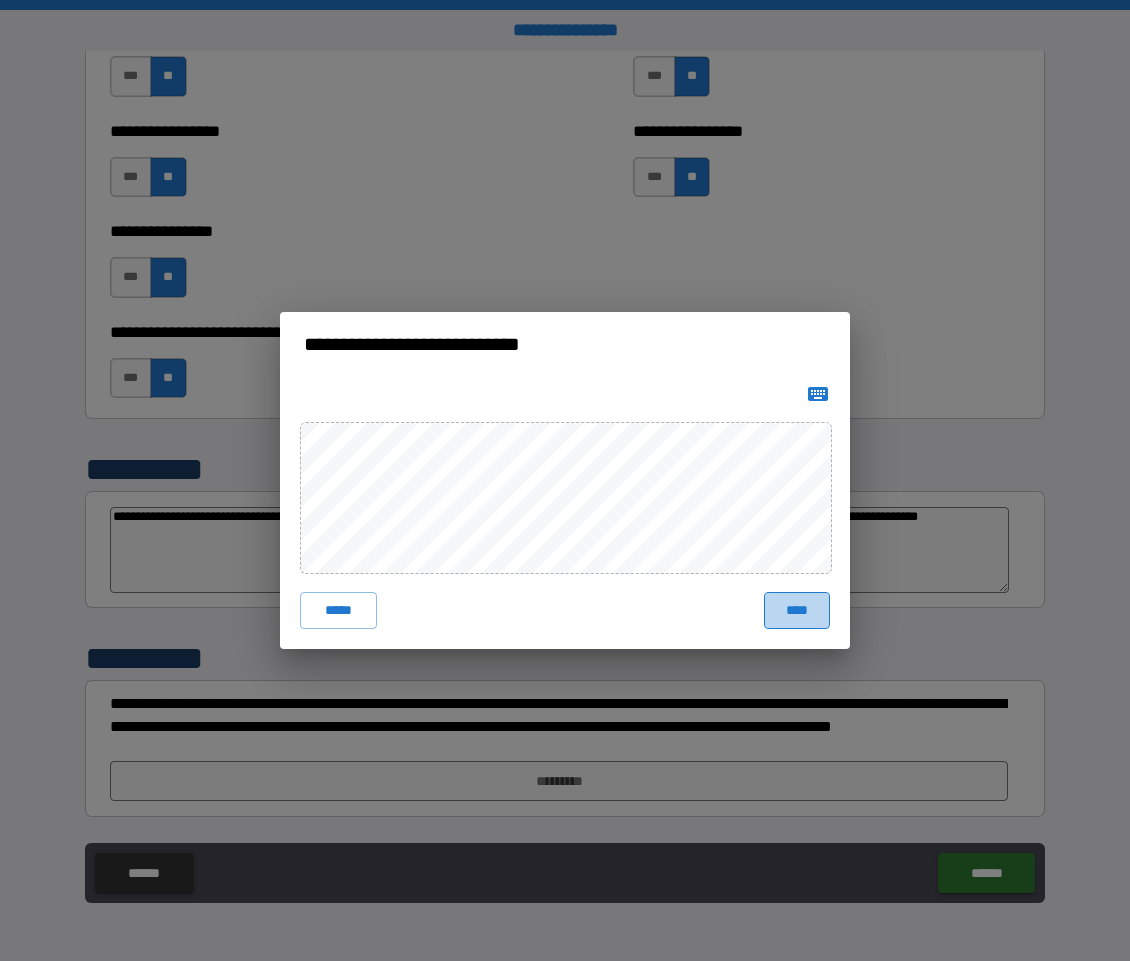 click on "****" at bounding box center (797, 610) 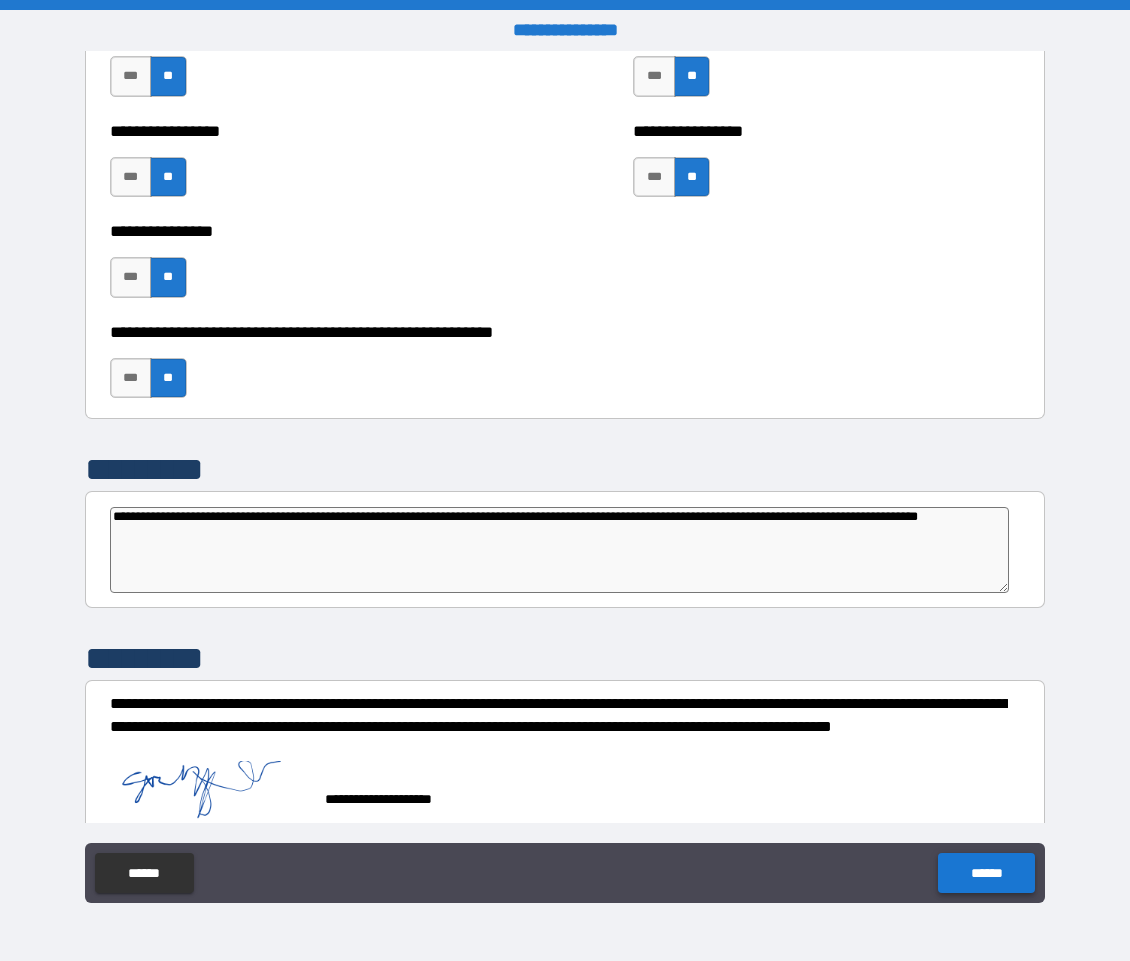 click on "******" at bounding box center [986, 873] 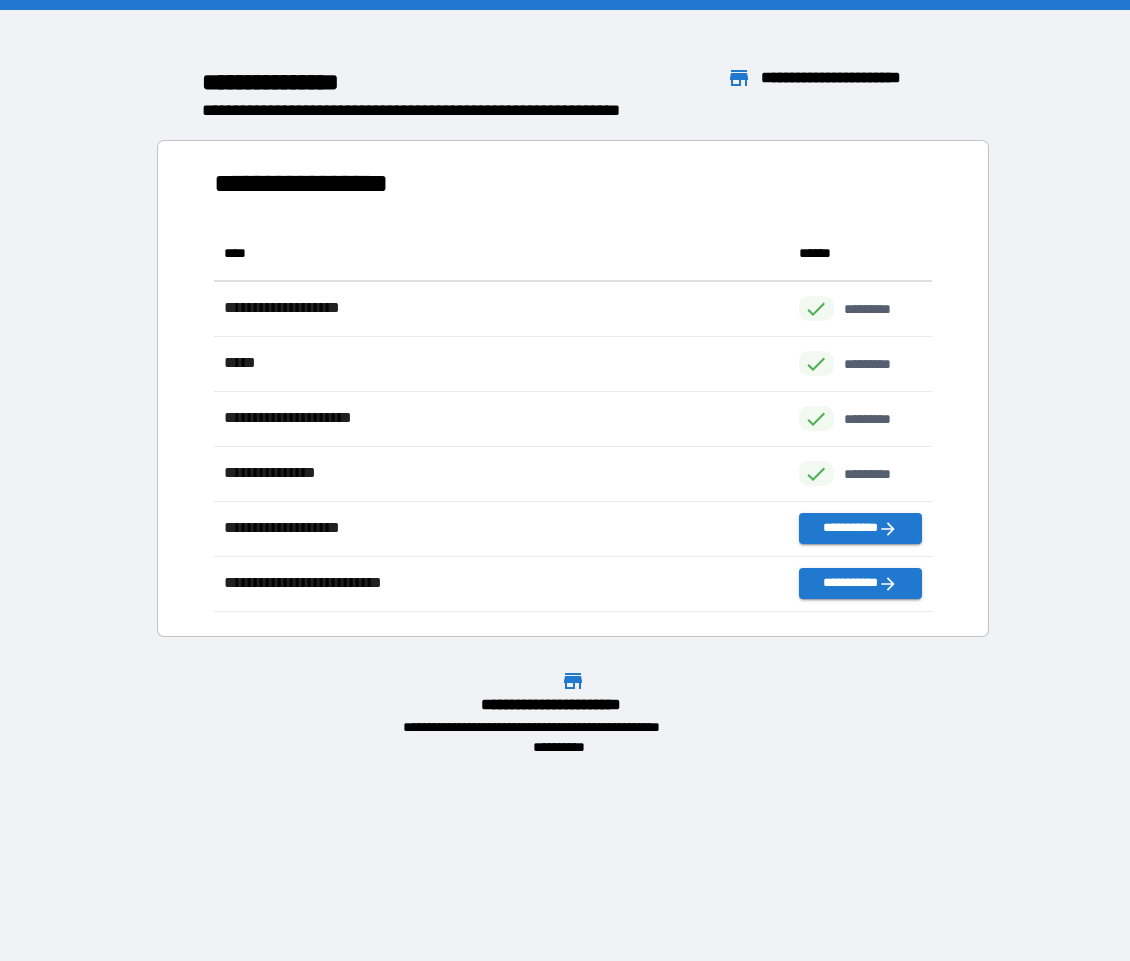 scroll, scrollTop: 1, scrollLeft: 1, axis: both 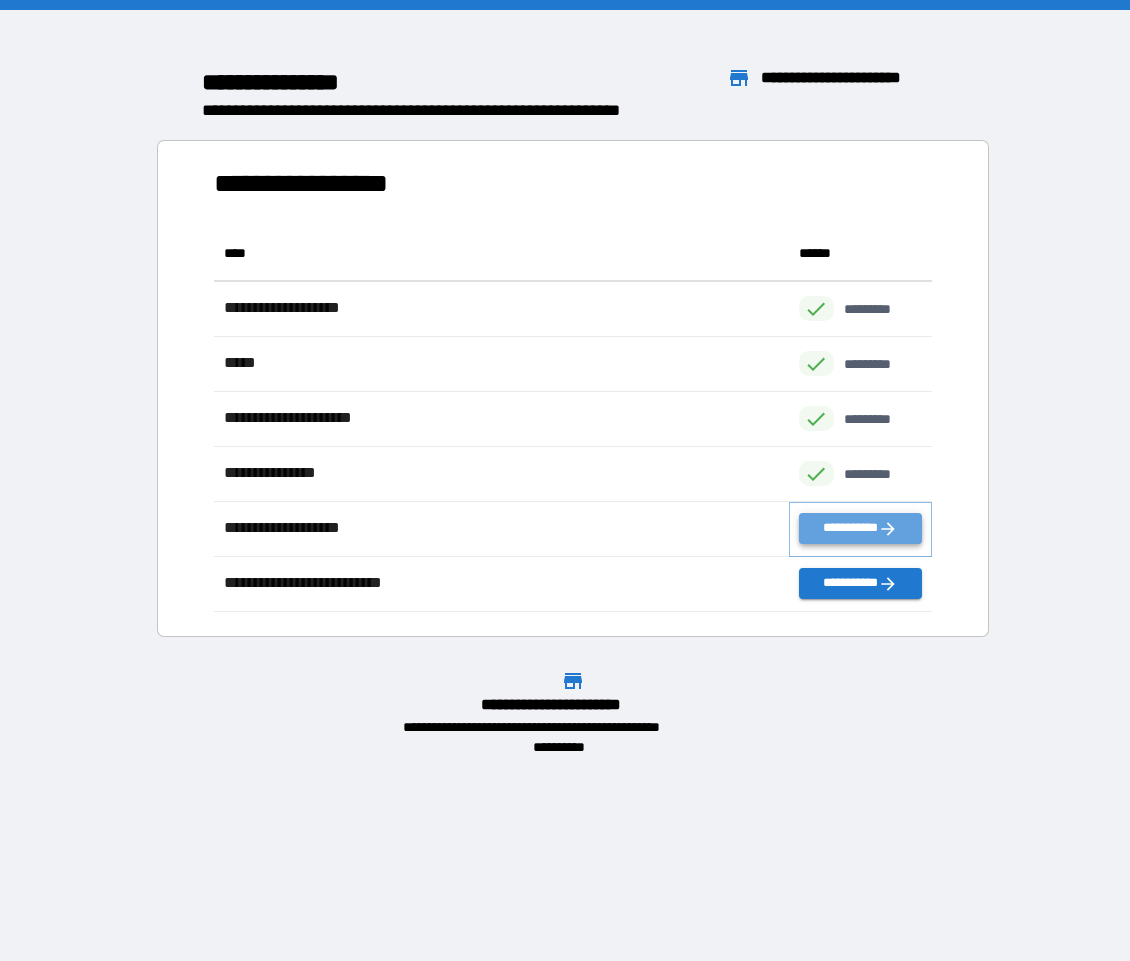 click on "**********" at bounding box center [861, 528] 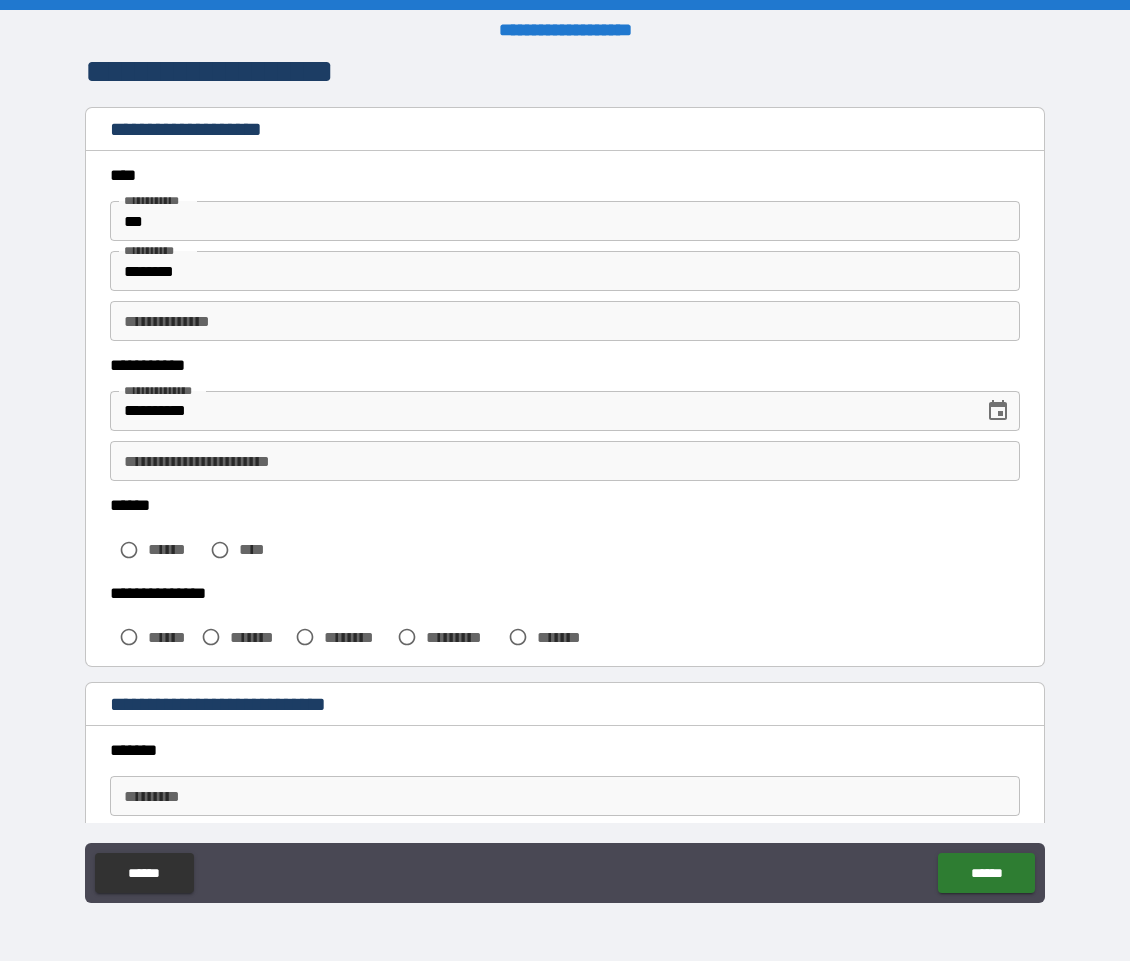 click on "***" at bounding box center [565, 221] 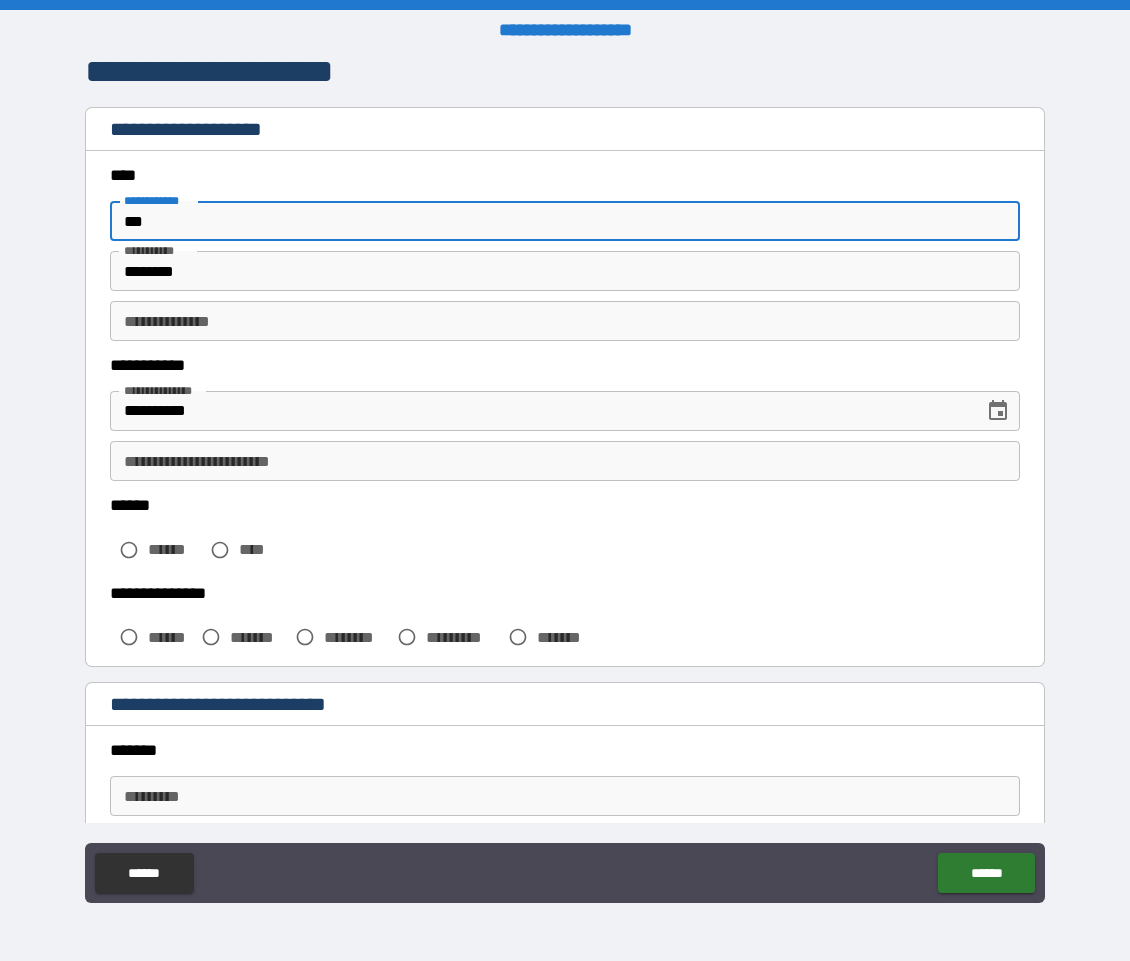 click on "***" at bounding box center [565, 221] 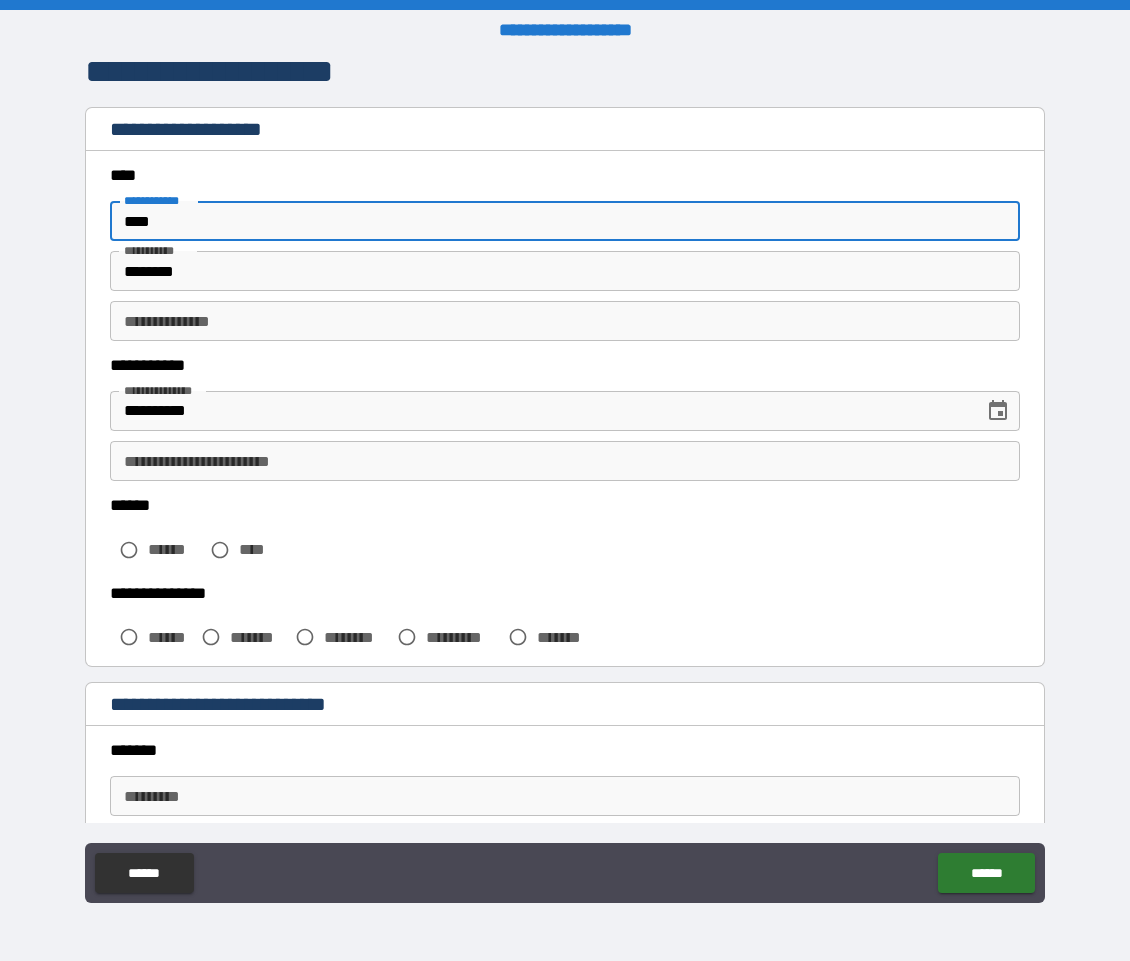 click on "**********" at bounding box center (565, 321) 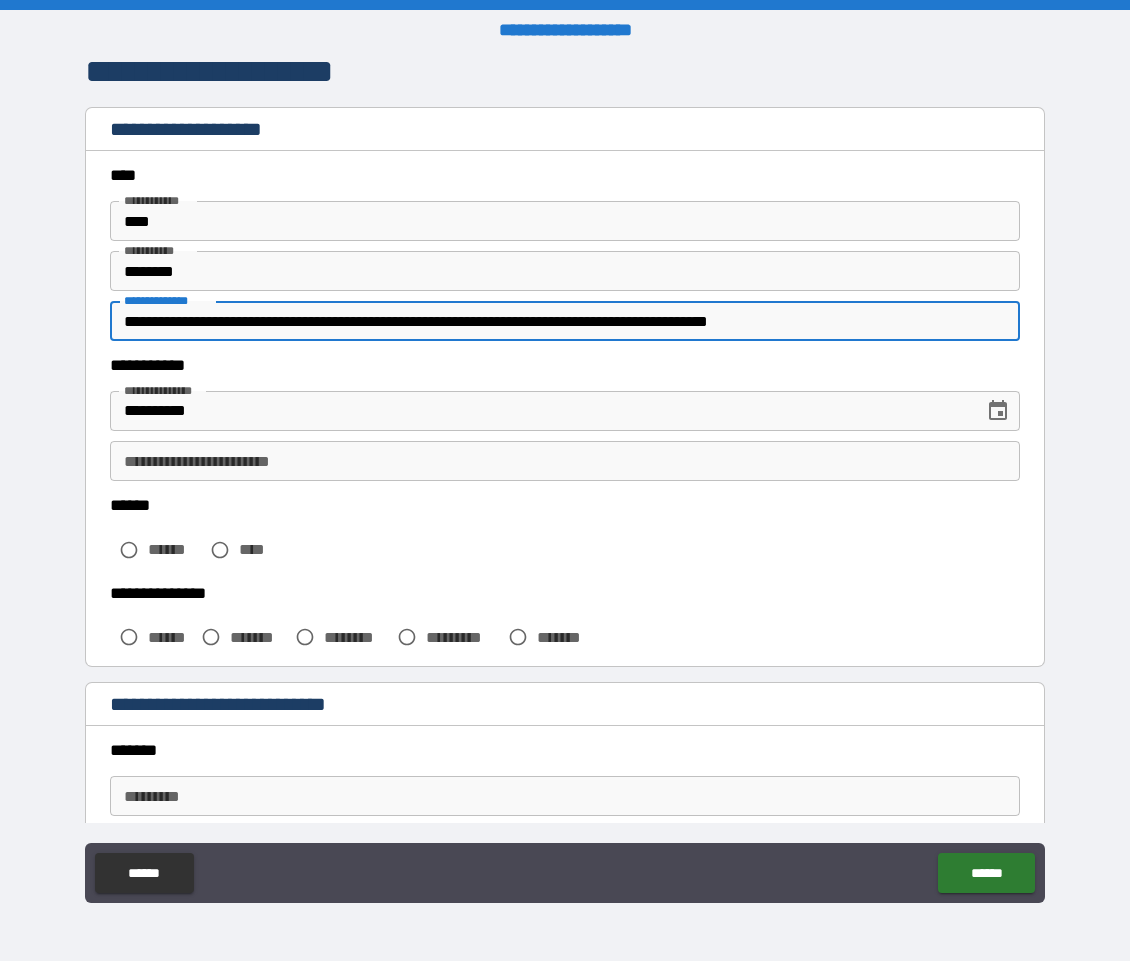 scroll, scrollTop: 118, scrollLeft: 0, axis: vertical 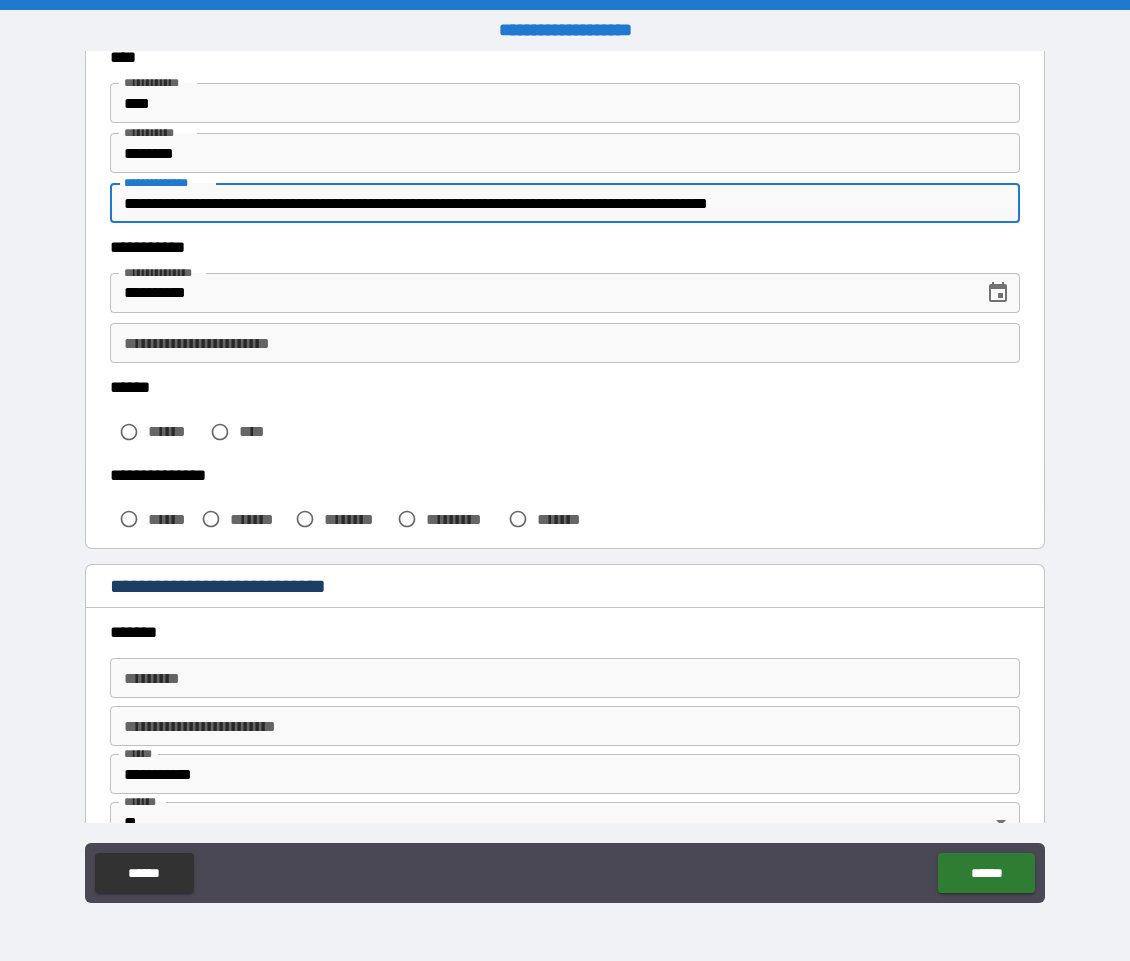 click on "**********" at bounding box center (565, 343) 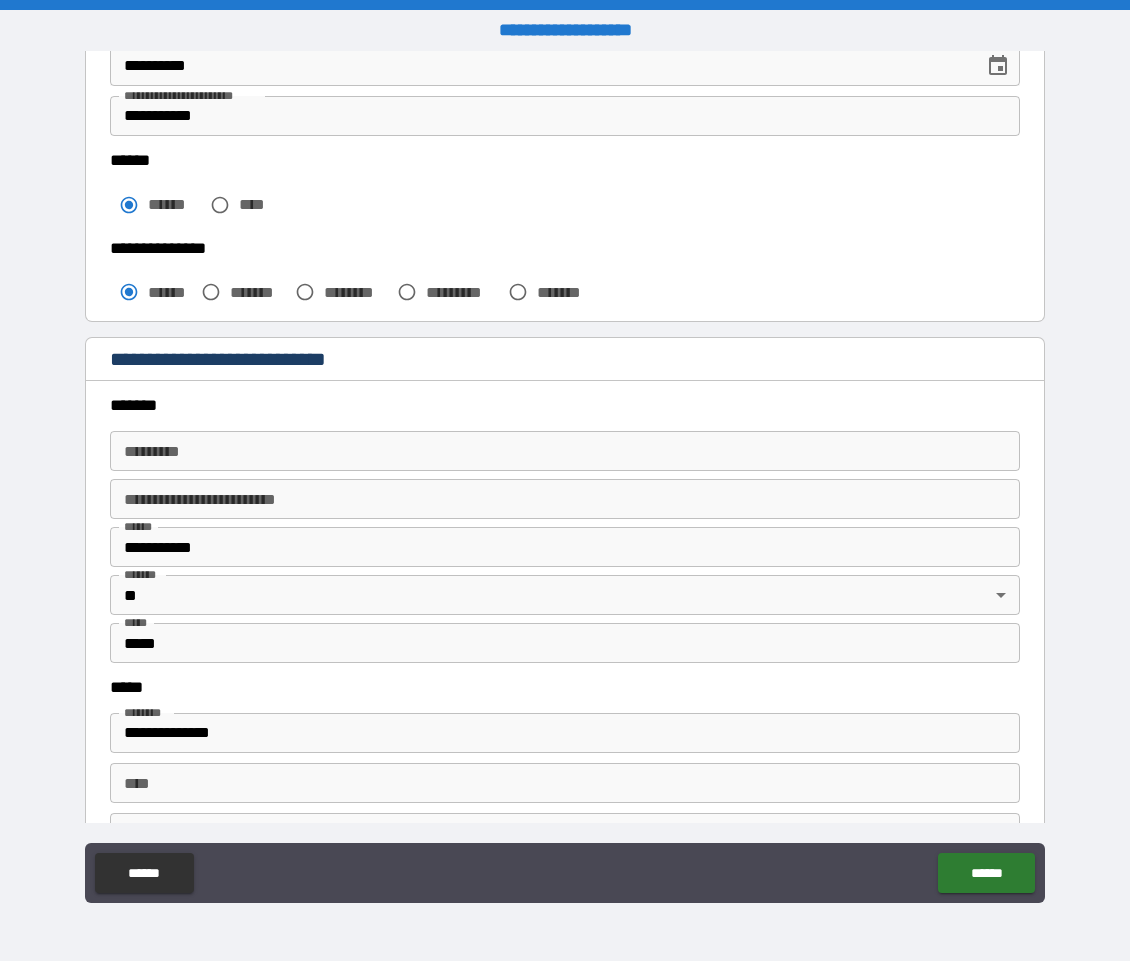 scroll, scrollTop: 435, scrollLeft: 0, axis: vertical 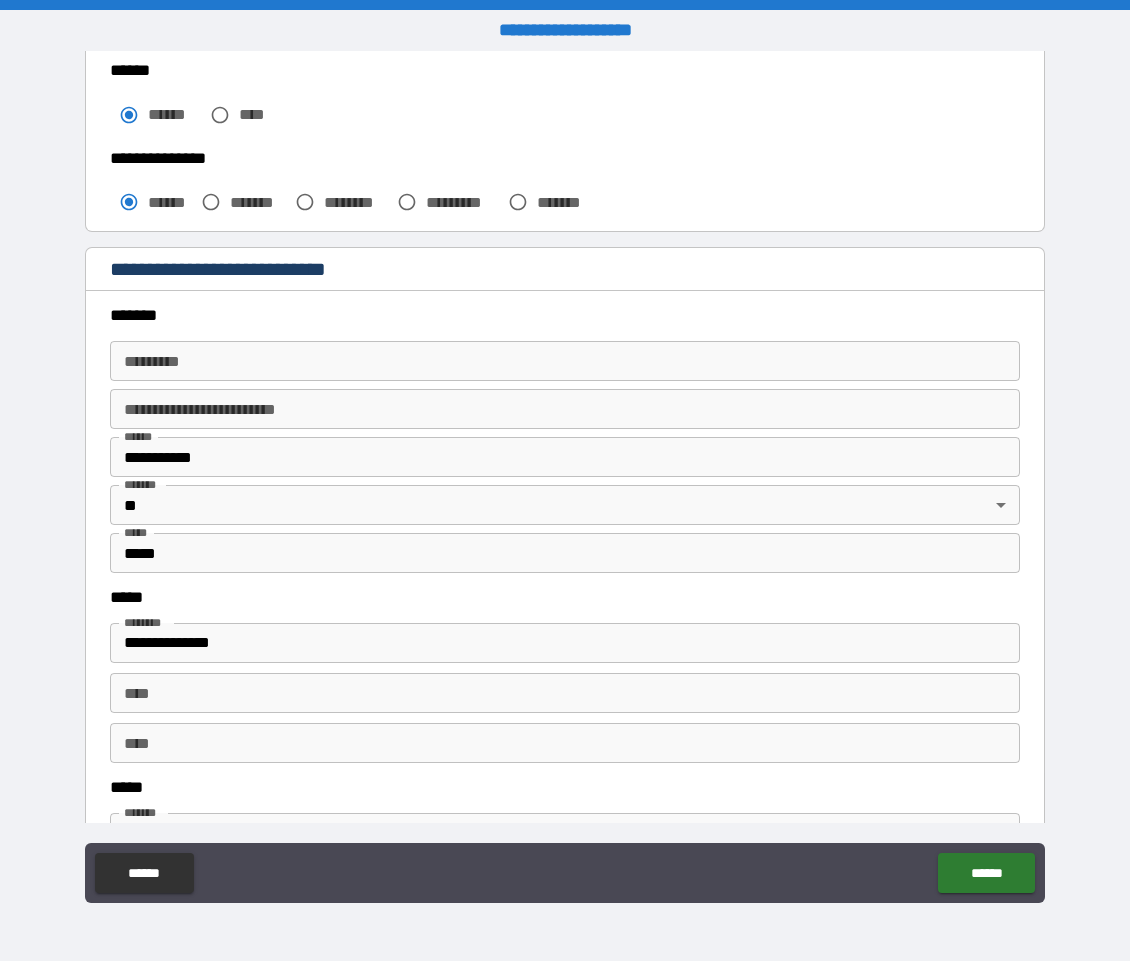 click on "*******   *" at bounding box center [565, 361] 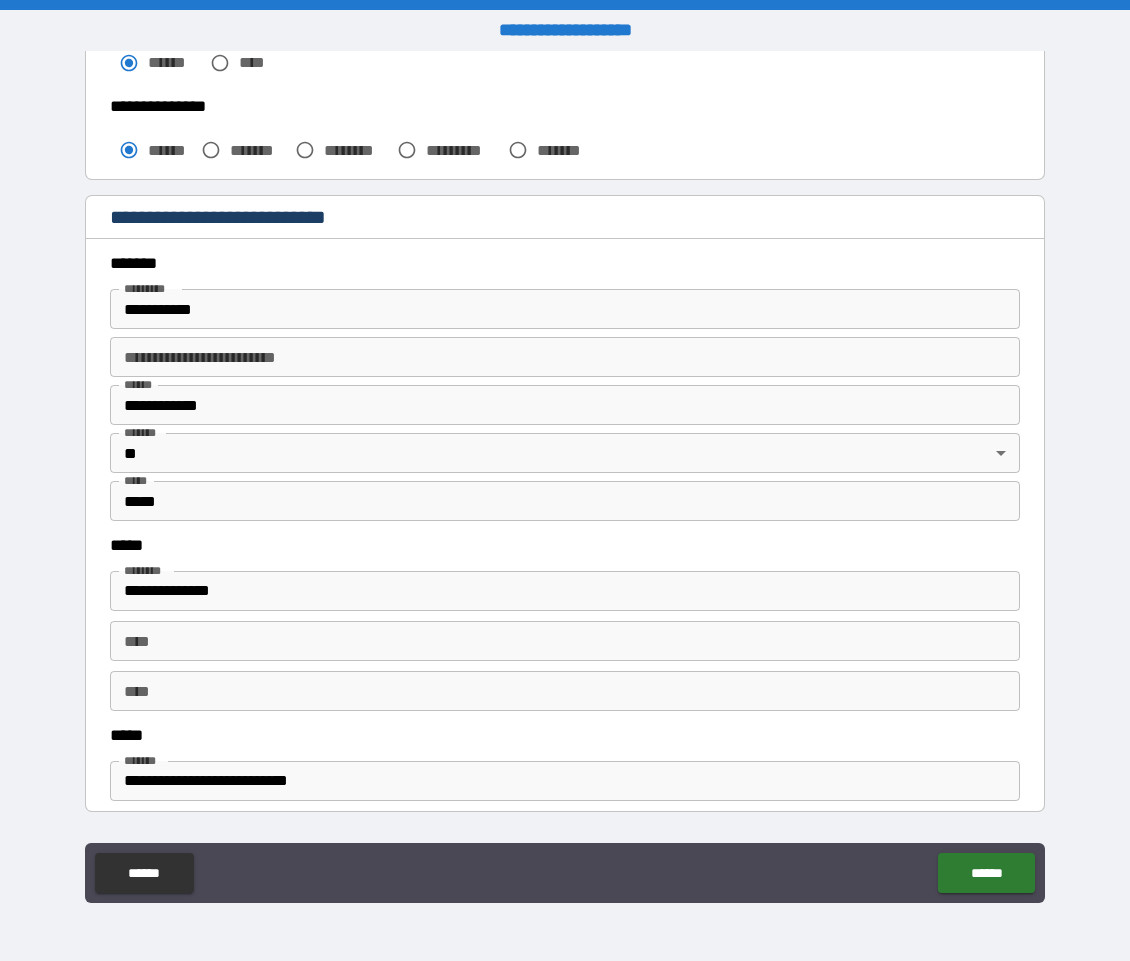scroll, scrollTop: 495, scrollLeft: 0, axis: vertical 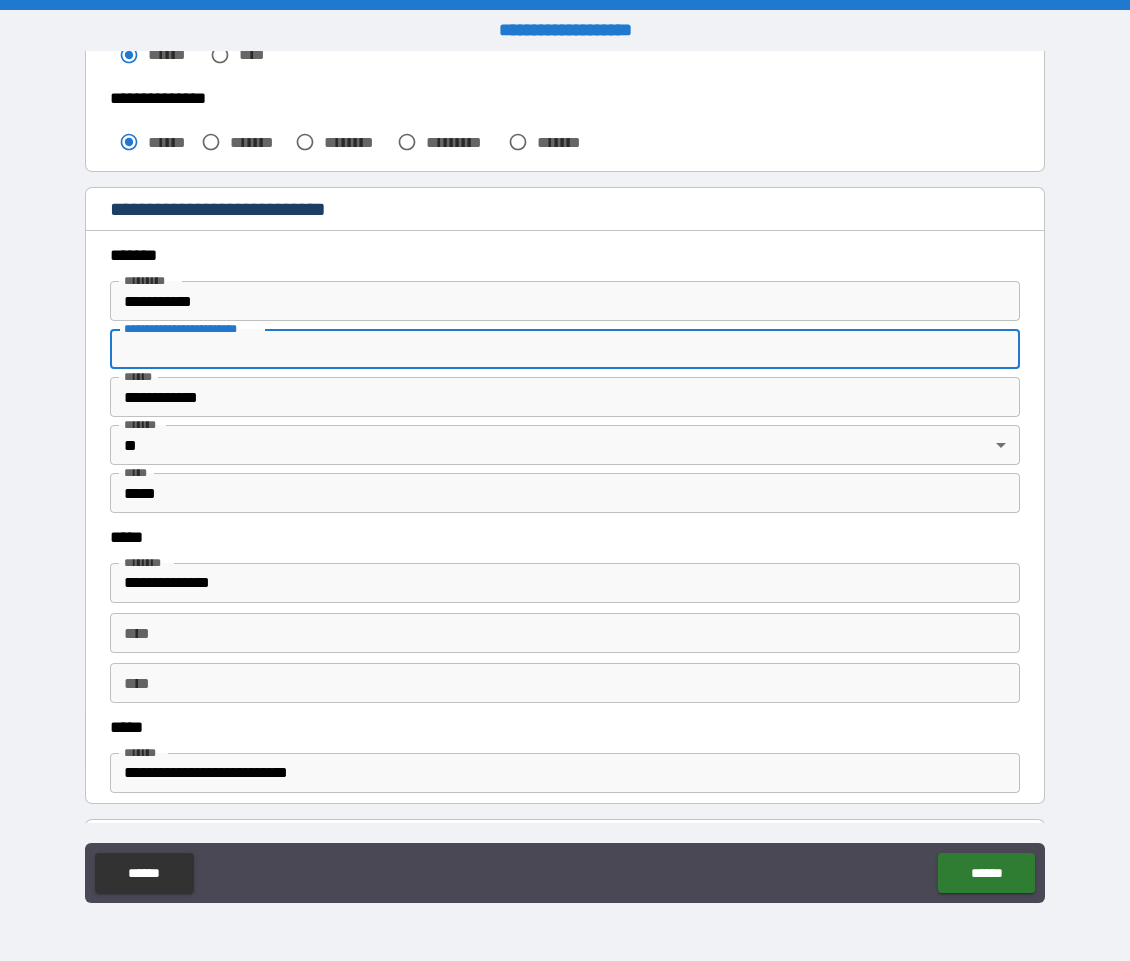 click on "**********" at bounding box center (565, 349) 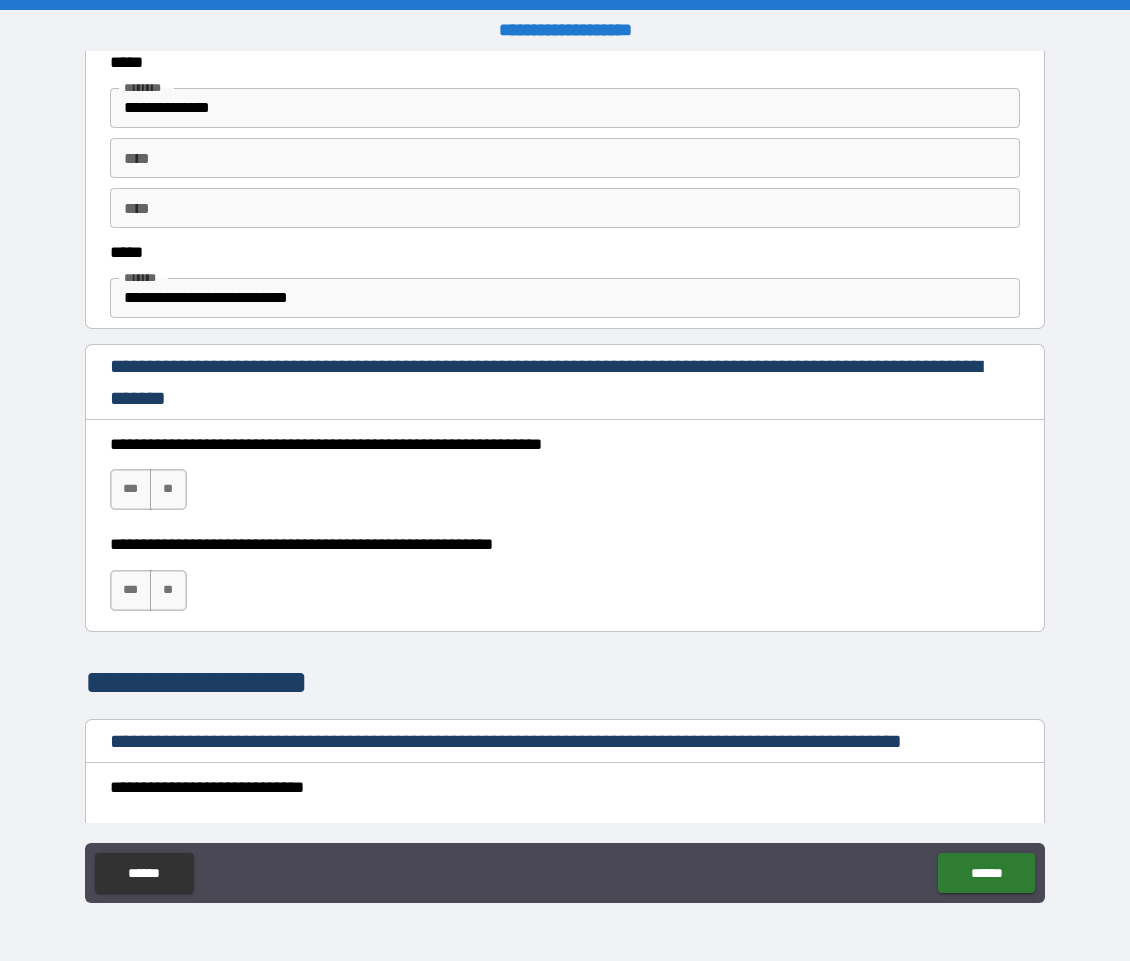 scroll, scrollTop: 1020, scrollLeft: 0, axis: vertical 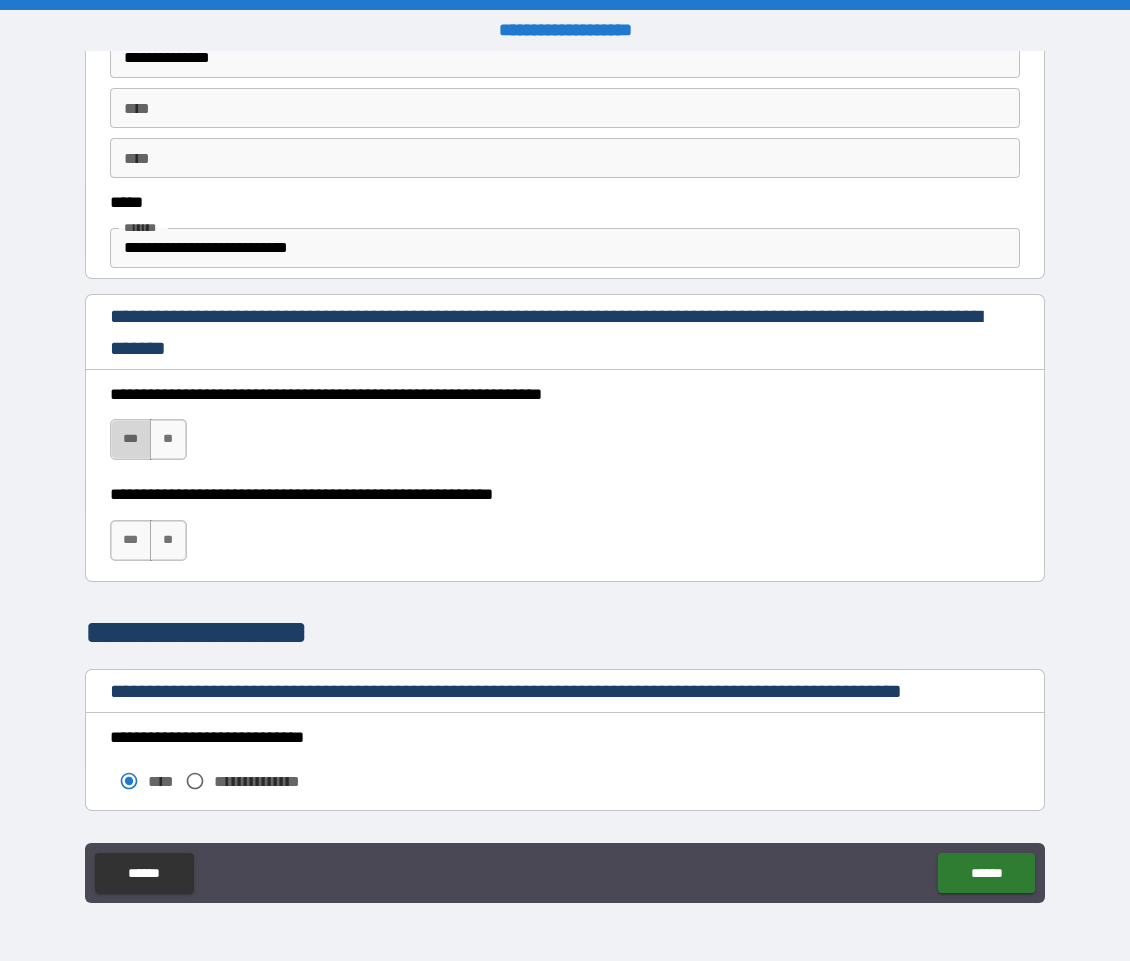 click on "***" at bounding box center (131, 439) 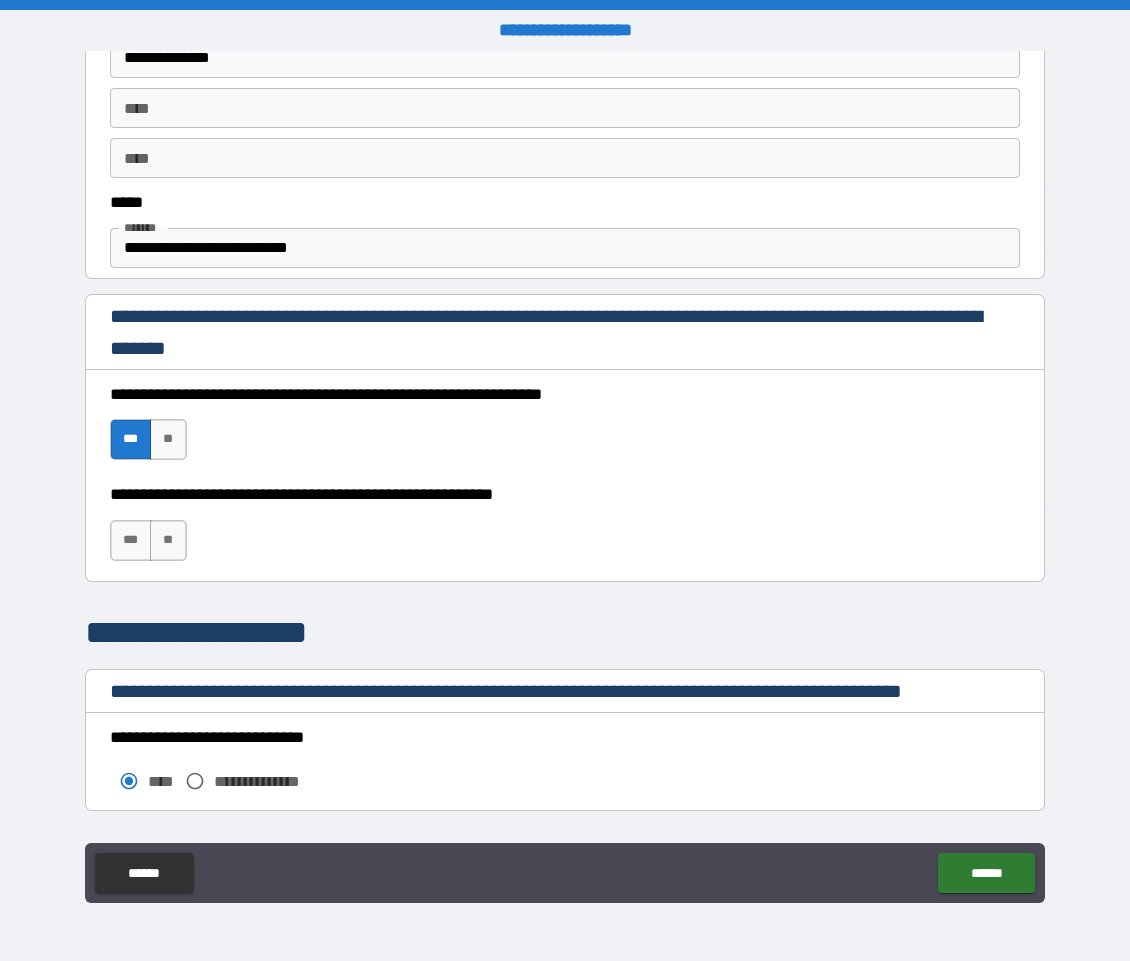 scroll, scrollTop: 1051, scrollLeft: 0, axis: vertical 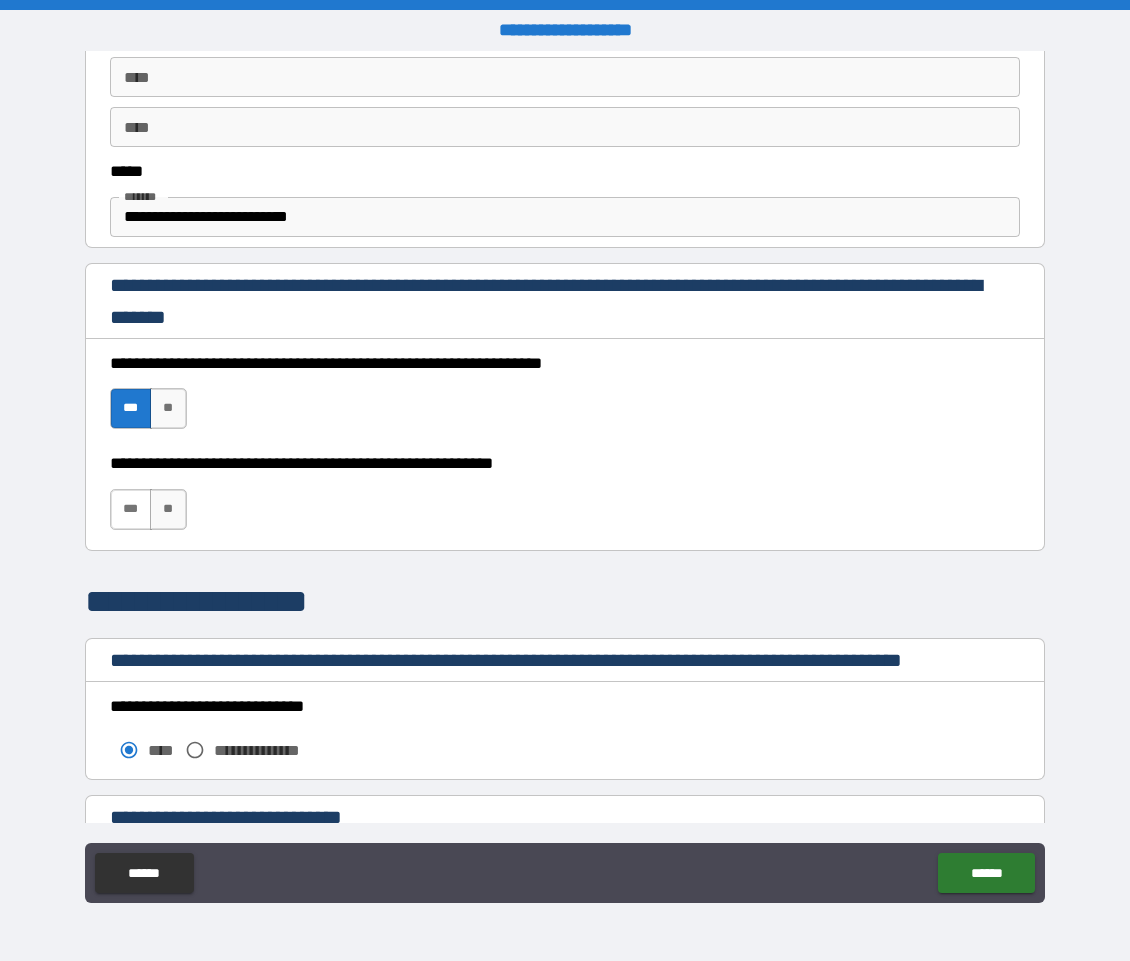 click on "***" at bounding box center (131, 509) 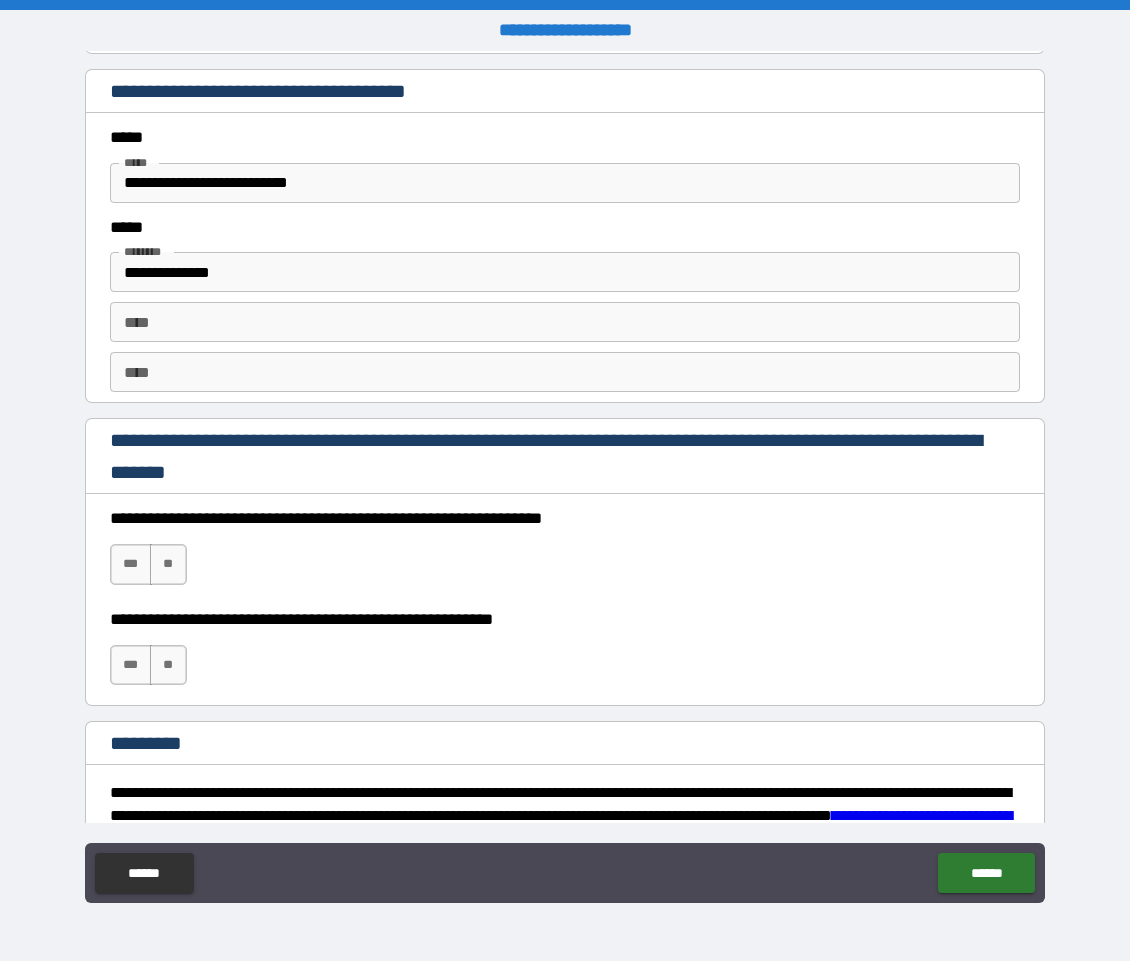 scroll, scrollTop: 2128, scrollLeft: 0, axis: vertical 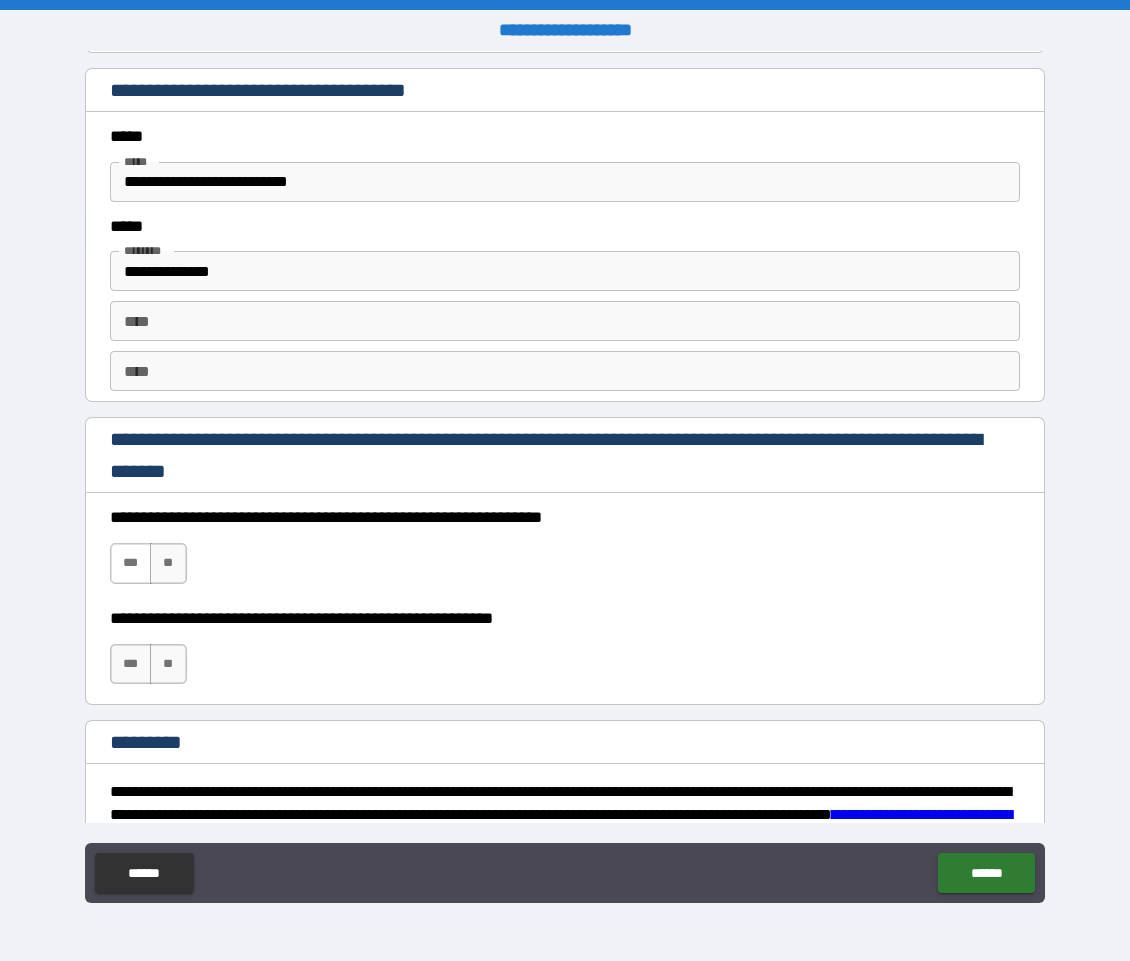click on "***" at bounding box center [131, 563] 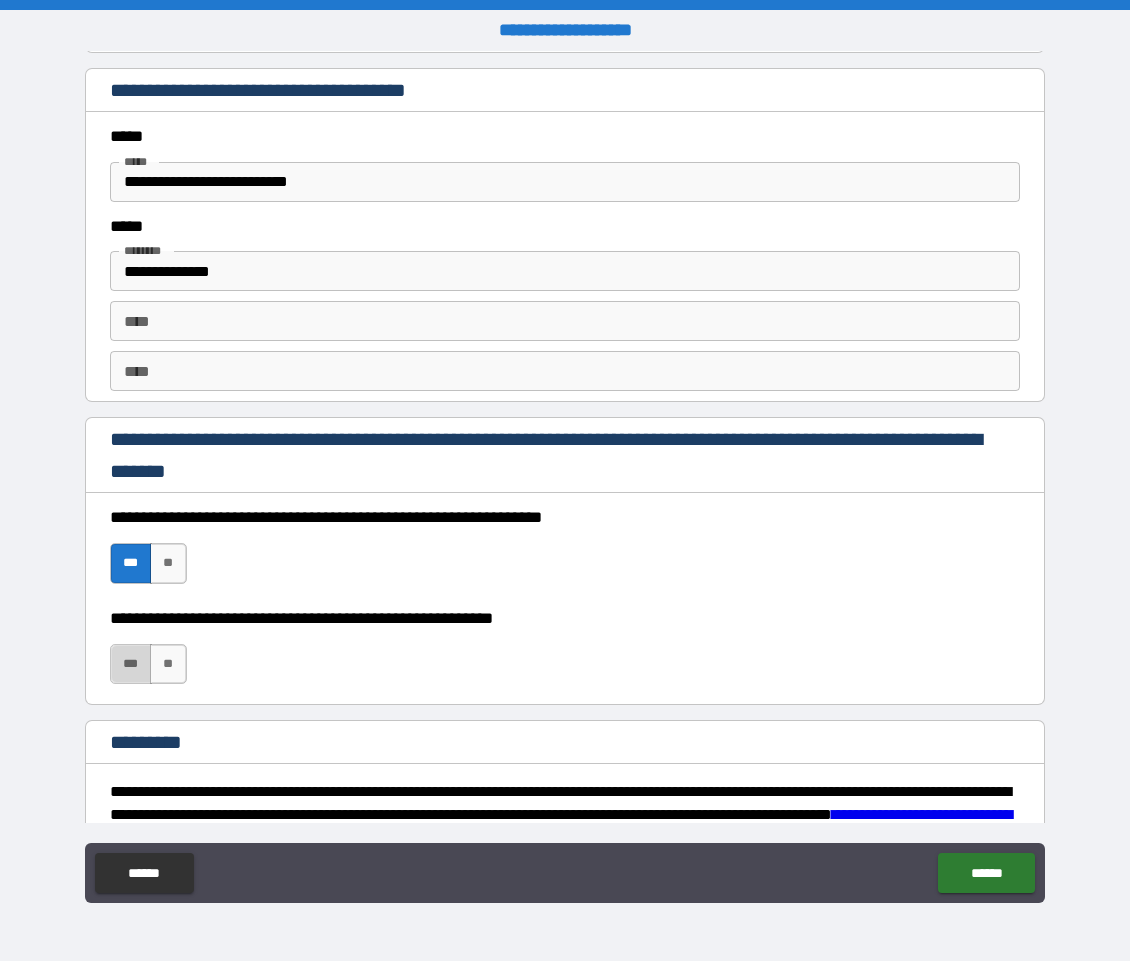 click on "***" at bounding box center (131, 664) 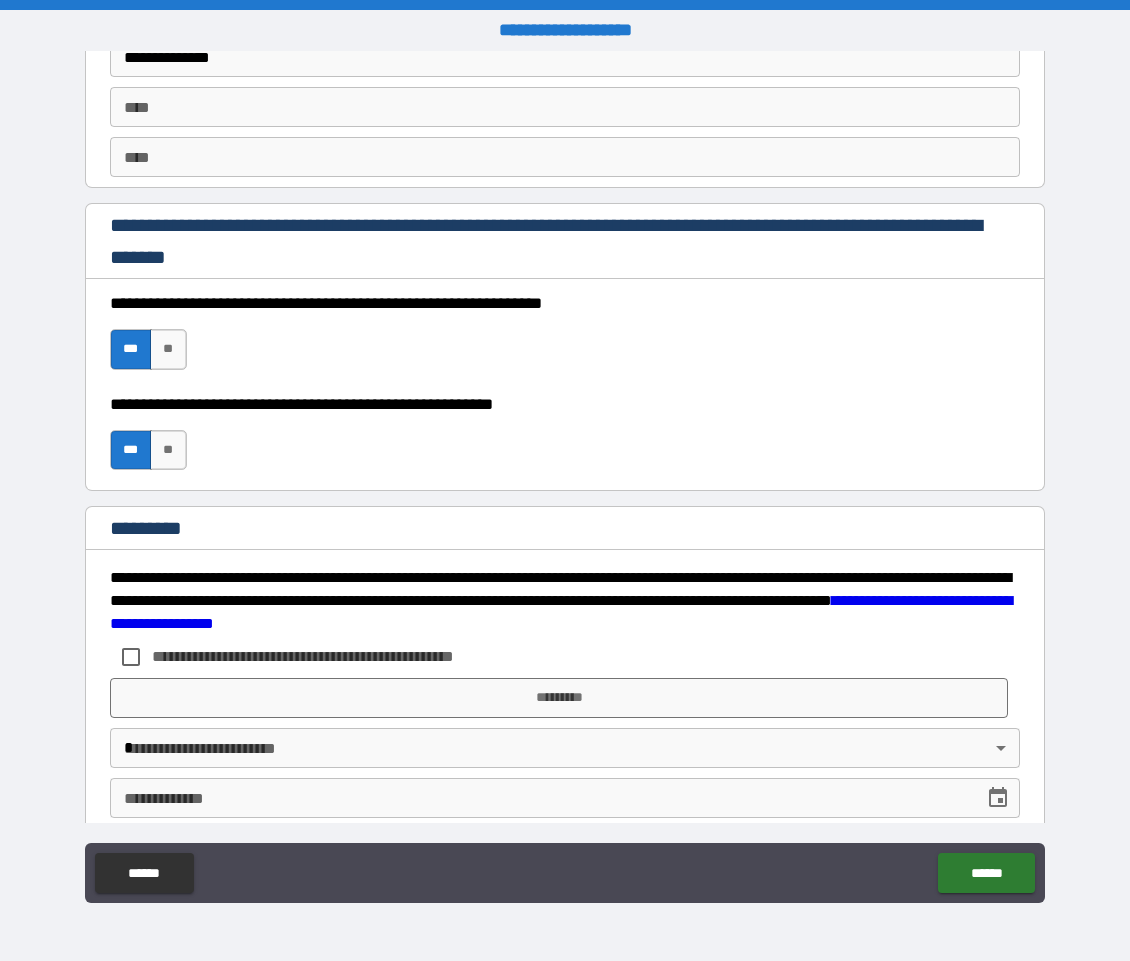 scroll, scrollTop: 2368, scrollLeft: 0, axis: vertical 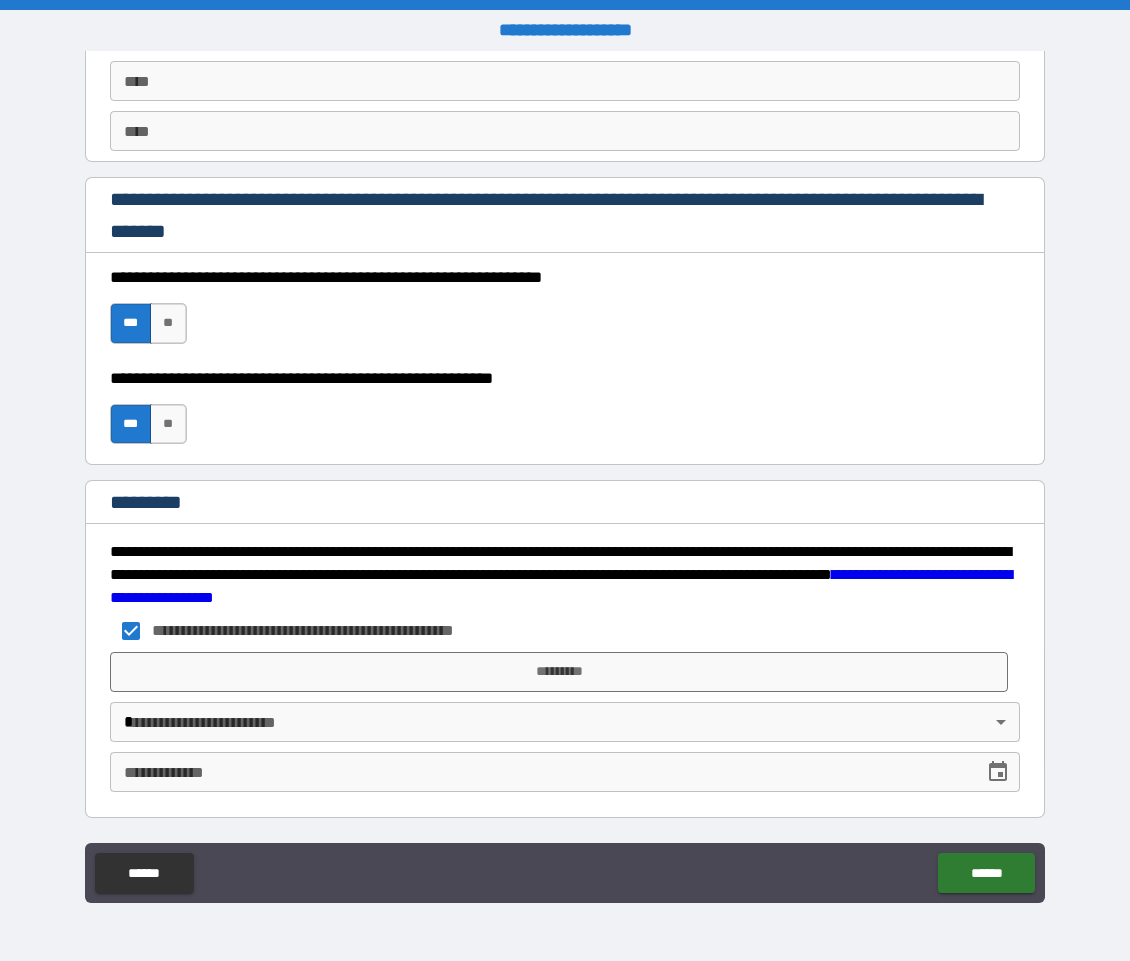 click on "**********" at bounding box center (315, 631) 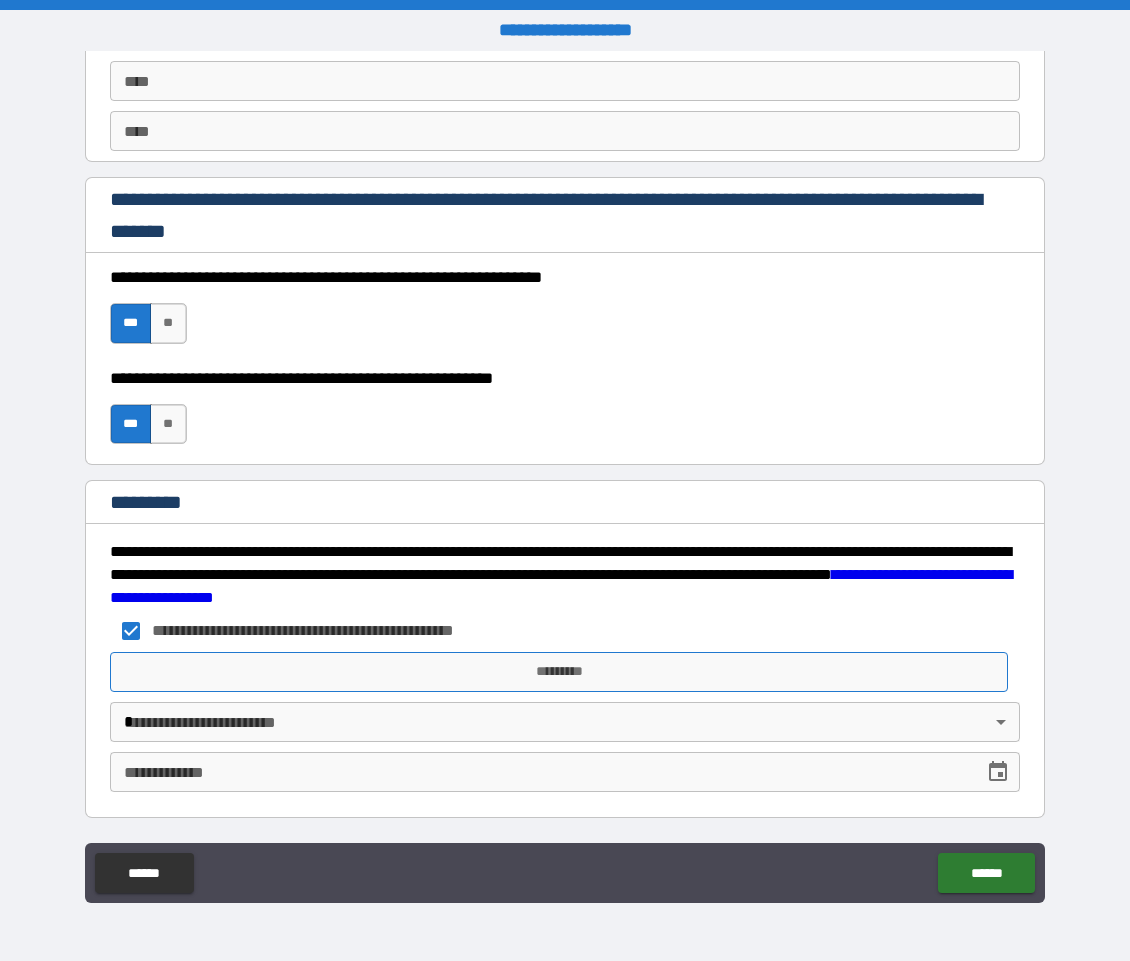 click on "*********" at bounding box center [559, 672] 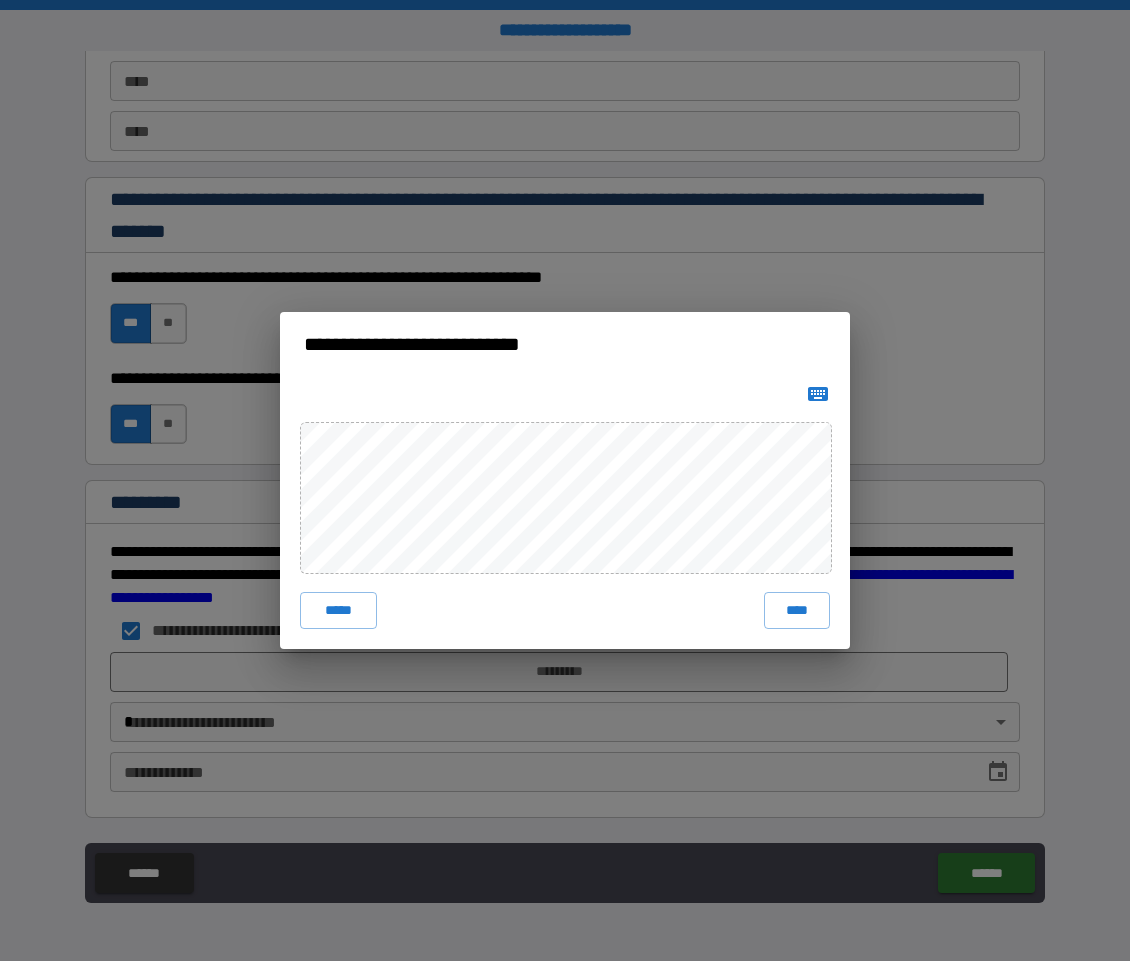 click on "***** ****" at bounding box center [565, 512] 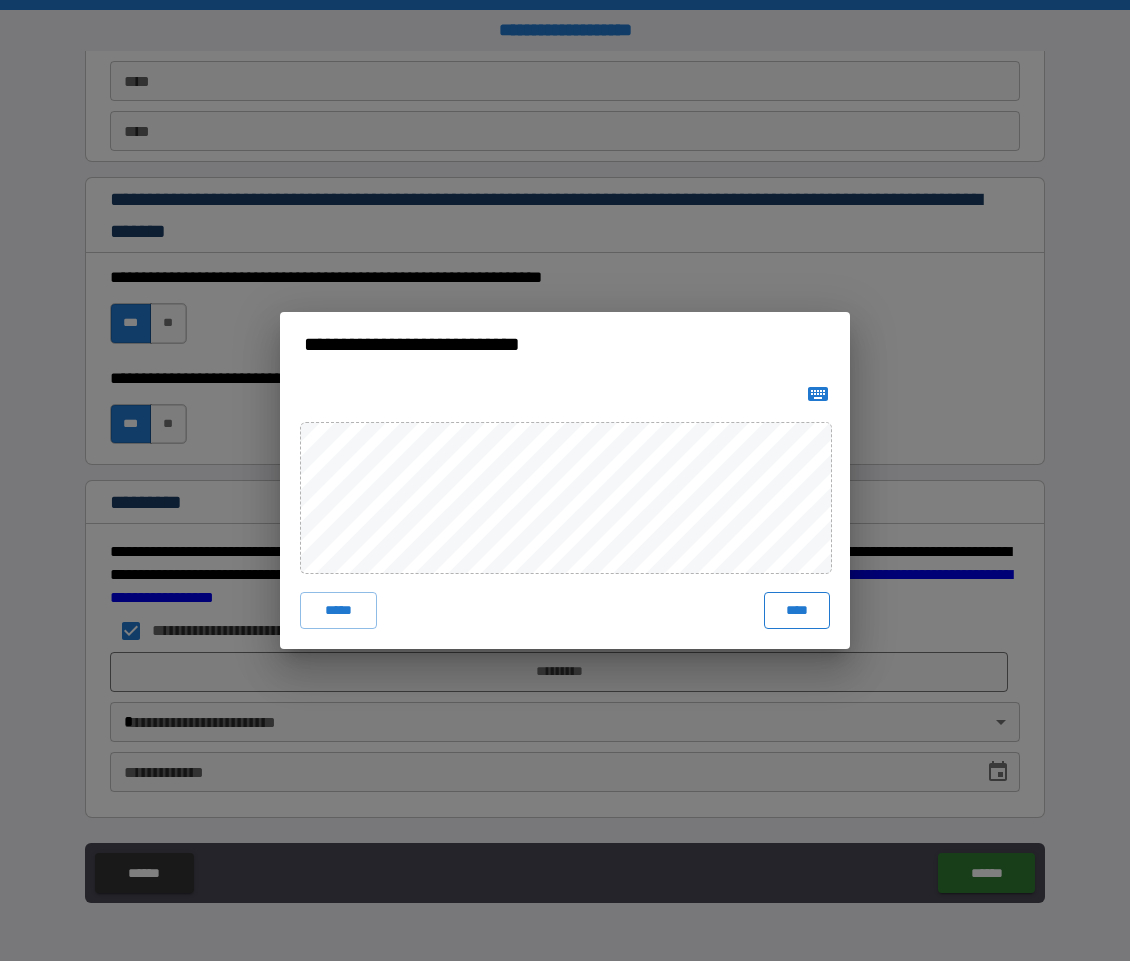 click on "****" at bounding box center (797, 610) 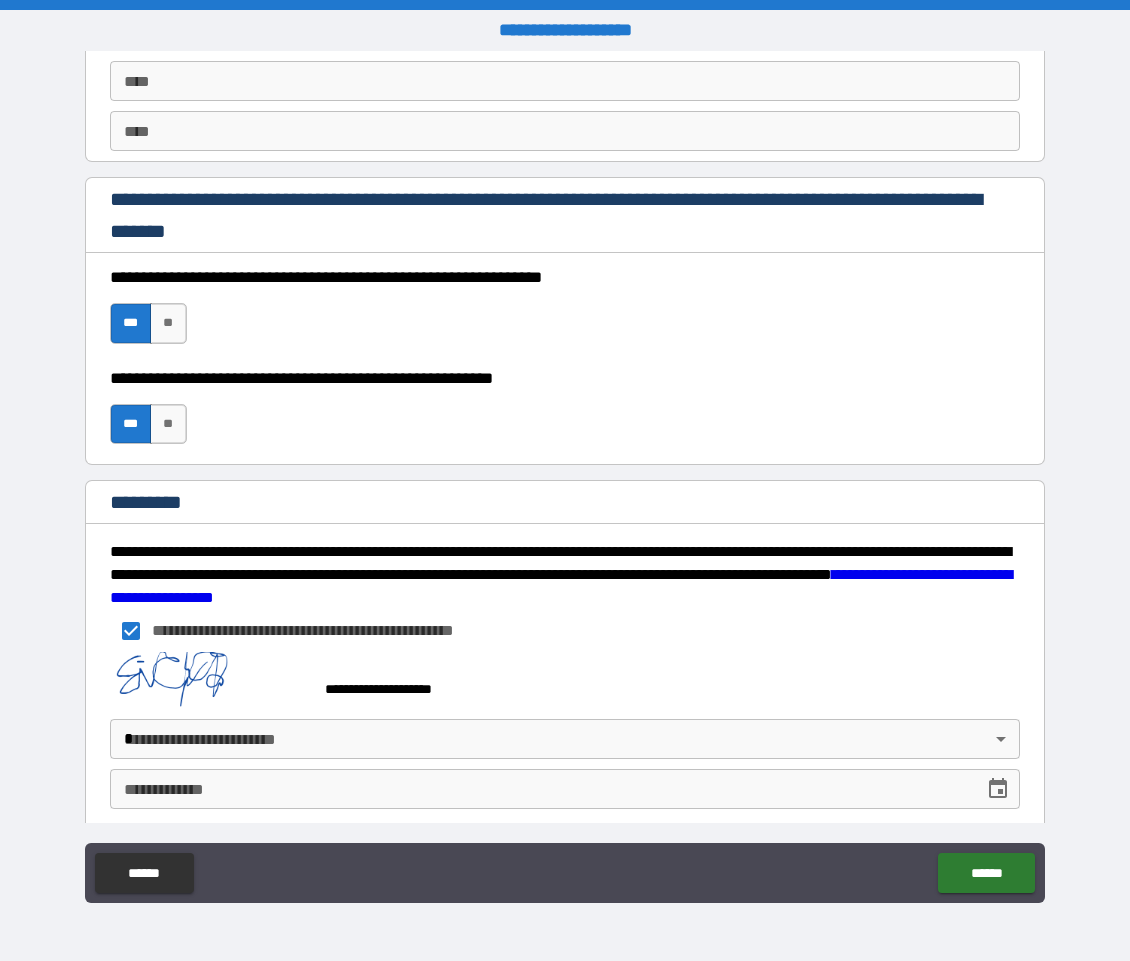 scroll, scrollTop: 2385, scrollLeft: 0, axis: vertical 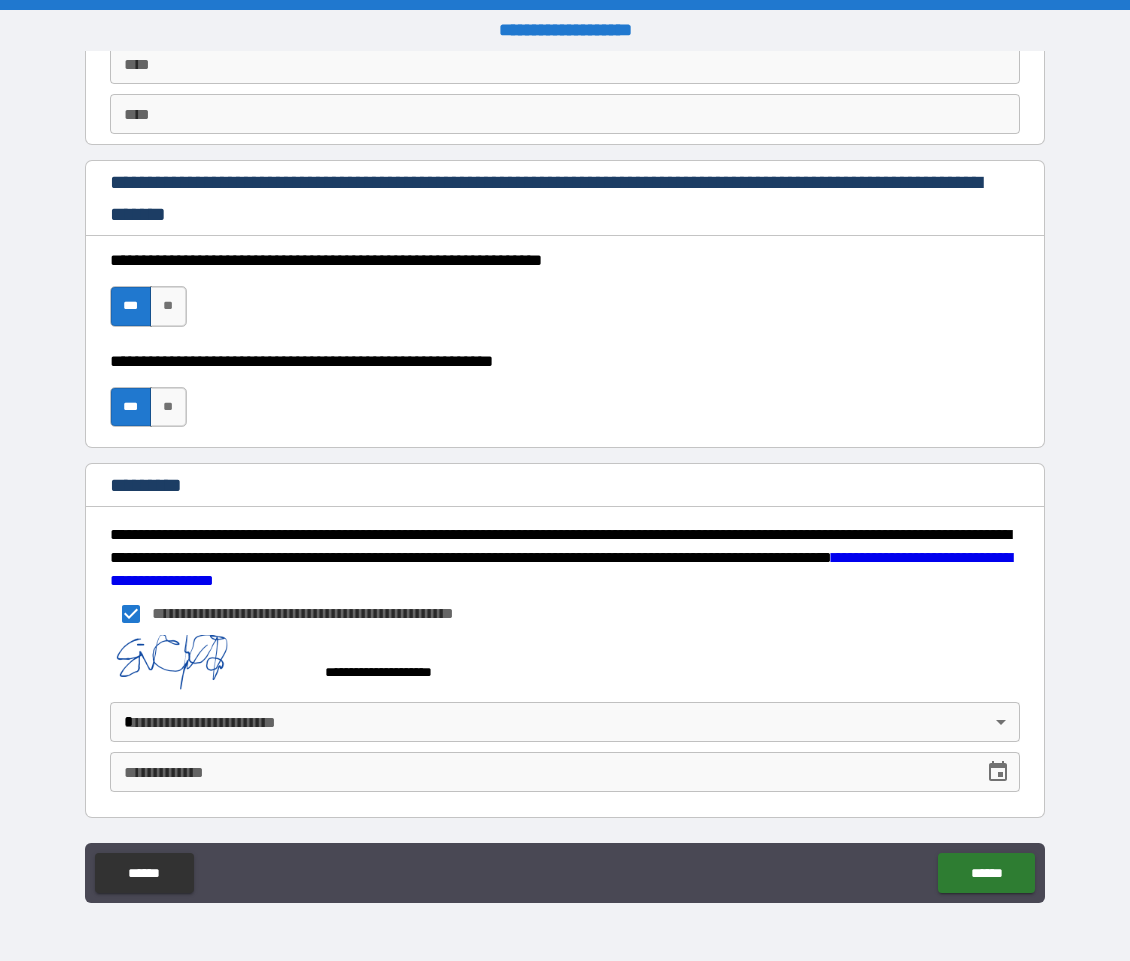 click on "**********" at bounding box center [565, 480] 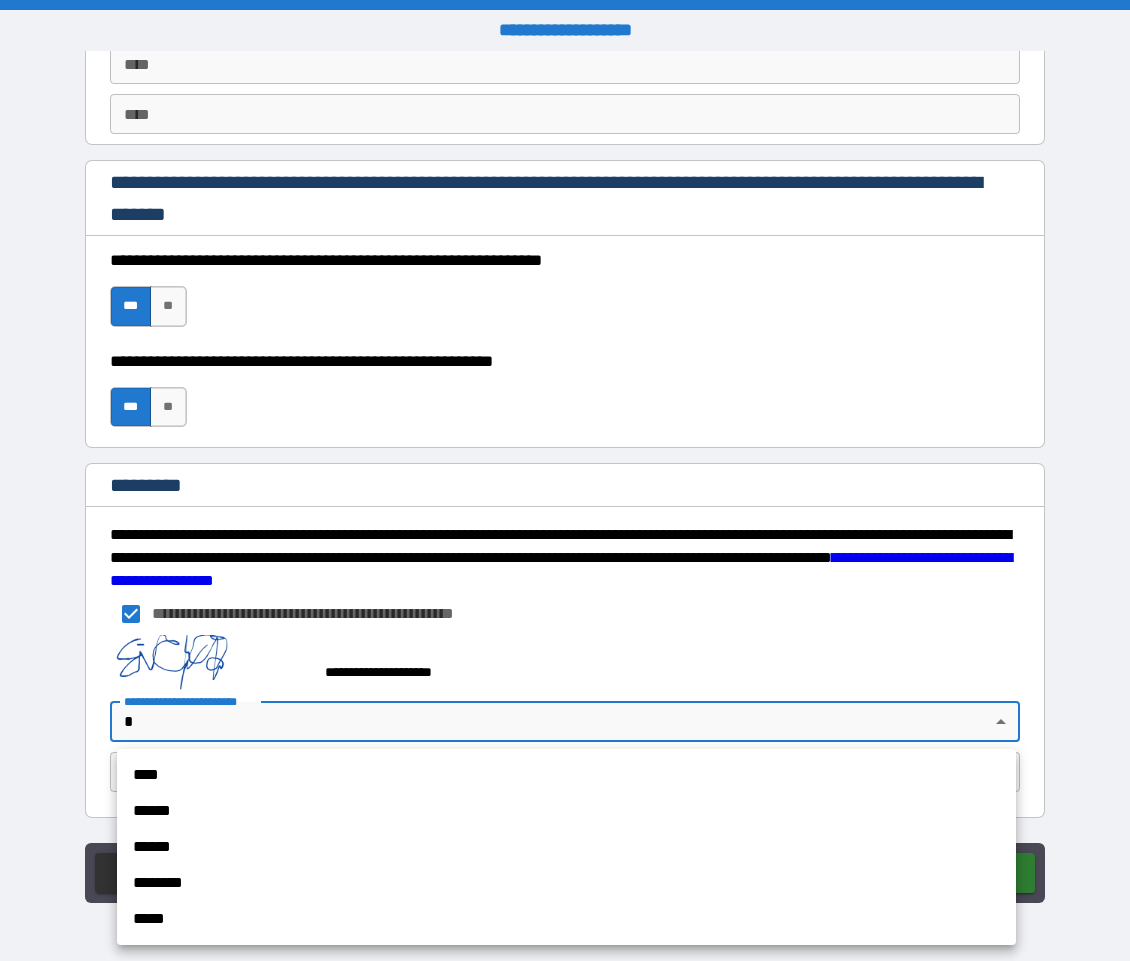 click on "****" at bounding box center (566, 775) 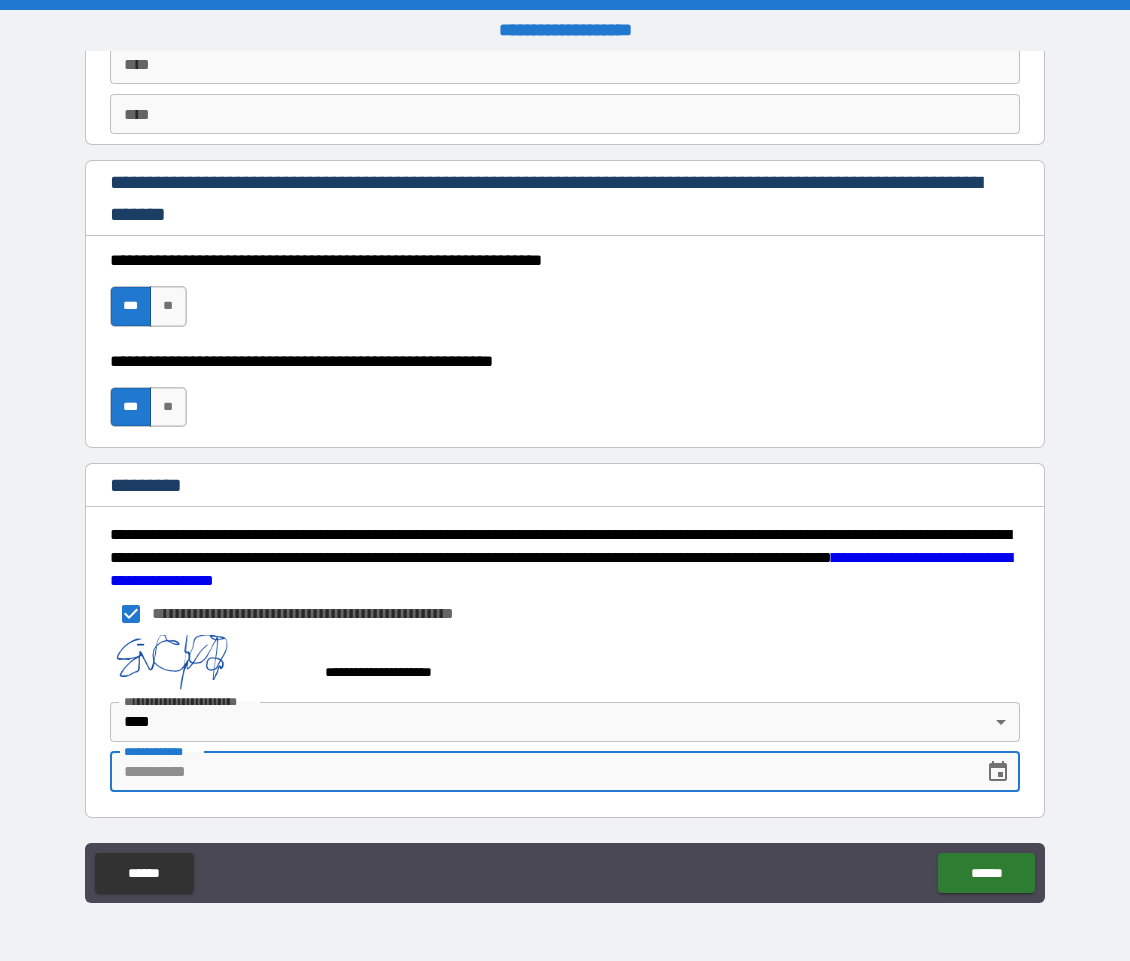 click on "**********" at bounding box center (540, 772) 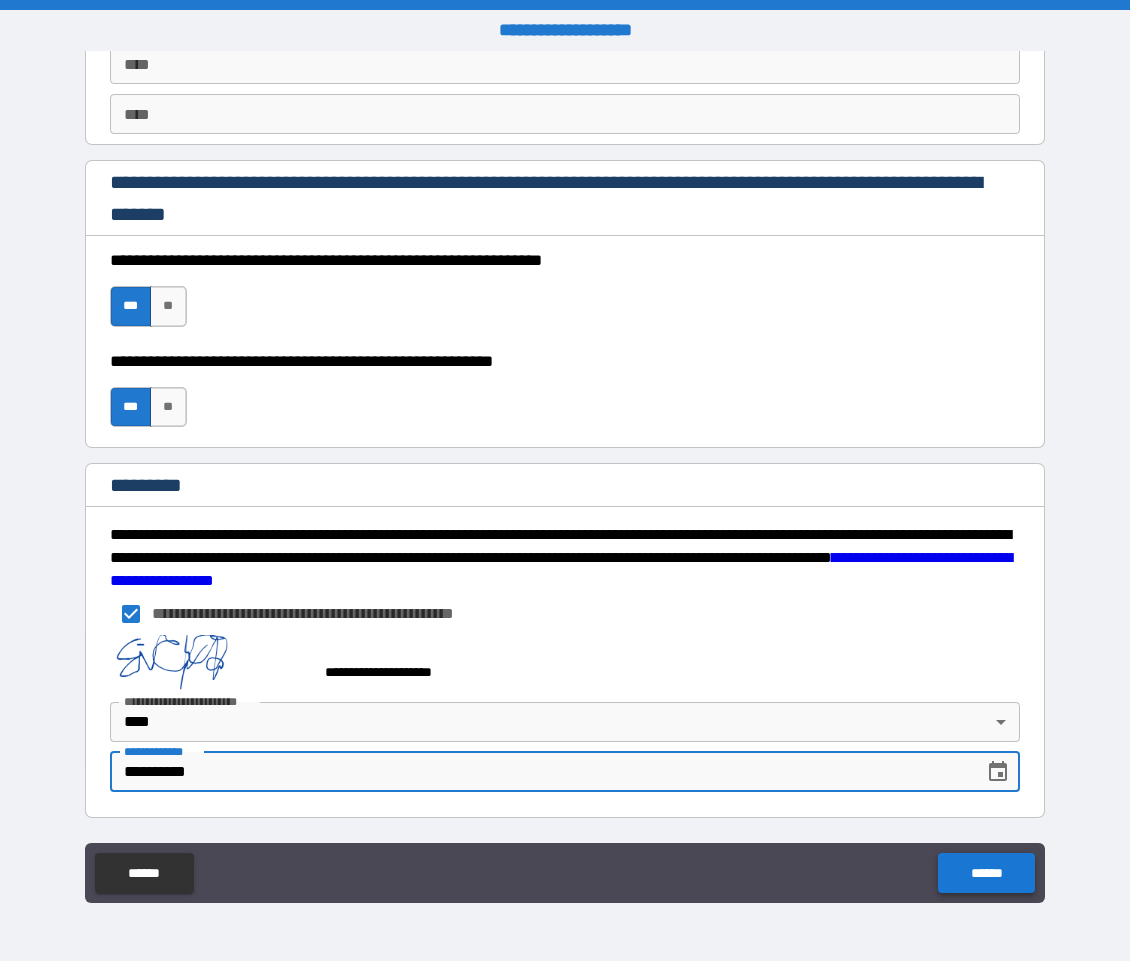 click on "******" at bounding box center [986, 873] 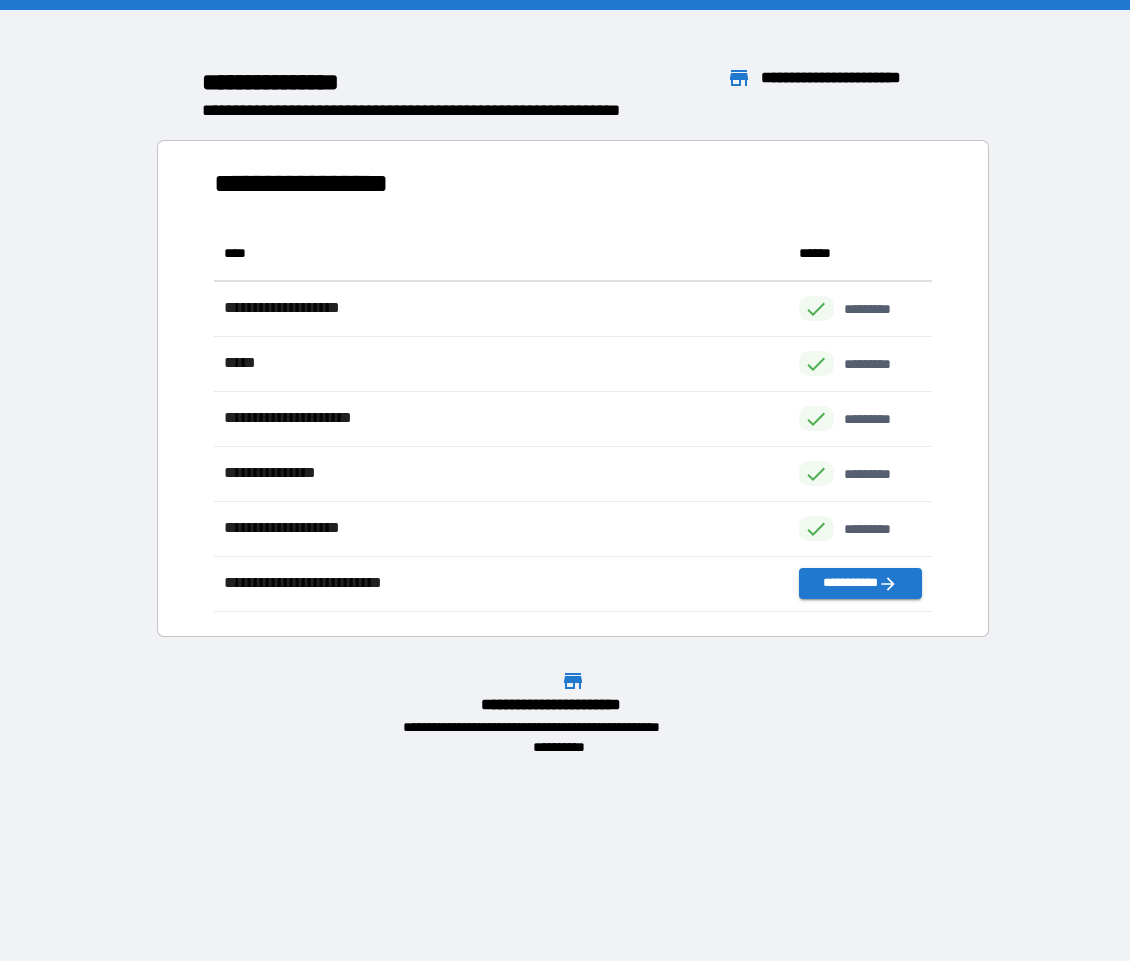 scroll, scrollTop: 1, scrollLeft: 1, axis: both 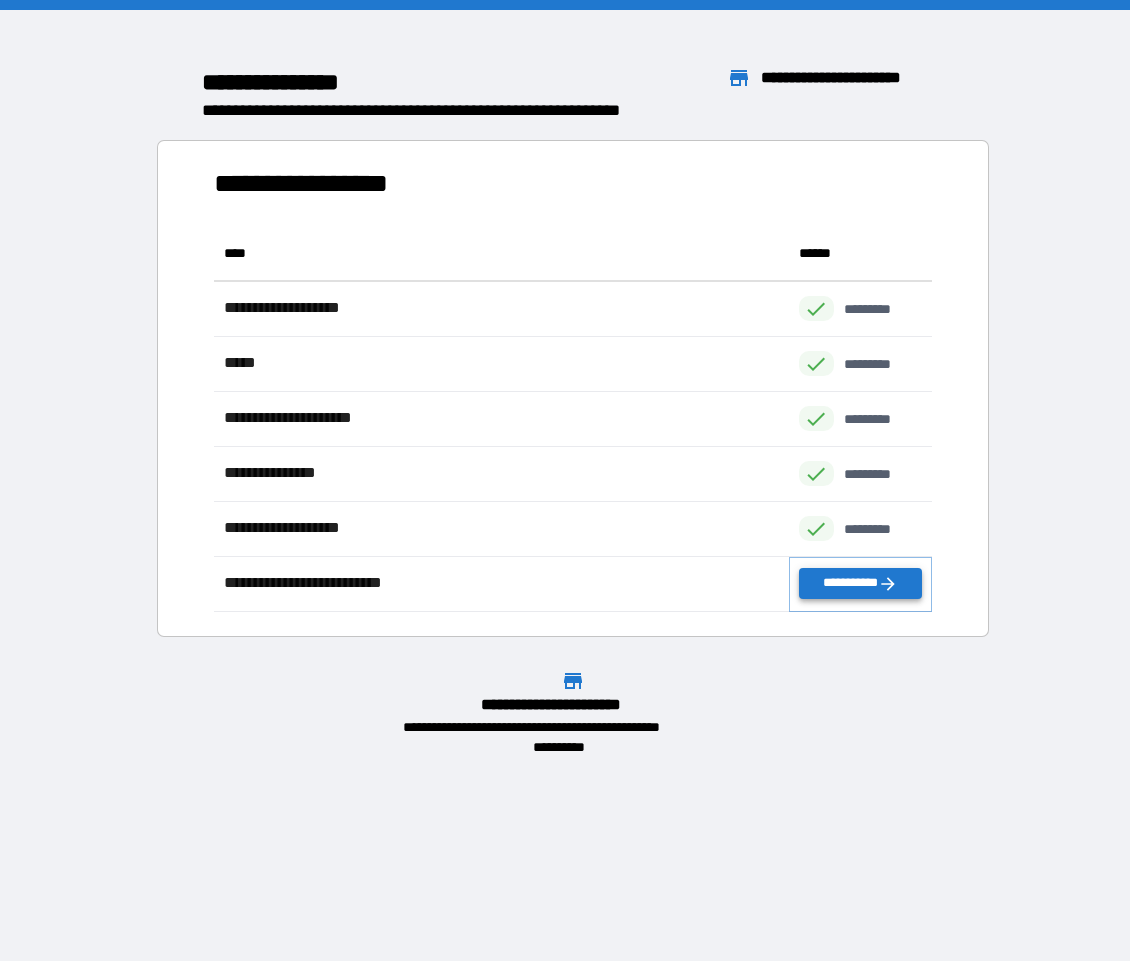 click on "**********" at bounding box center (861, 583) 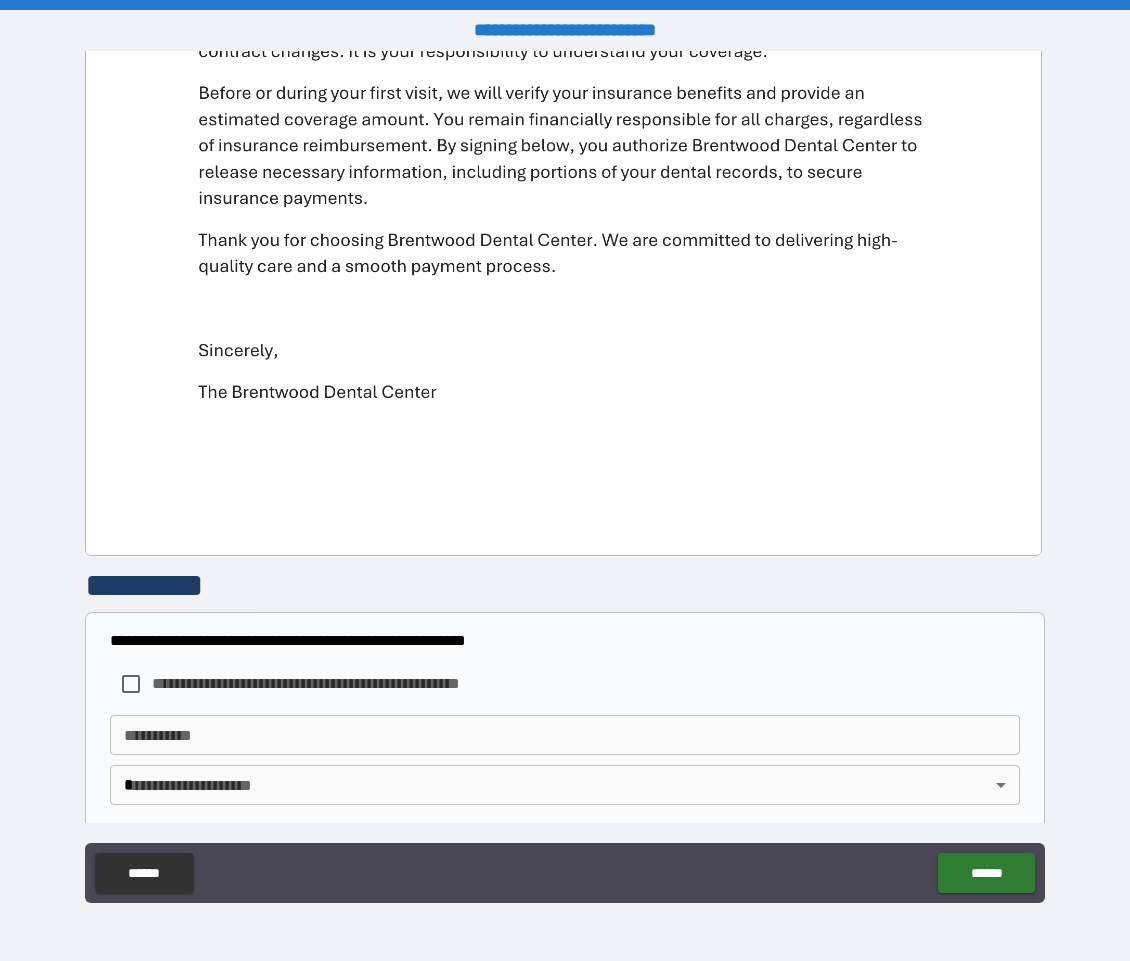 scroll, scrollTop: 875, scrollLeft: 0, axis: vertical 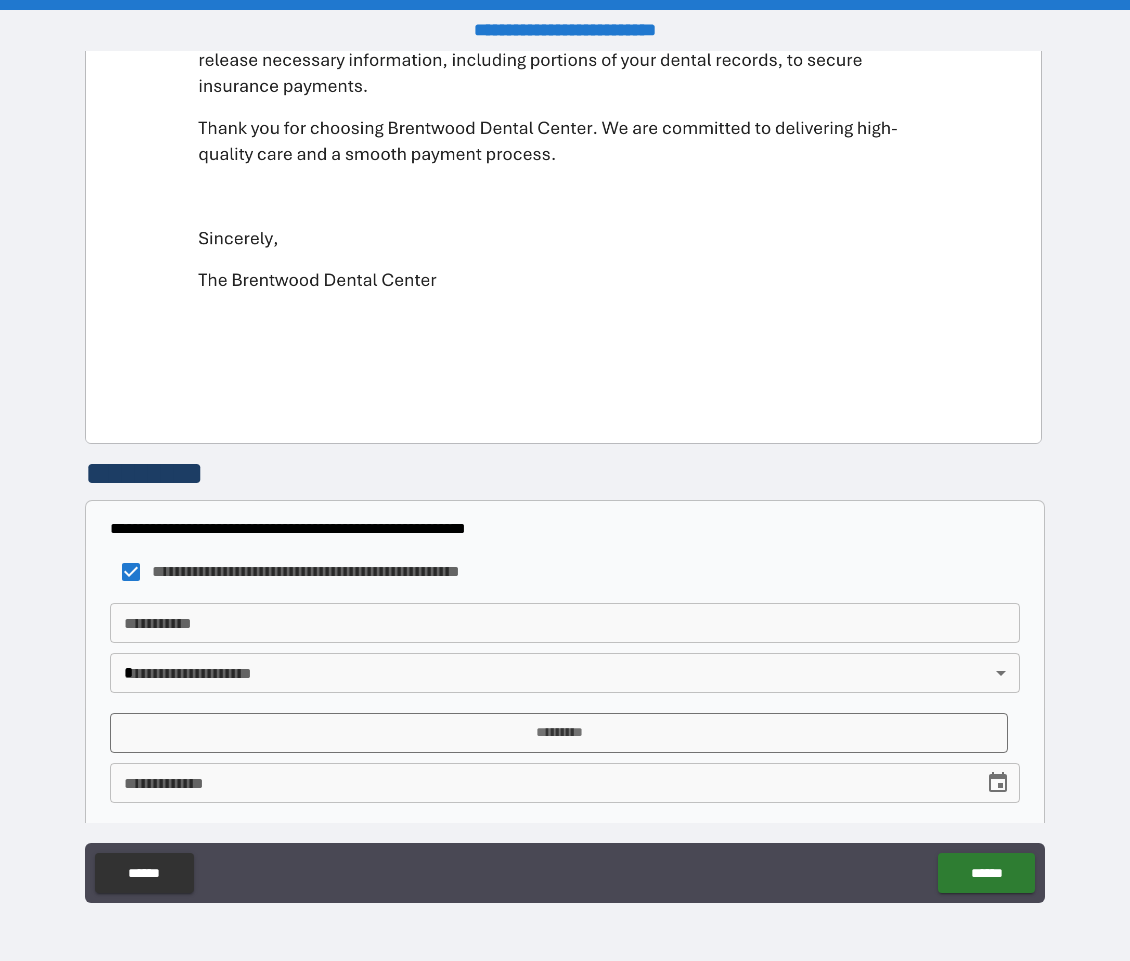 click on "*********   *" at bounding box center [565, 623] 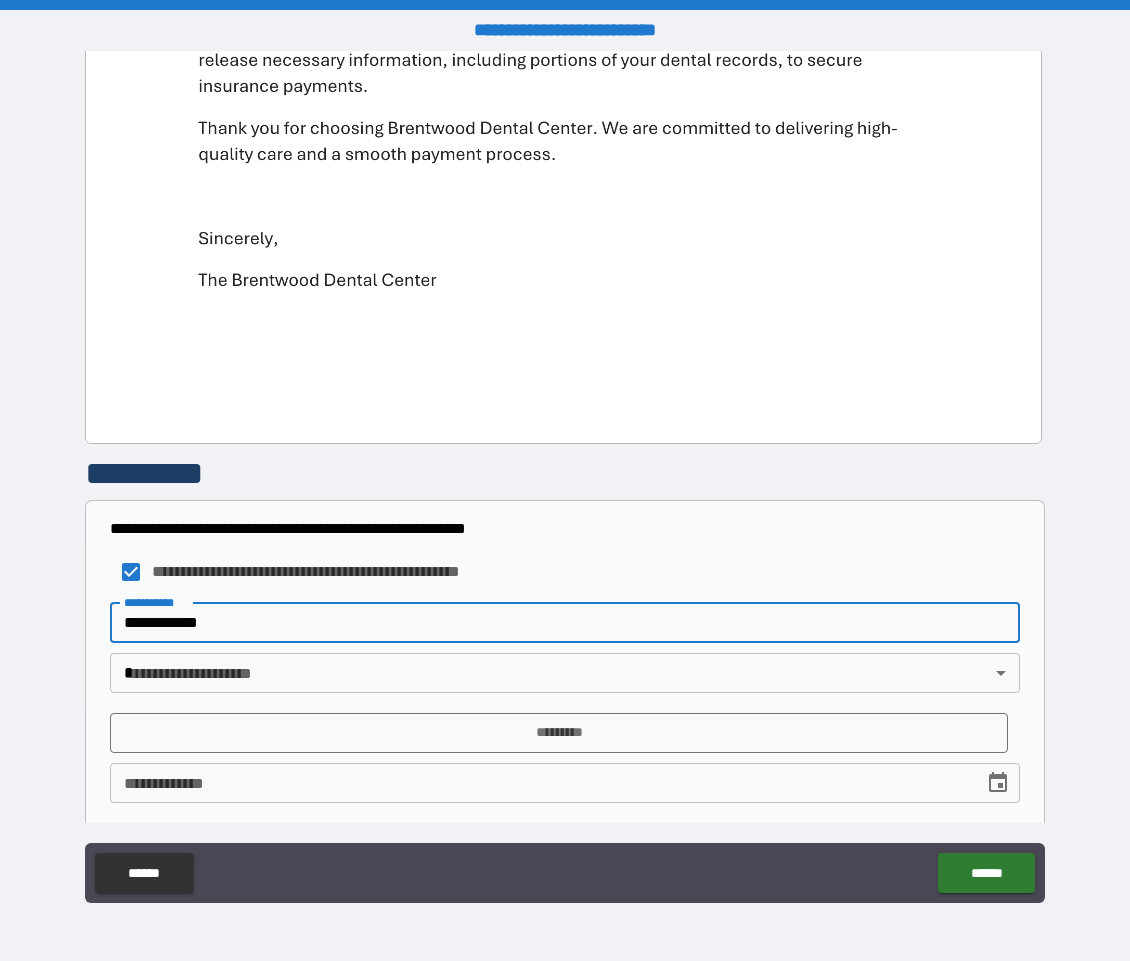 click on "**********" at bounding box center (565, 480) 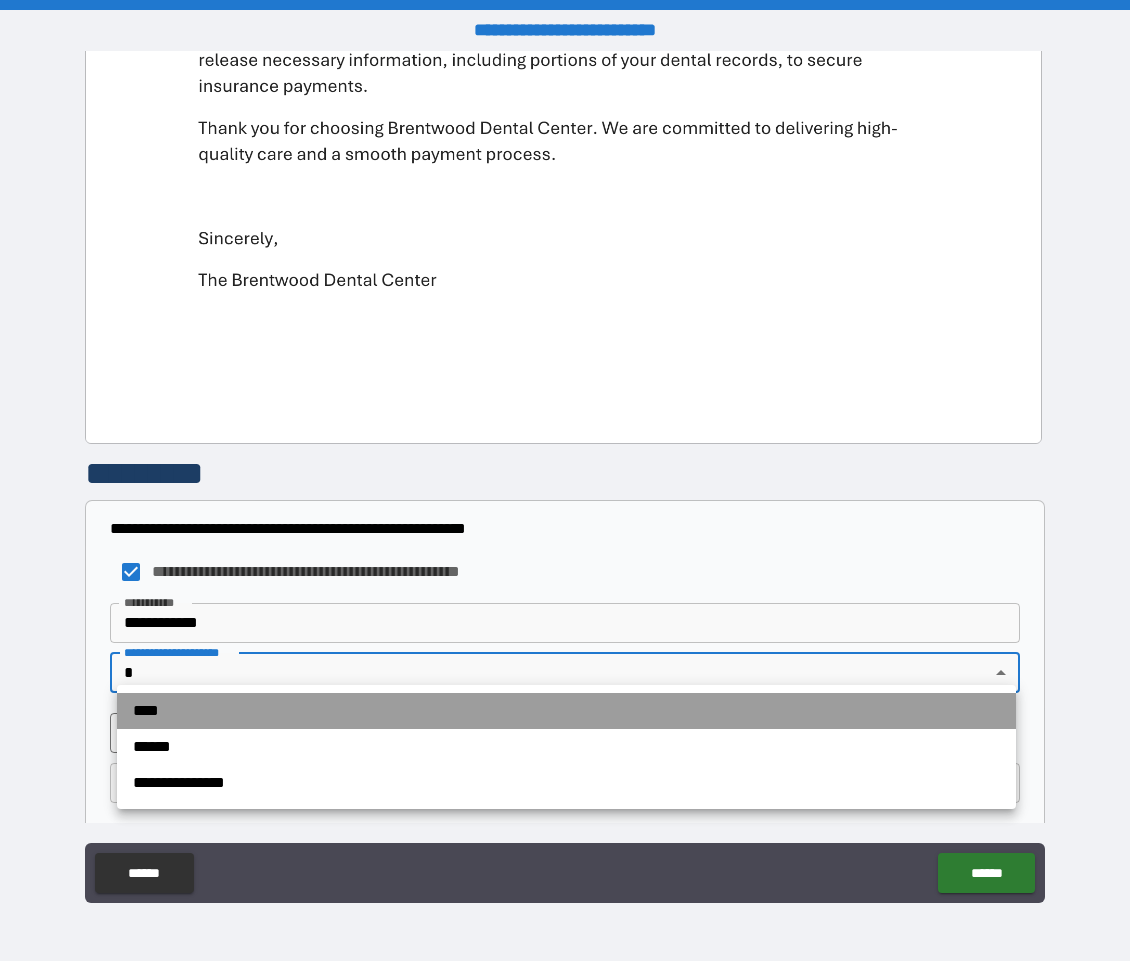 click on "****" at bounding box center [566, 711] 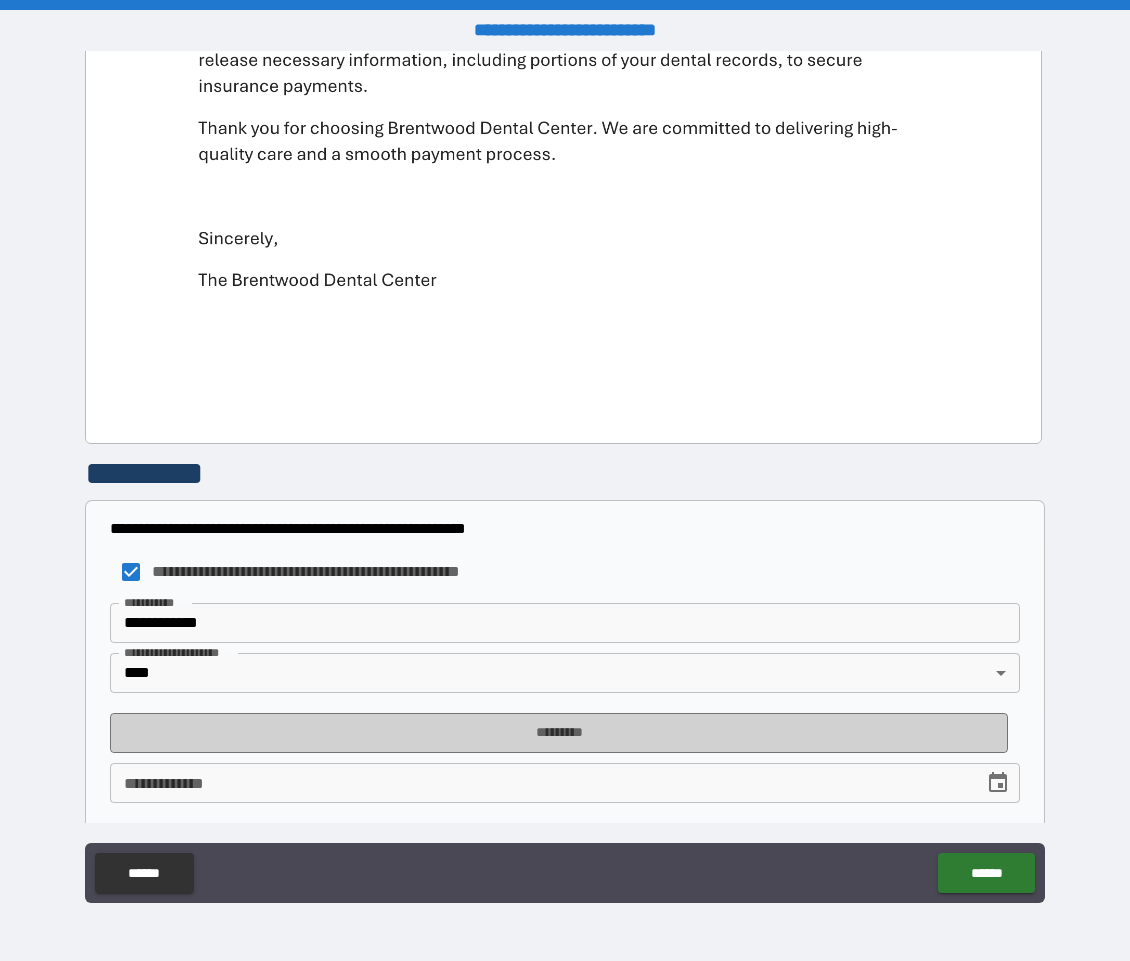 click on "*********" at bounding box center (559, 733) 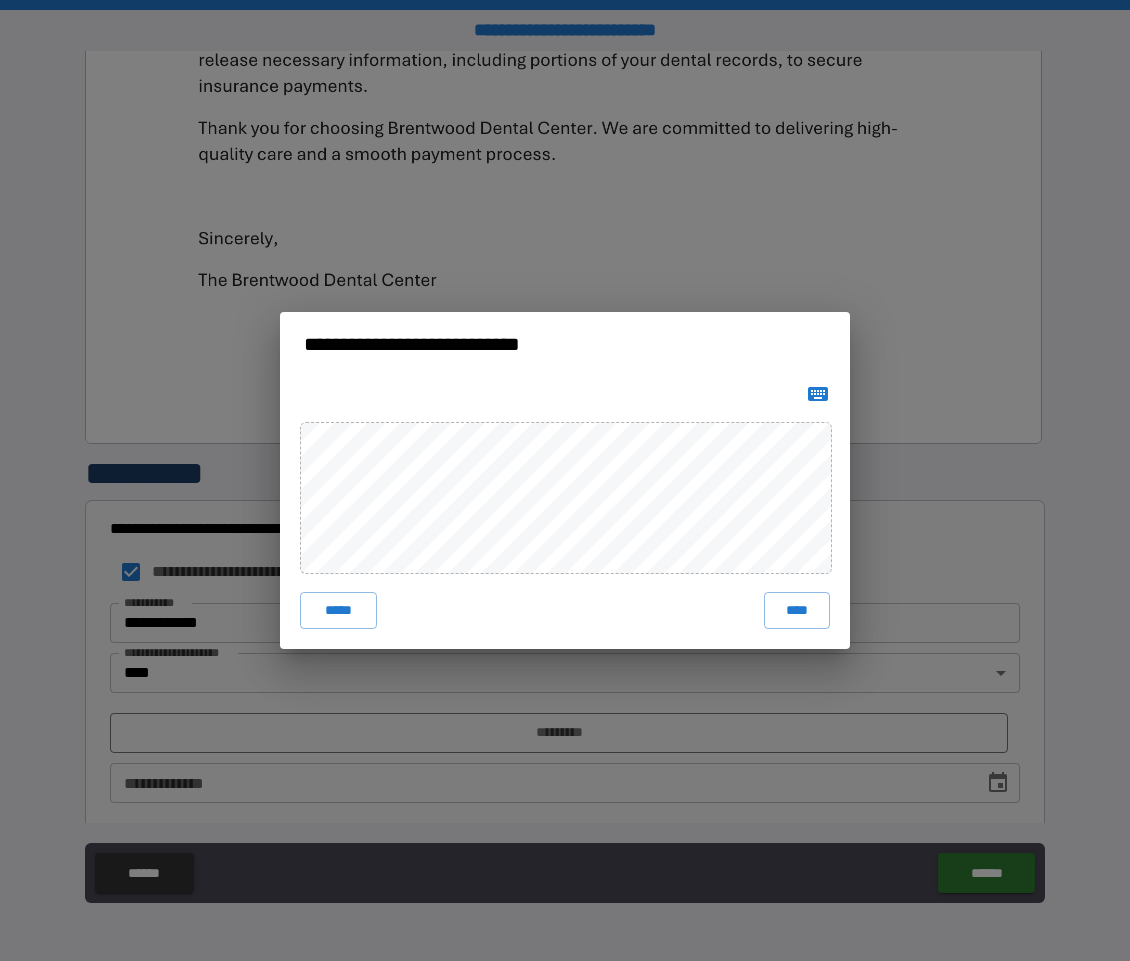 click on "**********" at bounding box center [565, 480] 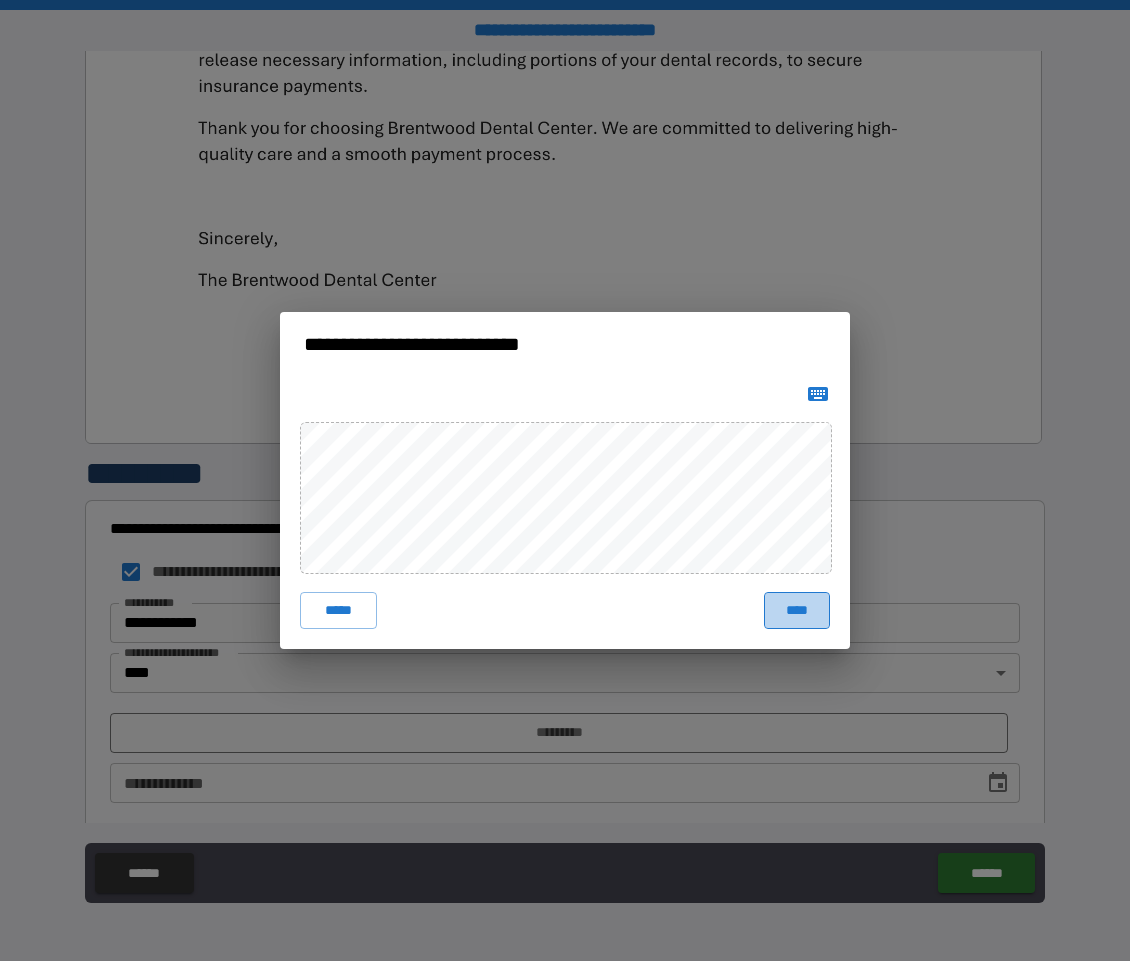 click on "****" at bounding box center [797, 610] 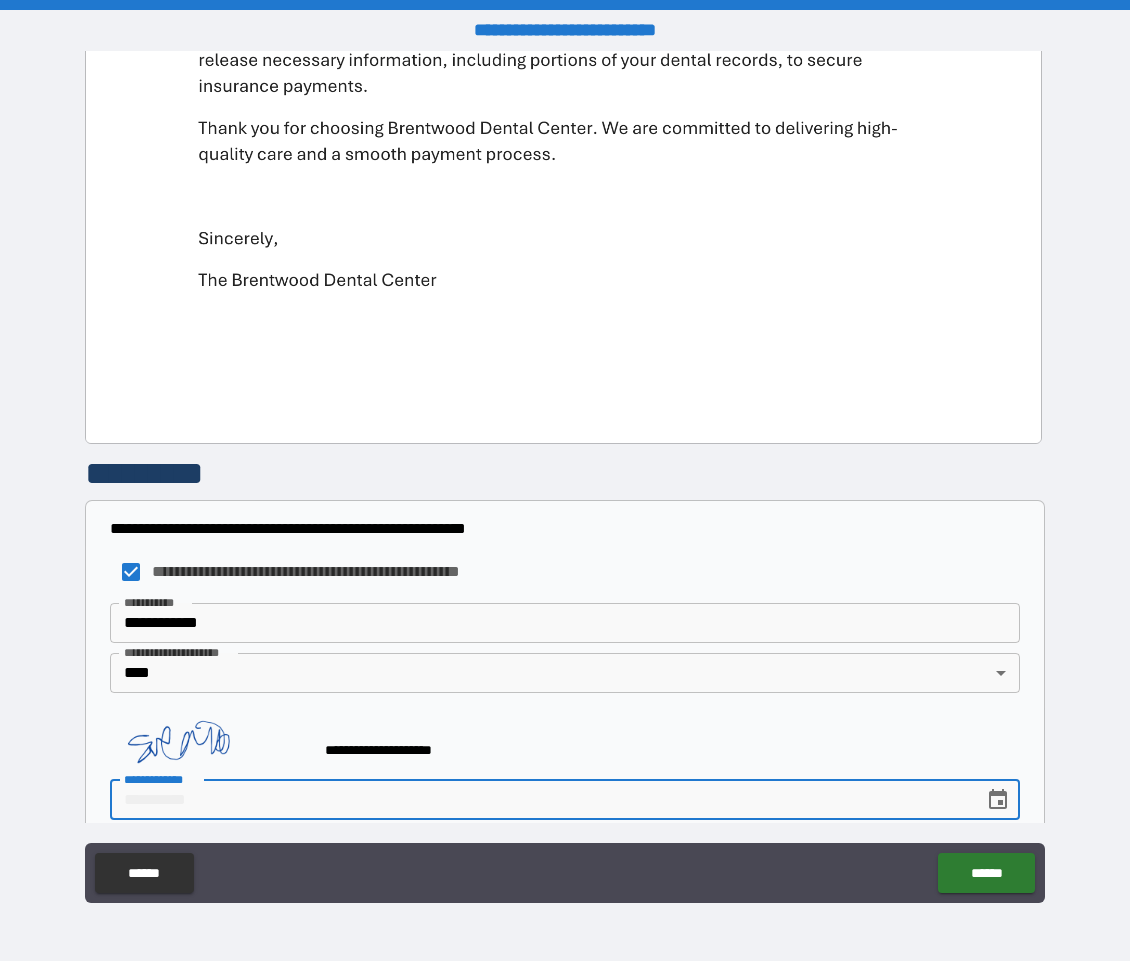 click on "**********" at bounding box center (540, 800) 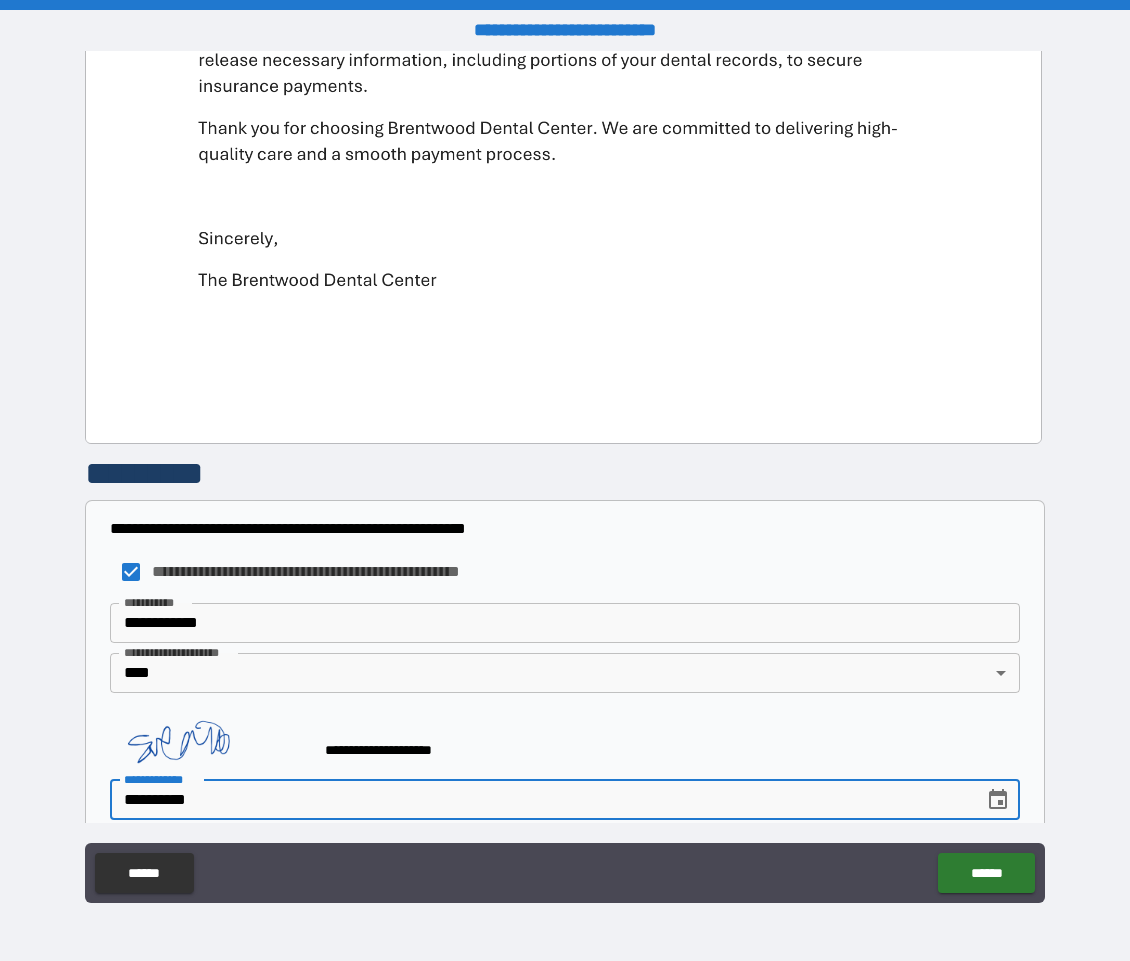 scroll, scrollTop: 892, scrollLeft: 0, axis: vertical 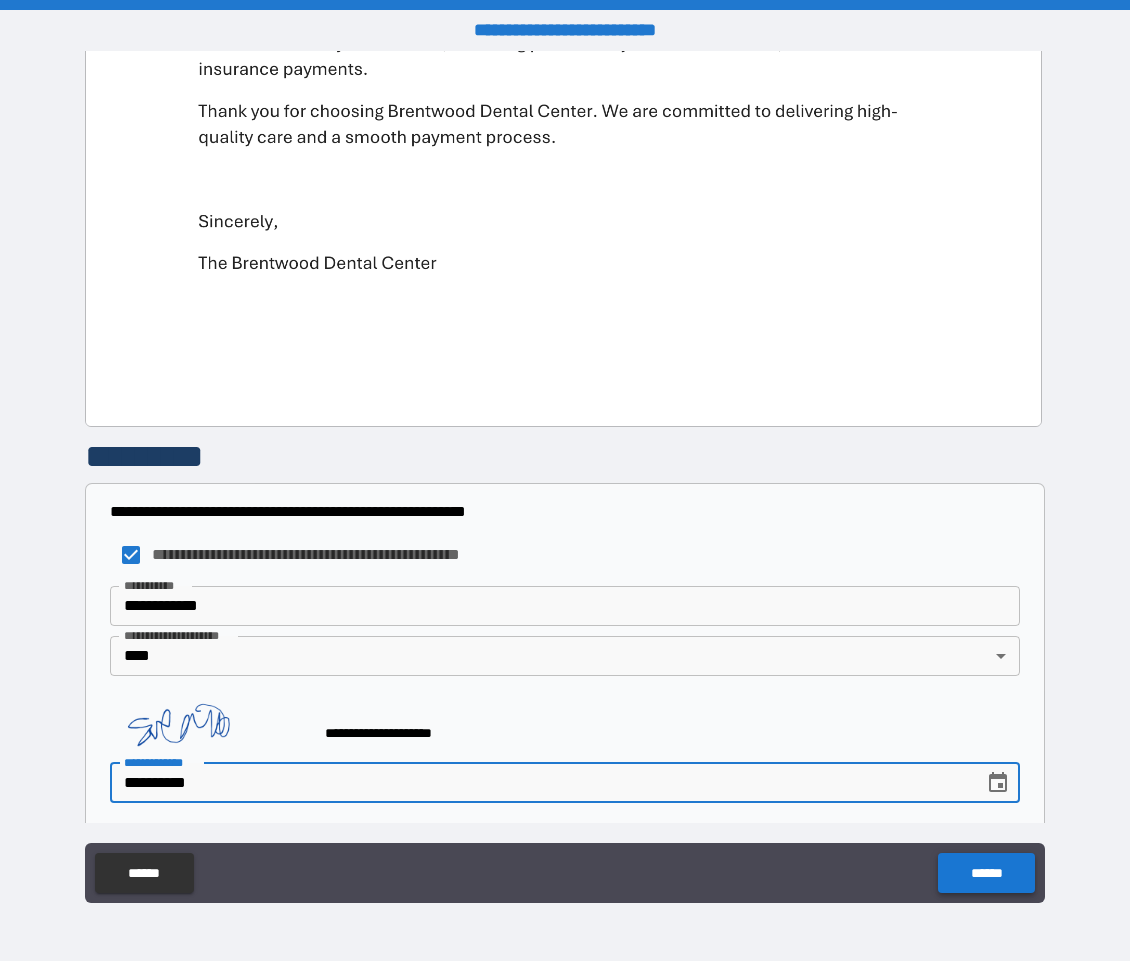 click on "******" at bounding box center [986, 873] 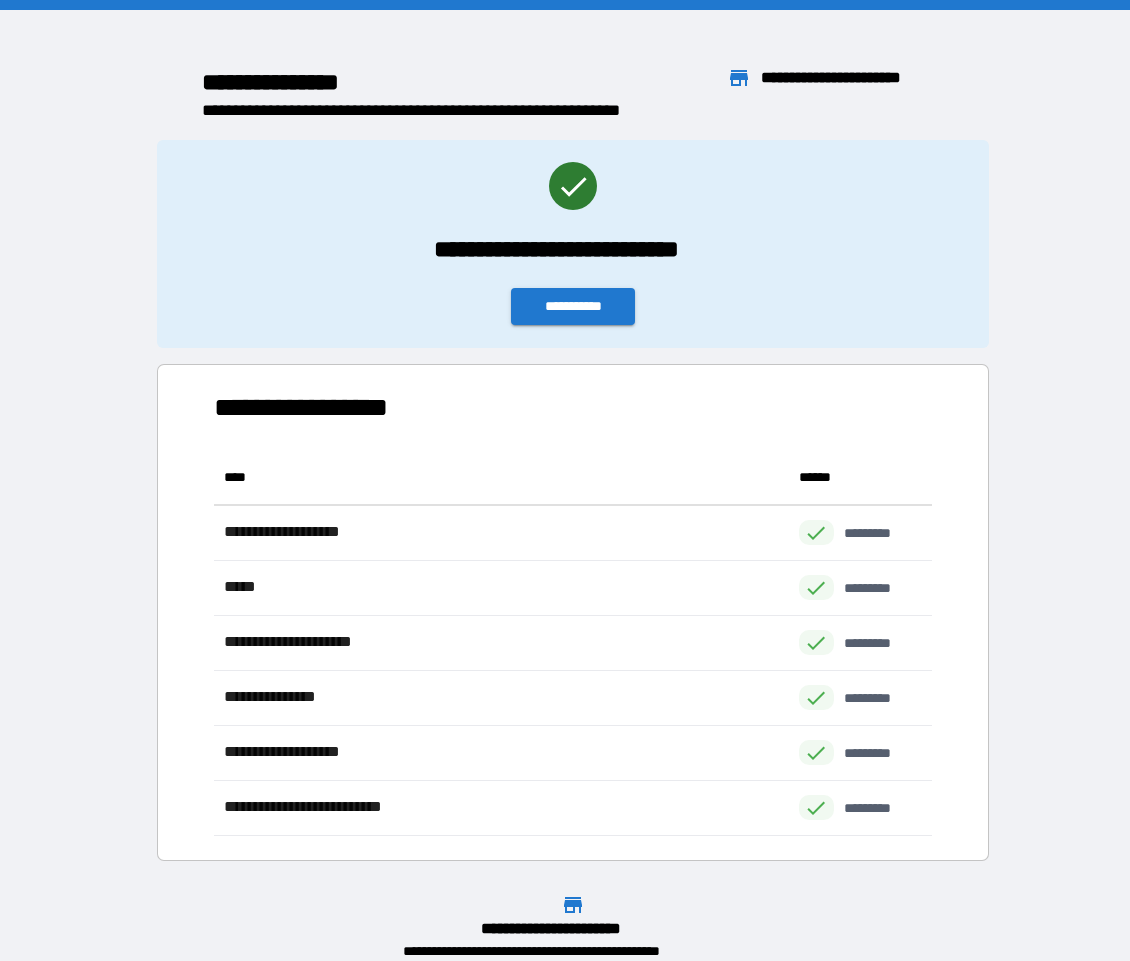 scroll, scrollTop: 1, scrollLeft: 1, axis: both 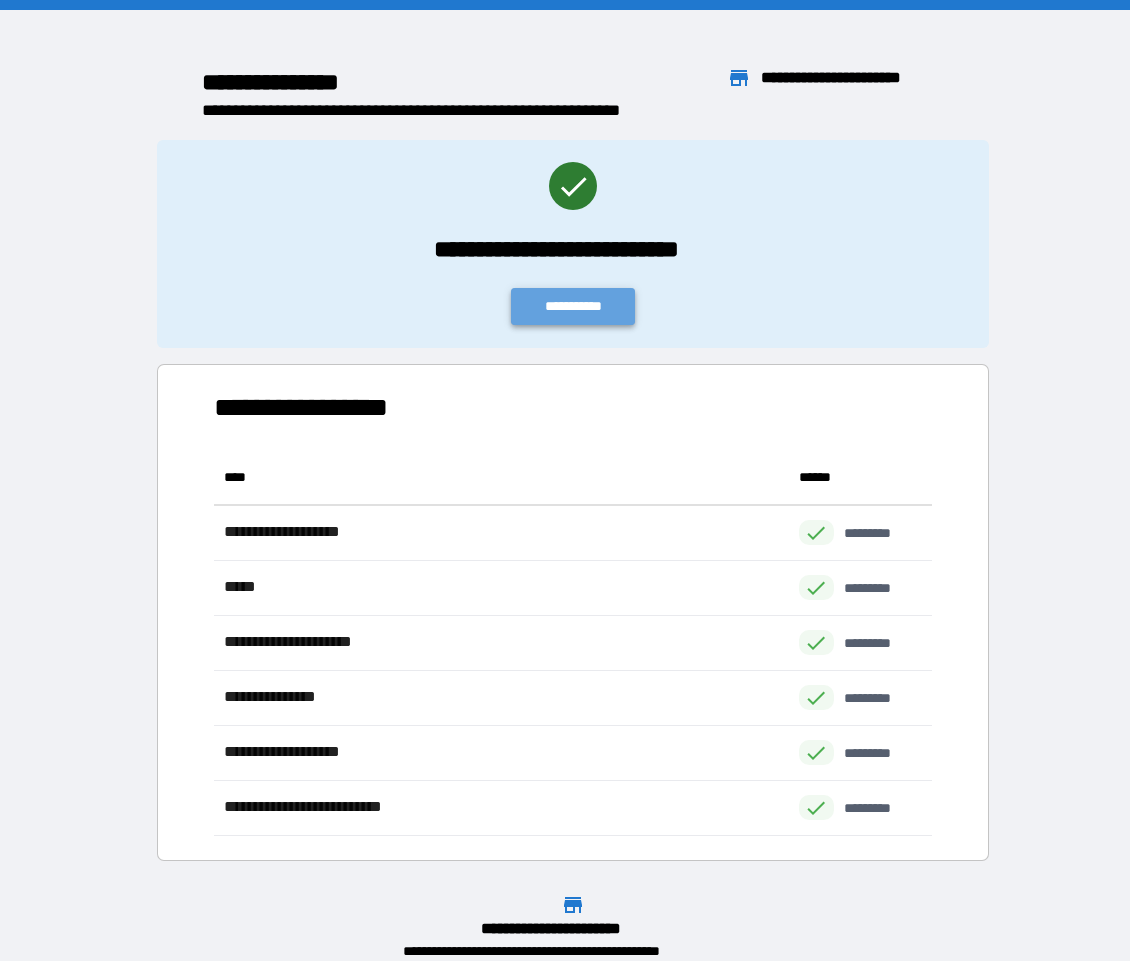 click on "**********" at bounding box center (573, 306) 